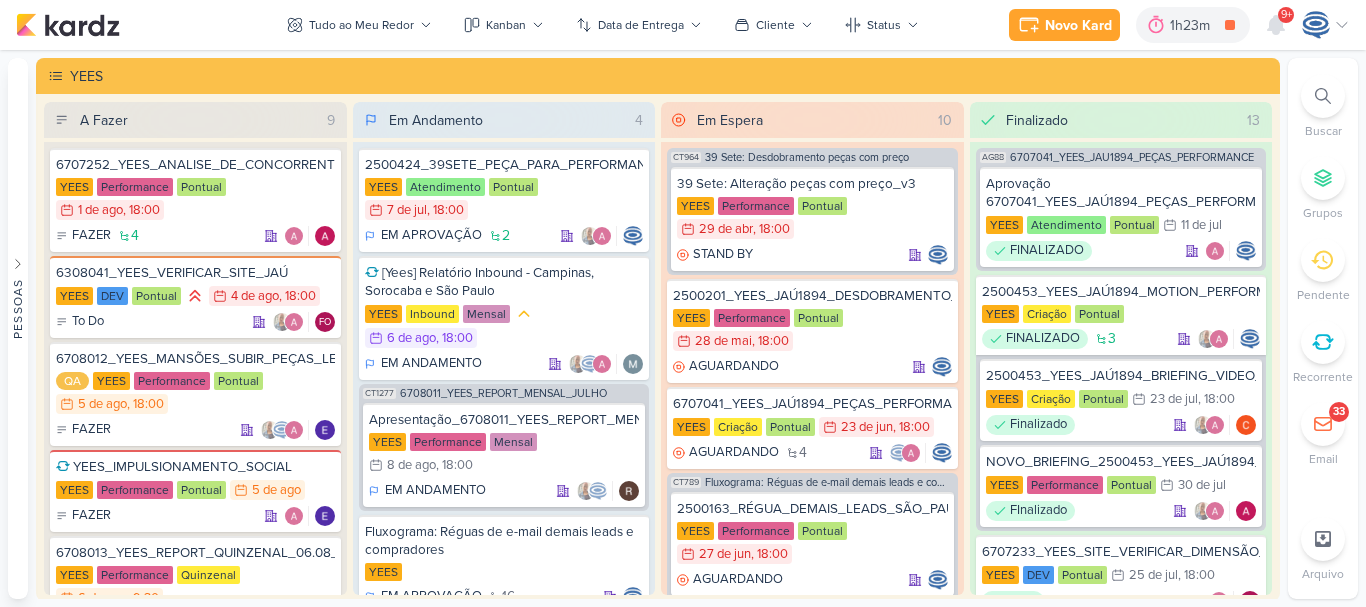 scroll, scrollTop: 0, scrollLeft: 0, axis: both 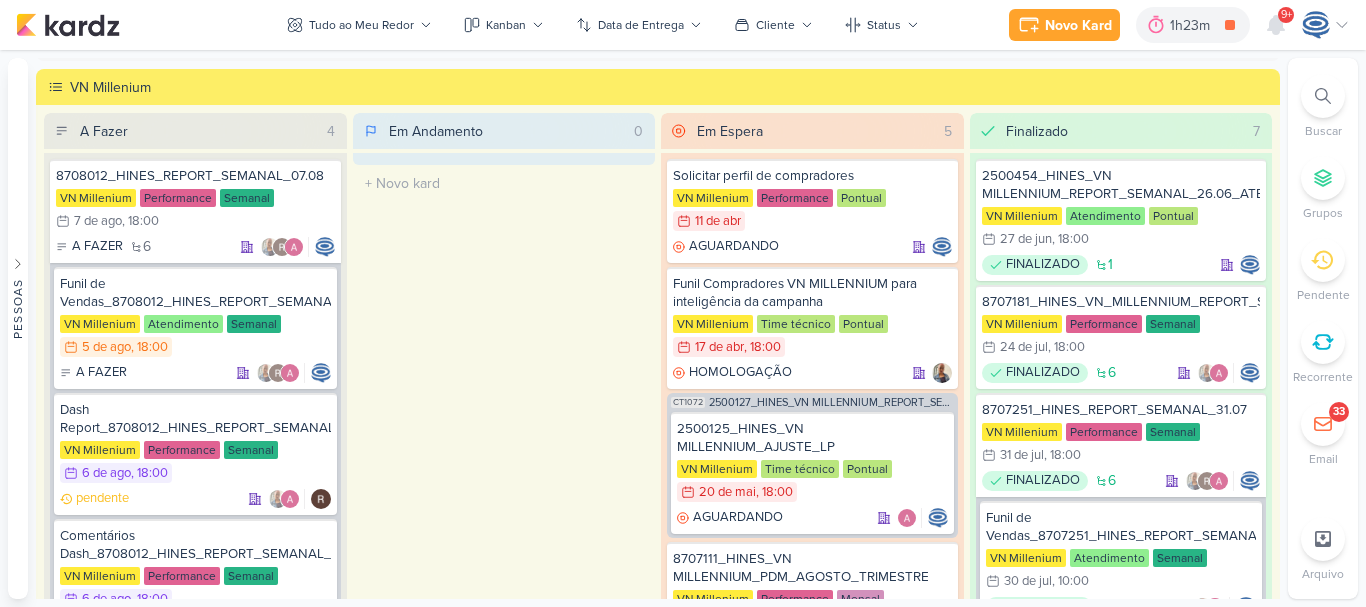 click on "Buscar
Grupos
Pendente
Recorrente
33
Email Arquivo" at bounding box center [1323, 328] 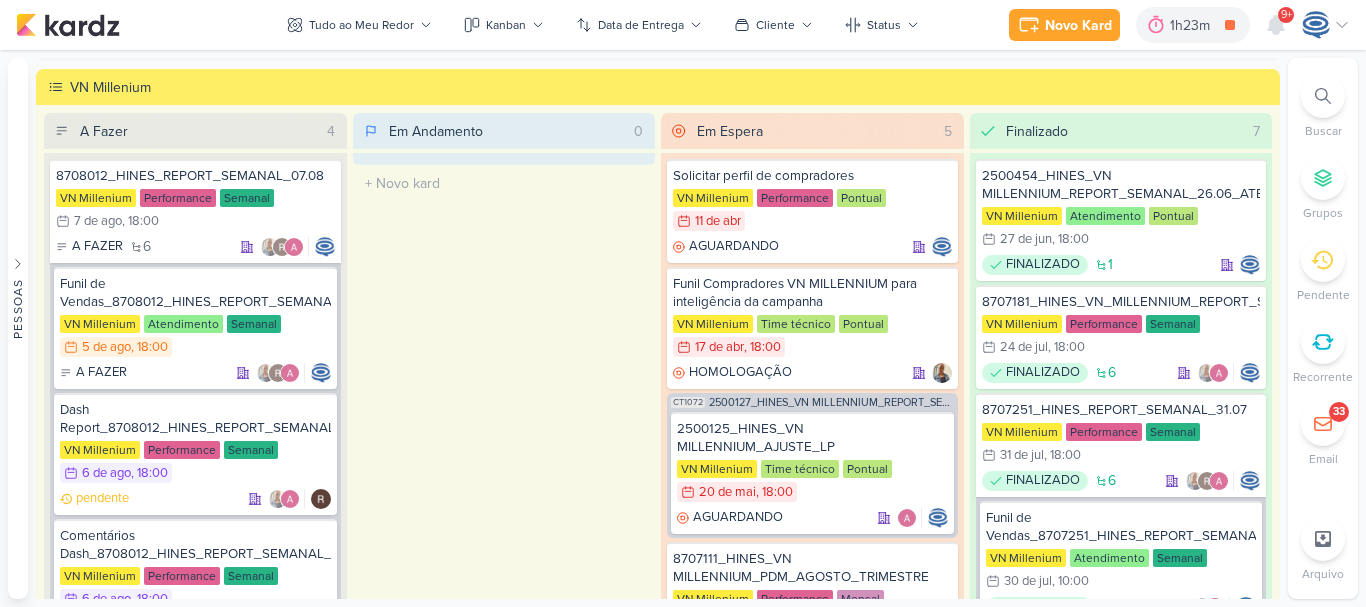 click 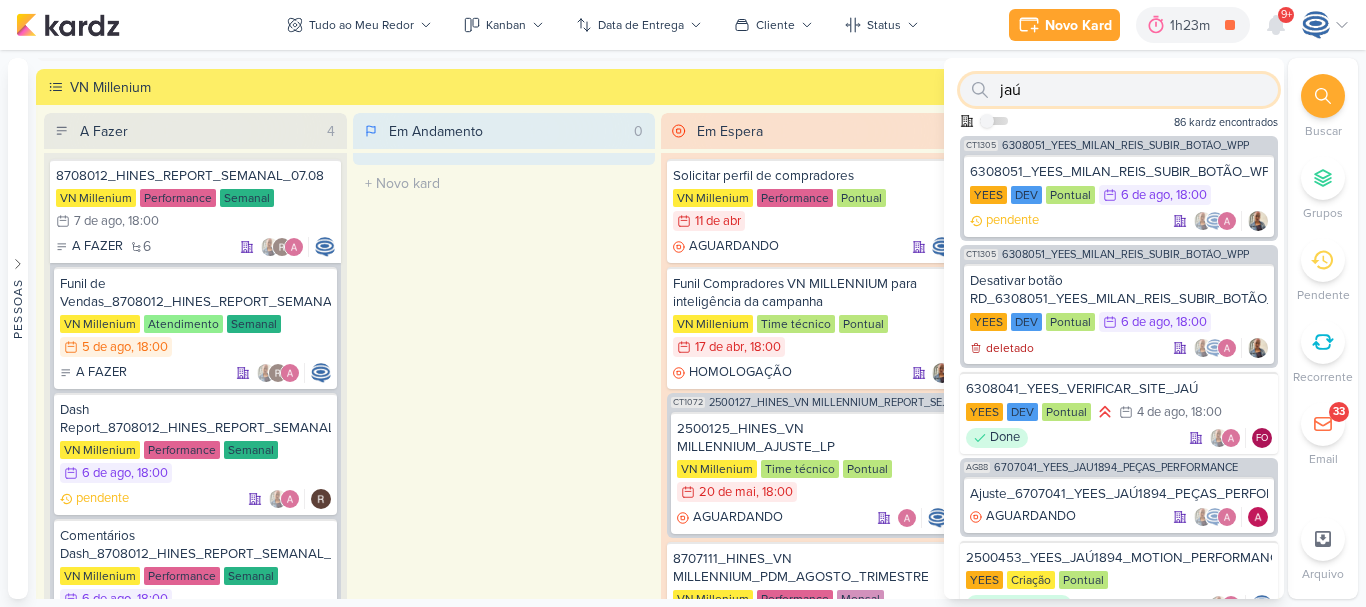 paste on "6707293" 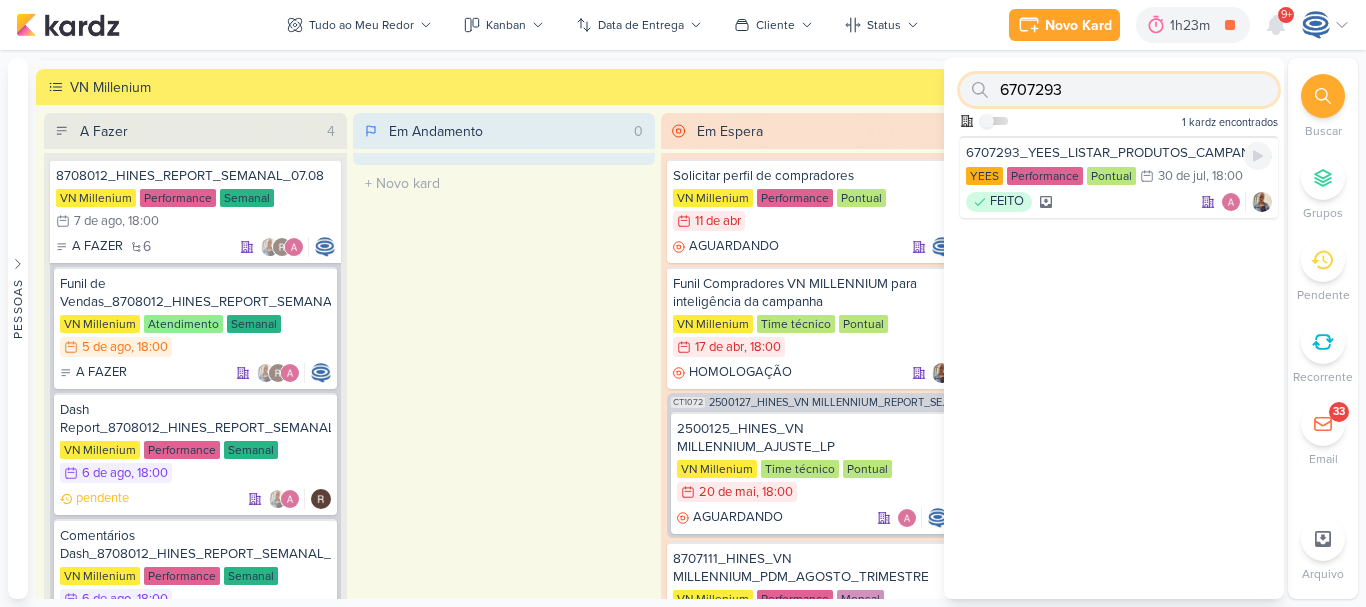 scroll, scrollTop: 0, scrollLeft: 0, axis: both 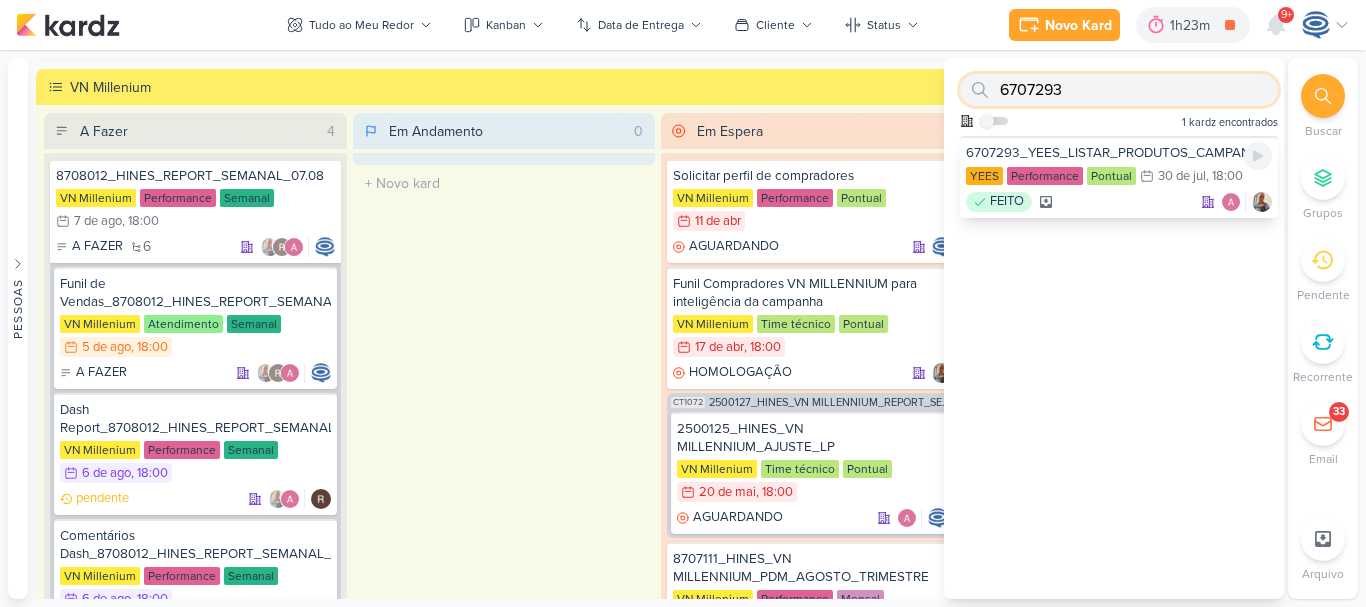 type on "6707293" 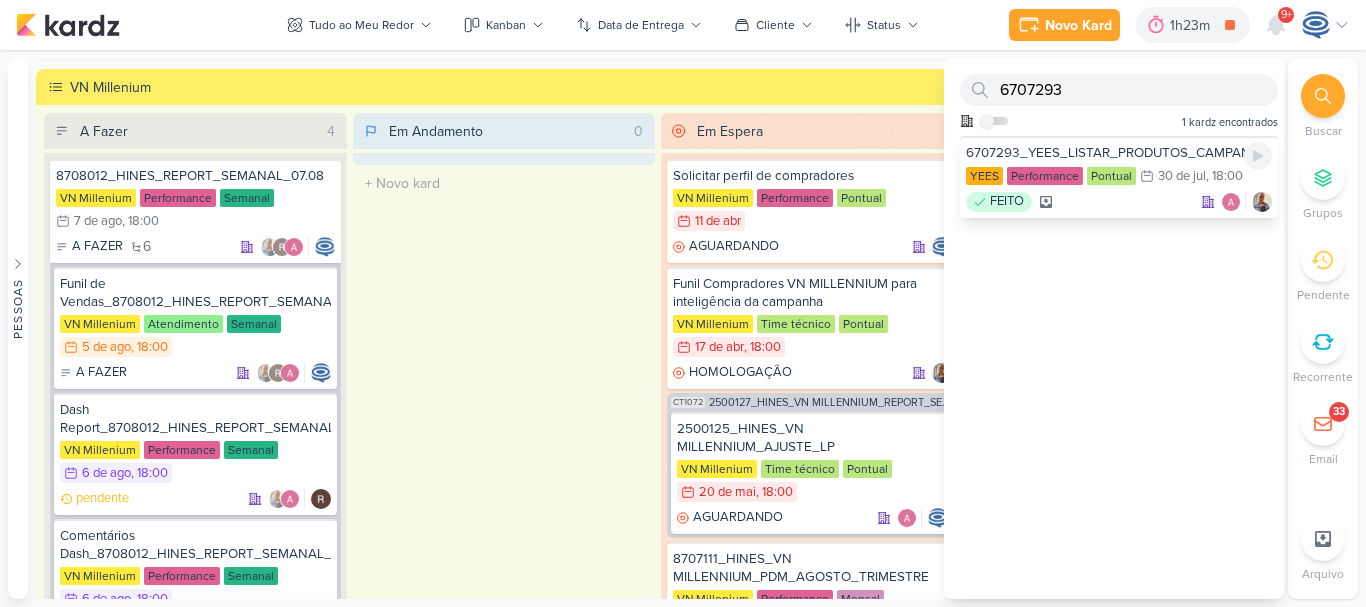 click on "6707293_YEES_LISTAR_PRODUTOS_CAMPANHA_GERAÇÃO_DEMANDA_GOOGLE_ADS" at bounding box center [1119, 153] 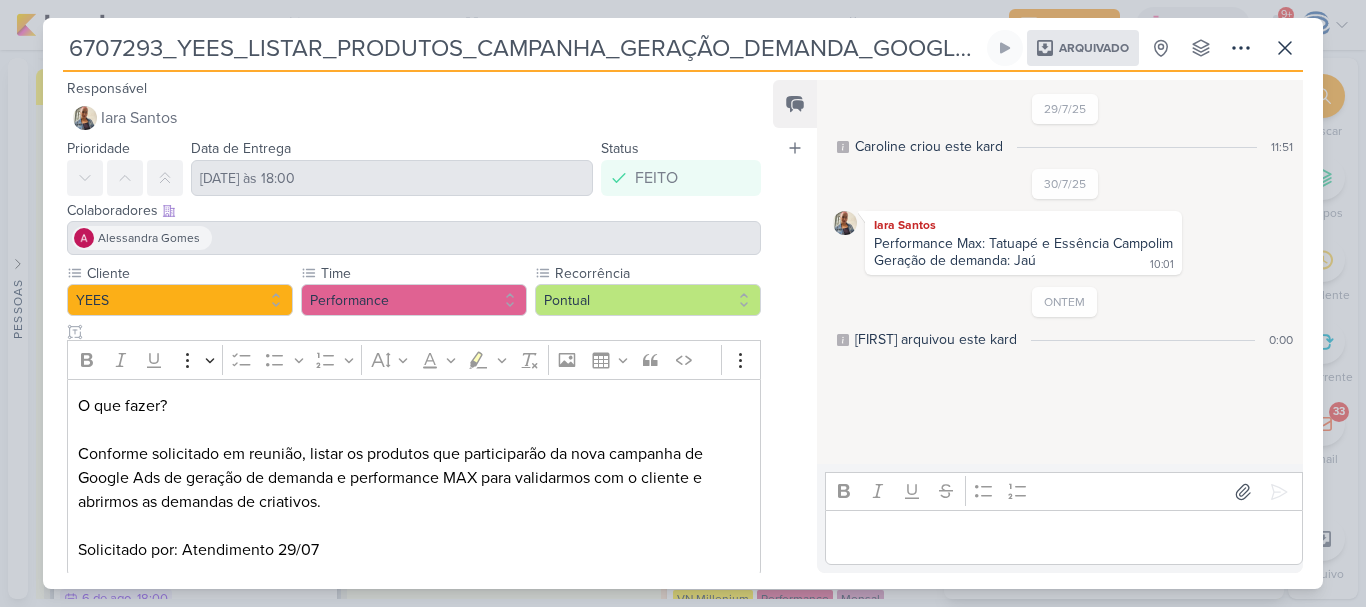 scroll, scrollTop: 24, scrollLeft: 0, axis: vertical 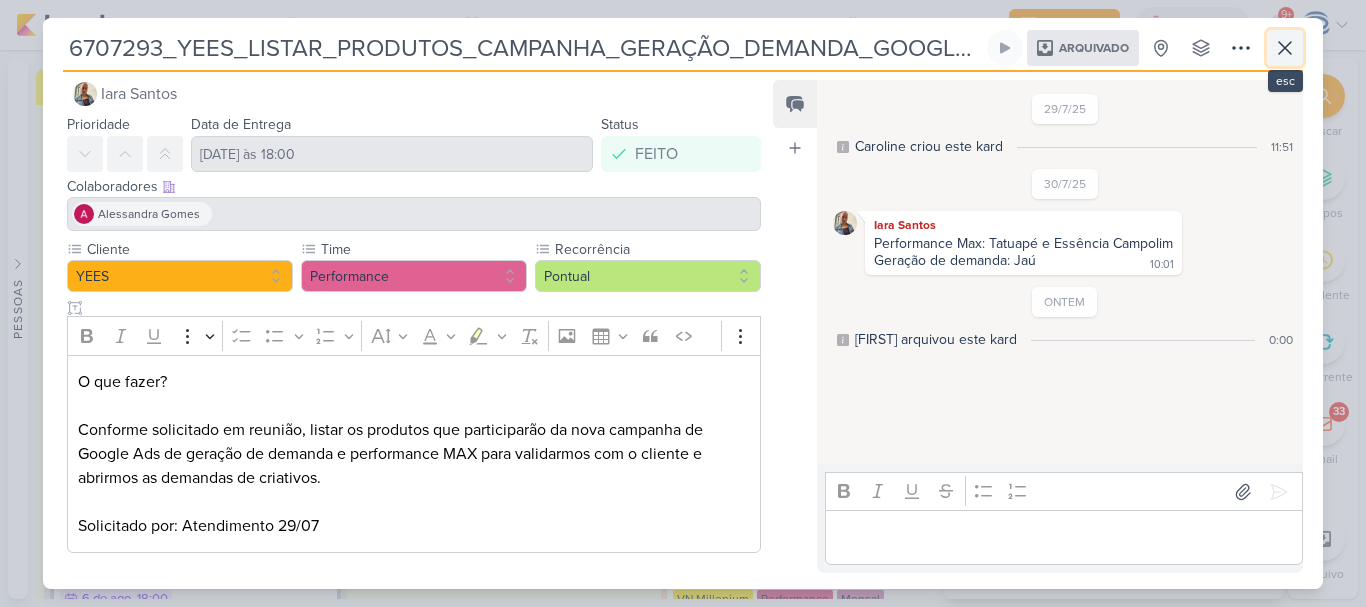 click 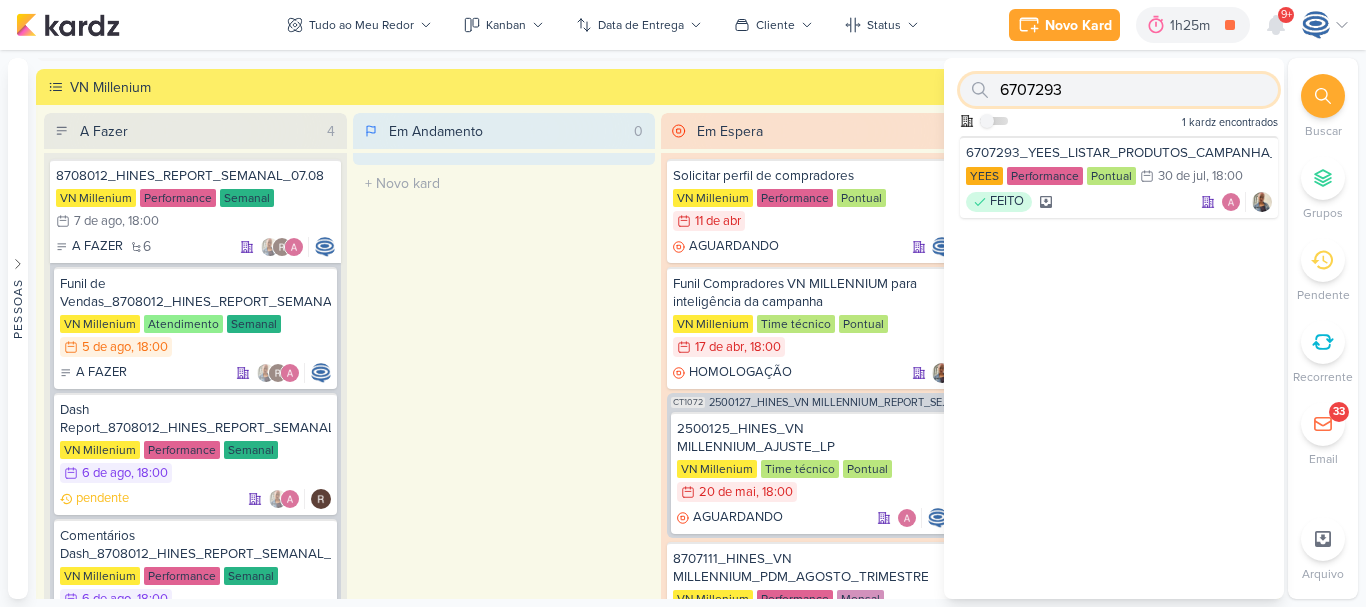 drag, startPoint x: 1136, startPoint y: 97, endPoint x: 1001, endPoint y: 91, distance: 135.13327 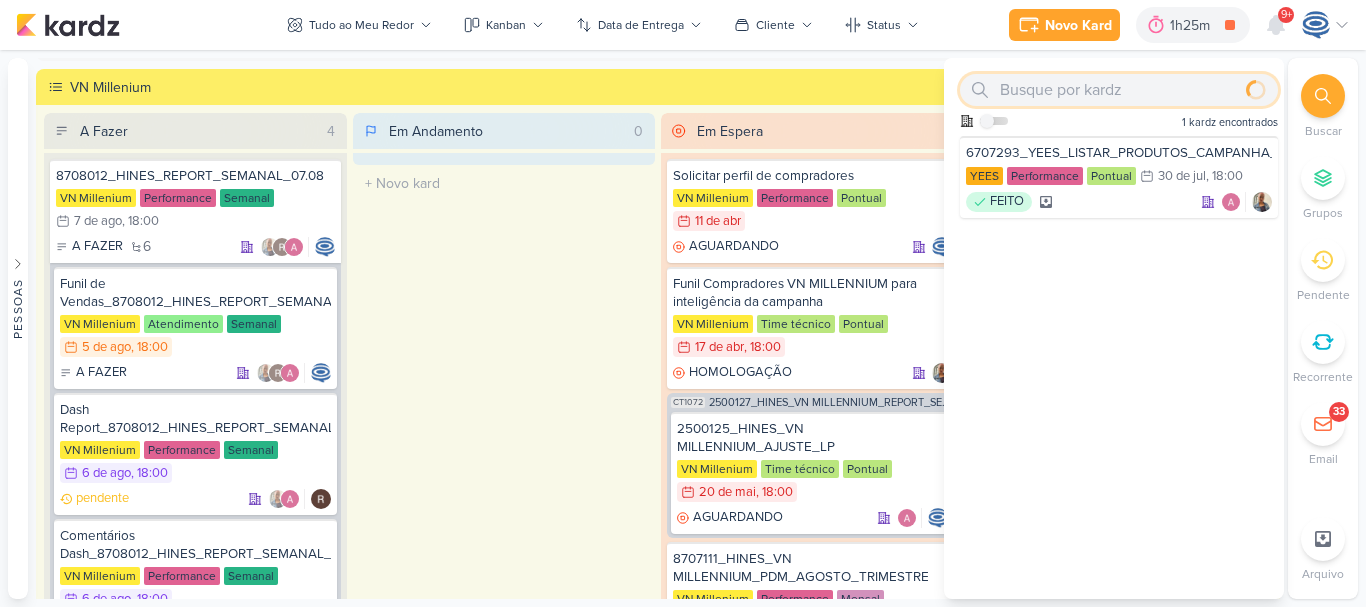 paste on "6408051" 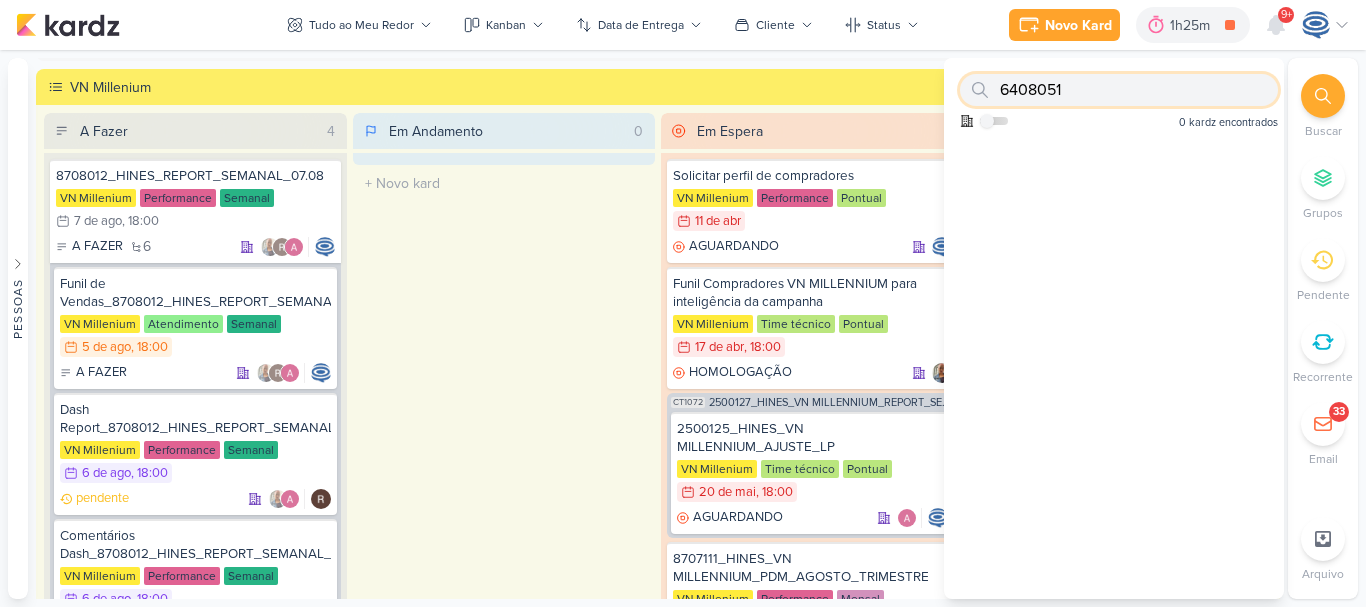 type on "6408051" 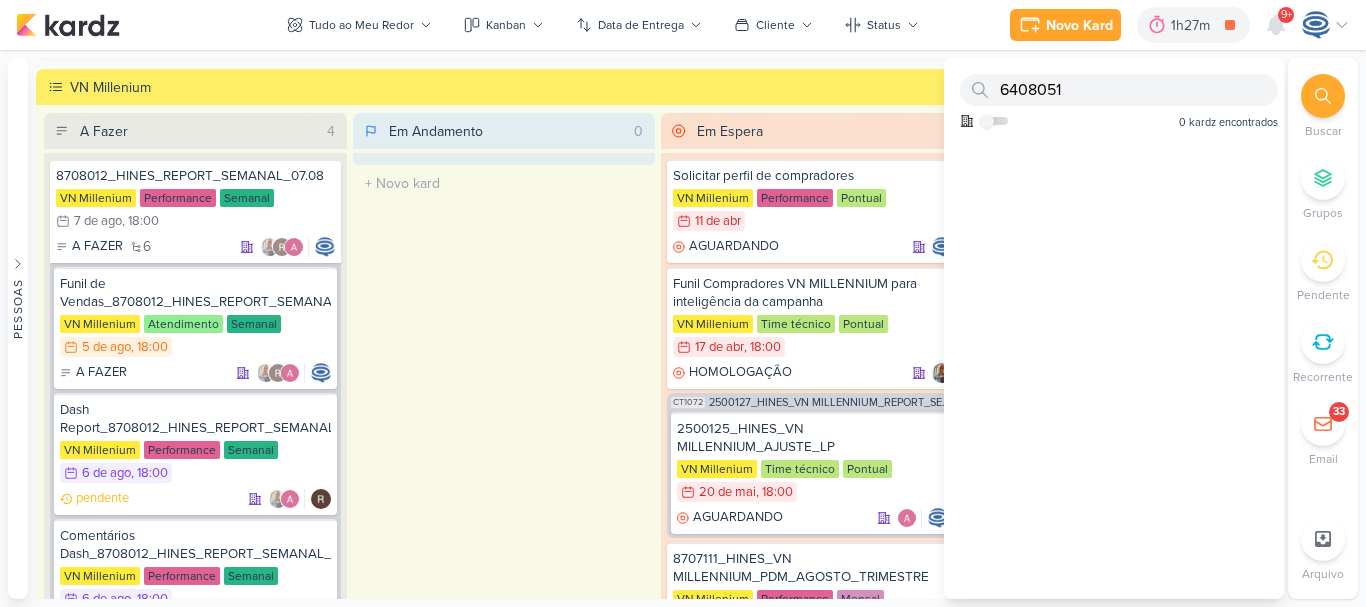 drag, startPoint x: 1056, startPoint y: 36, endPoint x: 1058, endPoint y: 25, distance: 11.18034 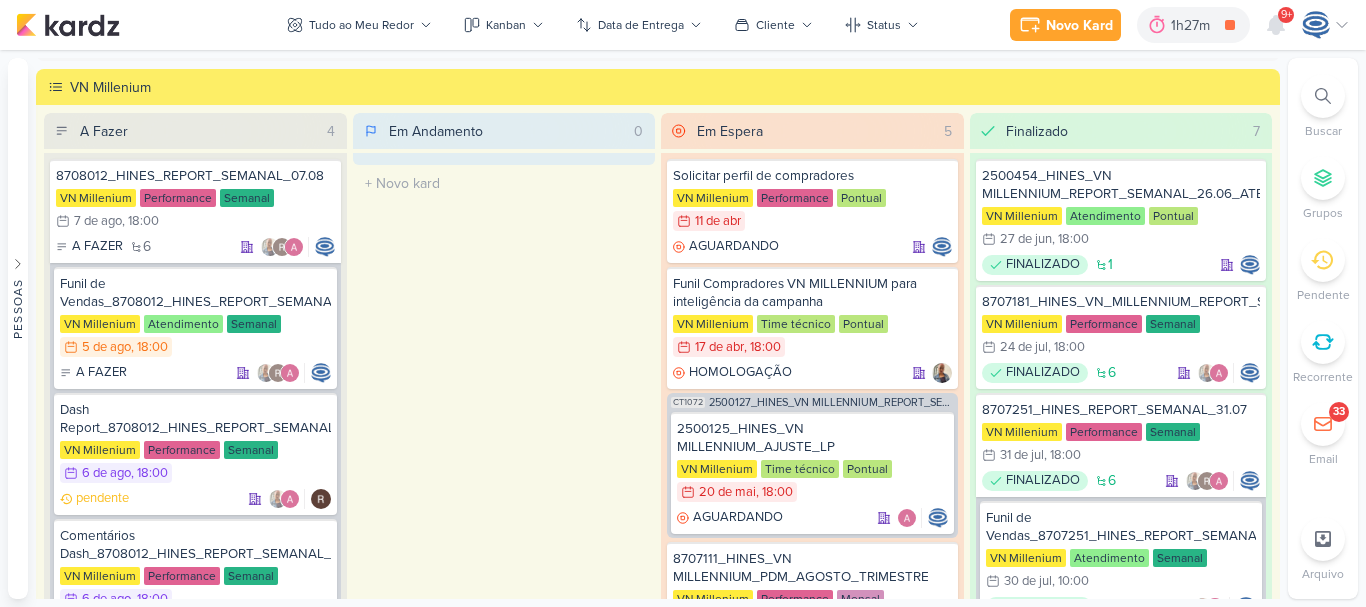 click on "Tudo ao Meu Redor
visão
Caixa de Entrada
A caixa de entrada mostra todos os kardz que você é o responsável
Enviados
A visão de enviados contém os kardz que você criou e designou à outra pessoa
Colaboração" at bounding box center [603, 25] 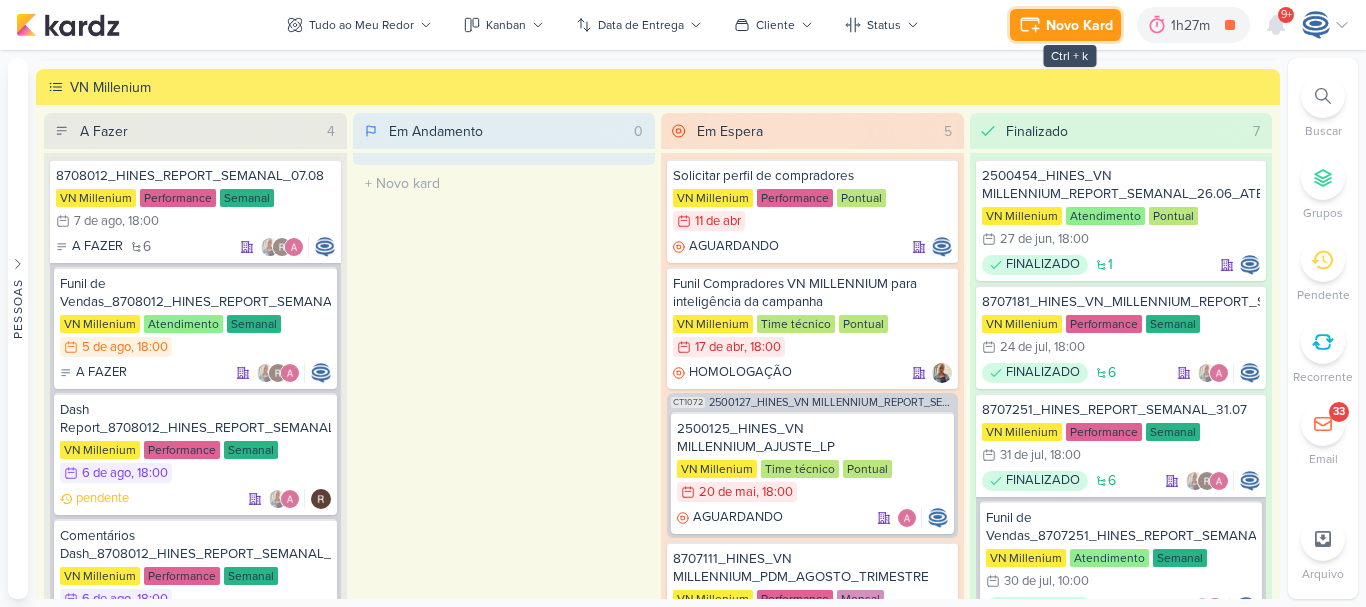 click on "Novo Kard" at bounding box center (1079, 25) 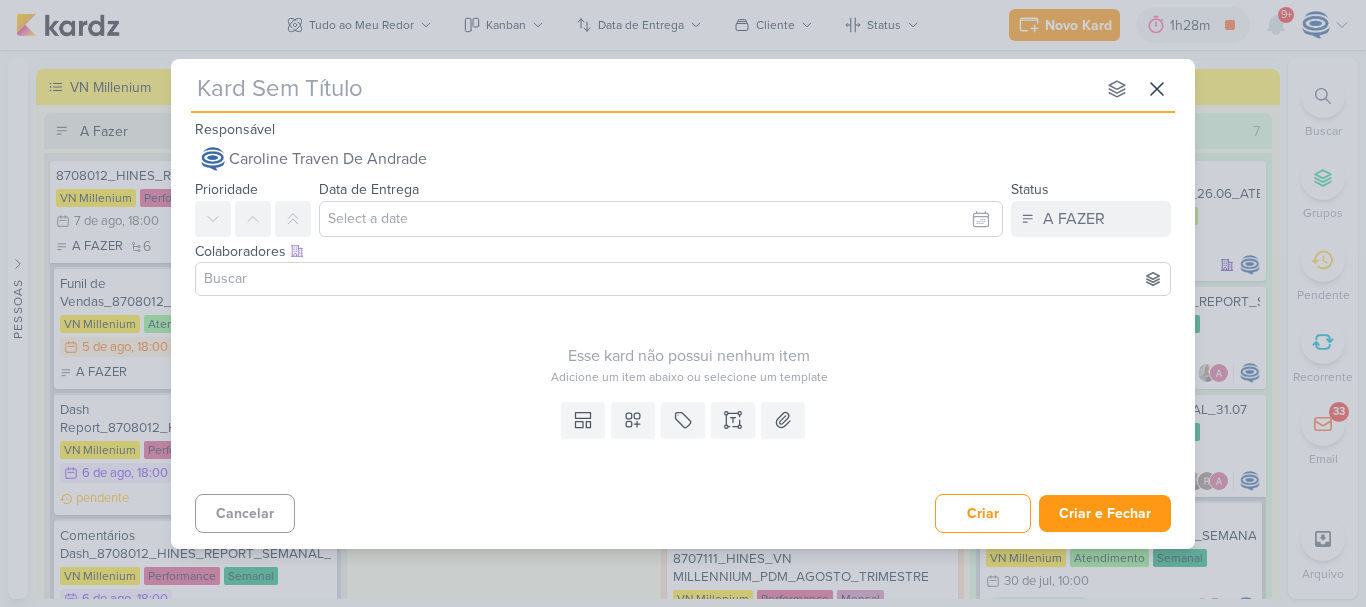 type on "6108051_YEES_CAMPANHA_GERAÇÃO_LEADS" 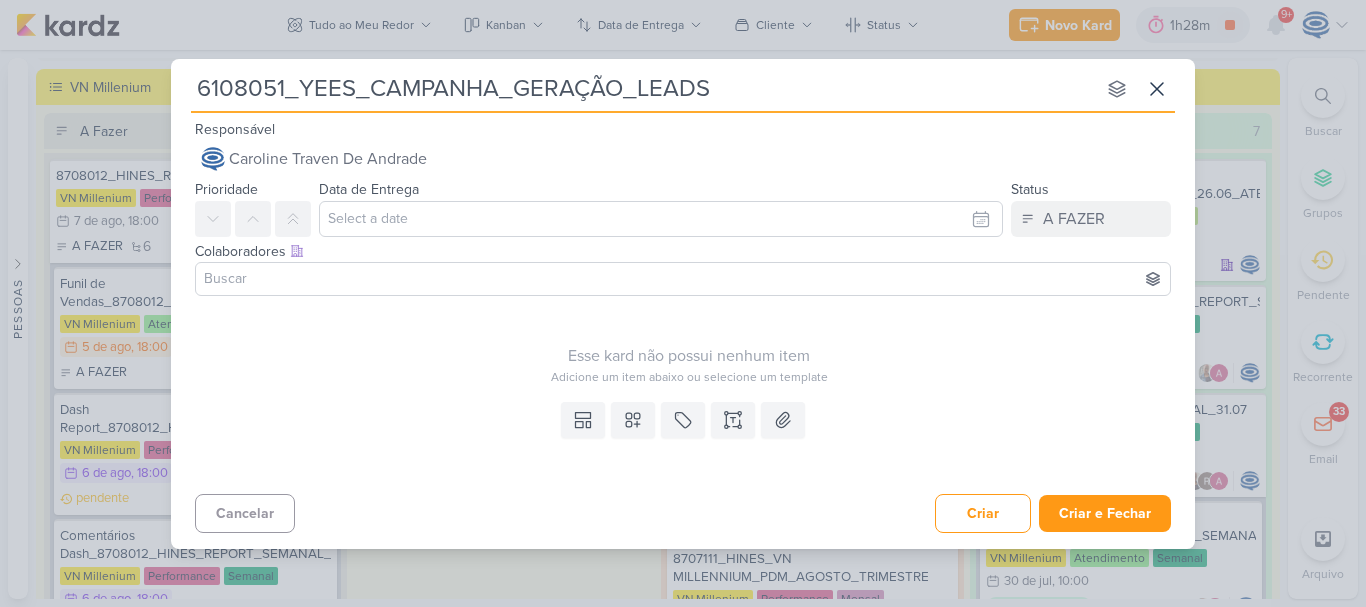type 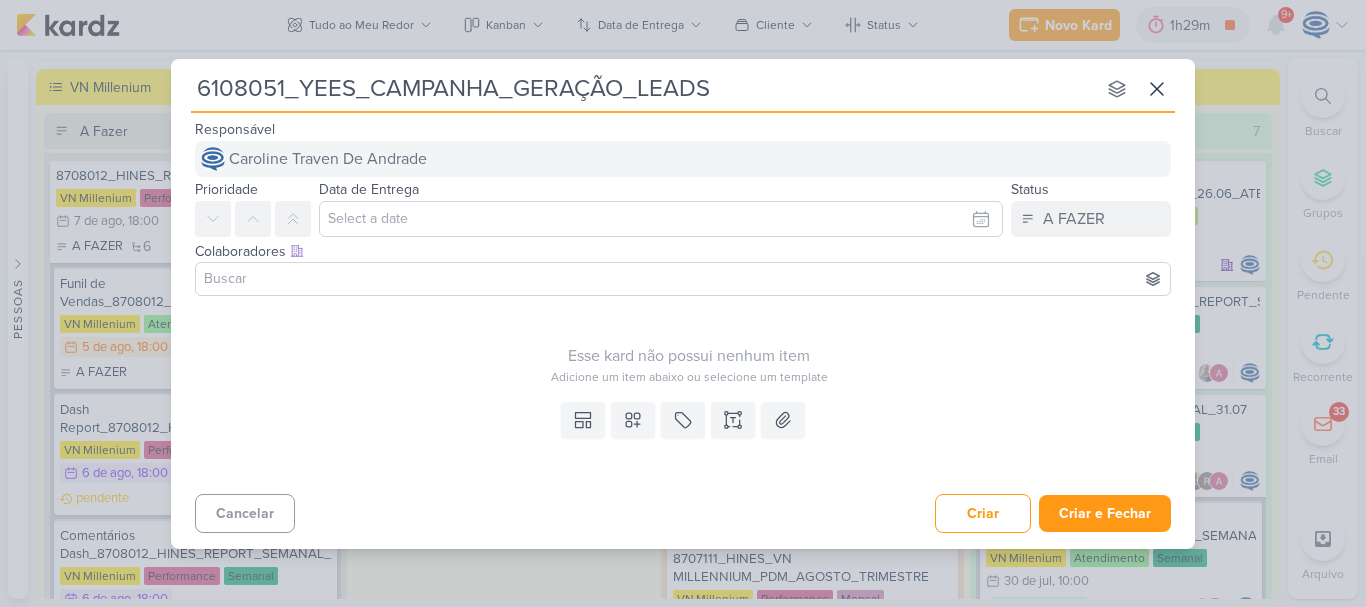 type on "6108051_YEES_CAMPANHA_GERAÇÃO_LEADS" 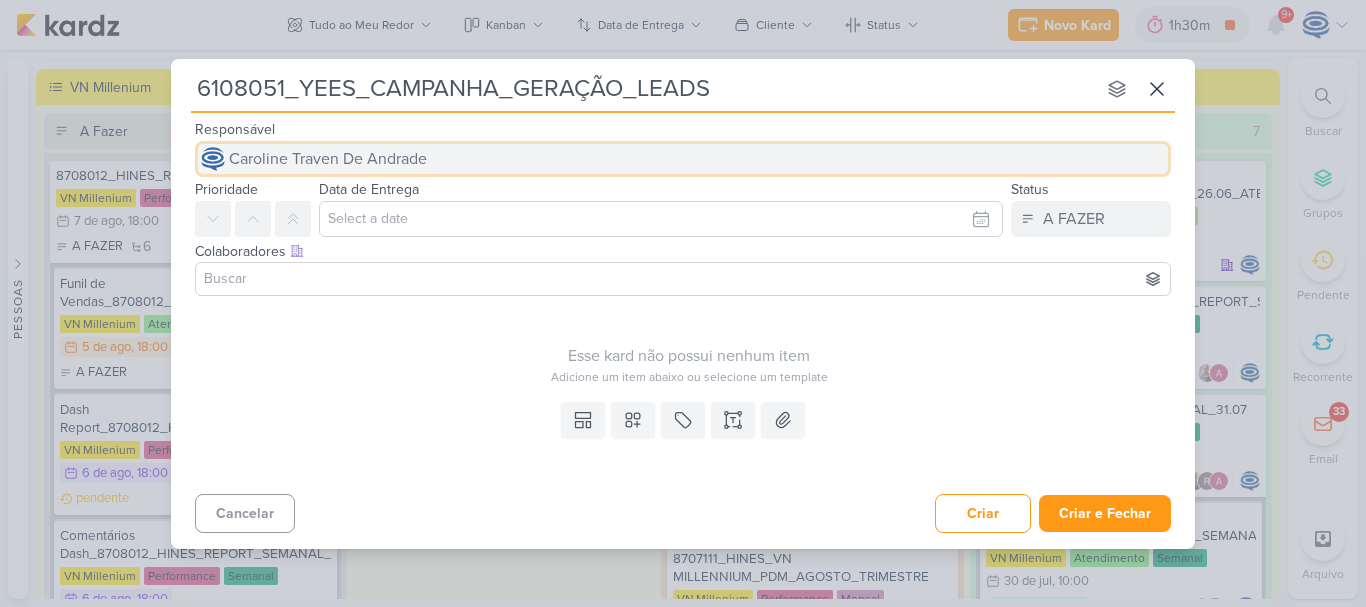 click on "Caroline Traven De Andrade" at bounding box center (328, 159) 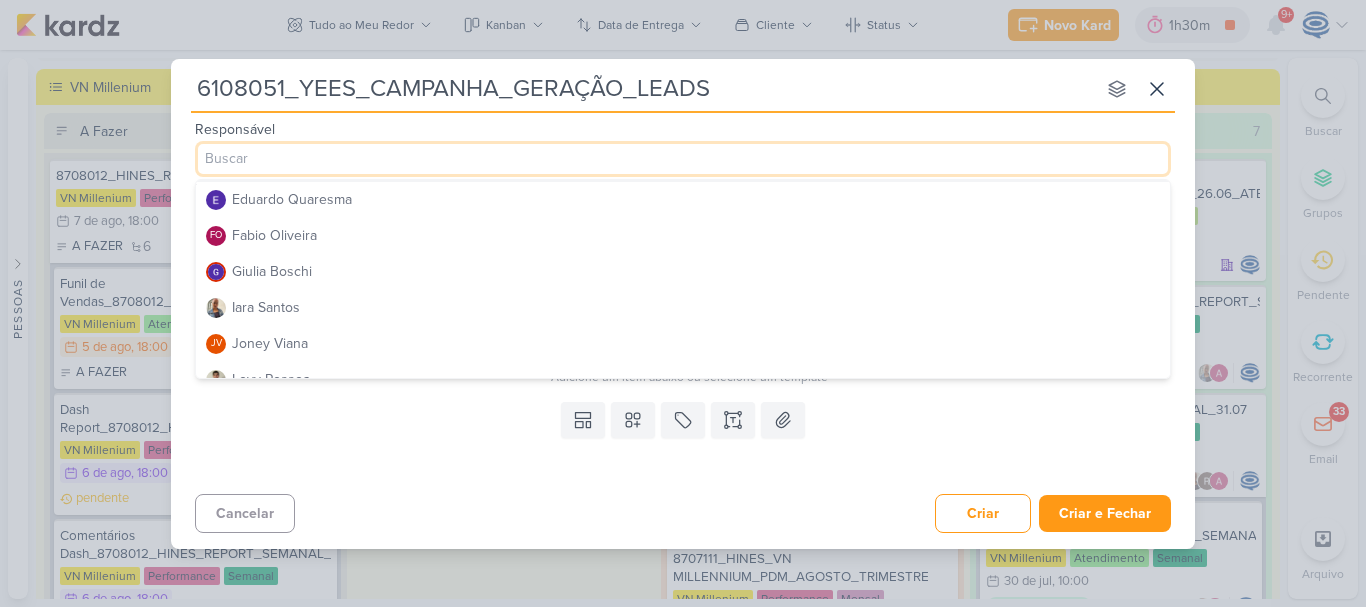 scroll, scrollTop: 180, scrollLeft: 0, axis: vertical 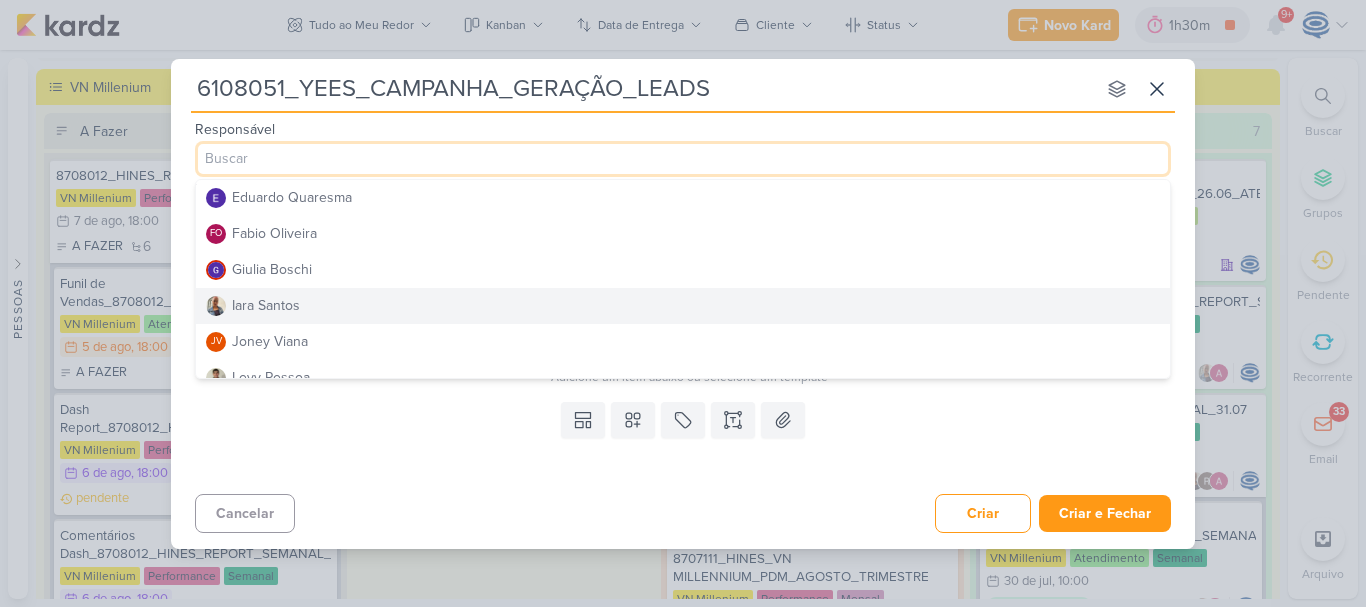 click on "Iara Santos" at bounding box center (683, 306) 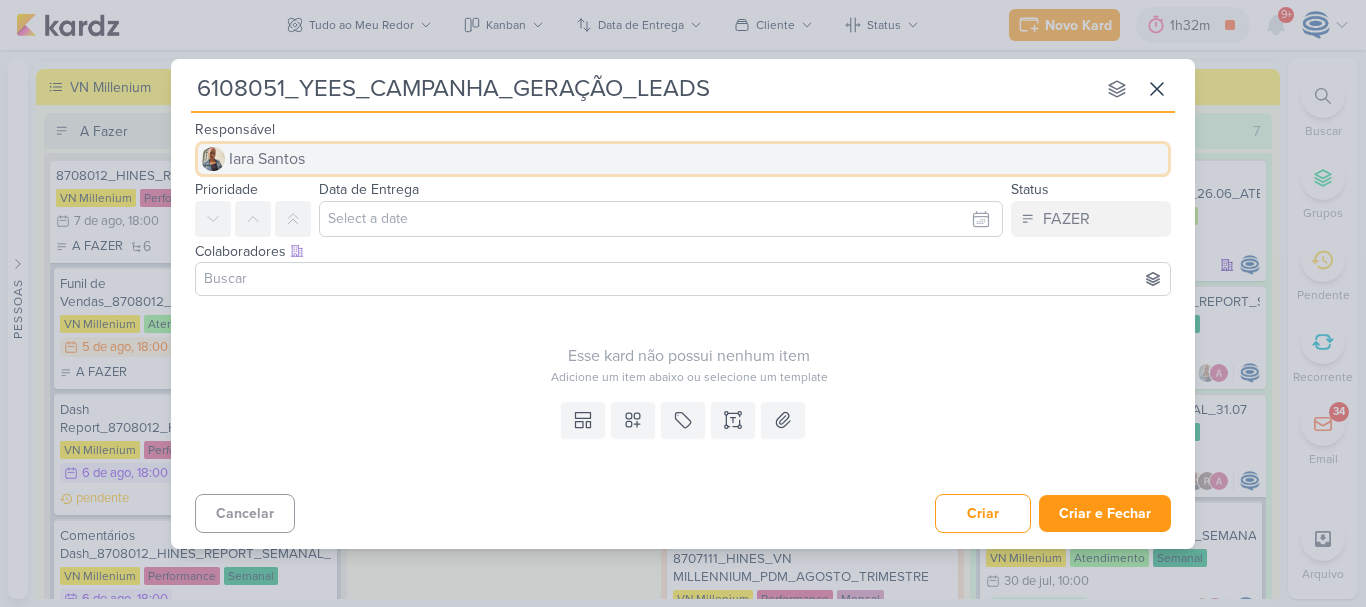 click on "Iara Santos" at bounding box center [683, 159] 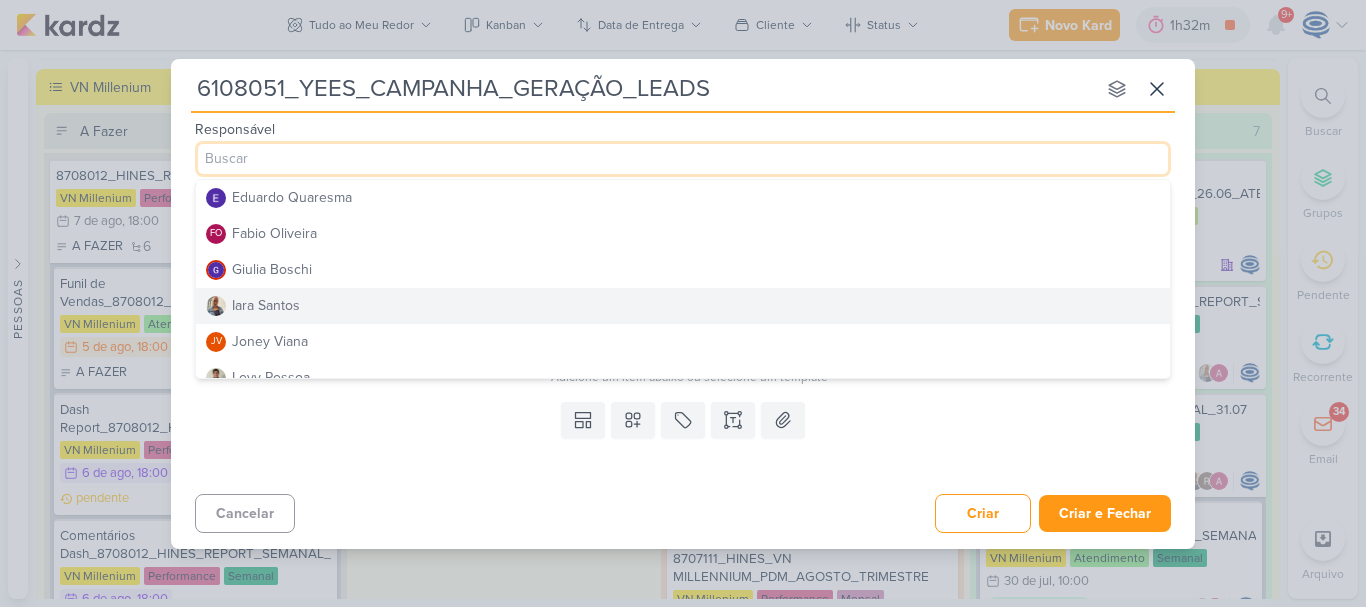 scroll, scrollTop: 0, scrollLeft: 0, axis: both 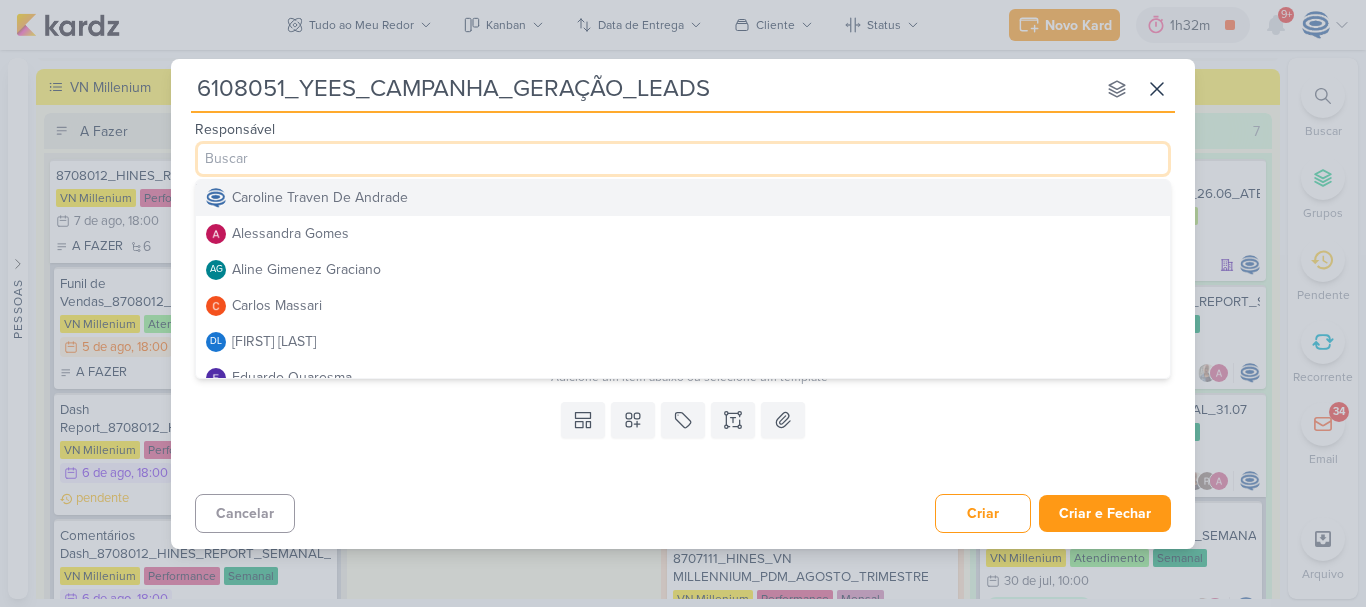 click on "Caroline Traven De Andrade" at bounding box center [320, 197] 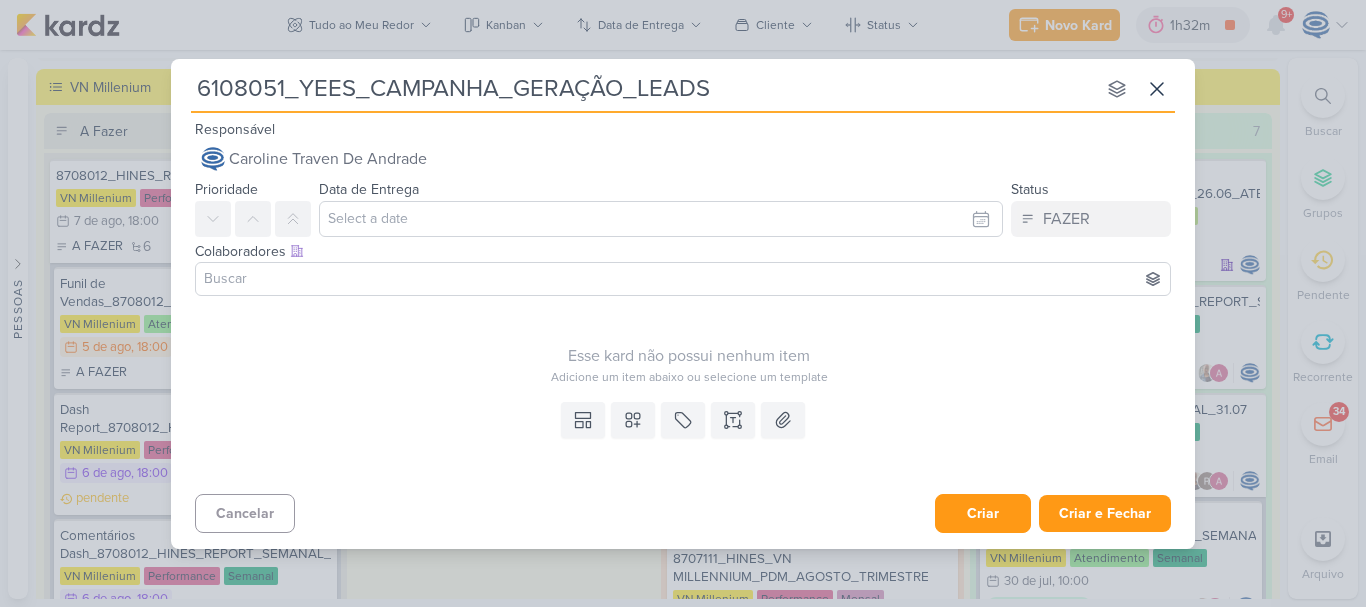 type 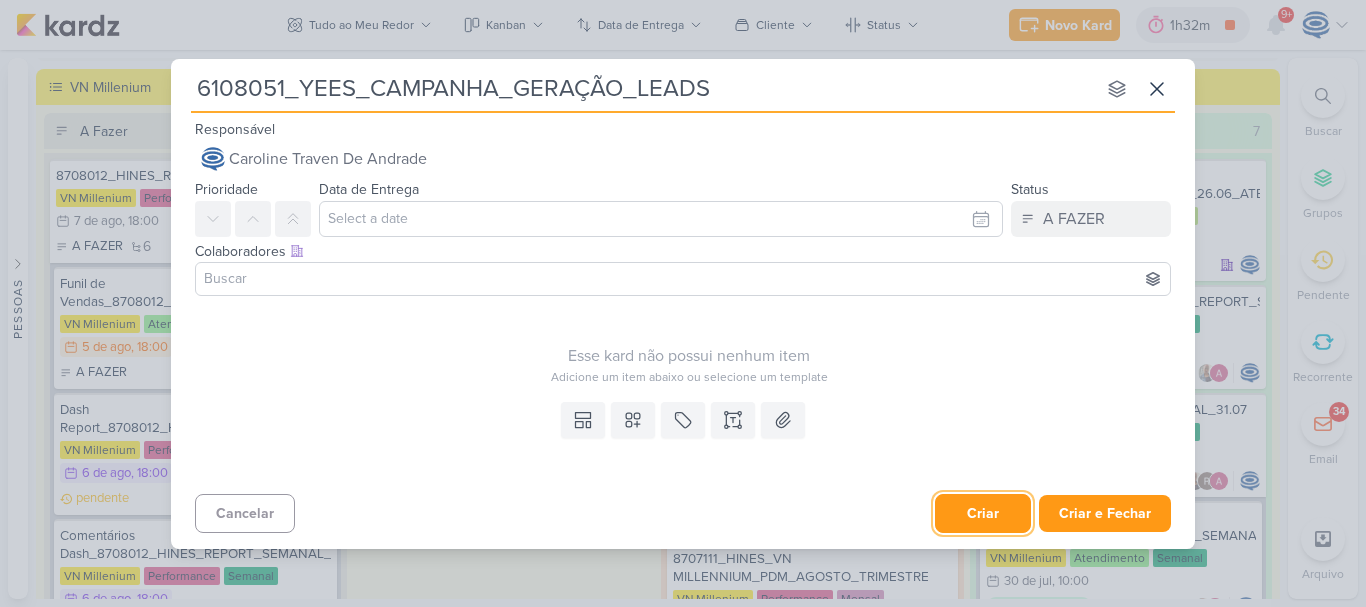 click on "Criar" at bounding box center (983, 513) 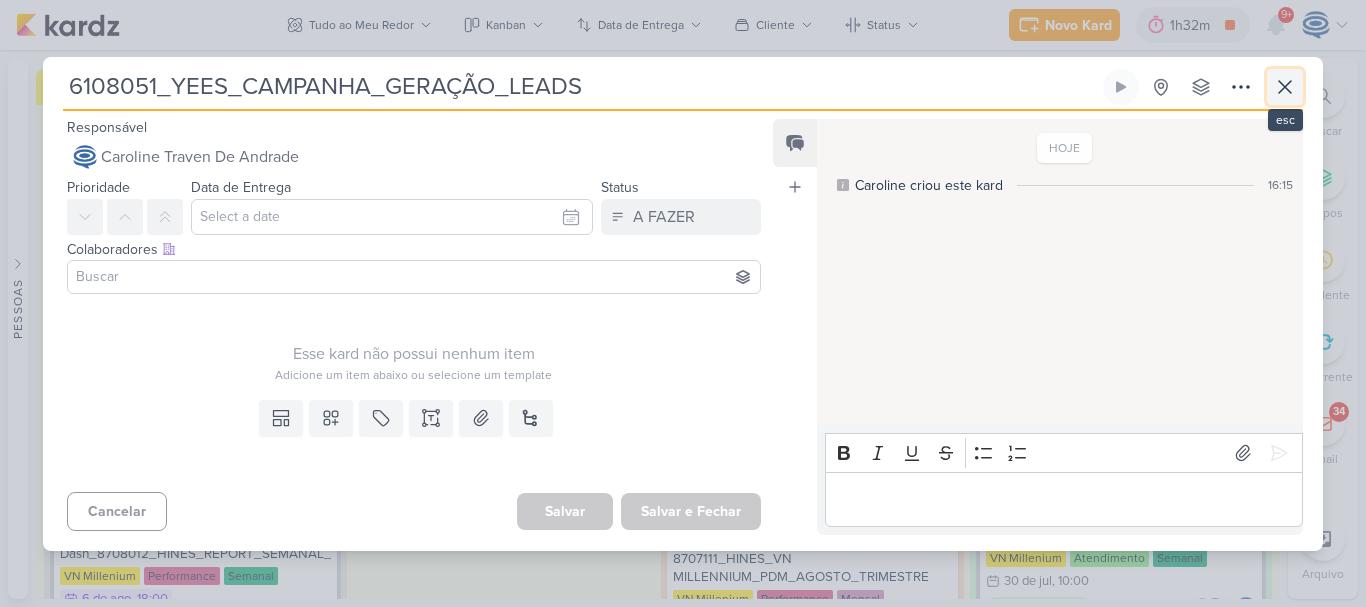 click 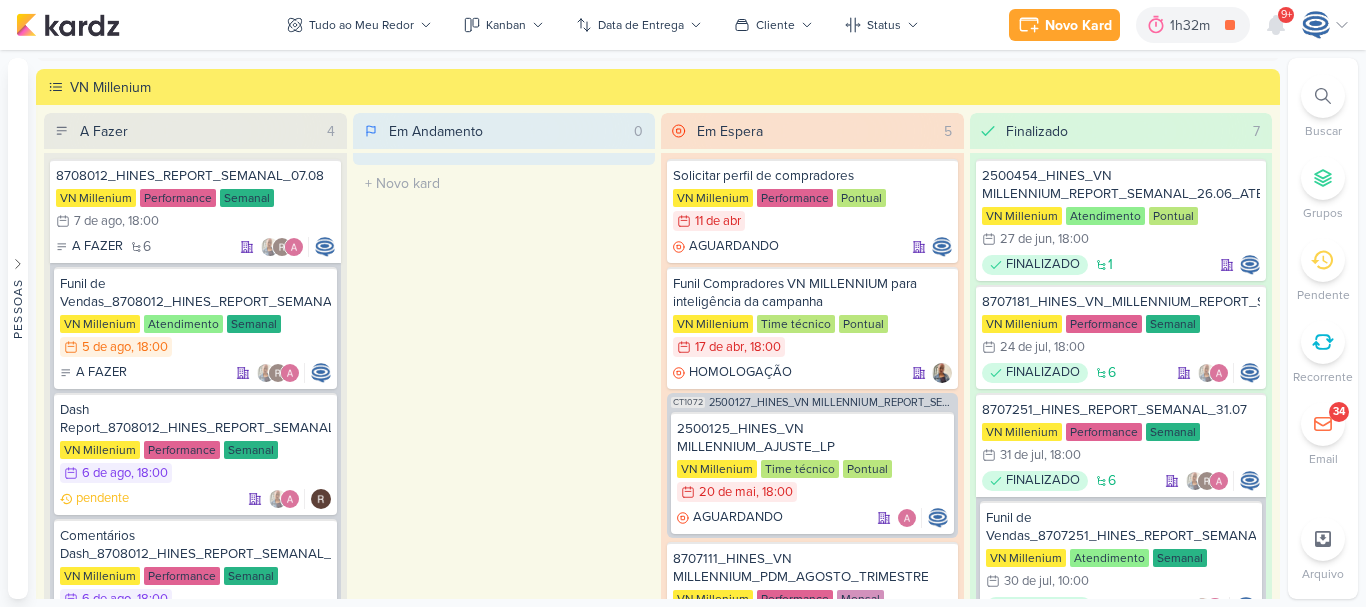 click 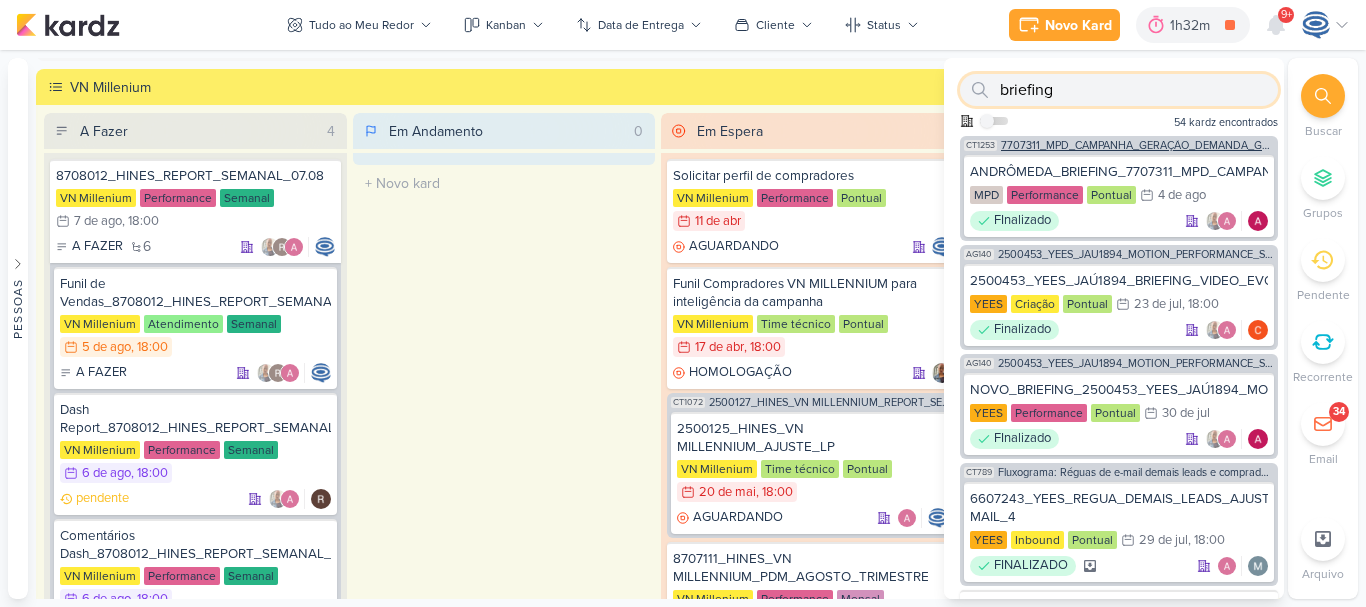 type on "briefing" 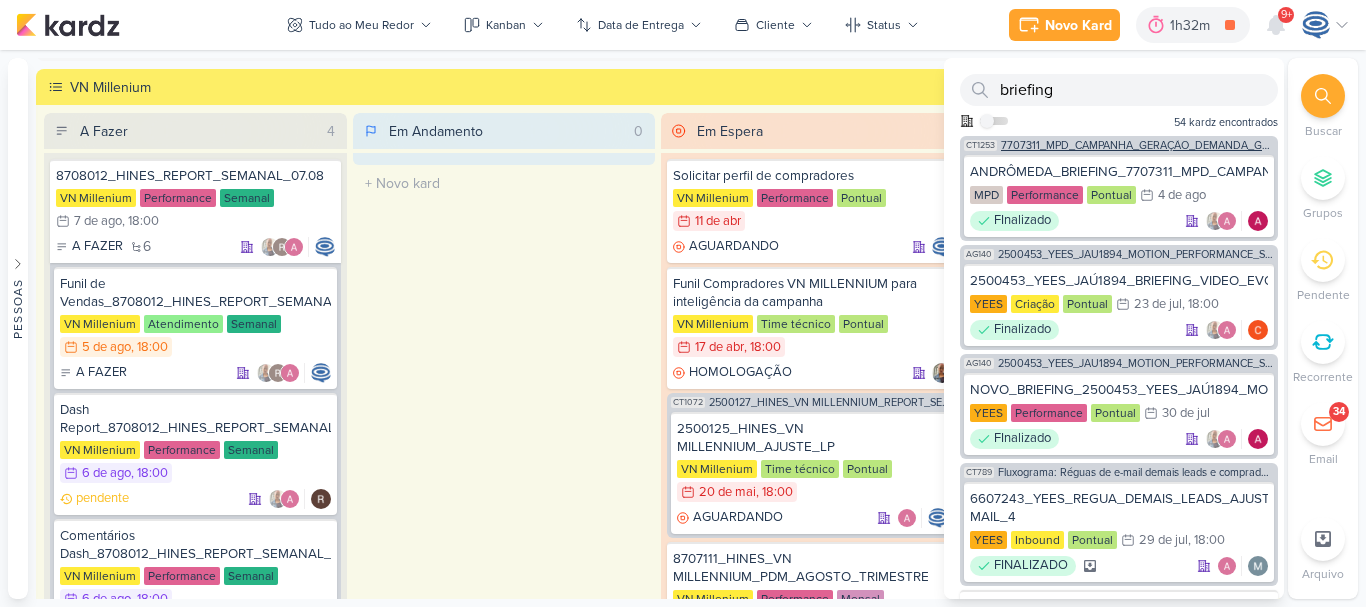 click on "7707311_MPD_CAMPANHA_GERAÇÃO_DEMANDA_GOOGLE_ADS" at bounding box center [1137, 145] 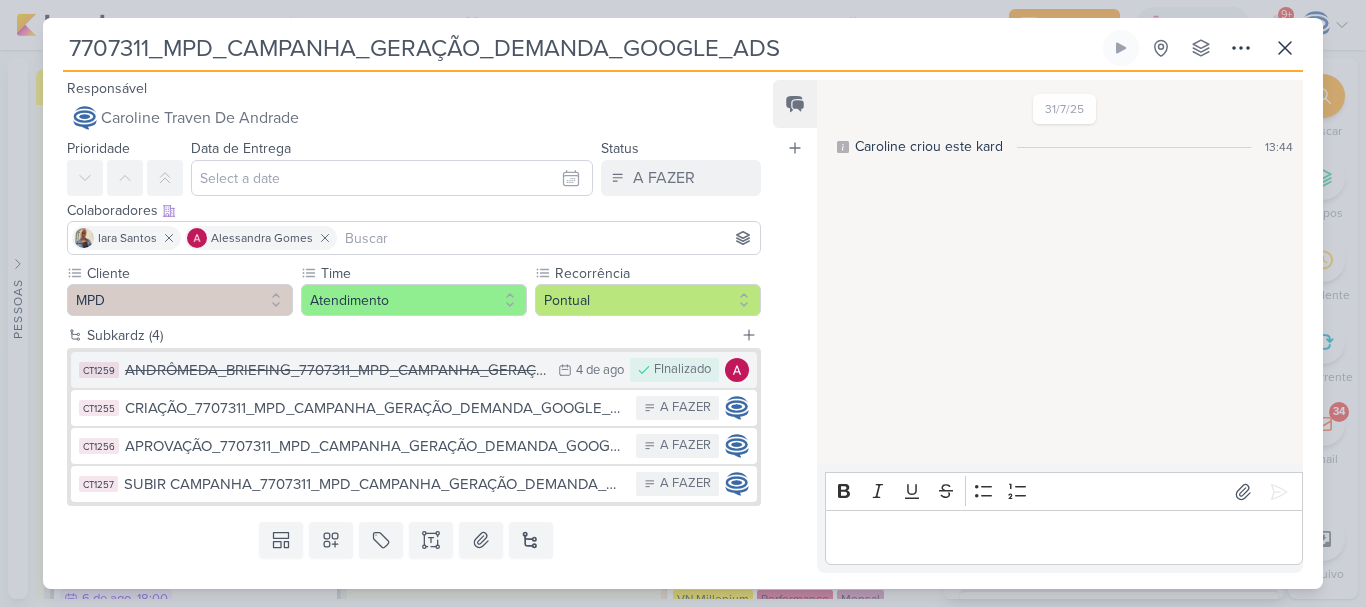 click on "ANDRÔMEDA_BRIEFING_7707311_MPD_CAMPANHA_GERAÇÃO_DEMANDA_GOOGLE_ADS" at bounding box center (336, 370) 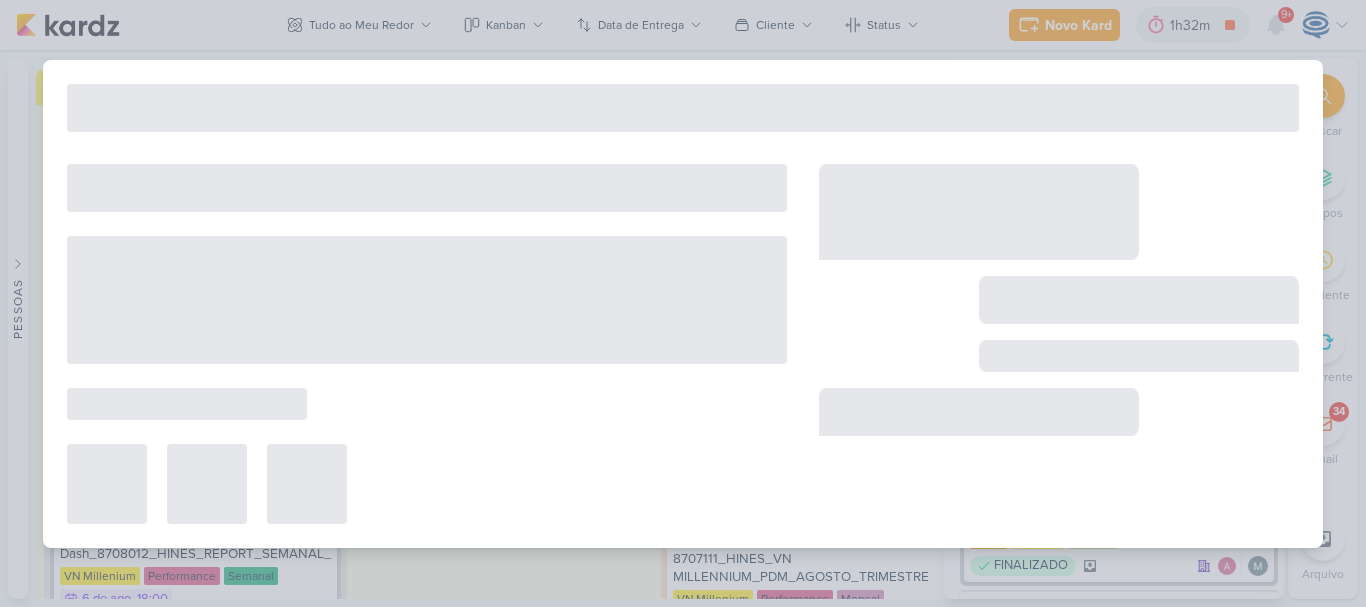 type on "ANDRÔMEDA_BRIEFING_7707311_MPD_CAMPANHA_GERAÇÃO_DEMANDA_GOOGLE_ADS" 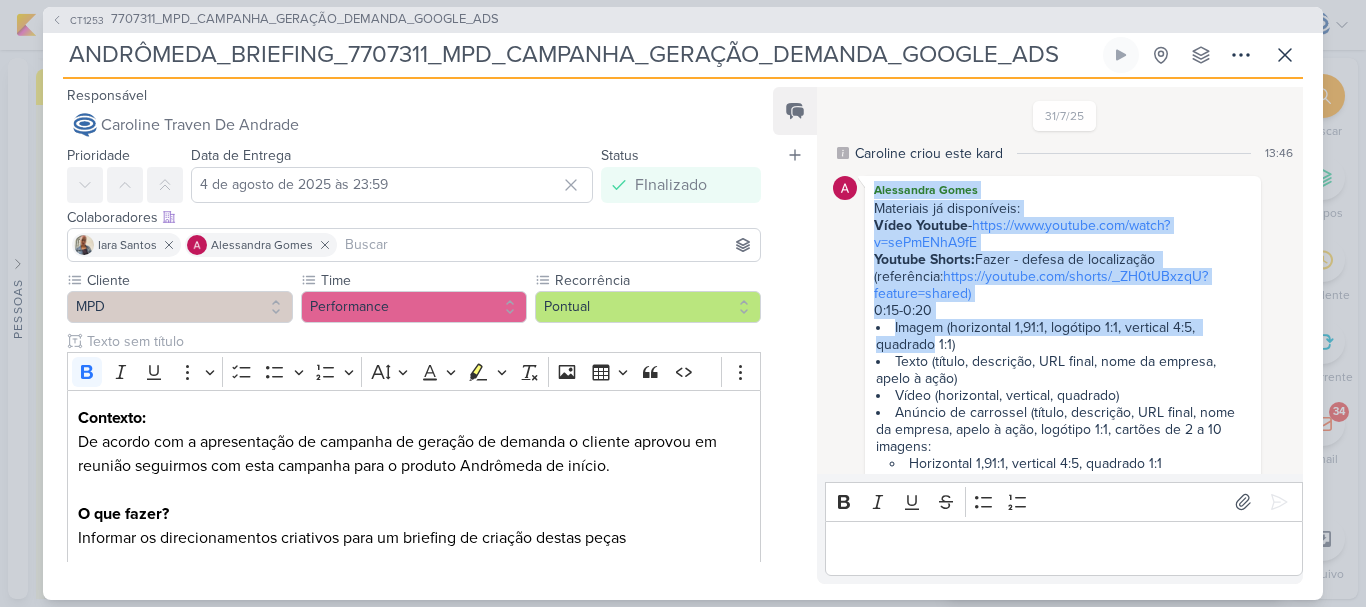 scroll, scrollTop: 133, scrollLeft: 0, axis: vertical 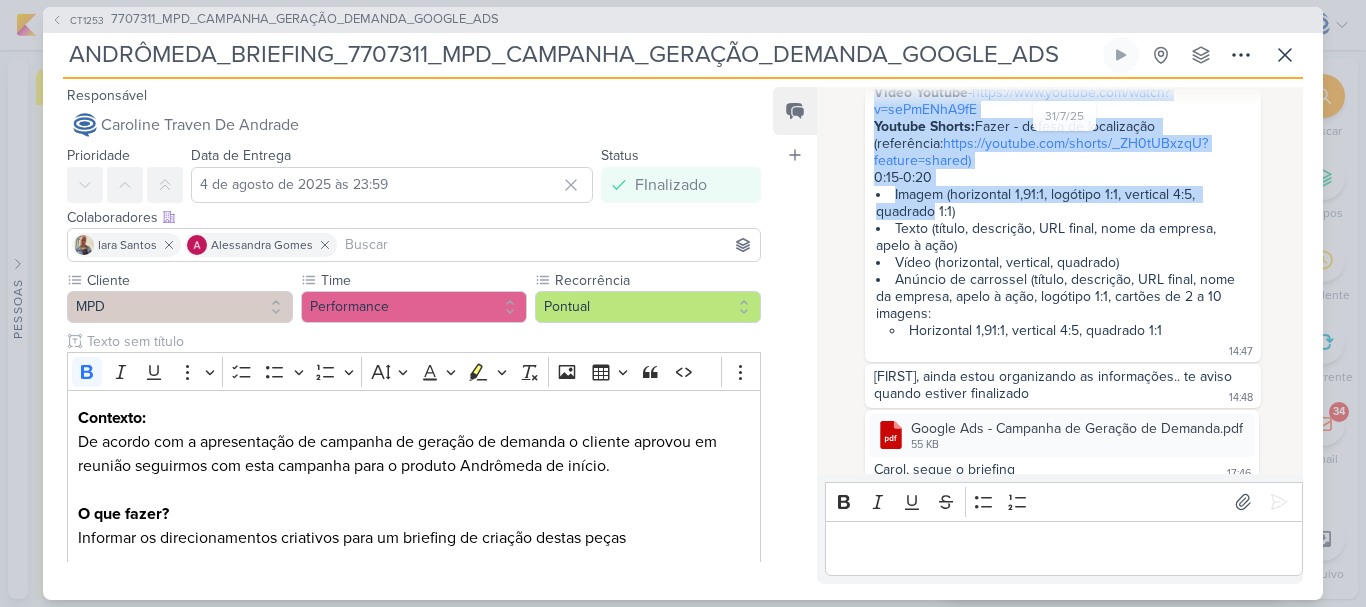 click on "Alessandra Gomes
Materiais já disponíveis: Vídeo Youtube  -  https://www.youtube.com/watch?v=sePmENhA9fE Youtube Shorts:  Fazer - defesa de localização (referência:  https://youtube.com/shorts/_ZH0tUBxzqU?feature=shared) 0:15-0:20 Imagem (horizontal 1,91:1, logótipo 1:1, vertical 4:5, quadrado 1:1) Texto (título, descrição, URL final, nome da empresa, apelo à ação) Vídeo (horizontal, vertical, quadrado) Anúncio de carrossel (título, descrição, URL final, nome da empresa, apelo à ação, logótipo 1:1, cartões de 2 a 10 imagens: Horizontal 1,91:1, vertical 4:5, quadrado 1:1
14:47
14:47" at bounding box center (1063, 202) 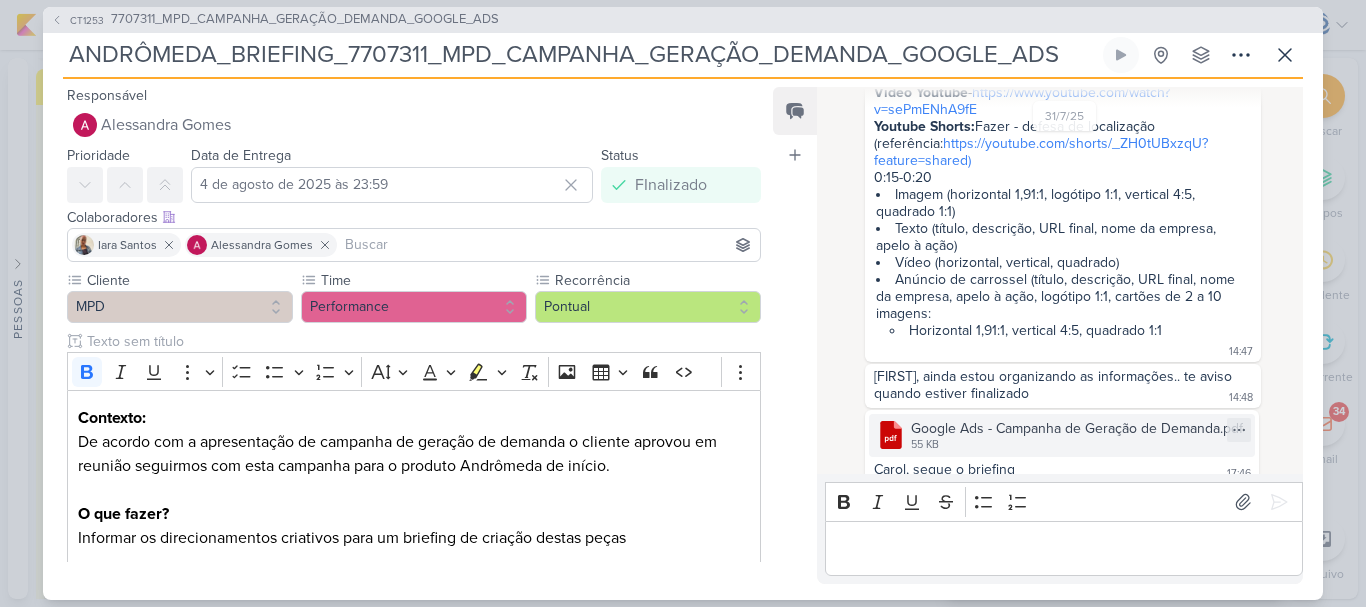 click on "Google Ads - Campanha de Geração de Demanda.pdf" at bounding box center (1077, 428) 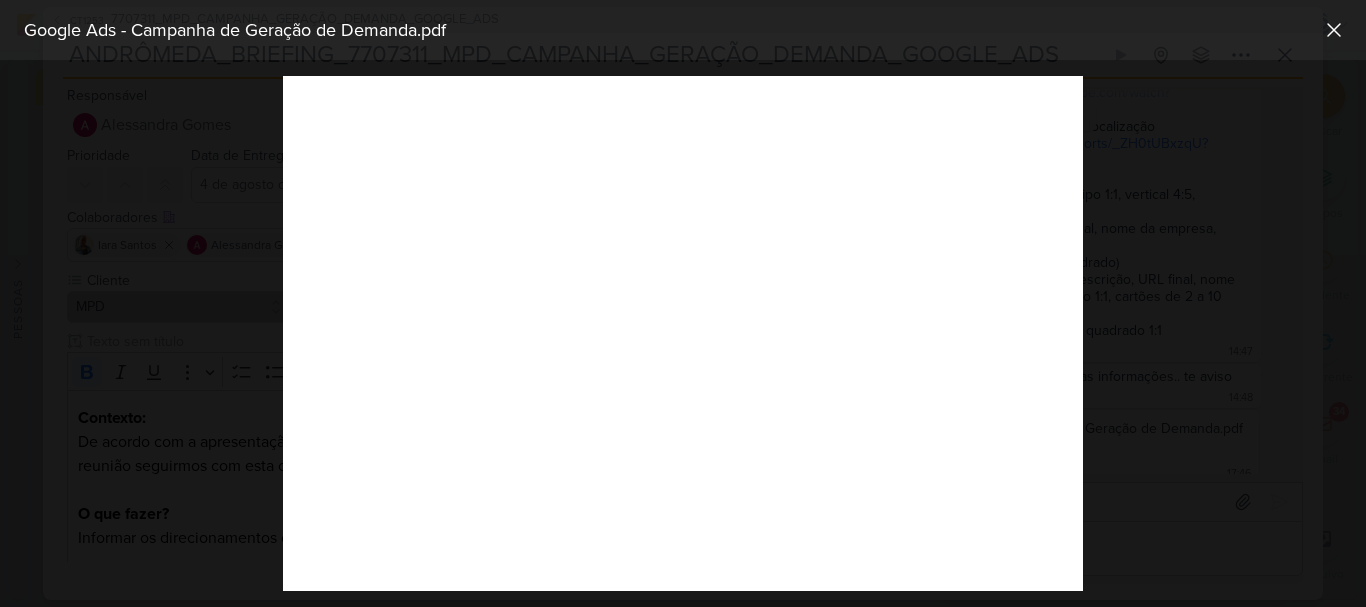 click at bounding box center (683, 333) 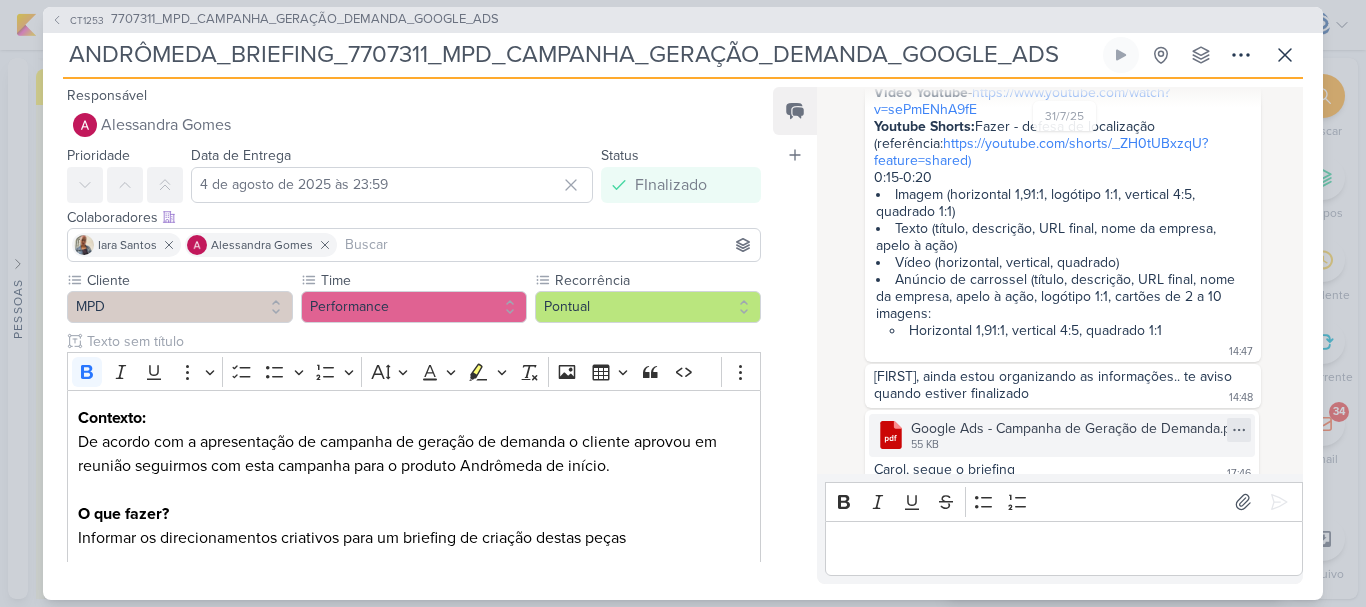click 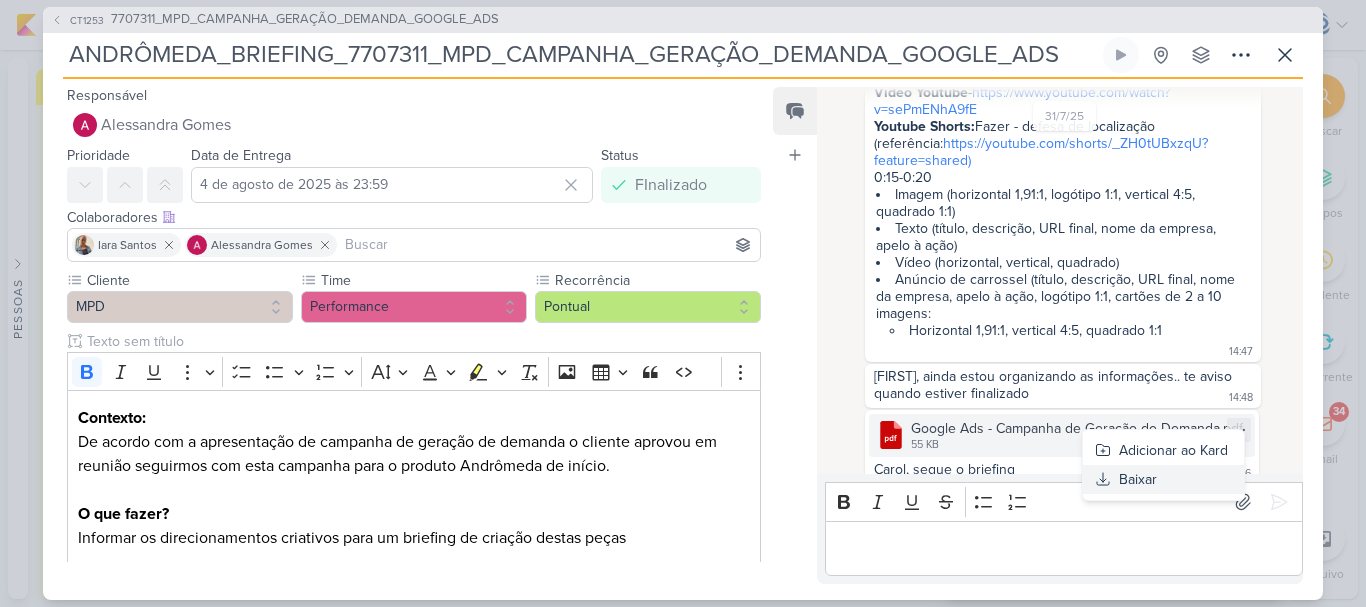 click on "Baixar" at bounding box center [1138, 479] 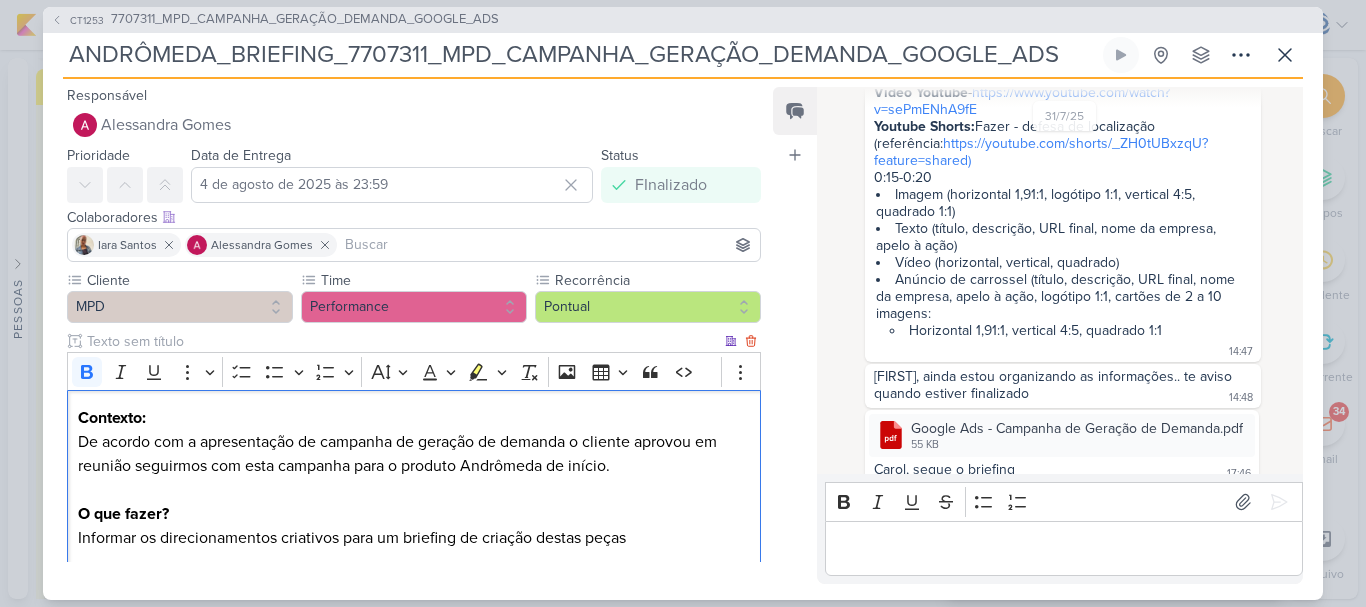 click on "Contexto:  De acordo com a apresentação de campanha de geração de demanda o cliente aprovou em reunião seguirmos com esta campanha para o produto Andrômeda de início.  O que fazer?  Informar os direcionamentos criativos para um briefing de criação destas peças" at bounding box center [414, 490] 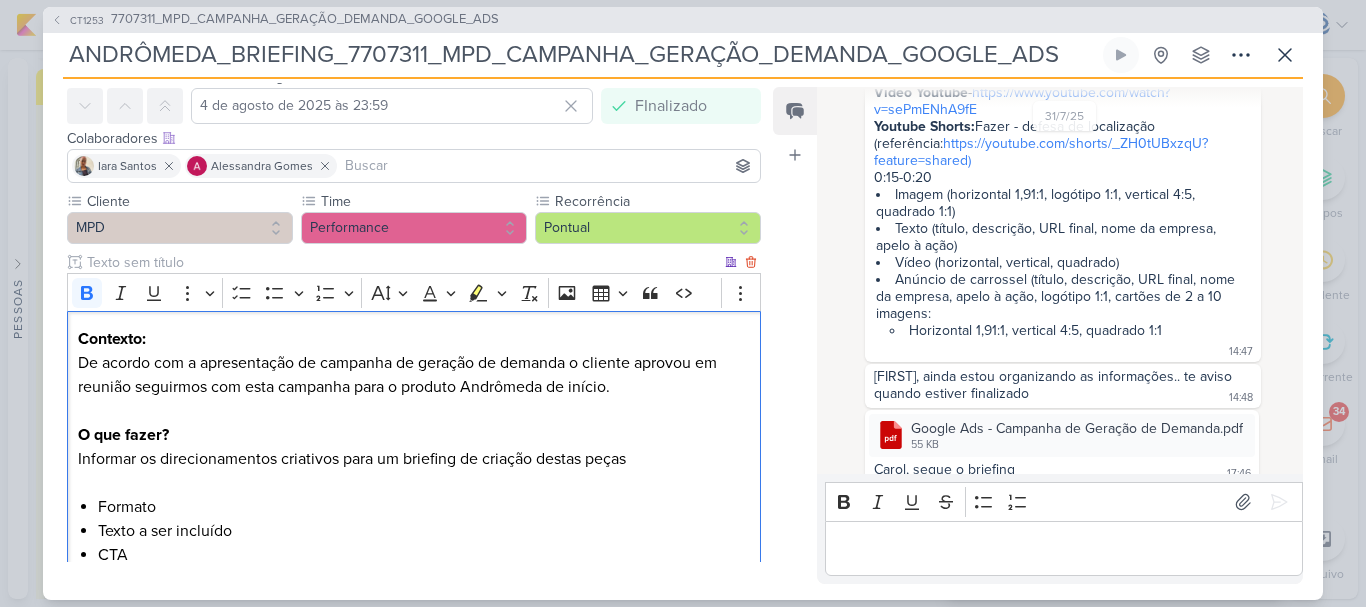 scroll, scrollTop: 0, scrollLeft: 0, axis: both 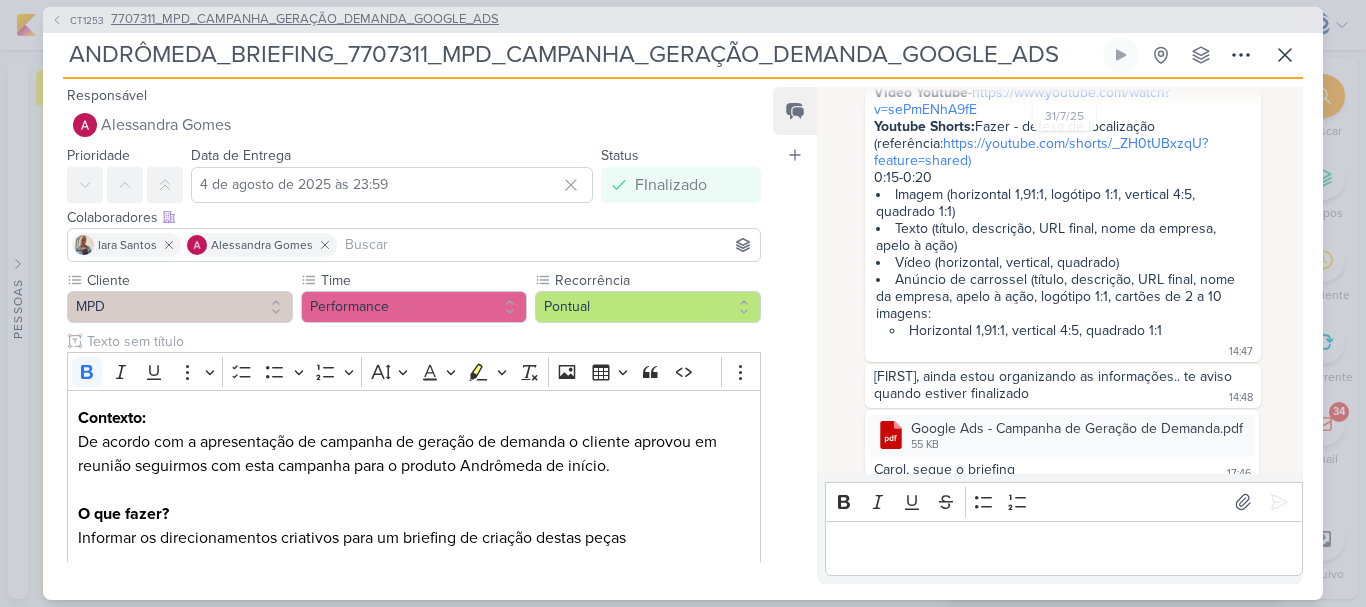 click on "7707311_MPD_CAMPANHA_GERAÇÃO_DEMANDA_GOOGLE_ADS" at bounding box center [305, 20] 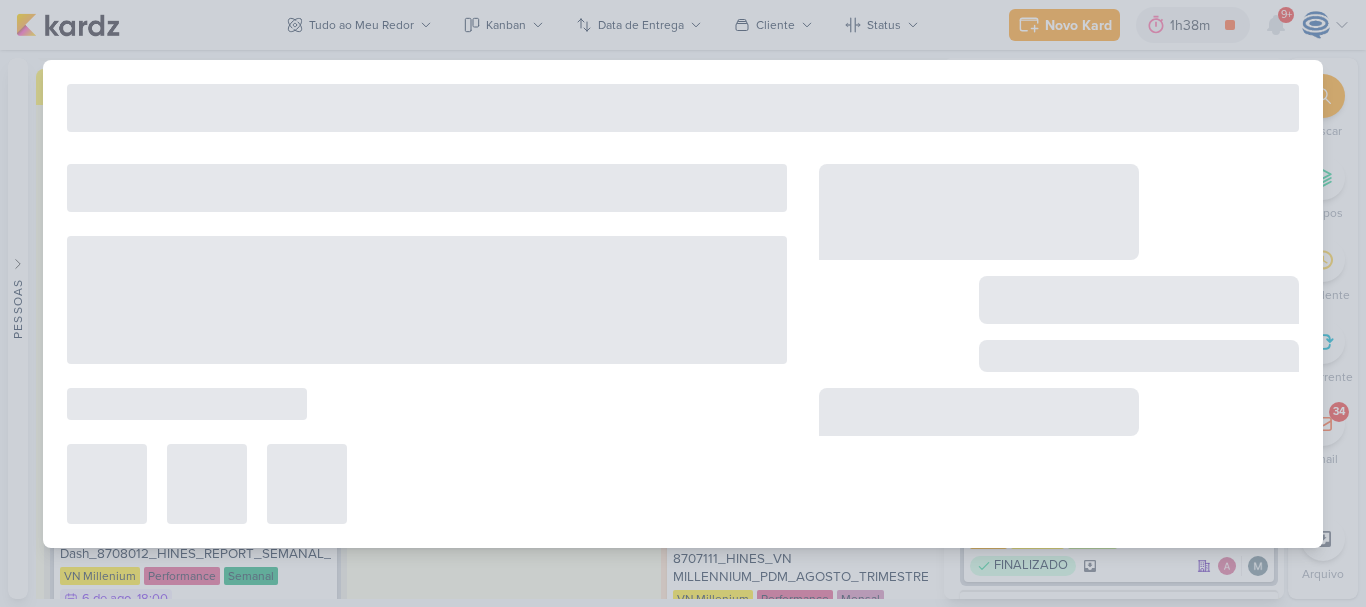 type on "7707311_MPD_CAMPANHA_GERAÇÃO_DEMANDA_GOOGLE_ADS" 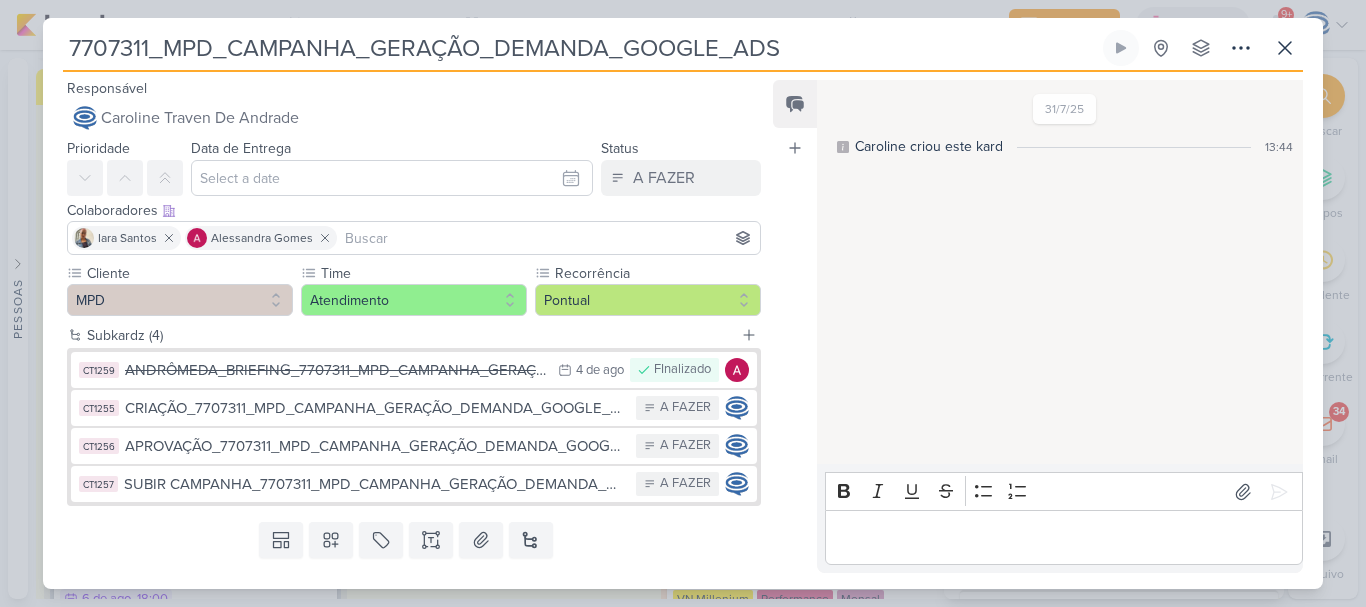 type 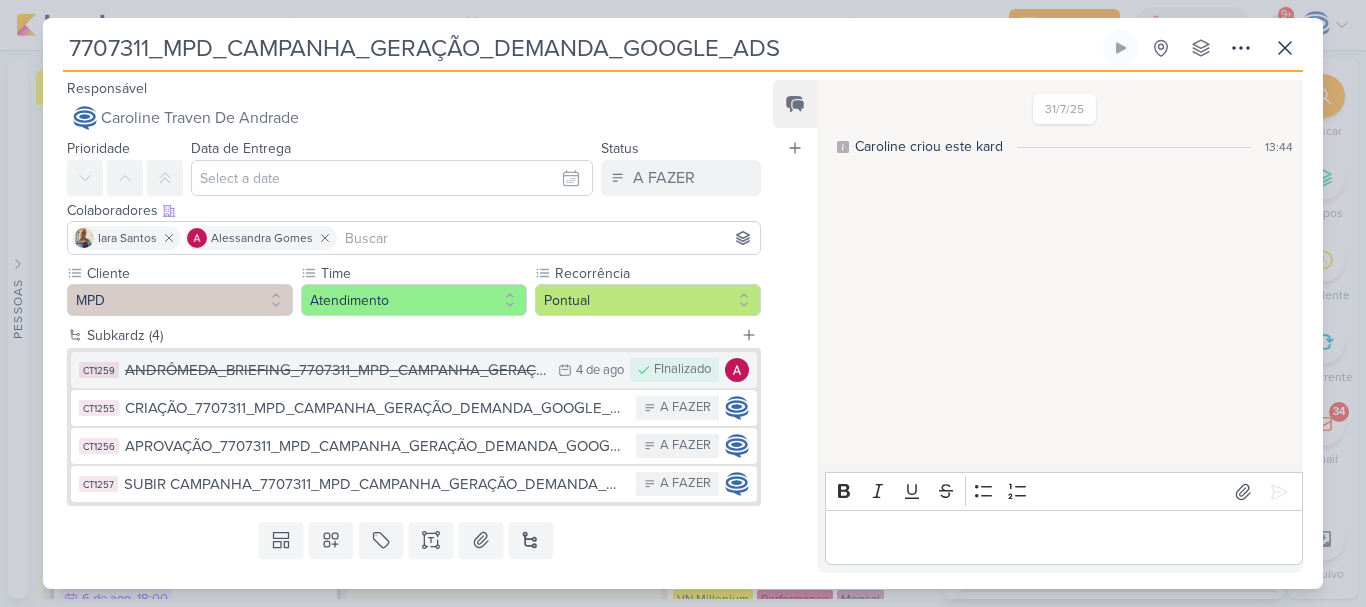 click on "ANDRÔMEDA_BRIEFING_7707311_MPD_CAMPANHA_GERAÇÃO_DEMANDA_GOOGLE_ADS" at bounding box center [336, 370] 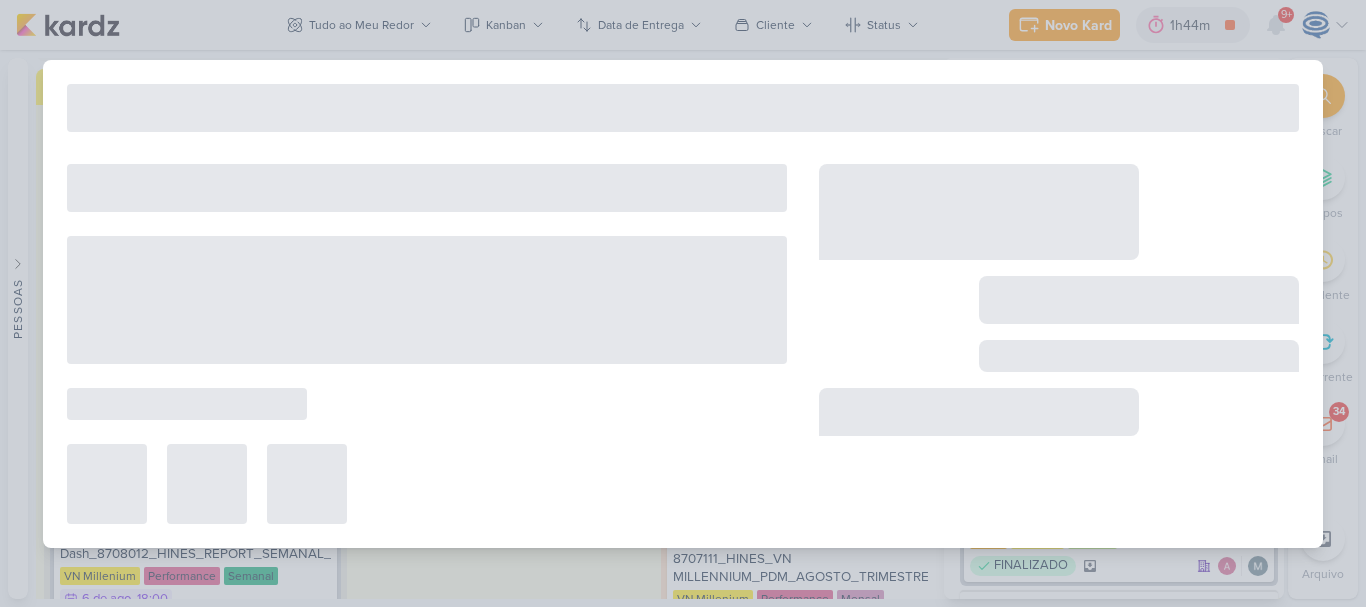type on "ANDRÔMEDA_BRIEFING_7707311_MPD_CAMPANHA_GERAÇÃO_DEMANDA_GOOGLE_ADS" 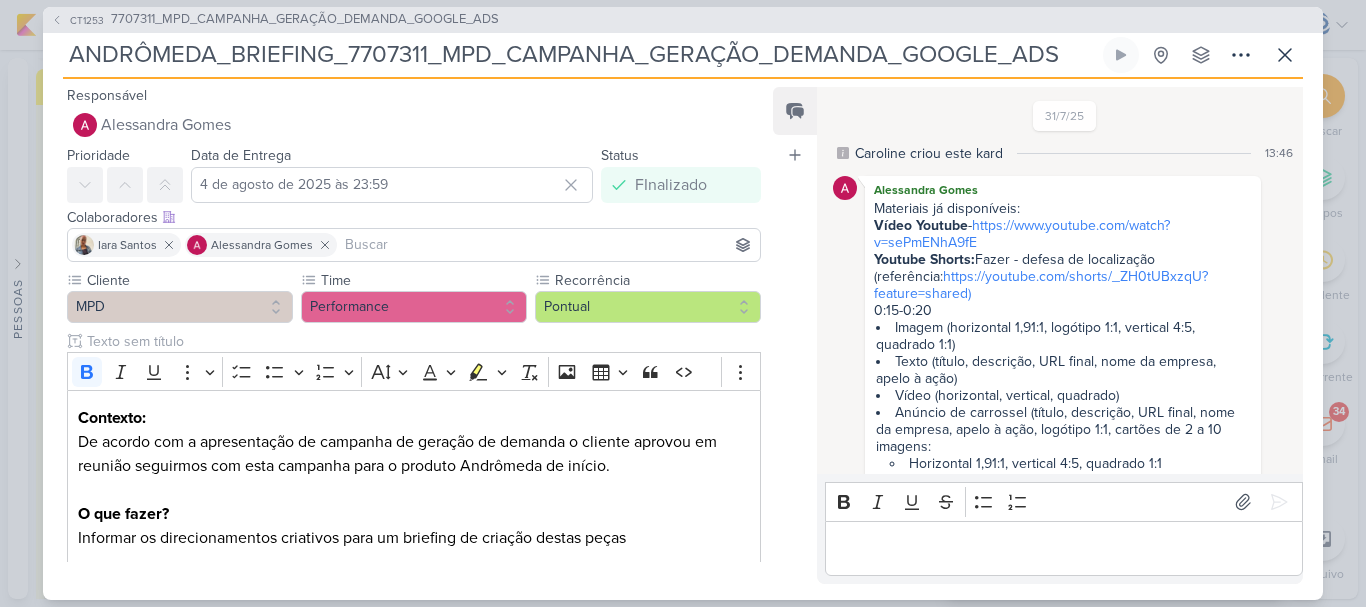 scroll, scrollTop: 133, scrollLeft: 0, axis: vertical 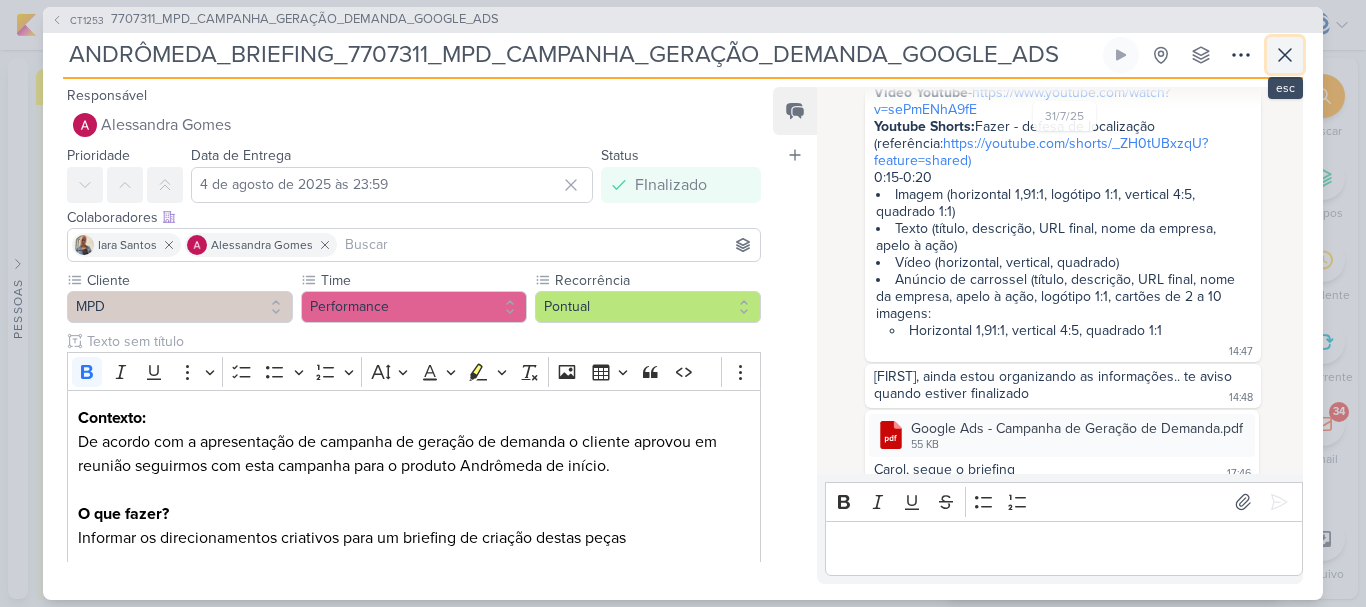 click 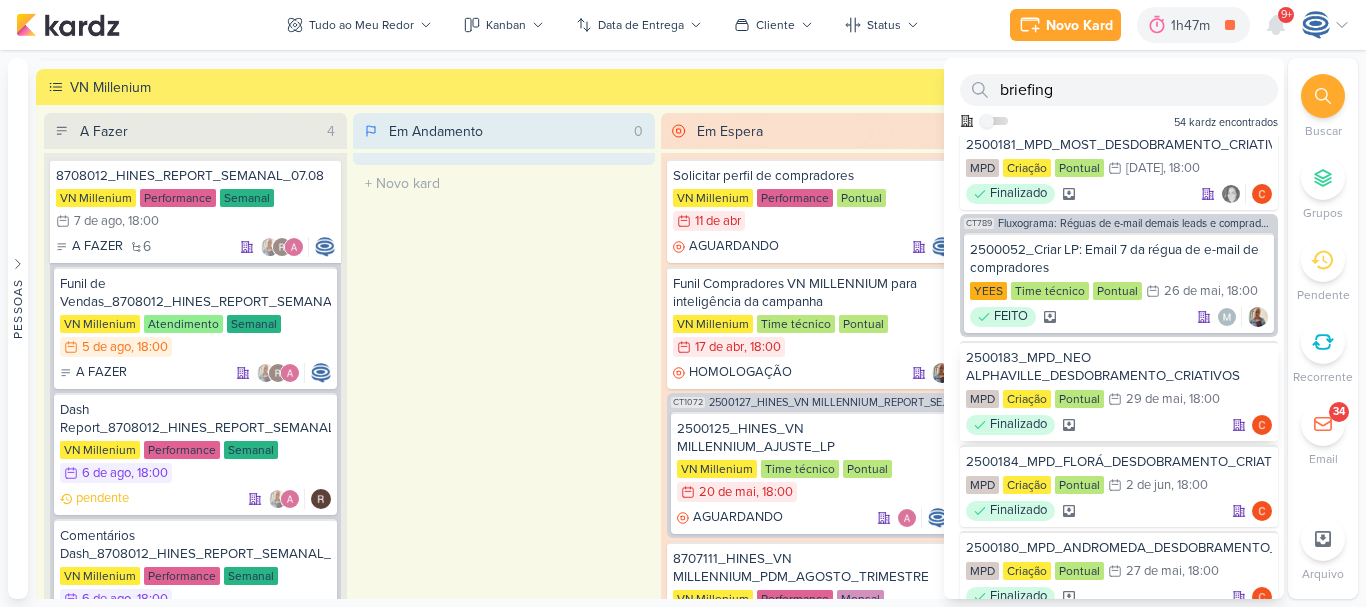 scroll, scrollTop: 1375, scrollLeft: 0, axis: vertical 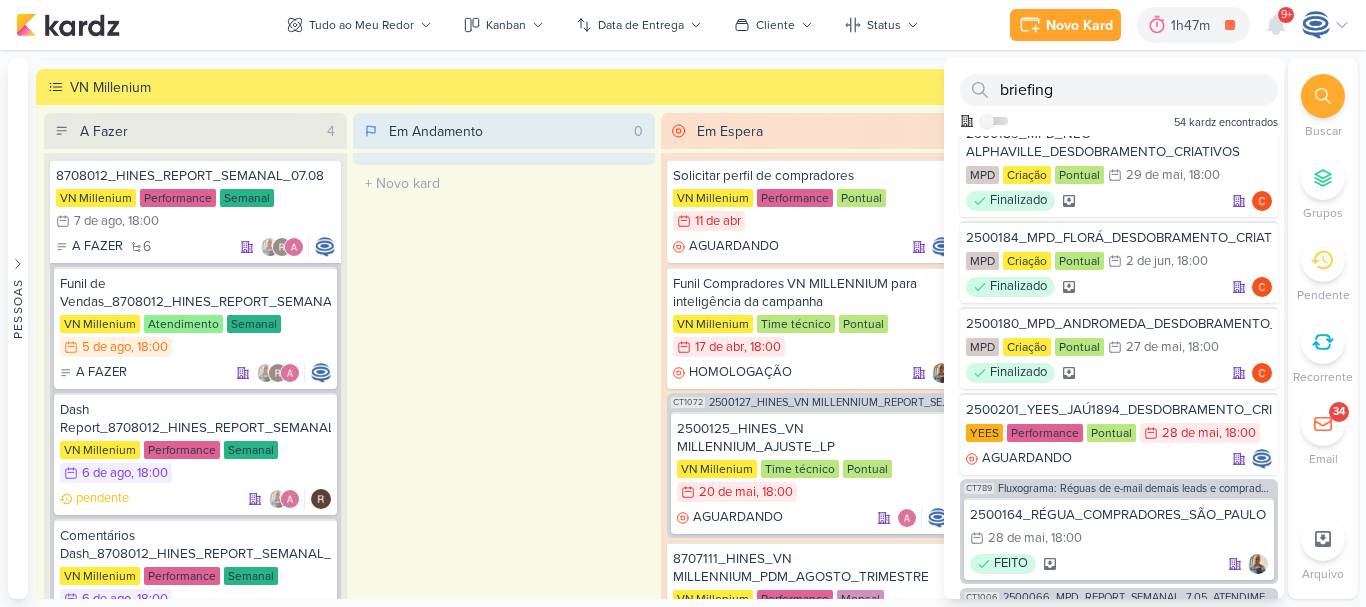 click 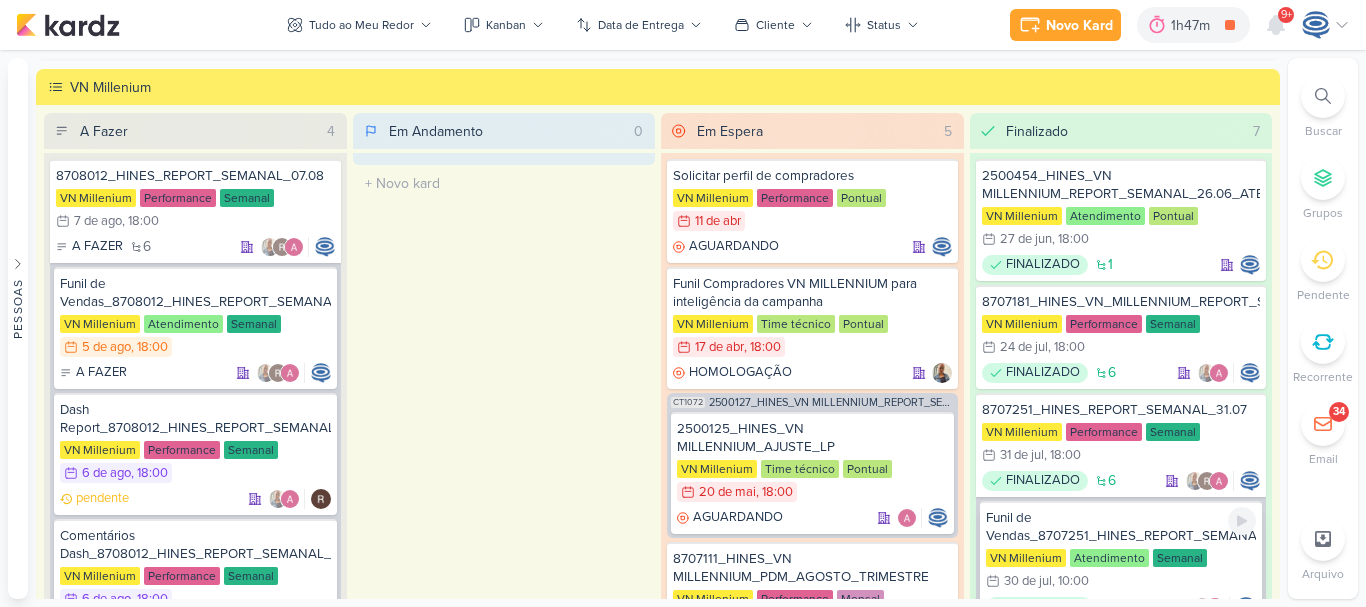 scroll, scrollTop: 1299, scrollLeft: 0, axis: vertical 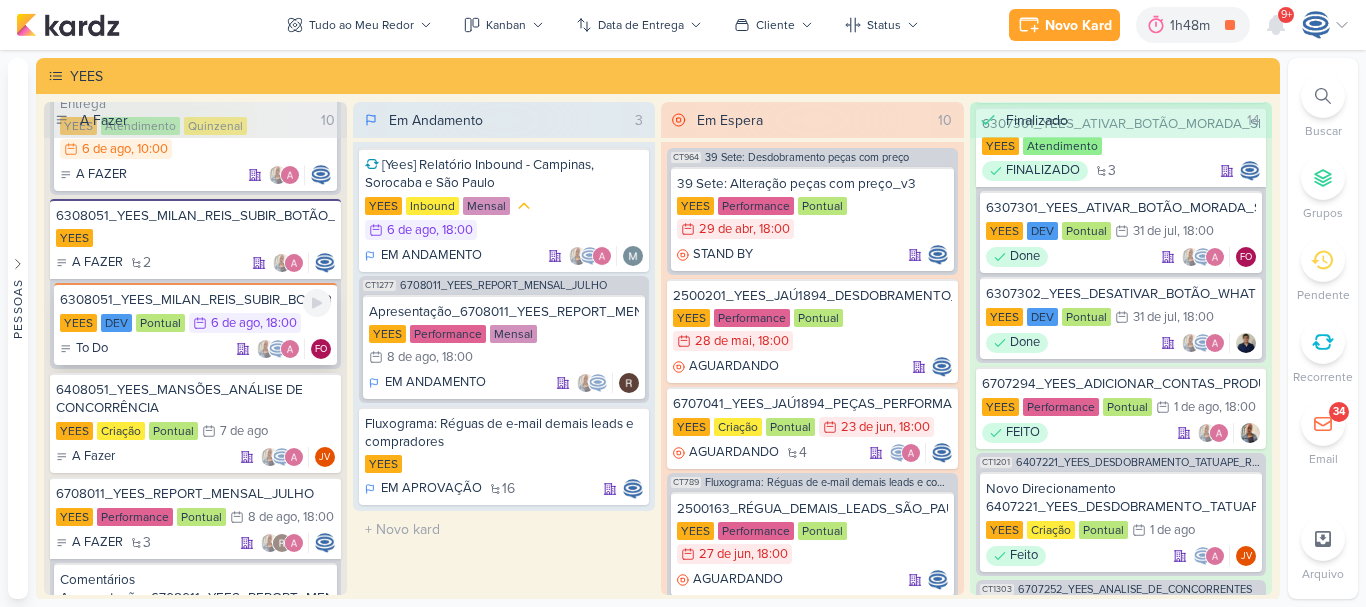 click on "6308051_YEES_MILAN_REIS_SUBIR_BOTÃO_WPP" at bounding box center [195, 300] 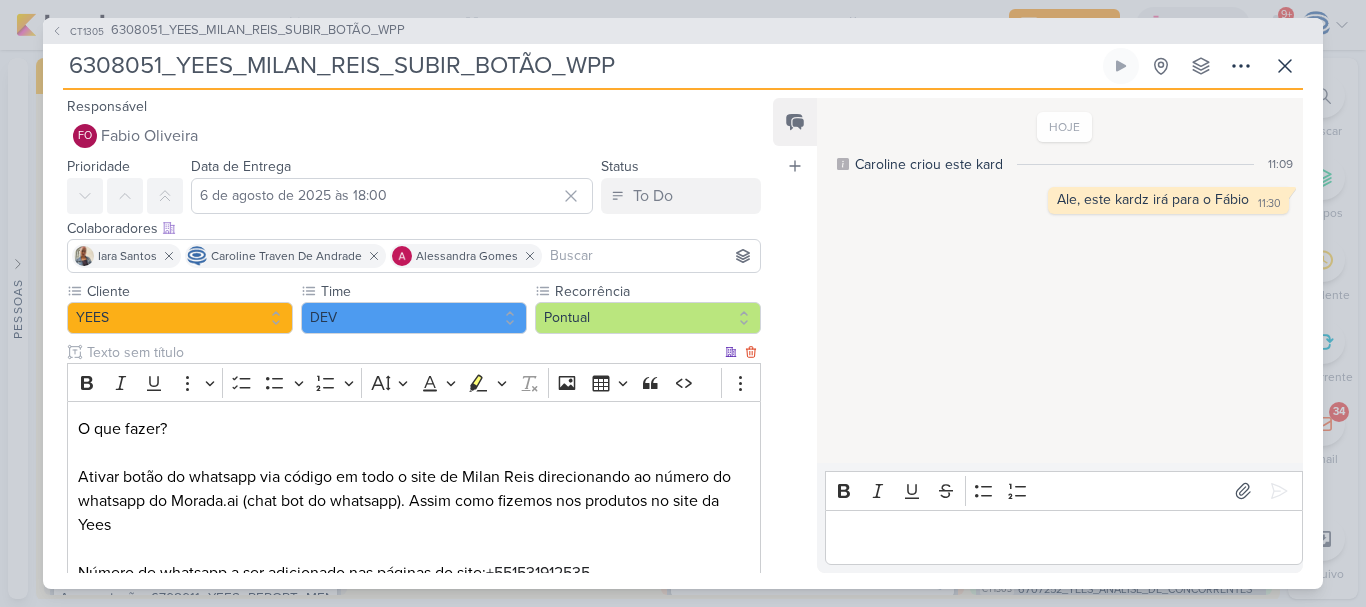 scroll, scrollTop: 402, scrollLeft: 0, axis: vertical 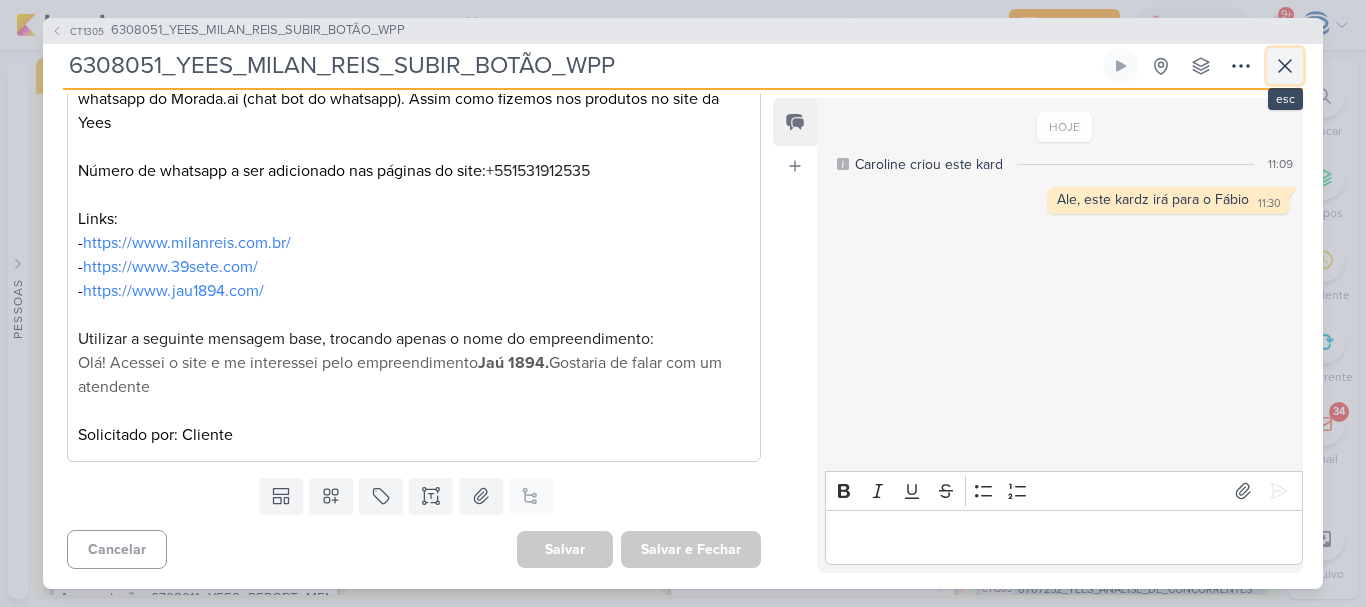 click at bounding box center [1285, 66] 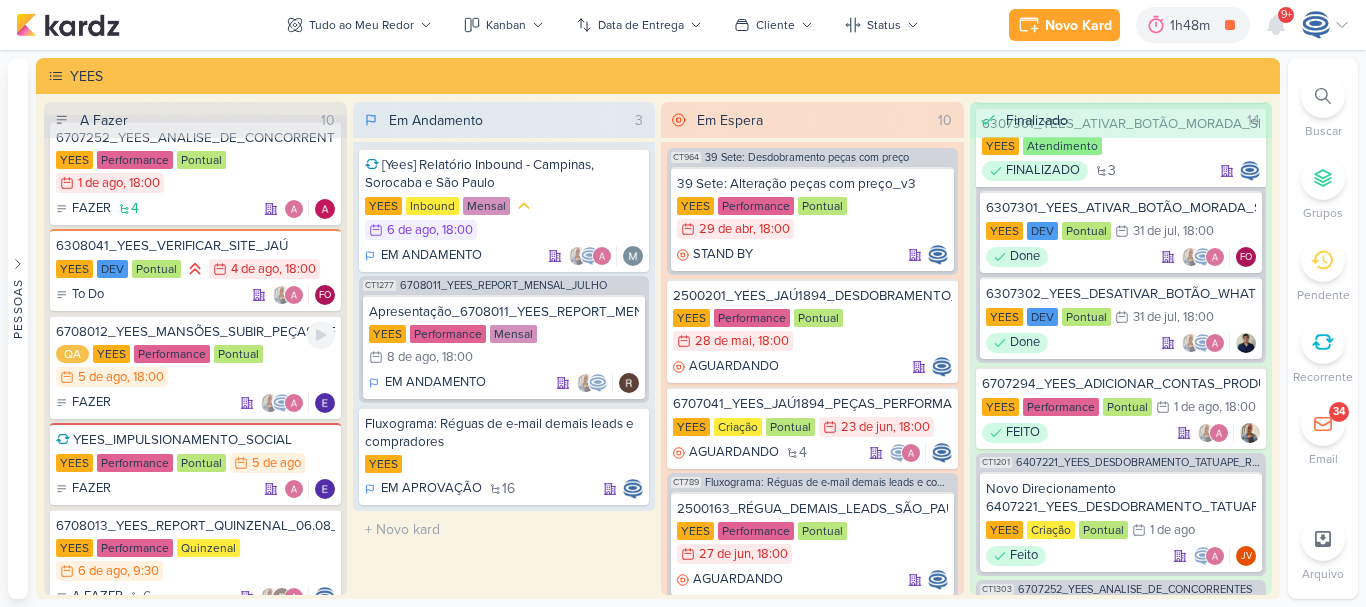 scroll, scrollTop: 0, scrollLeft: 0, axis: both 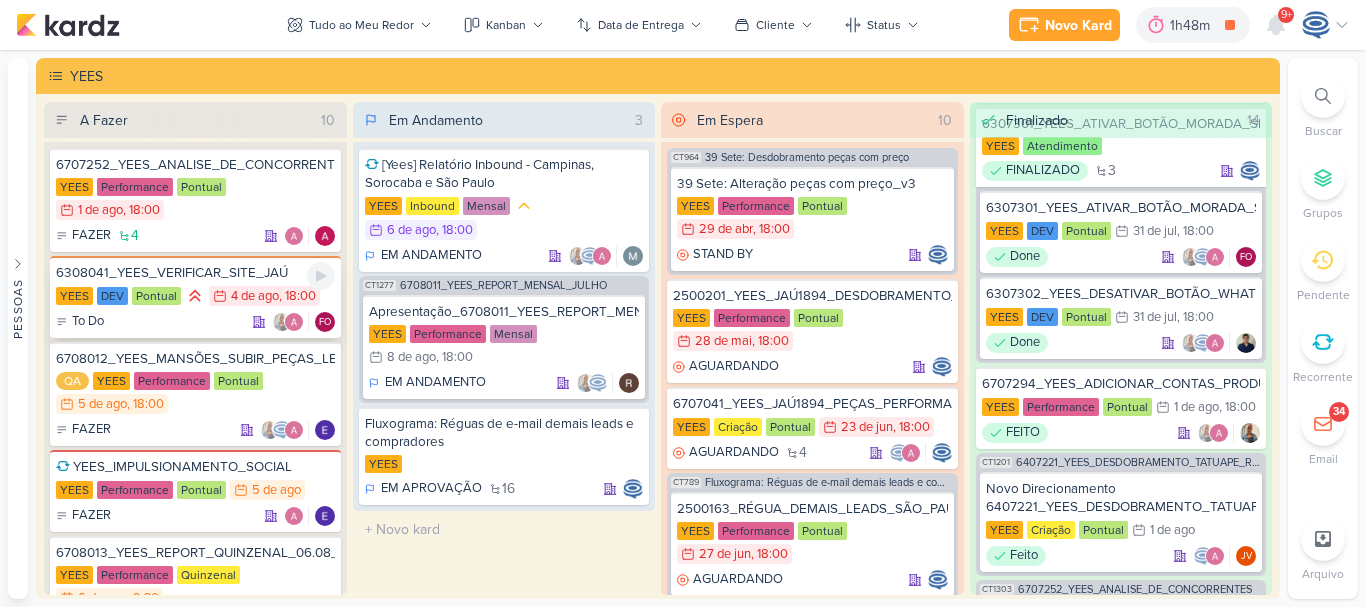 click on "6308041_YEES_VERIFICAR_SITE_JAÚ
YEES
DEV
Pontual
4/8
4 de ago
, 18:00
To Do" at bounding box center (195, 297) 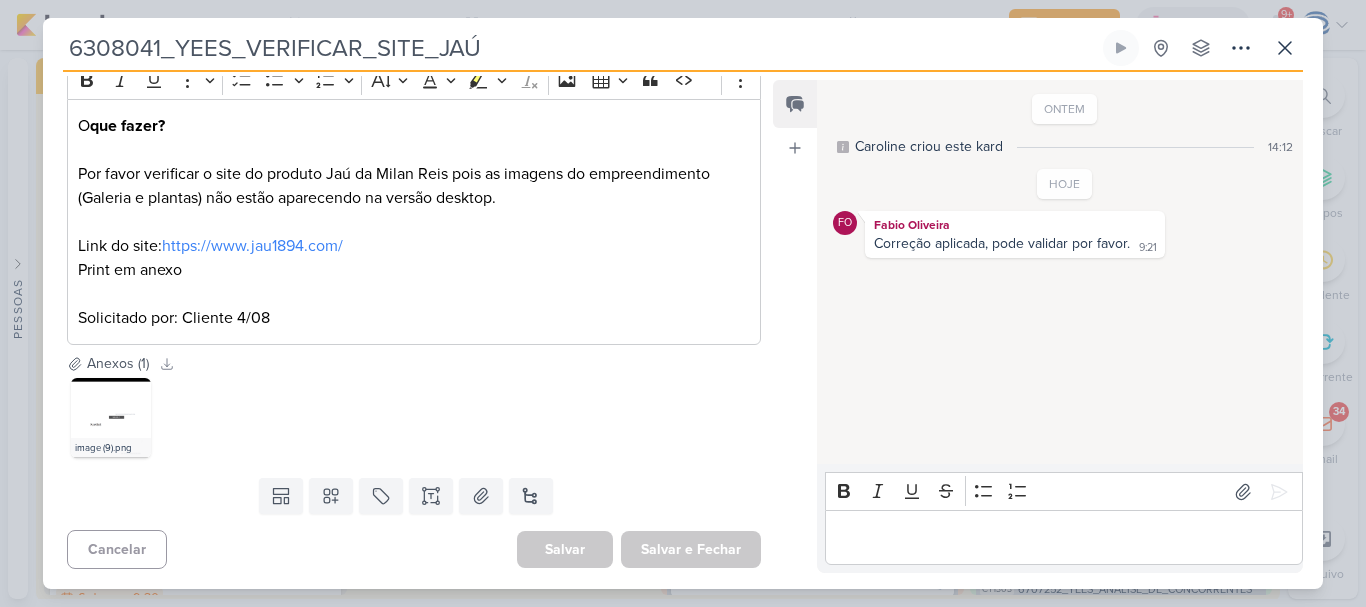 scroll, scrollTop: 0, scrollLeft: 0, axis: both 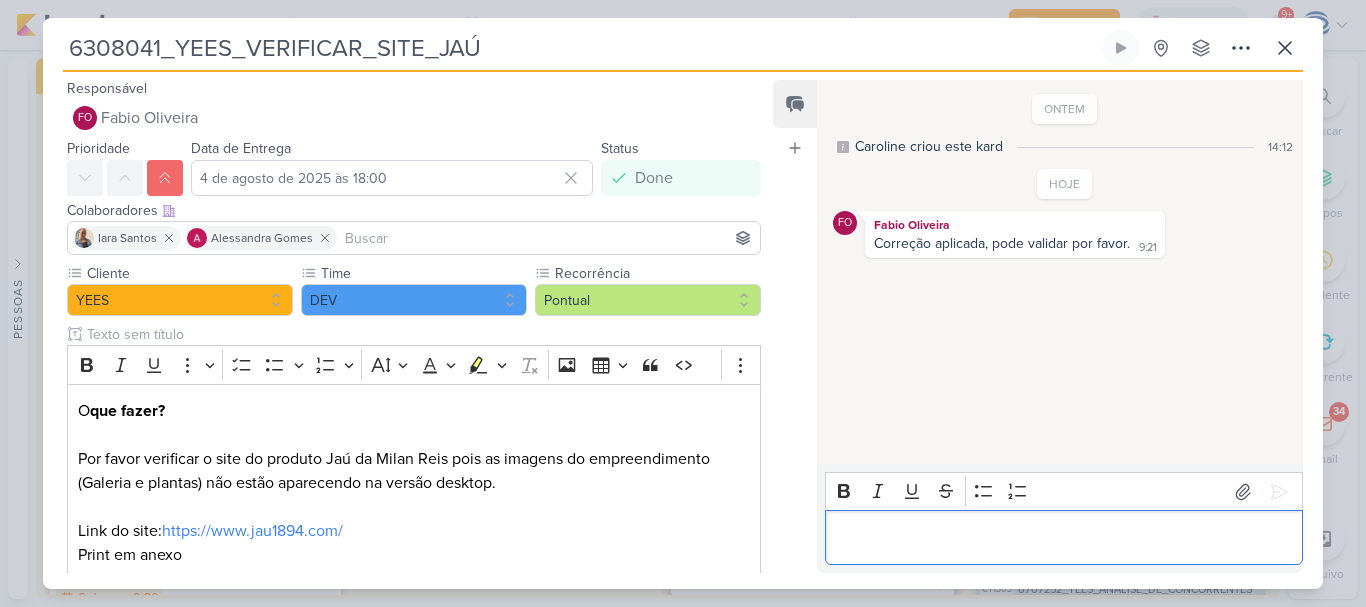 click at bounding box center [1063, 538] 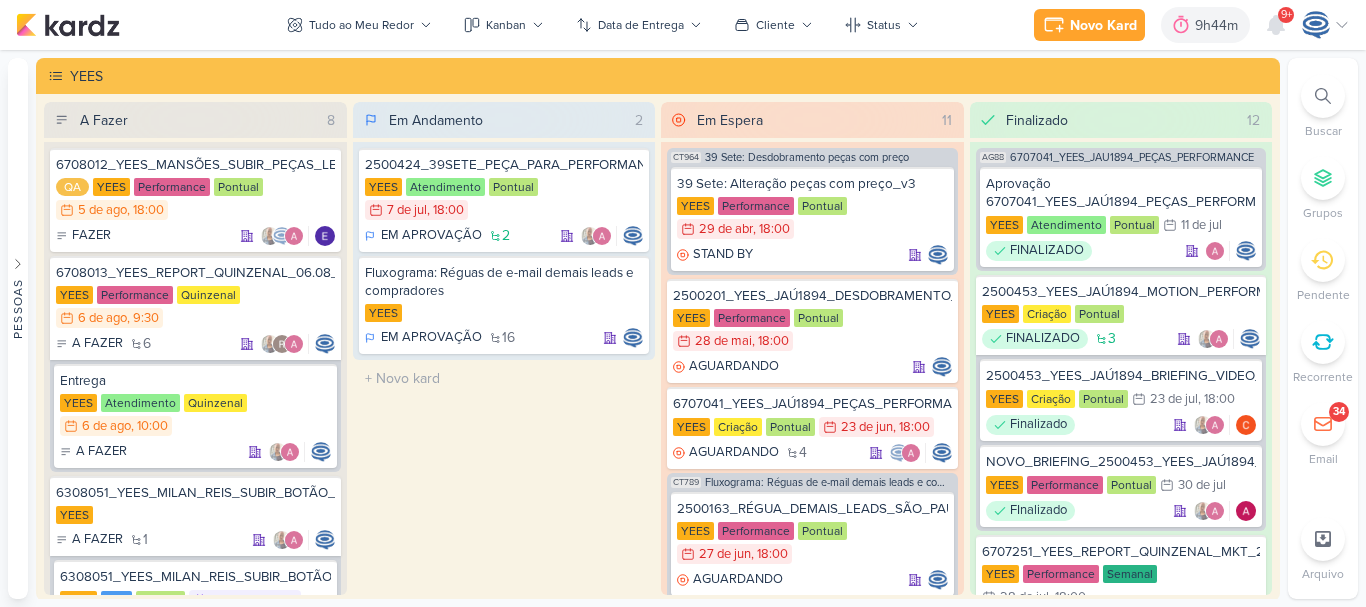 scroll, scrollTop: 0, scrollLeft: 0, axis: both 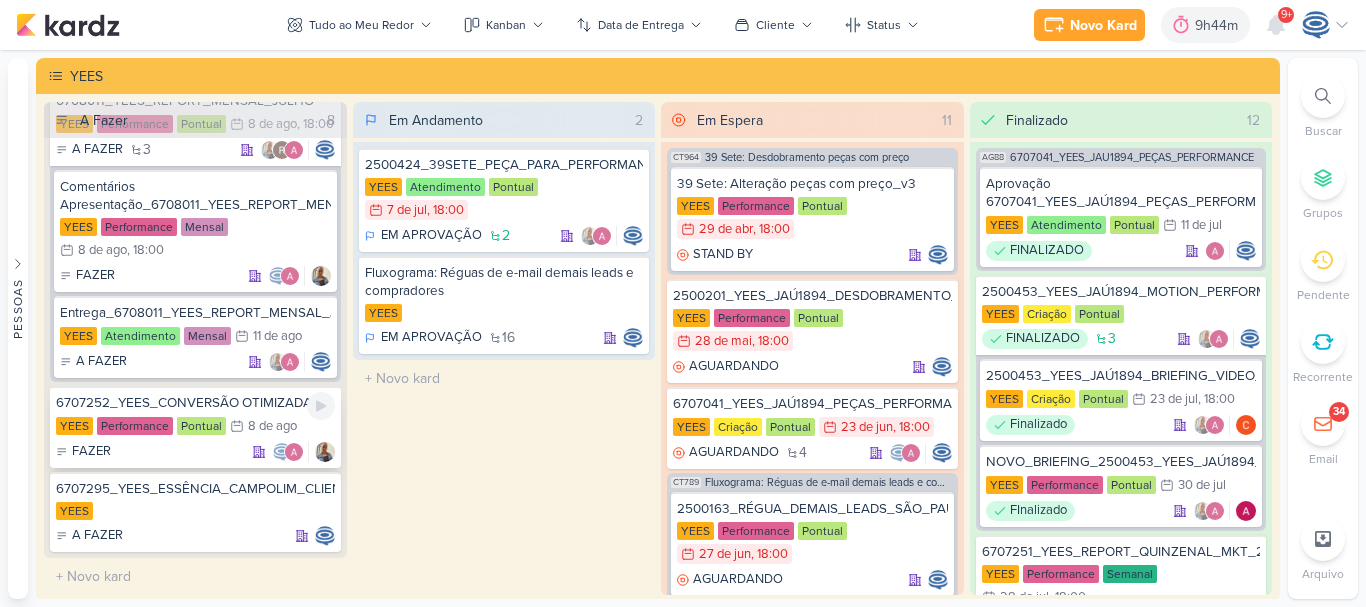 click on "6707252_YEES_CONVERSÃO OTIMIZADA" at bounding box center [195, 403] 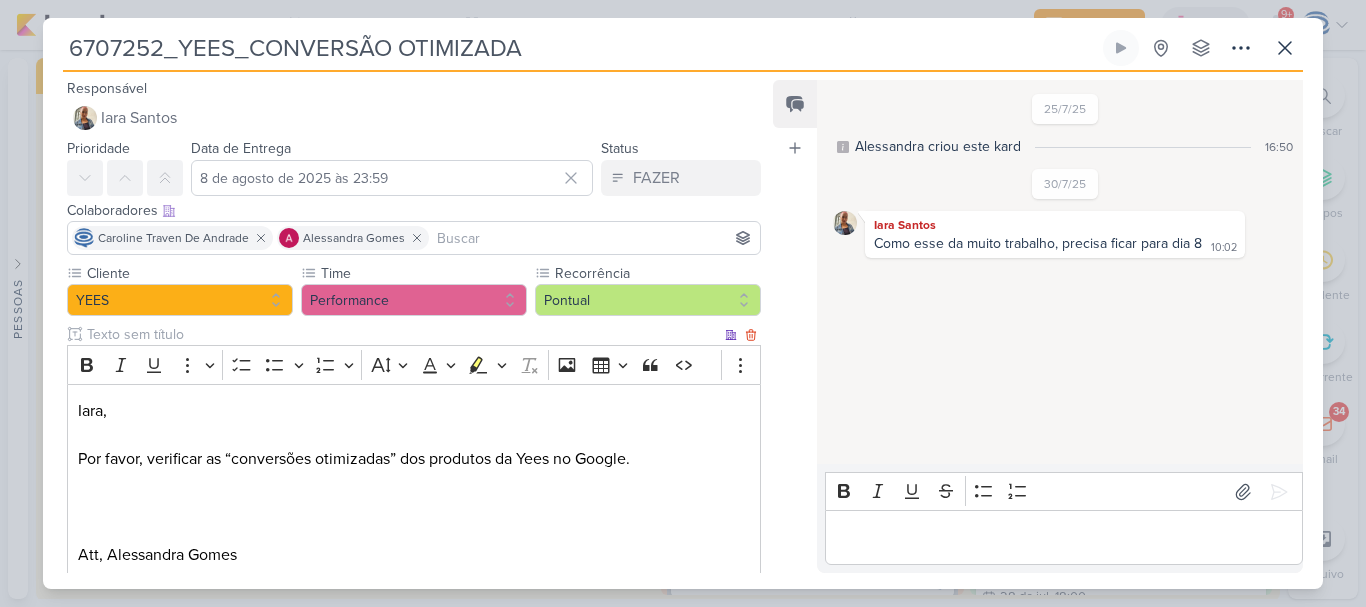 scroll, scrollTop: 120, scrollLeft: 0, axis: vertical 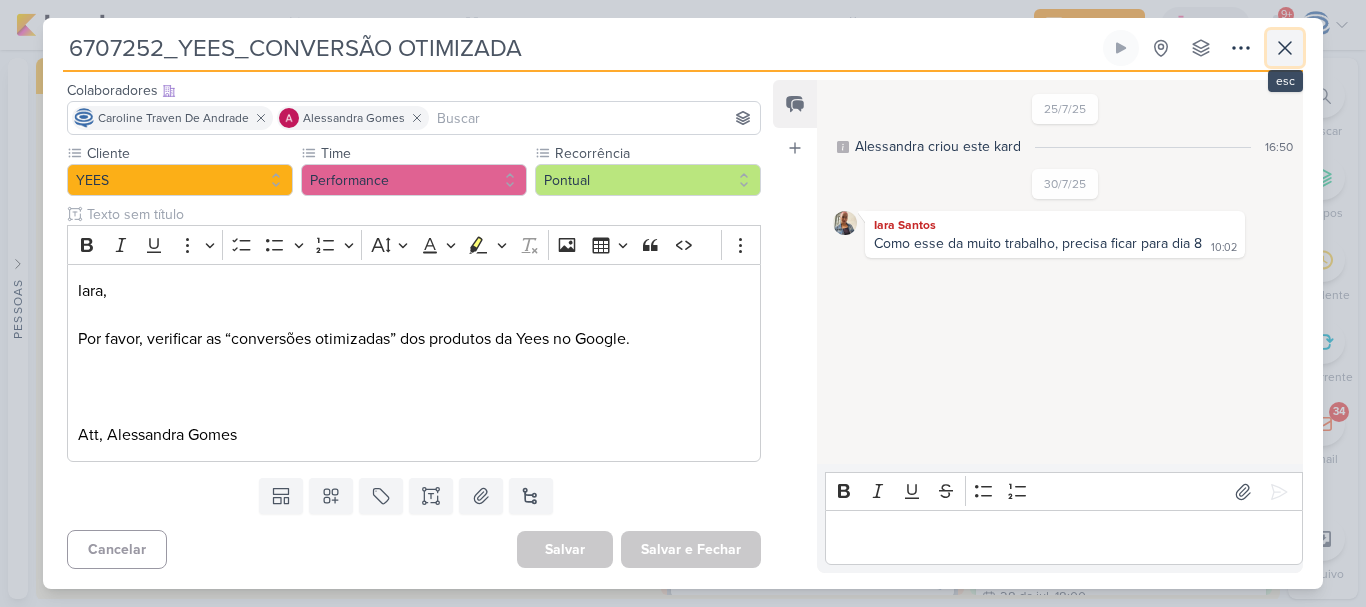 click 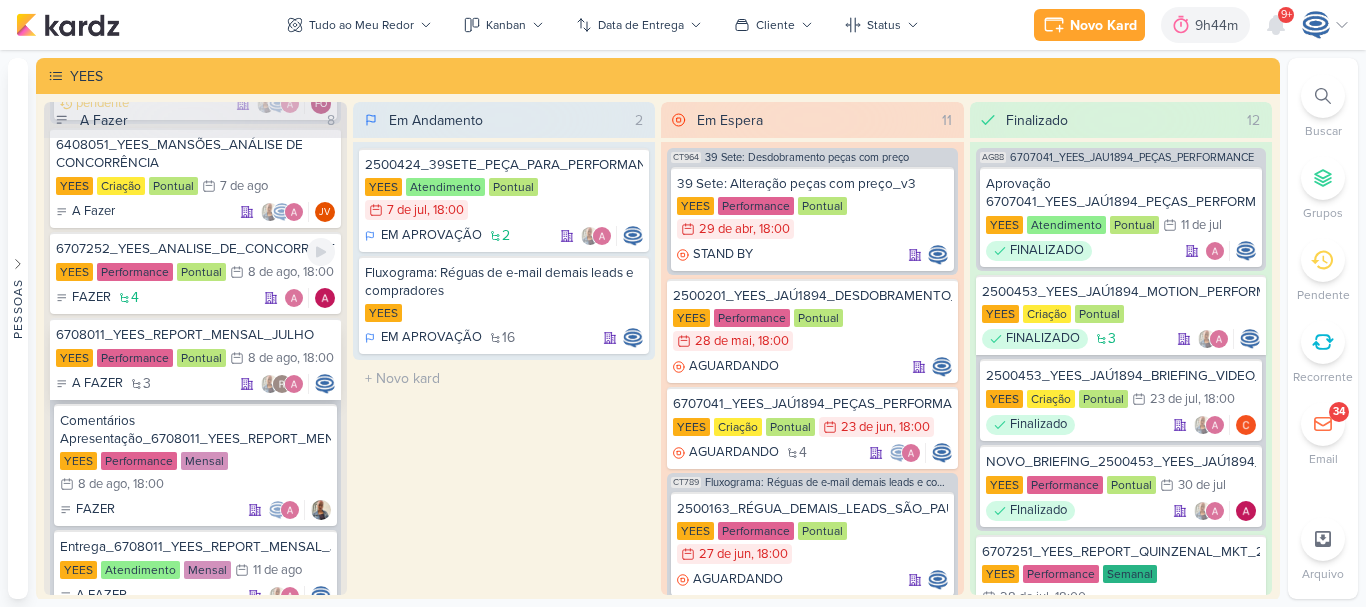 scroll, scrollTop: 521, scrollLeft: 0, axis: vertical 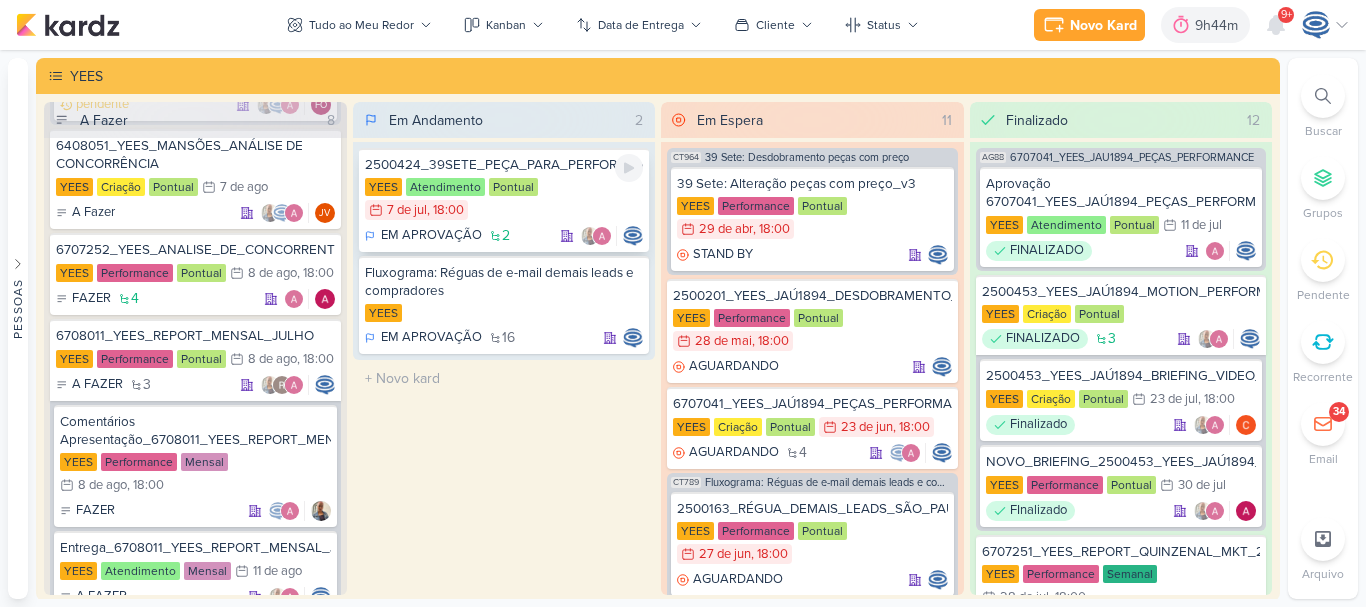 click on "2500424_39SETE_PEÇA_PARA_PERFORMANCE_V6" at bounding box center (504, 165) 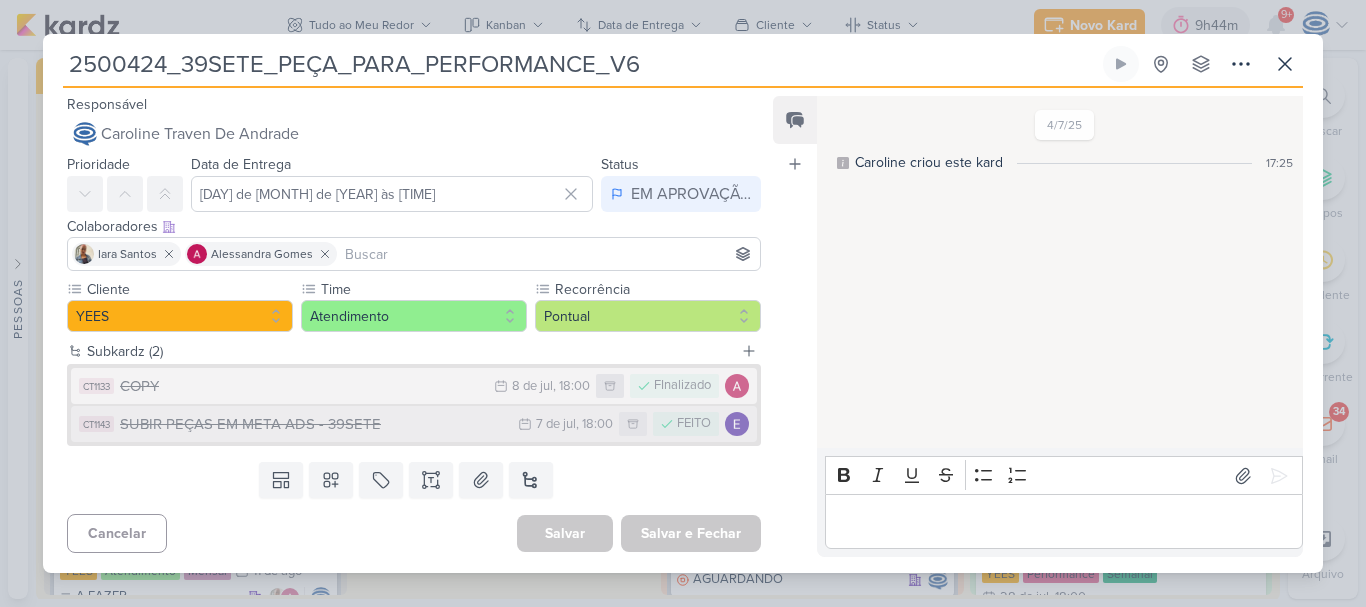 click on "SUBIR PEÇAS EM META ADS - 39SETE" at bounding box center (314, 424) 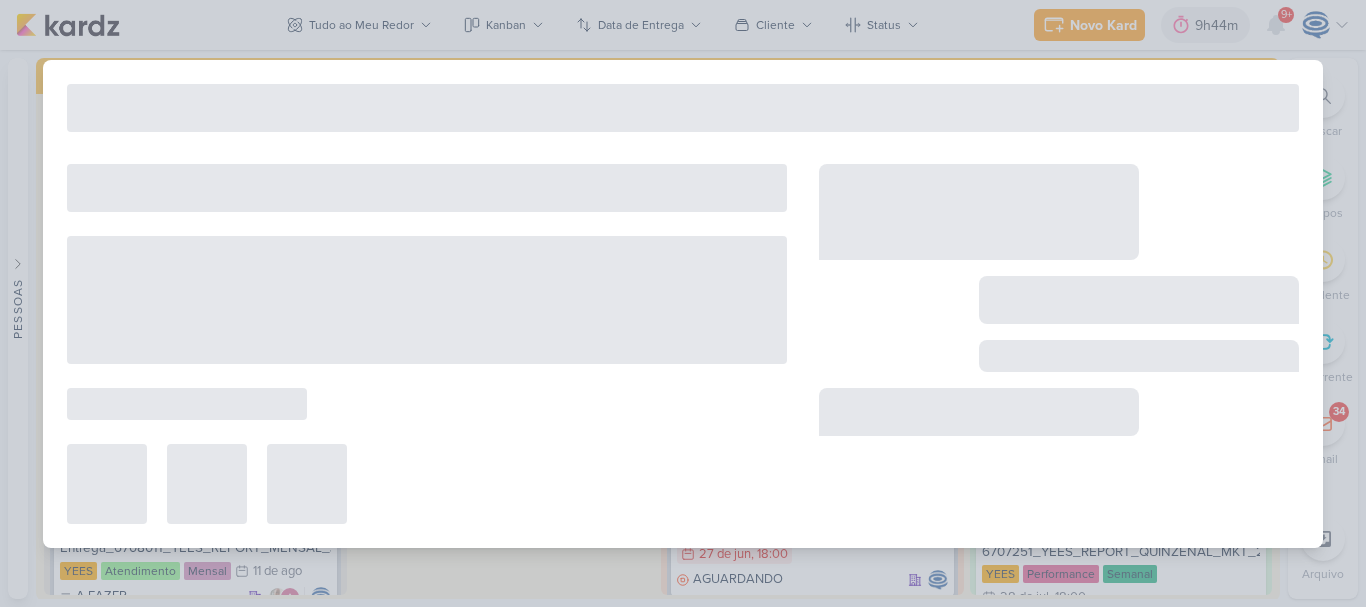 type on "SUBIR PEÇAS EM META ADS - 39SETE" 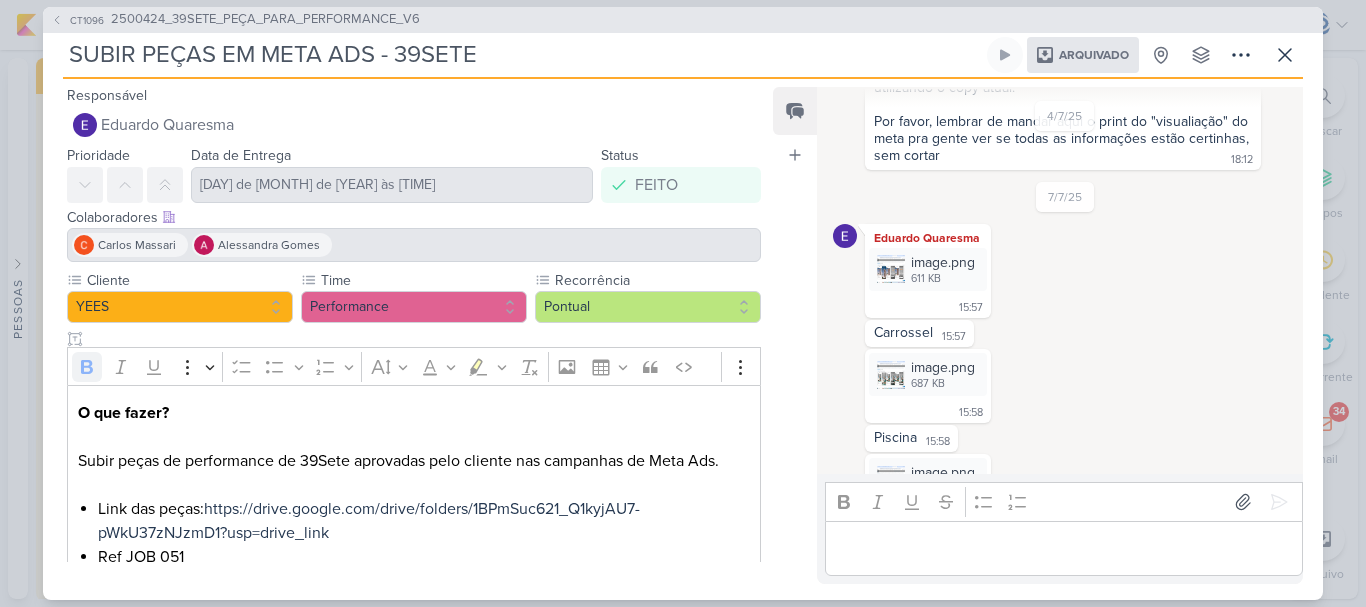 scroll, scrollTop: 0, scrollLeft: 0, axis: both 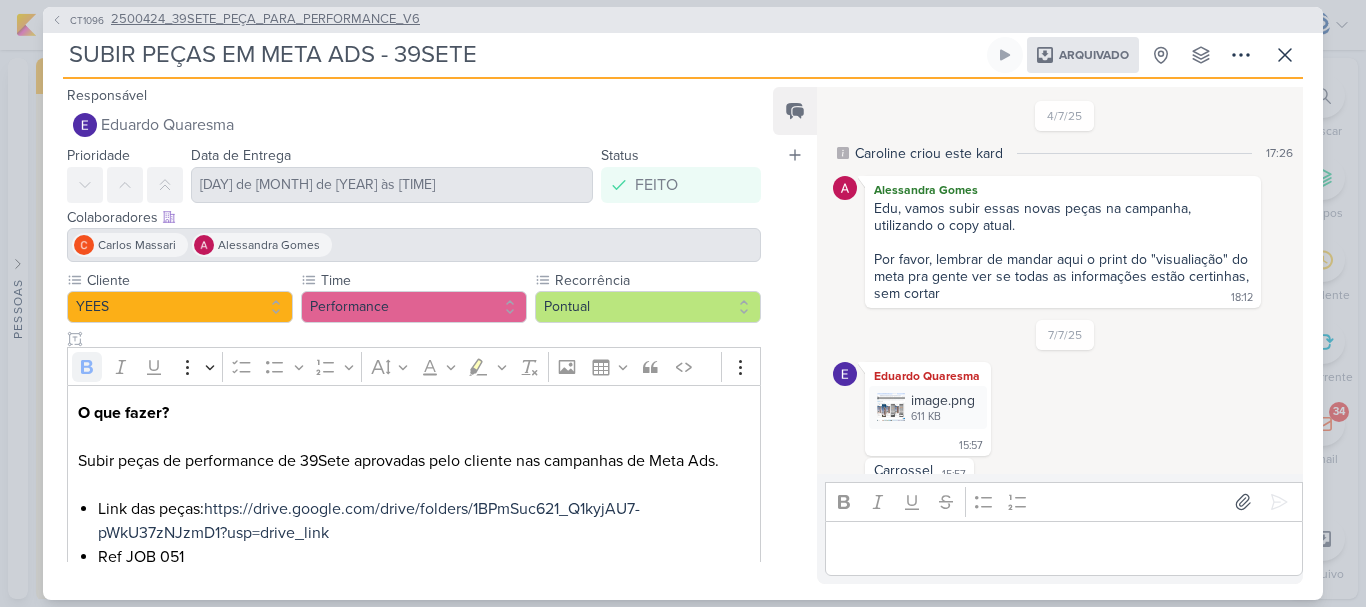click on "2500424_39SETE_PEÇA_PARA_PERFORMANCE_V6" at bounding box center [265, 20] 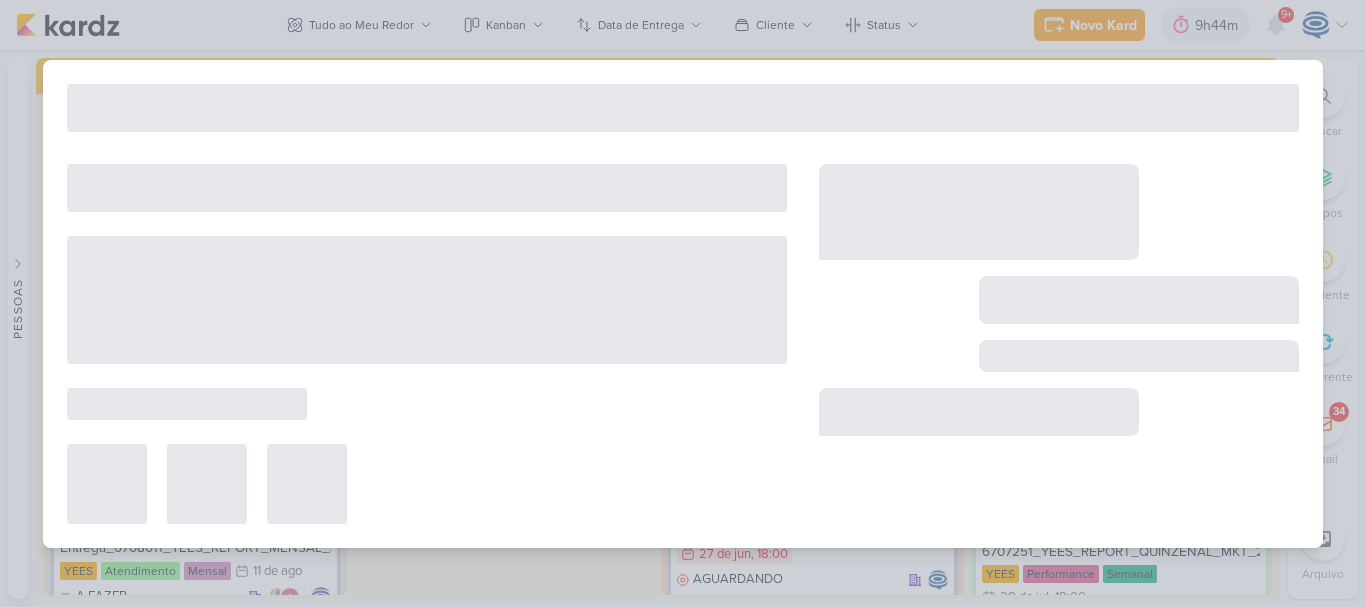 type on "2500424_39SETE_PEÇA_PARA_PERFORMANCE_V6" 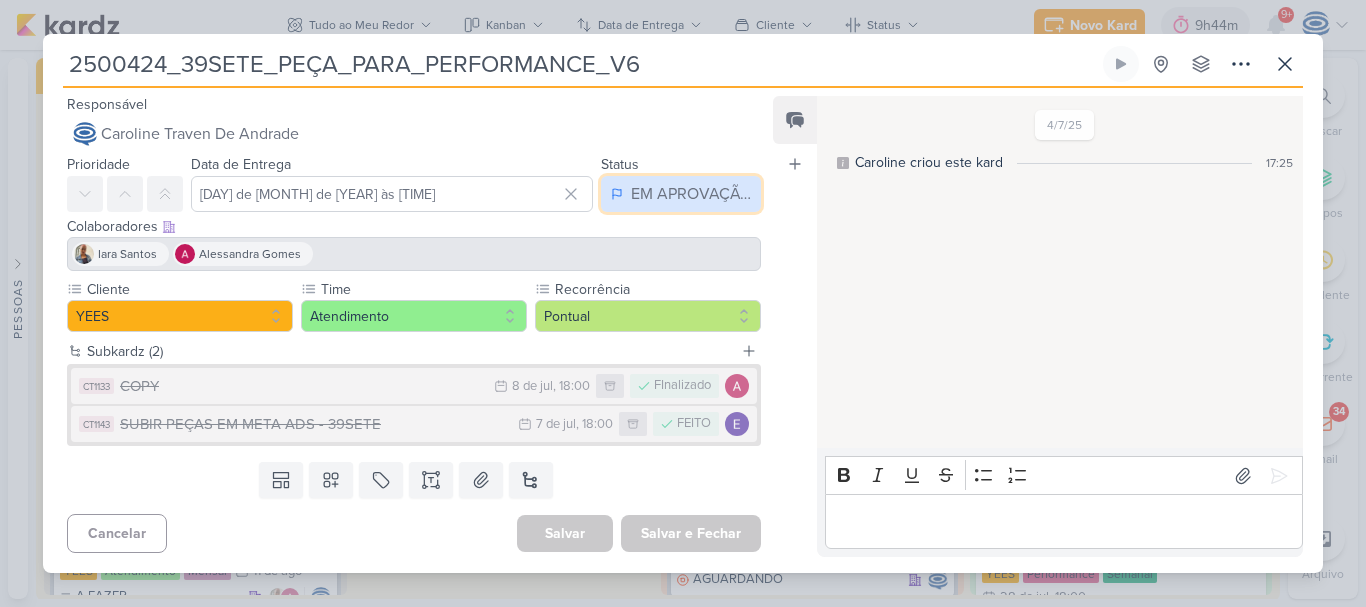 click on "EM APROVAÇÃO" at bounding box center (681, 194) 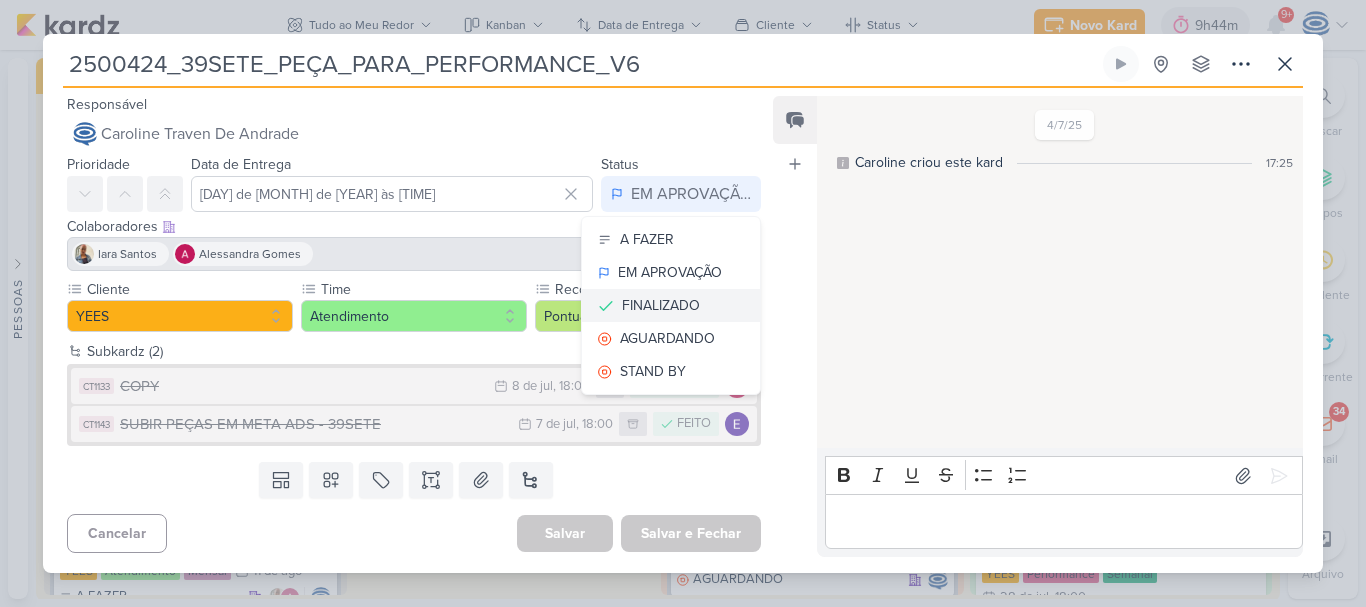 click on "FINALIZADO" at bounding box center (661, 305) 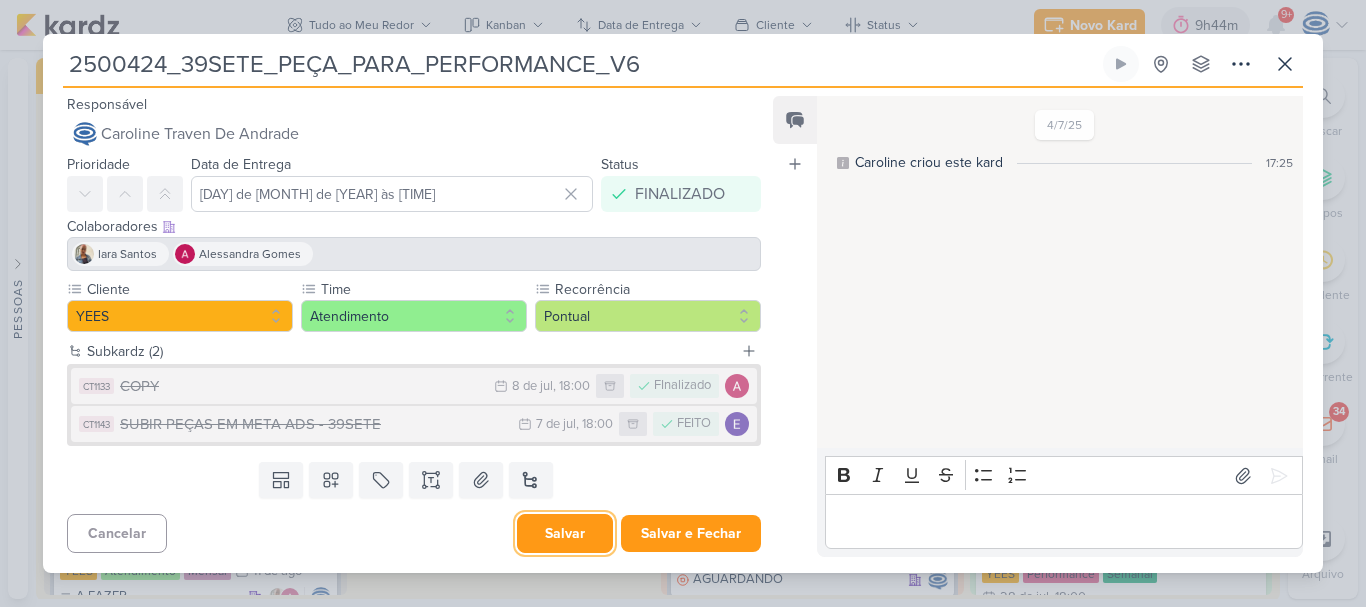 click on "Salvar" at bounding box center (565, 533) 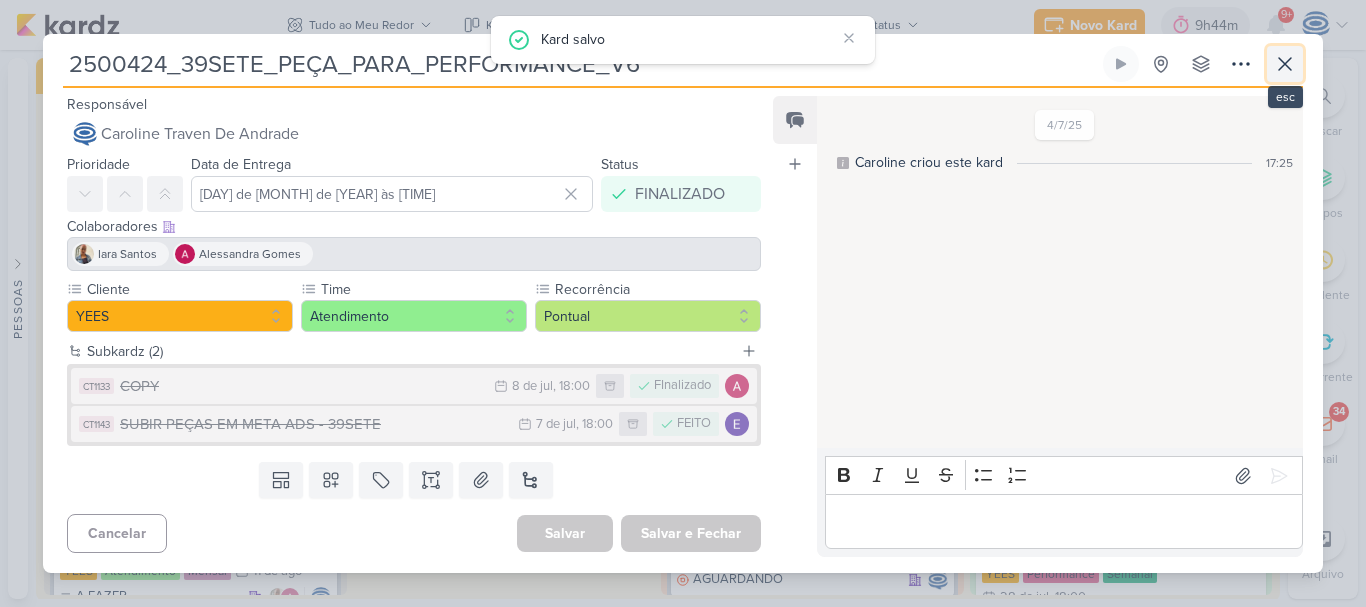 click 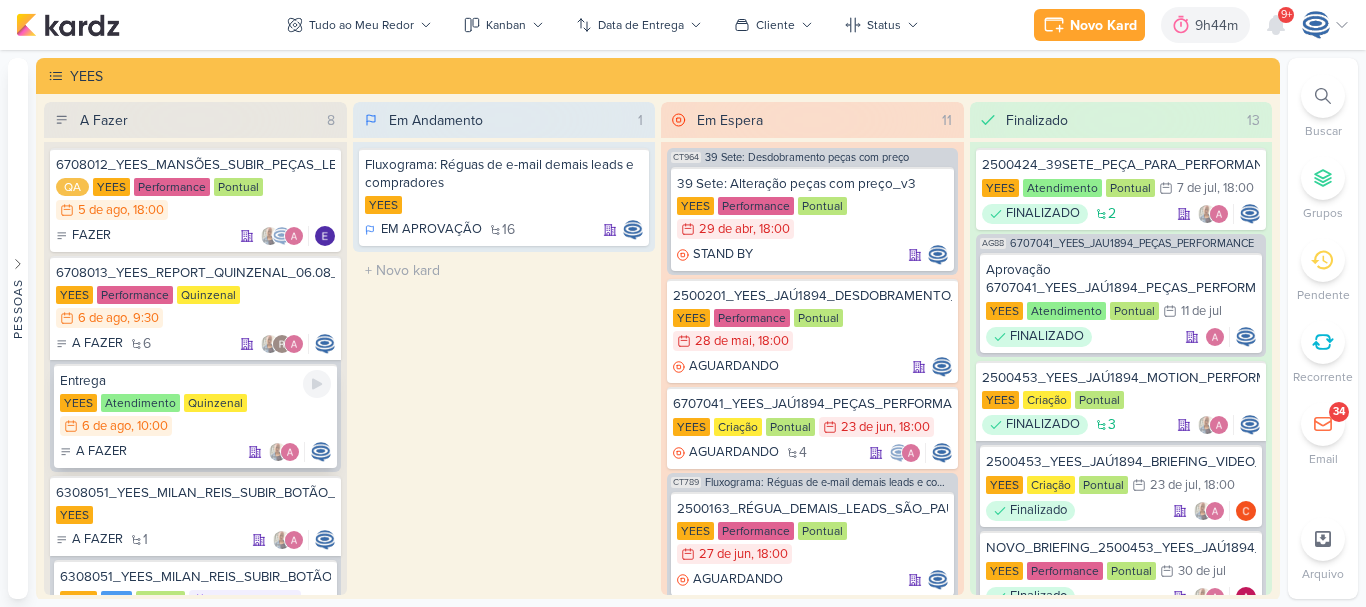 scroll, scrollTop: 800, scrollLeft: 0, axis: vertical 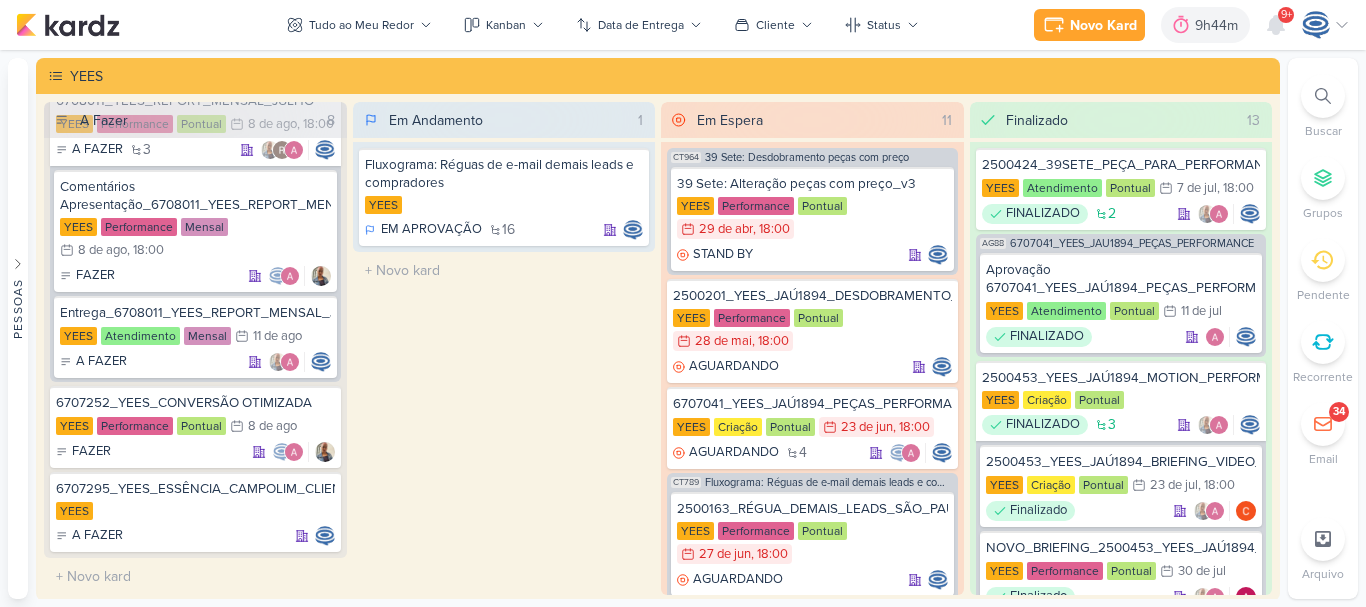 click on "9+" at bounding box center (1286, 15) 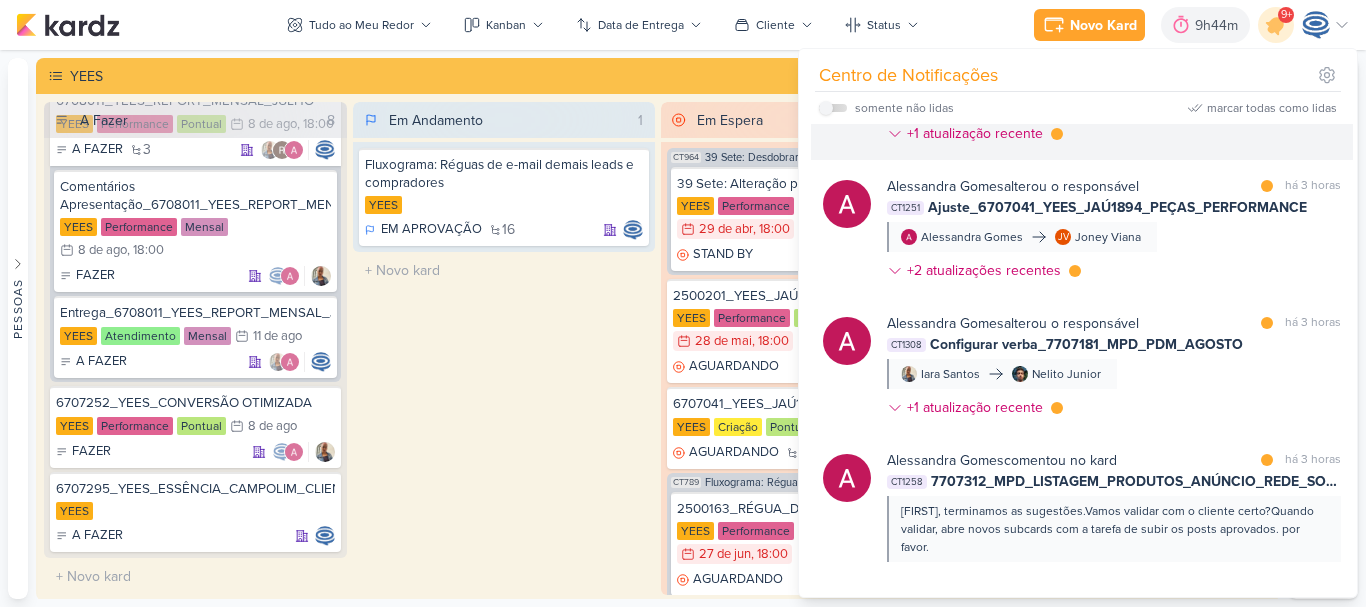 scroll, scrollTop: 451, scrollLeft: 0, axis: vertical 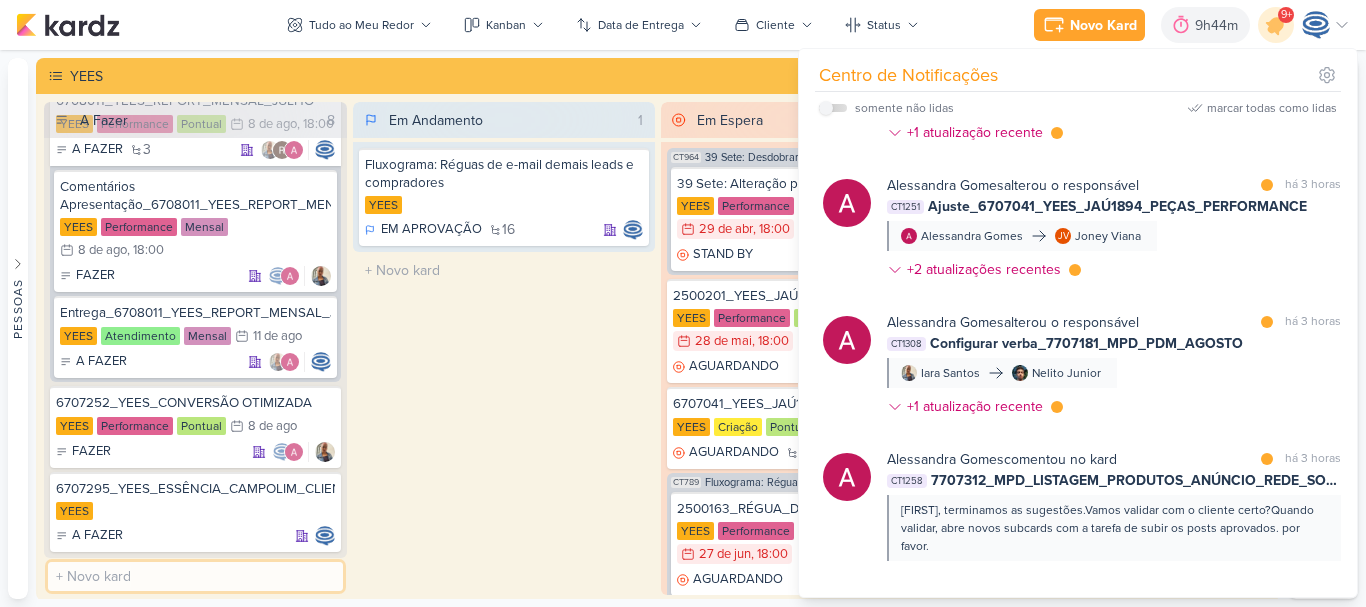 click at bounding box center (195, 576) 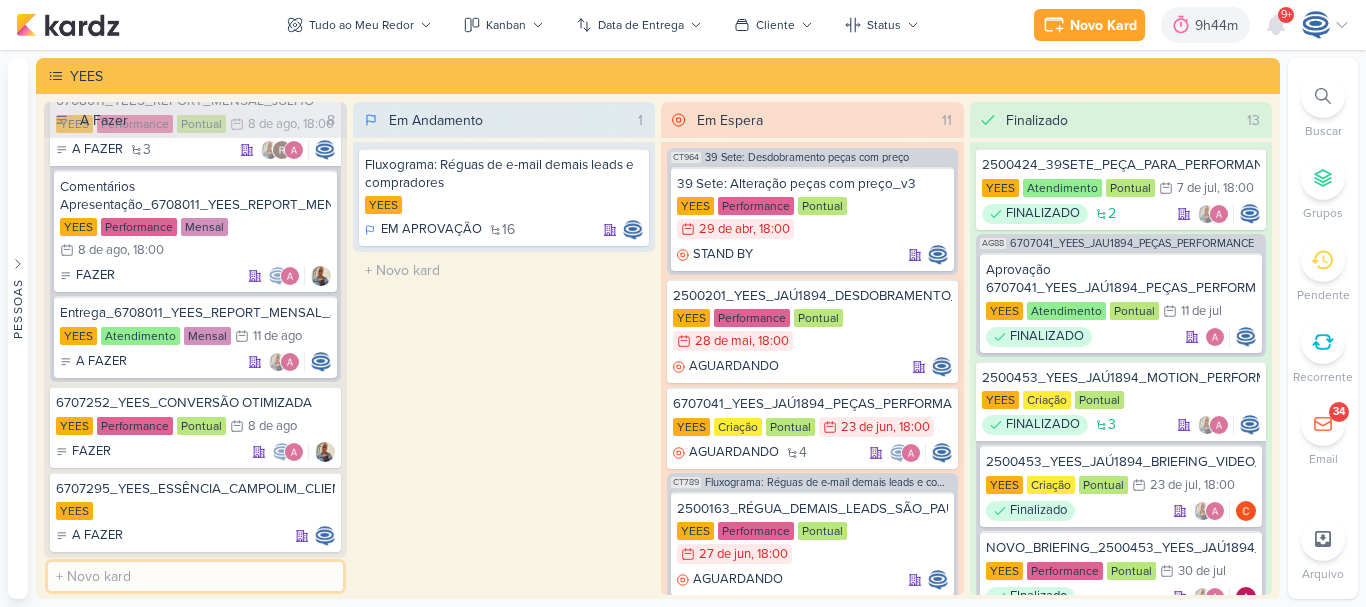 paste on "6108051_YEES_CAMPANHA_GERAÇÃO_LEADS" 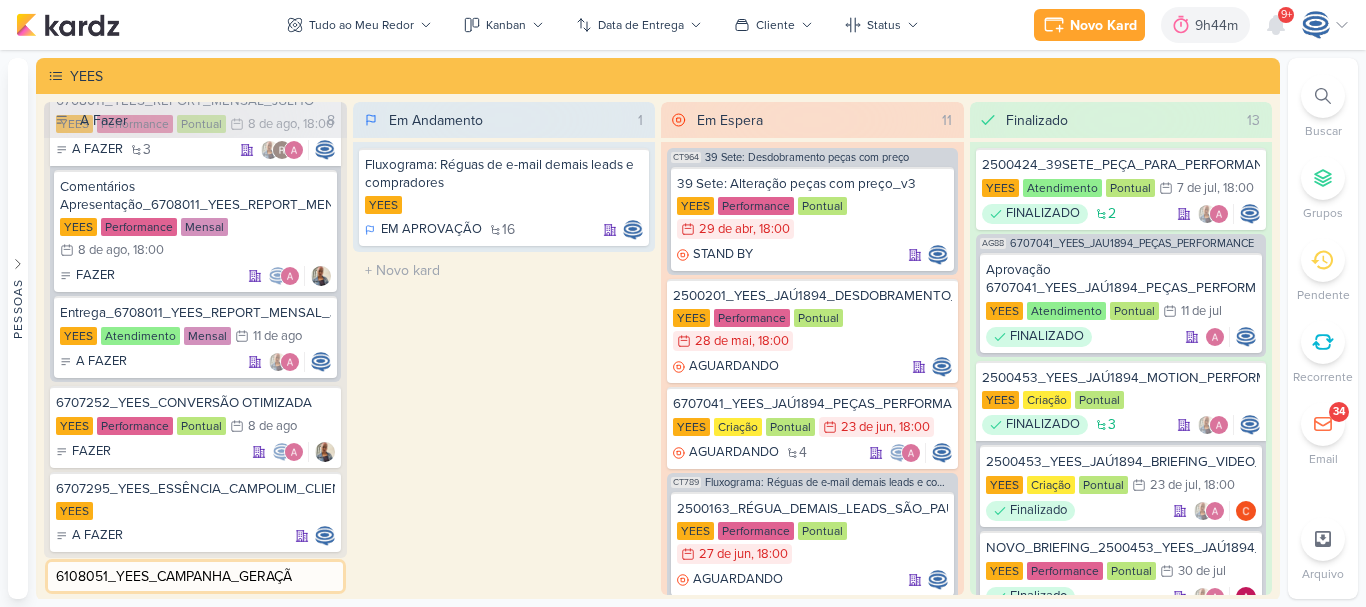 scroll, scrollTop: 0, scrollLeft: 0, axis: both 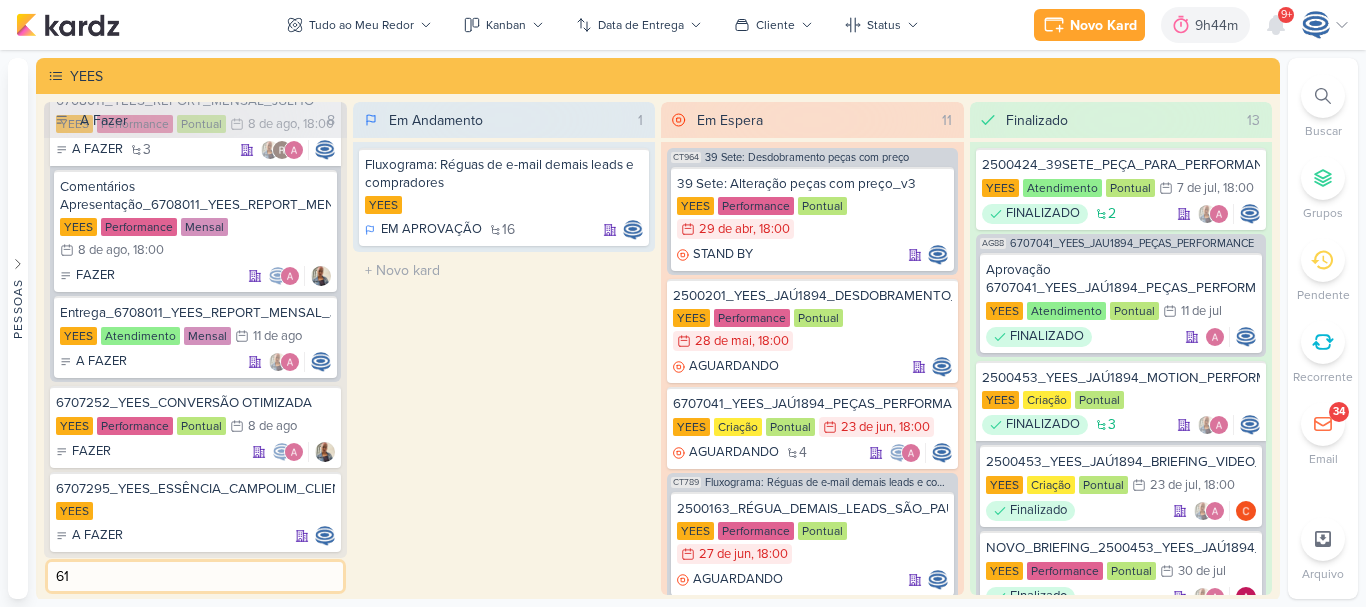 type on "6" 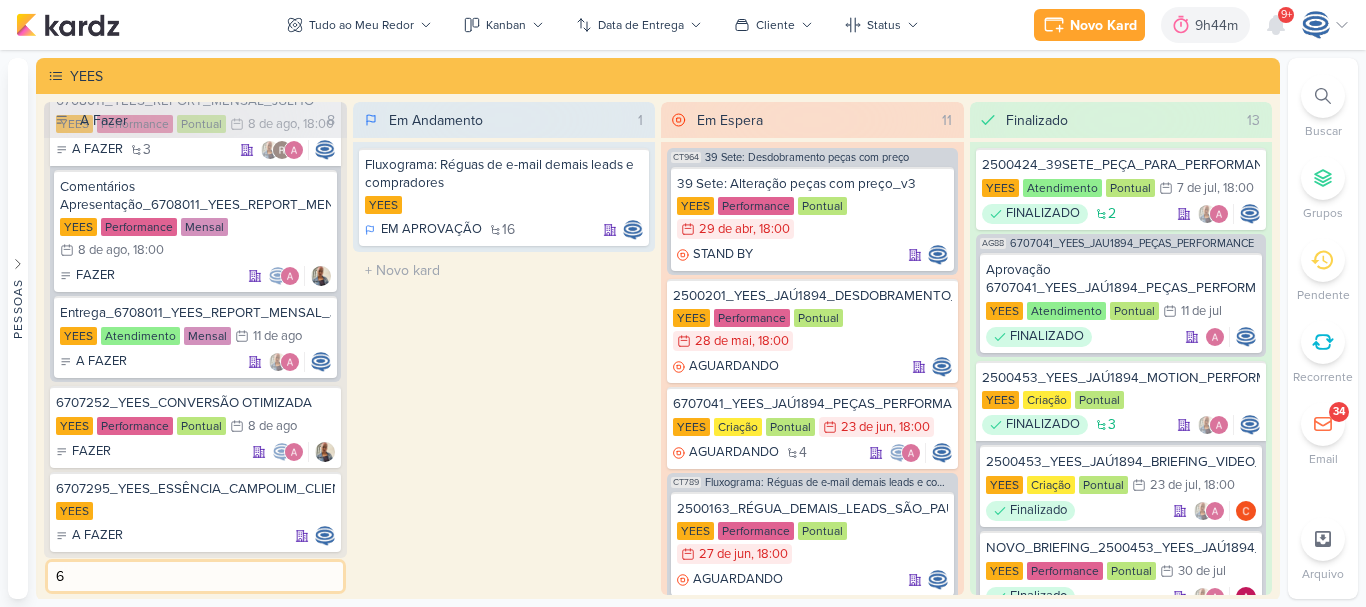 type 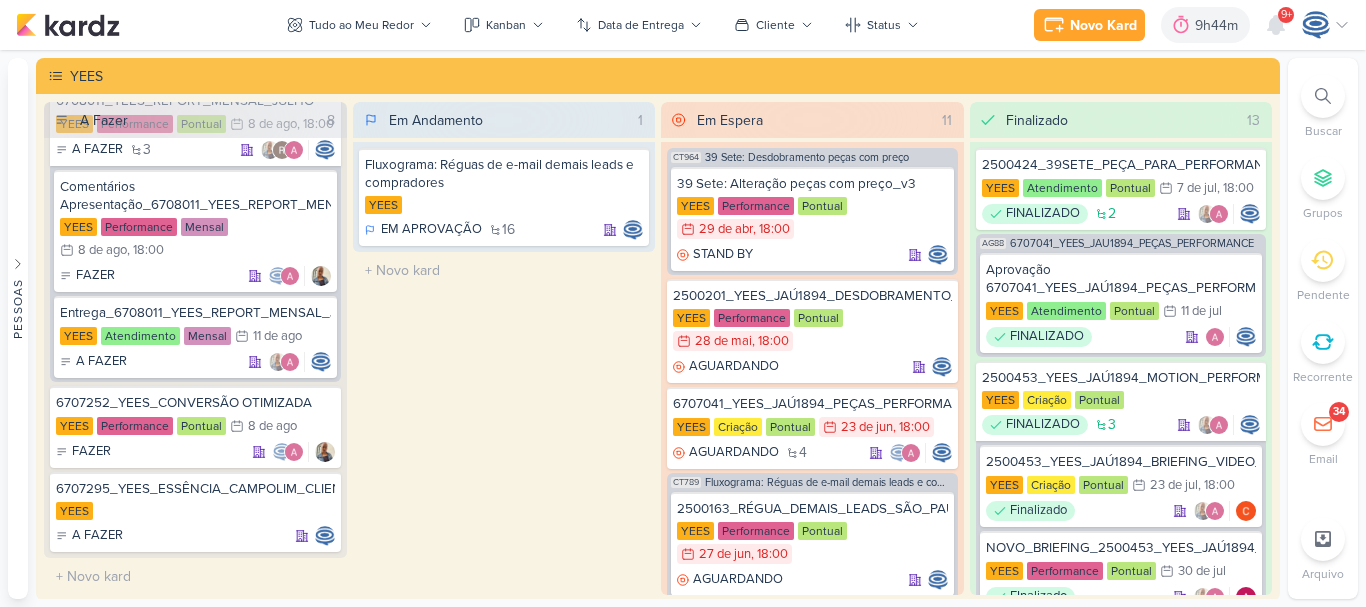 click on "Buscar" at bounding box center (1323, 131) 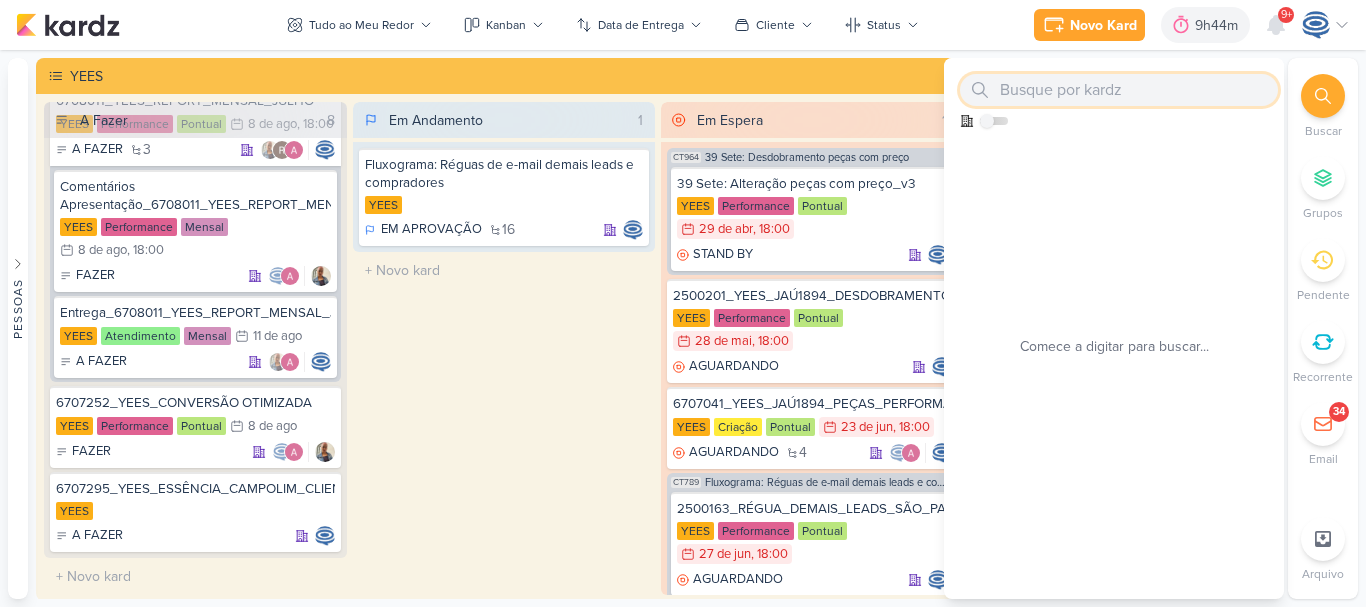 paste on "6108051_YEES_CAMPANHA_GERAÇÃO_LEADS" 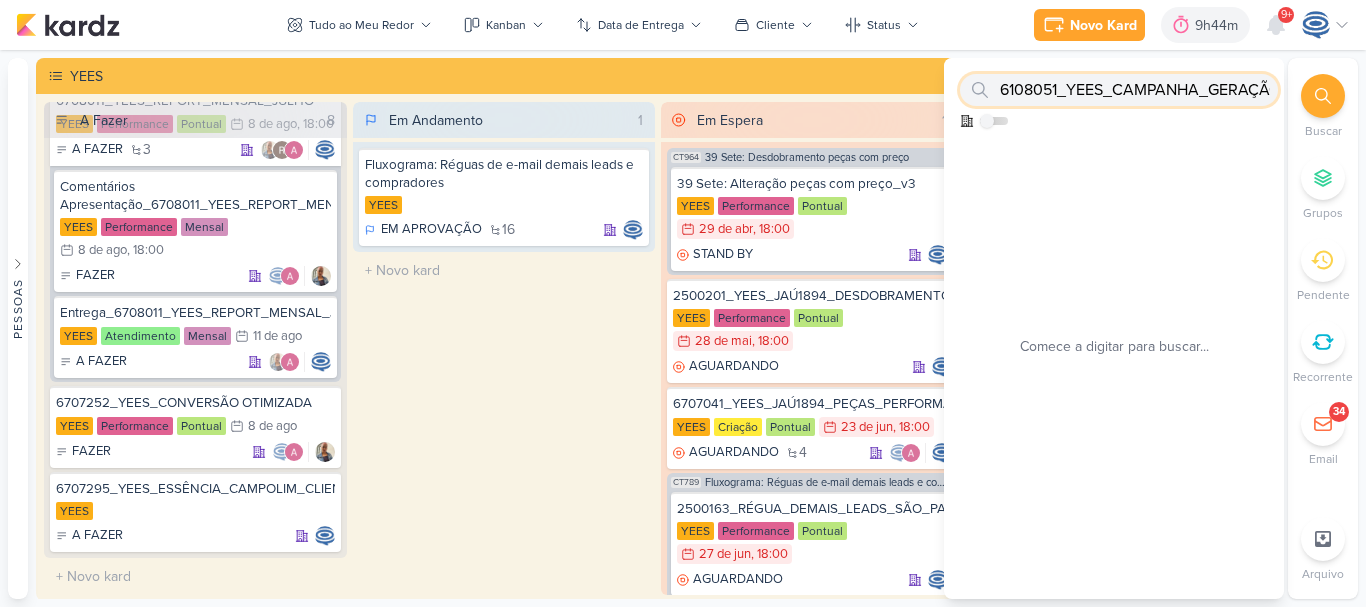 type on "6108051_YEES_CAMPANHA_GERAÇÃO_LEADS" 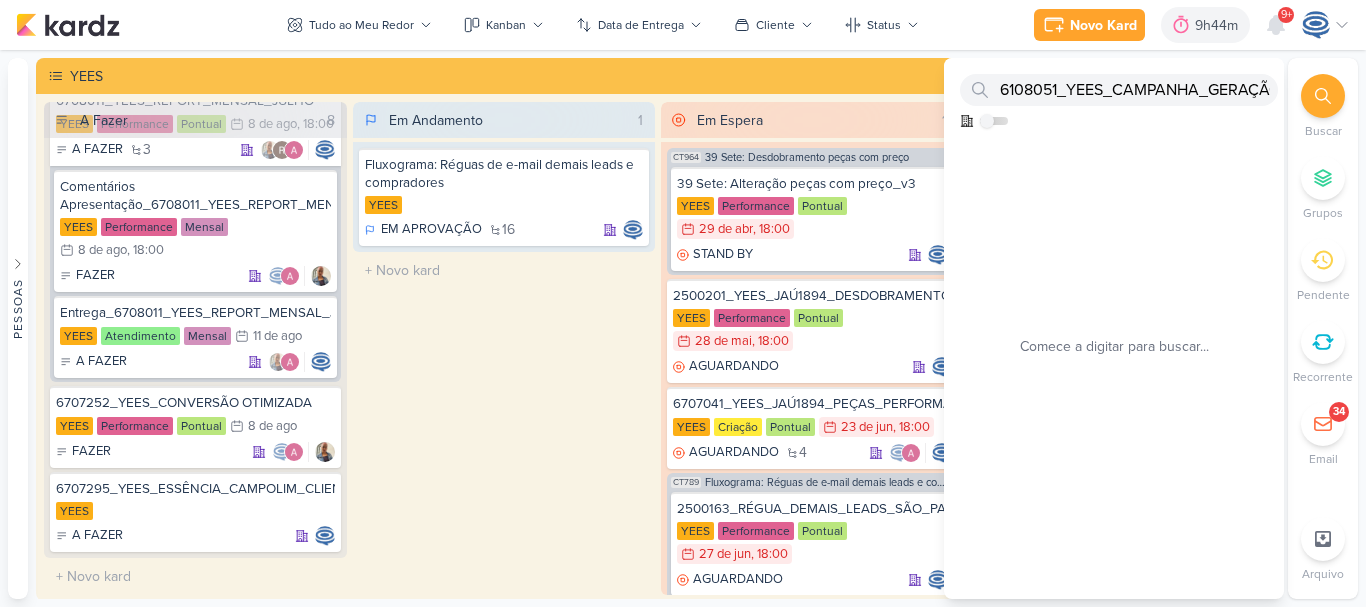 scroll, scrollTop: 0, scrollLeft: 0, axis: both 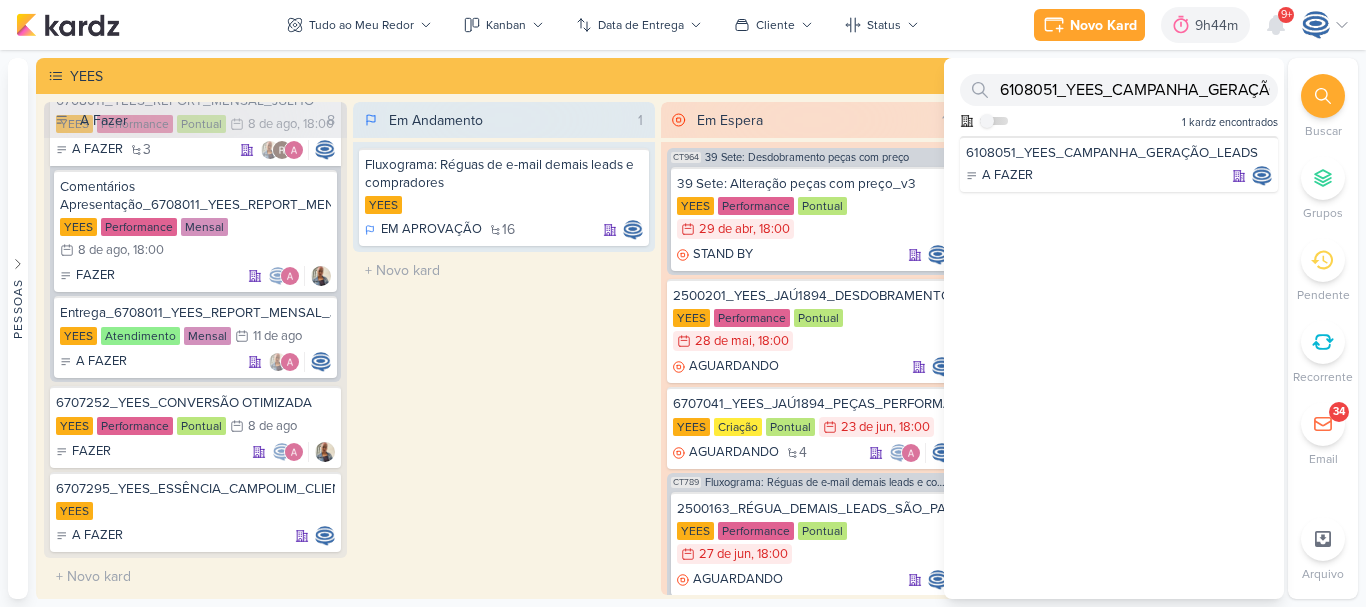 click on "1 kardz encontrados" at bounding box center [1230, 123] 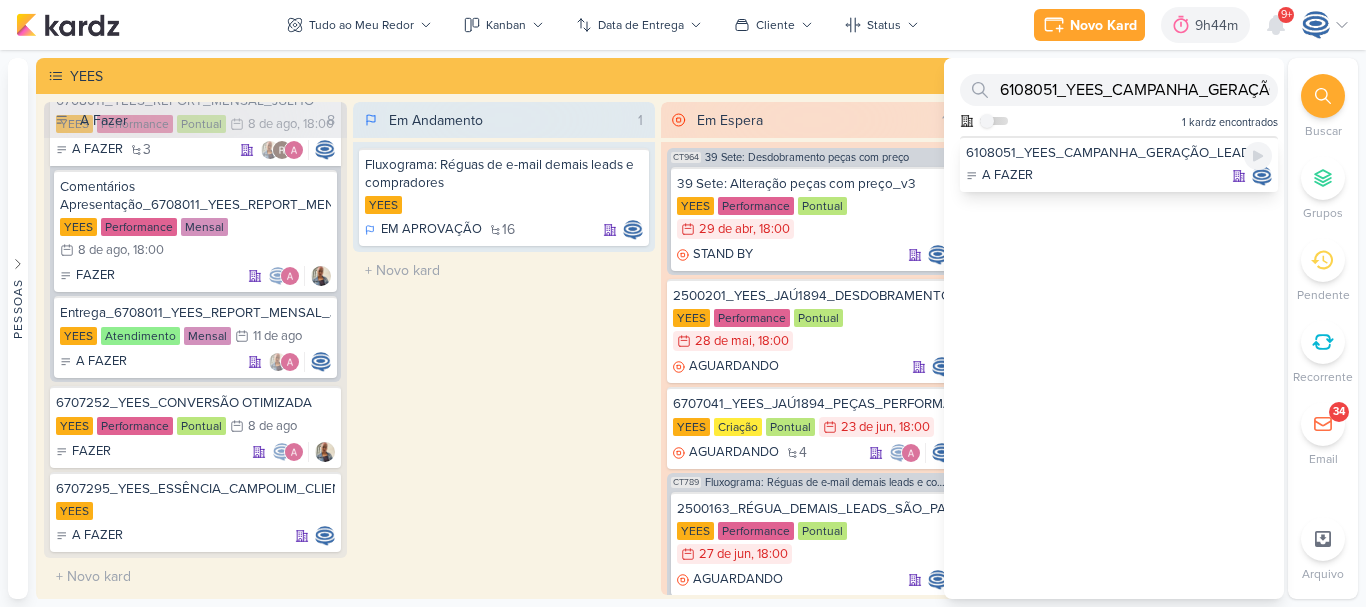 click on "6108051_YEES_CAMPANHA_GERAÇÃO_LEADS" at bounding box center [1119, 153] 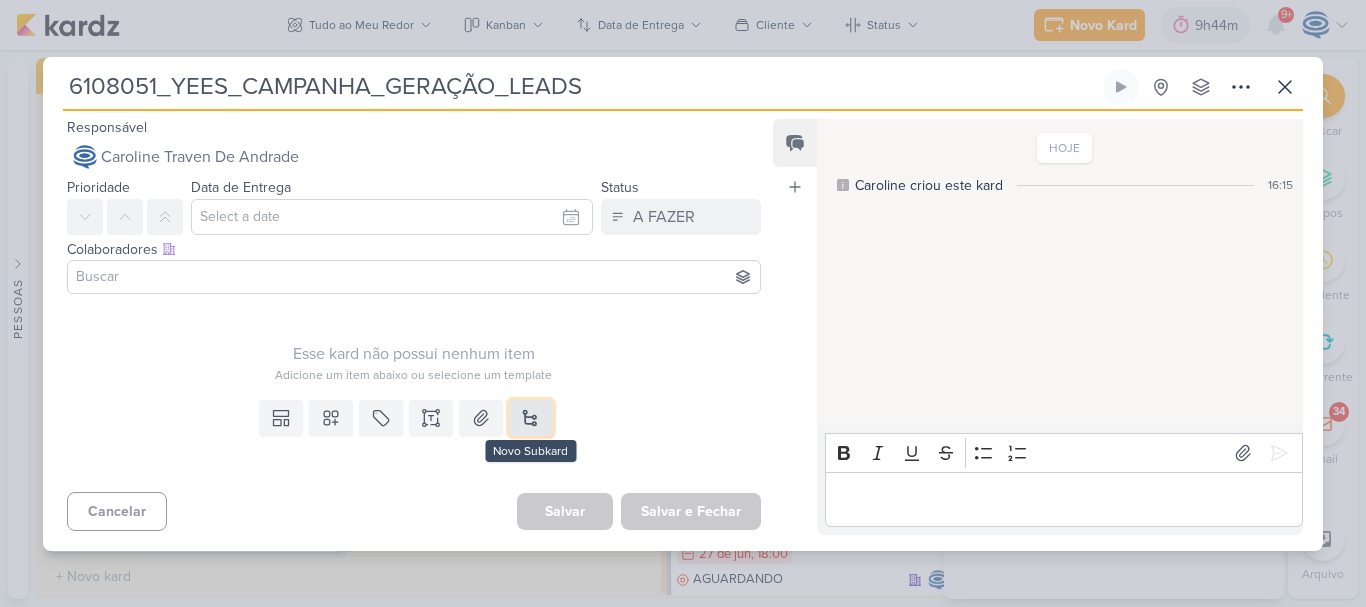 click at bounding box center [531, 418] 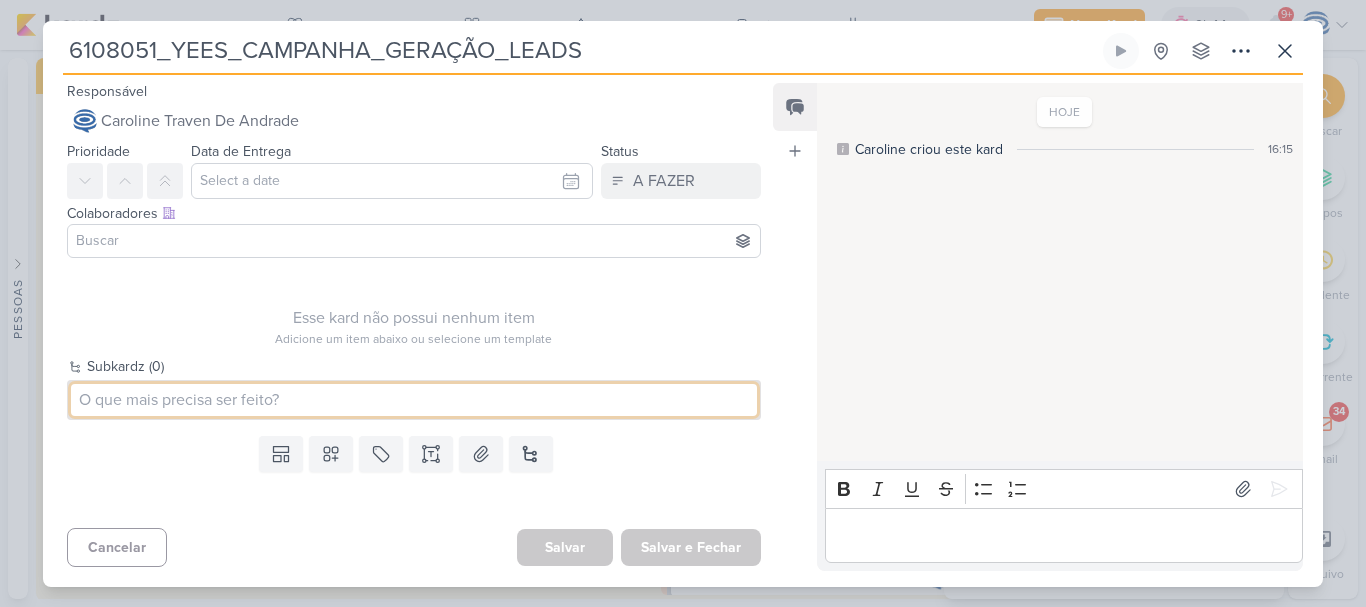 paste on "6108051_YEES_CAMPANHA_GERAÇÃO_LEADS" 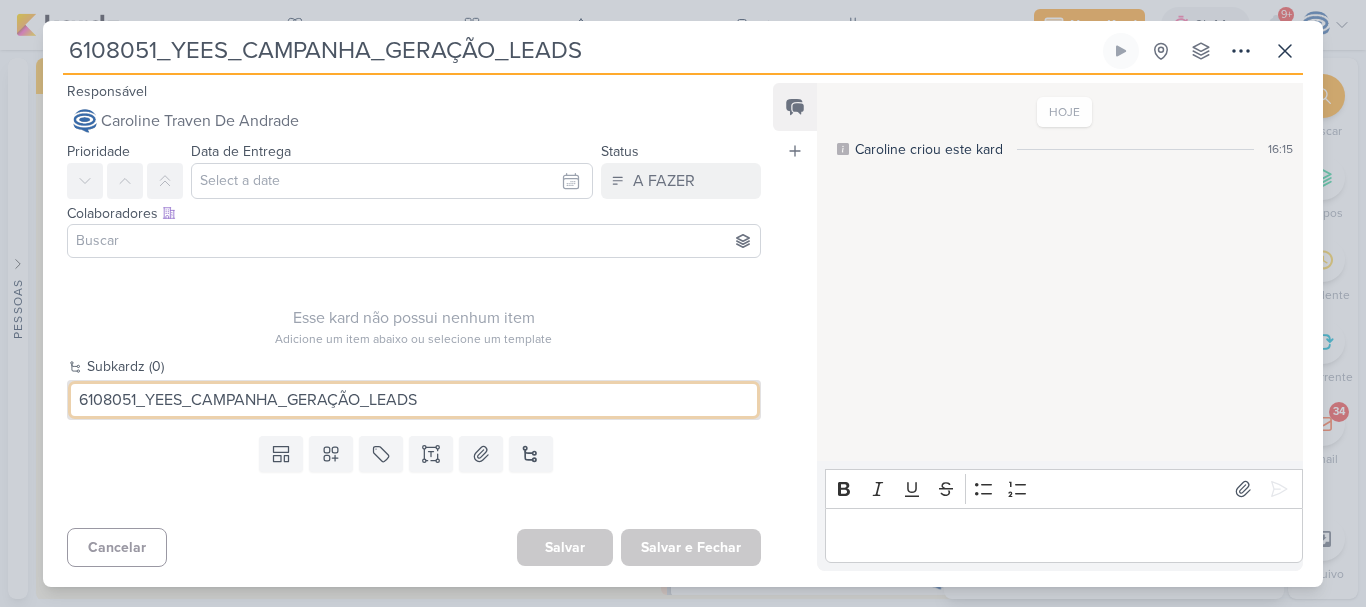 click on "6108051_YEES_CAMPANHA_GERAÇÃO_LEADS" at bounding box center (414, 400) 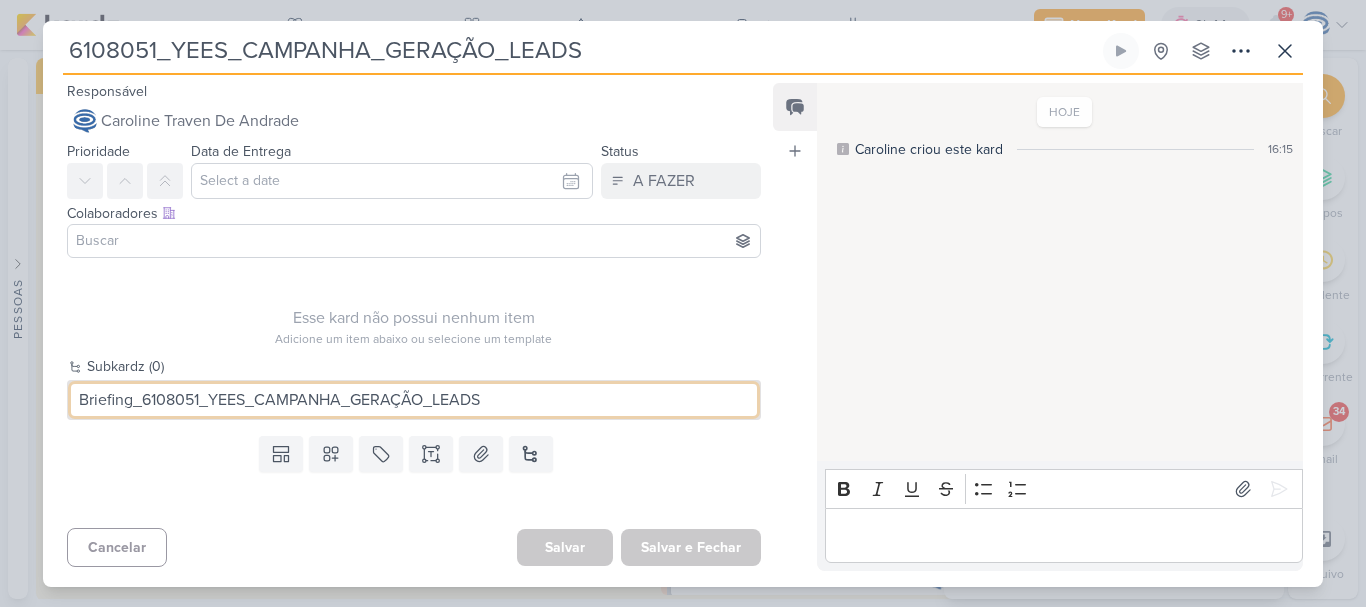 type on "Briefing_6108051_YEES_CAMPANHA_GERAÇÃO_LEADS" 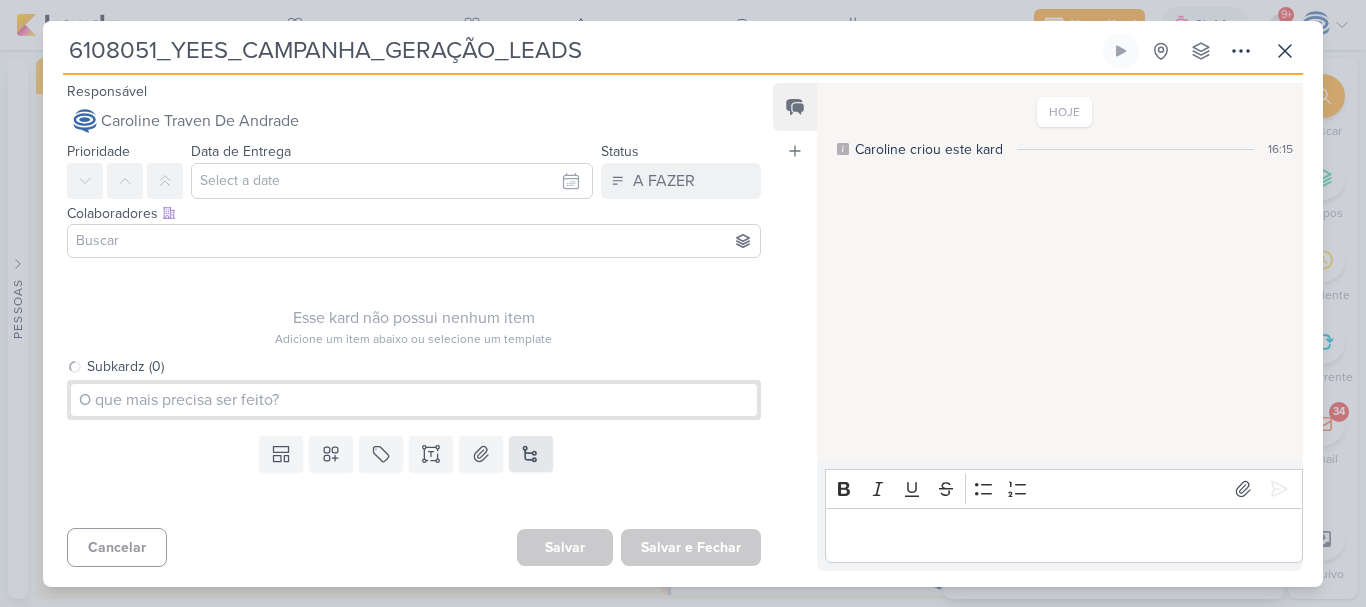 type 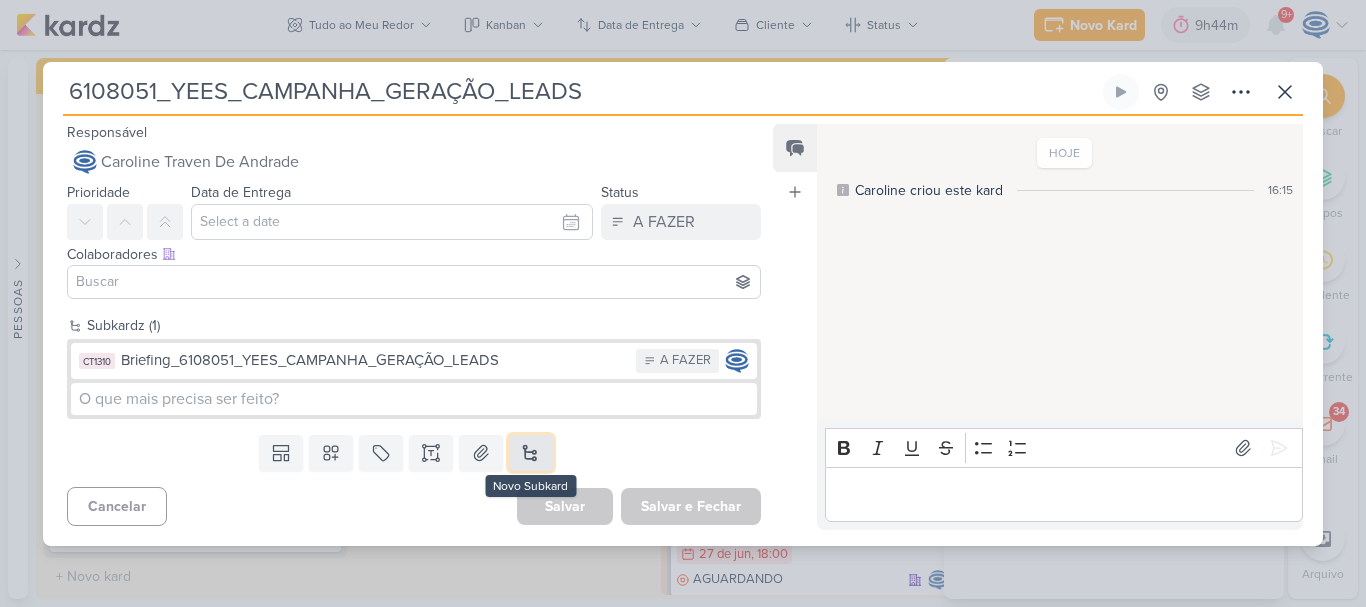 click at bounding box center [531, 453] 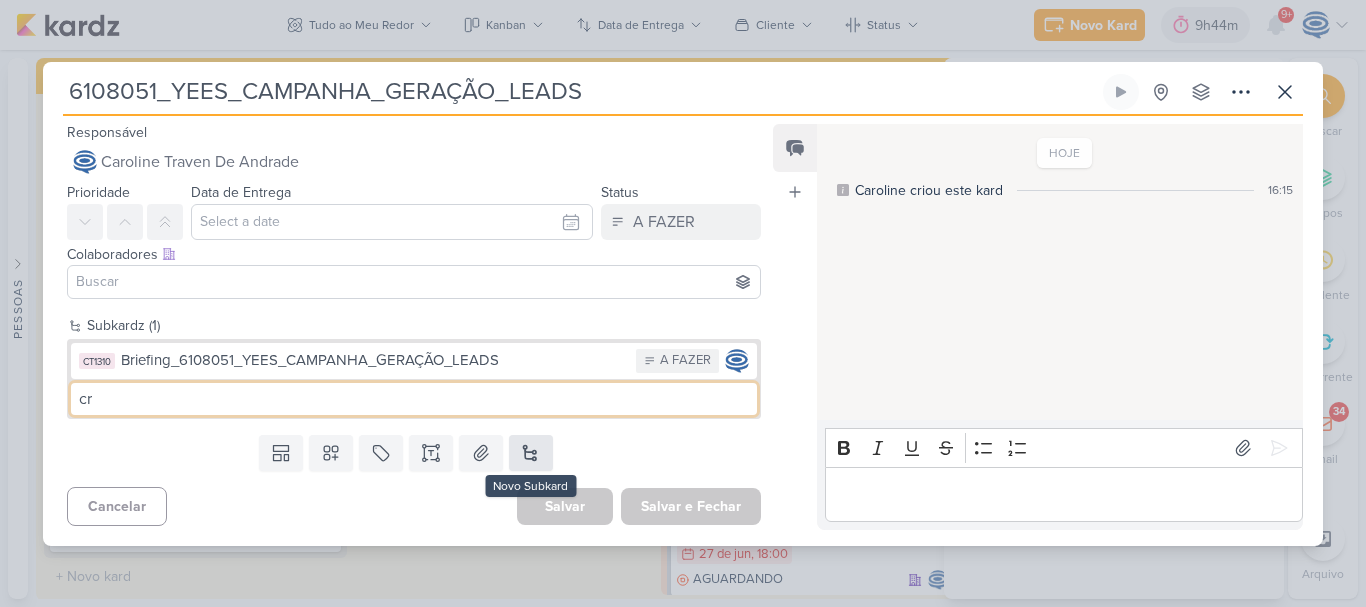type on "c" 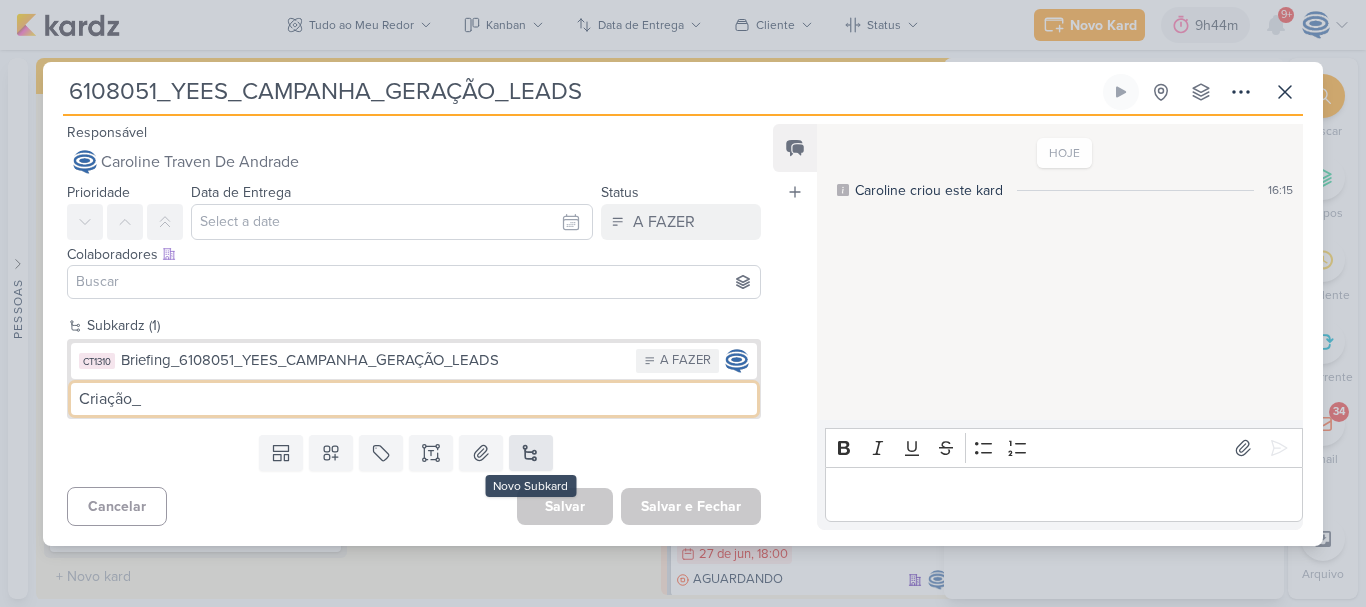 paste on "6108051_YEES_CAMPANHA_GERAÇÃO_LEADS" 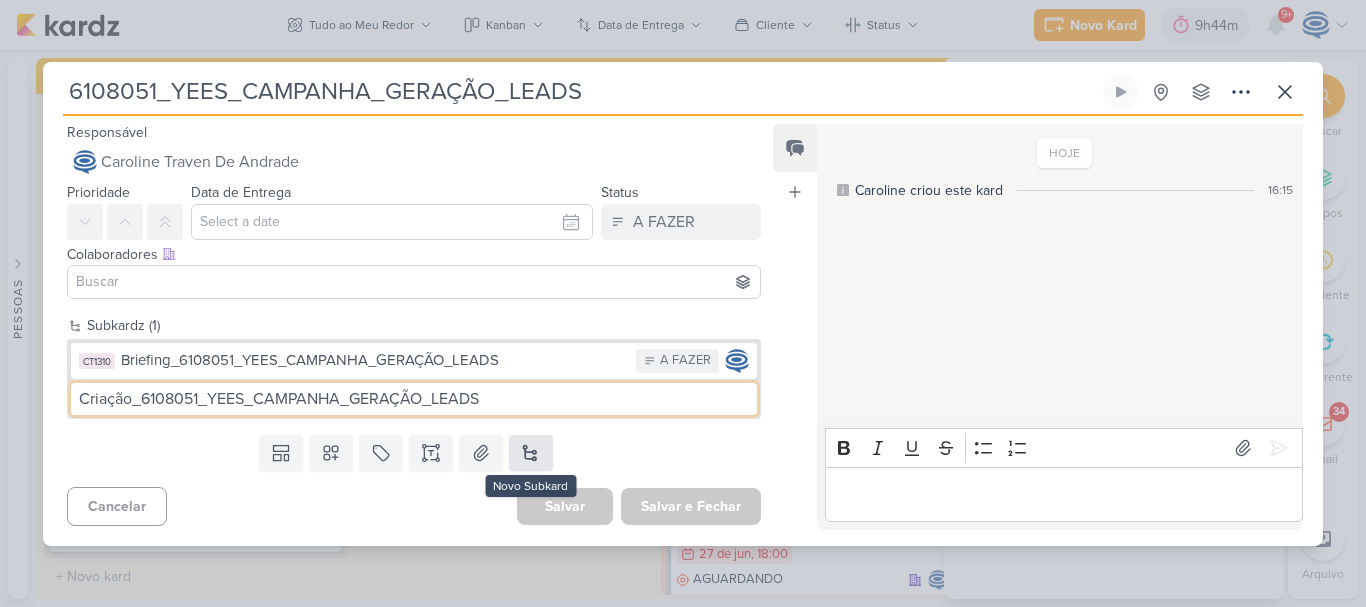 type on "Criação_6108051_YEES_CAMPANHA_GERAÇÃO_LEADS" 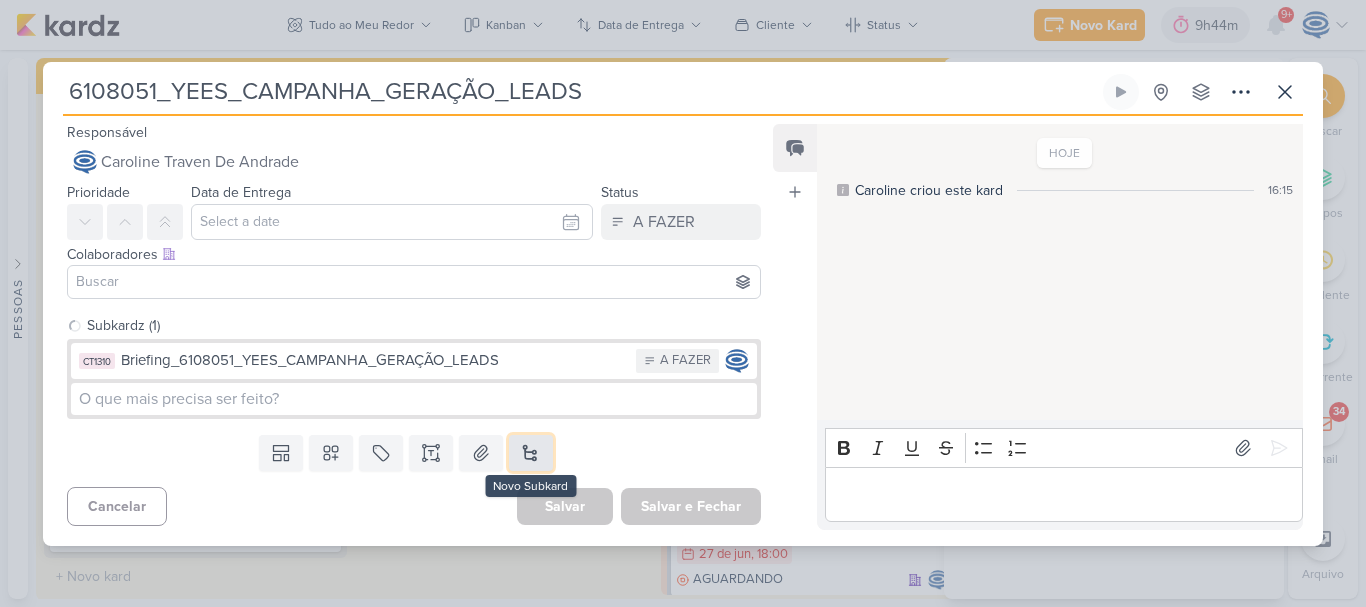 click at bounding box center (531, 453) 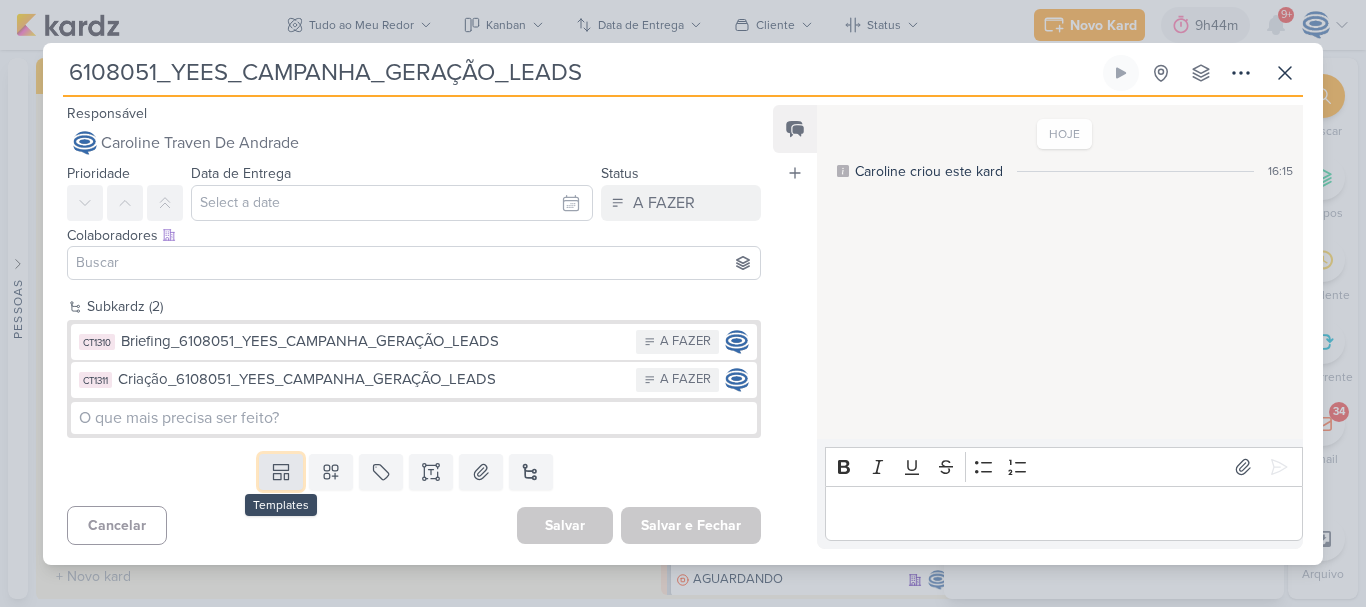 click 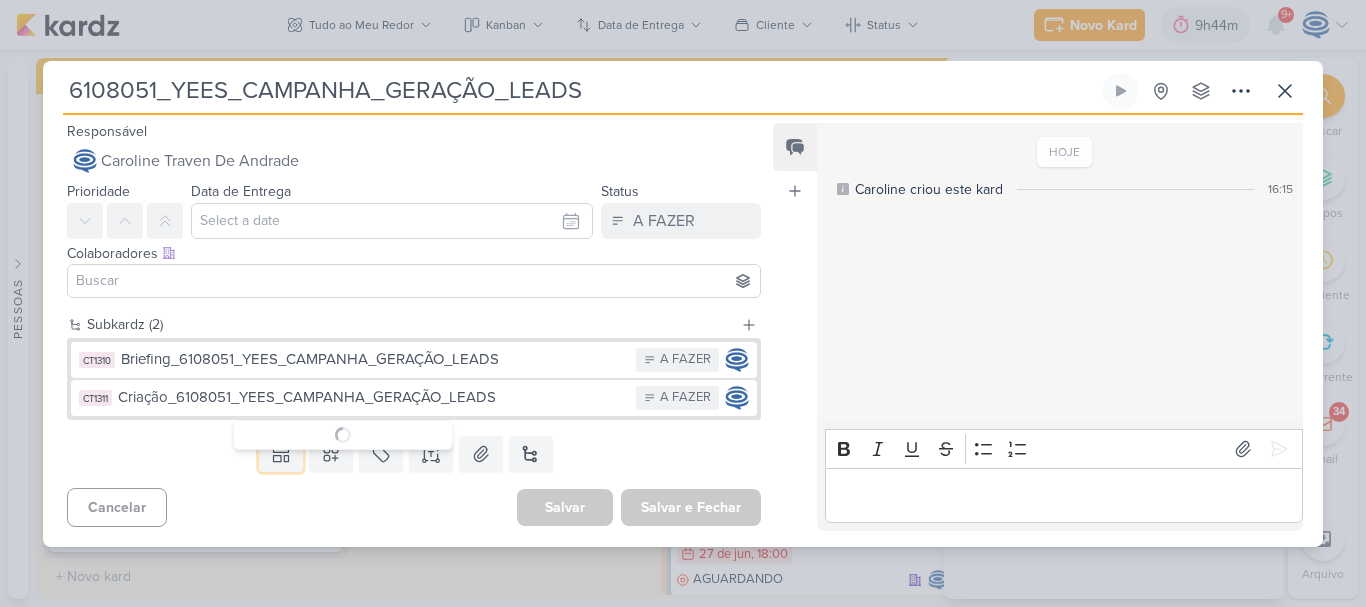 type 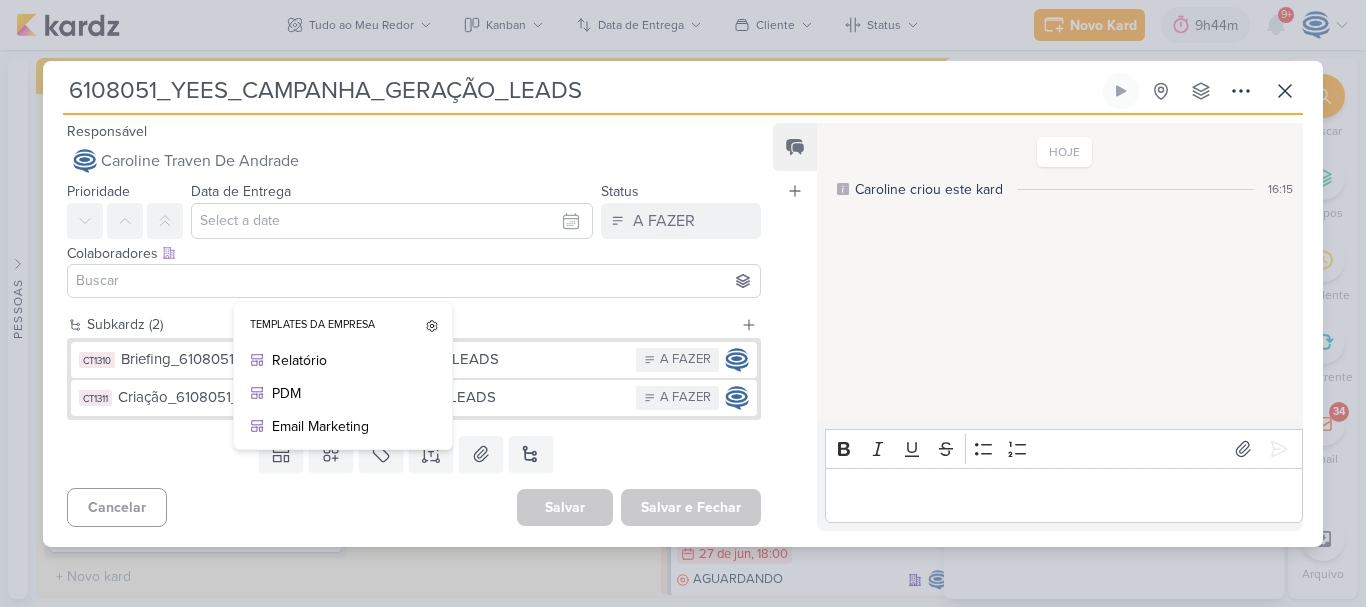 click on "Templates
Templates da Empresa
Relatório
PDM
Email Marketing
Campos Personalizados
Marcadores" at bounding box center (406, 454) 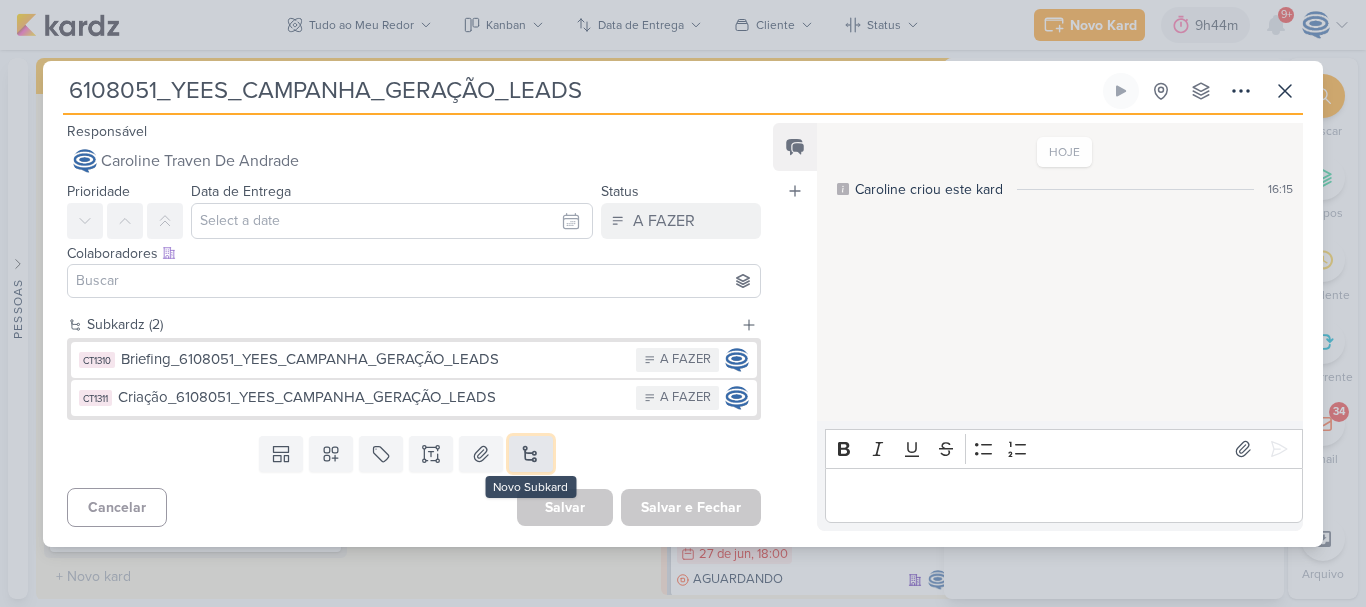 click at bounding box center (531, 454) 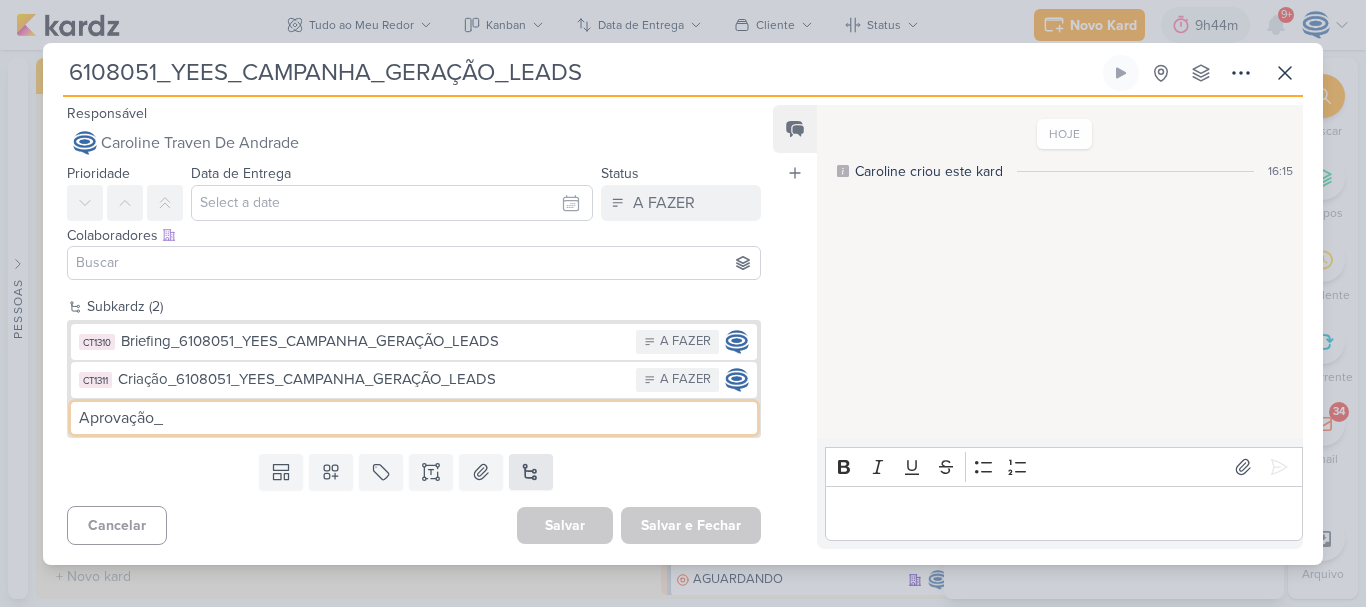 paste on "6108051_YEES_CAMPANHA_GERAÇÃO_LEADS" 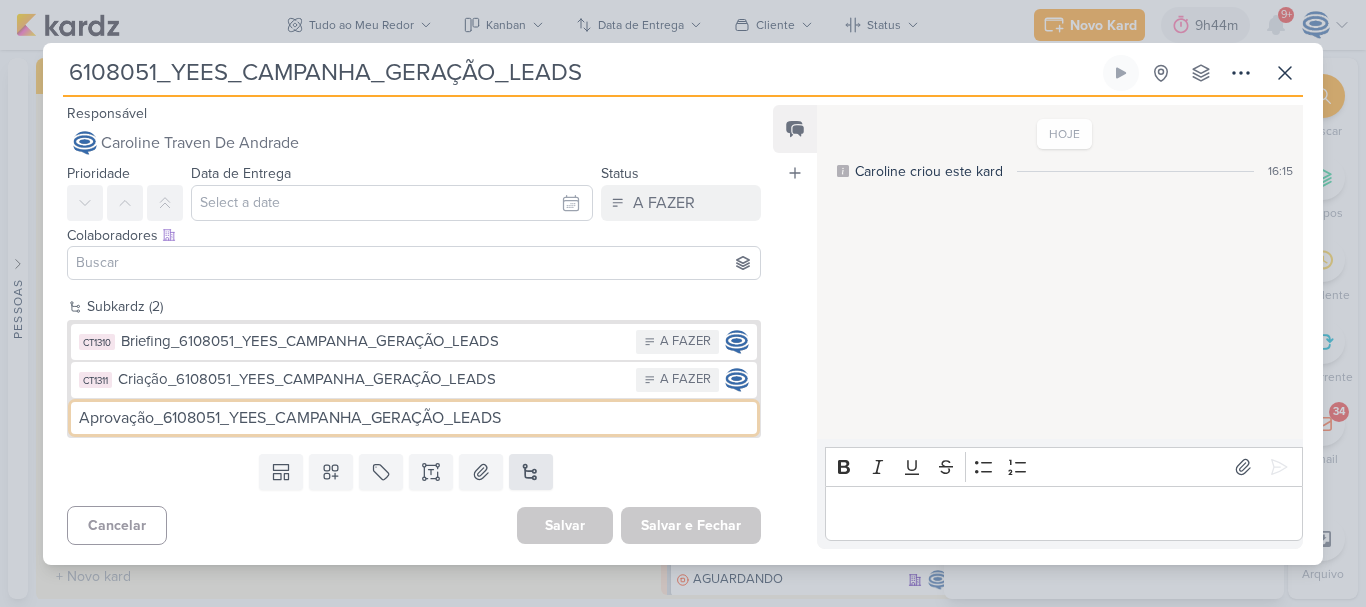type on "Aprovação_6108051_YEES_CAMPANHA_GERAÇÃO_LEADS" 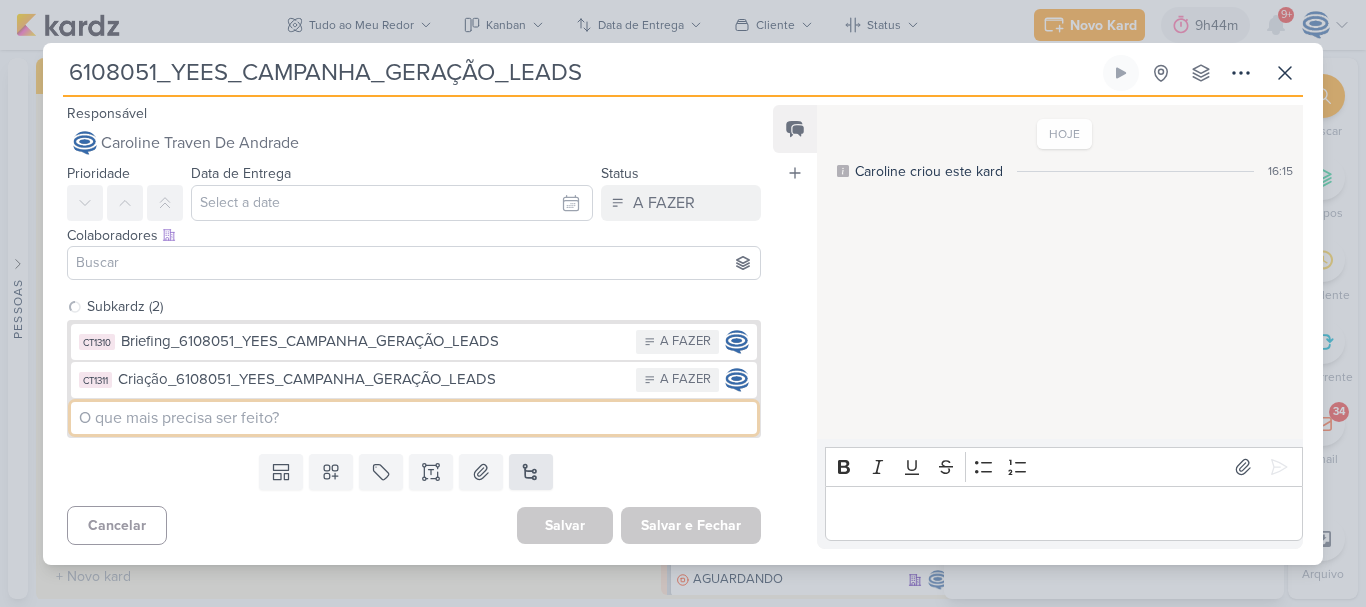 type 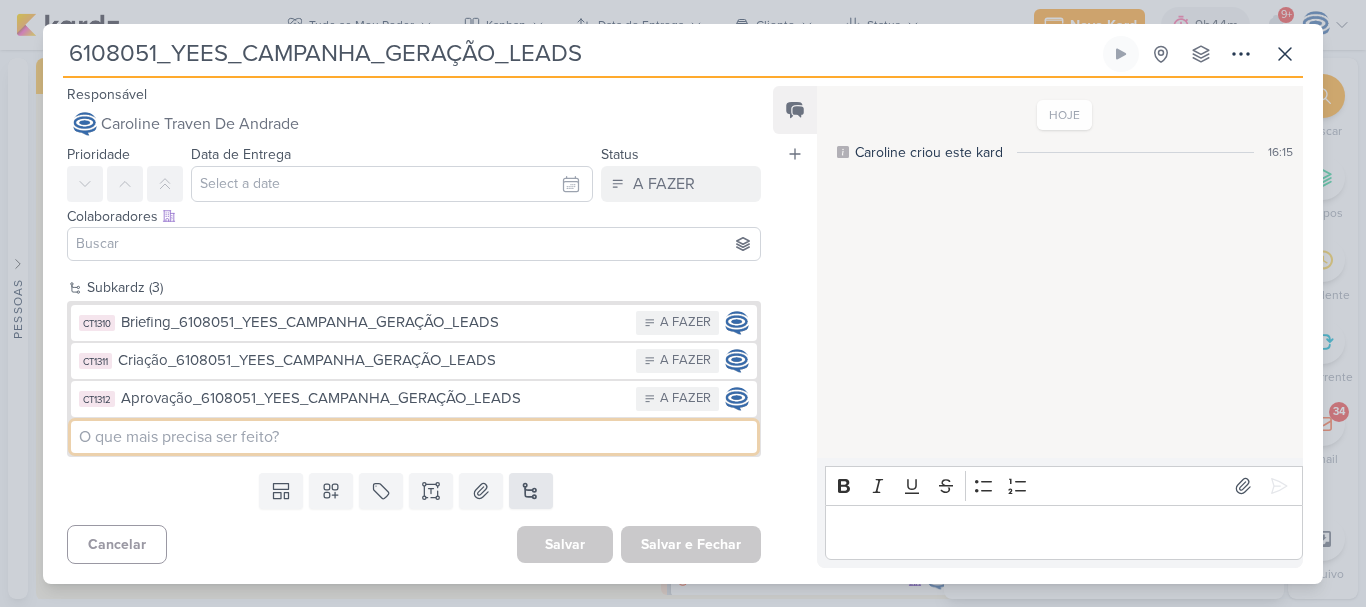 type on "s" 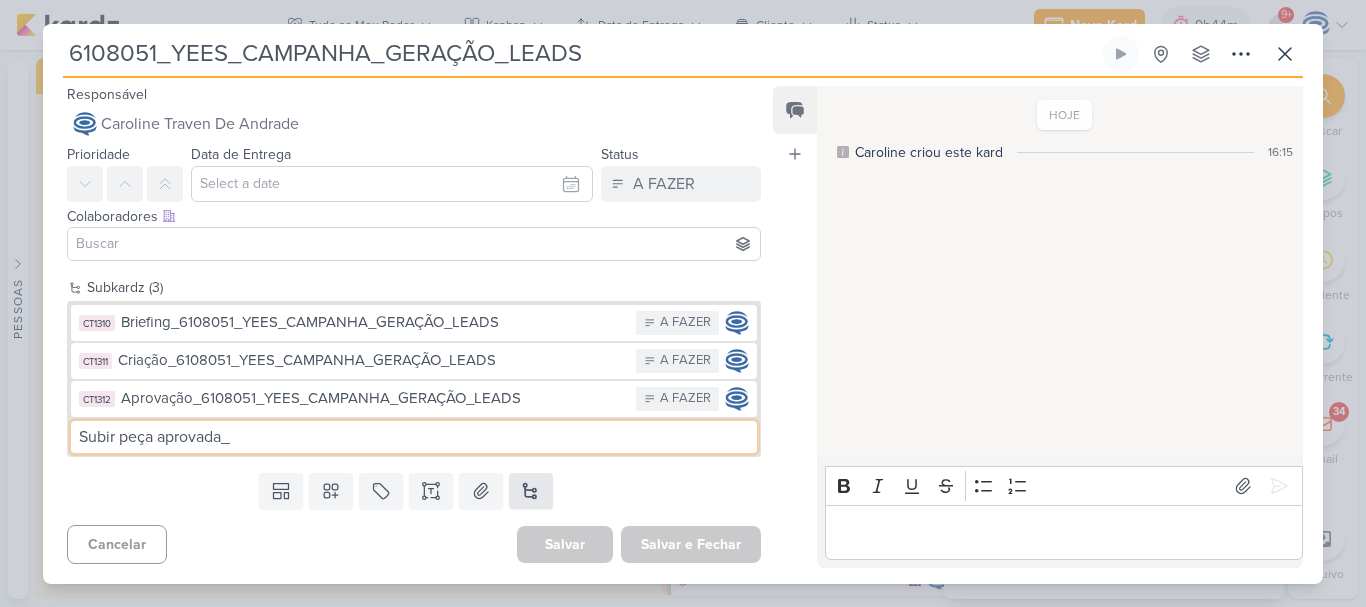 paste on "6108051_YEES_CAMPANHA_GERAÇÃO_LEADS" 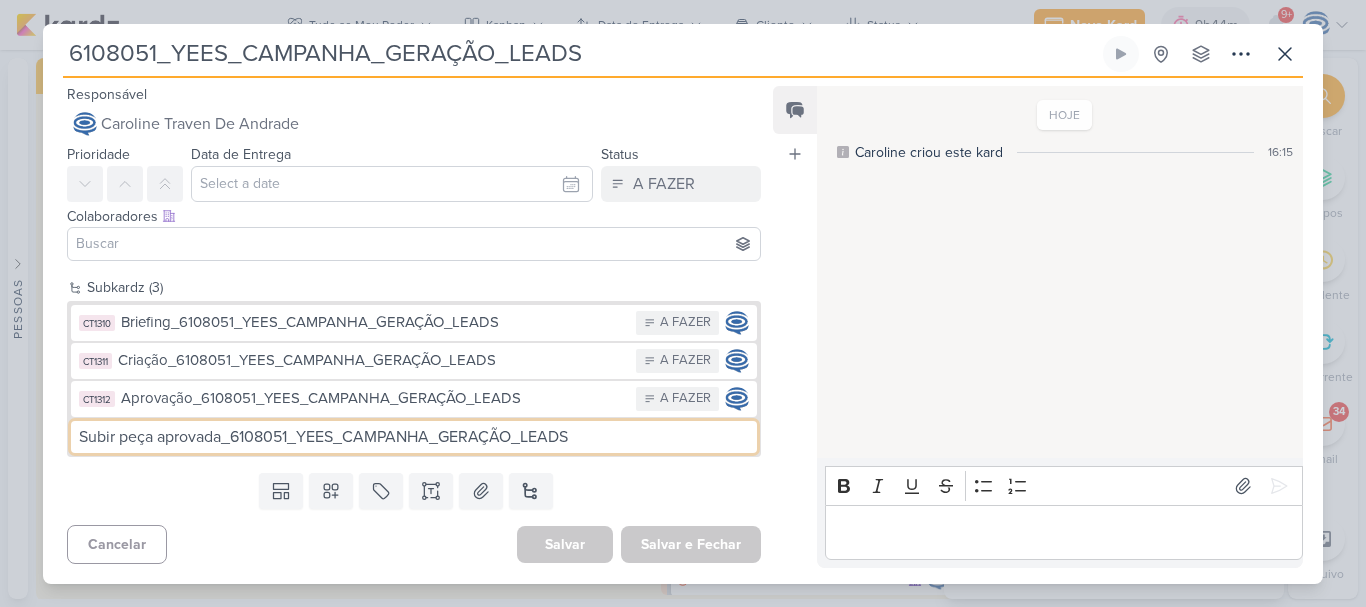 type on "Subir peça aprovada_6108051_YEES_CAMPANHA_GERAÇÃO_LEADS" 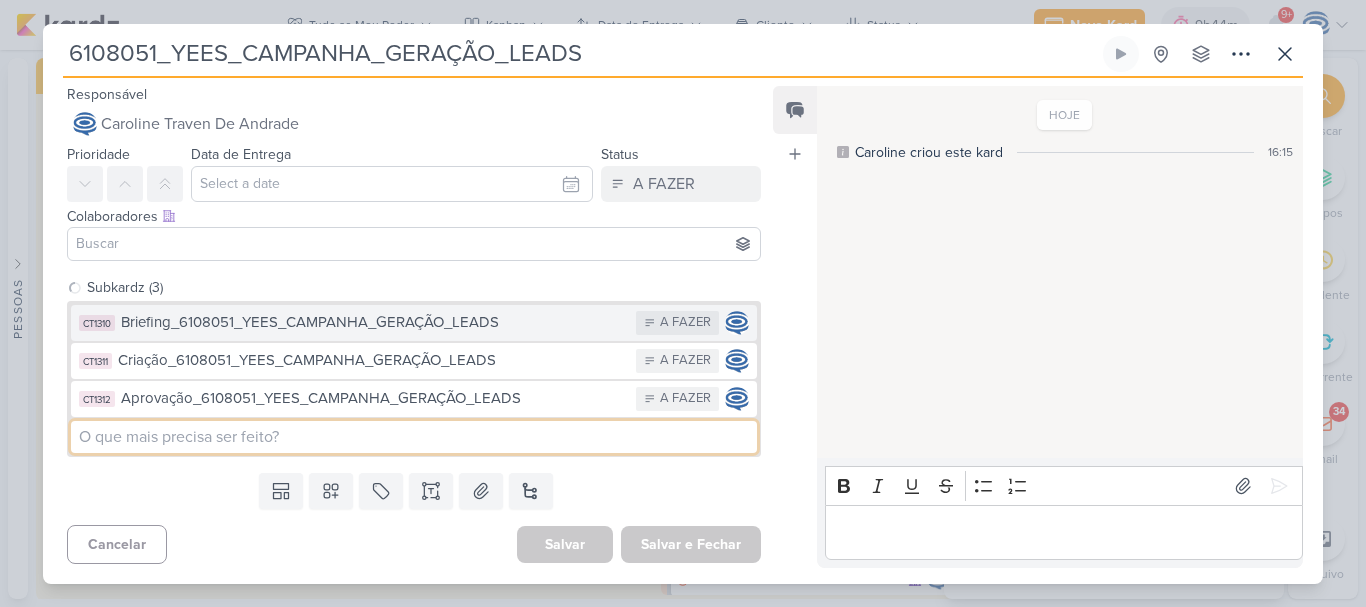 type 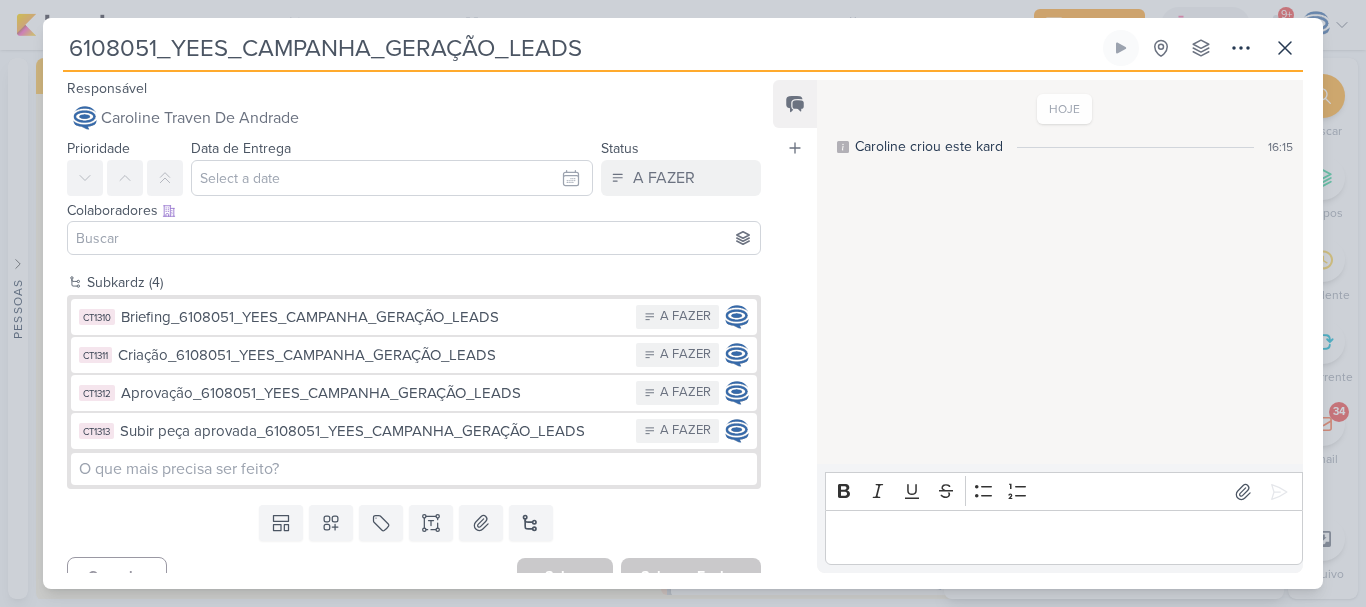 click on "6108051_YEES_CAMPANHA_GERAÇÃO_LEADS" at bounding box center (581, 48) 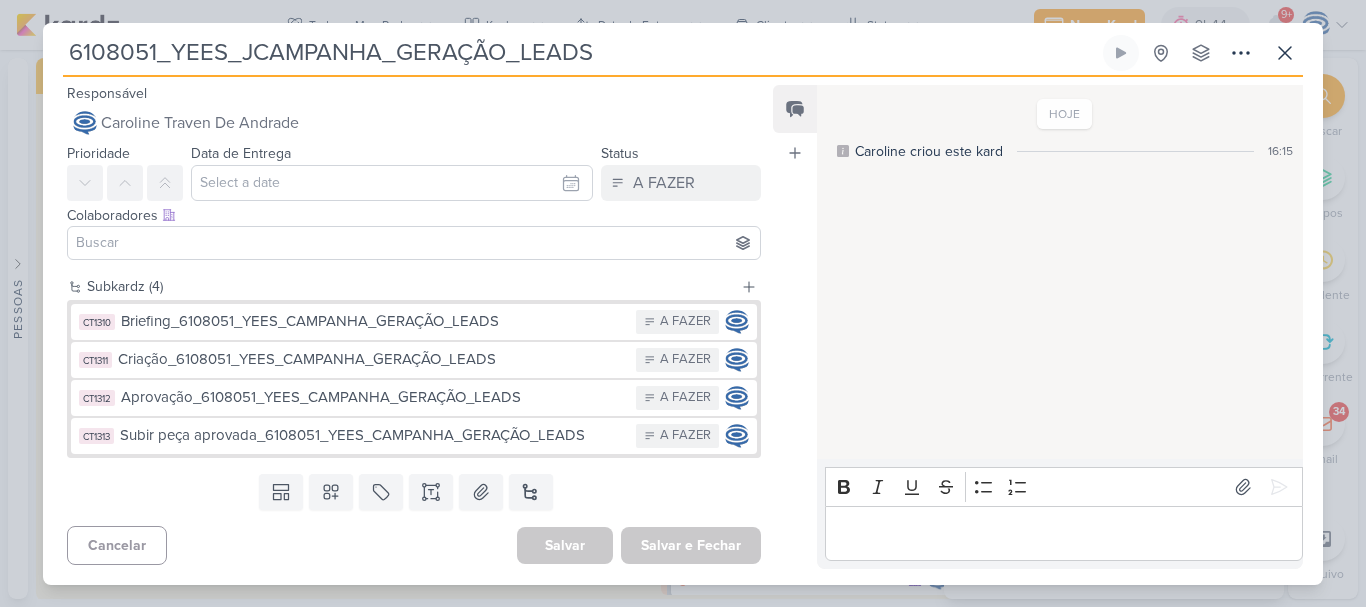 type on "6108051_YEES_JaCAMPANHA_GERAÇÃO_LEADS" 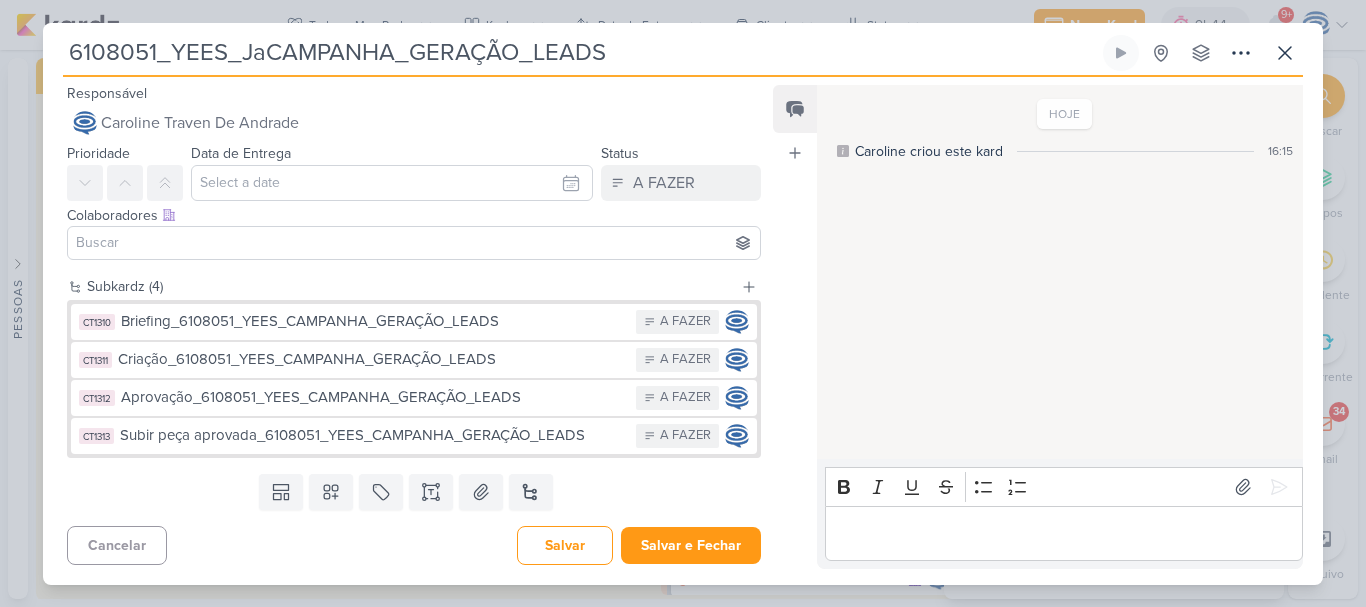type 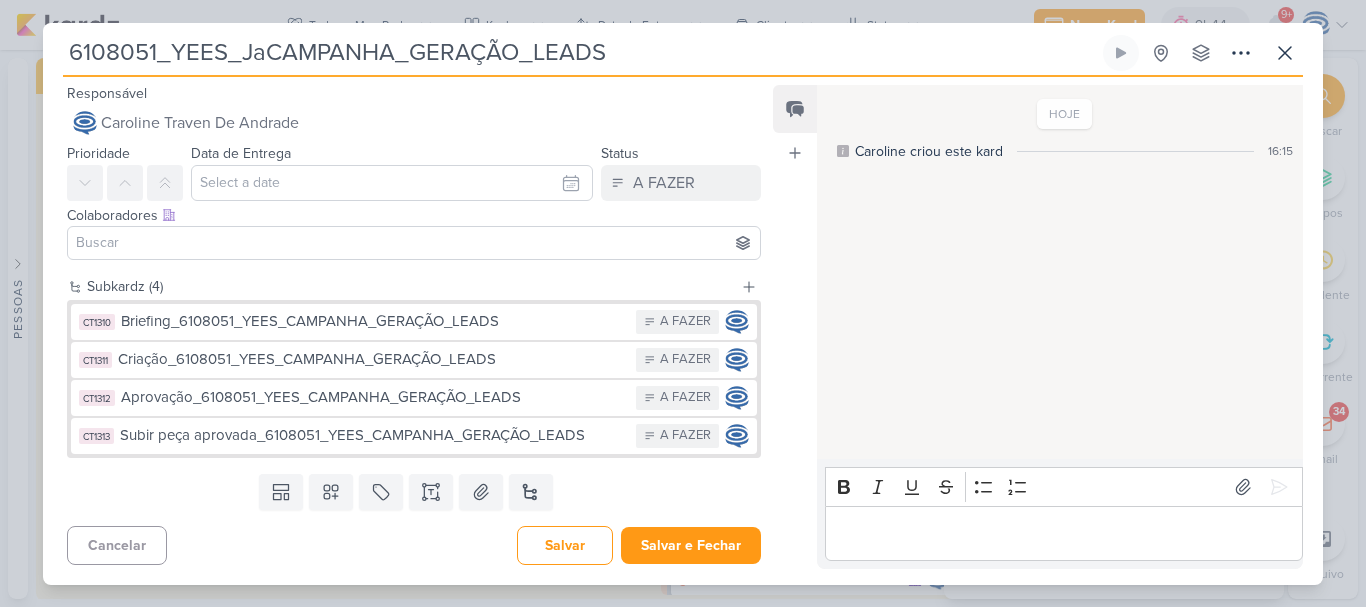 type on "6108051_YEES_JaúCAMPANHA_GERAÇÃO_LEADS" 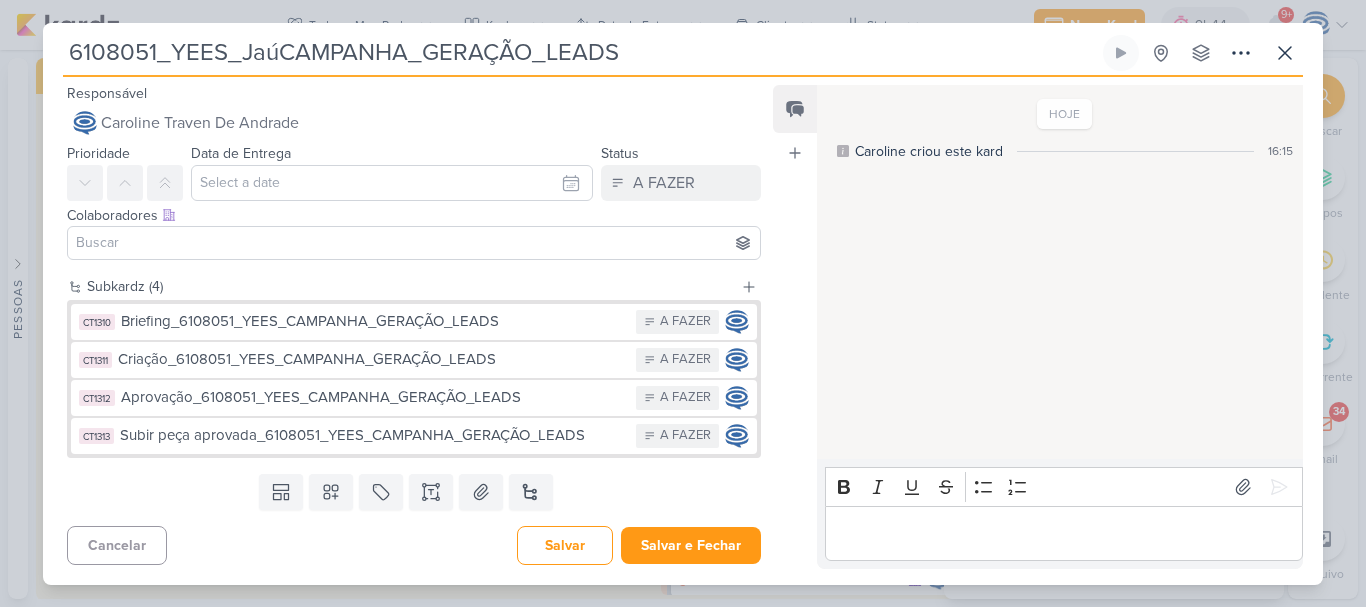 type 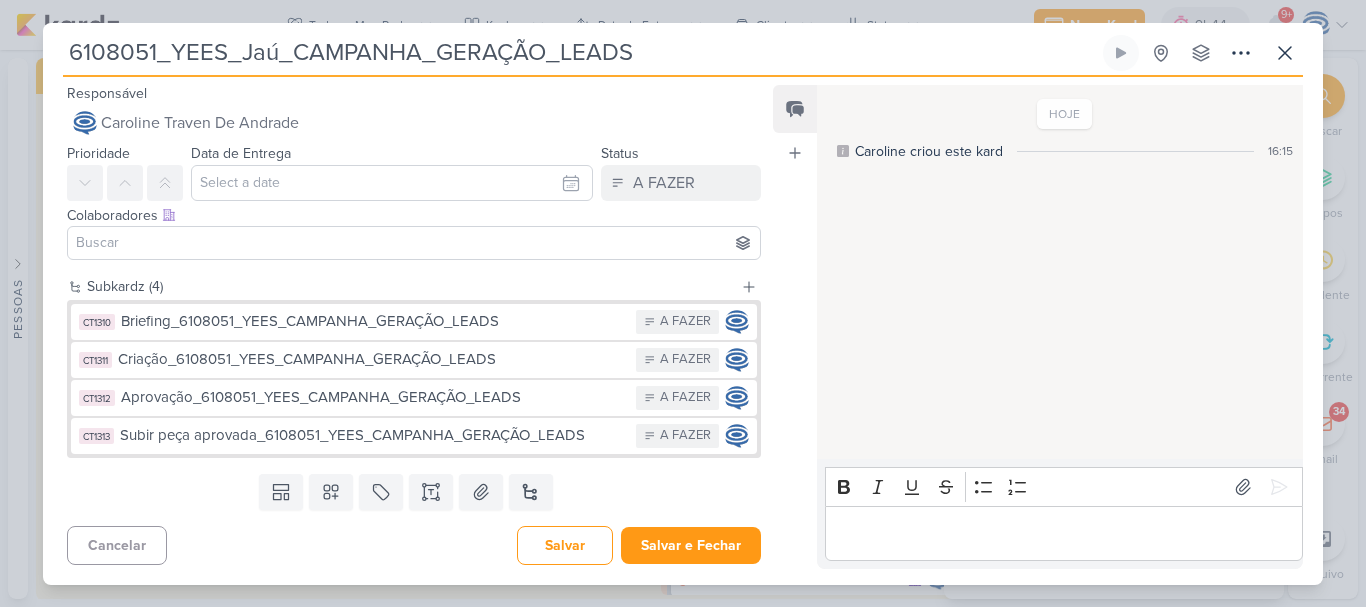 type 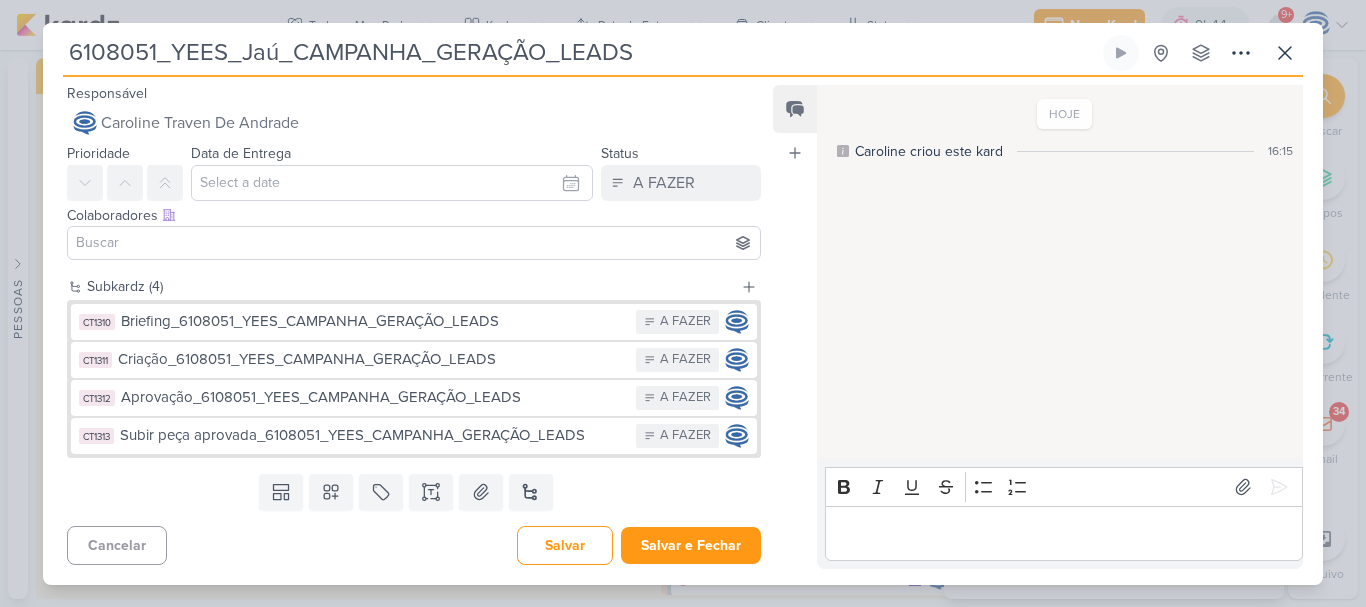 drag, startPoint x: 277, startPoint y: 55, endPoint x: 237, endPoint y: 58, distance: 40.112343 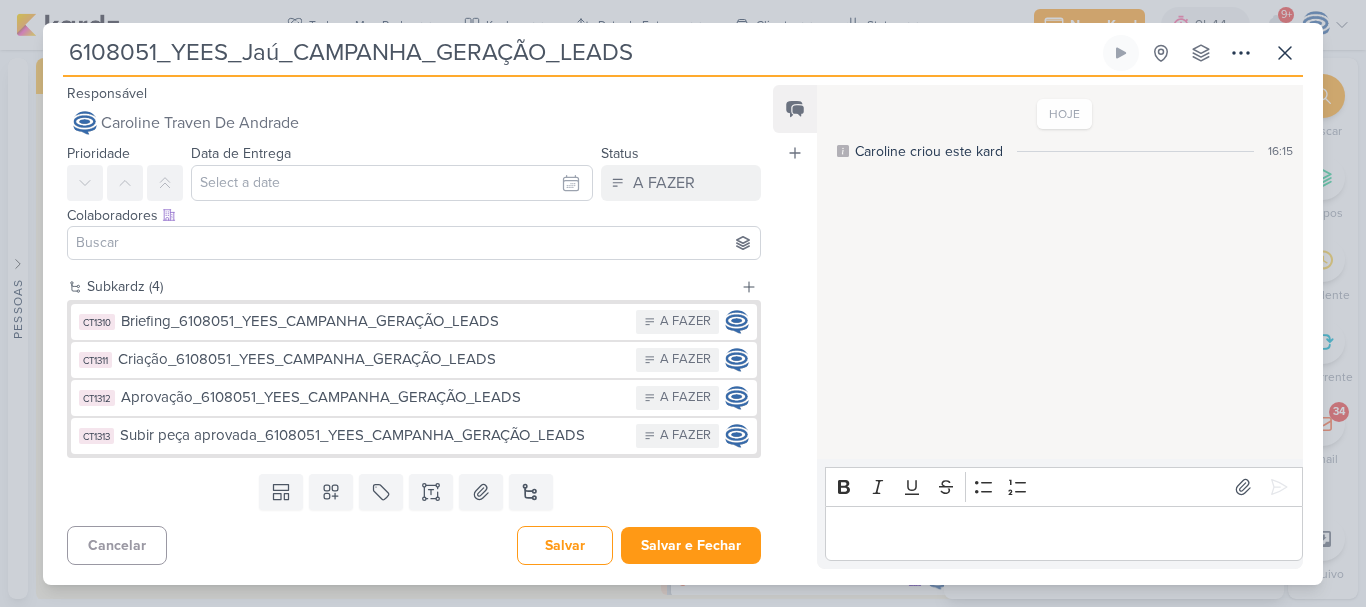type on "6108051_YEES_J_CAMPANHA_GERAÇÃO_LEADS" 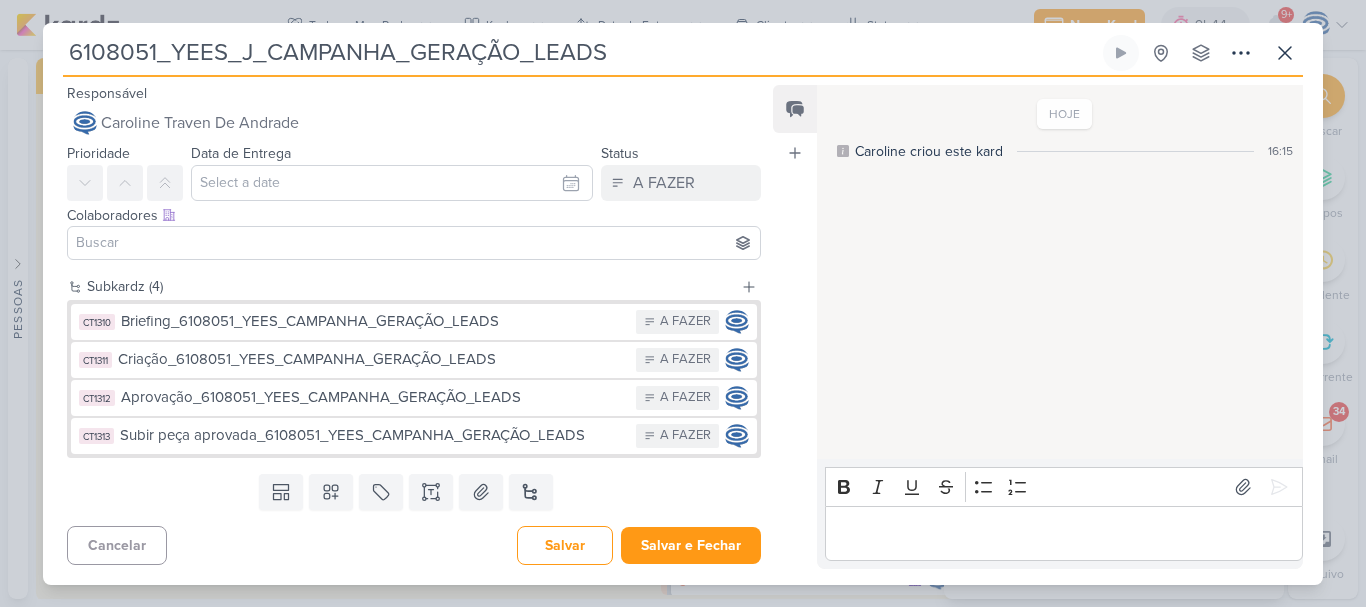 type 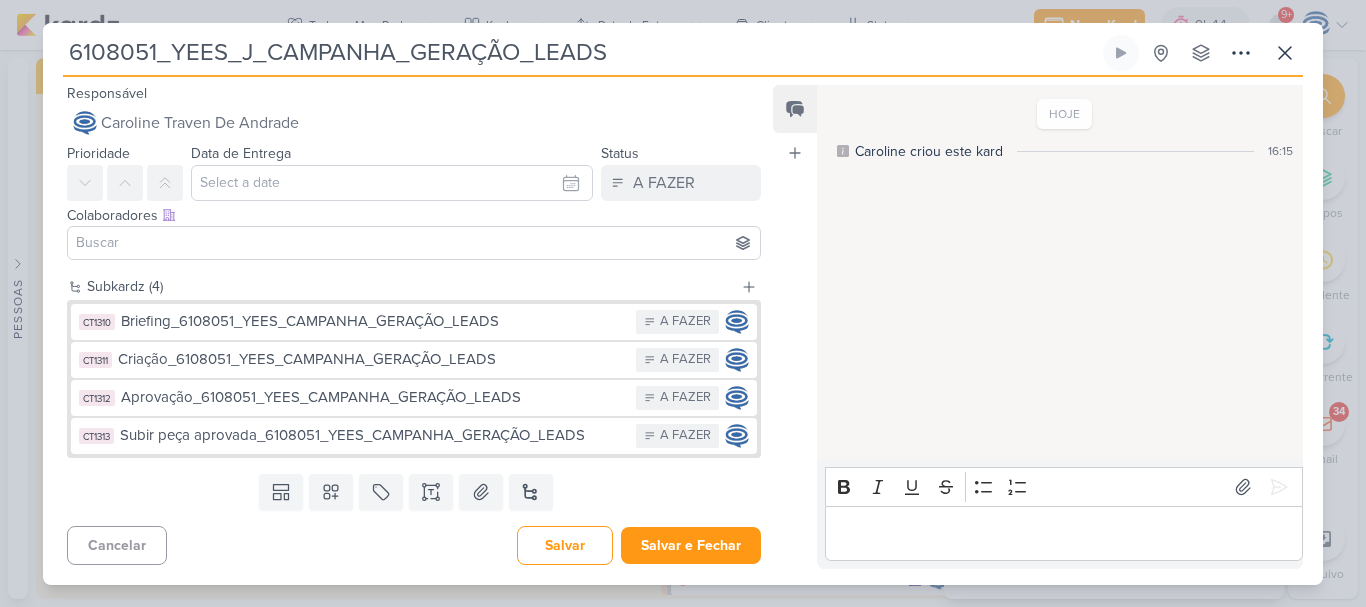 type on "6108051_YEES_JA_CAMPANHA_GERAÇÃO_LEADS" 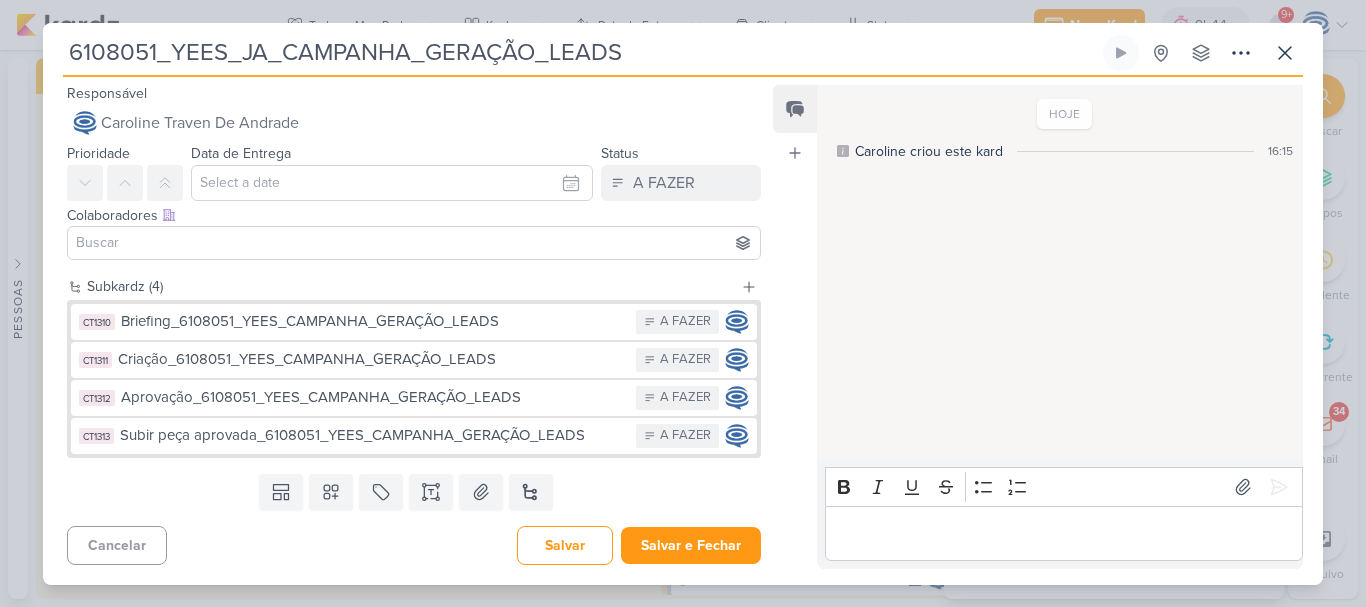 type 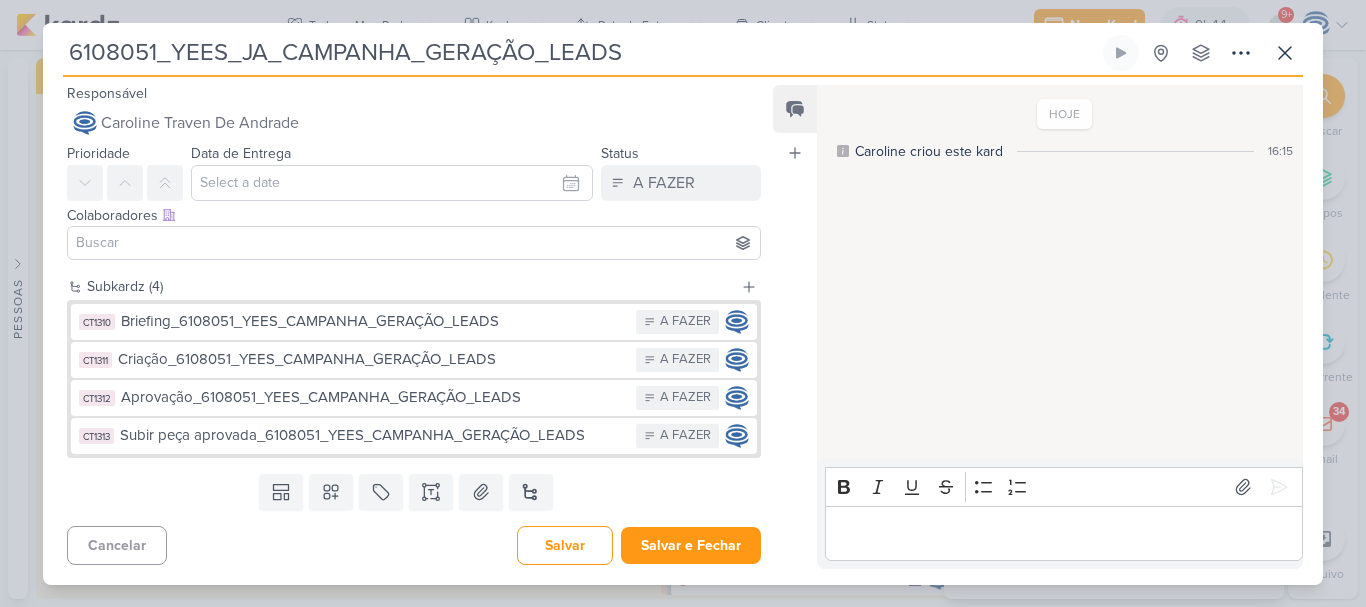 click on "6108051_YEES_JA_CAMPANHA_GERAÇÃO_LEADS" at bounding box center [581, 53] 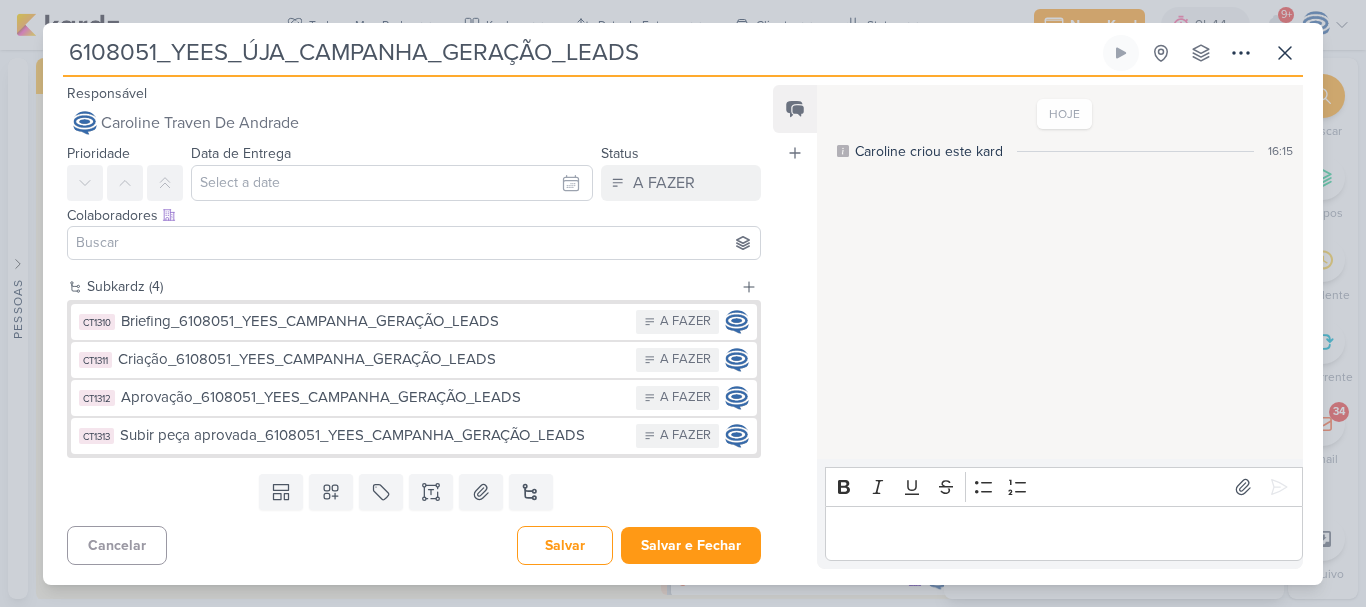 type 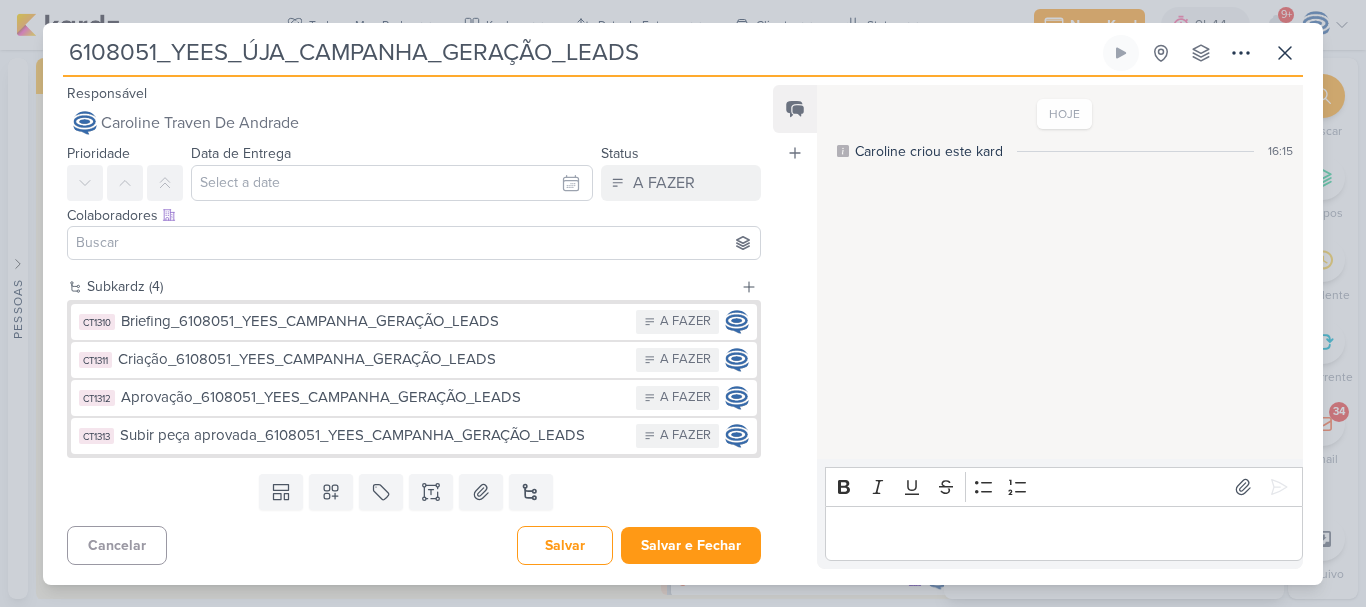 type on "6108051_YEES_JA_CAMPANHA_GERAÇÃO_LEADS" 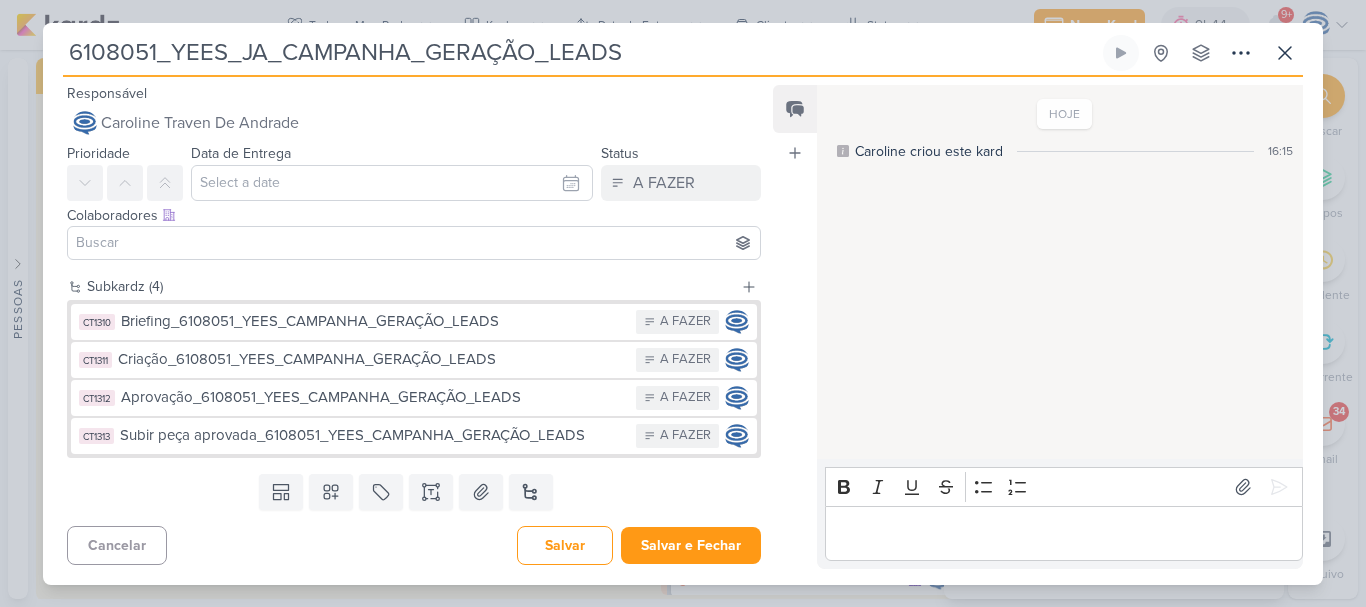 type 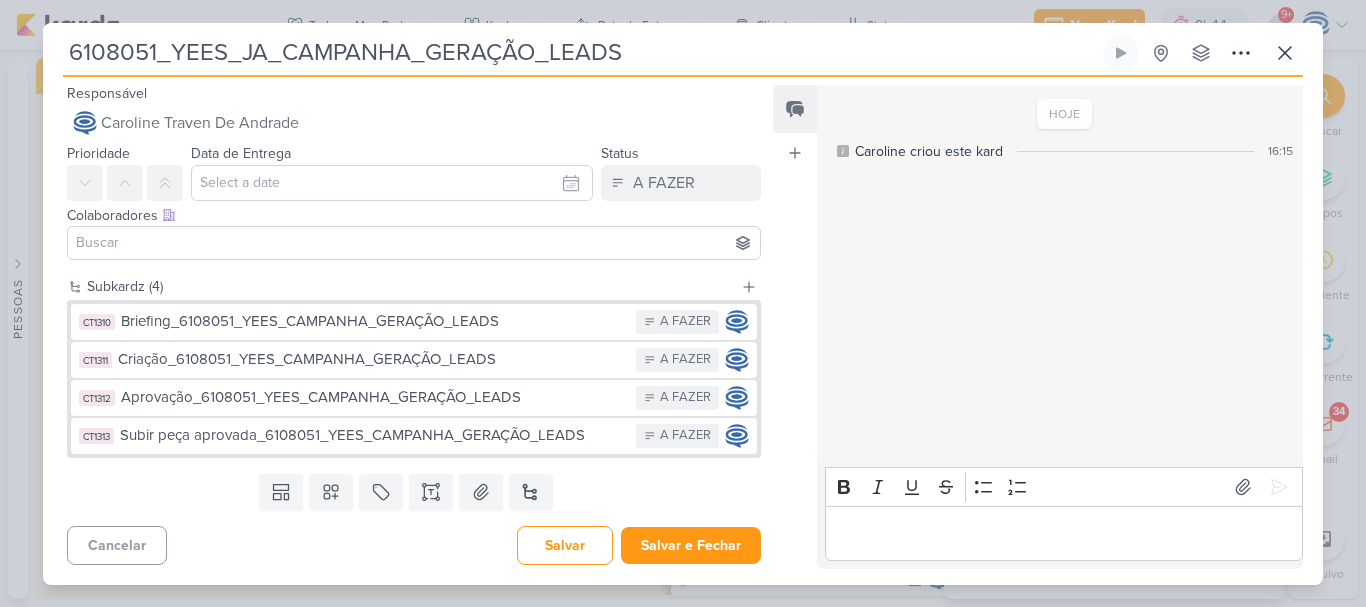 type on "6108051_YEES_JAÚ_CAMPANHA_GERAÇÃO_LEADS" 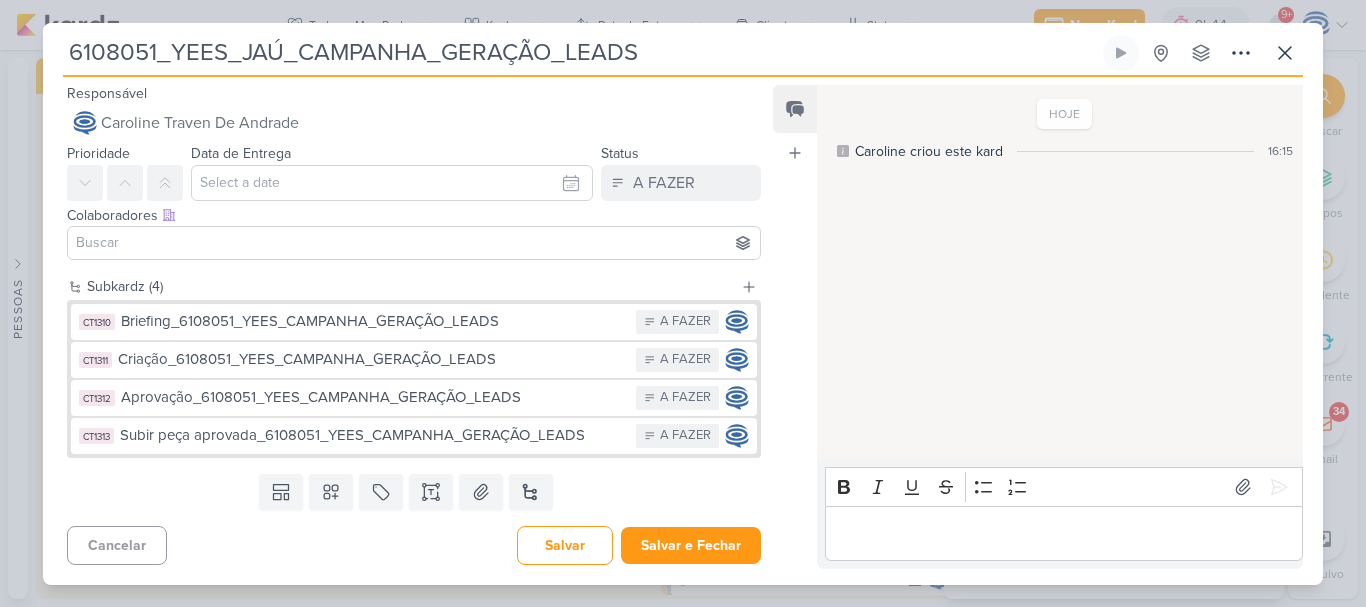 type 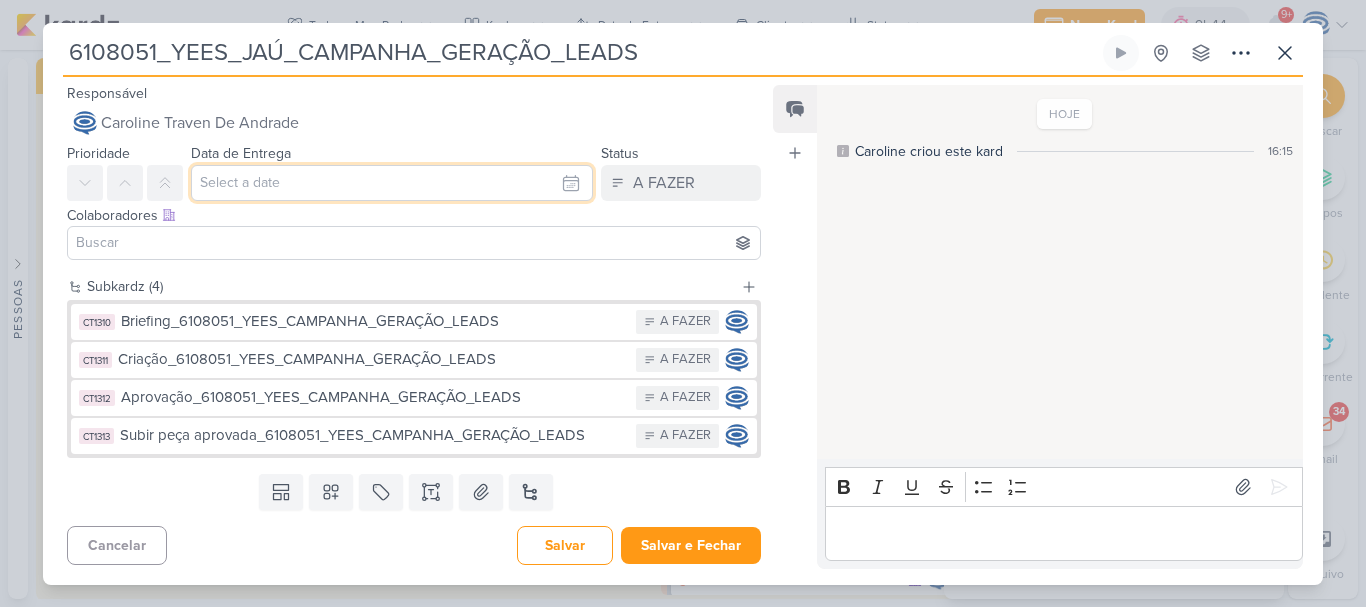 click at bounding box center [392, 183] 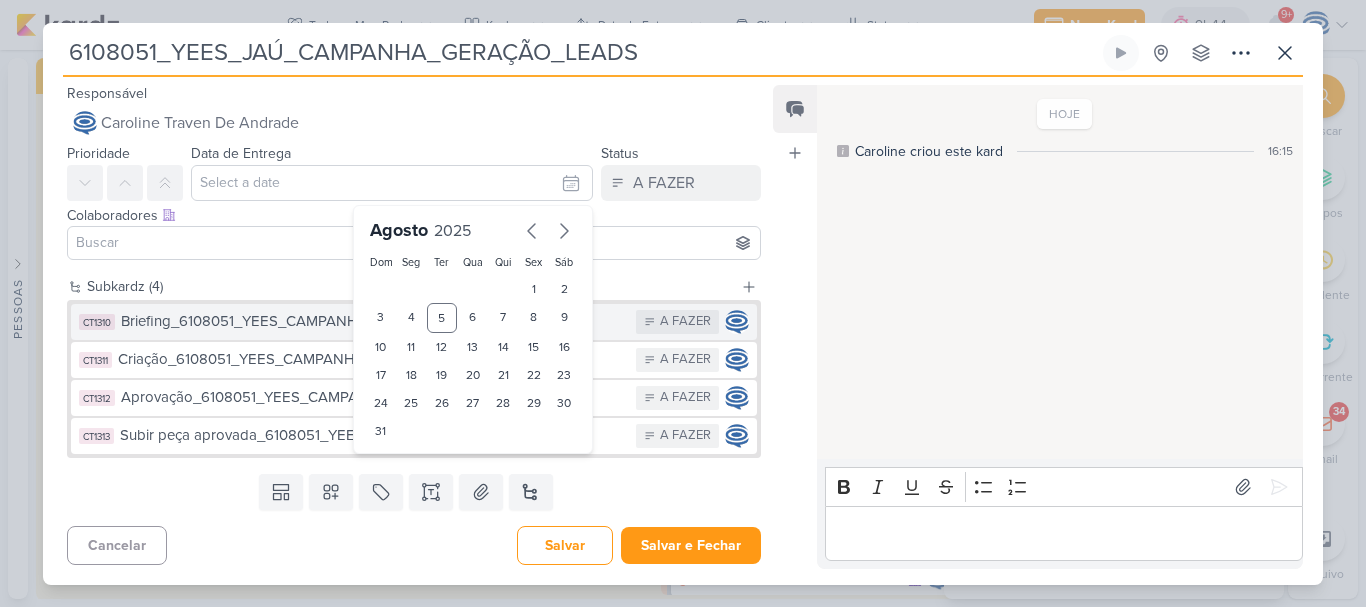 click on "Briefing_6108051_YEES_CAMPANHA_GERAÇÃO_LEADS" at bounding box center [373, 321] 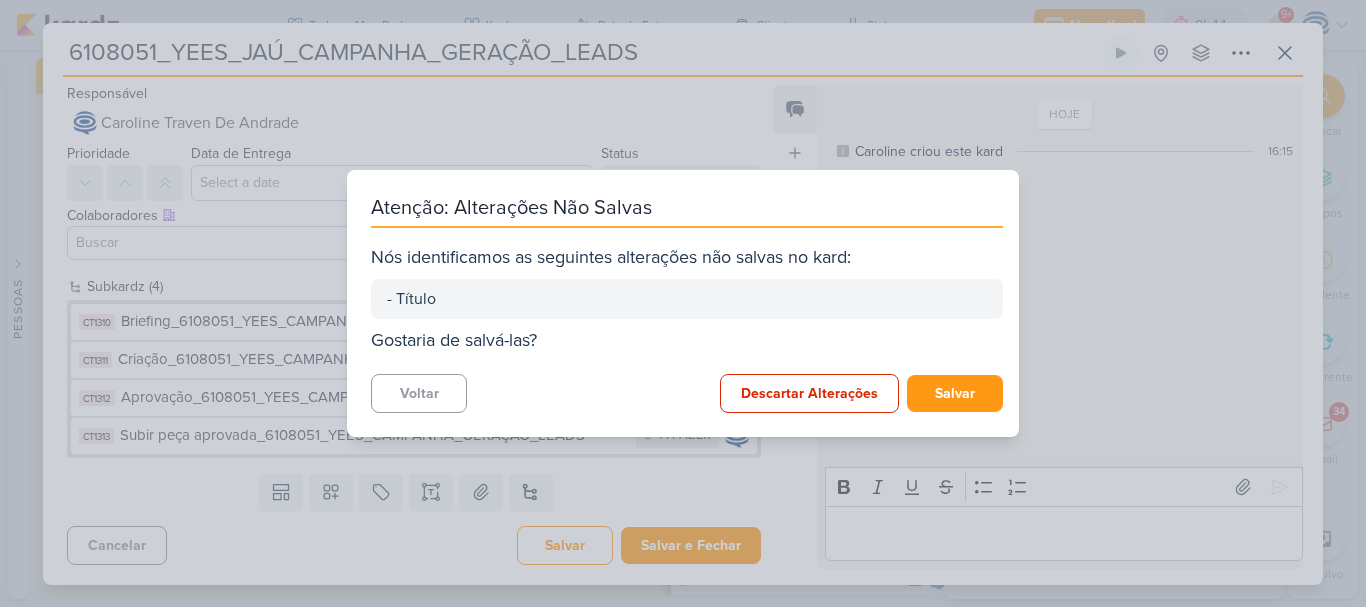 click on "- Título" at bounding box center (687, 299) 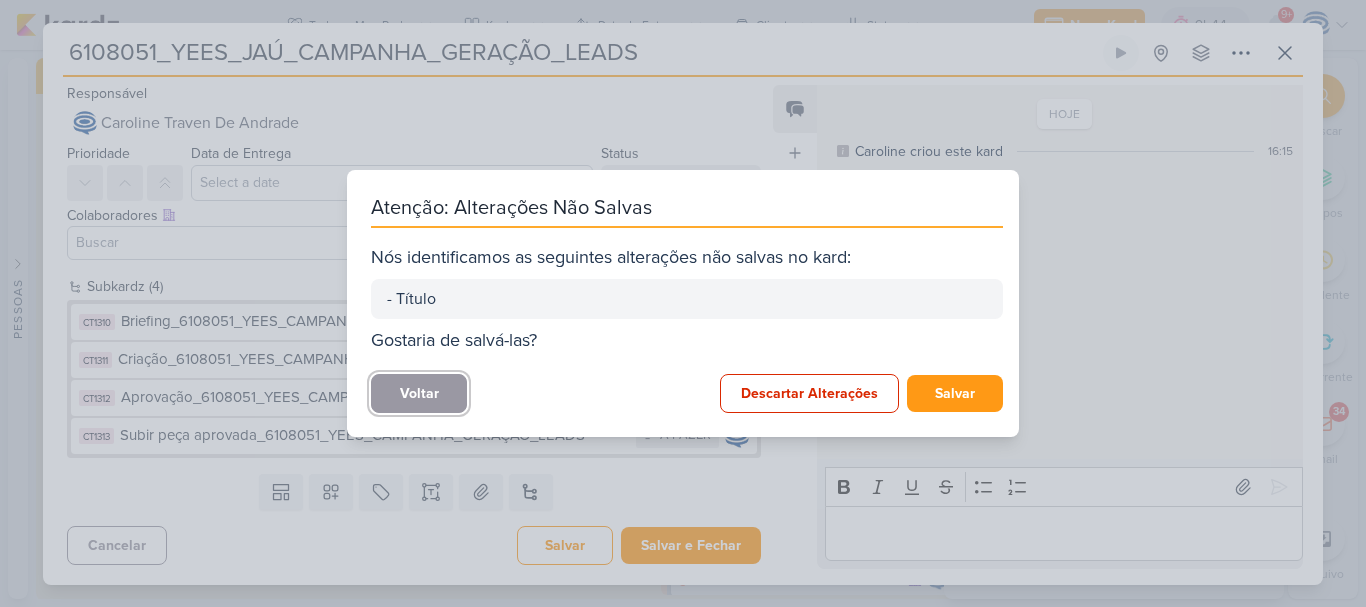 click on "Voltar" at bounding box center [419, 393] 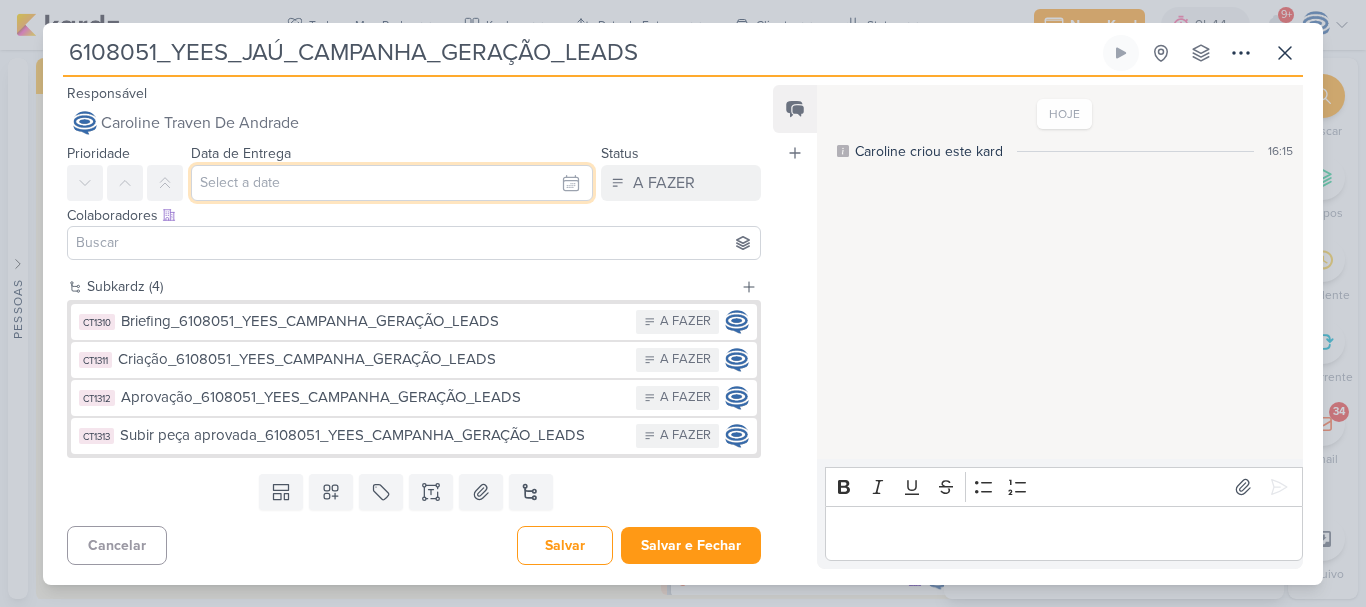 click at bounding box center (392, 183) 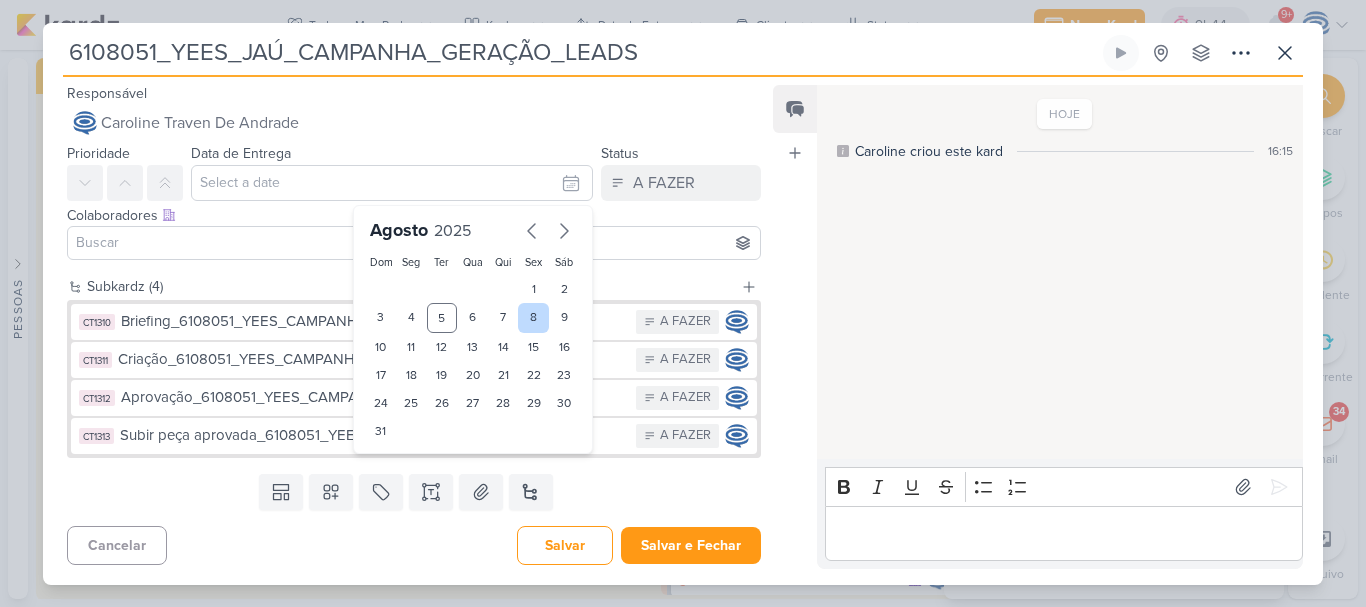 click on "8" at bounding box center [533, 318] 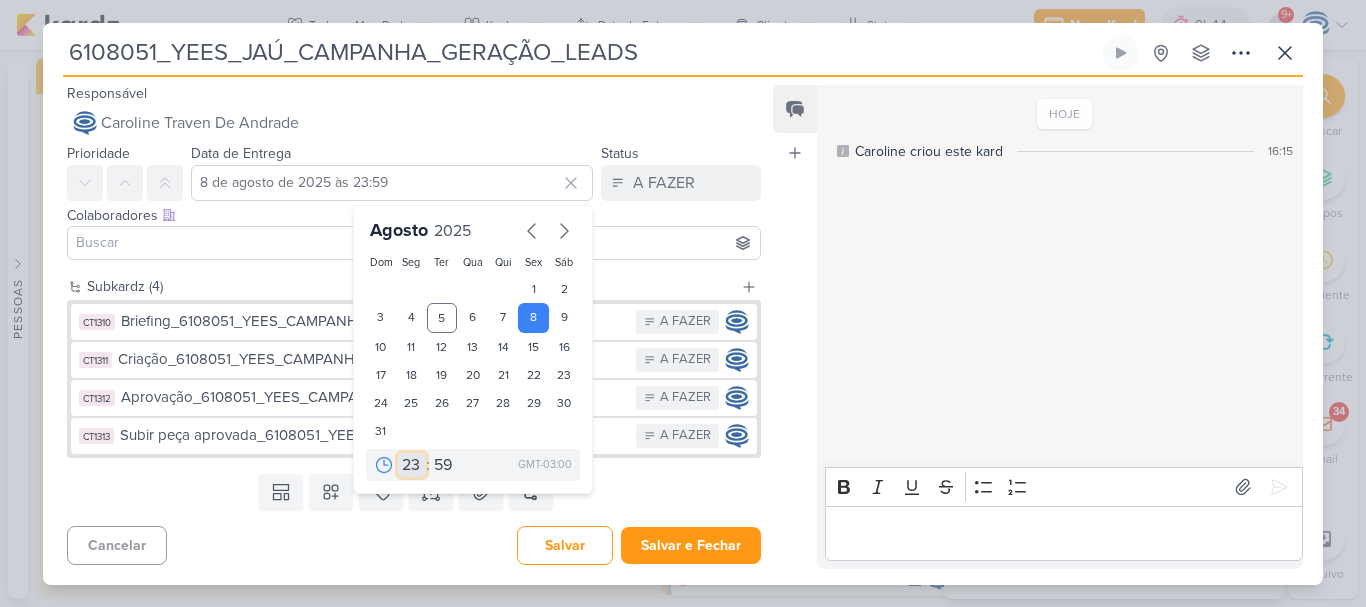 click on "00 01 02 03 04 05 06 07 08 09 10 11 12 13 14 15 16 17 18 19 20 21 22 23" at bounding box center [412, 465] 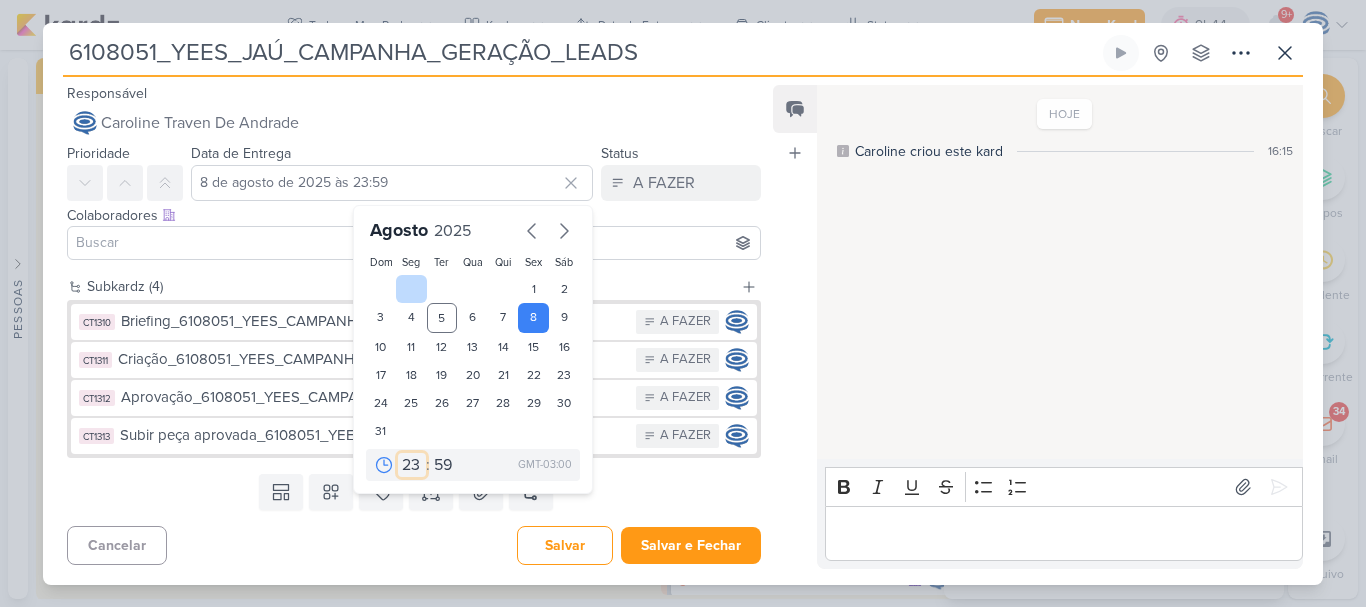 select on "18" 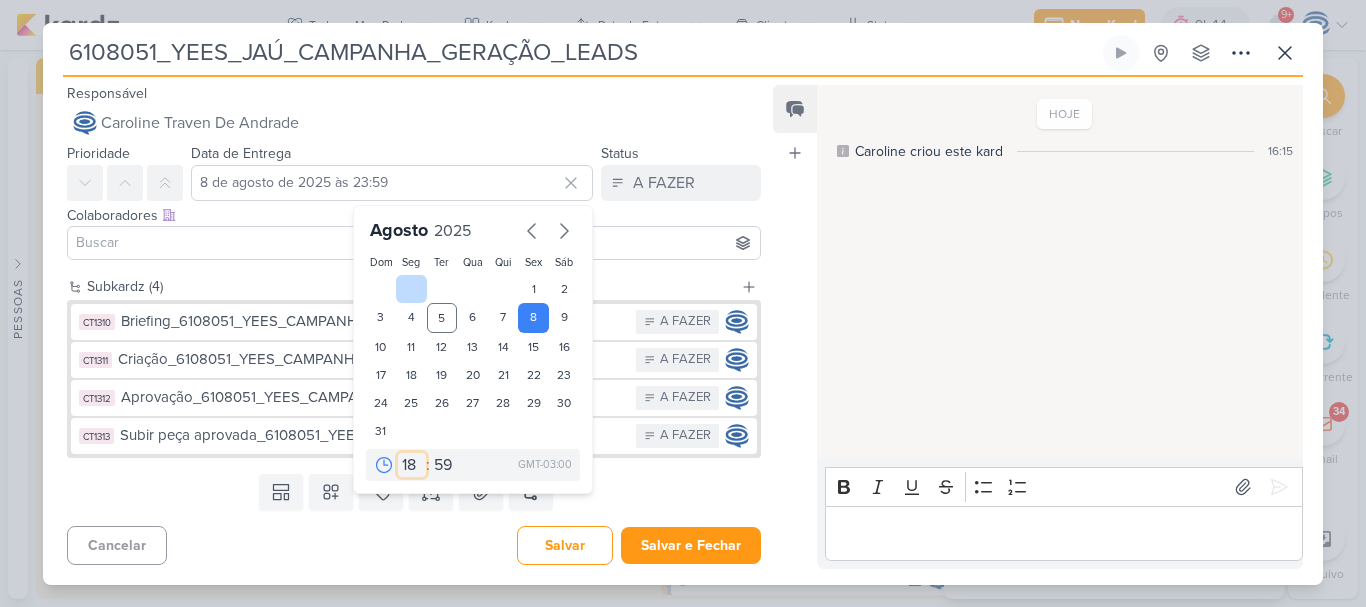 click on "00 01 02 03 04 05 06 07 08 09 10 11 12 13 14 15 16 17 18 19 20 21 22 23" at bounding box center [412, 465] 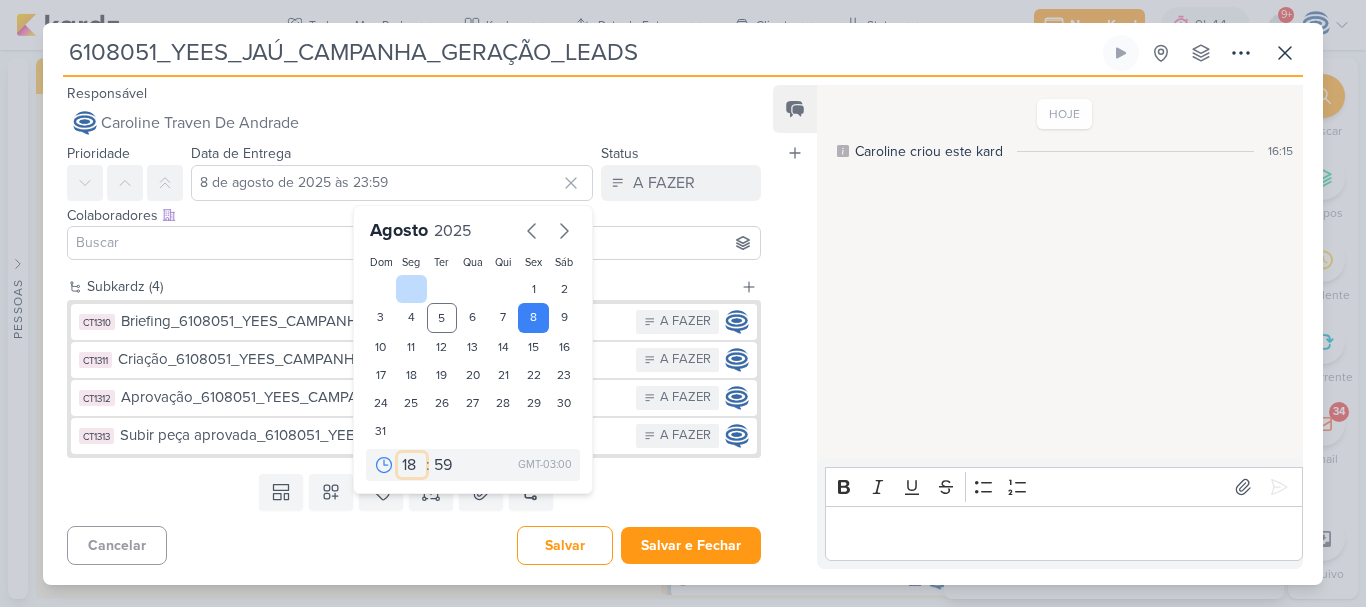 type on "8 de agosto de 2025 às 18:59" 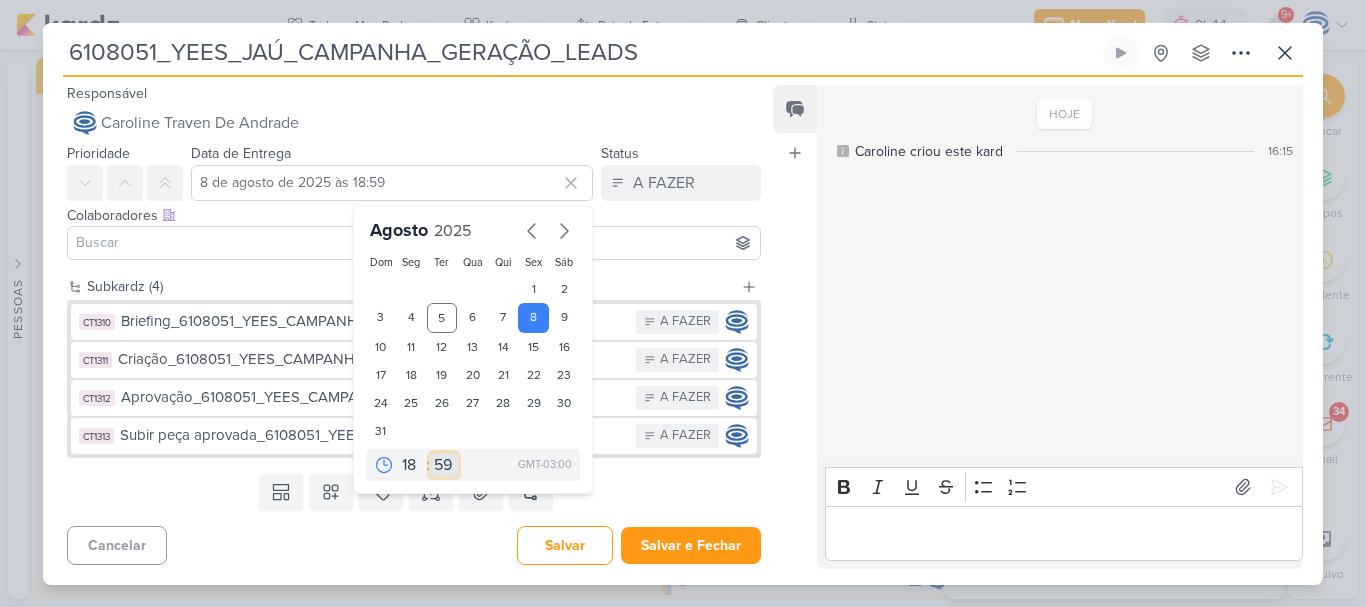 drag, startPoint x: 440, startPoint y: 463, endPoint x: 432, endPoint y: 456, distance: 10.630146 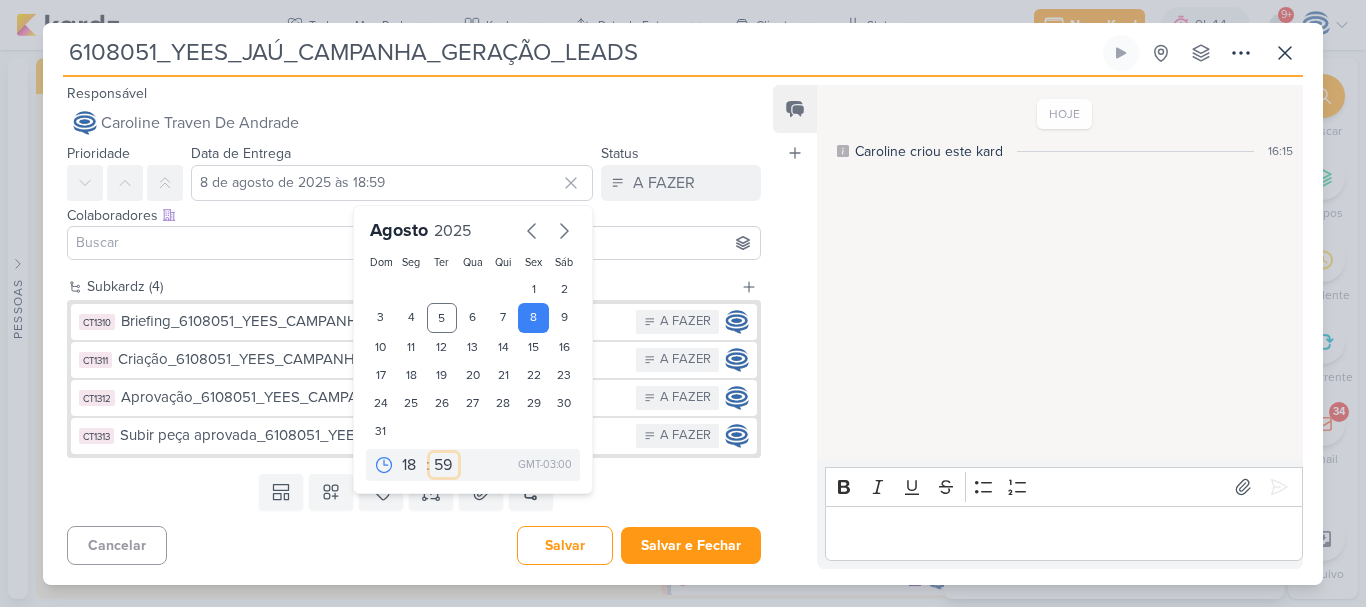 select on "0" 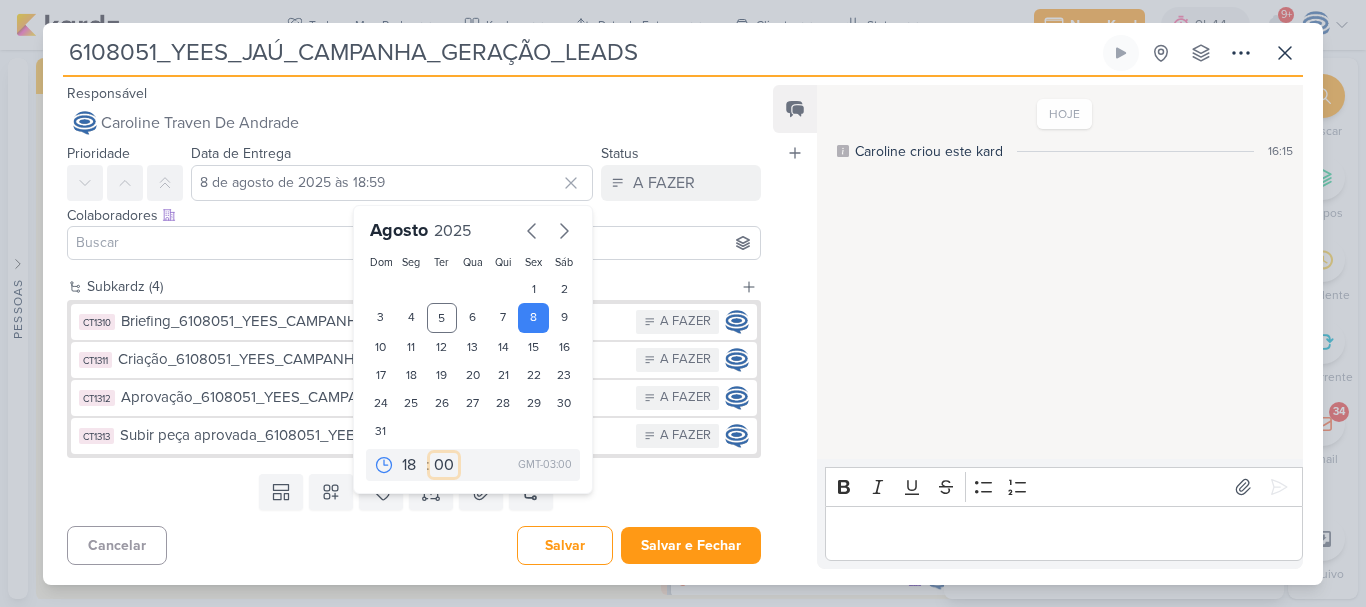 click on "00 05 10 15 20 25 30 35 40 45 50 55
59" at bounding box center (444, 465) 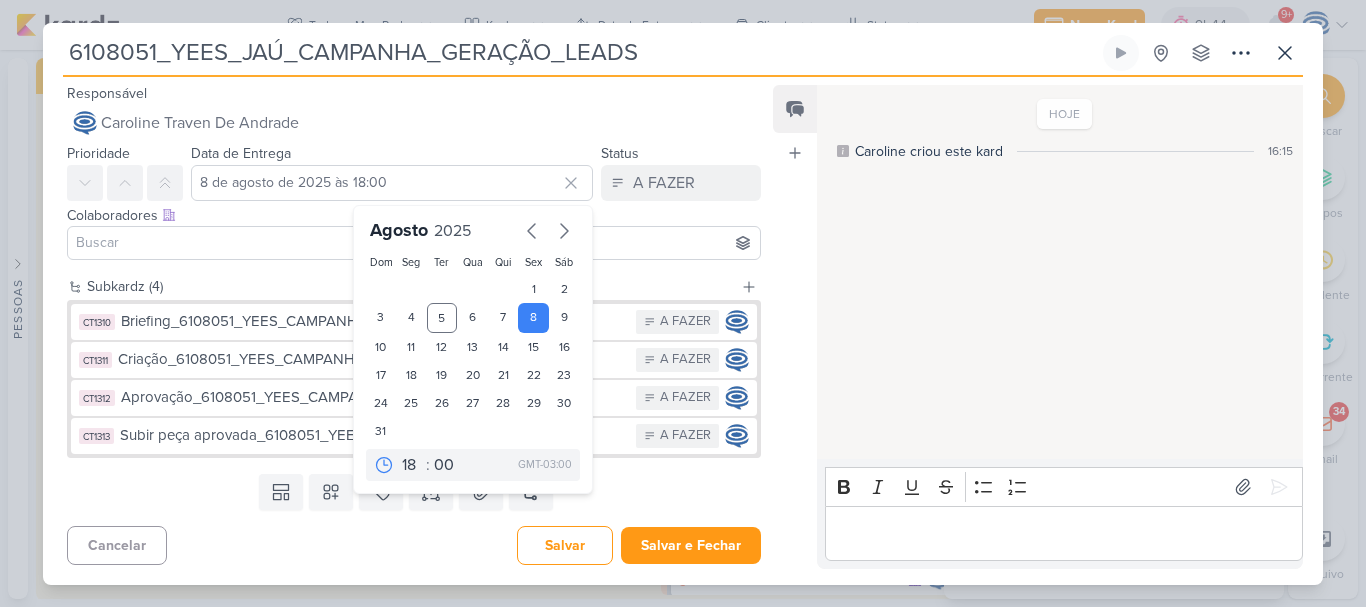click on "Templates
Templates da Empresa
Relatório
PDM
Email Marketing
Campos Personalizados
Marcadores" at bounding box center (406, 492) 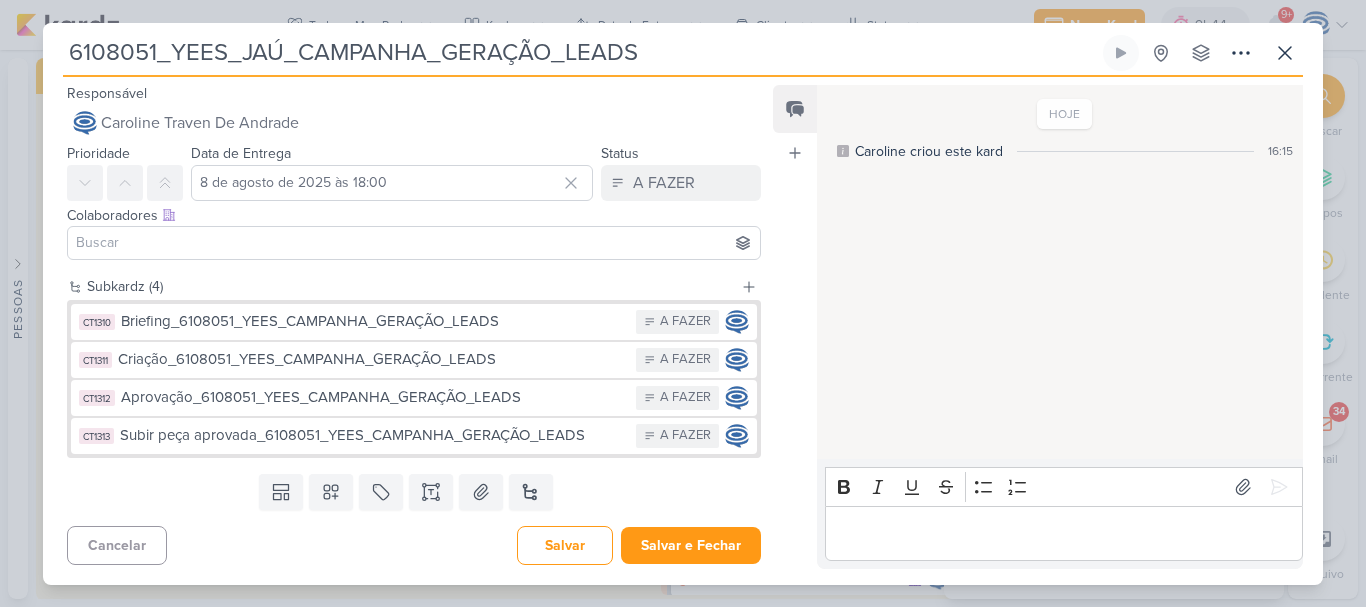drag, startPoint x: 643, startPoint y: 58, endPoint x: 44, endPoint y: 34, distance: 599.4806 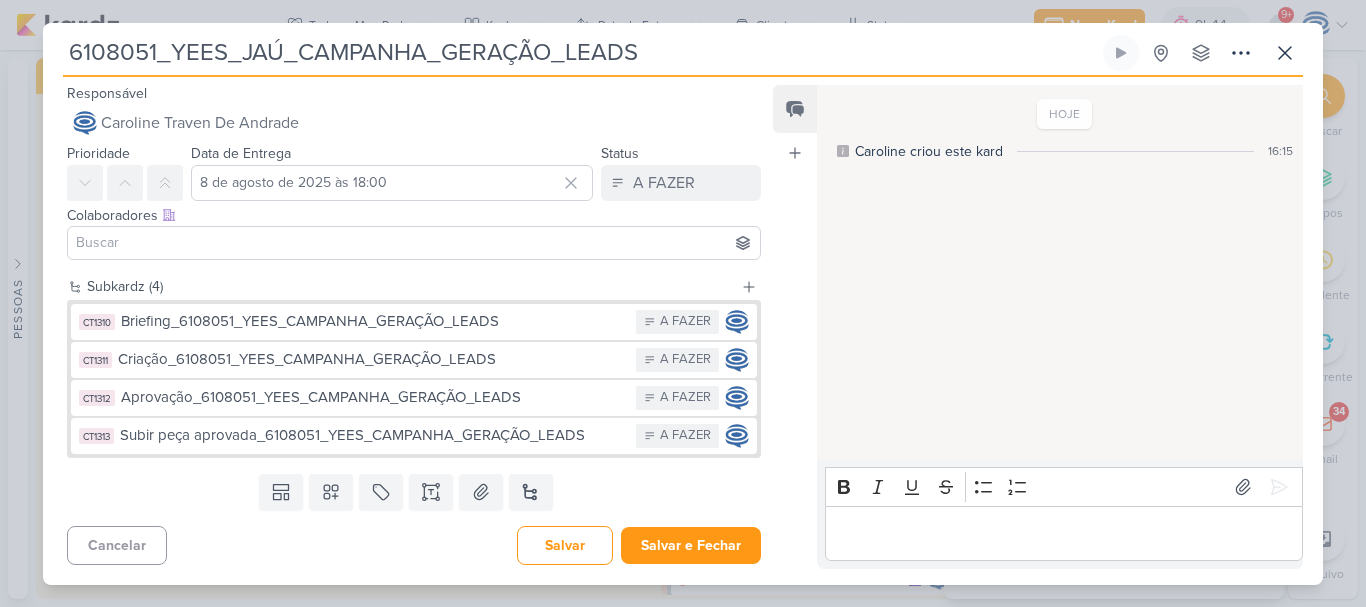 click on "6108051_YEES_JAÚ_CAMPANHA_GERAÇÃO_LEADS
Criado por mim" at bounding box center (683, 303) 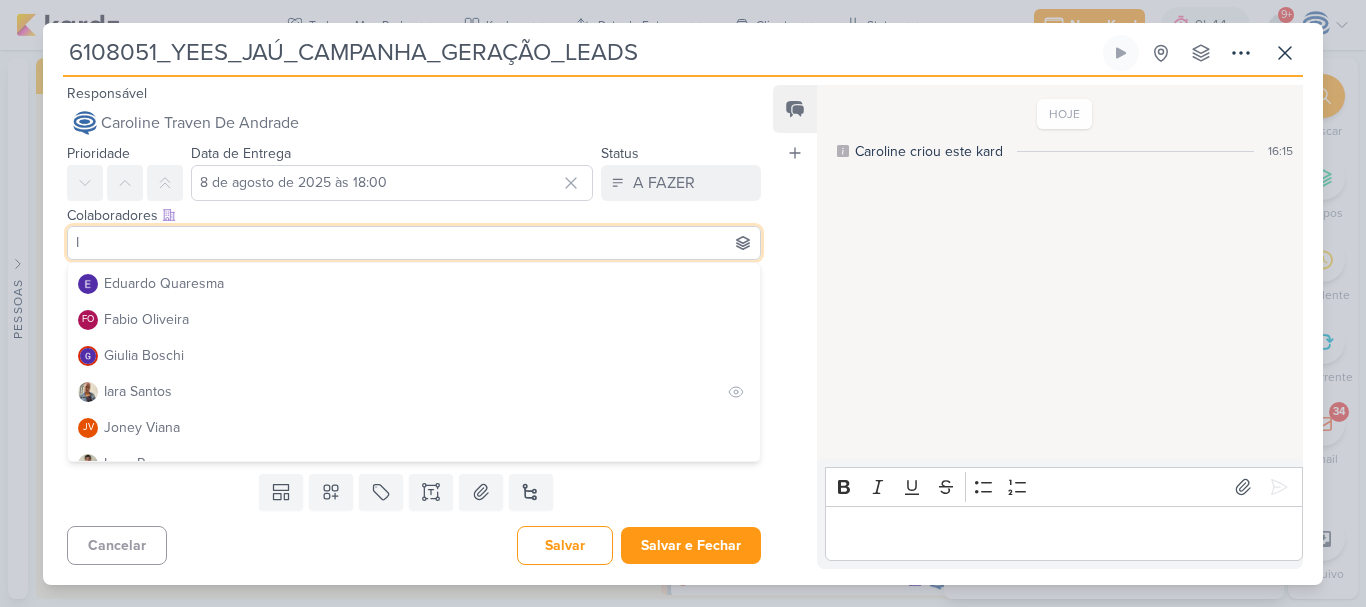scroll, scrollTop: 174, scrollLeft: 0, axis: vertical 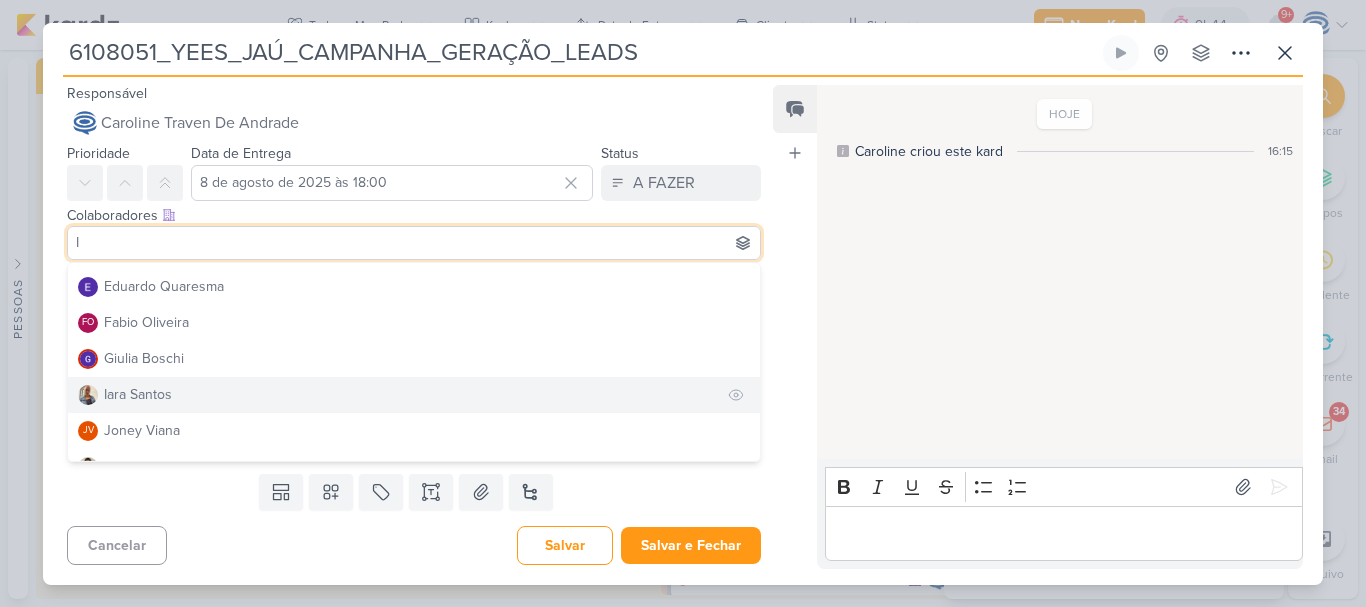 type on "I" 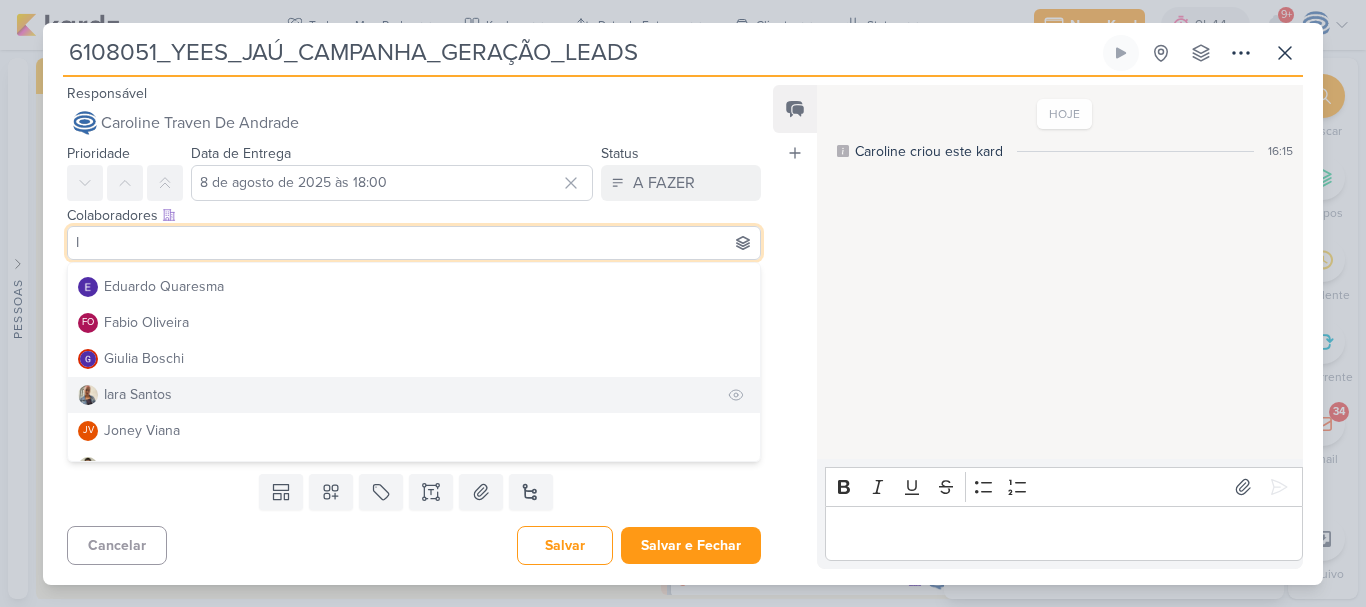 click on "Iara Santos" at bounding box center (138, 394) 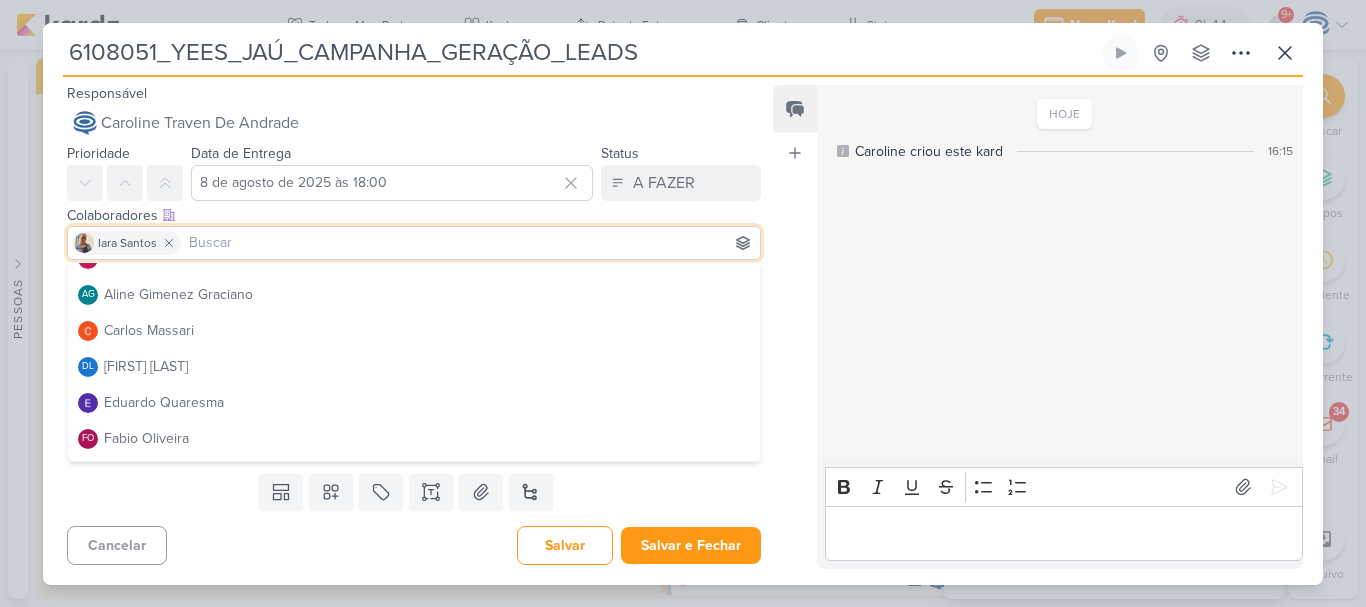 scroll, scrollTop: 0, scrollLeft: 0, axis: both 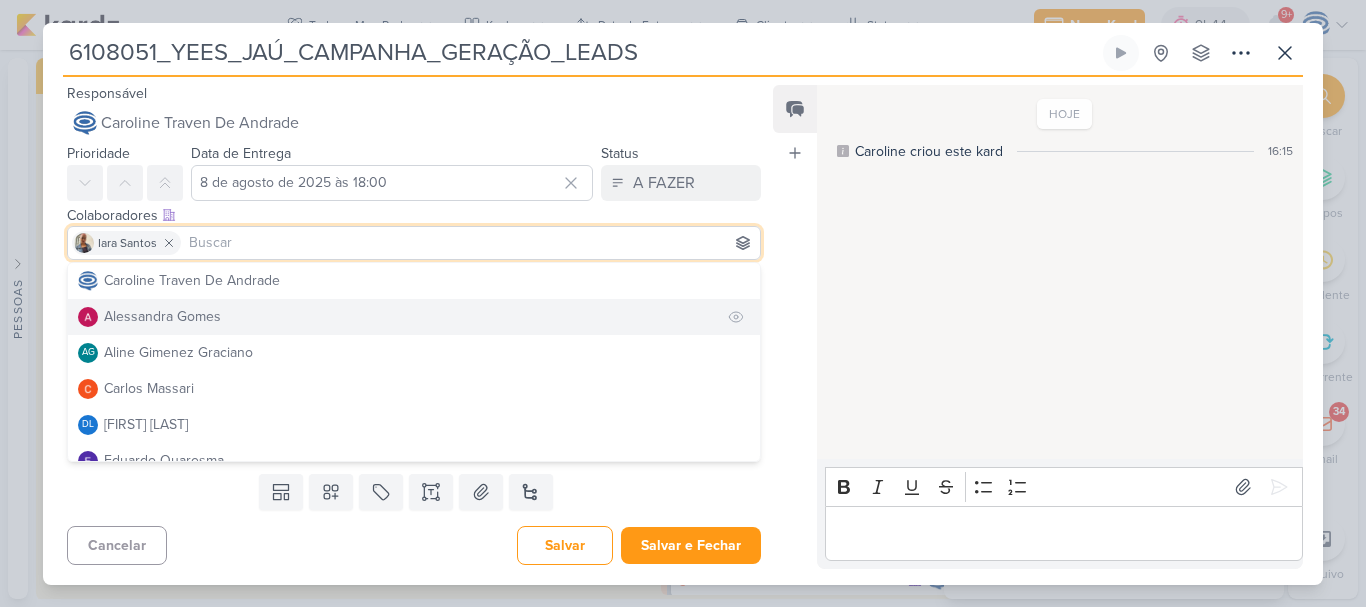 click on "Alessandra Gomes" at bounding box center [162, 316] 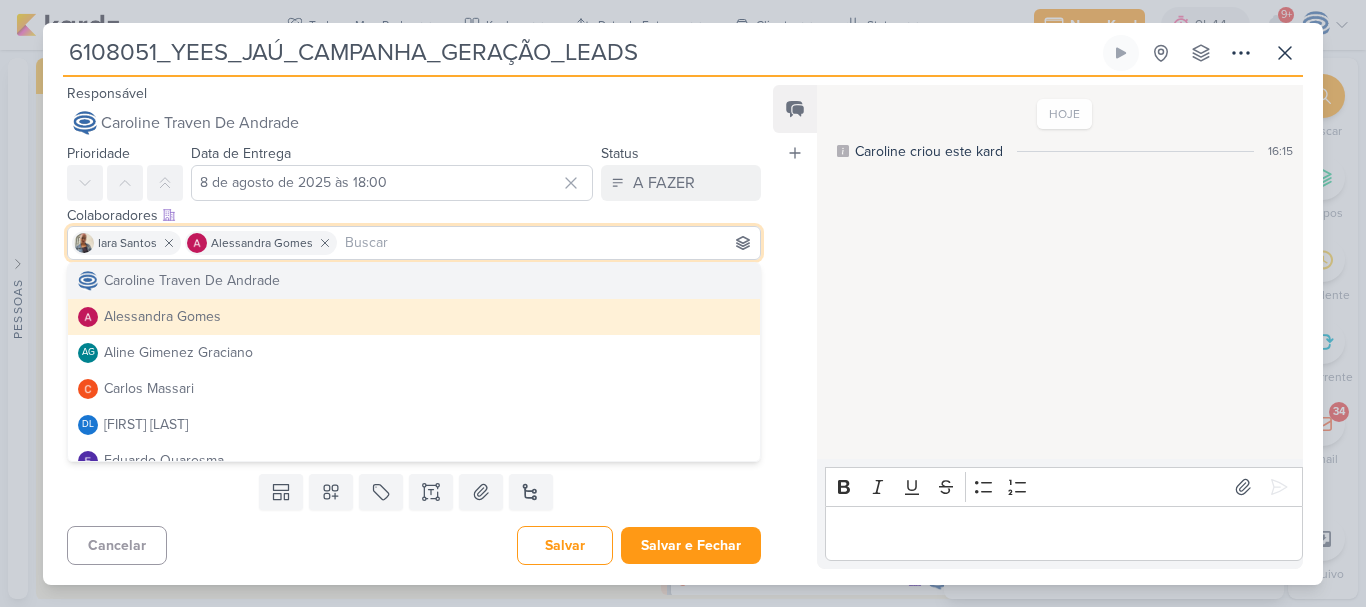 click on "Colaboradores
Este kard pode ser visível a usuários da sua organização
Este kard é privado à colaboradores imediatos" at bounding box center (414, 215) 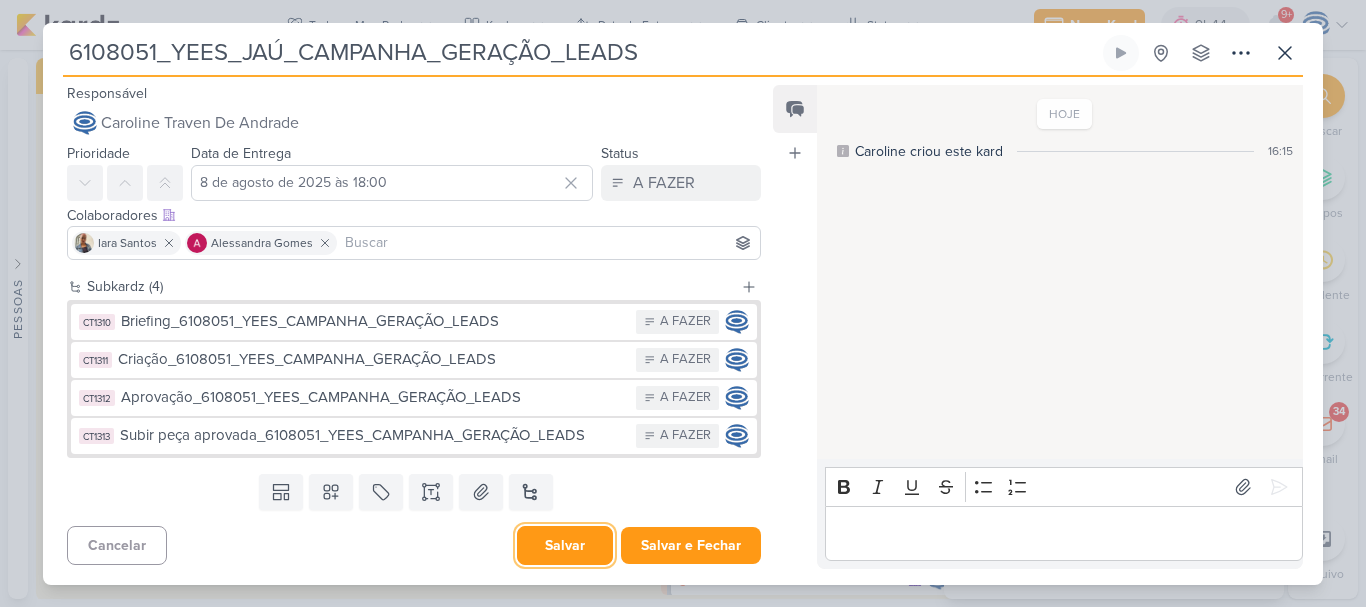 click on "Salvar" at bounding box center [565, 545] 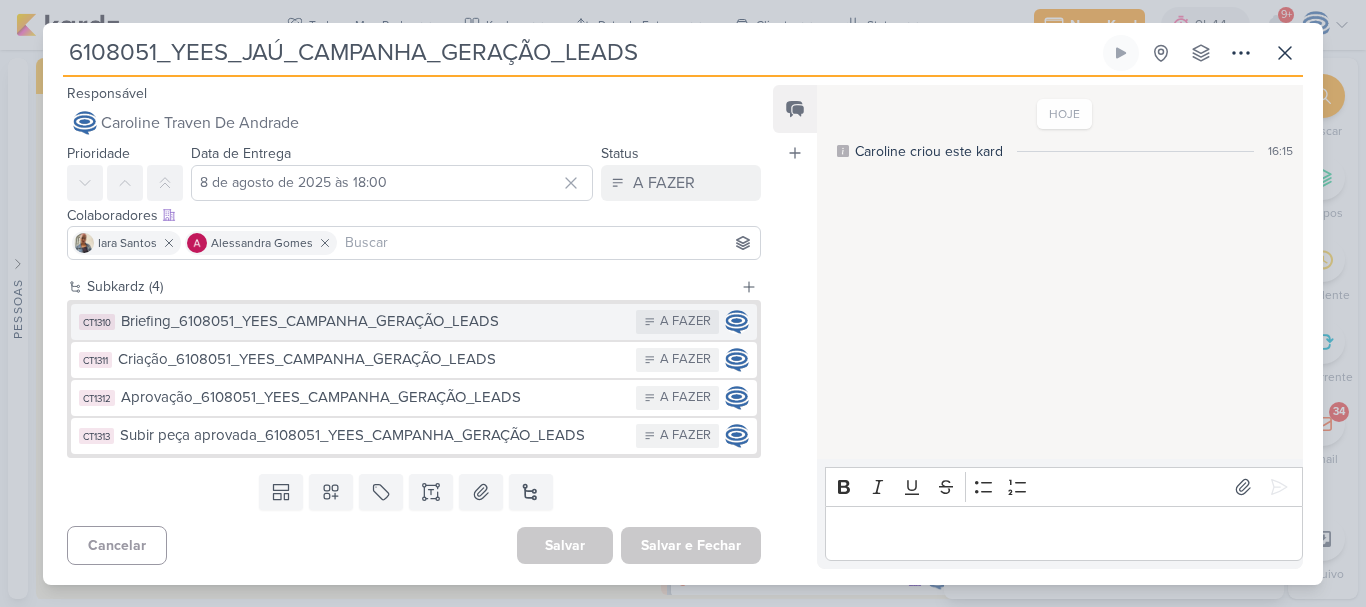 click on "Briefing_6108051_YEES_CAMPANHA_GERAÇÃO_LEADS" at bounding box center (373, 321) 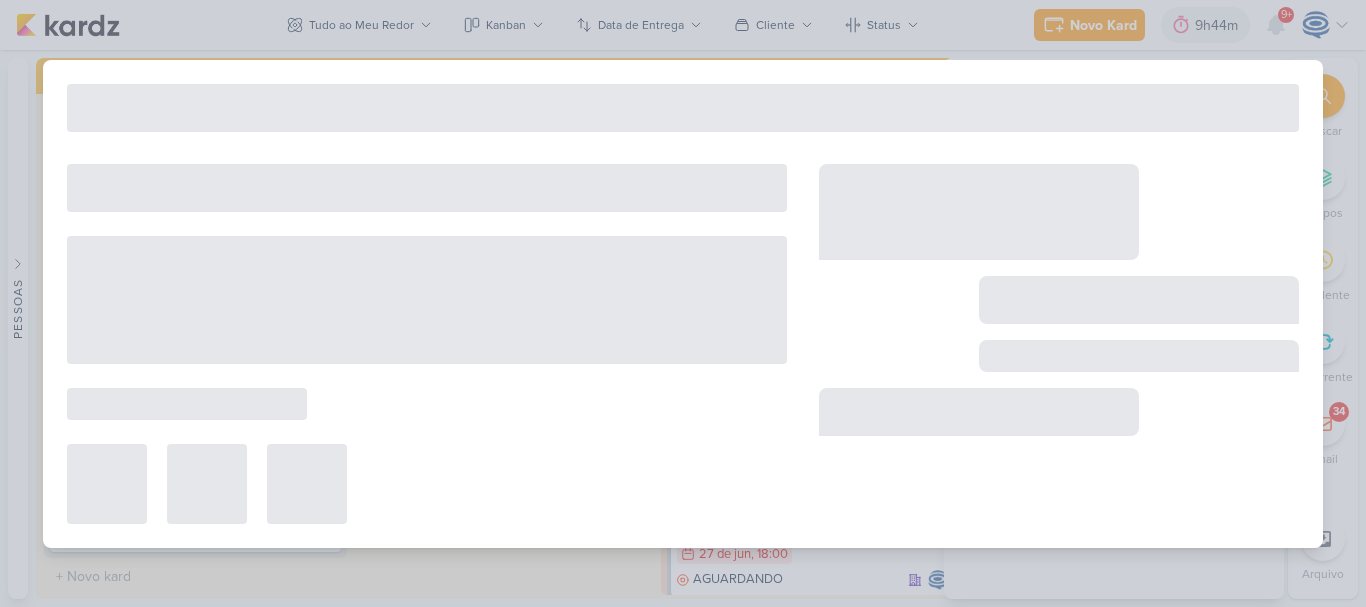 type on "Briefing_6108051_YEES_CAMPANHA_GERAÇÃO_LEADS" 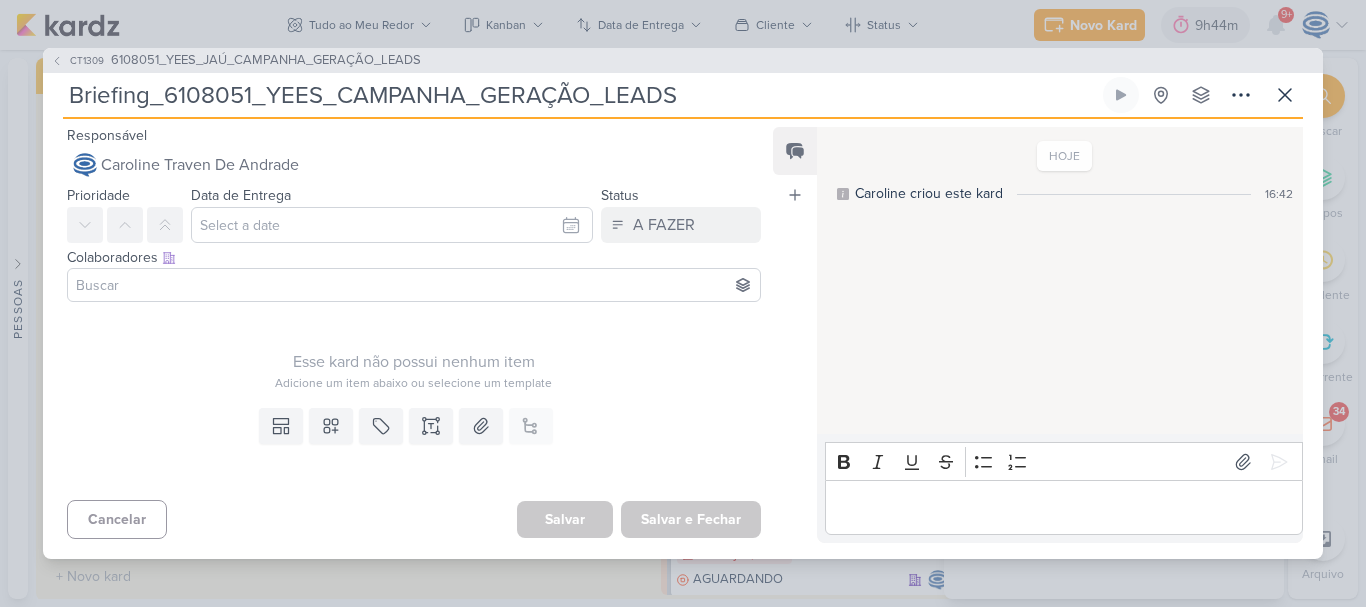 click on "Briefing_6108051_YEES_CAMPANHA_GERAÇÃO_LEADS" at bounding box center (581, 95) 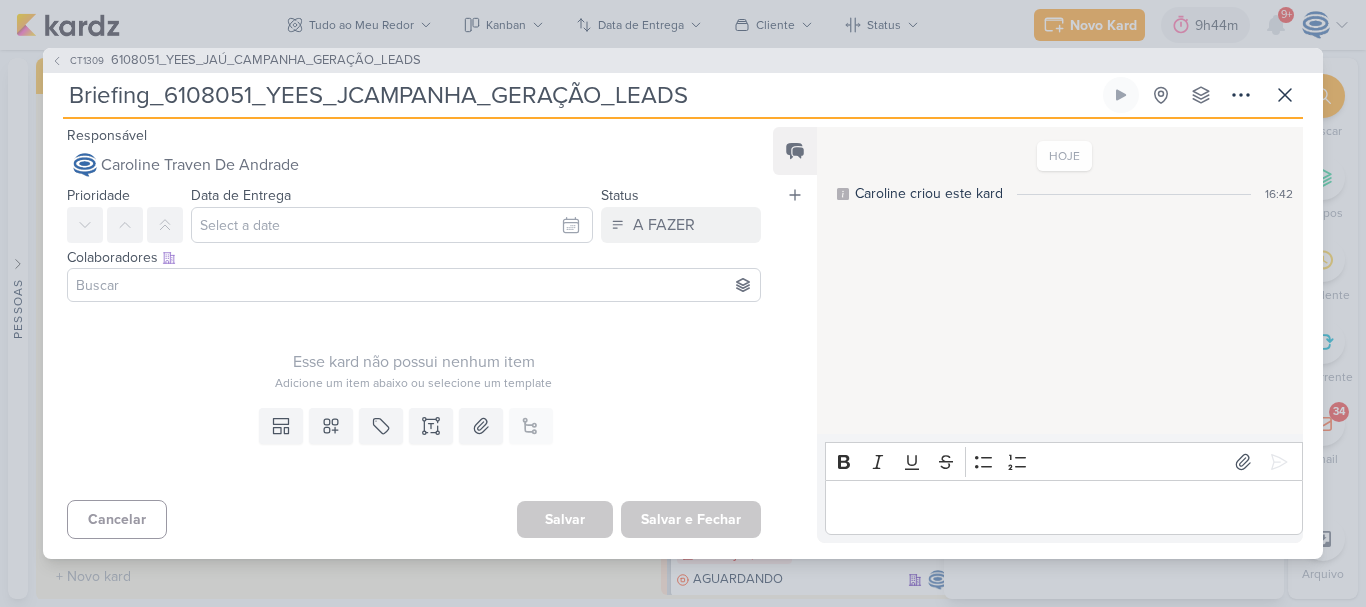 type on "Briefing_6108051_YEES_JACAMPANHA_GERAÇÃO_LEADS" 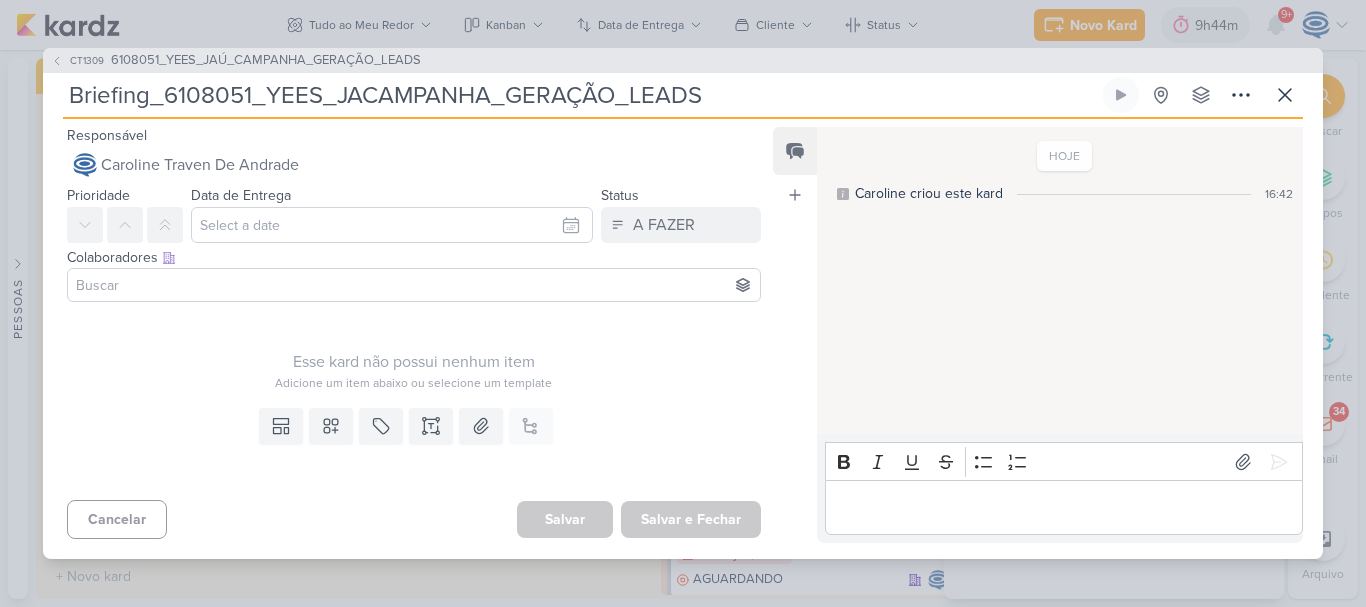 type 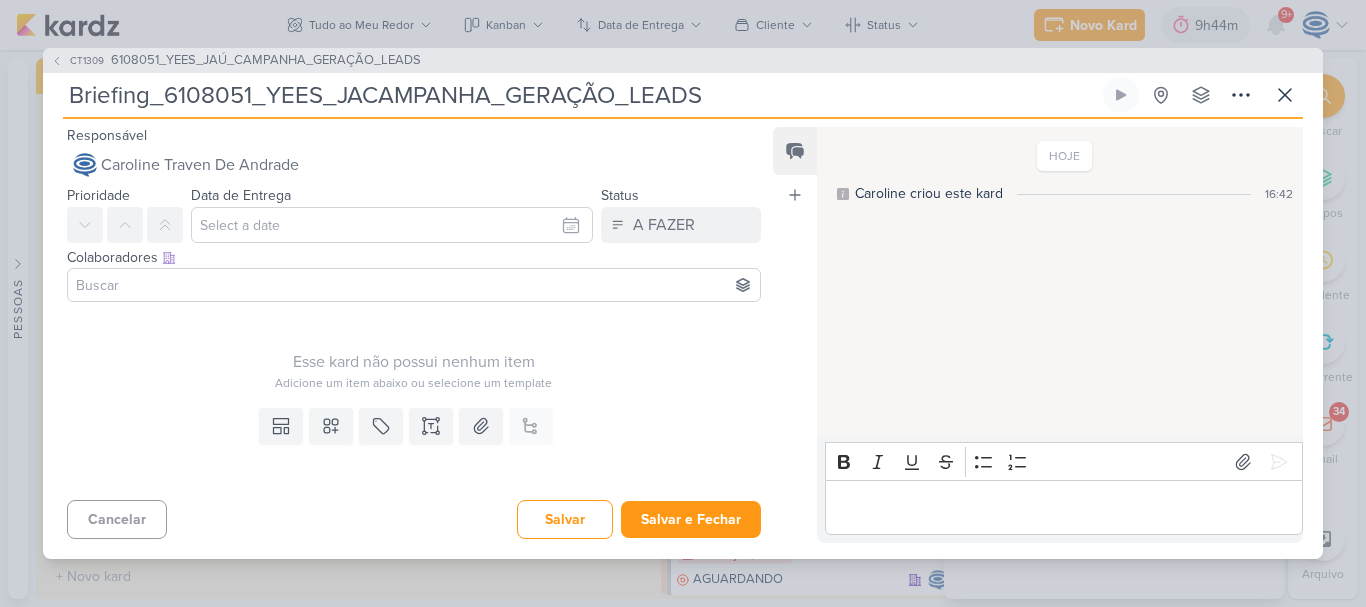type on "Briefing_6108051_YEES_JAÚCAMPANHA_GERAÇÃO_LEADS" 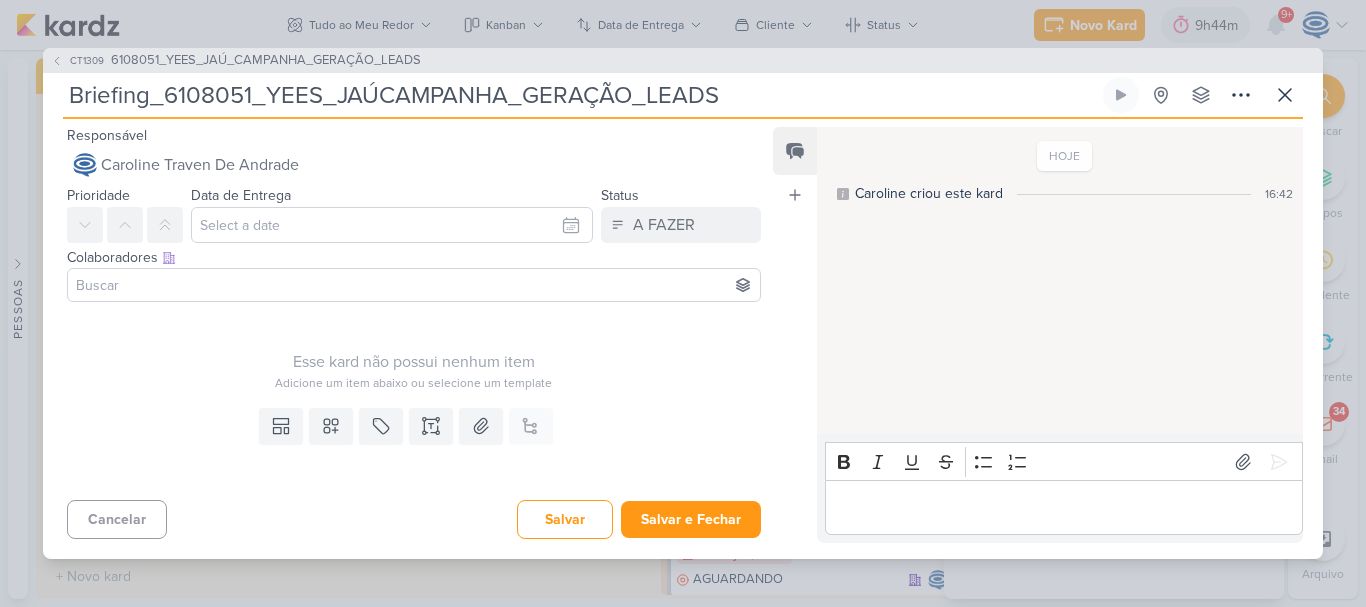 type 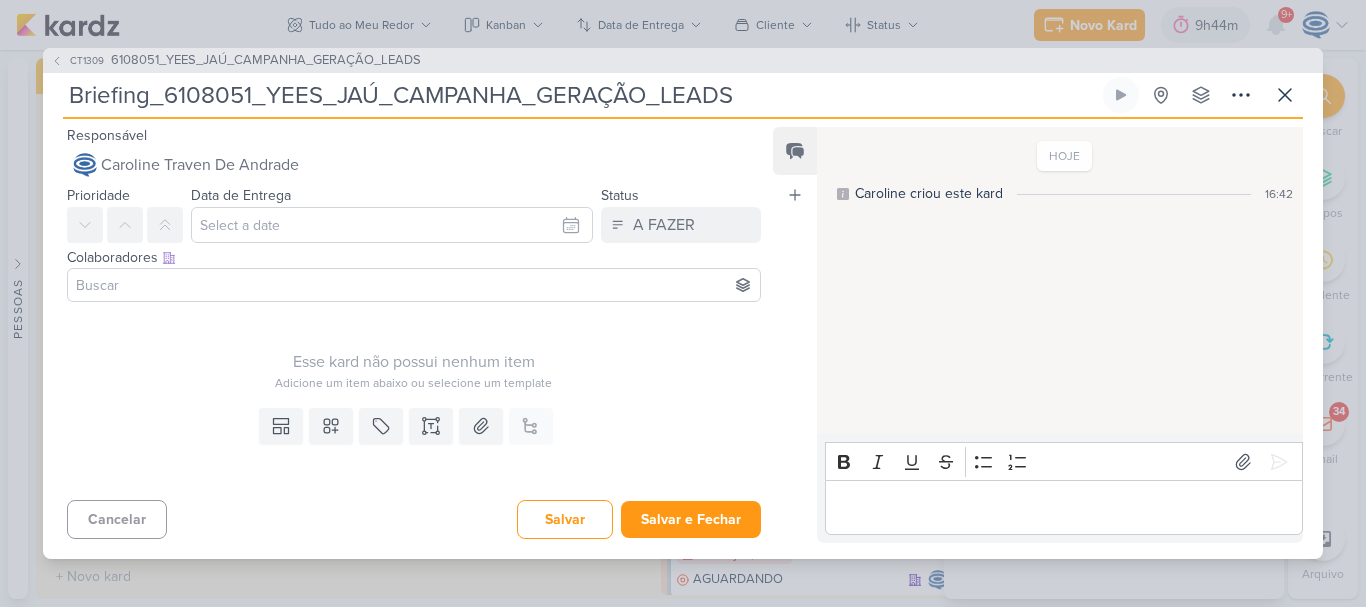 type 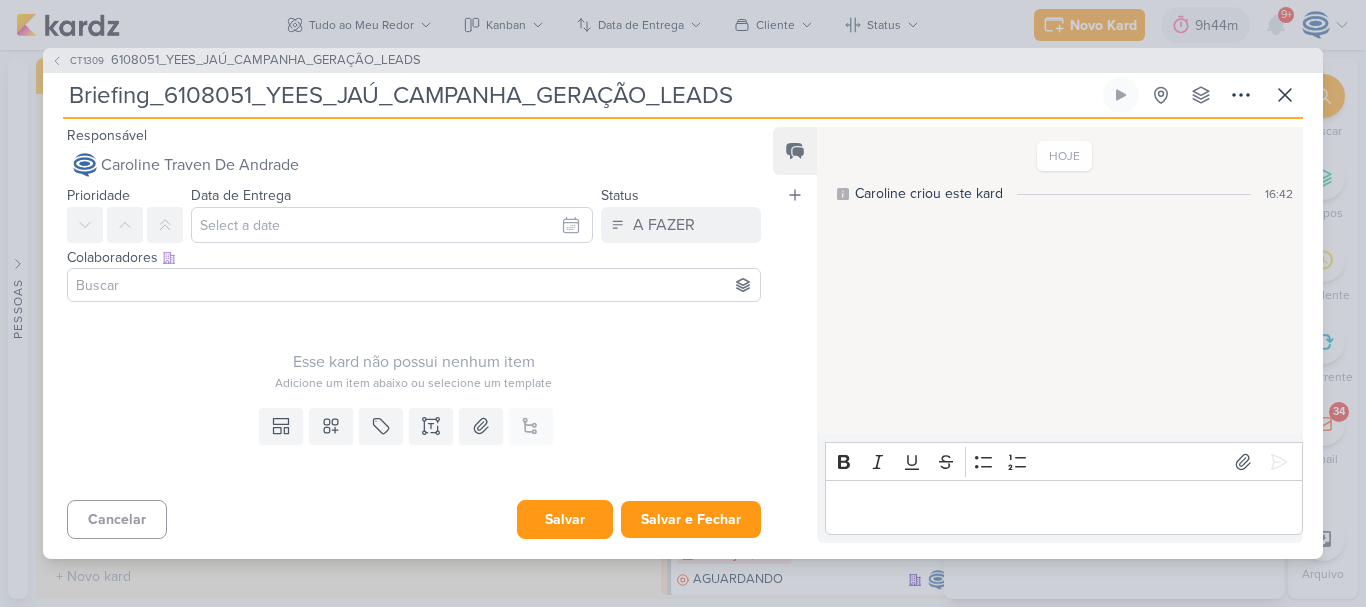 type on "Briefing_6108051_YEES_JAÚ_CAMPANHA_GERAÇÃO_LEADS" 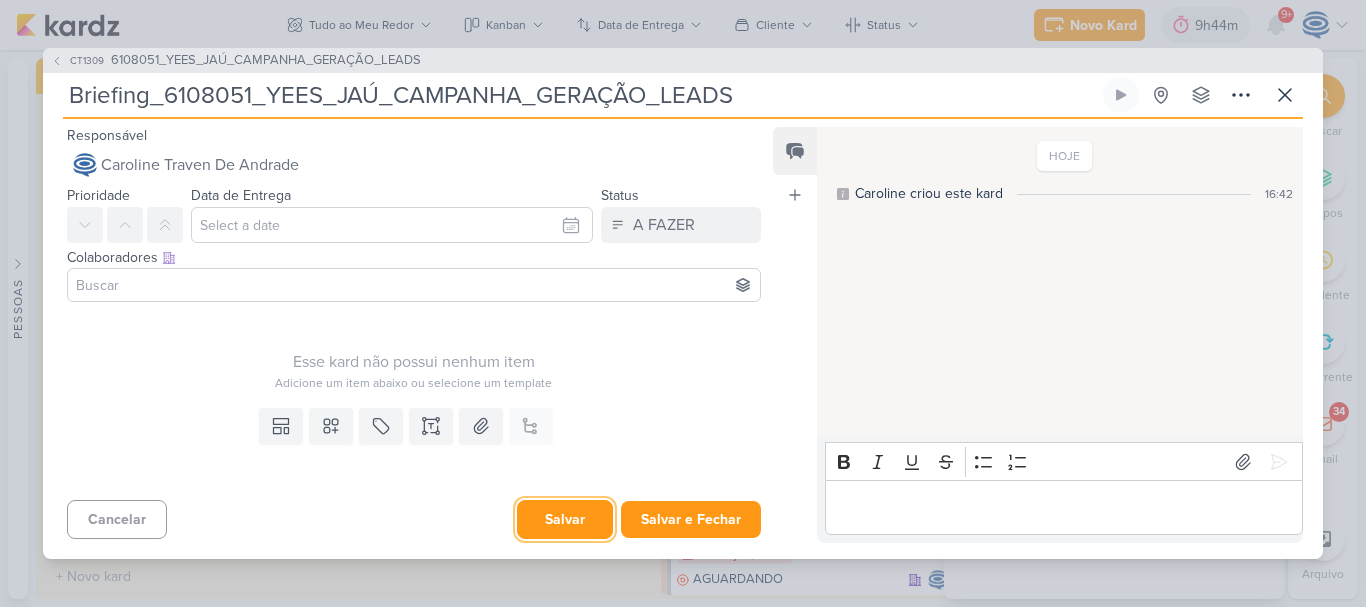 click on "Salvar" at bounding box center [565, 519] 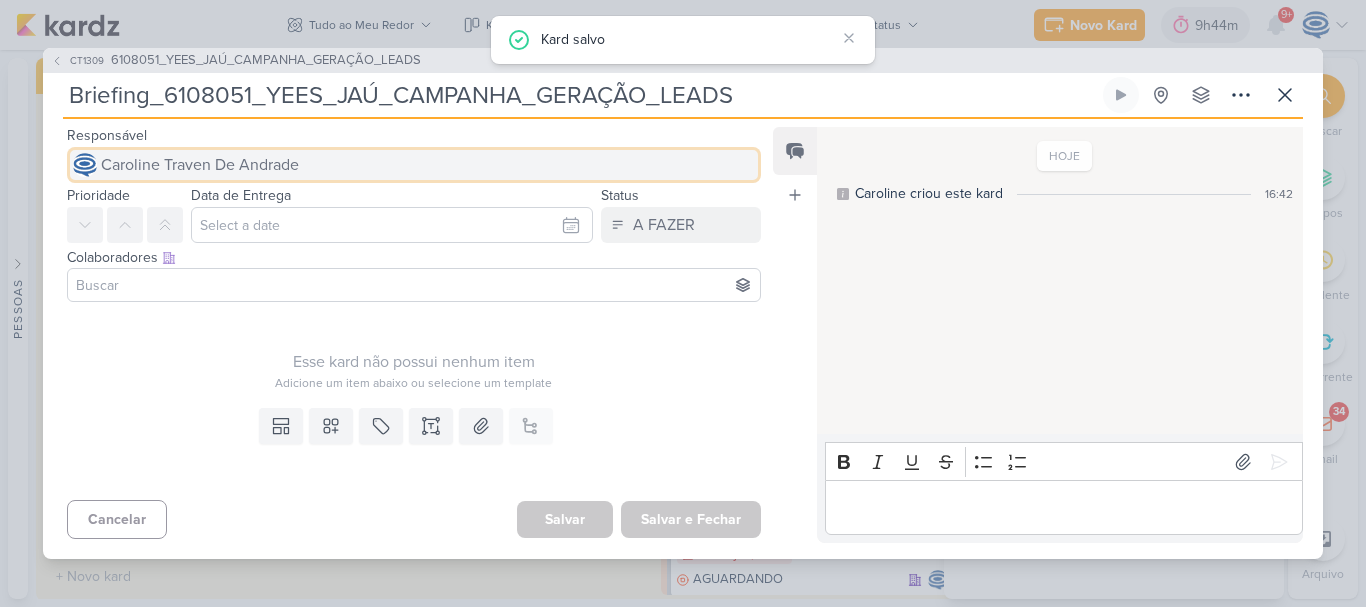 click on "Caroline Traven De Andrade" at bounding box center [200, 165] 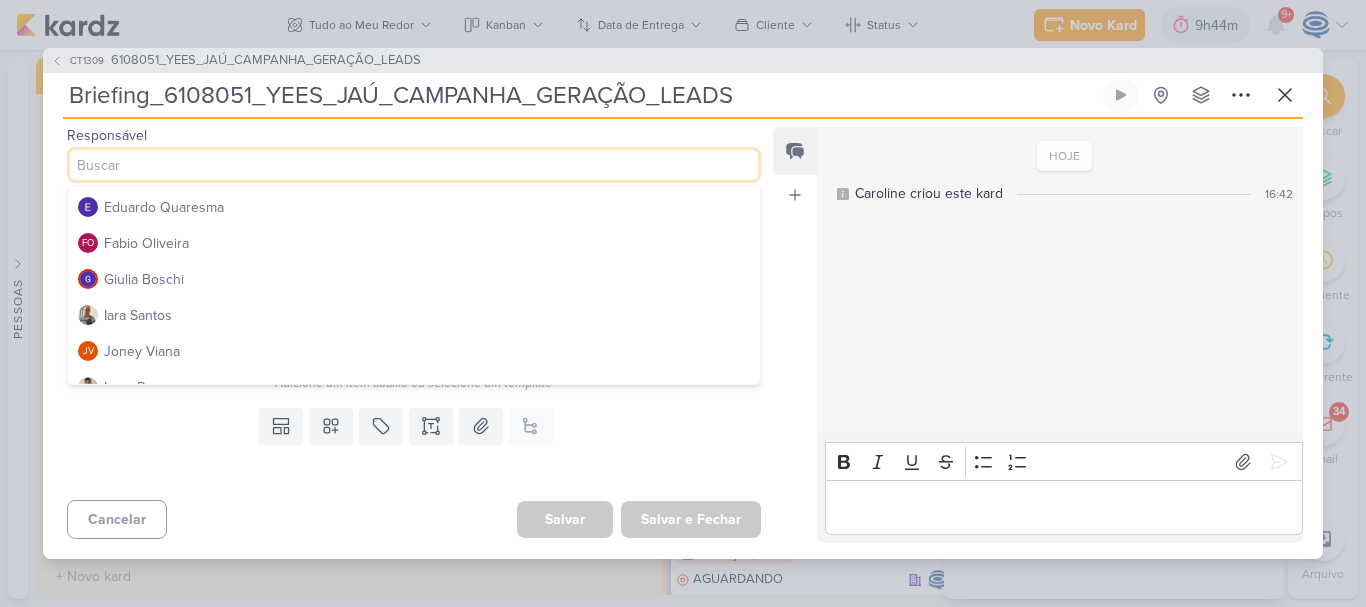 scroll, scrollTop: 176, scrollLeft: 0, axis: vertical 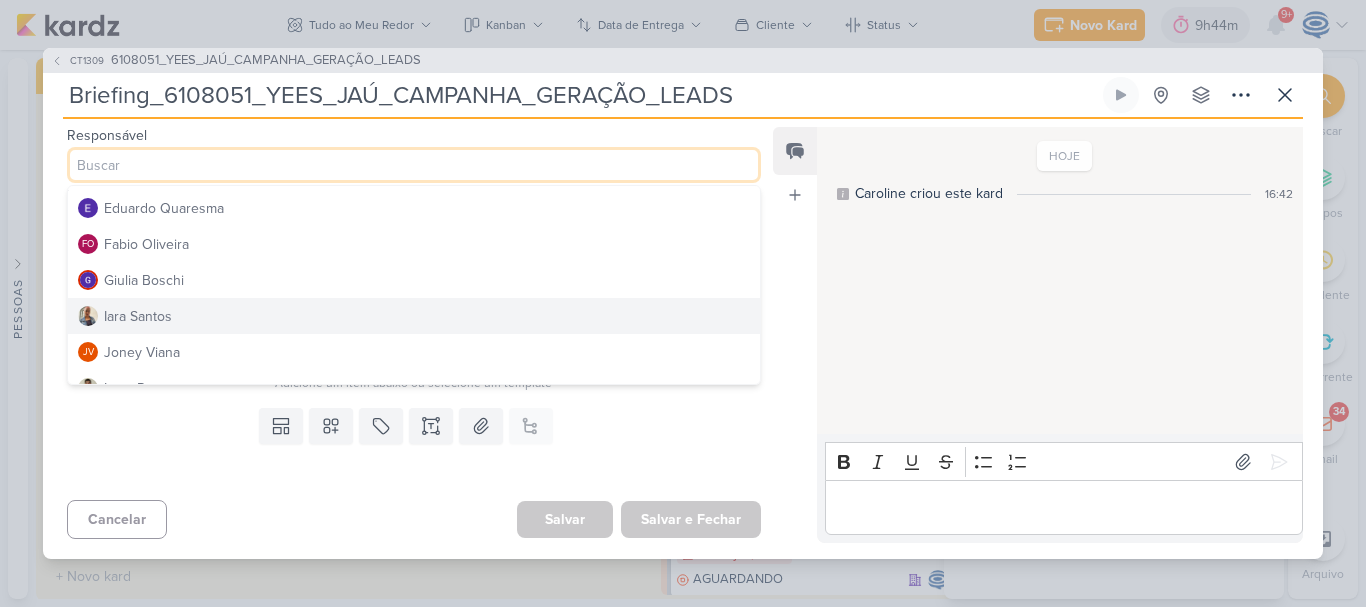 click on "Iara Santos" at bounding box center [414, 316] 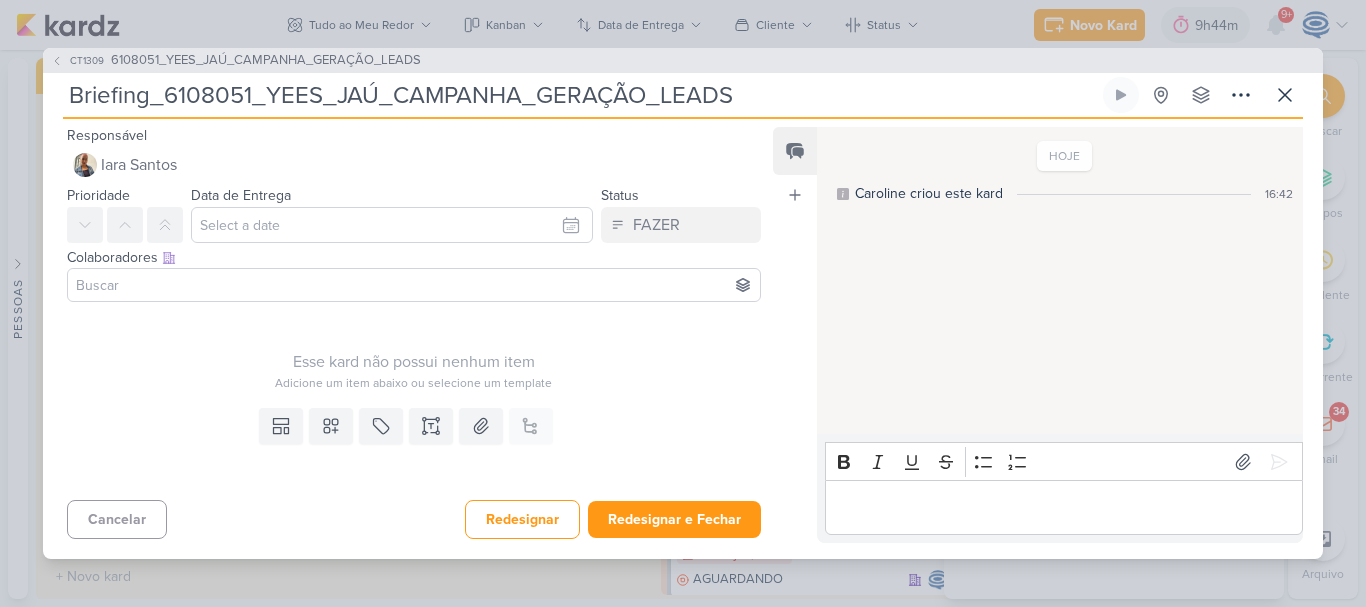 click at bounding box center (414, 285) 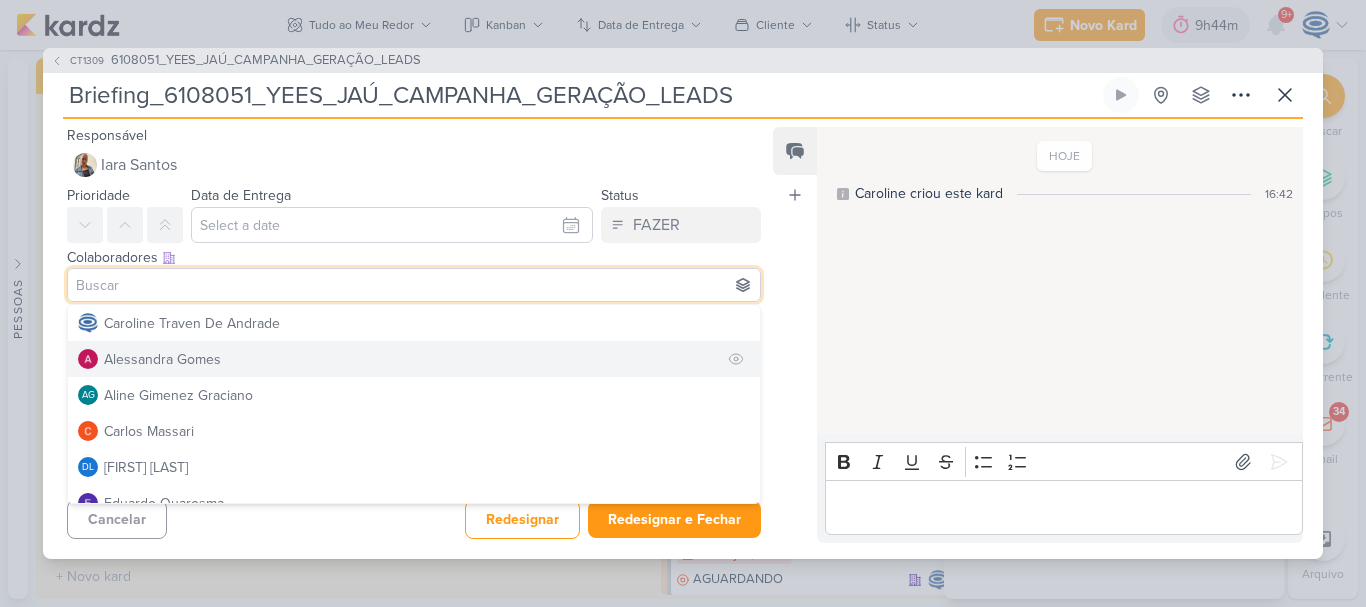 click on "Alessandra Gomes" at bounding box center [162, 359] 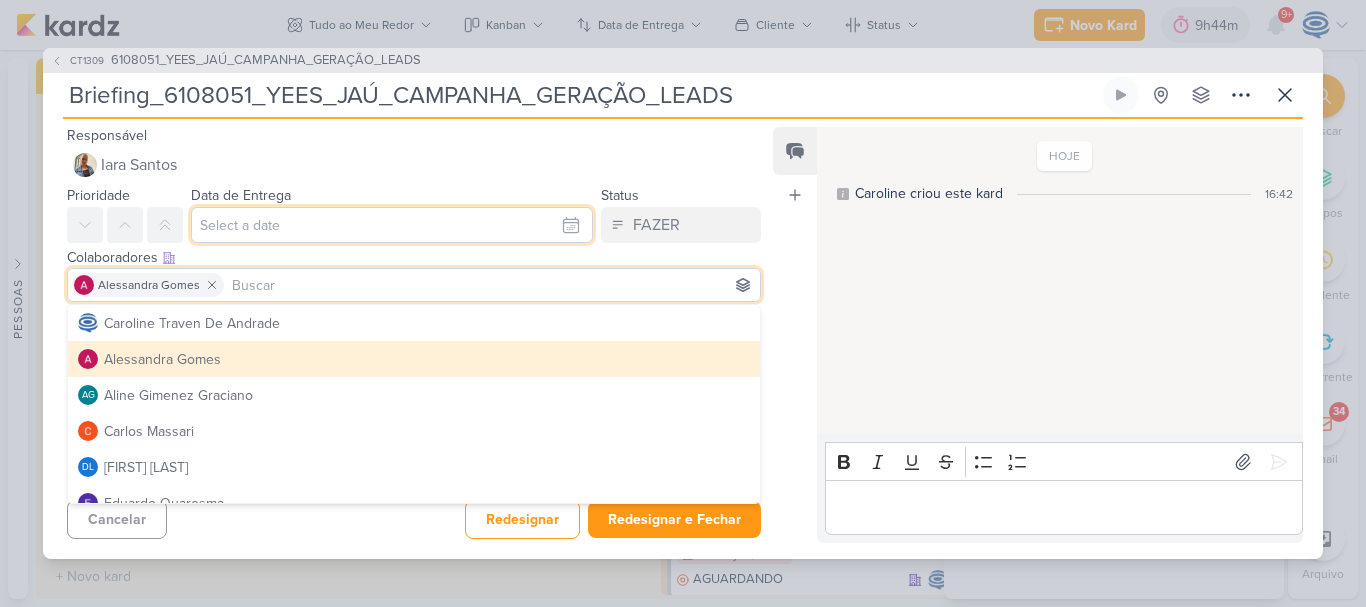 click at bounding box center [392, 225] 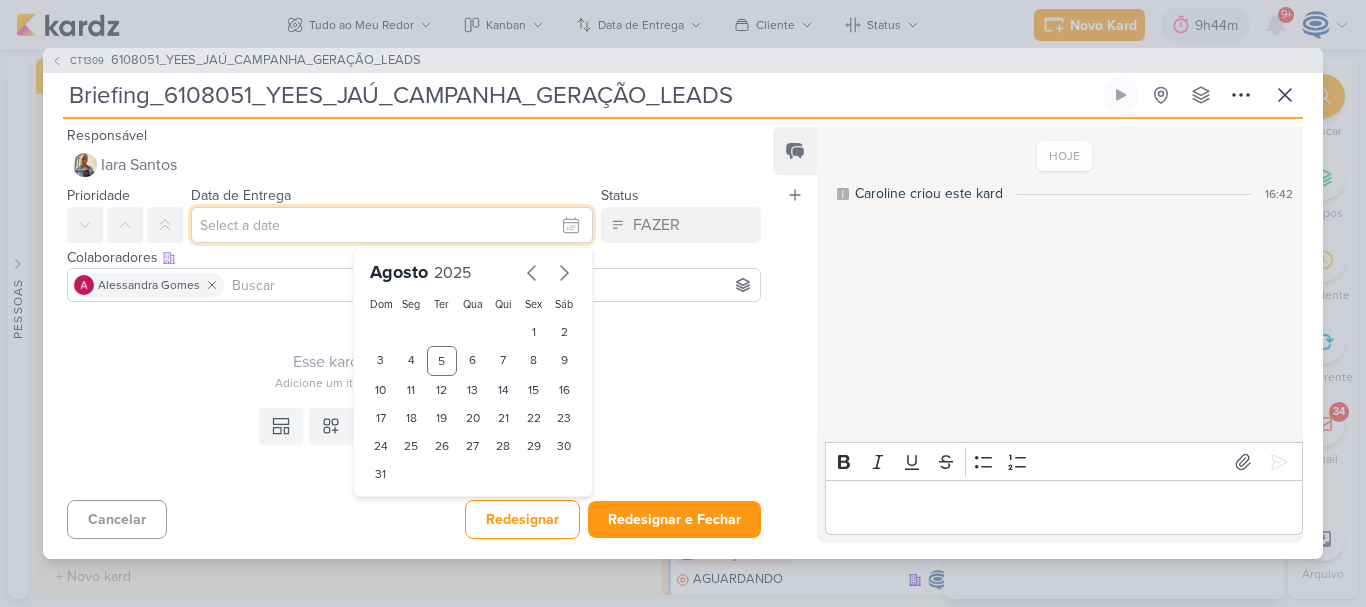 click at bounding box center [392, 225] 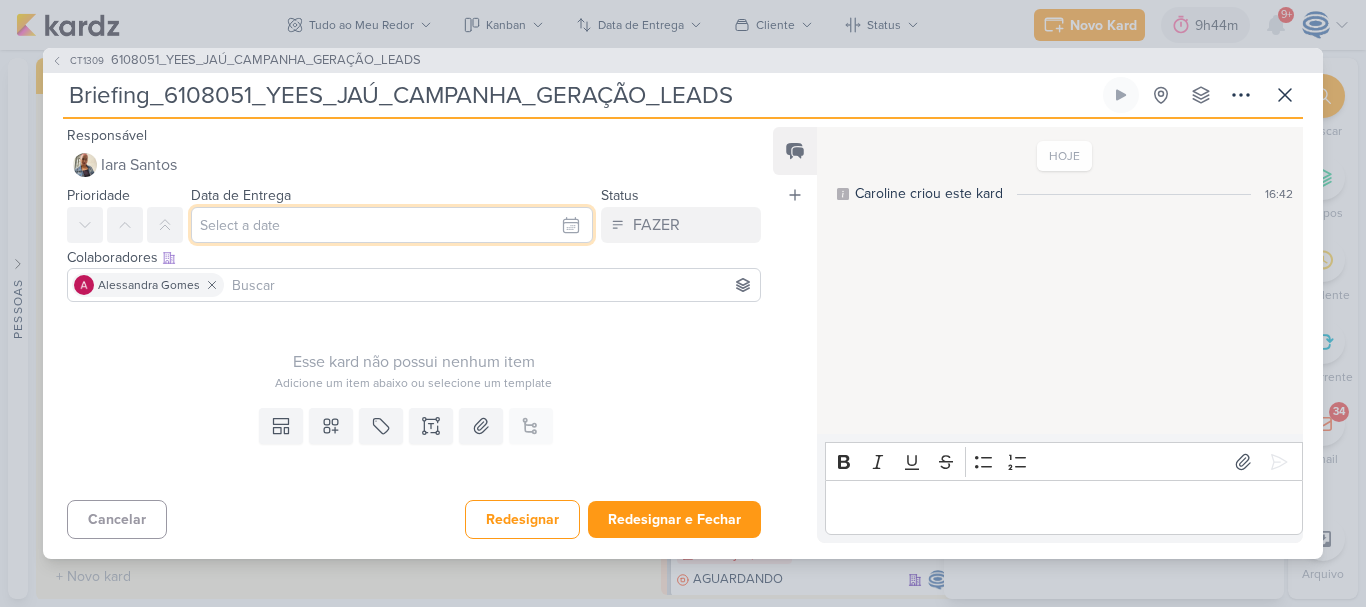 click at bounding box center (392, 225) 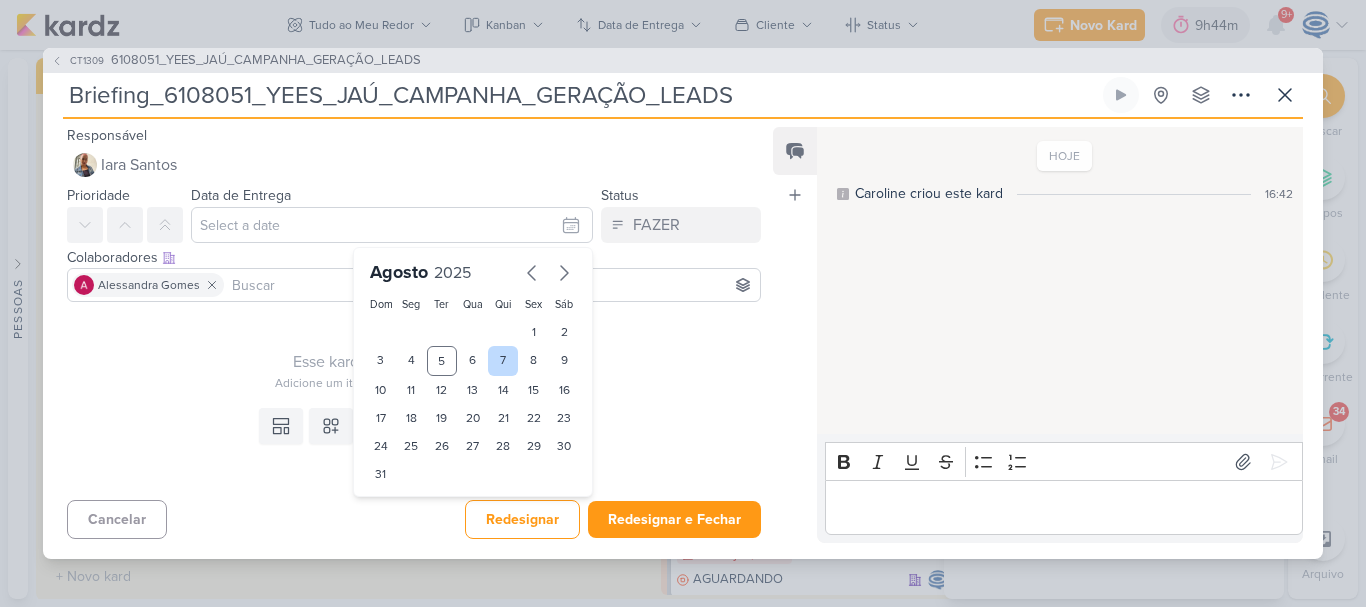 click on "7" at bounding box center (503, 361) 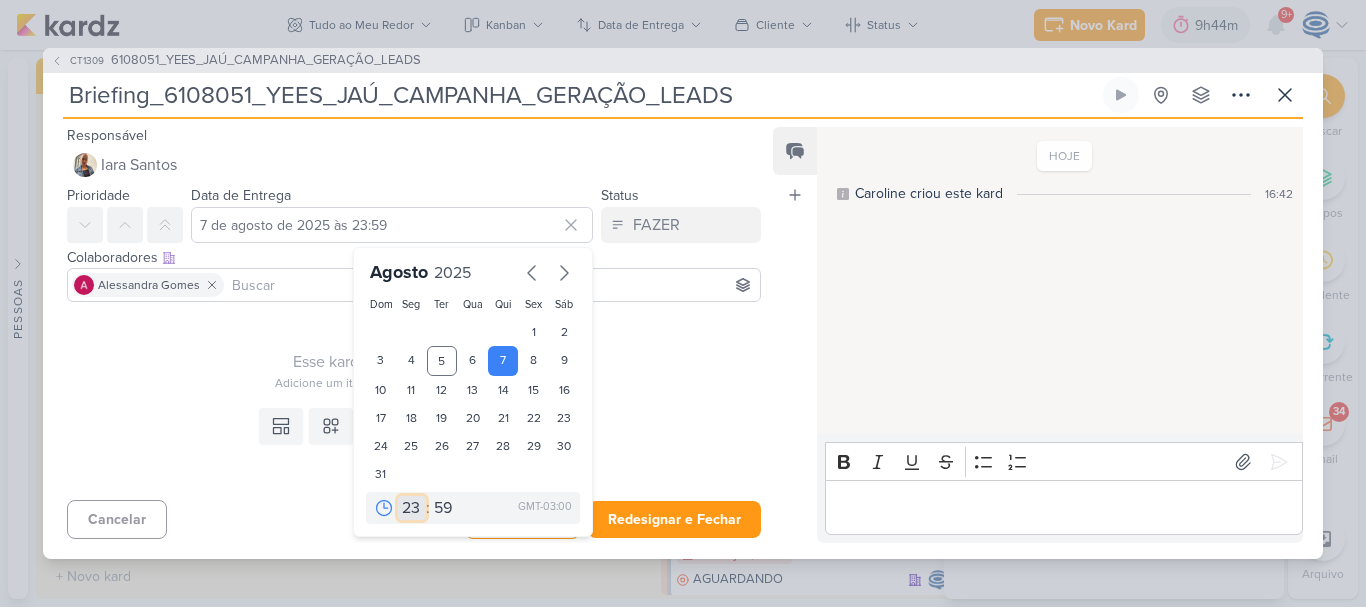 click on "00 01 02 03 04 05 06 07 08 09 10 11 12 13 14 15 16 17 18 19 20 21 22 23" at bounding box center (412, 508) 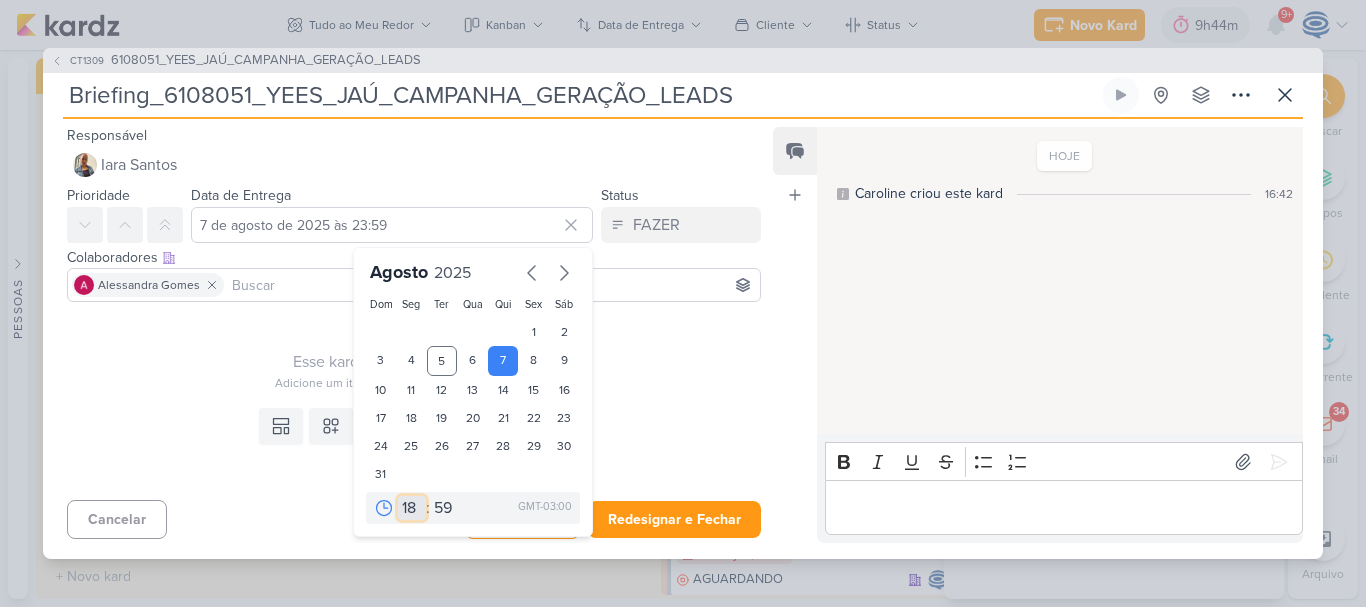 click on "00 01 02 03 04 05 06 07 08 09 10 11 12 13 14 15 16 17 18 19 20 21 22 23" at bounding box center [412, 508] 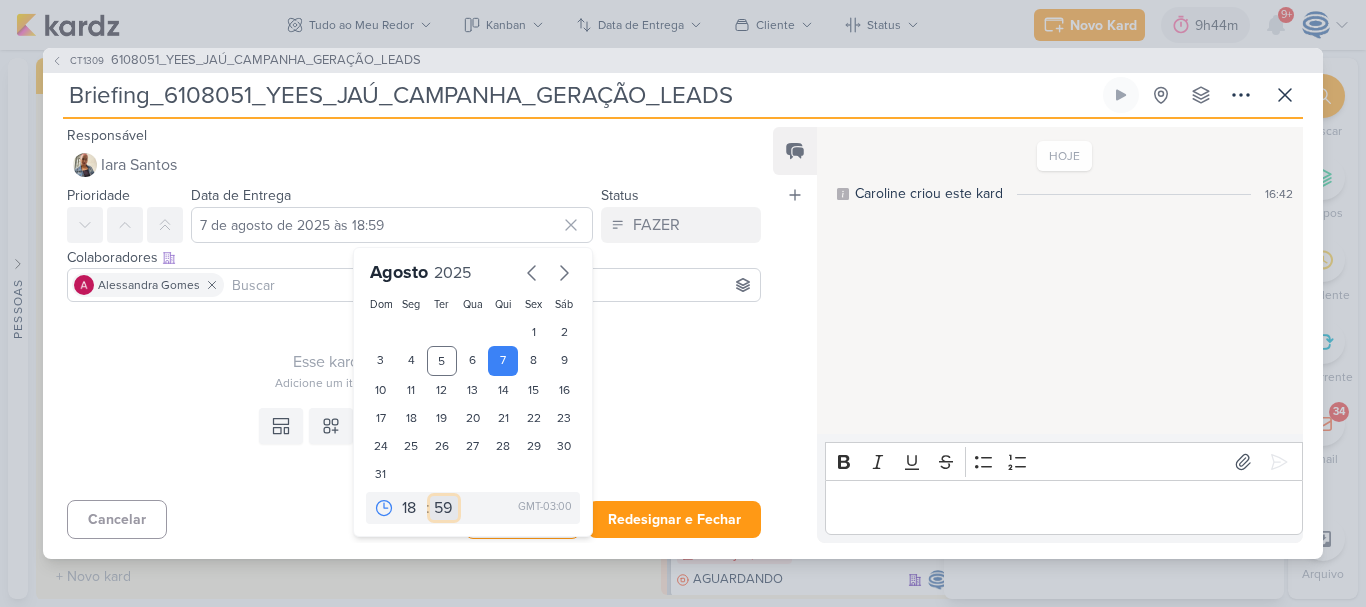 click on "00 05 10 15 20 25 30 35 40 45 50 55
59" at bounding box center [444, 508] 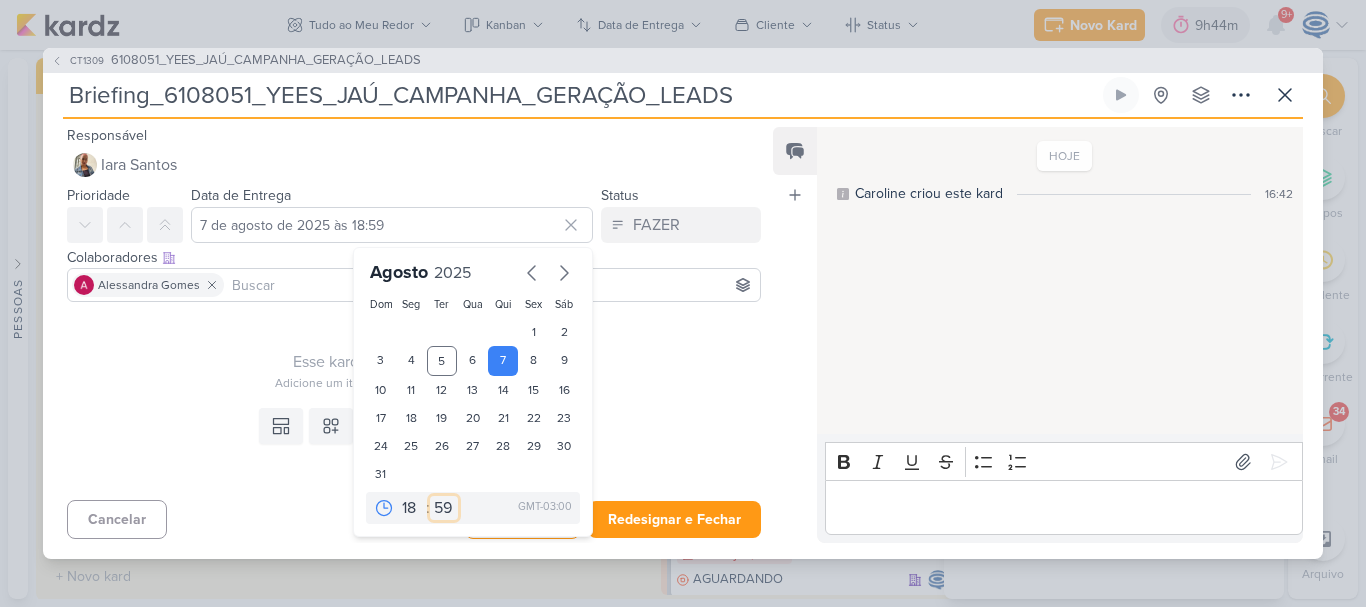 select on "0" 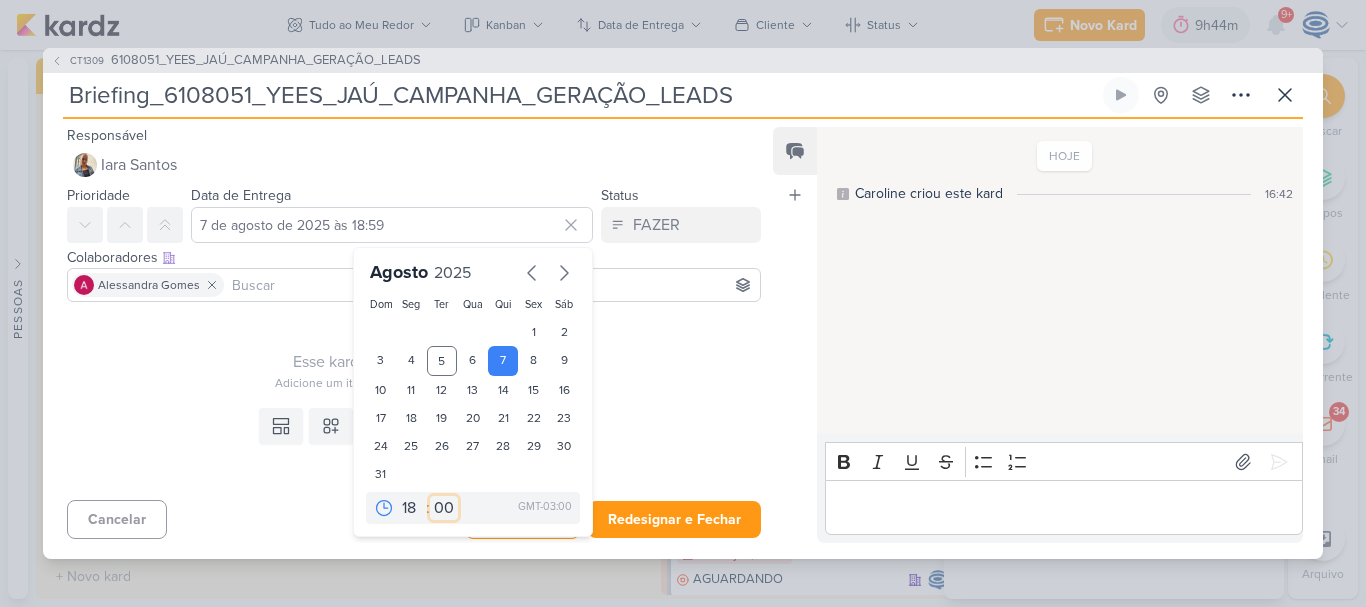 click on "00 05 10 15 20 25 30 35 40 45 50 55
59" at bounding box center (444, 508) 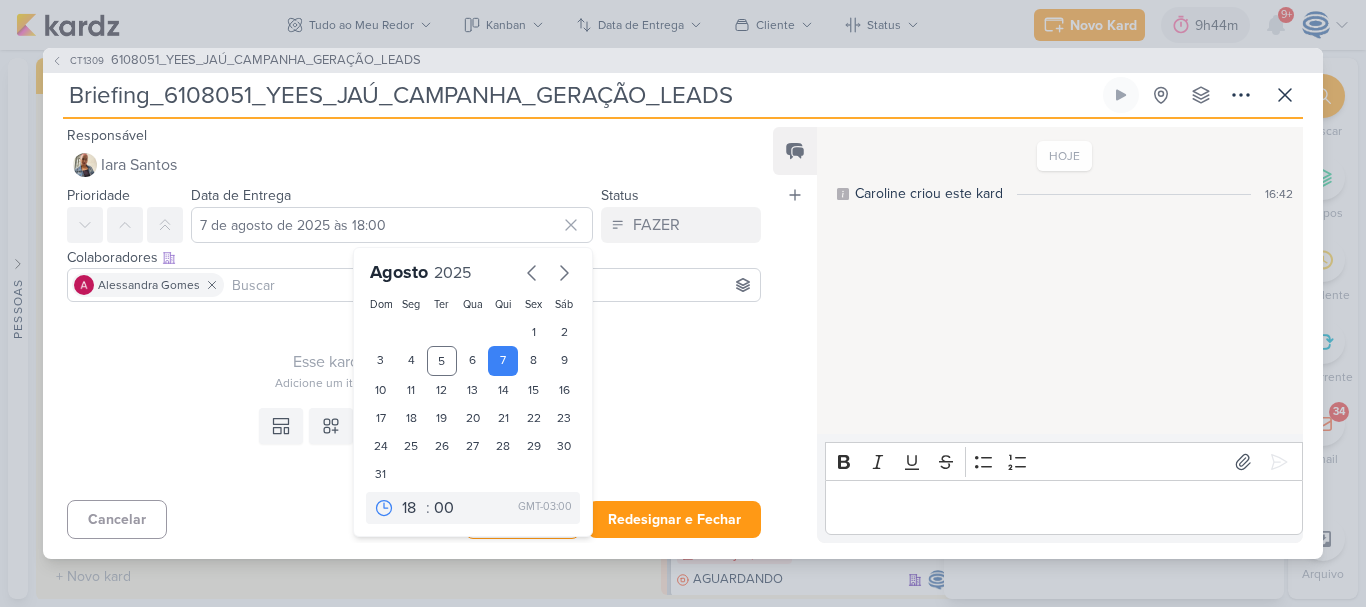 click on "Esse kard não possui nenhum item
Adicione um item abaixo ou selecione um template" at bounding box center (414, 351) 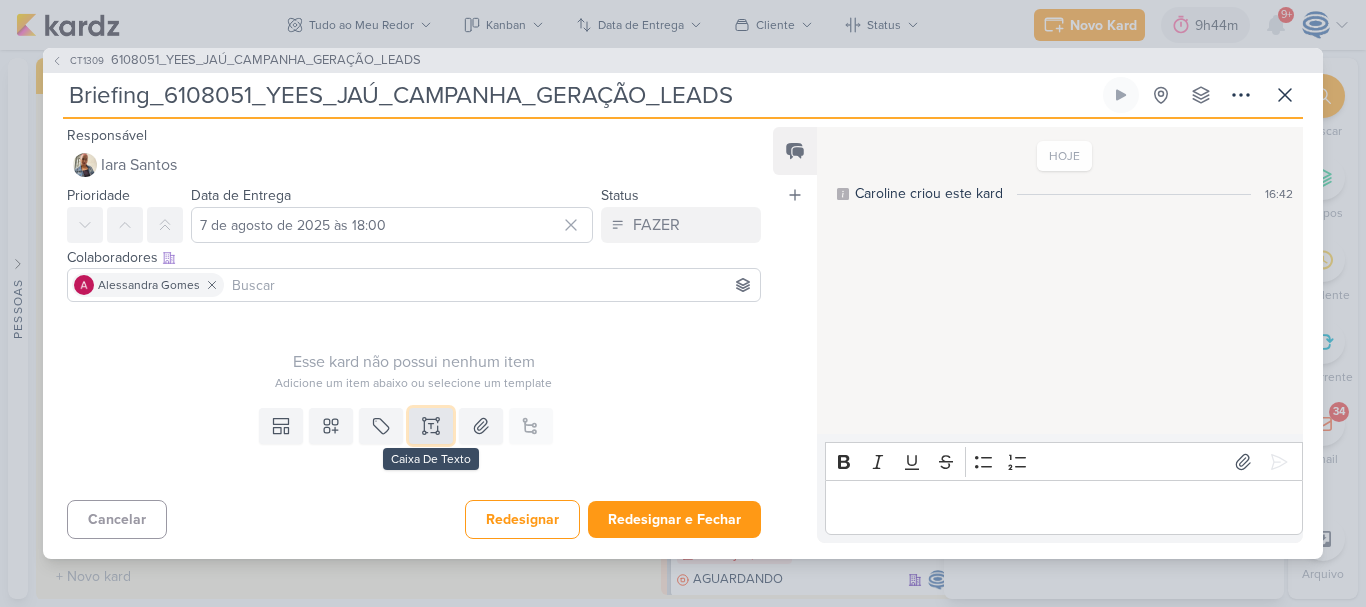 click 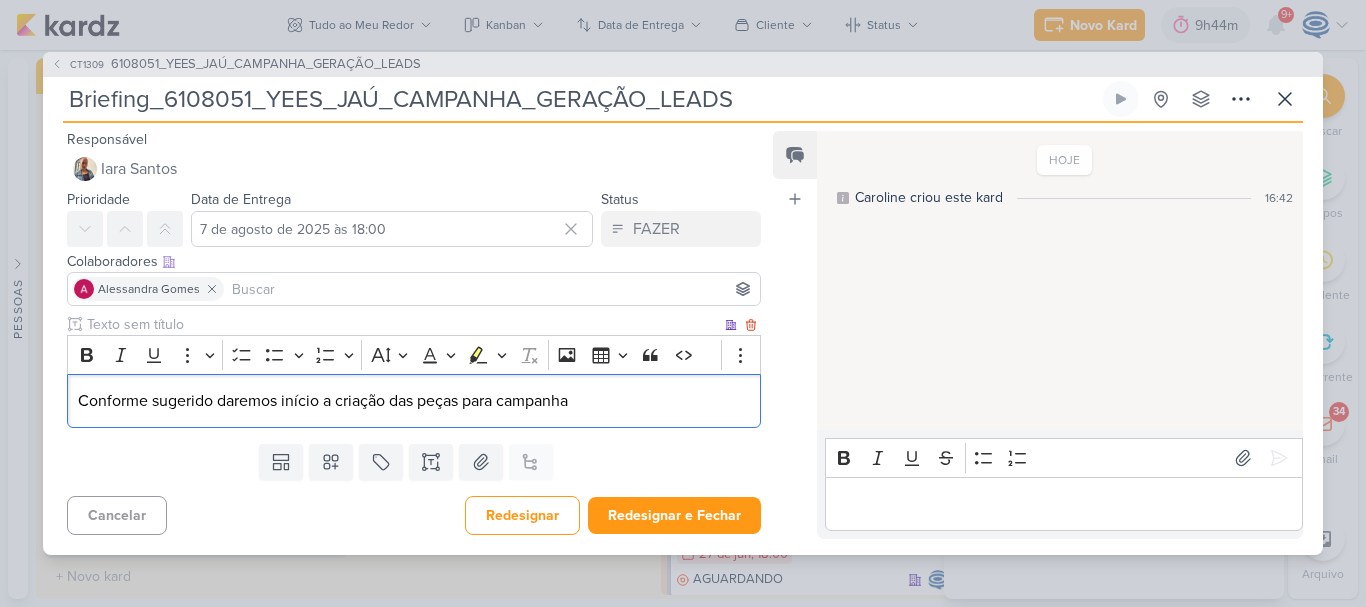 click on "Conforme sugerido daremos início a criação das peças para campanha" at bounding box center (414, 401) 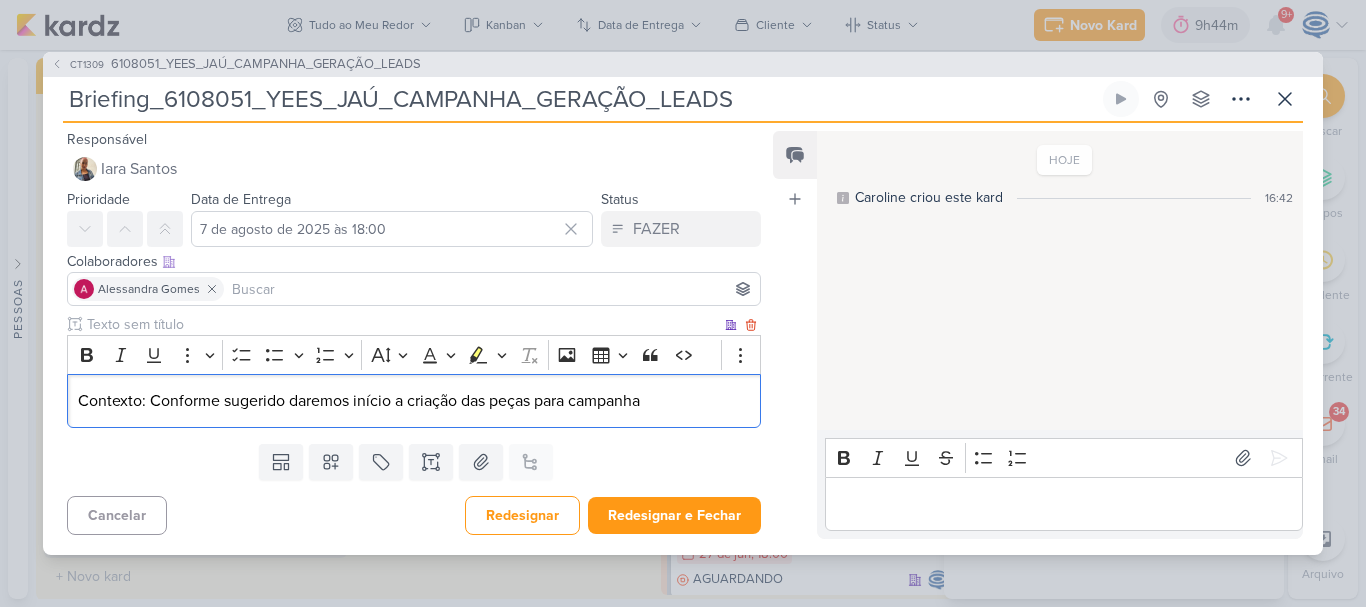 click on "Contexto: Conforme sugerido daremos início a criação das peças para campanha" at bounding box center (414, 401) 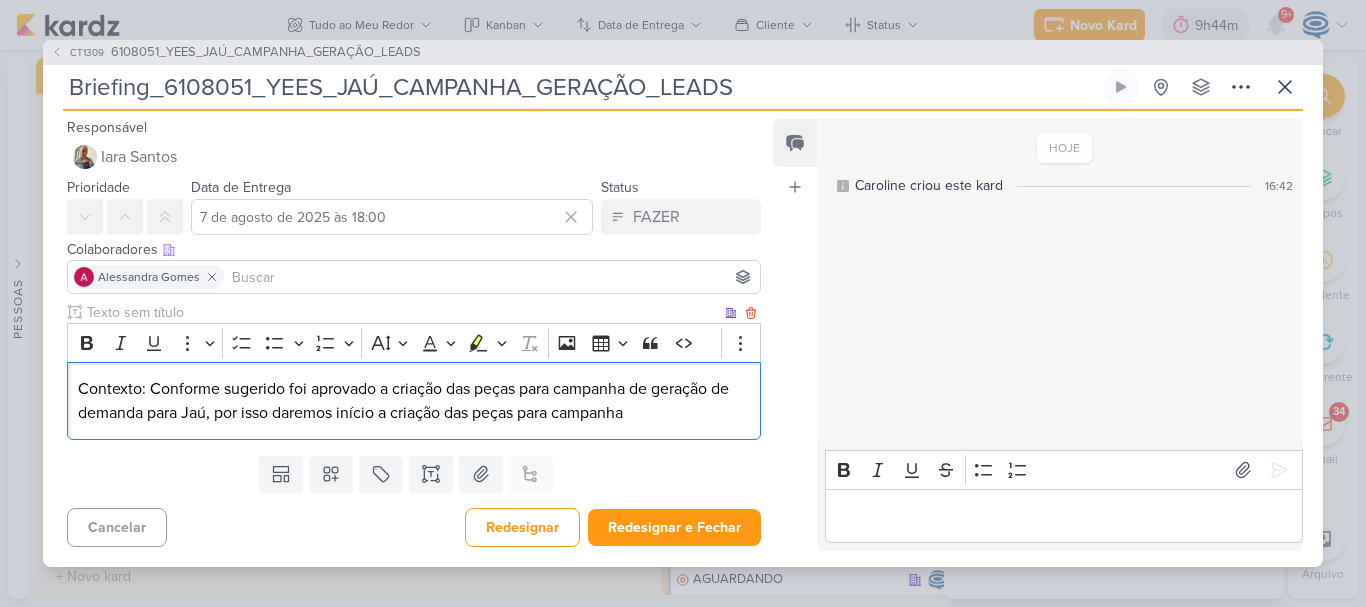 click on "Contexto: Conforme sugerido foi aprovado a criação das peças para campanha de geração de demanda para Jaú, por isso daremos início a criação das peças para campanha" at bounding box center (414, 401) 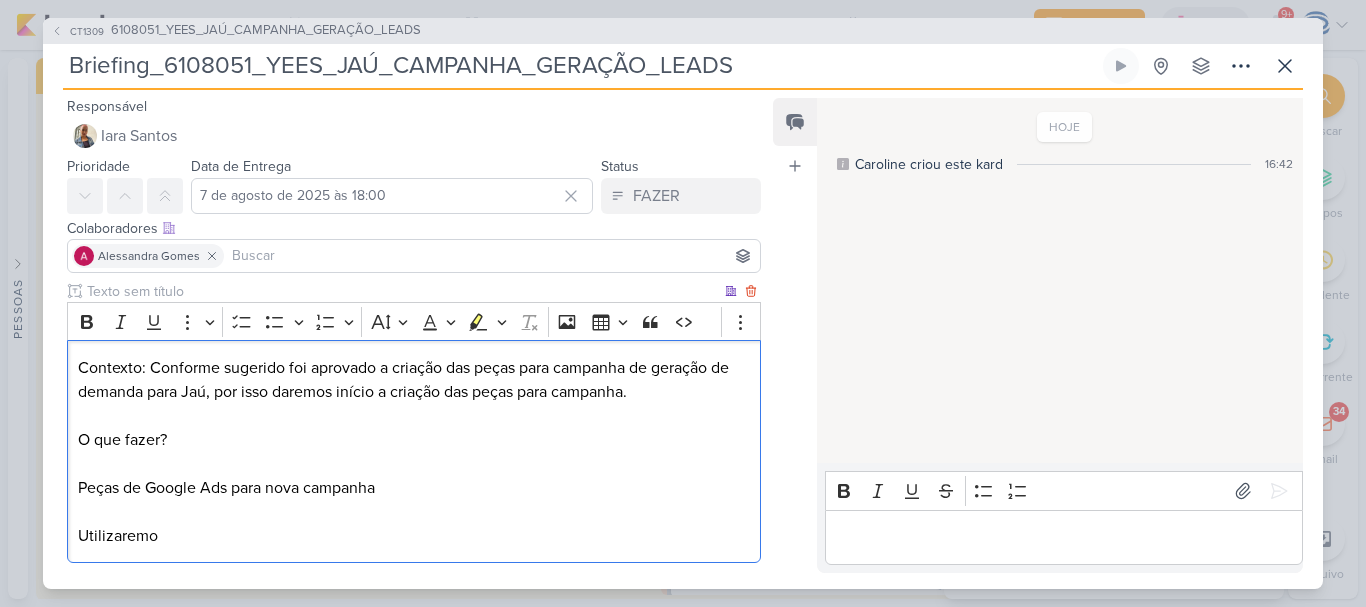 click on "Contexto: Conforme sugerido foi aprovado a criação das peças para campanha de geração de demanda para Jaú, por isso daremos início a criação das peças para campanha.  O que fazer?  Peças de Google Ads para nova campanha Utilizaremo" at bounding box center (414, 452) 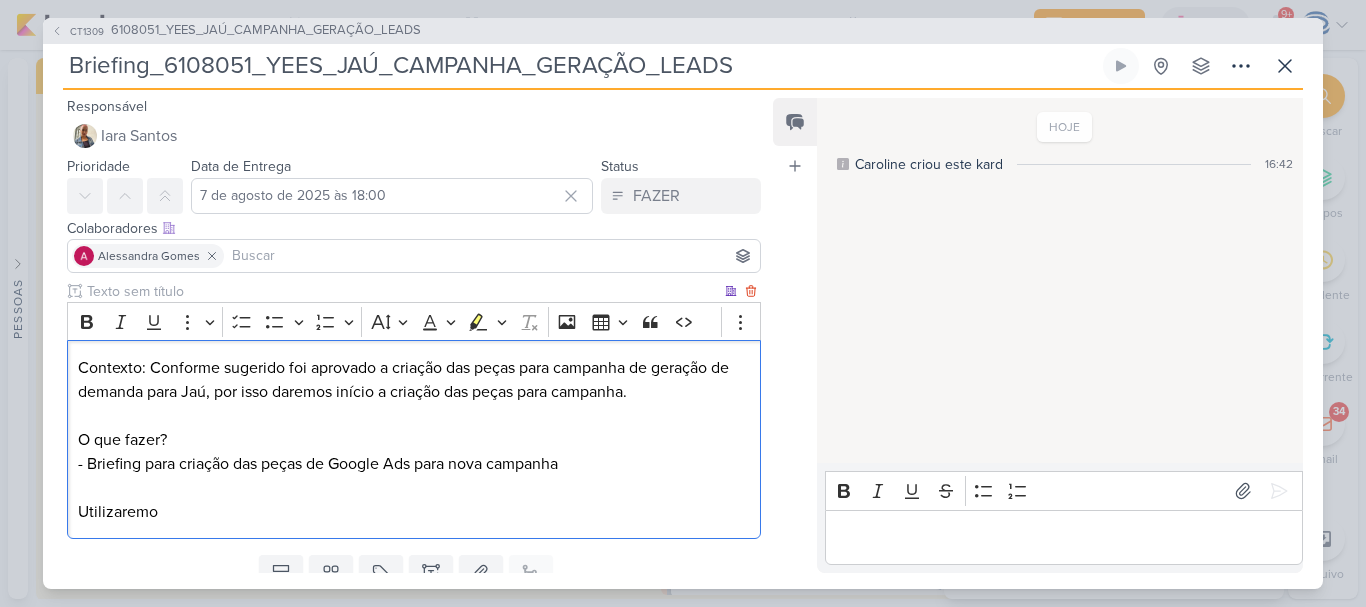 click on "Contexto: Conforme sugerido foi aprovado a criação das peças para campanha de geração de demanda para Jaú, por isso daremos início a criação das peças para campanha.  O que fazer?  - Briefing para criação das peças de Google Ads para nova campanha Utilizaremo" at bounding box center [414, 440] 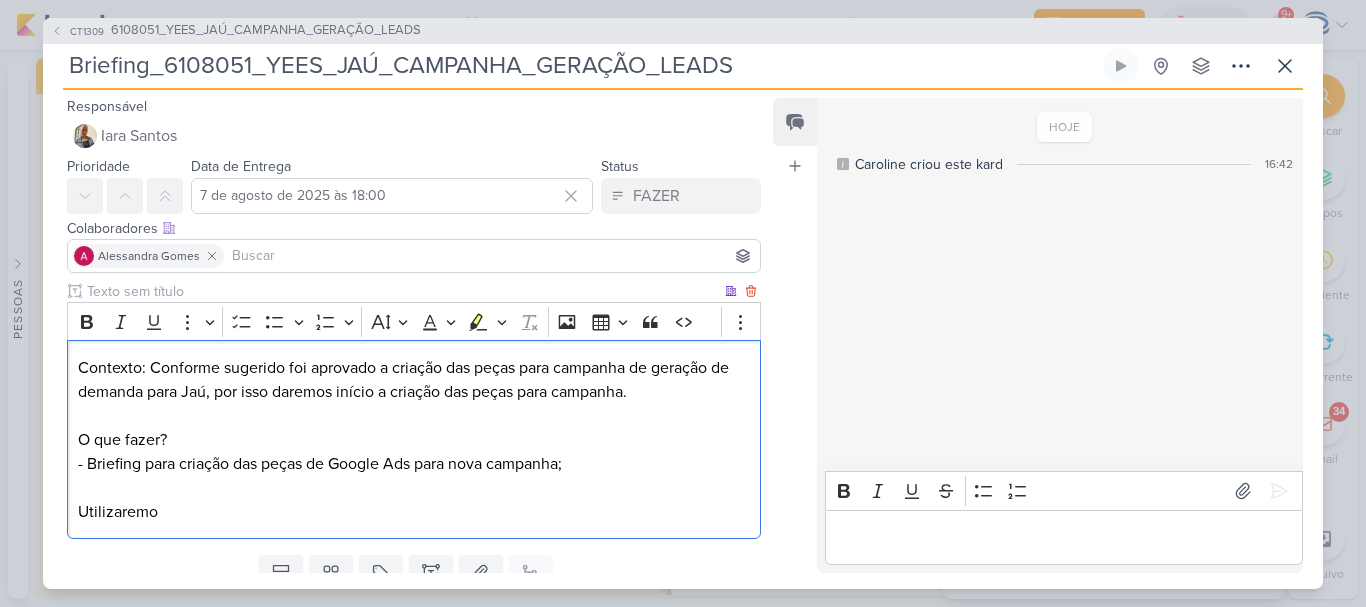 click on "Contexto: Conforme sugerido foi aprovado a criação das peças para campanha de geração de demanda para Jaú, por isso daremos início a criação das peças para campanha.  O que fazer?  - Briefing para criação das peças de Google Ads para nova campanha;  Utilizaremo" at bounding box center [414, 440] 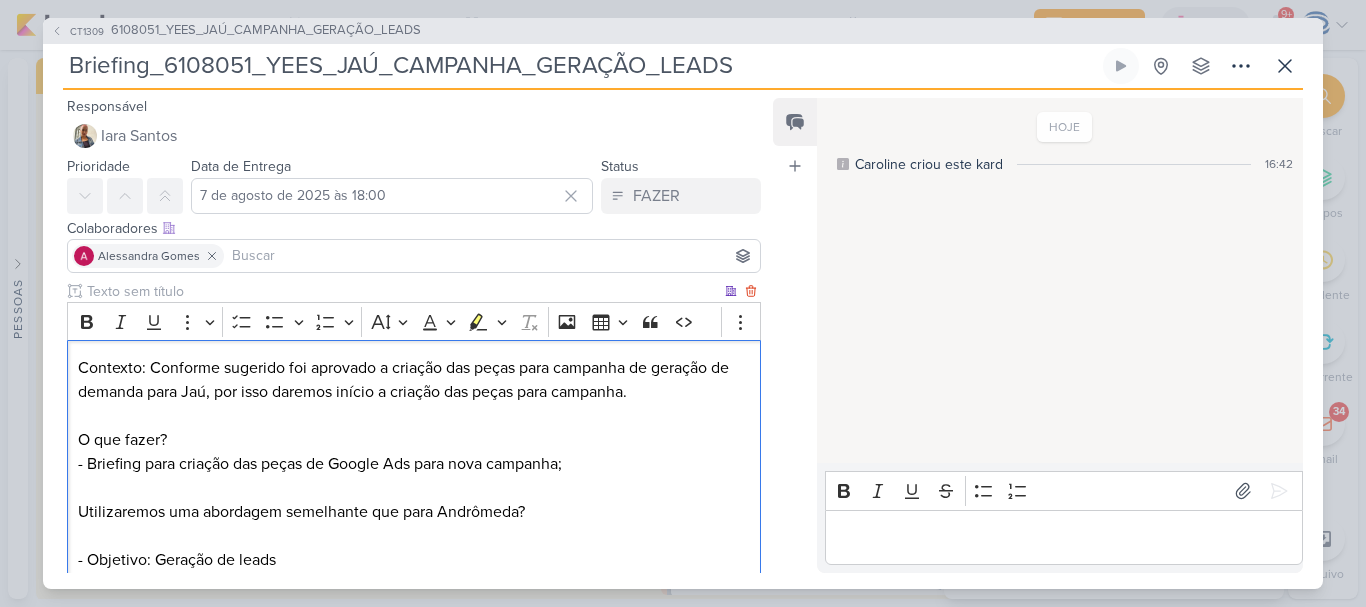 scroll, scrollTop: 23, scrollLeft: 0, axis: vertical 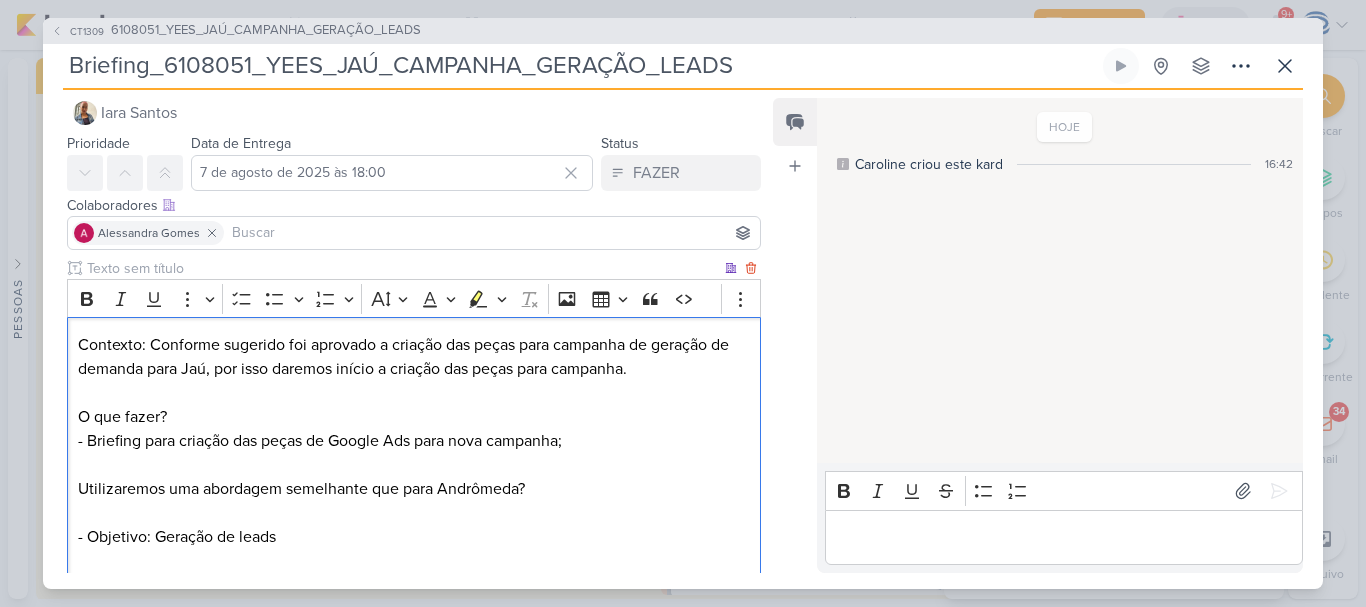 click on "Contexto: Conforme sugerido foi aprovado a criação das peças para campanha de geração de demanda para Jaú, por isso daremos início a criação das peças para campanha.  O que fazer?  - Briefing para criação das peças de Google Ads para nova campanha;  Utilizaremos uma abordagem semelhante que para Andrômeda?  - Objetivo: Geração de leads" at bounding box center [414, 453] 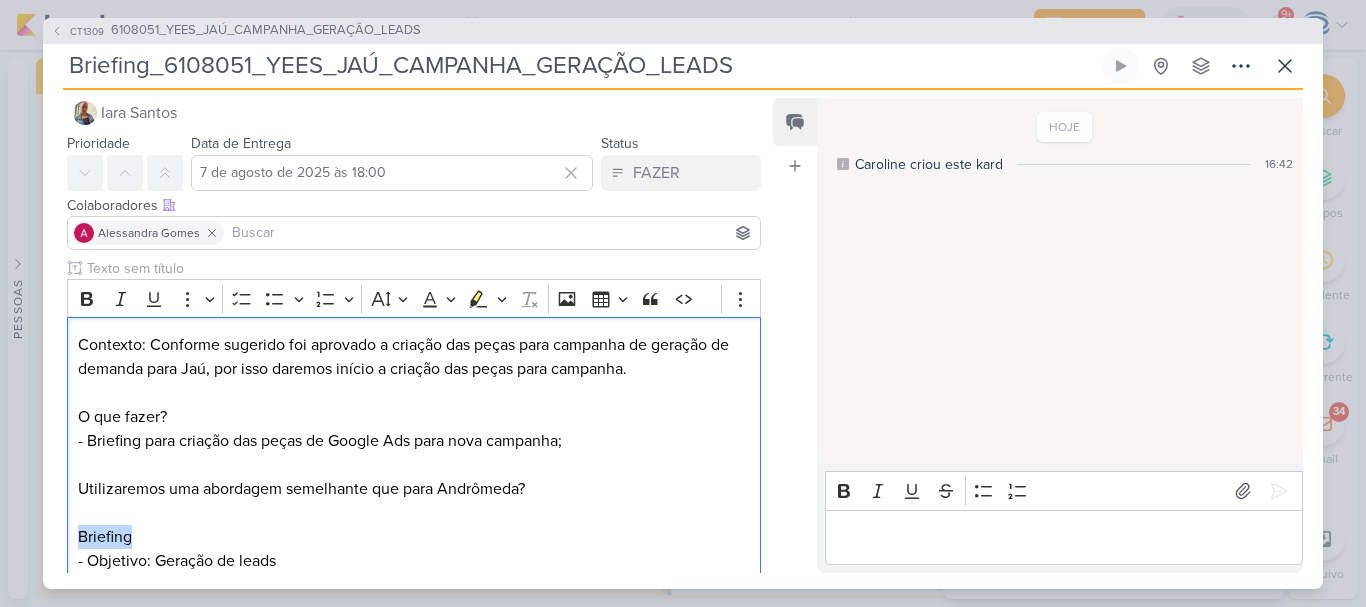 drag, startPoint x: 141, startPoint y: 536, endPoint x: 45, endPoint y: 530, distance: 96.18732 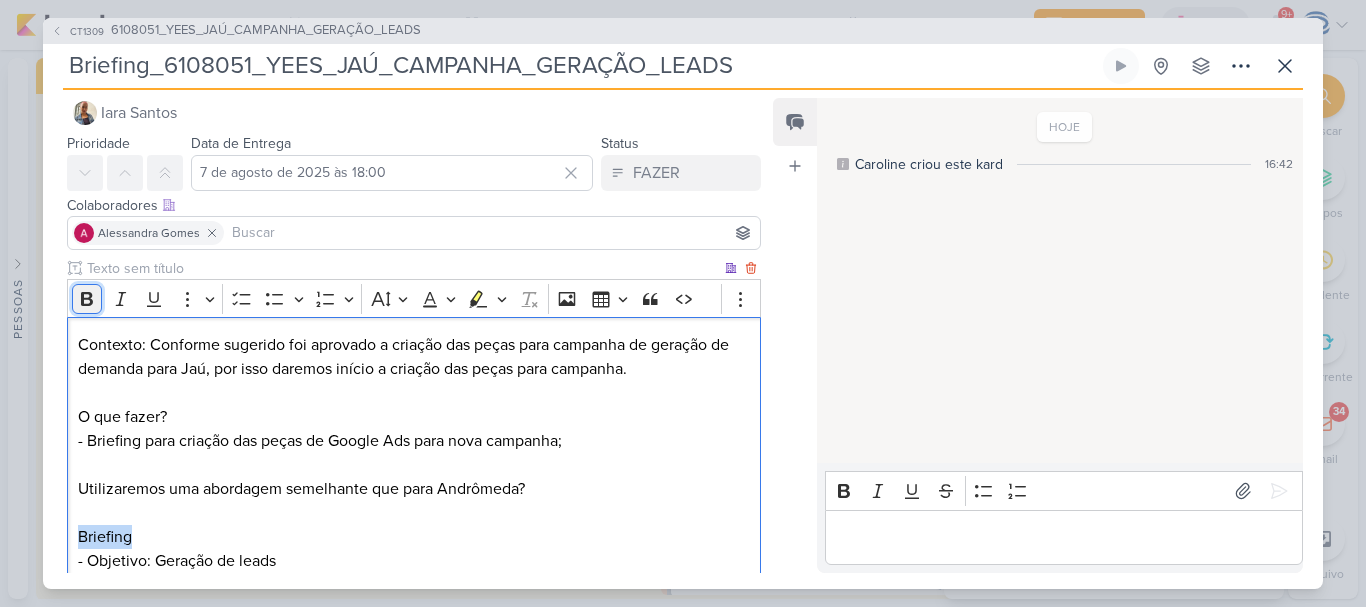click 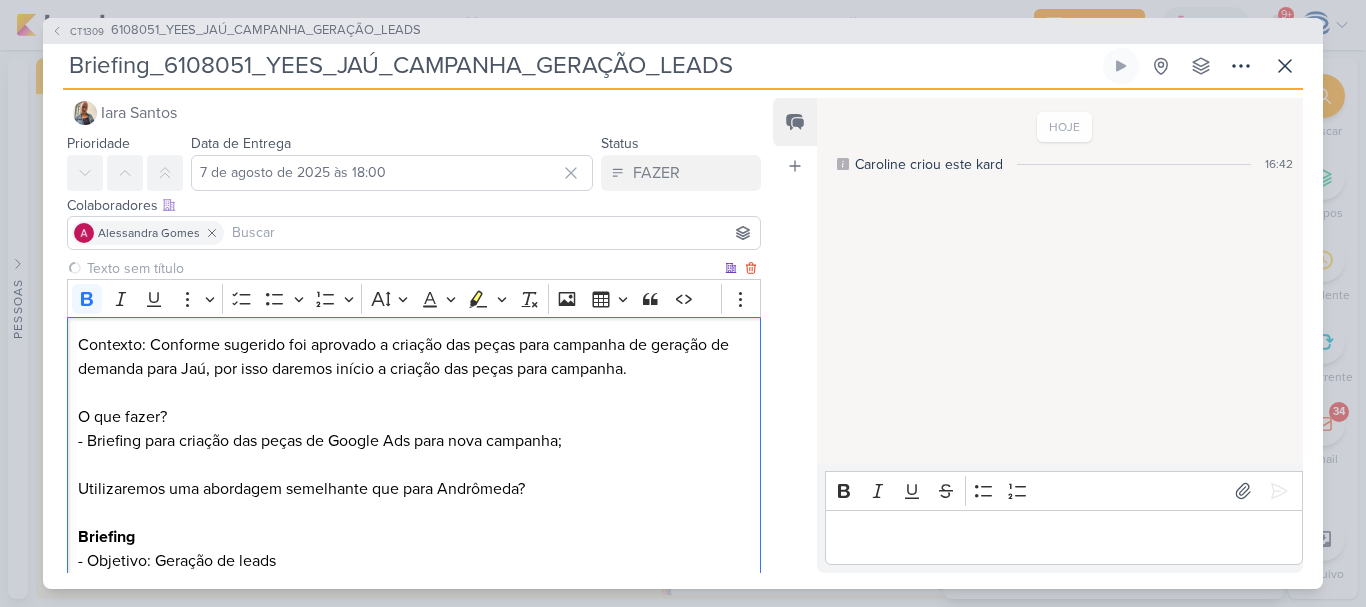 scroll, scrollTop: 173, scrollLeft: 0, axis: vertical 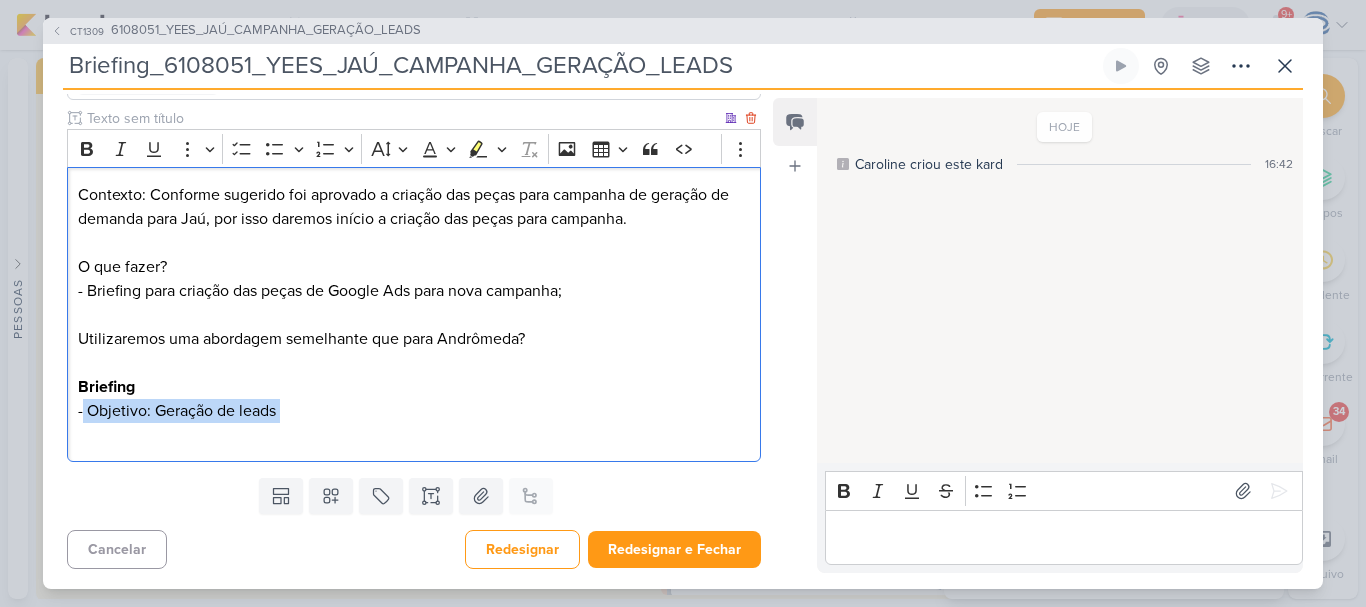 drag, startPoint x: 82, startPoint y: 417, endPoint x: 269, endPoint y: 424, distance: 187.13097 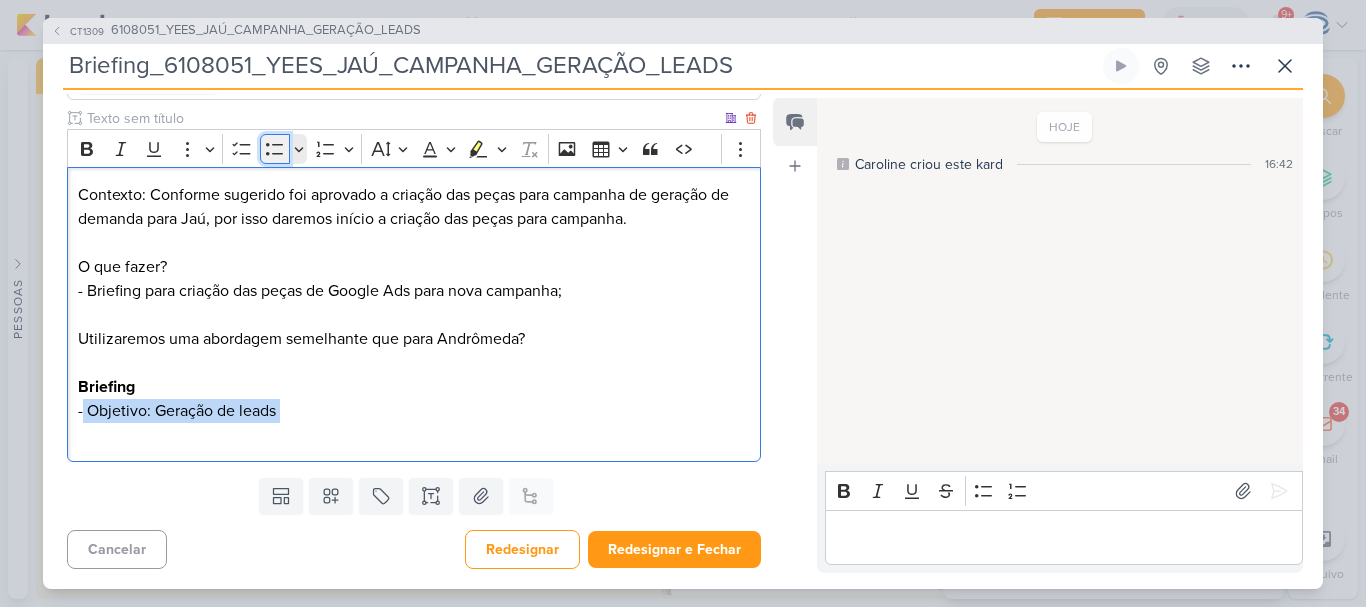 click 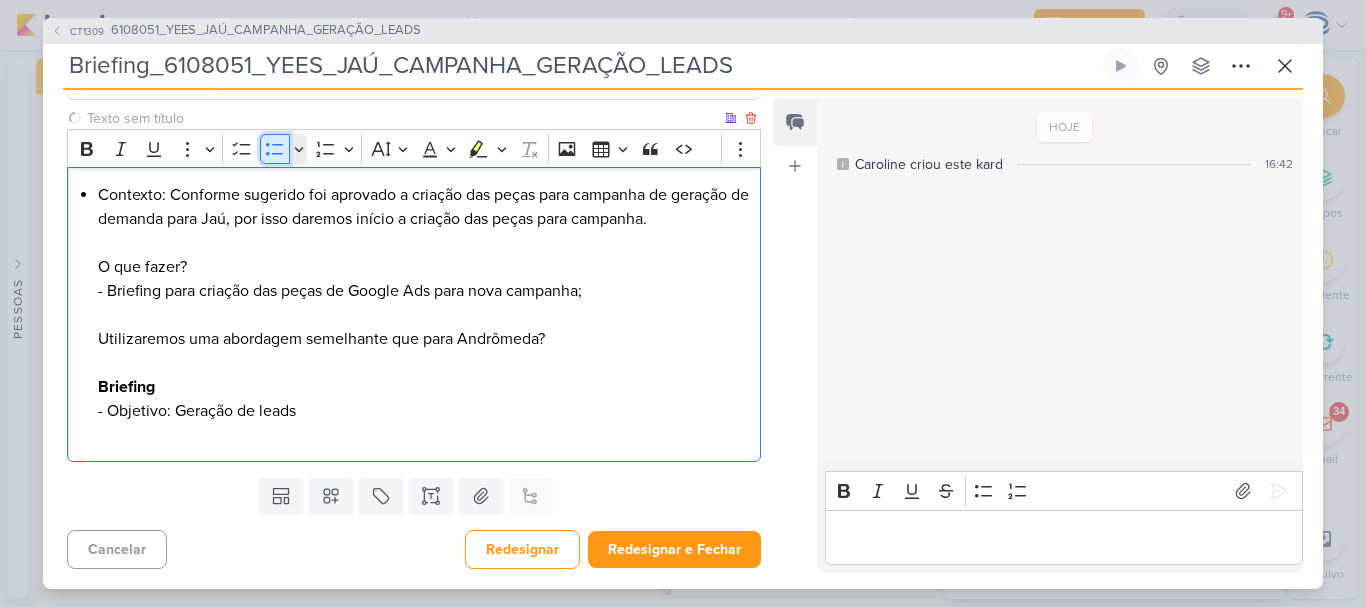 click 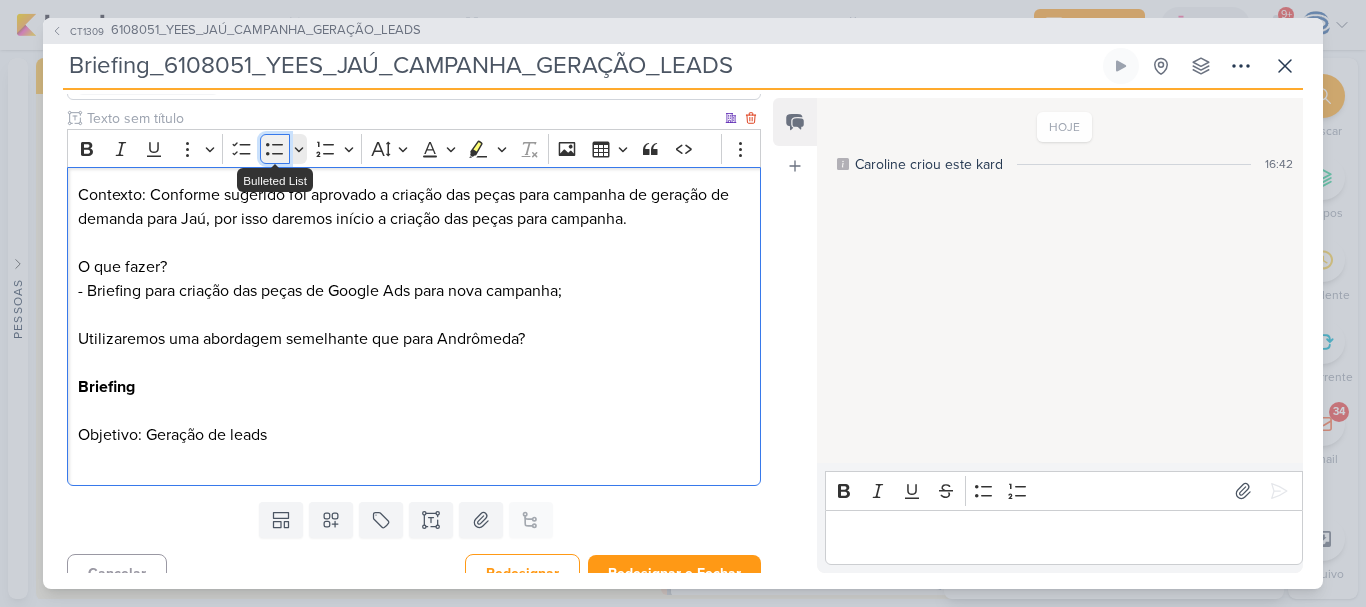 click 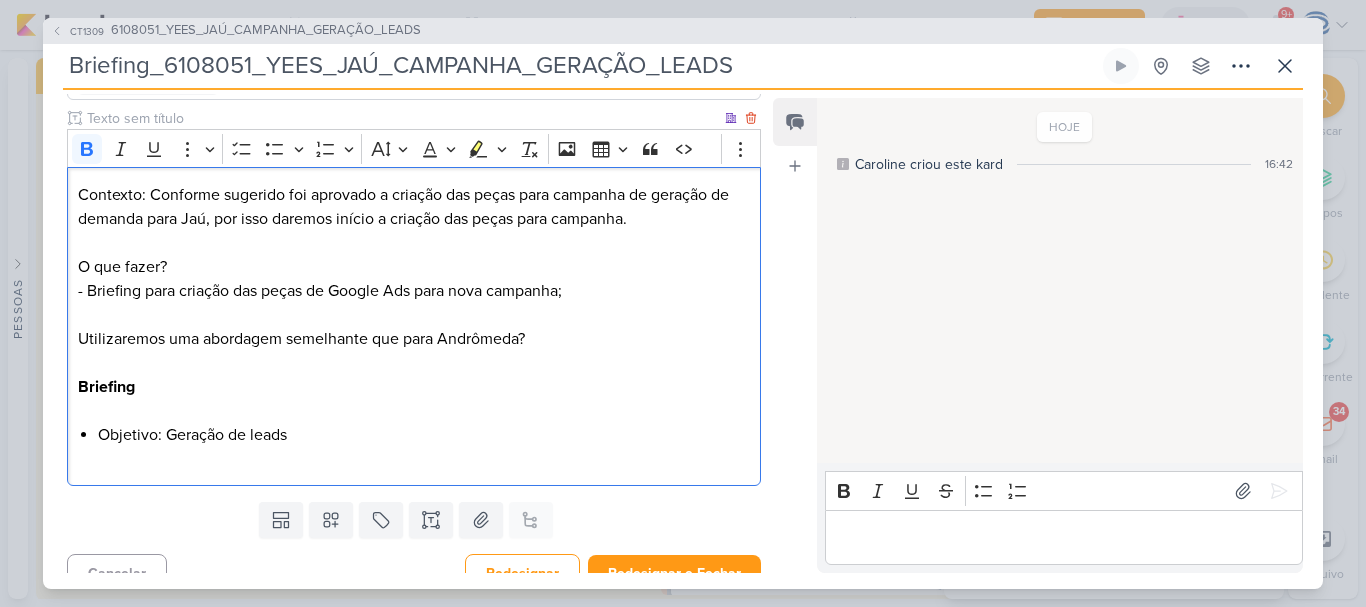 click on "Briefing" at bounding box center [106, 387] 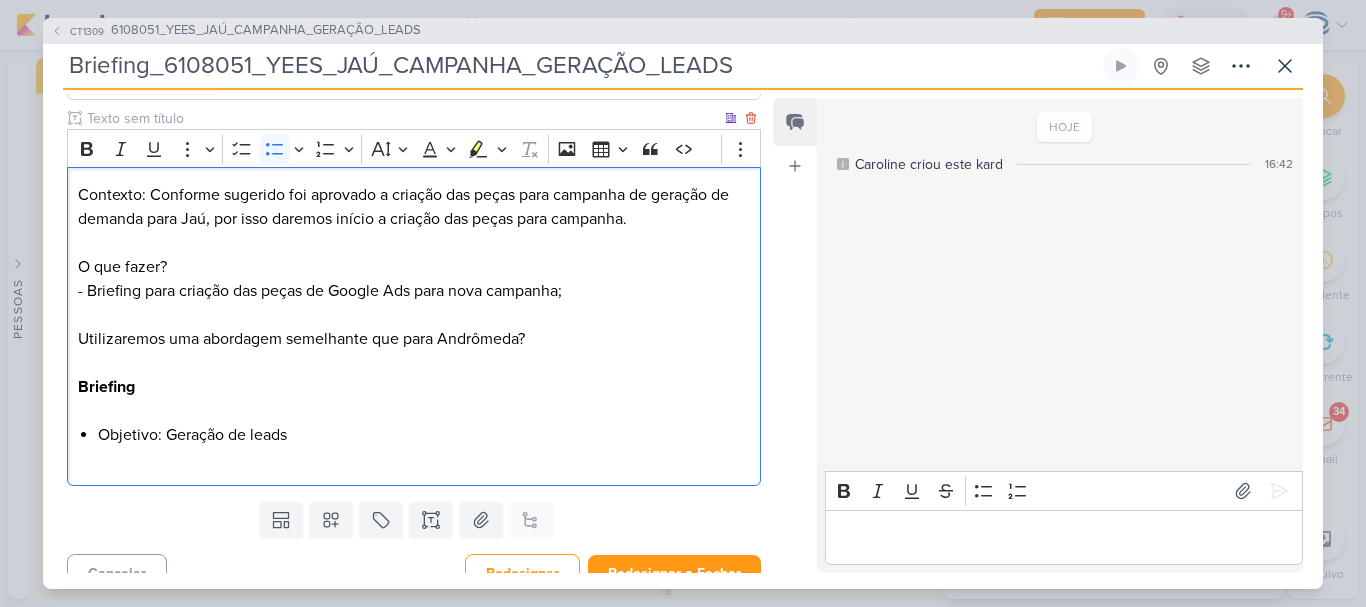 click on "Objetivo: Geração de leads" at bounding box center (424, 447) 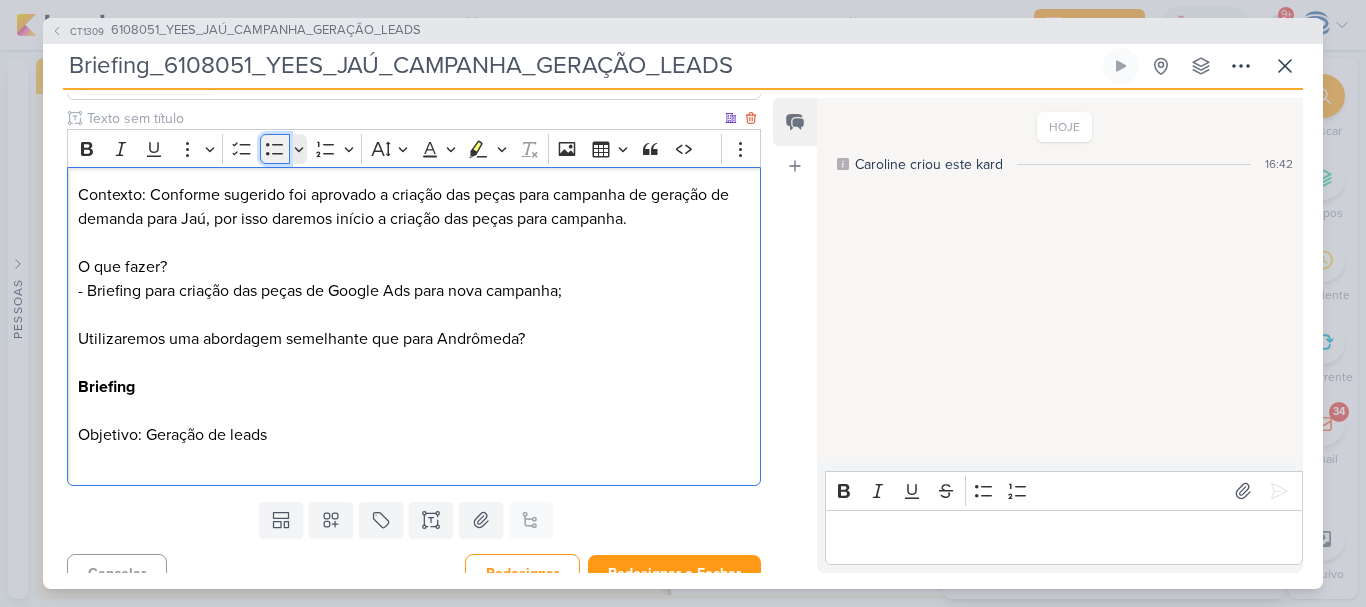 click 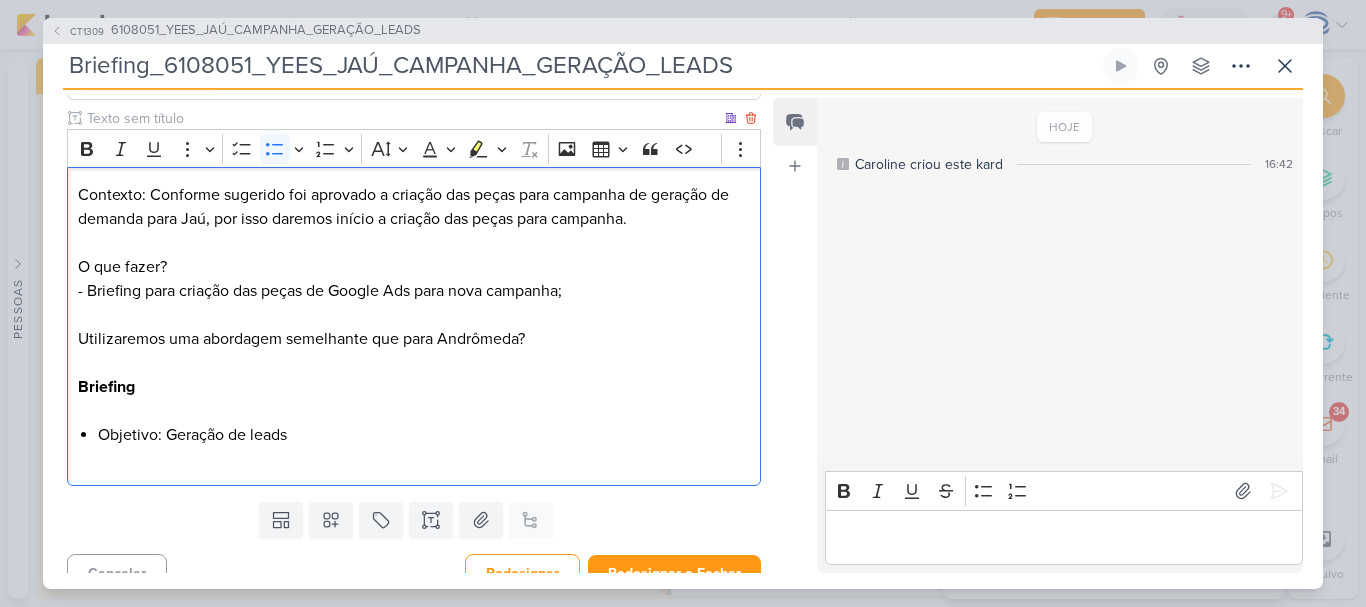 click on "Objetivo: Geração de leads" at bounding box center (424, 447) 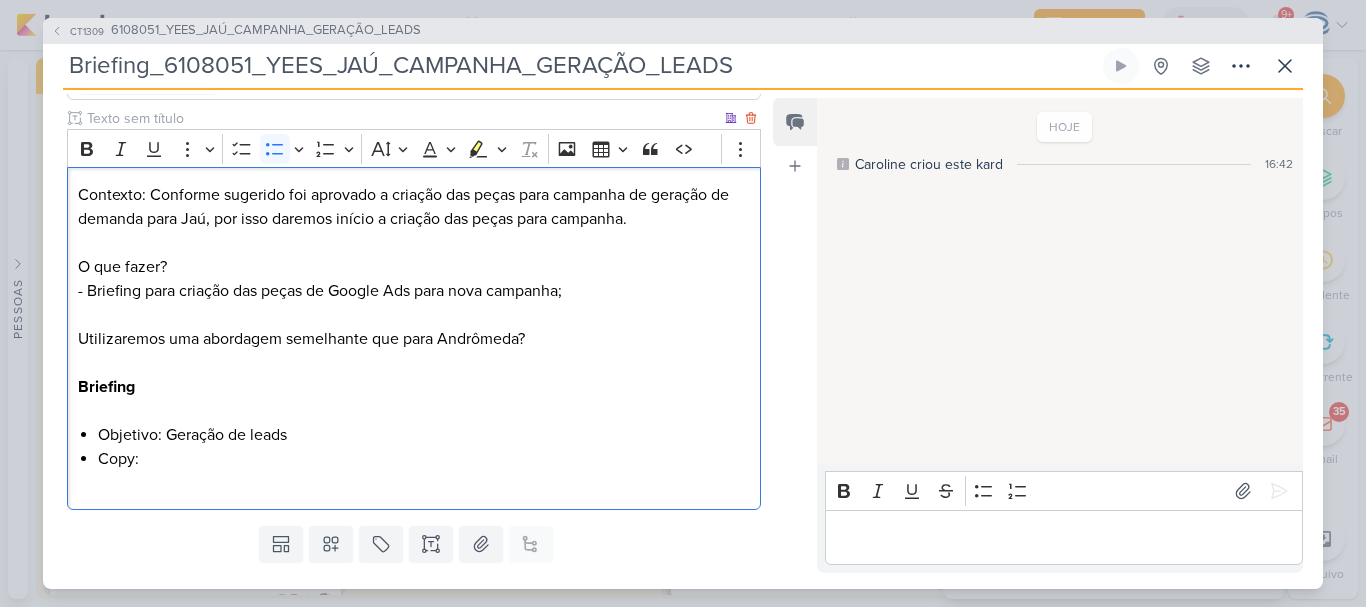 click on "Objetivo: Geração de leads" at bounding box center [424, 435] 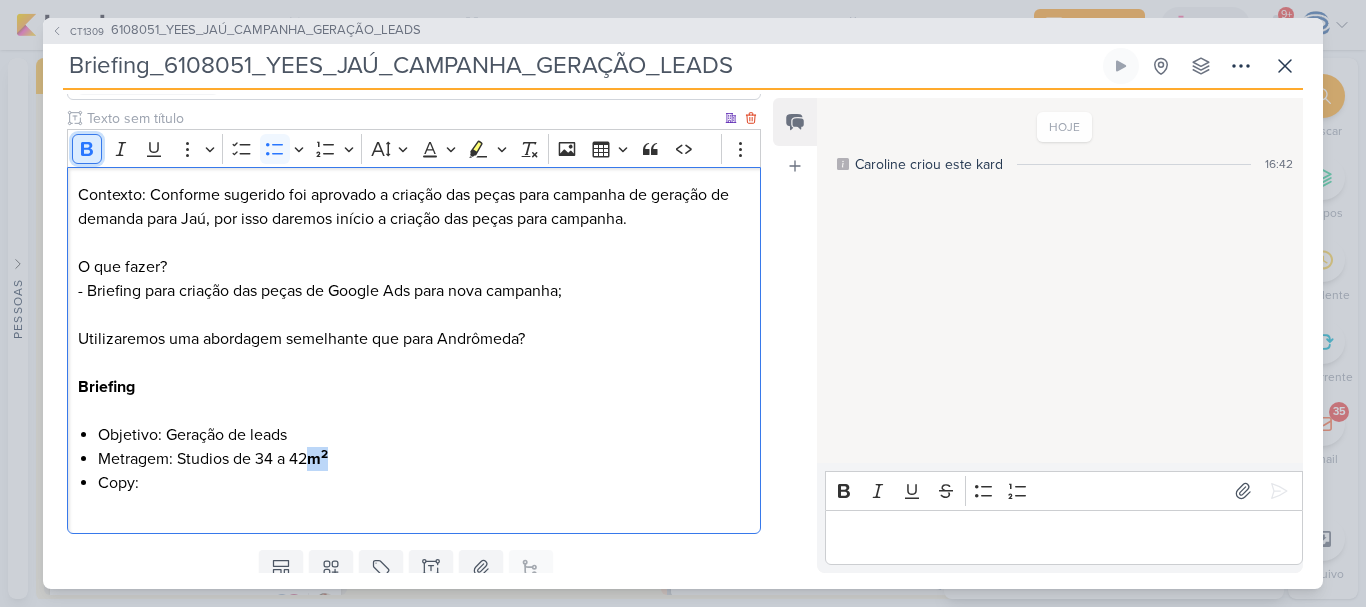 click 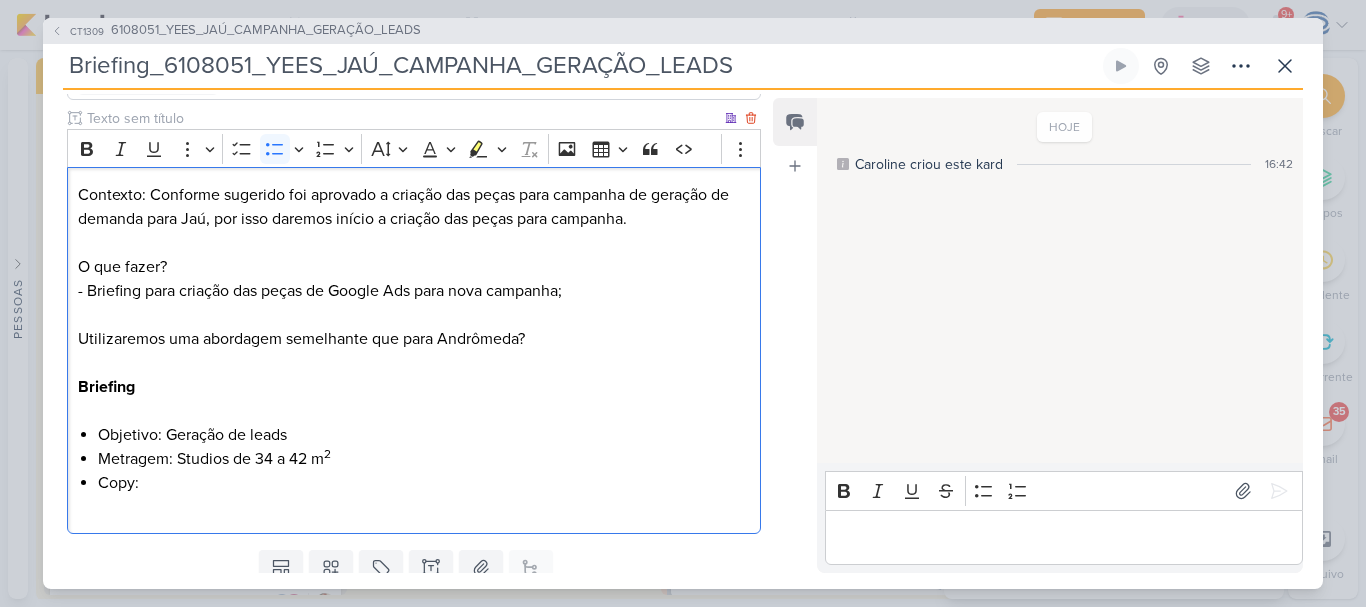 click on "Copy:" at bounding box center [424, 495] 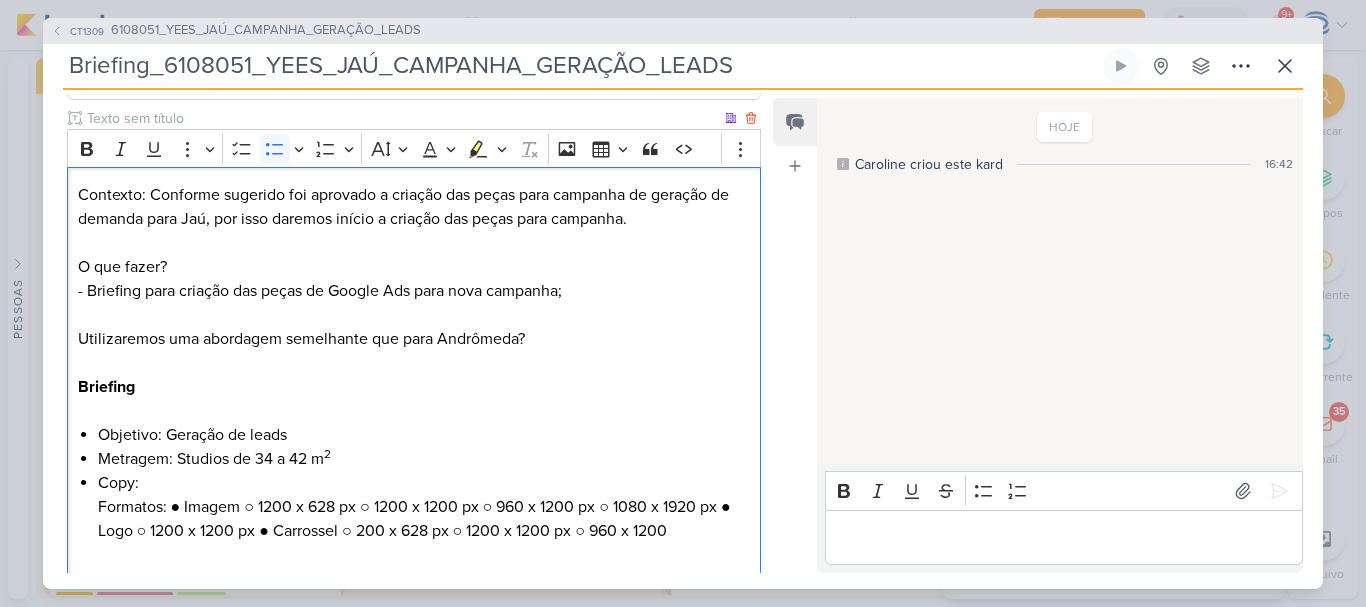 click on "Contexto: Conforme sugerido foi aprovado a criação das peças para campanha de geração de demanda para Jaú, por isso daremos início a criação das peças para campanha.  O que fazer?  - Briefing para criação das peças de Google Ads para nova campanha;  Utilizaremos uma abordagem semelhante que para Andrômeda?  Briefing Objetivo: Geração de leads Metragem: Studios de 34 a 42 m 2 Copy:  ⁠⁠⁠⁠⁠⁠⁠Formatos: ● Imagem ○ 1200 x 628 px ○ 1200 x 1200 px ○ 960 x 1200 px ○ 1080 x 1920 px ● Logo ○ 1200 x 1200 px ● Carrossel ○ 200 x 628 px ○ 1200 x 1200 px ○ 960 x 1200" at bounding box center [414, 374] 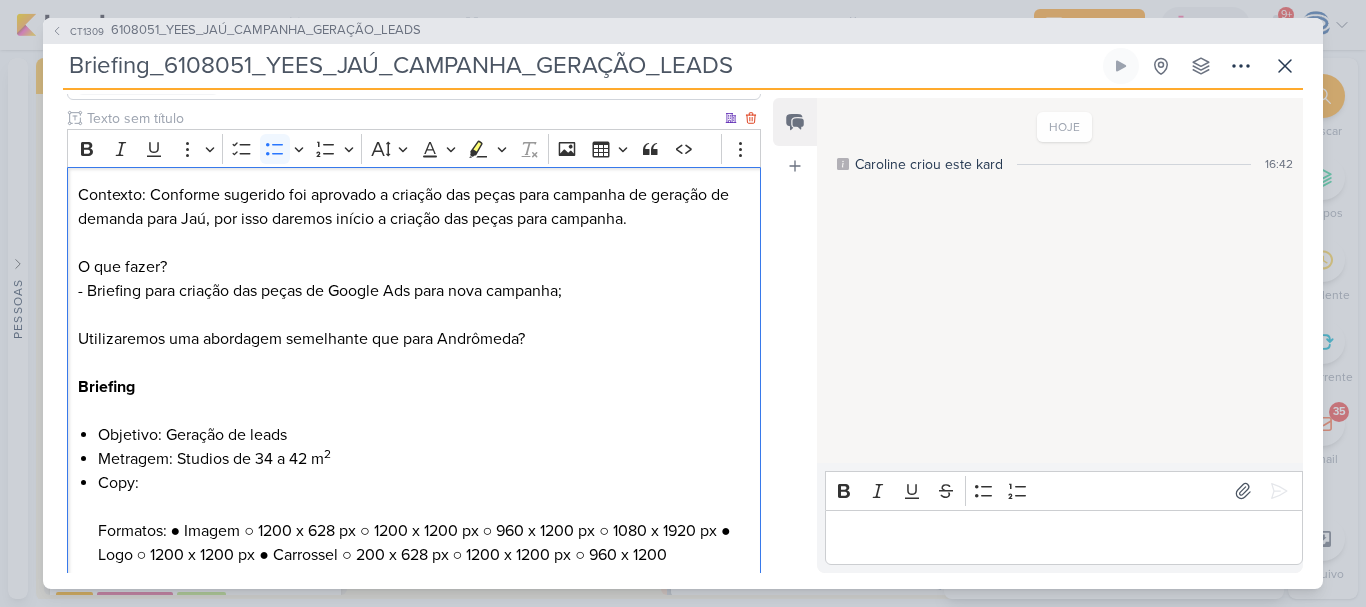 click on "Copy:  Formatos: ● Imagem ○ 1200 x 628 px ○ 1200 x 1200 px ○ 960 x 1200 px ○ 1080 x 1920 px ● Logo ○ 1200 x 1200 px ● Carrossel ○ 200 x 628 px ○ 1200 x 1200 px ○ 960 x 1200" at bounding box center (424, 531) 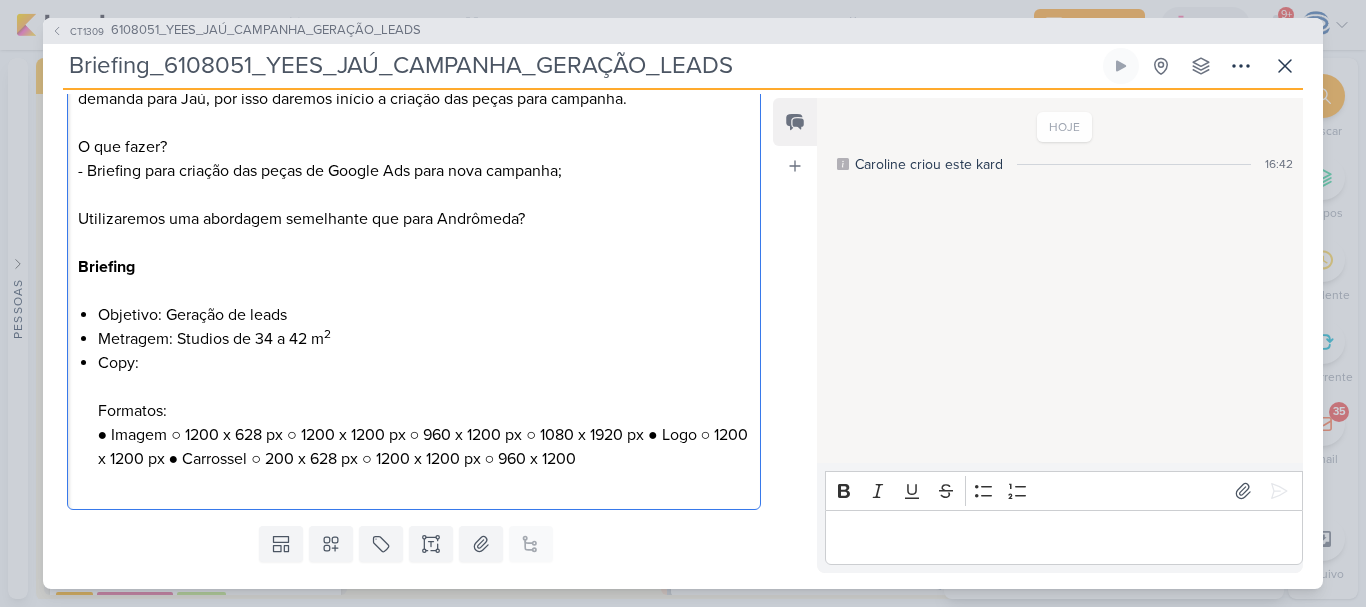 scroll, scrollTop: 341, scrollLeft: 0, axis: vertical 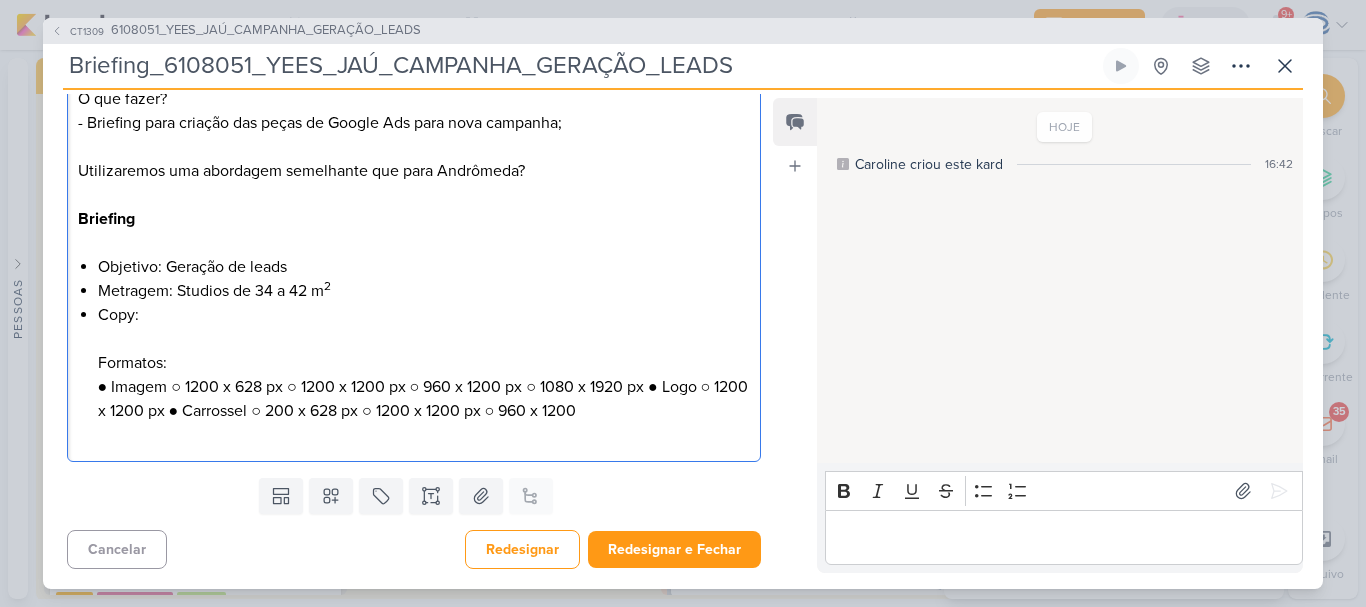 click on "Copy:  Formatos:  ● Imagem ○ 1200 x 628 px ○ 1200 x 1200 px ○ 960 x 1200 px ○ 1080 x 1920 px ● Logo ○ 1200 x 1200 px ● Carrossel ○ 200 x 628 px ○ 1200 x 1200 px ○ 960 x 1200" at bounding box center [424, 375] 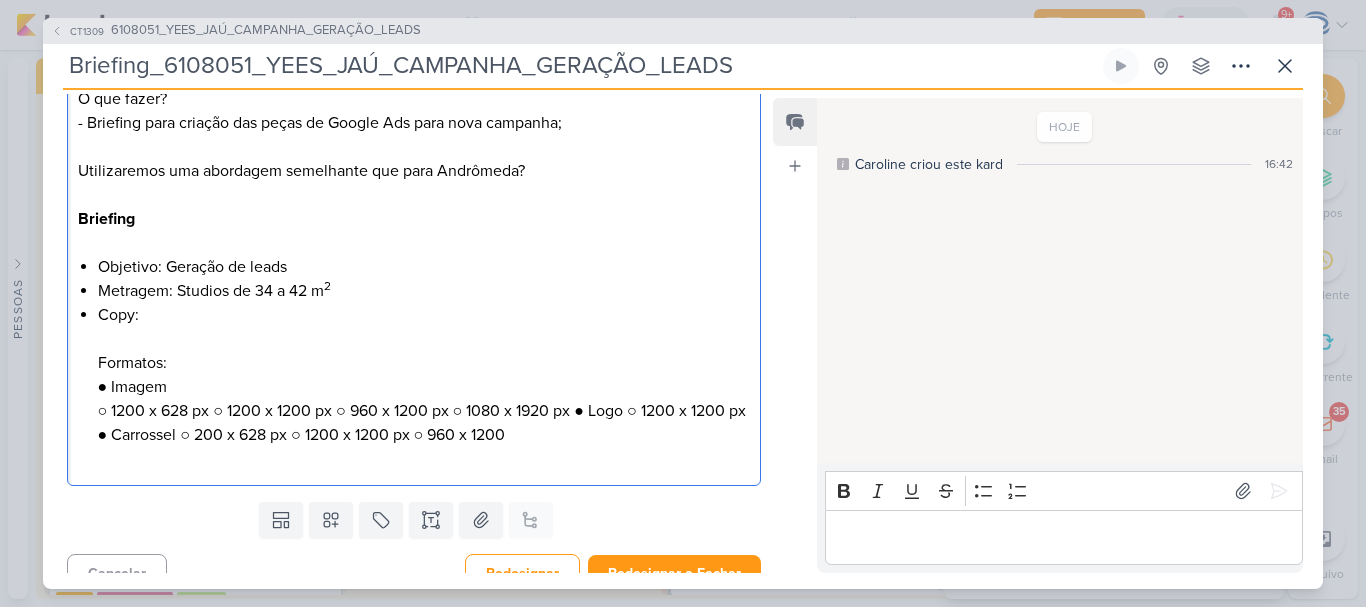 click on "Copy:  Formatos:  ● Imagem  ○ 1200 x 628 px ○ 1200 x 1200 px ○ 960 x 1200 px ○ 1080 x 1920 px ● Logo ○ 1200 x 1200 px ● Carrossel ○ 200 x 628 px ○ 1200 x 1200 px ○ 960 x 1200" at bounding box center [424, 387] 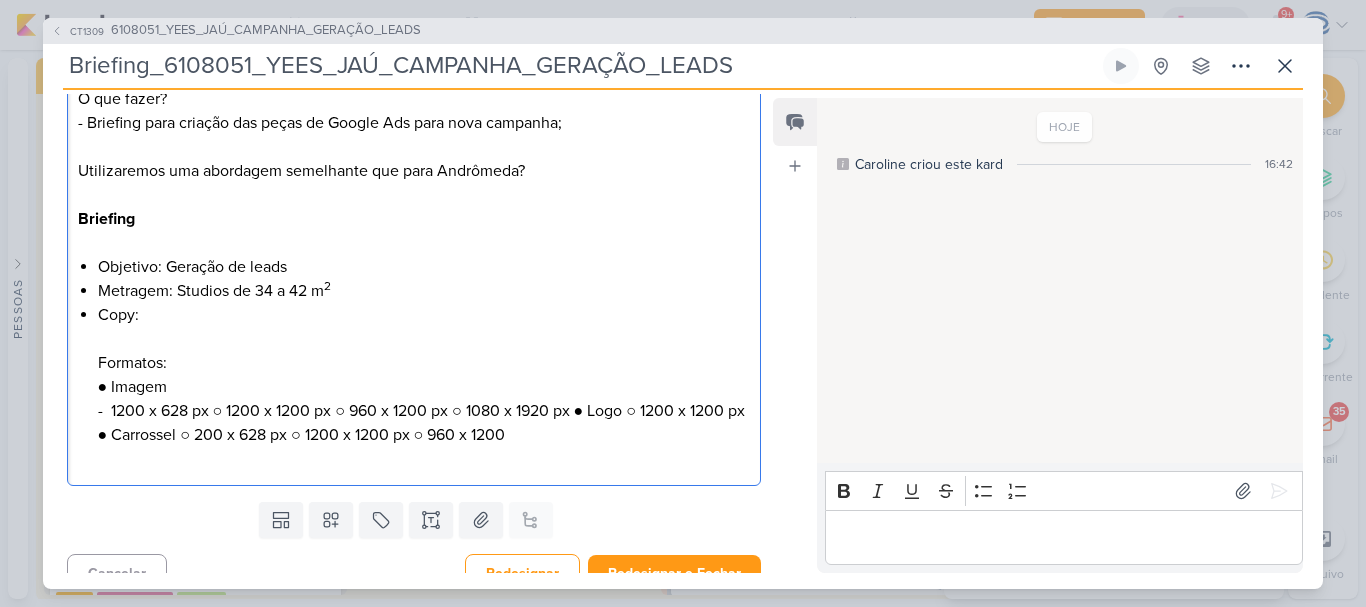 click on "Copy:  Formatos:  ● Imagem  -  1200 x 628 px ○ 1200 x 1200 px ○ 960 x 1200 px ○ 1080 x 1920 px ● Logo ○ 1200 x 1200 px ● Carrossel ○ 200 x 628 px ○ 1200 x 1200 px ○ 960 x 1200" at bounding box center (424, 387) 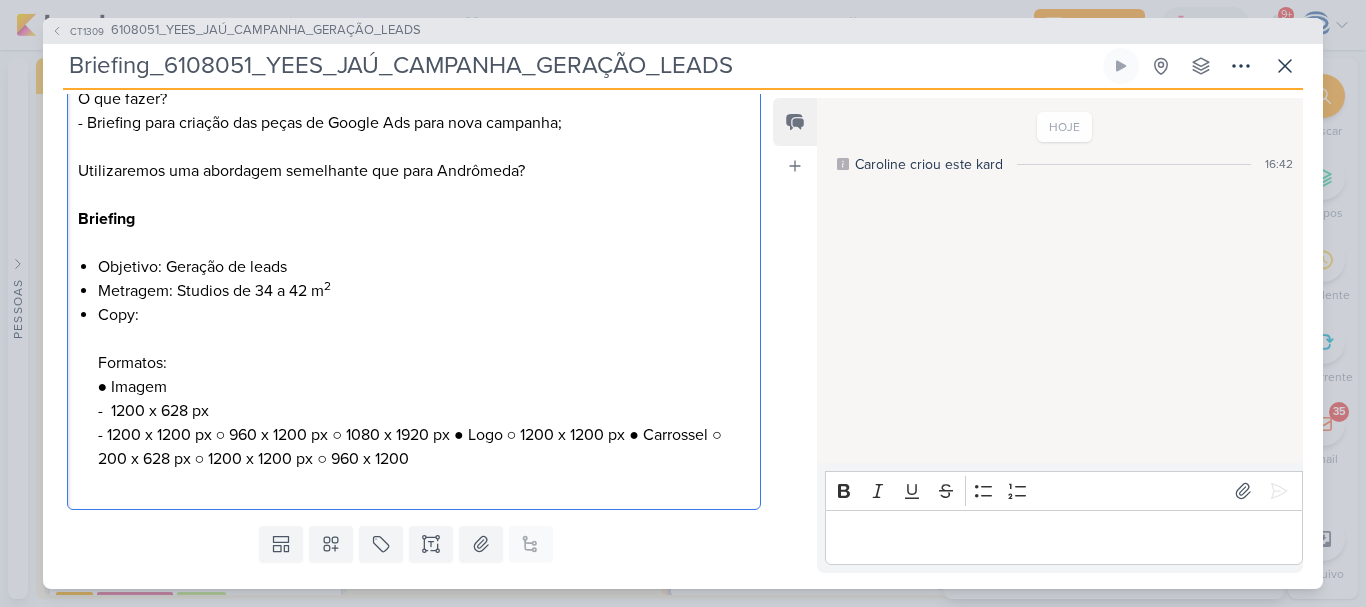 click on "Copy:  Formatos:  ● Imagem  -  1200 x 628 px  - 1200 x 1200 px ○ 960 x 1200 px ○ 1080 x 1920 px ● Logo ○ 1200 x 1200 px ● Carrossel ○ 200 x 628 px ○ 1200 x 1200 px ○ 960 x 1200" at bounding box center (424, 399) 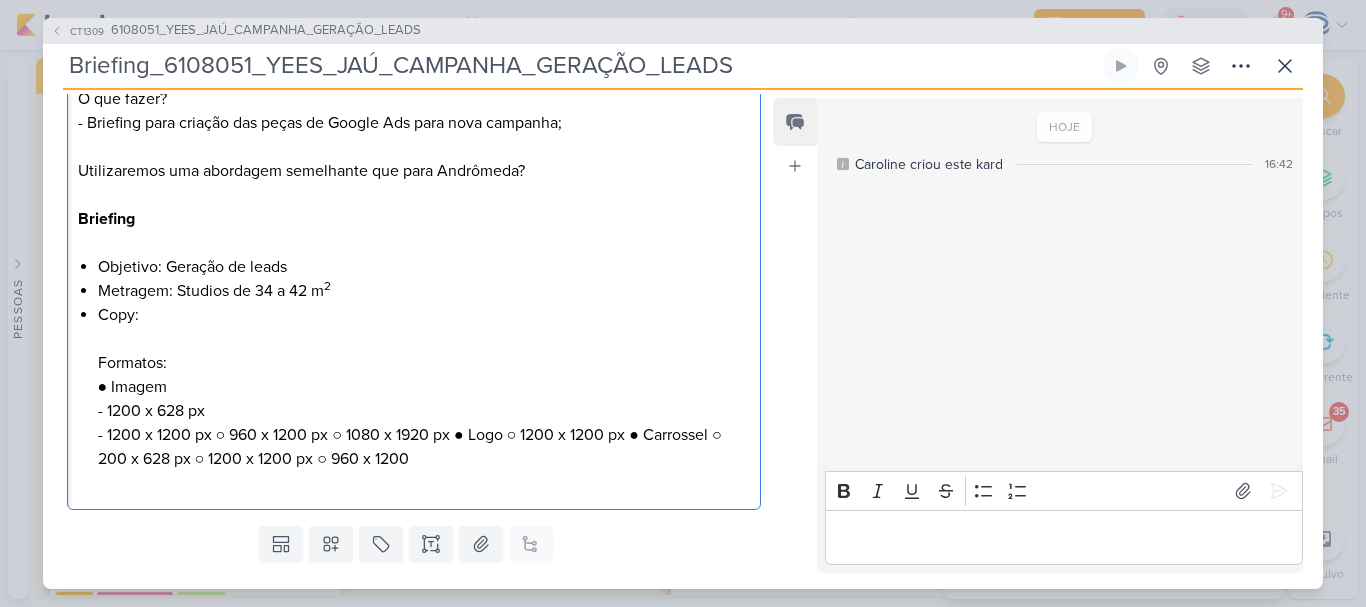 click on "Copy:  Formatos:  ● Imagem  - 1200 x 628 px  - 1200 x 1200 px ○ 960 x 1200 px ○ 1080 x 1920 px ● Logo ○ 1200 x 1200 px ● Carrossel ○ 200 x 628 px ○ 1200 x 1200 px ○ 960 x 1200" at bounding box center [424, 399] 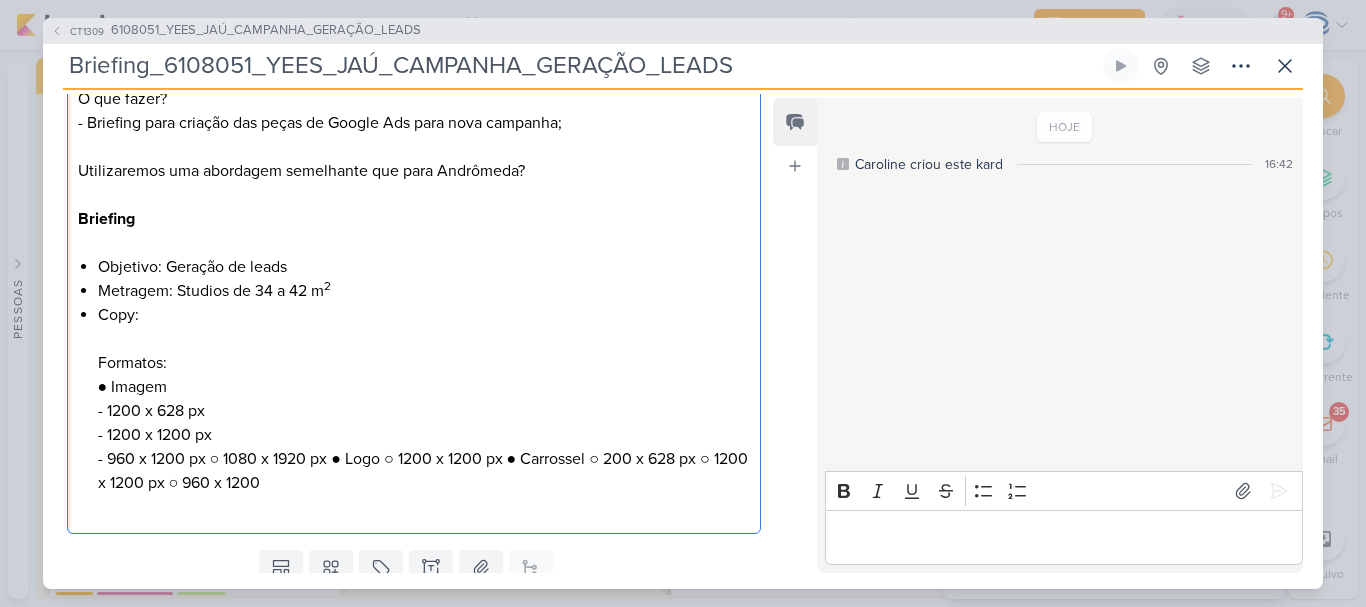 click on "Copy:  Formatos:  ● Imagem  - 1200 x 628 px  - 1200 x 1200 px  - 960 x 1200 px ○ 1080 x 1920 px ● Logo ○ 1200 x 1200 px ● Carrossel ○ 200 x 628 px ○ 1200 x 1200 px ○ 960 x 1200" at bounding box center (424, 411) 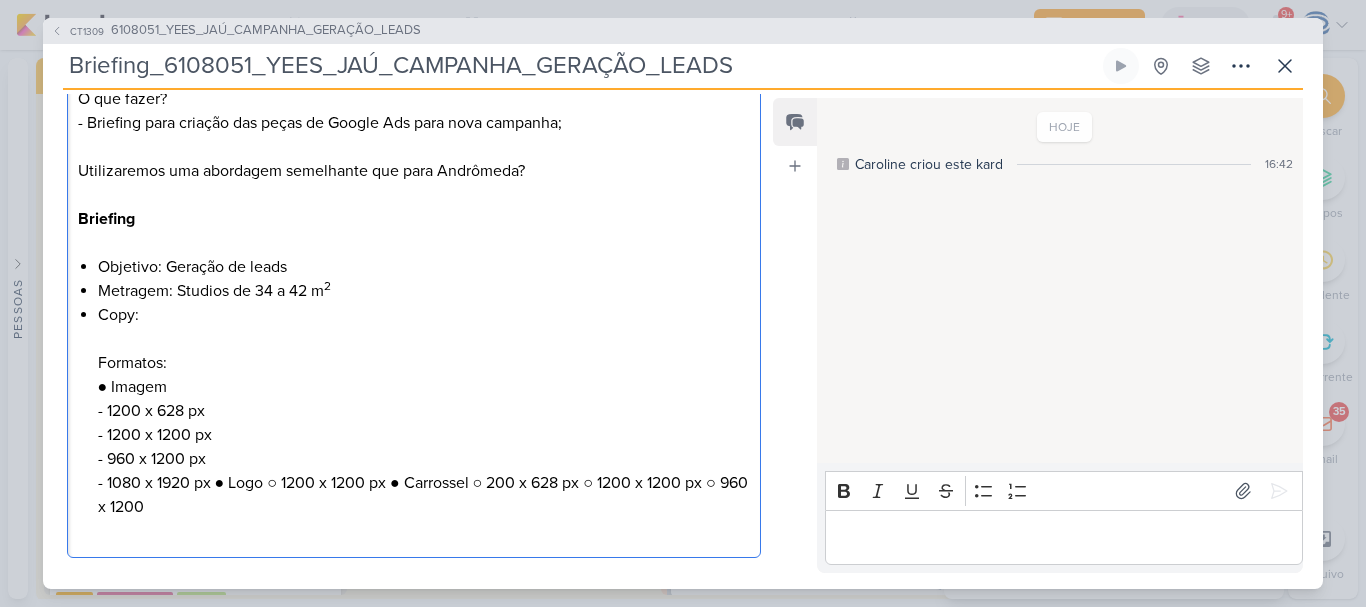 click on "Copy:  Formatos:  ● Imagem  - 1200 x 628 px  - 1200 x 1200 px  - 960 x 1200 px  - 1080 x 1920 px ● Logo ○ 1200 x 1200 px ● Carrossel ○ 200 x 628 px ○ 1200 x 1200 px ○ 960 x 1200" at bounding box center [424, 423] 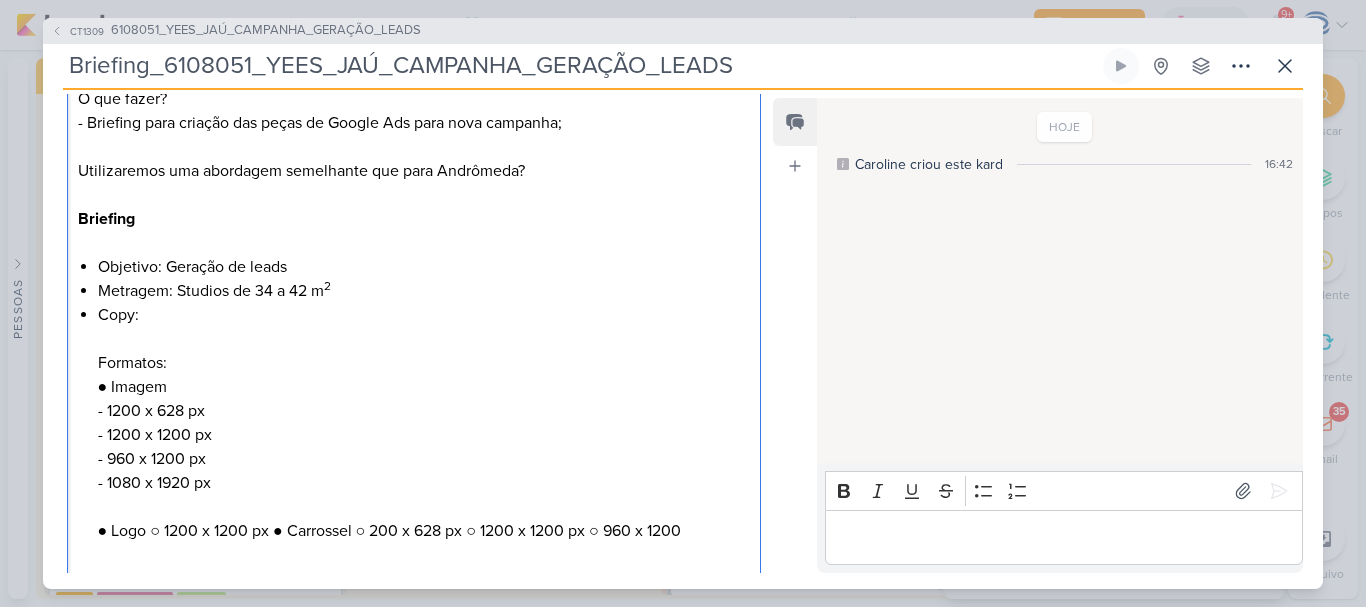 click on "Copy:  Formatos:  ● Imagem  - 1200 x 628 px  - 1200 x 1200 px  - 960 x 1200 px  - 1080 x 1920 px  ● Logo ○ 1200 x 1200 px ● Carrossel ○ 200 x 628 px ○ 1200 x 1200 px ○ 960 x 1200" at bounding box center [424, 435] 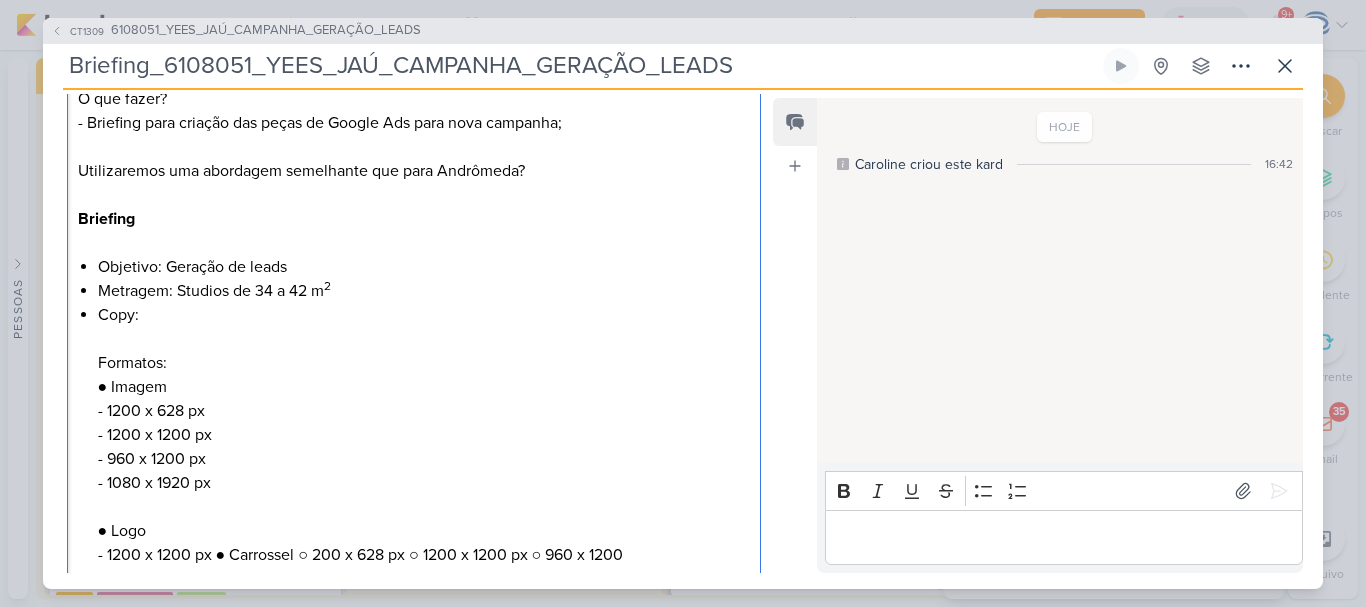 click on "Copy:  Formatos:  ● Imagem  - 1200 x 628 px  - 1200 x 1200 px  - 960 x 1200 px  - 1080 x 1920 px  ● Logo  - 1200 x 1200 px ● Carrossel ○ 200 x 628 px ○ 1200 x 1200 px ○ 960 x 1200" at bounding box center [424, 447] 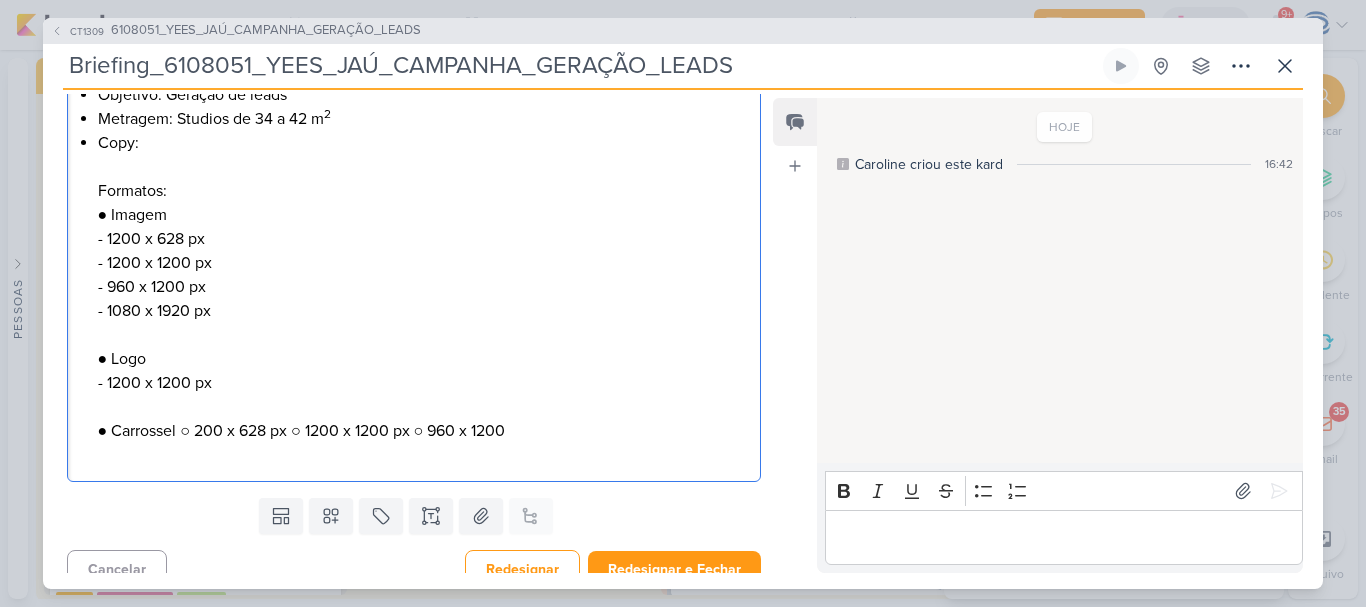 scroll, scrollTop: 518, scrollLeft: 0, axis: vertical 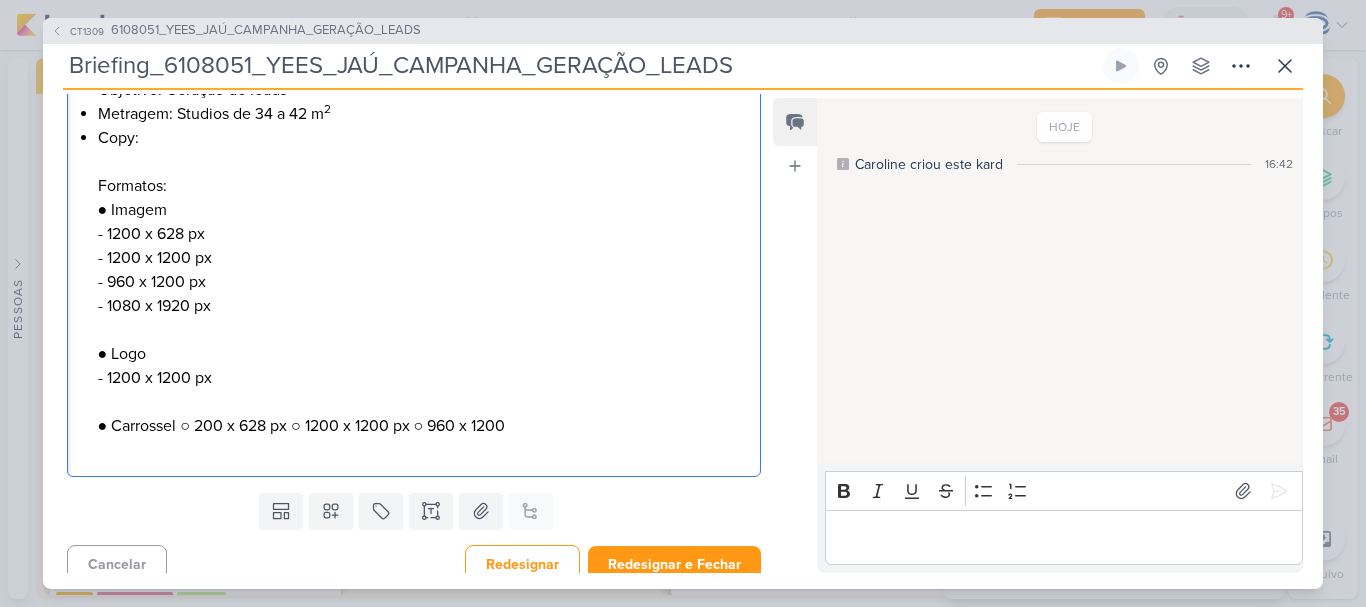 click on "Copy:  Formatos:  ● Imagem  - 1200 x 628 px  - 1200 x 1200 px  - 960 x 1200 px  - 1080 x 1920 px  ● Logo  - 1200 x 1200 px ● Carrossel ○ 200 x 628 px ○ 1200 x 1200 px ○ 960 x 1200" at bounding box center (424, 294) 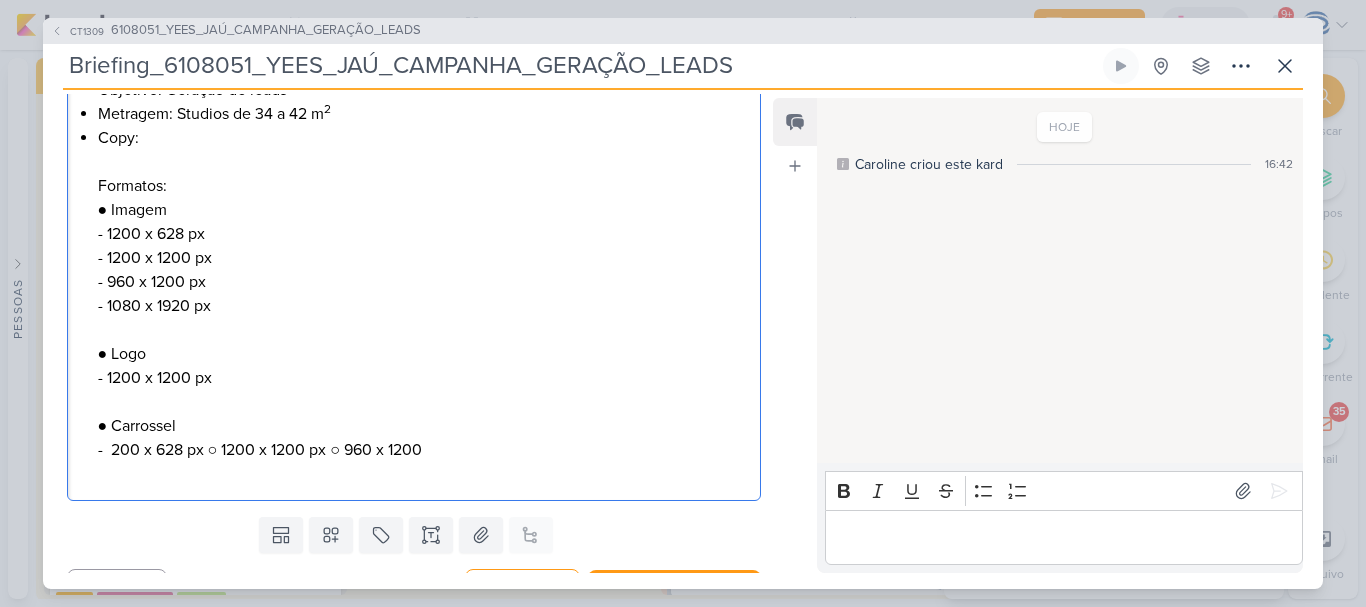 click on "Copy:  Formatos:  ● Imagem  - 1200 x 628 px  - 1200 x 1200 px  - 960 x 1200 px  - 1080 x 1920 px  ● Logo  - 1200 x 1200 px ● Carrossel  -  200 x 628 px ○ 1200 x 1200 px ○ 960 x 1200" at bounding box center (424, 306) 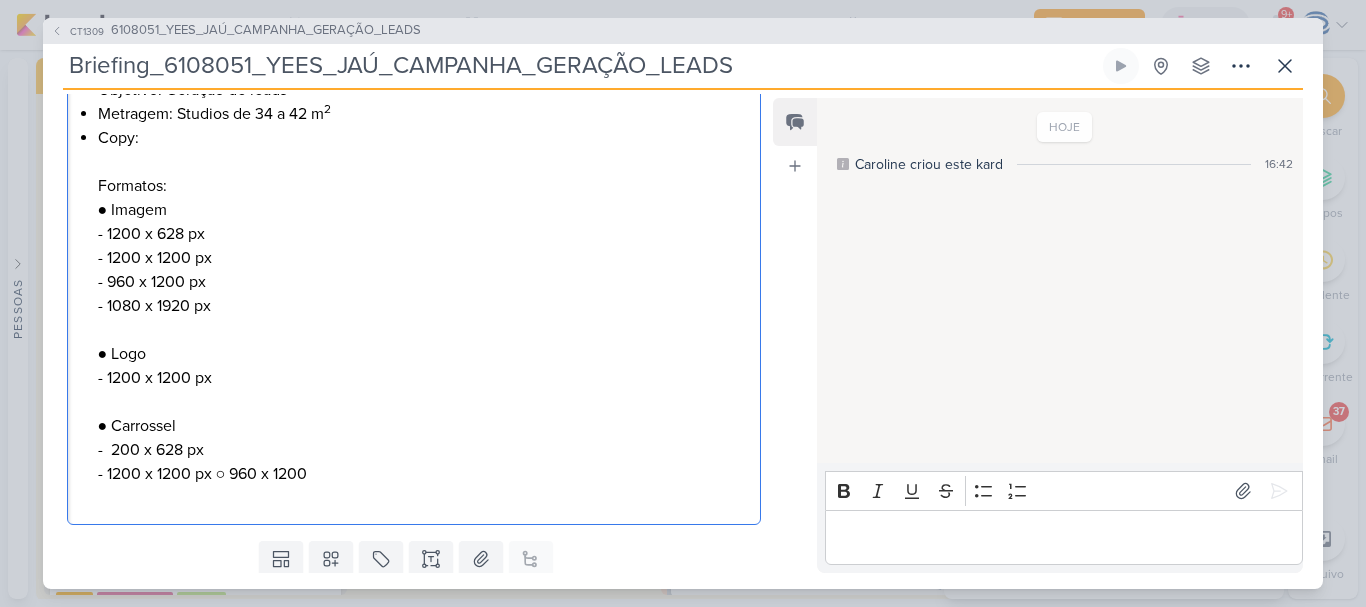 click on "Copy:  Formatos:  ● Imagem  - 1200 x 628 px  - 1200 x 1200 px  - 960 x 1200 px  - 1080 x 1920 px  ● Logo  - 1200 x 1200 px ● Carrossel  -  200 x 628 px  - 1200 x 1200 px ○ 960 x 1200" at bounding box center (424, 318) 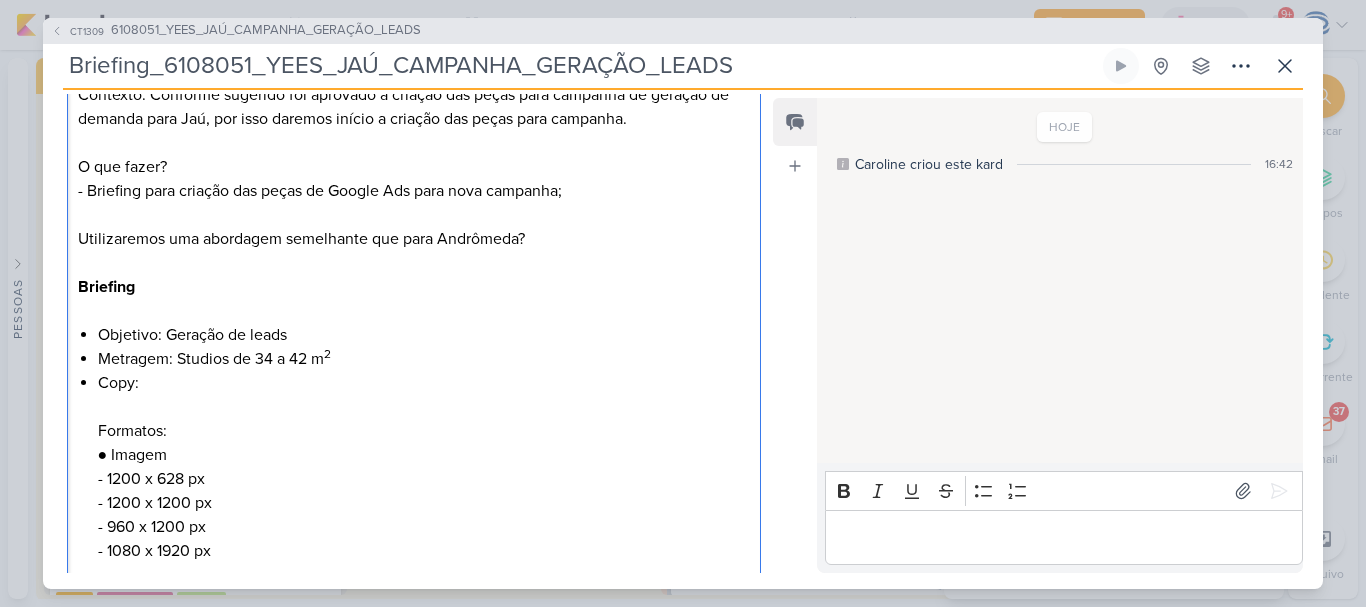 scroll, scrollTop: 256, scrollLeft: 0, axis: vertical 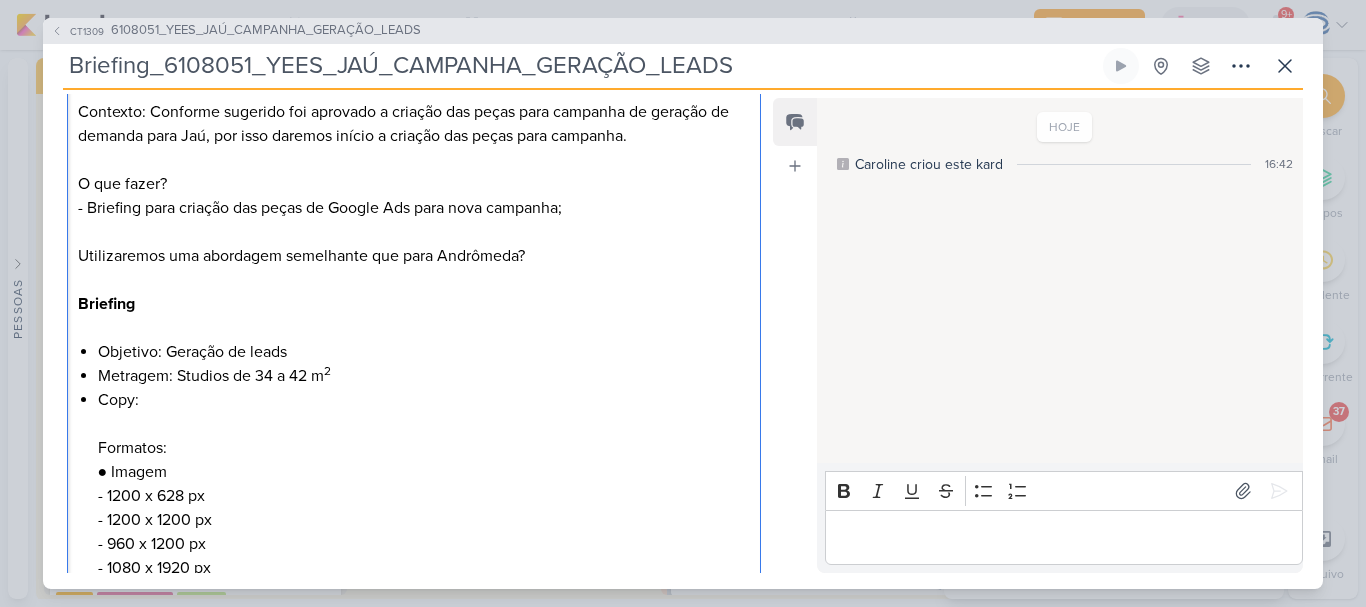 click on "Copy:  Formatos:  ● Imagem  - 1200 x 628 px  - 1200 x 1200 px  - 960 x 1200 px  - 1080 x 1920 px  ● Logo  - 1200 x 1200 px ● Carrossel  -  200 x 628 px  - 1200 x 1200 px  - 960 x 1200" at bounding box center [424, 592] 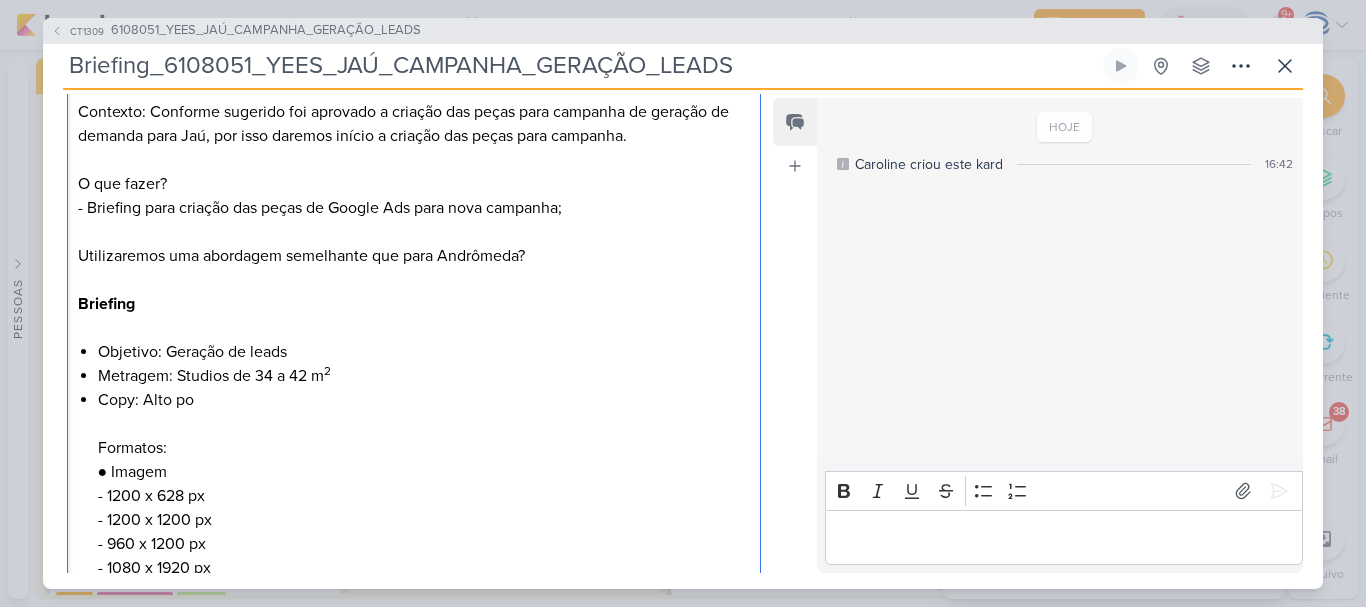 click on "Copy: Alto po Formatos:  ● Imagem  - 1200 x 628 px  - 1200 x 1200 px  - 960 x 1200 px  - 1080 x 1920 px  ● Logo  - 1200 x 1200 px ● Carrossel  -  200 x 628 px  - 1200 x 1200 px  - 960 x 1200" at bounding box center [424, 592] 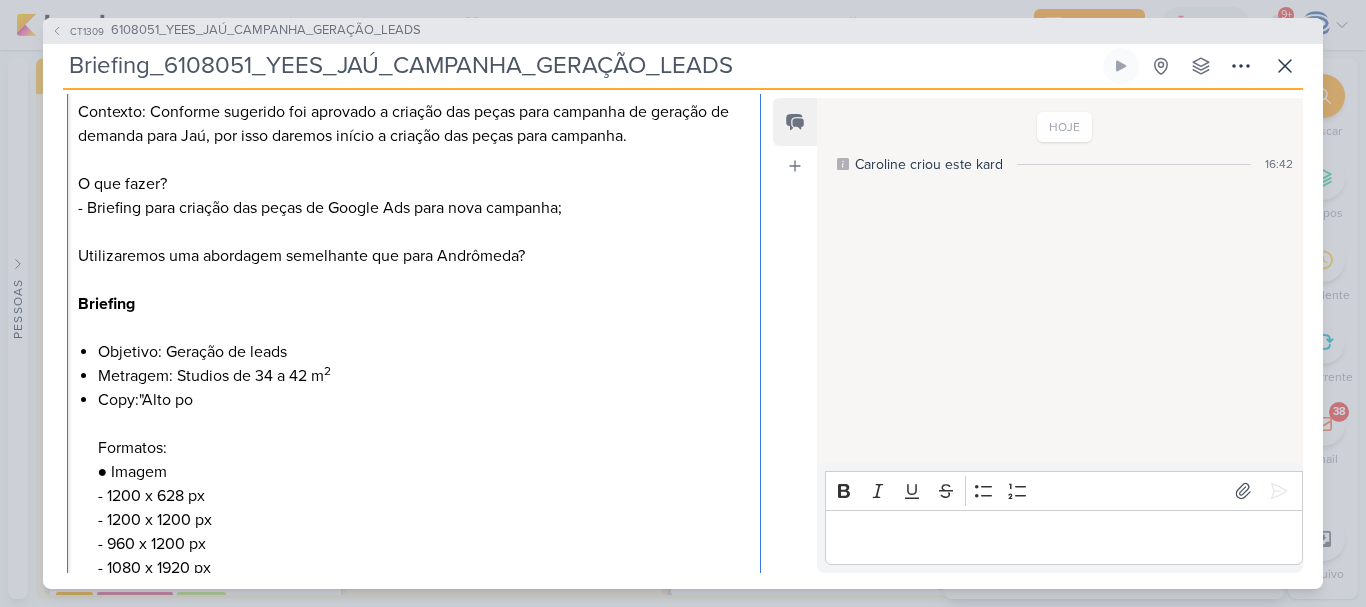 click on "Copy:"Alto po Formatos:  ● Imagem  - 1200 x 628 px  - 1200 x 1200 px  - 960 x 1200 px  - 1080 x 1920 px  ● Logo  - 1200 x 1200 px ● Carrossel  -  200 x 628 px  - 1200 x 1200 px  - 960 x 1200" at bounding box center [424, 592] 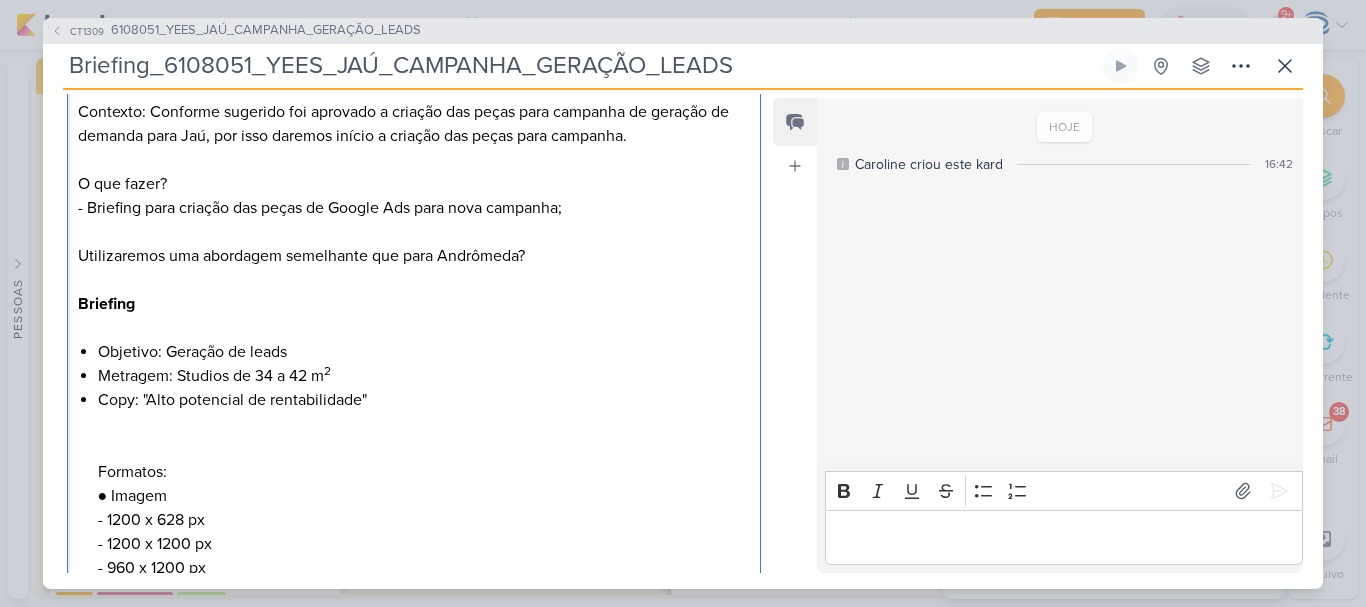 click on "Copy: "Alto potencial de rentabilidade" ⁠⁠⁠⁠⁠⁠⁠ Formatos:  ● Imagem  - 1200 x 628 px  - 1200 x 1200 px  - 960 x 1200 px  - 1080 x 1920 px  ● Logo  - 1200 x 1200 px ● Carrossel  -  200 x 628 px  - 1200 x 1200 px  - 960 x 1200" at bounding box center [424, 604] 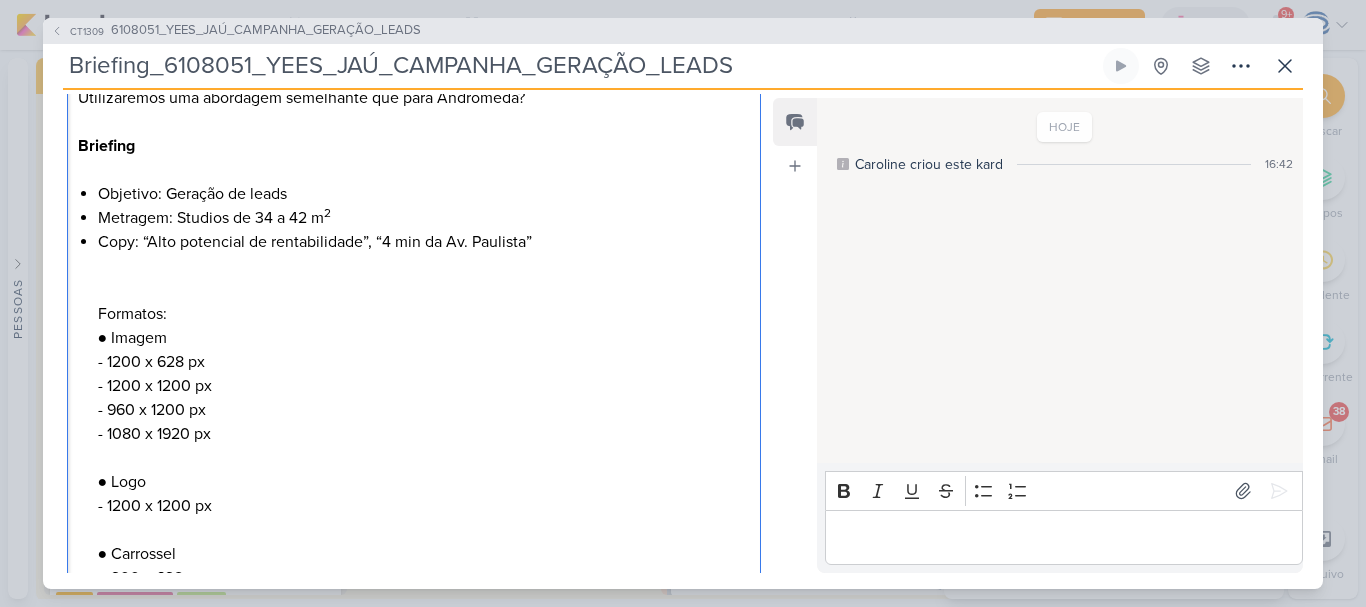 scroll, scrollTop: 416, scrollLeft: 0, axis: vertical 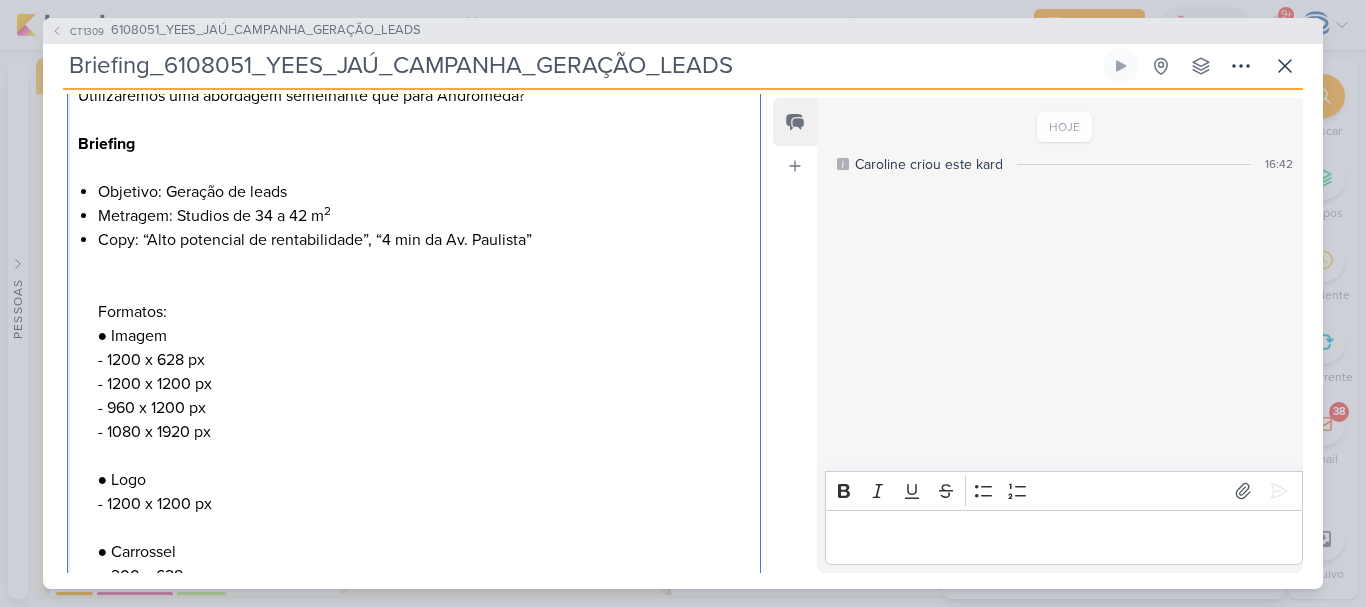 click on "Copy: “Alto potencial de rentabilidade”, “4 min da Av. Paulista” Formatos:  ● Imagem  - 1200 x 628 px  - 1200 x 1200 px  - 960 x 1200 px  - 1080 x 1920 px  ● Logo  - 1200 x 1200 px ● Carrossel  -  200 x 628 px  - 1200 x 1200 px  - 960 x 1200" at bounding box center [424, 444] 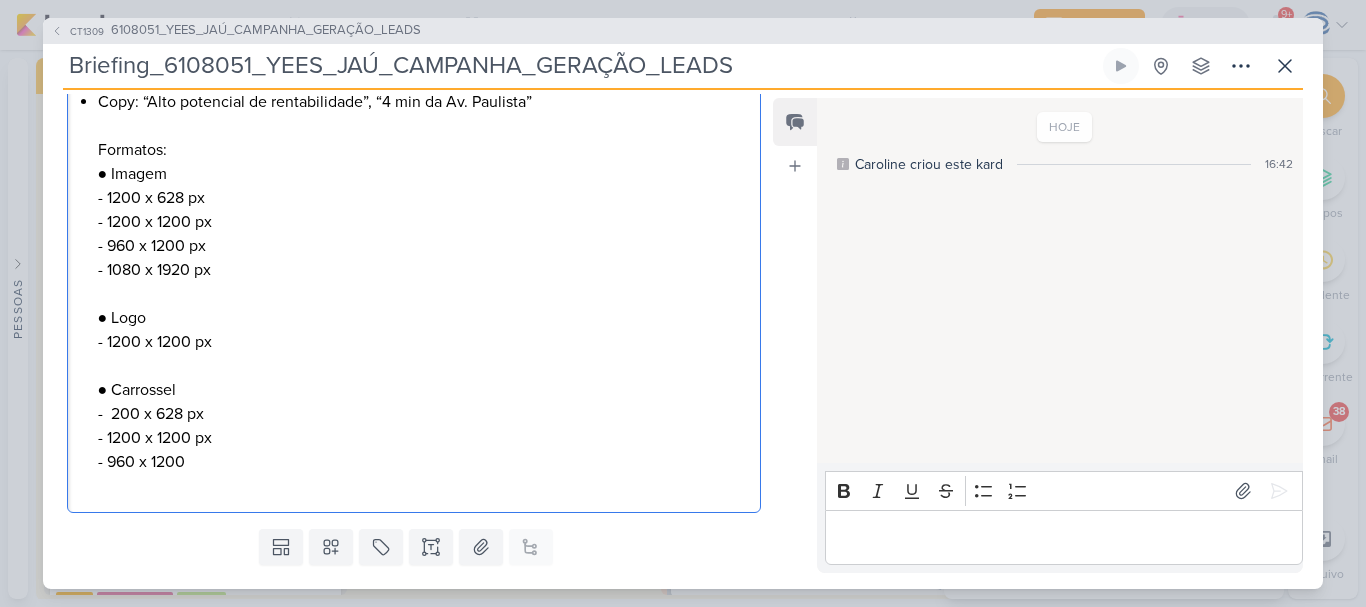 scroll, scrollTop: 605, scrollLeft: 0, axis: vertical 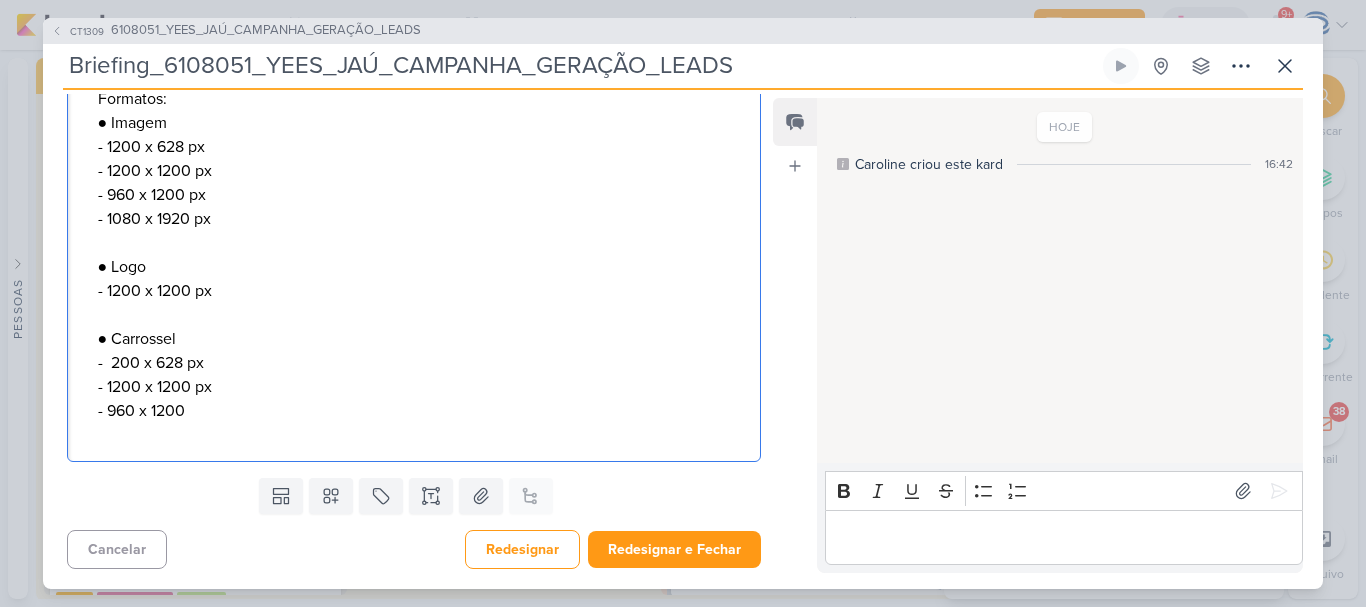 click on "Contexto: Conforme sugerido foi aprovado a criação das peças para campanha de geração de demanda para Jaú, por isso daremos início a criação das peças para campanha.  O que fazer?  - Briefing para criação das peças de Google Ads para nova campanha;  Utilizaremos uma abordagem semelhante que para Andrômeda?  Briefing Objetivo: Geração de leads Metragem: Studios de 34 a 42 m 2 Copy: “Alto potencial de rentabilidade”, “4 min da Av. Paulista” ⁠⁠⁠⁠⁠⁠⁠ Formatos:  ● Imagem  - 1200 x 628 px  - 1200 x 1200 px  - 960 x 1200 px  - 1080 x 1920 px  ● Logo  - 1200 x 1200 px ● Carrossel  -  200 x 628 px  - 1200 x 1200 px  - 960 x 1200" at bounding box center (414, 98) 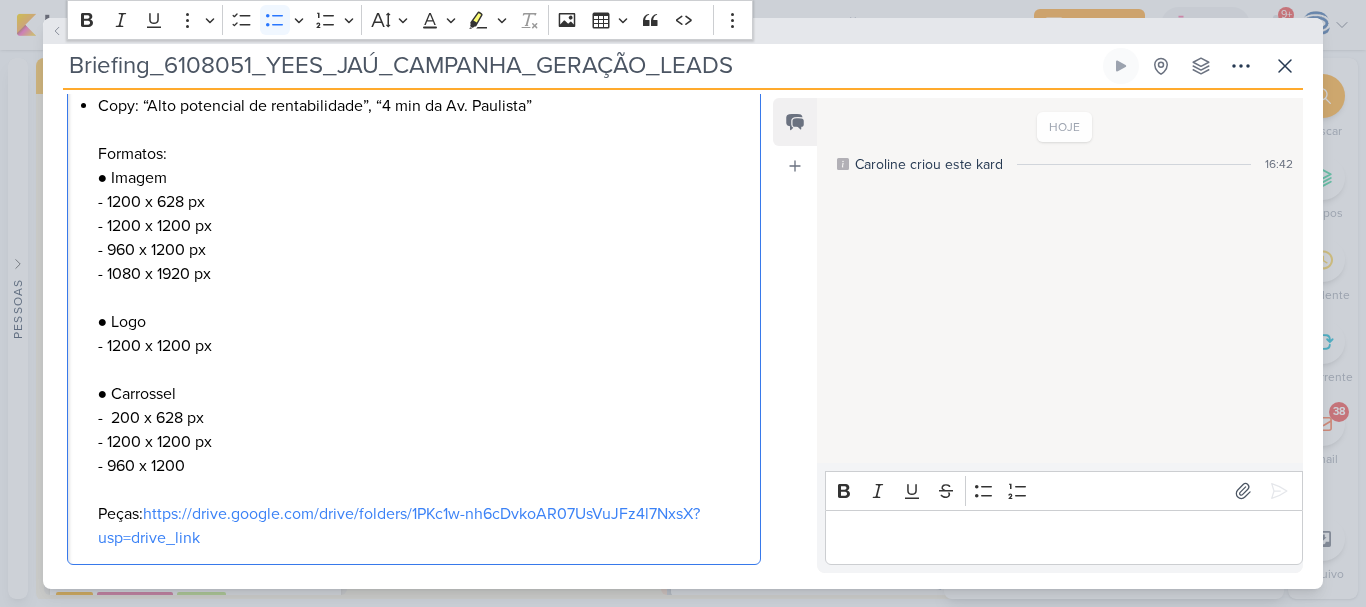 click on "Contexto: Conforme sugerido foi aprovado a criação das peças para campanha de geração de demanda para Jaú, por isso daremos início a criação das peças para campanha.  O que fazer?  - Briefing para criação das peças de Google Ads para nova campanha;  Utilizaremos uma abordagem semelhante que para Andrômeda?  Briefing Objetivo: Geração de leads Metragem: Studios de 34 a 42 m 2 Copy: “Alto potencial de rentabilidade”, “4 min da Av. Paulista” Formatos:  ● Imagem  - 1200 x 628 px  - 1200 x 1200 px  - 960 x 1200 px  - 1080 x 1920 px  ● Logo  - 1200 x 1200 px ● Carrossel  -  200 x 628 px  - 1200 x 1200 px  - 960 x 1200  Peças:  https://drive.google.com/drive/folders/1PKc1w-nh6cDvkoAR07UsVuJFz4l7NxsX?usp=drive_link ⁠⁠⁠⁠⁠⁠⁠" at bounding box center (414, 177) 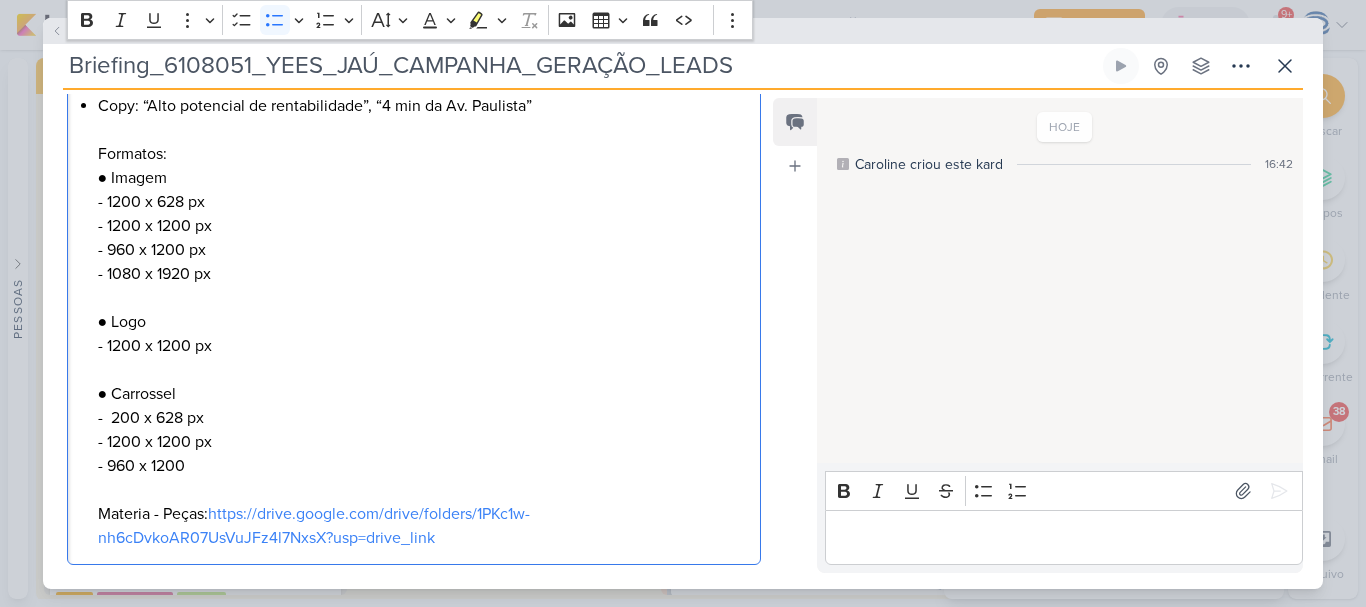 click on "Copy: “Alto potencial de rentabilidade”, “4 min da Av. Paulista” Formatos:  ● Imagem  - 1200 x 628 px  - 1200 x 1200 px  - 960 x 1200 px  - 1080 x 1920 px  ● Logo  - 1200 x 1200 px ● Carrossel  -  200 x 628 px  - 1200 x 1200 px  - 960 x 1200 Materia - Peças:  https://drive.google.com/drive/folders/1PKc1w-nh6cDvkoAR07UsVuJFz4l7NxsX?usp=drive_link" at bounding box center [424, 322] 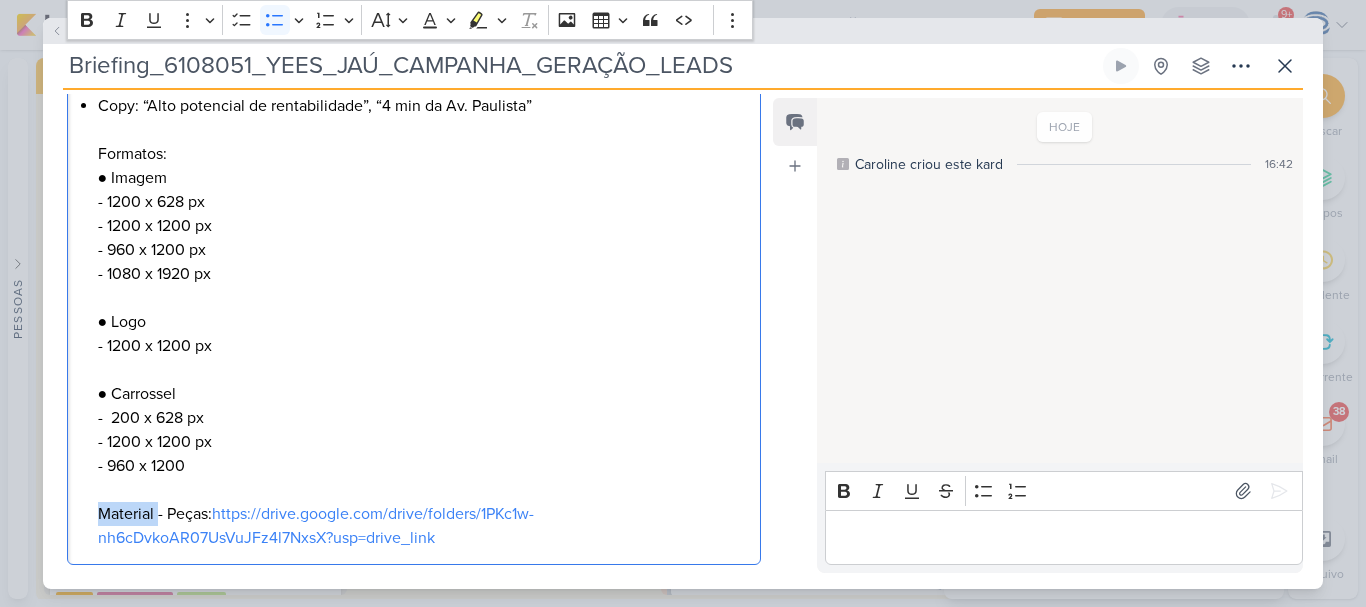 drag, startPoint x: 90, startPoint y: 513, endPoint x: 156, endPoint y: 513, distance: 66 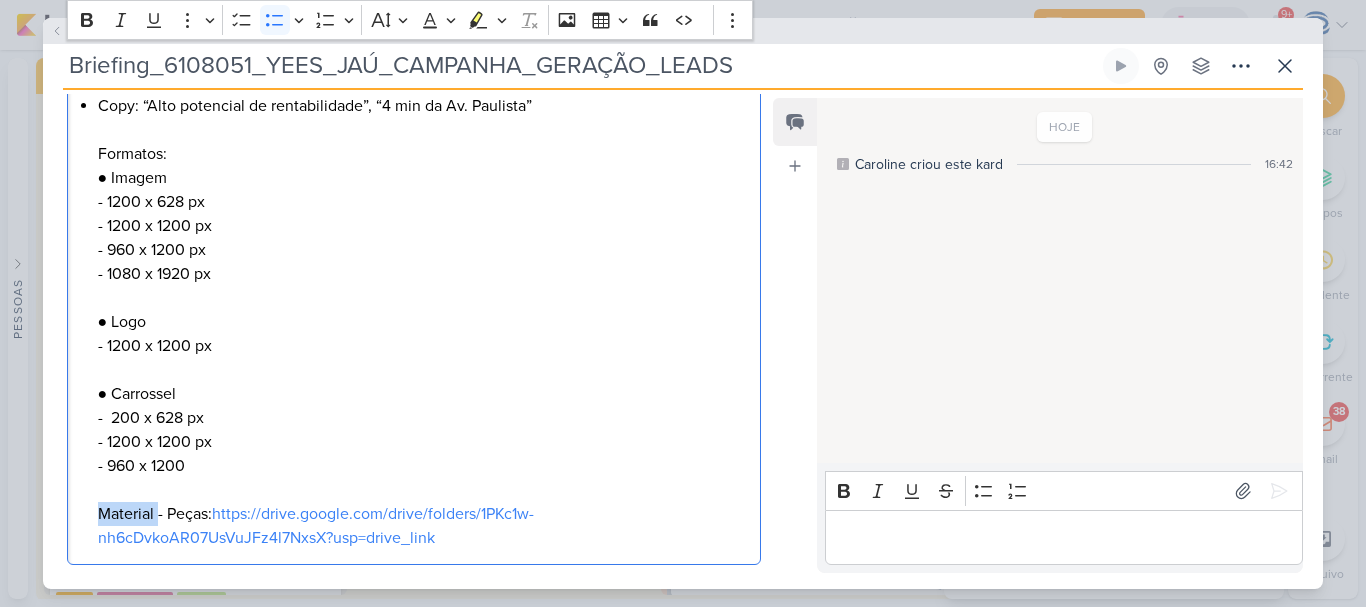 click on "Contexto: Conforme sugerido foi aprovado a criação das peças para campanha de geração de demanda para Jaú, por isso daremos início a criação das peças para campanha.  O que fazer?  - Briefing para criação das peças de Google Ads para nova campanha;  Utilizaremos uma abordagem semelhante que para Andrômeda?  Briefing Objetivo: Geração de leads Metragem: Studios de 34 a 42 m 2 Copy: “Alto potencial de rentabilidade”, “4 min da Av. Paulista” Formatos:  ● Imagem  - 1200 x 628 px  - 1200 x 1200 px  - 960 x 1200 px  - 1080 x 1920 px  ● Logo  - 1200 x 1200 px ● Carrossel  -  200 x 628 px  - 1200 x 1200 px  - 960 x 1200 Material - Peças:  https://drive.google.com/drive/folders/1PKc1w-nh6cDvkoAR07UsVuJFz4l7NxsX?usp=drive_link" at bounding box center (414, 177) 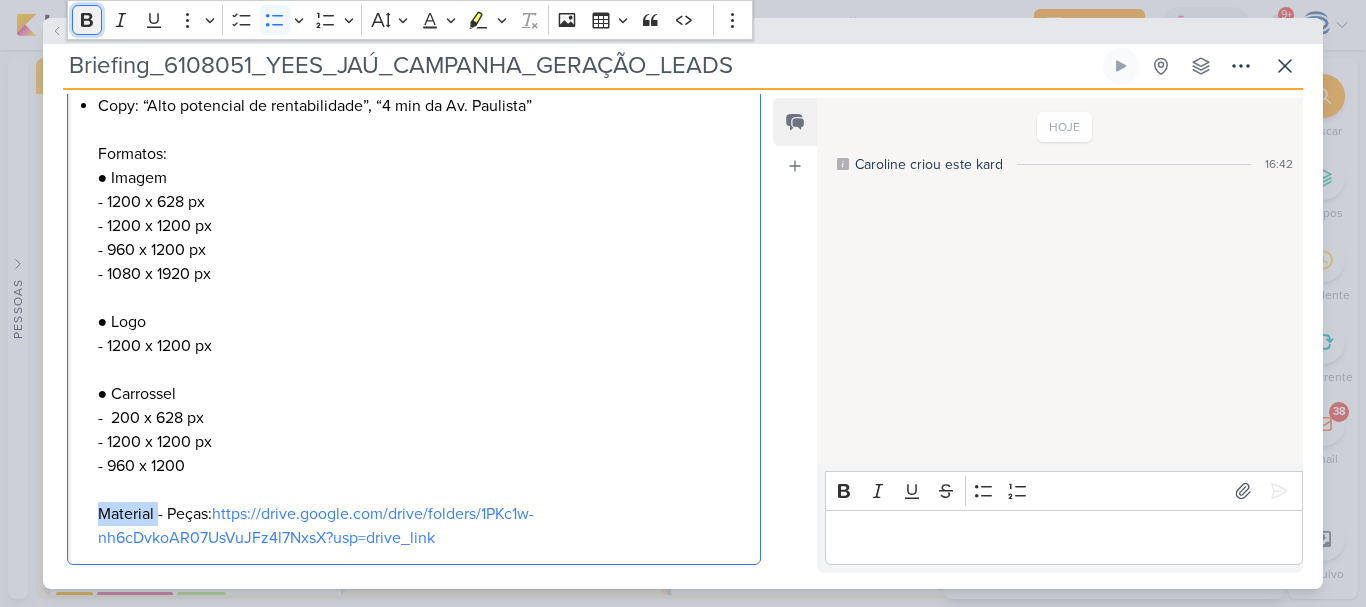 click 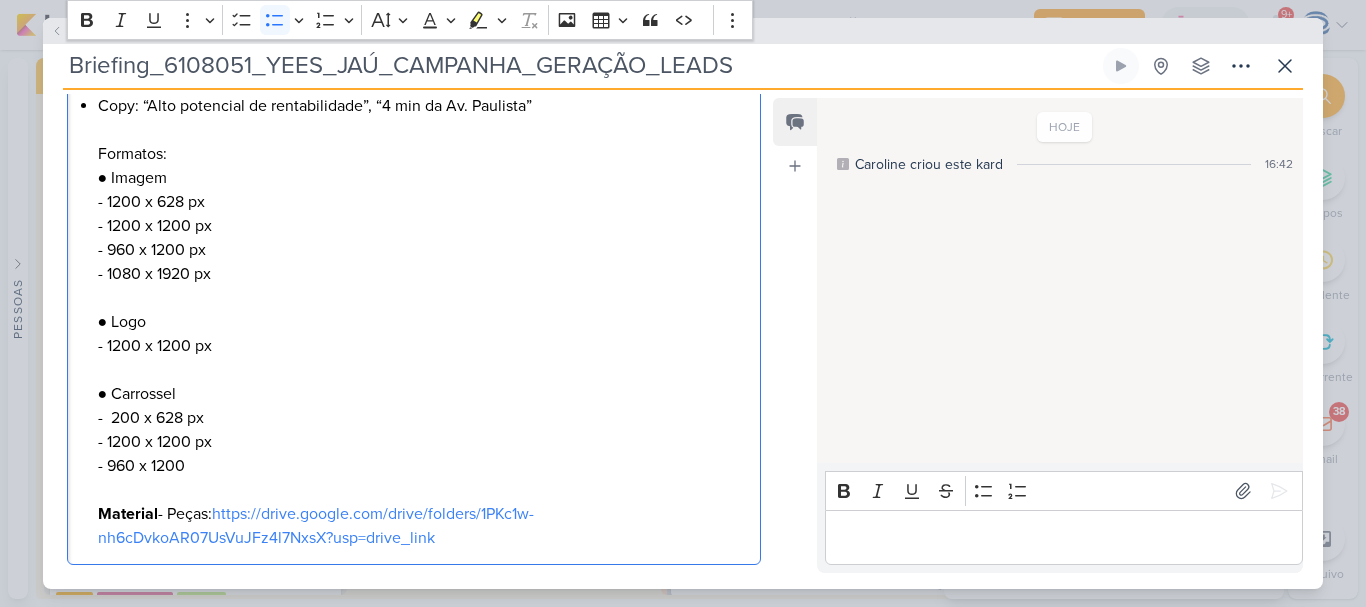 click on "Copy: “Alto potencial de rentabilidade”, “4 min da Av. Paulista” Formatos:  ● Imagem  - 1200 x 628 px  - 1200 x 1200 px  - 960 x 1200 px  - 1080 x 1920 px  ● Logo  - 1200 x 1200 px ● Carrossel  -  200 x 628 px  - 1200 x 1200 px  - 960 x 1200 Material  - Peças:  https://drive.google.com/drive/folders/1PKc1w-nh6cDvkoAR07UsVuJFz4l7NxsX?usp=drive_link" at bounding box center [424, 322] 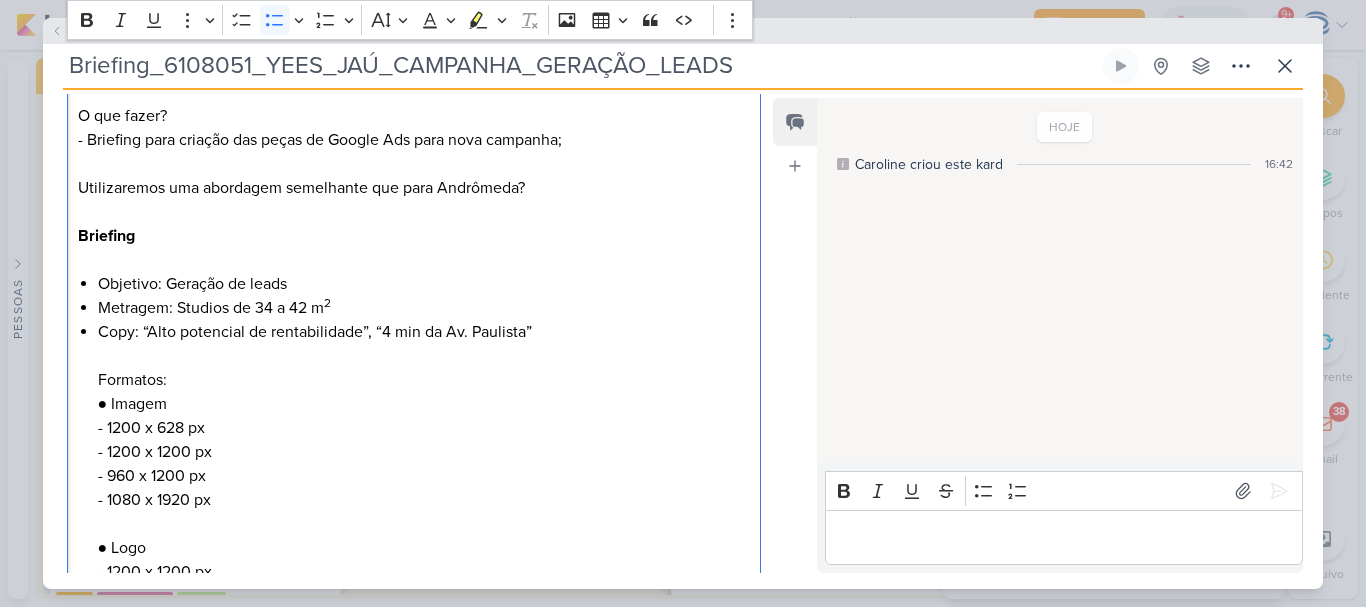 scroll, scrollTop: 325, scrollLeft: 0, axis: vertical 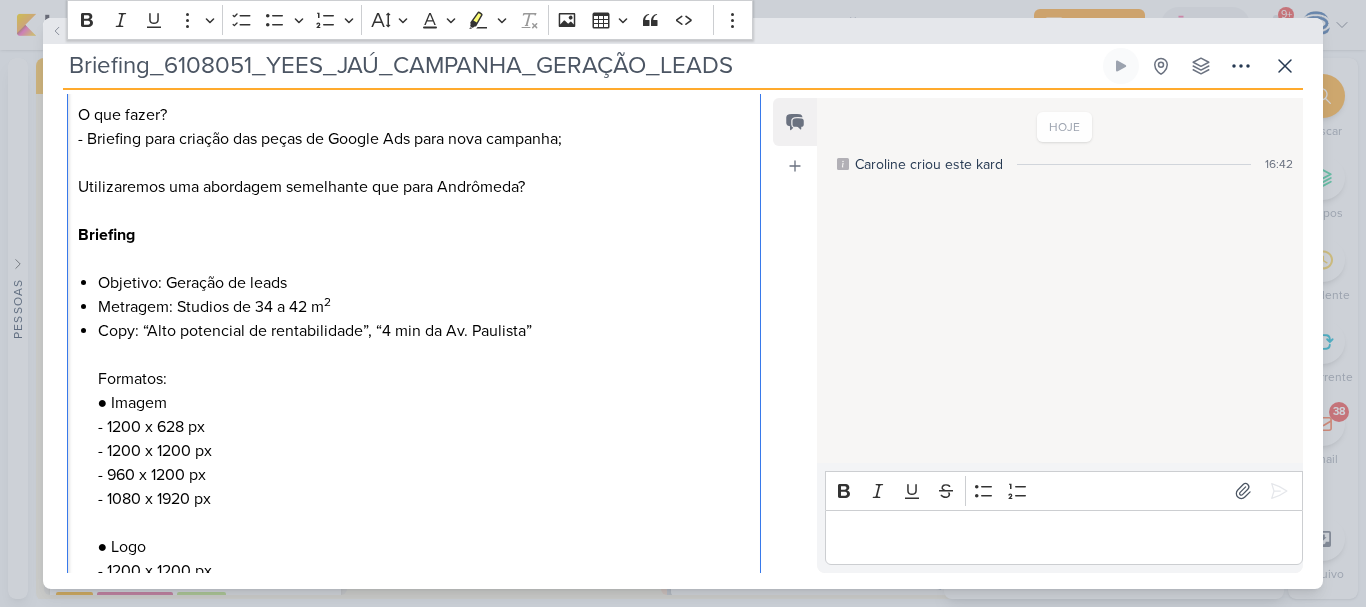 click on "Contexto: Conforme sugerido foi aprovado a criação das peças para campanha de geração de demanda para Jaú, por isso daremos início a criação das peças para campanha.  O que fazer?  - Briefing para criação das peças de Google Ads para nova campanha;  Utilizaremos uma abordagem semelhante que para Andrômeda?  Briefing" at bounding box center (414, 151) 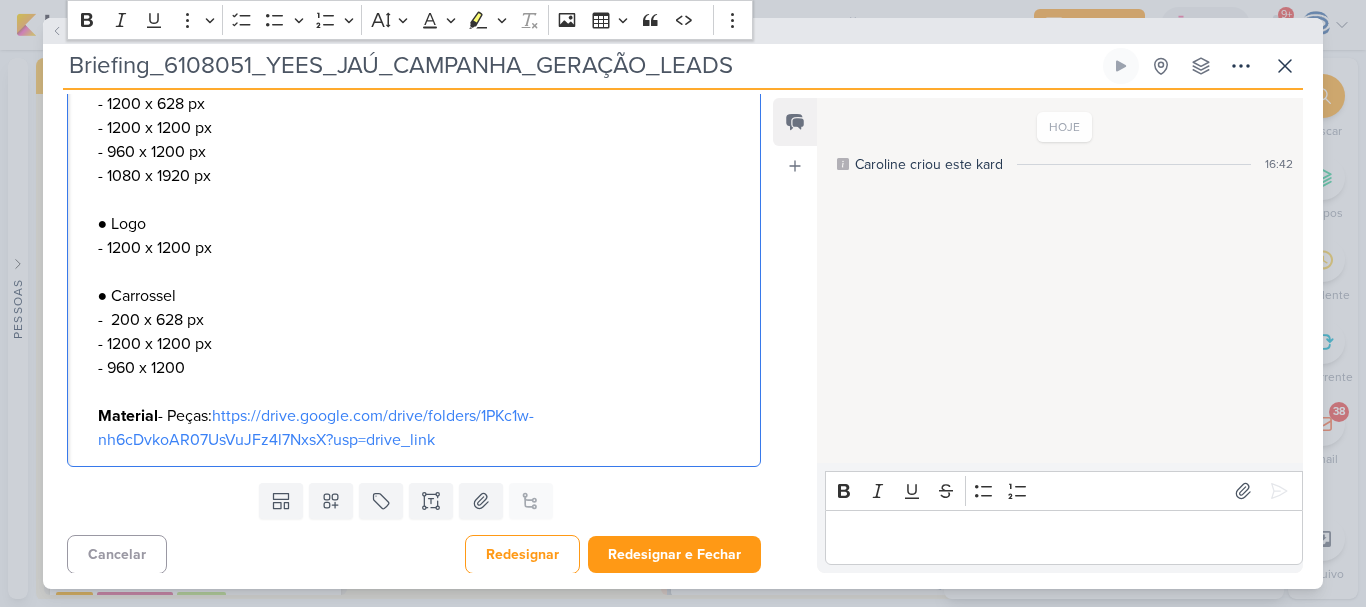 scroll, scrollTop: 653, scrollLeft: 0, axis: vertical 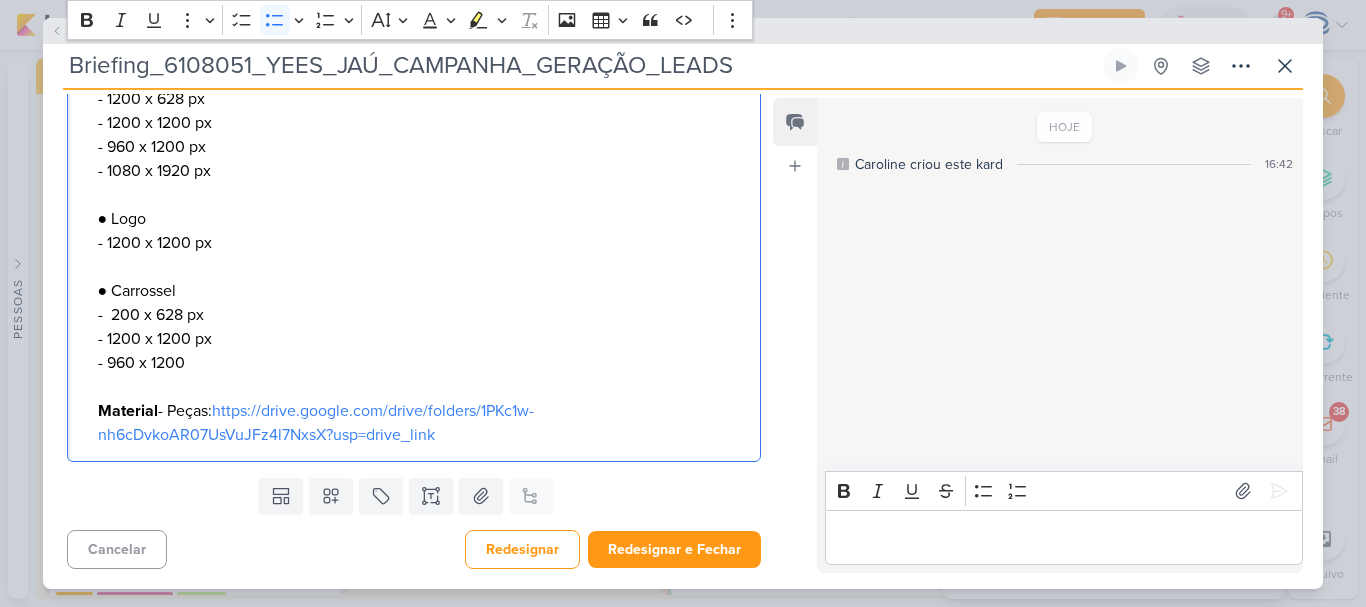 click on "Copy: “Alto potencial de rentabilidade”, “4 min da Av. Paulista” Formatos:  ● Imagem  - 1200 x 628 px  - 1200 x 1200 px  - 960 x 1200 px  - 1080 x 1920 px  ● Logo  - 1200 x 1200 px ● Carrossel  -  200 x 628 px  - 1200 x 1200 px  - 960 x 1200 Material  - Peças:  https://drive.google.com/drive/folders/1PKc1w-nh6cDvkoAR07UsVuJFz4l7NxsX?usp=drive_link" at bounding box center (424, 219) 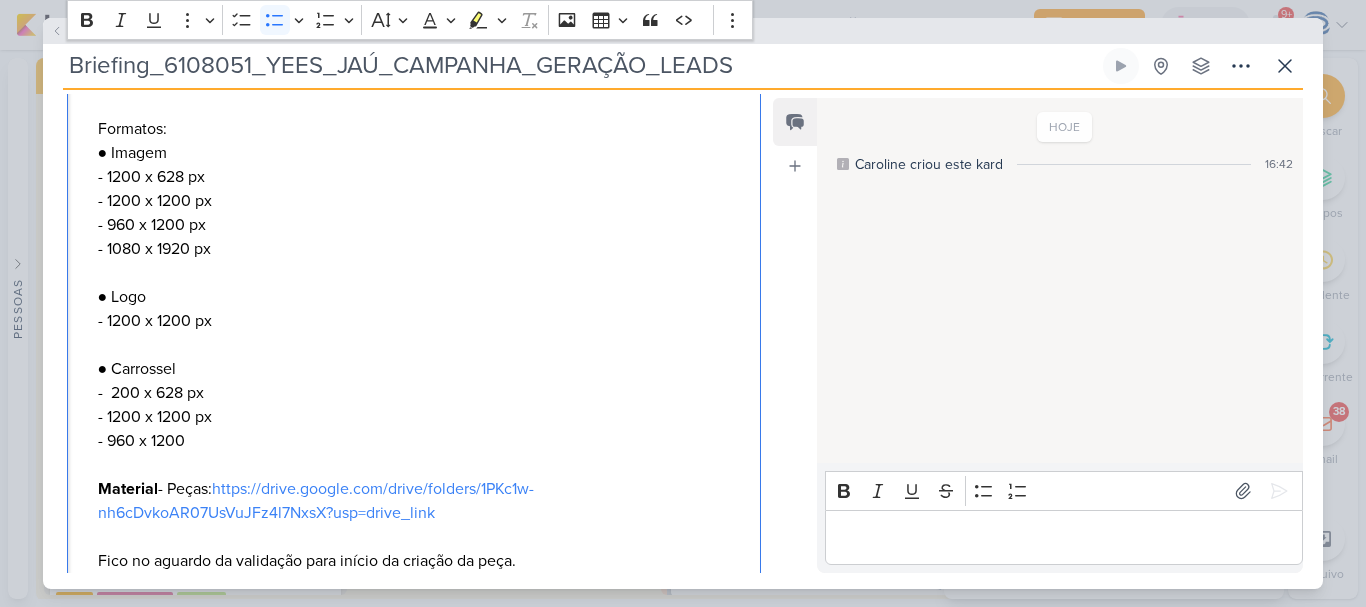 scroll, scrollTop: 701, scrollLeft: 0, axis: vertical 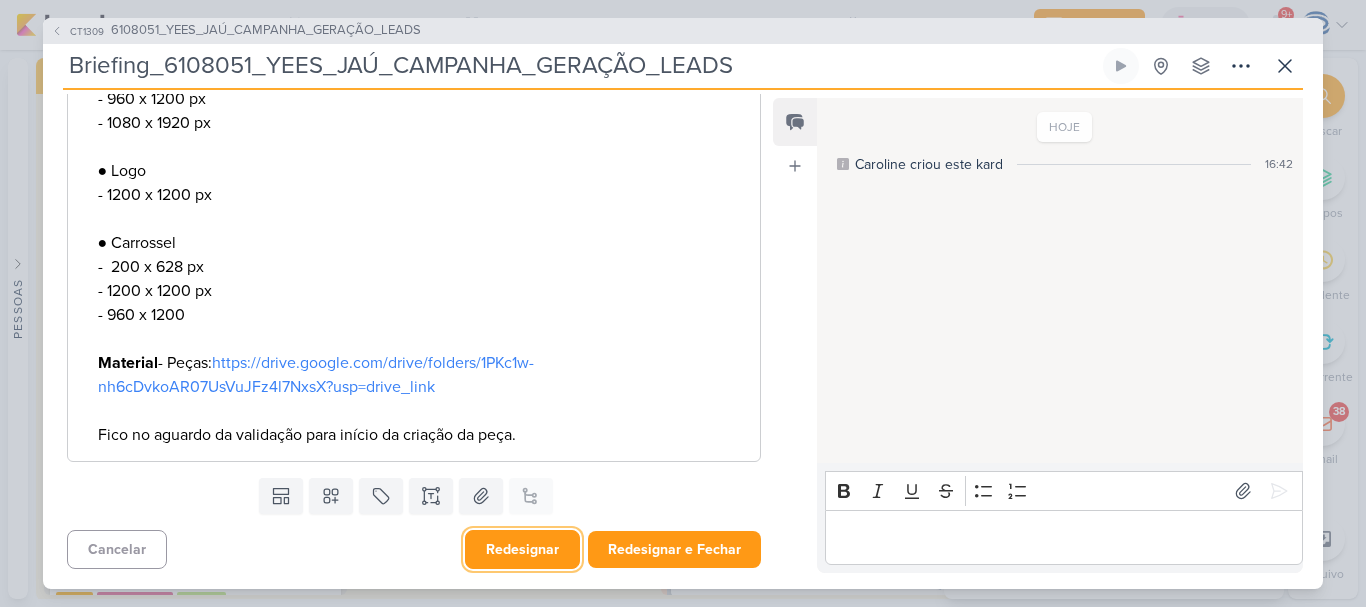 click on "Redesignar" at bounding box center (522, 549) 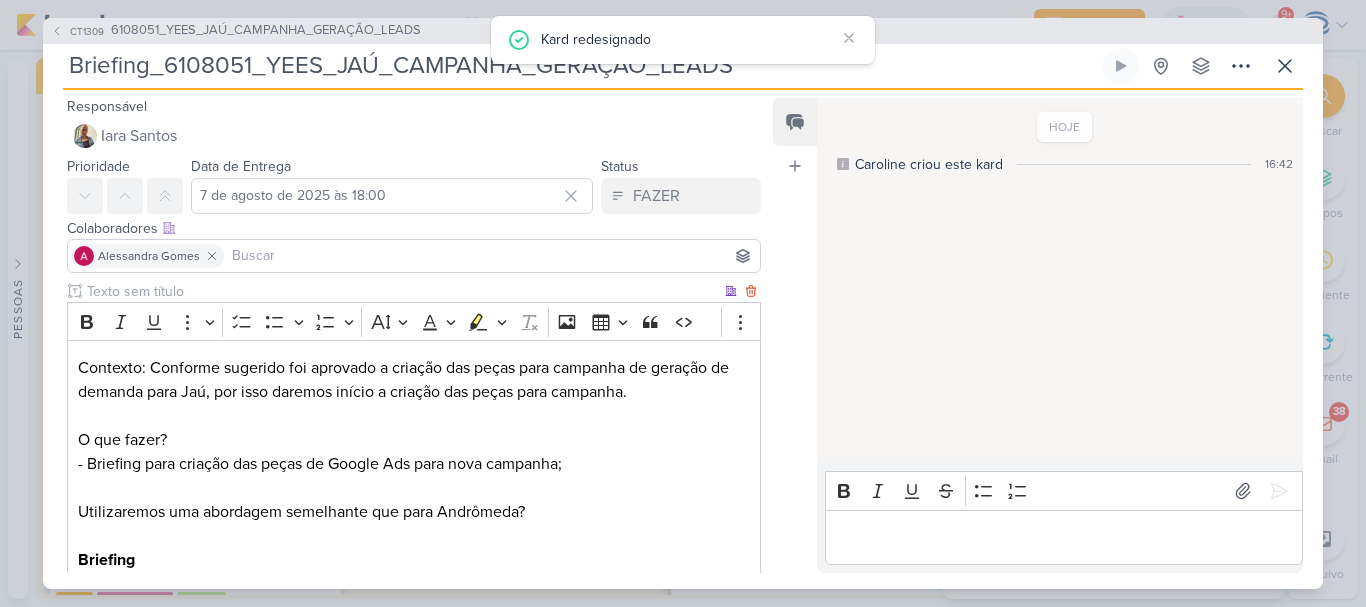 scroll, scrollTop: 701, scrollLeft: 0, axis: vertical 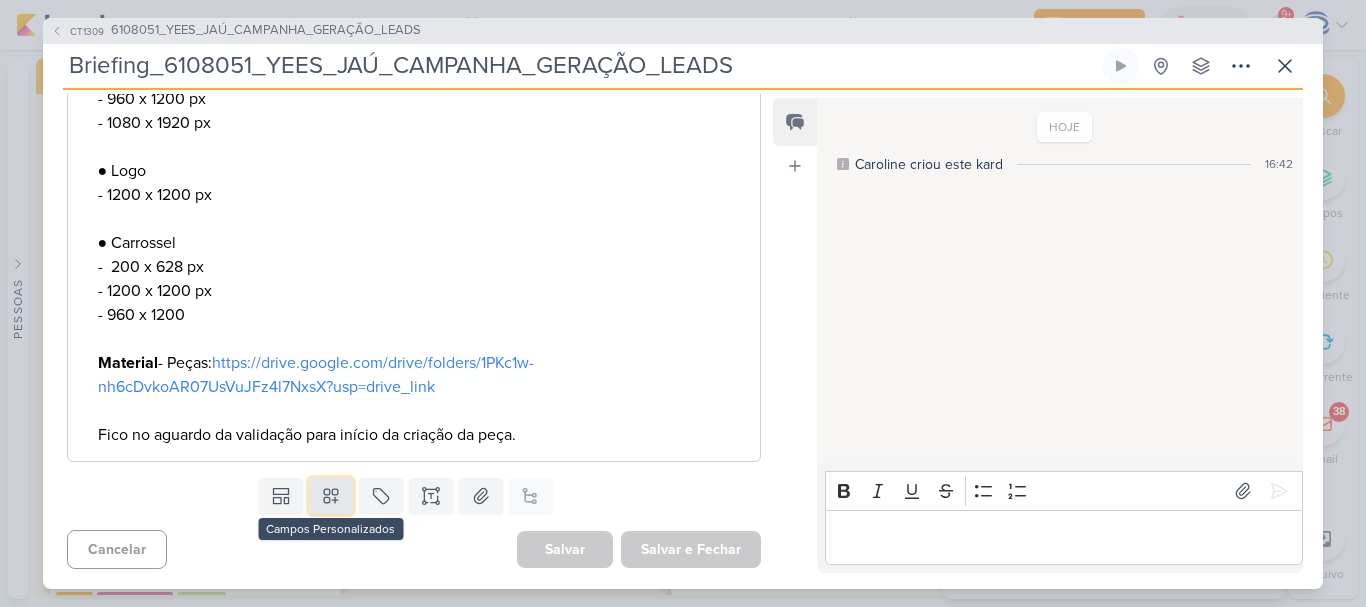 click at bounding box center (331, 496) 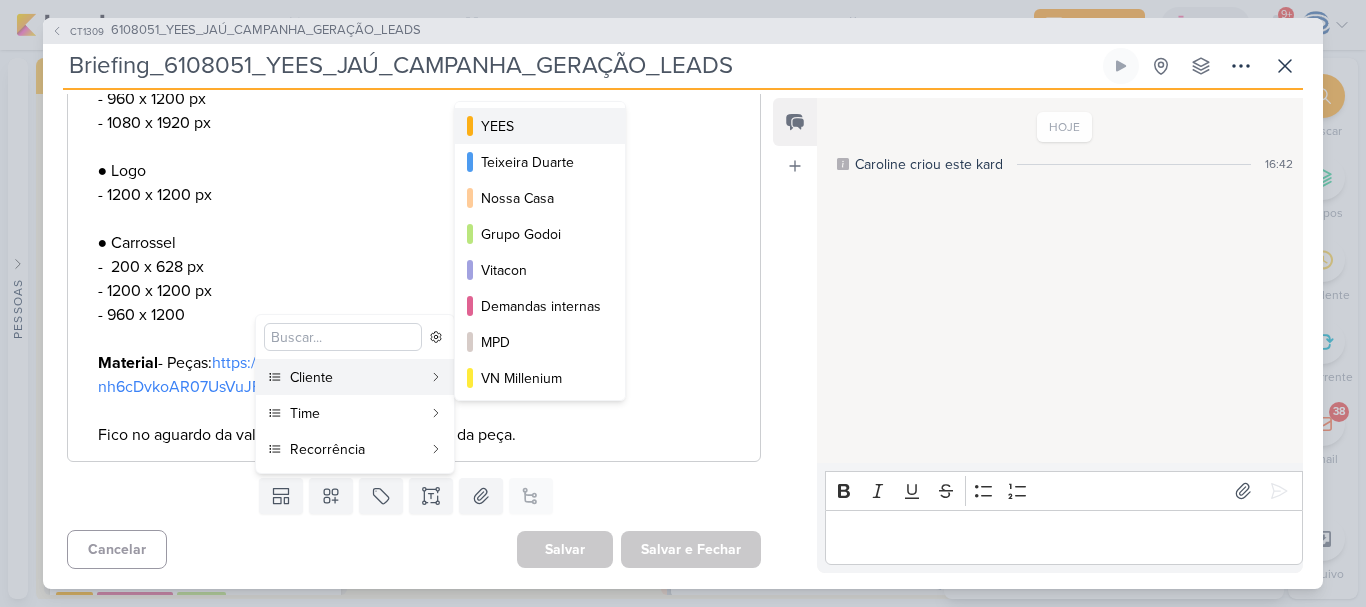 click on "YEES" at bounding box center (541, 126) 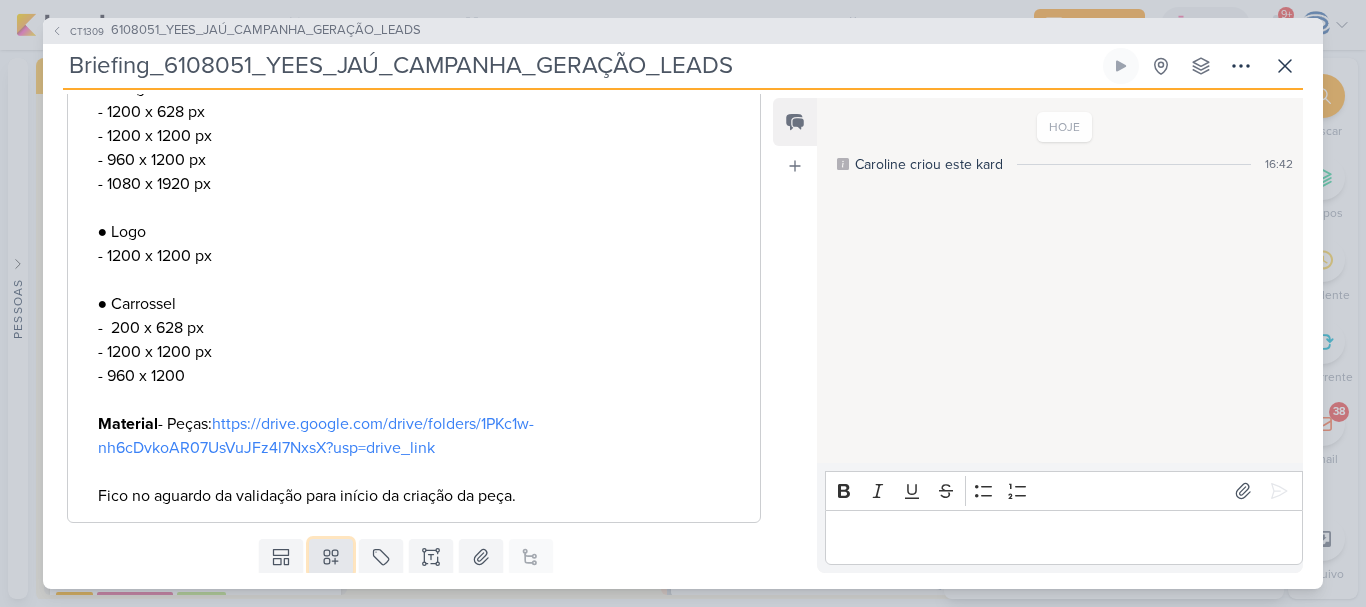 click 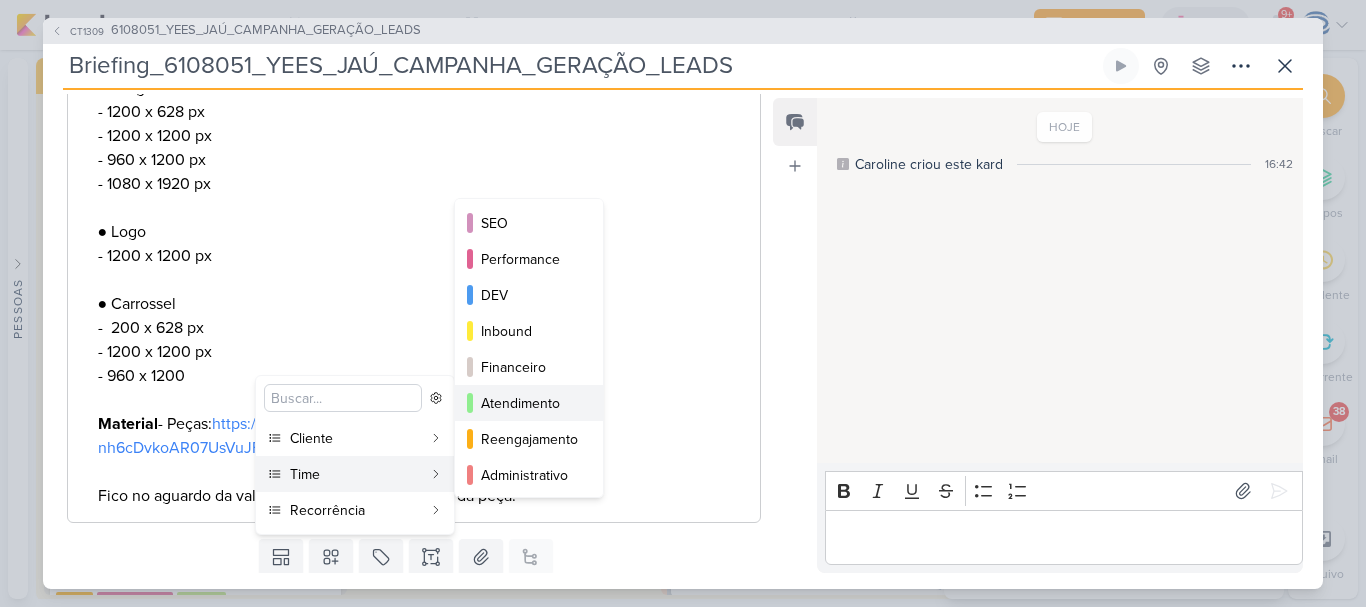 click on "Atendimento" at bounding box center [530, 403] 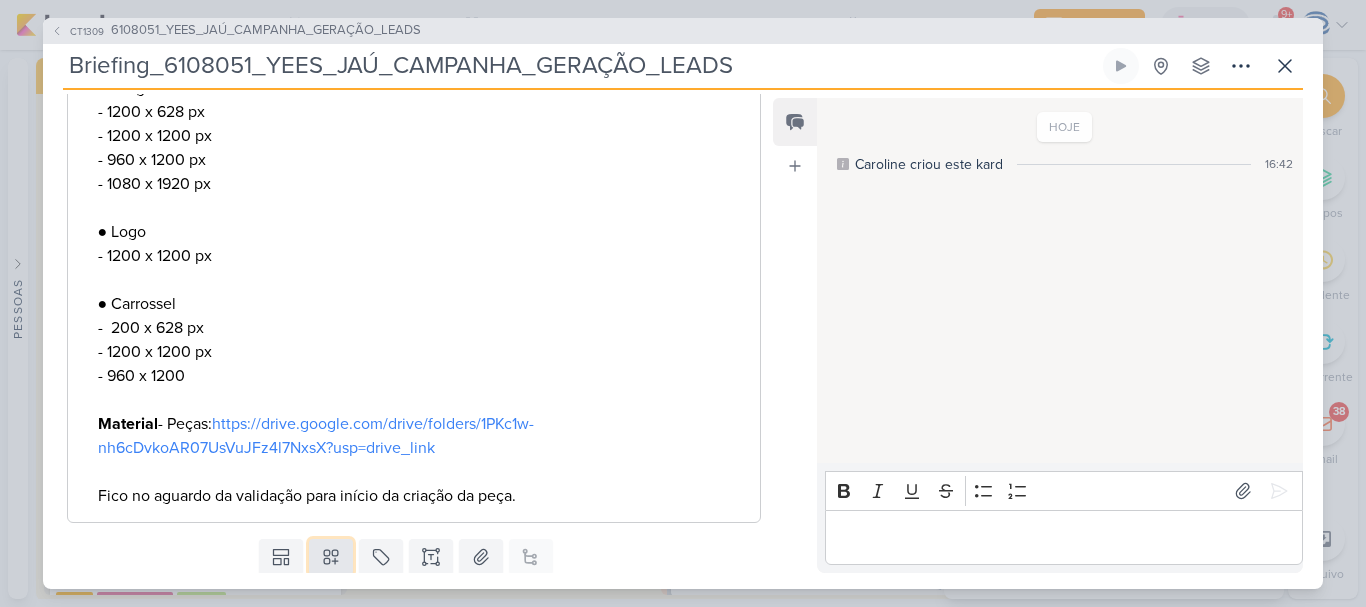 click 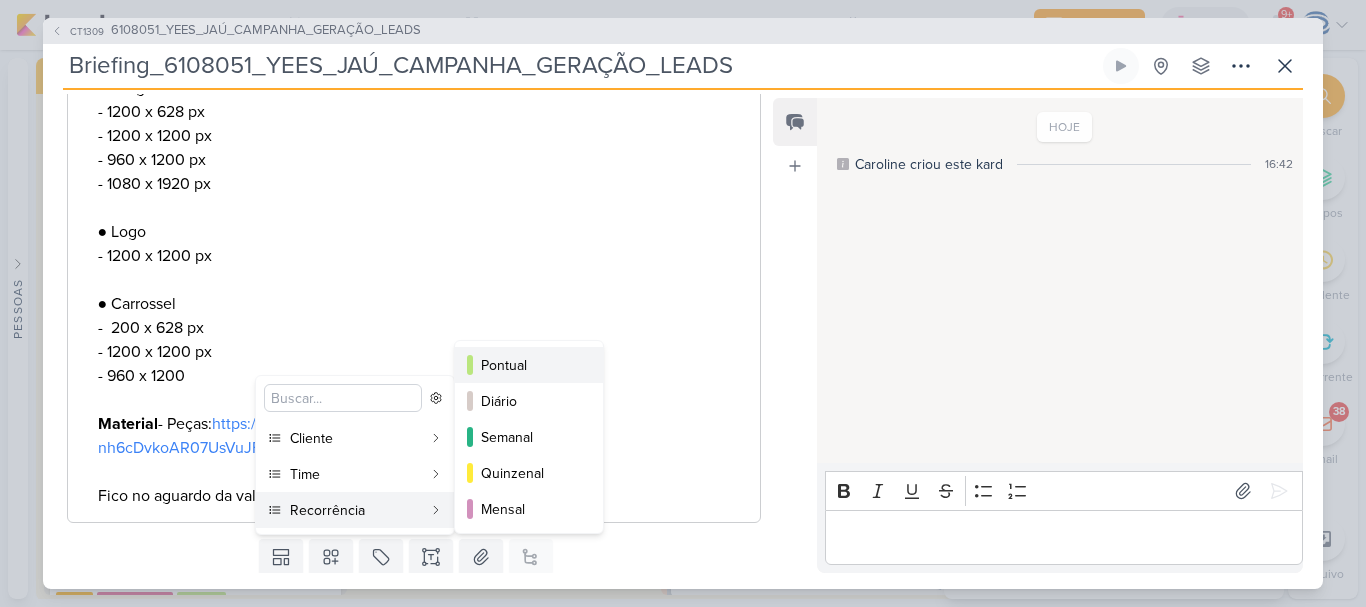 click on "Pontual" at bounding box center (529, 365) 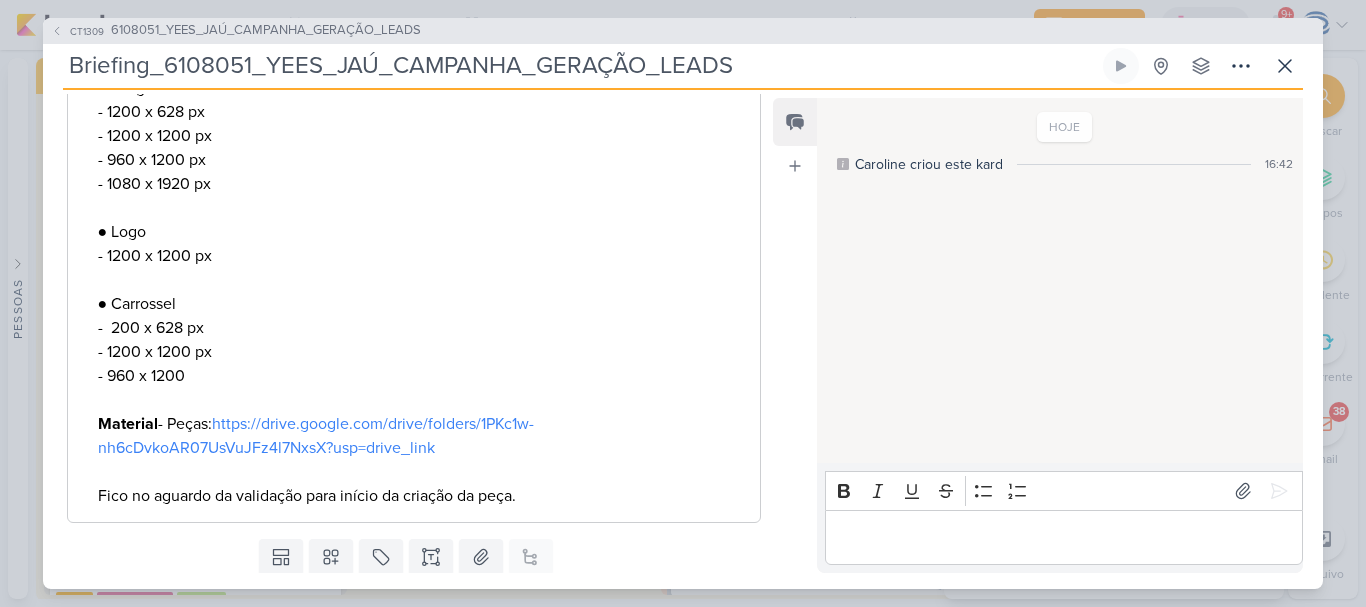 scroll, scrollTop: 762, scrollLeft: 0, axis: vertical 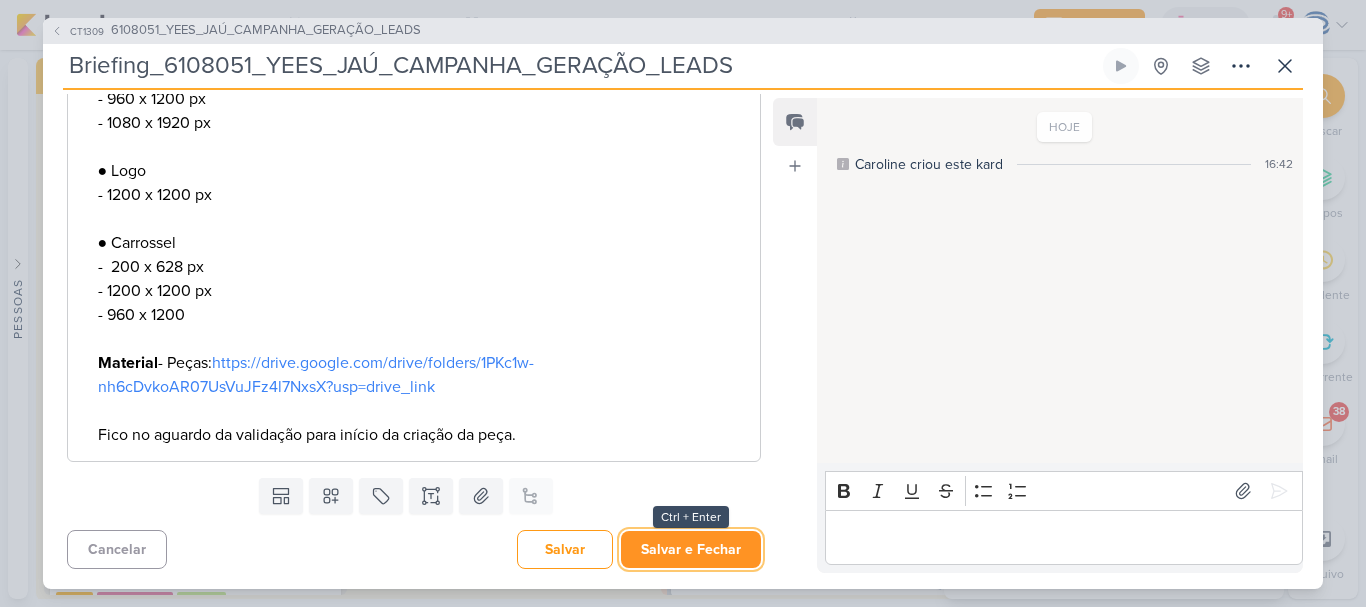 click on "Salvar e Fechar" at bounding box center [691, 549] 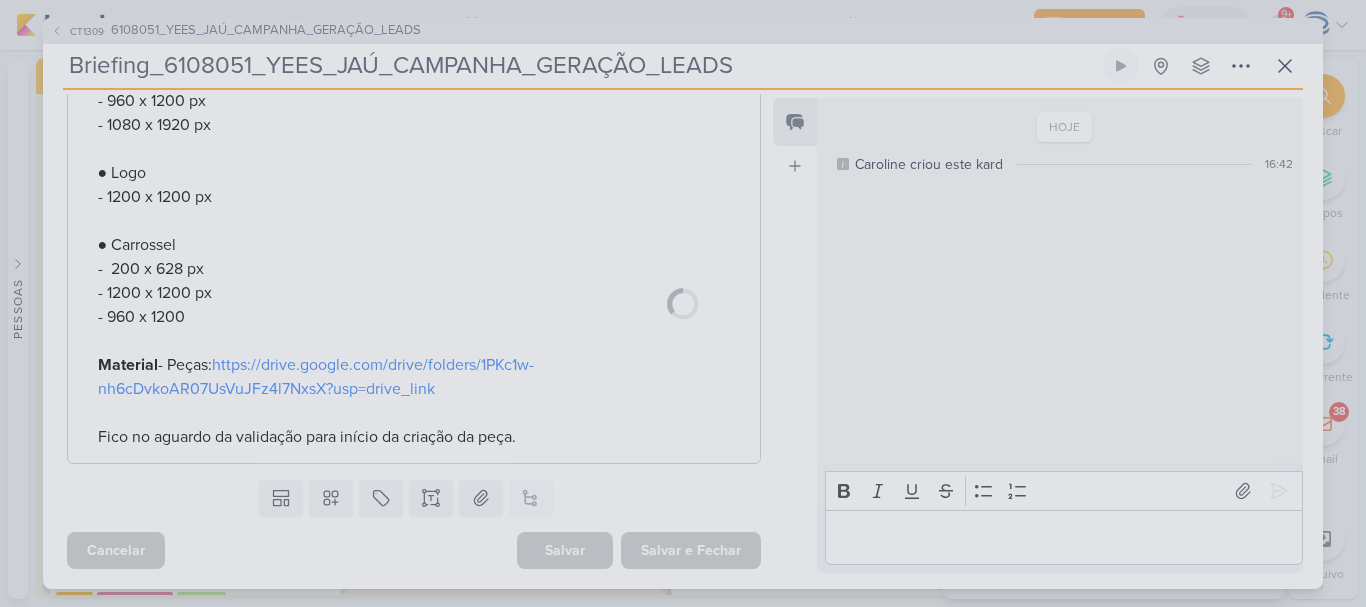 scroll, scrollTop: 760, scrollLeft: 0, axis: vertical 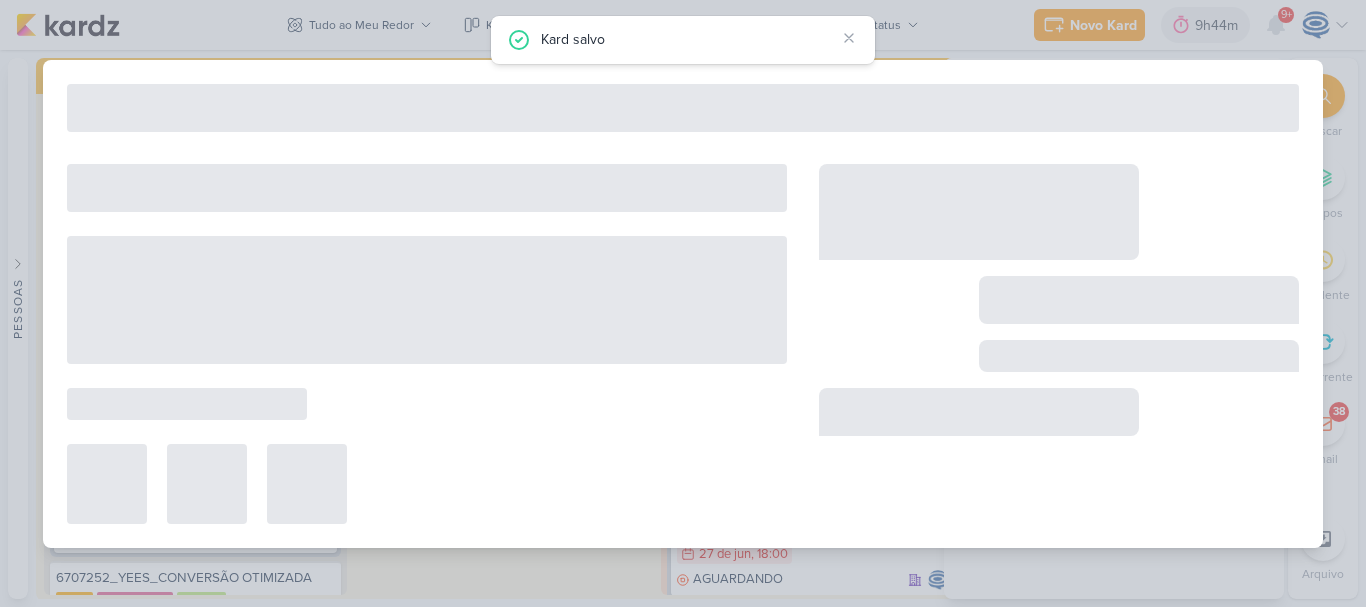 type on "6108051_YEES_JAÚ_CAMPANHA_GERAÇÃO_LEADS" 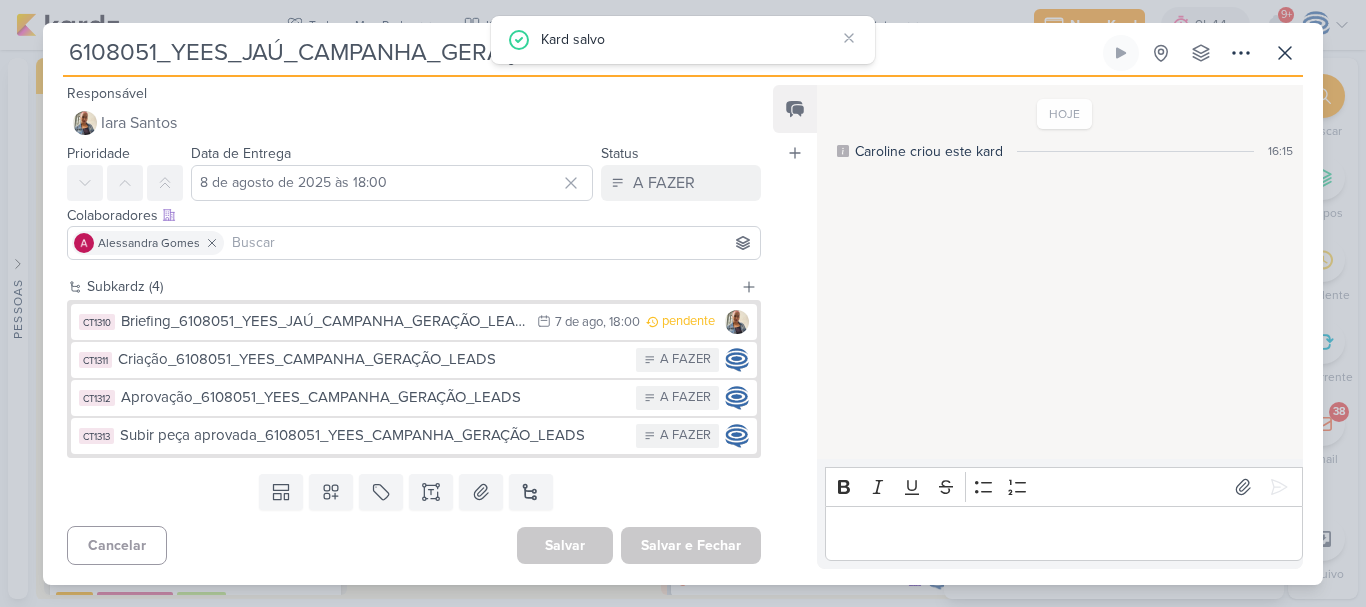 scroll, scrollTop: 0, scrollLeft: 0, axis: both 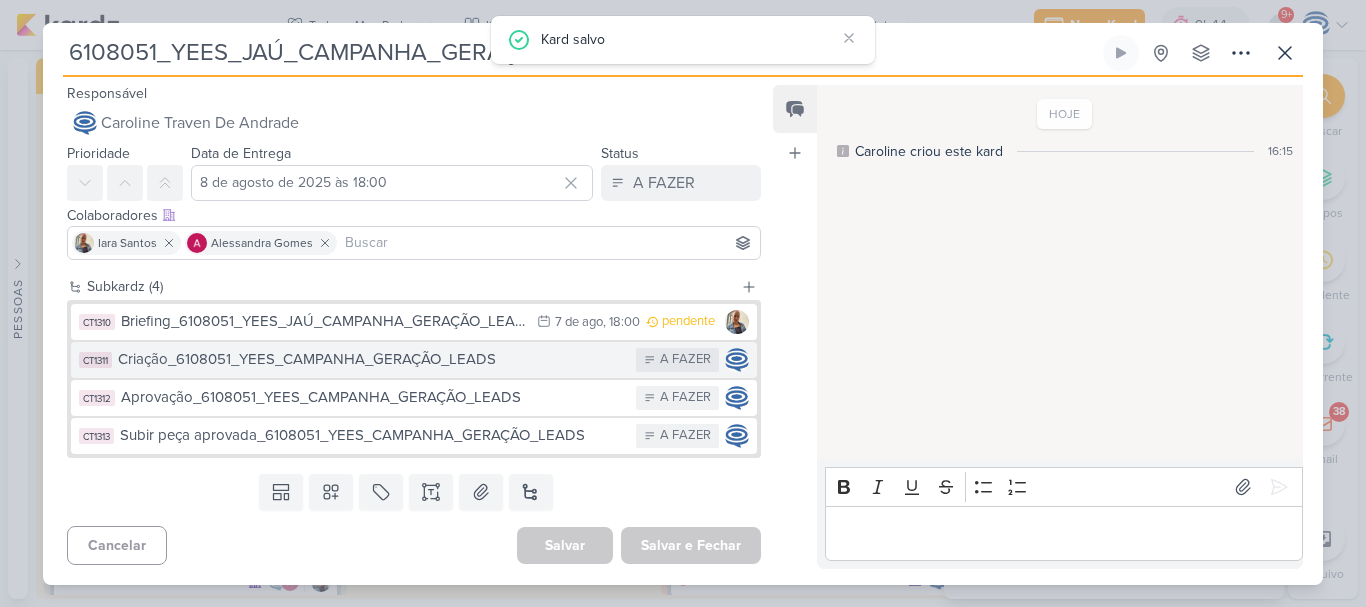 click on "Criação_6108051_YEES_CAMPANHA_GERAÇÃO_LEADS" at bounding box center [372, 359] 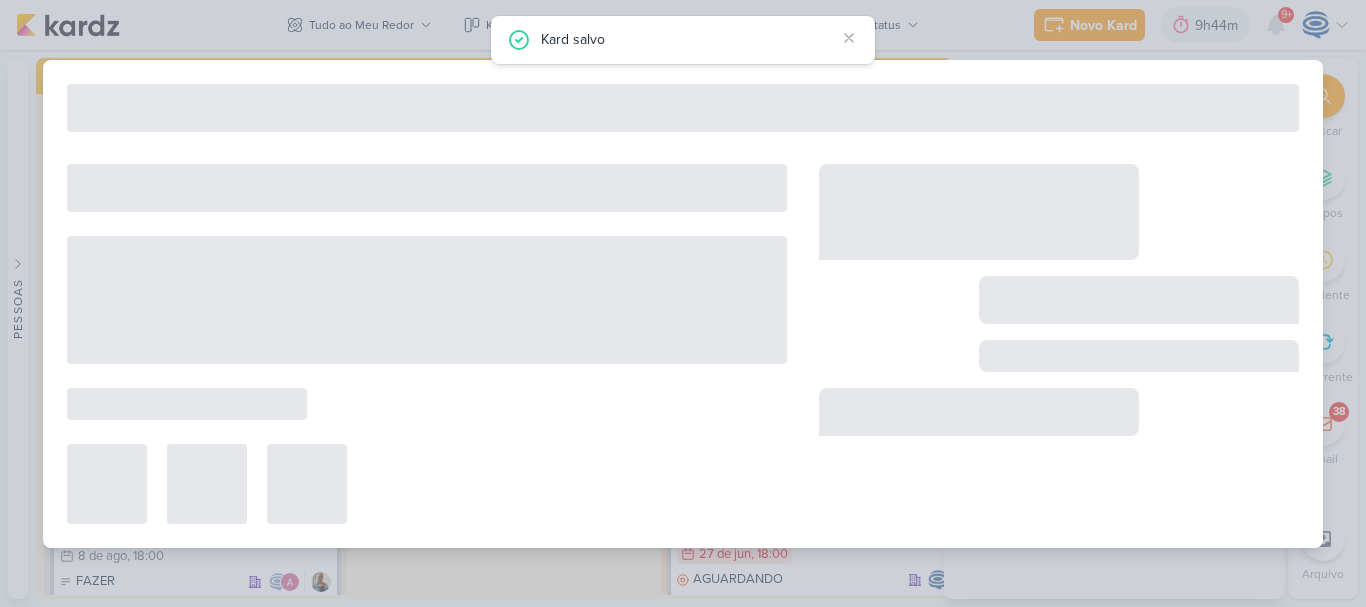type on "Criação_6108051_YEES_CAMPANHA_GERAÇÃO_LEADS" 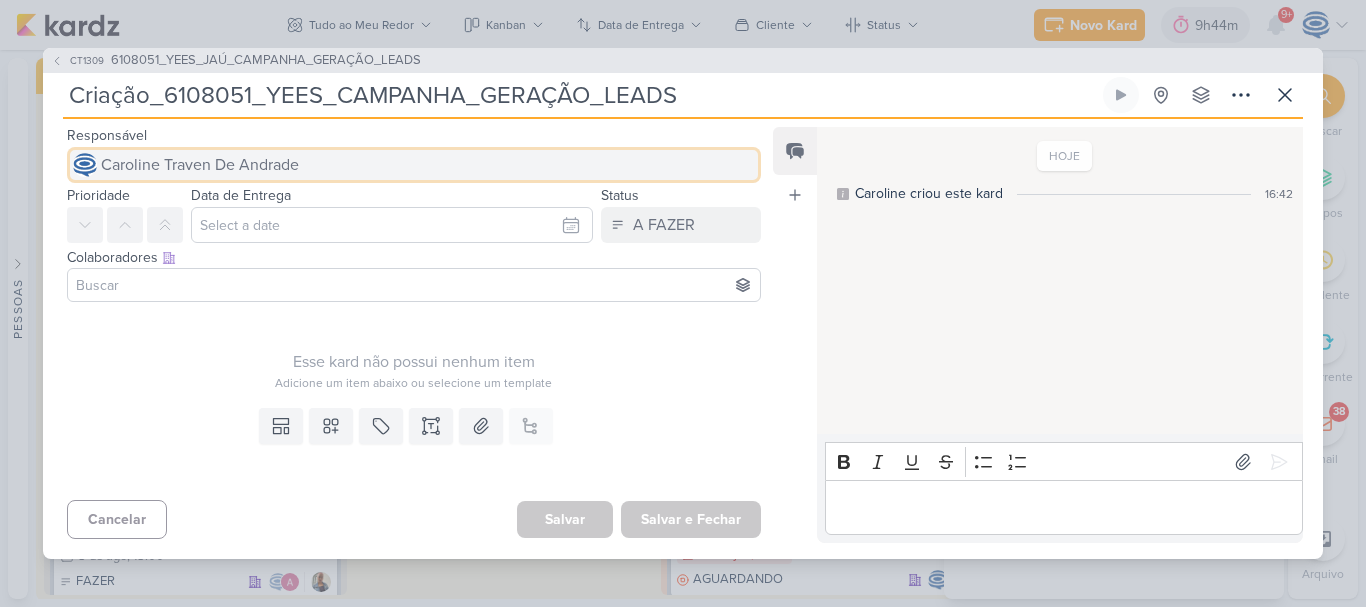 click on "Caroline Traven De Andrade" at bounding box center (200, 165) 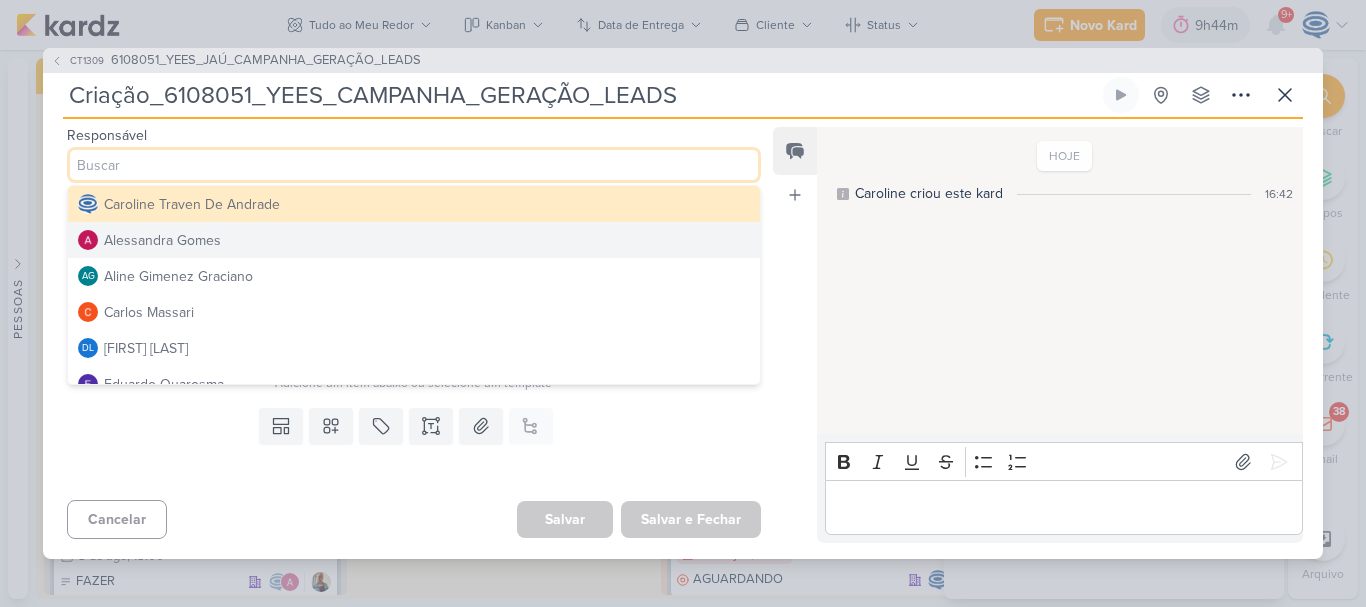click on "Alessandra Gomes" at bounding box center [162, 240] 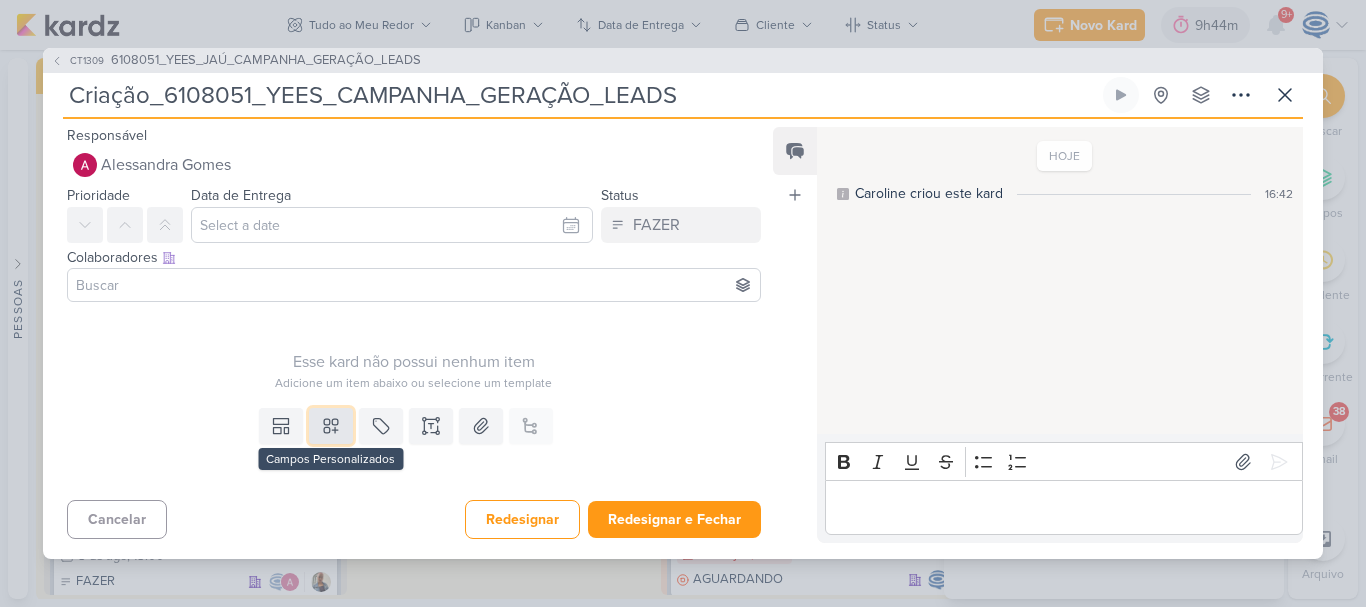 click at bounding box center [331, 426] 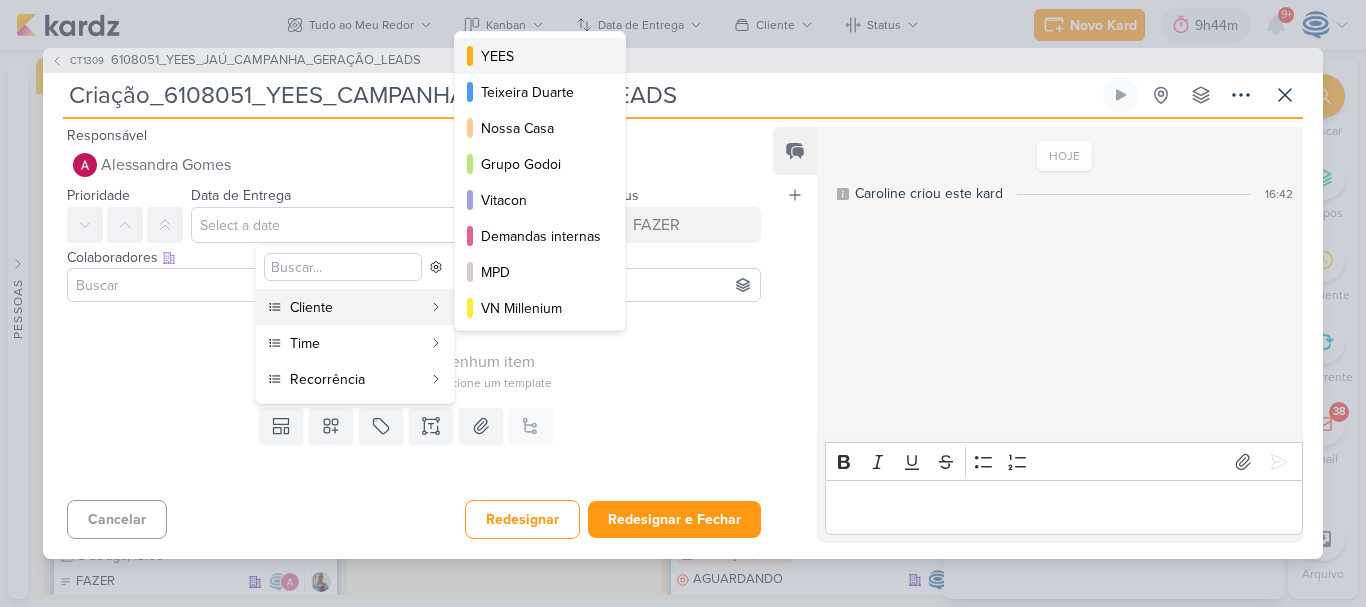 click on "YEES" at bounding box center (541, 56) 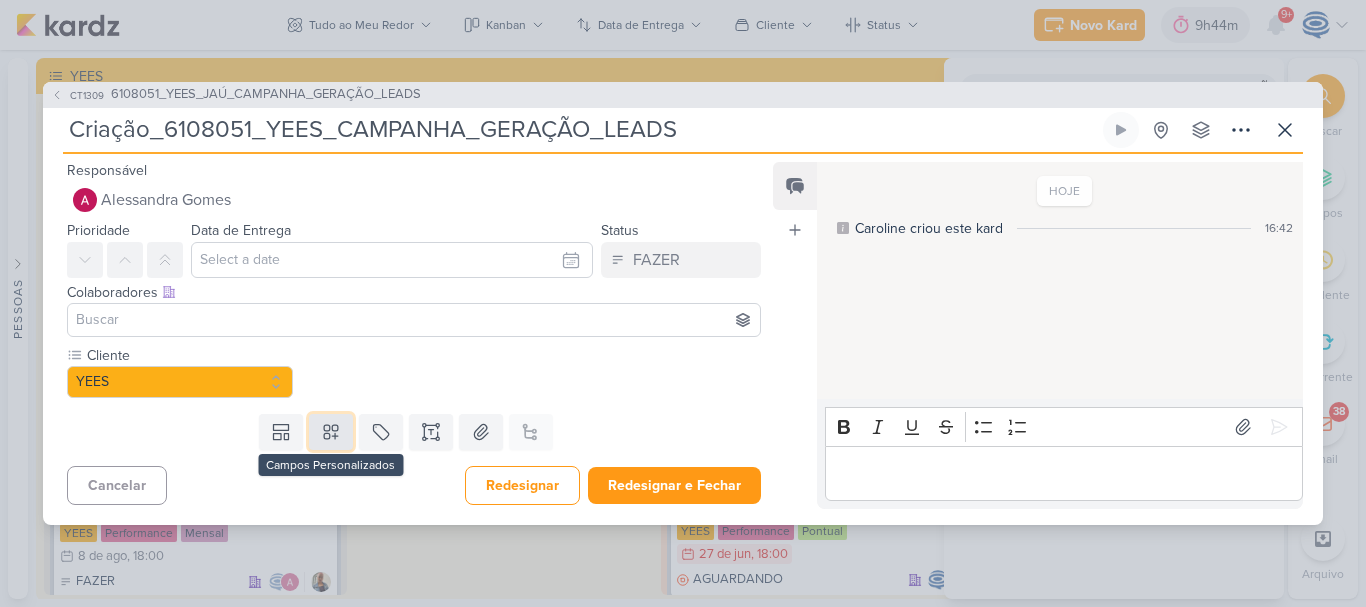 click 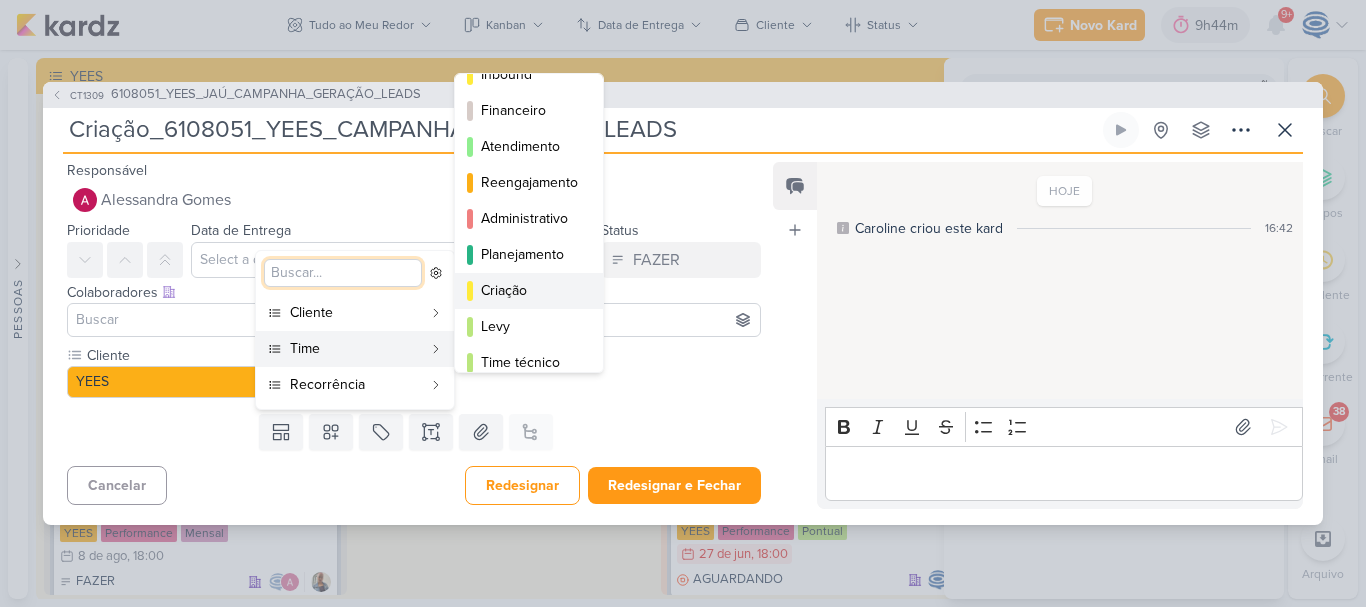 scroll, scrollTop: 132, scrollLeft: 0, axis: vertical 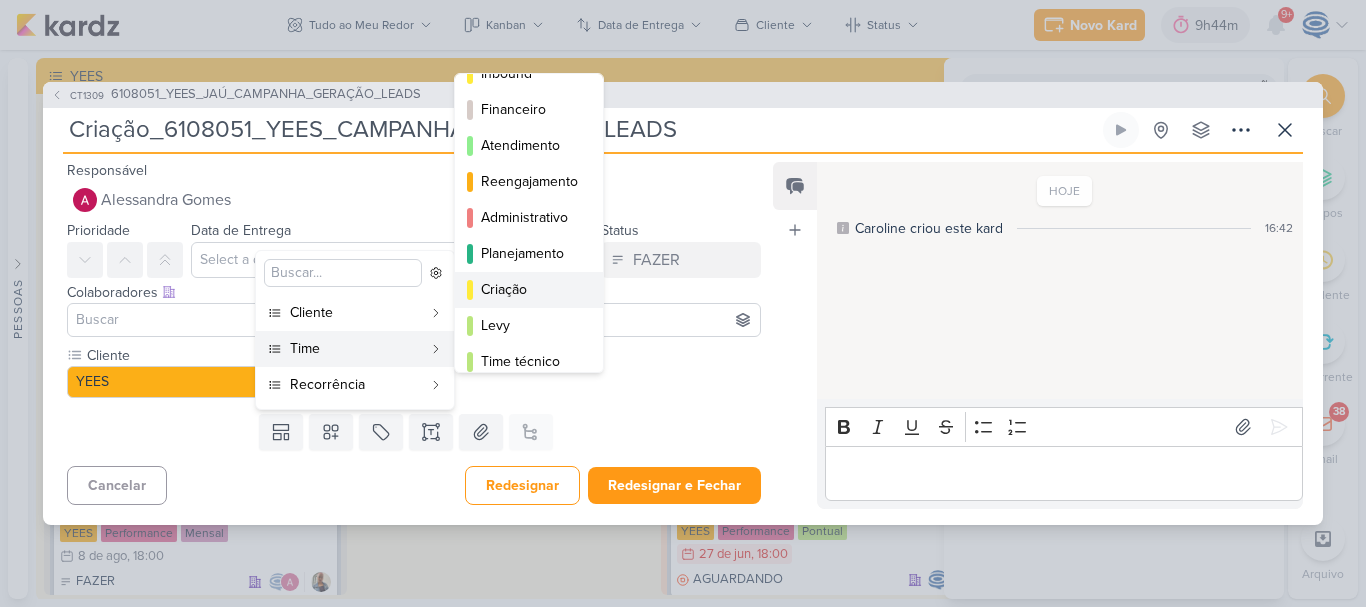 click on "Criação" at bounding box center [530, 289] 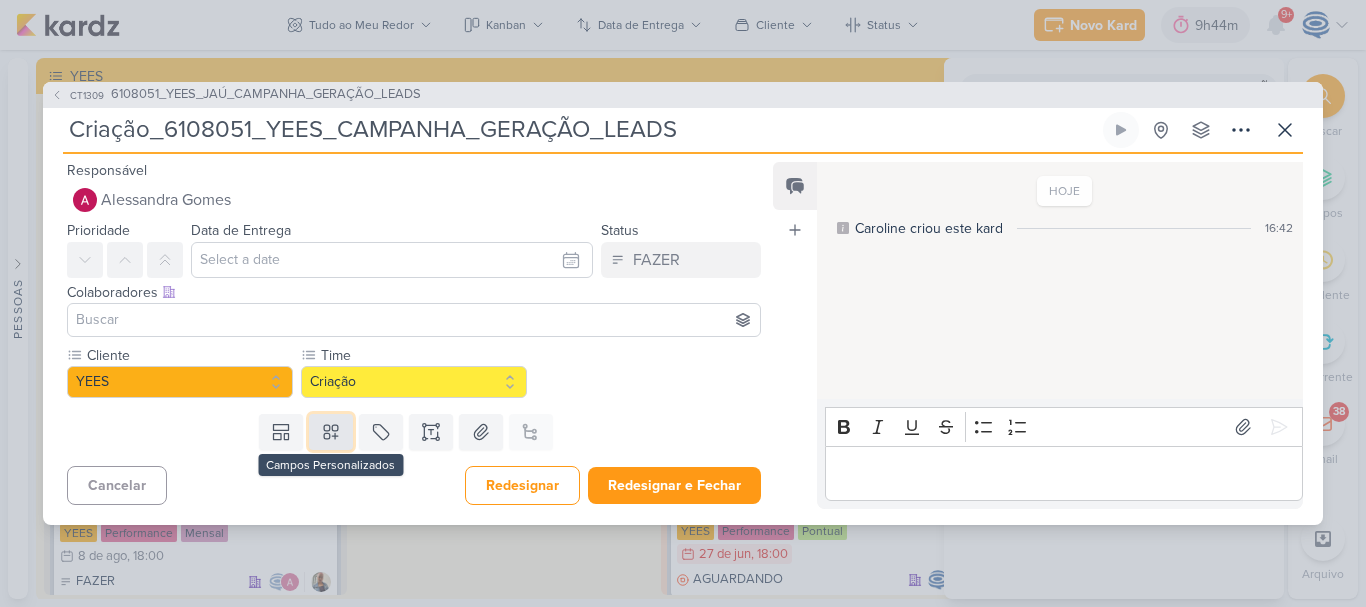 click 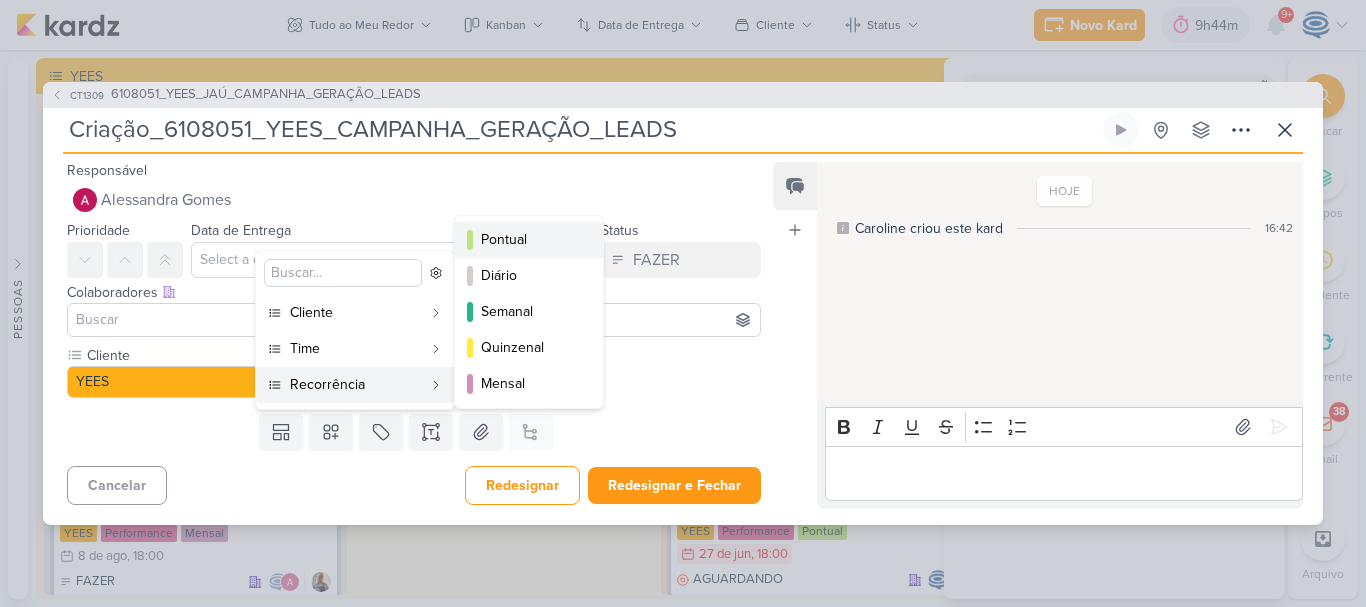 click on "Pontual" at bounding box center (530, 239) 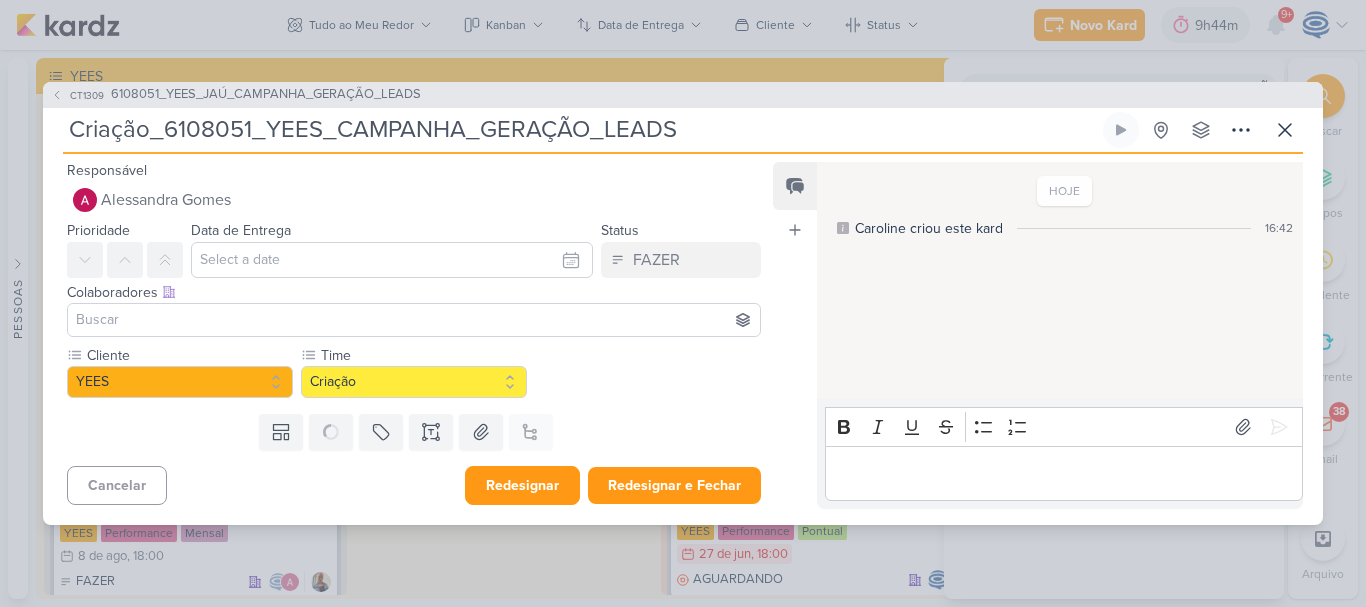 type 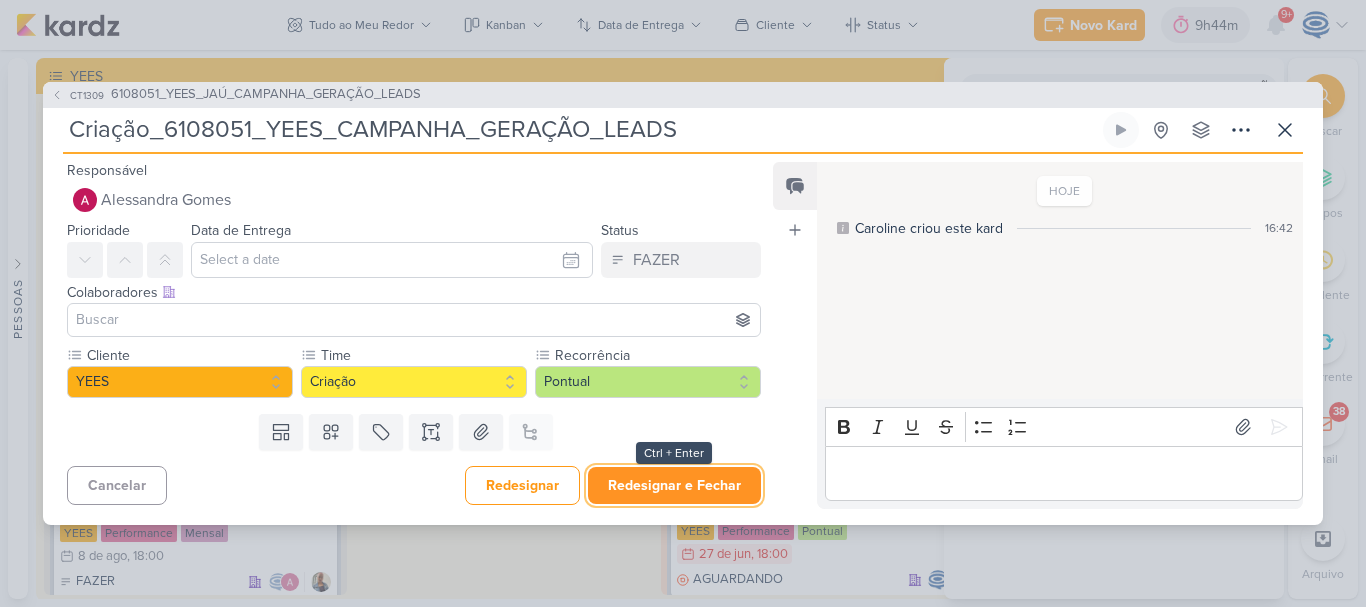 click on "Redesignar e Fechar" at bounding box center (674, 485) 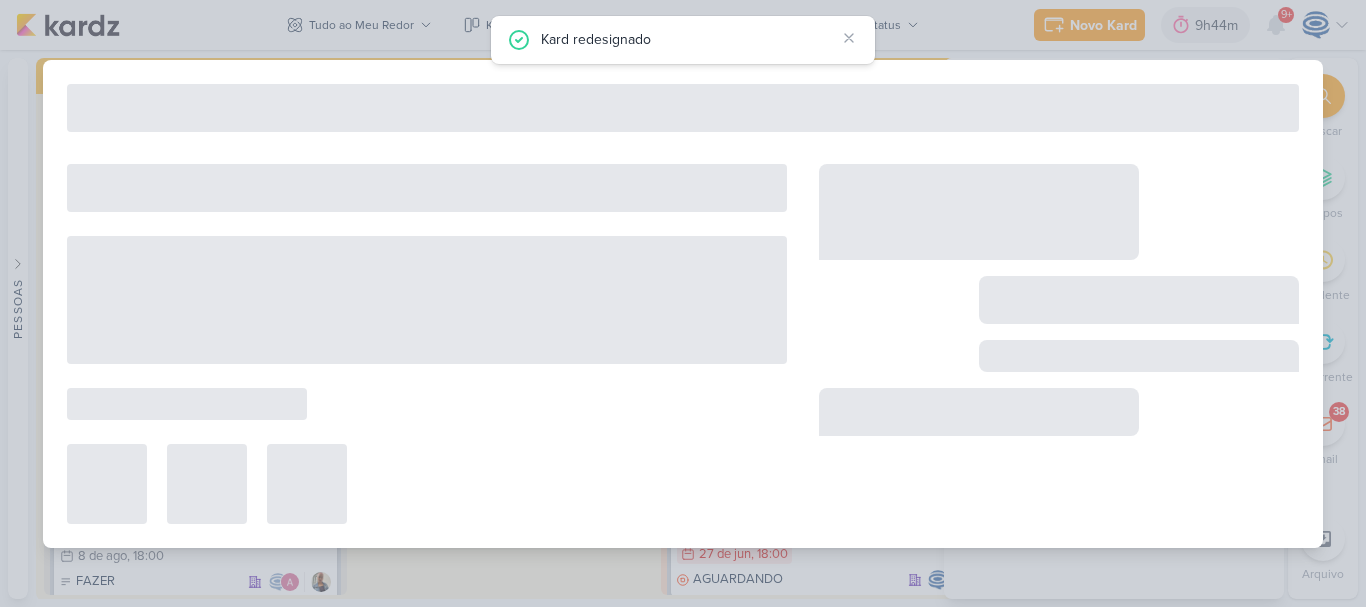 type on "6108051_YEES_JAÚ_CAMPANHA_GERAÇÃO_LEADS" 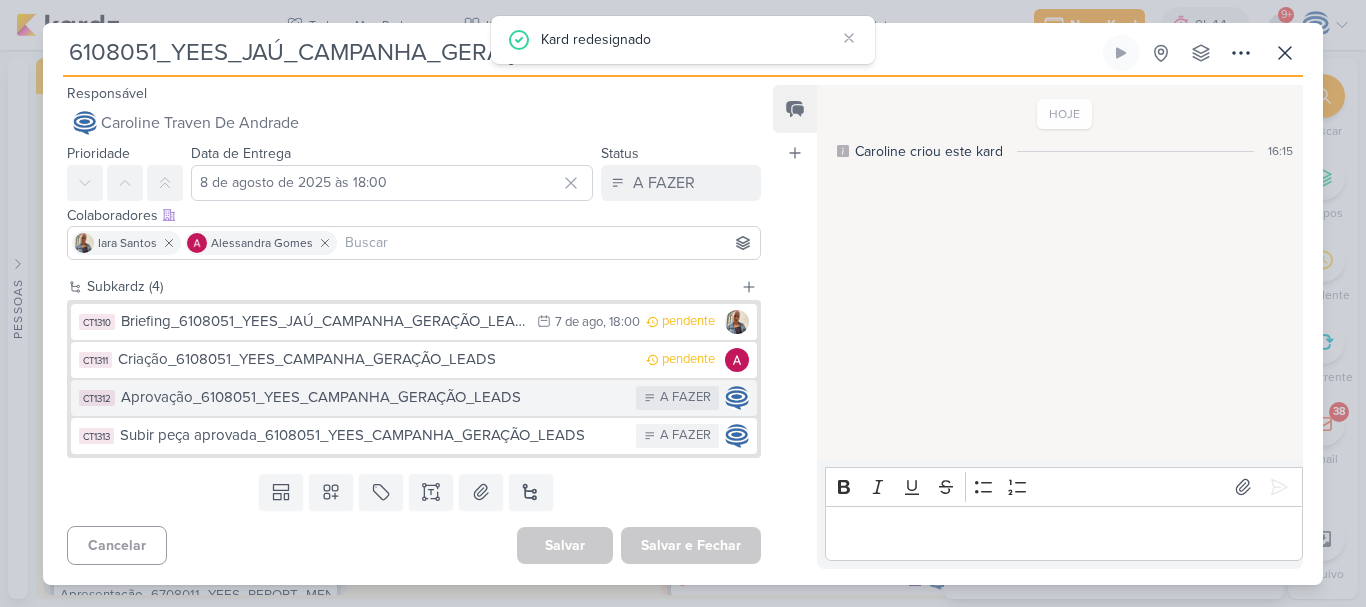 click on "Aprovação_6108051_YEES_CAMPANHA_GERAÇÃO_LEADS" at bounding box center [373, 397] 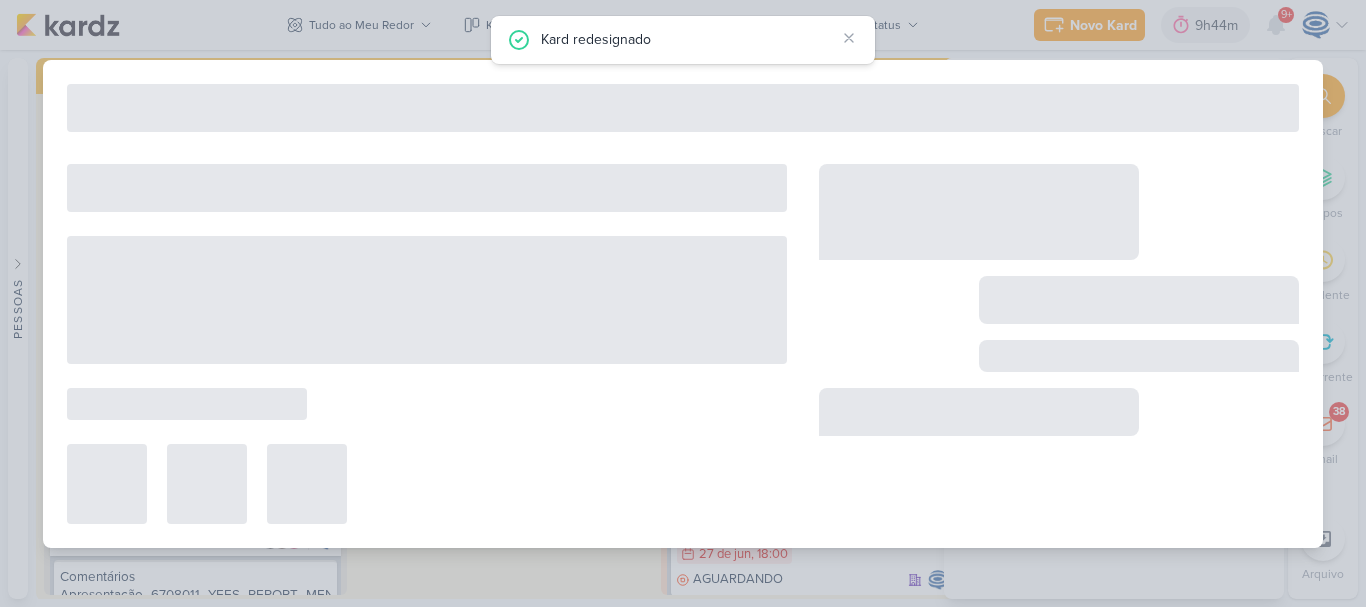 type on "Aprovação_6108051_YEES_CAMPANHA_GERAÇÃO_LEADS" 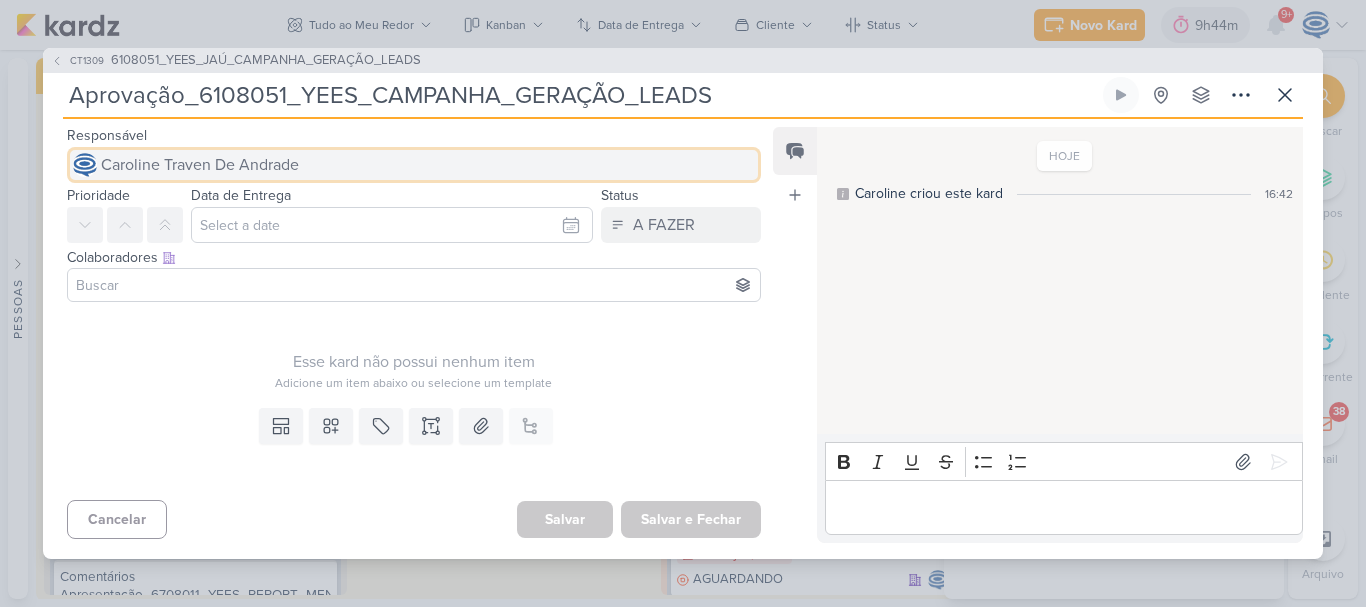 click on "Caroline Traven De Andrade" at bounding box center (200, 165) 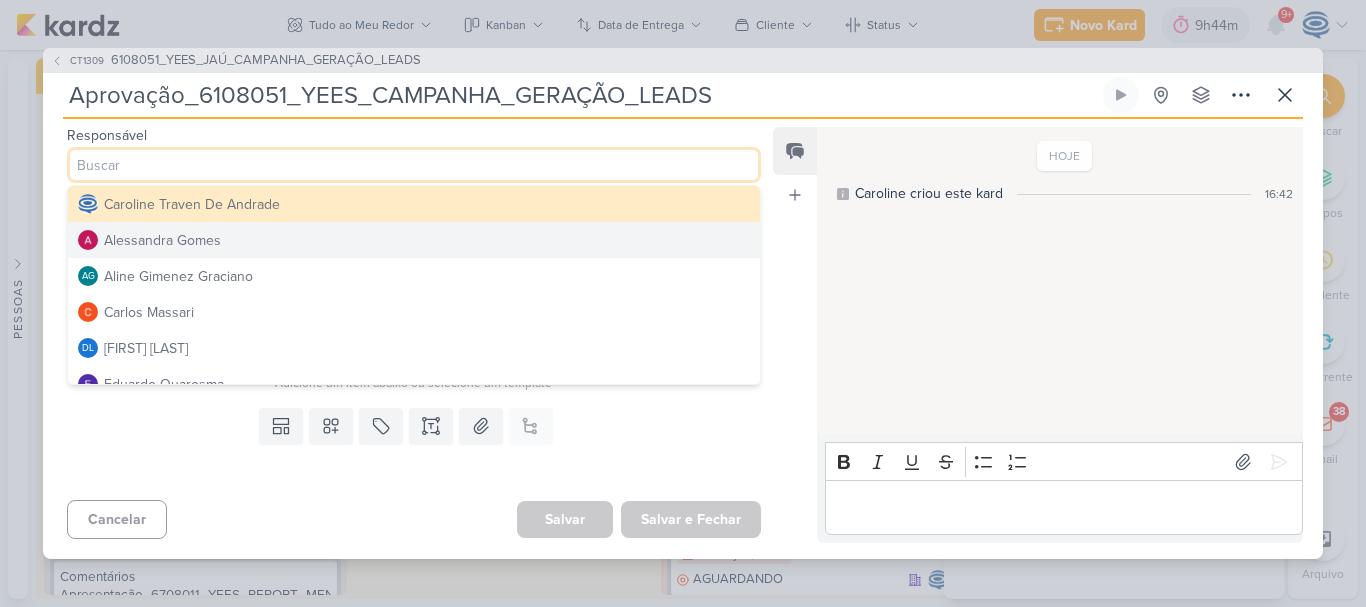 click on "Alessandra Gomes" at bounding box center (162, 240) 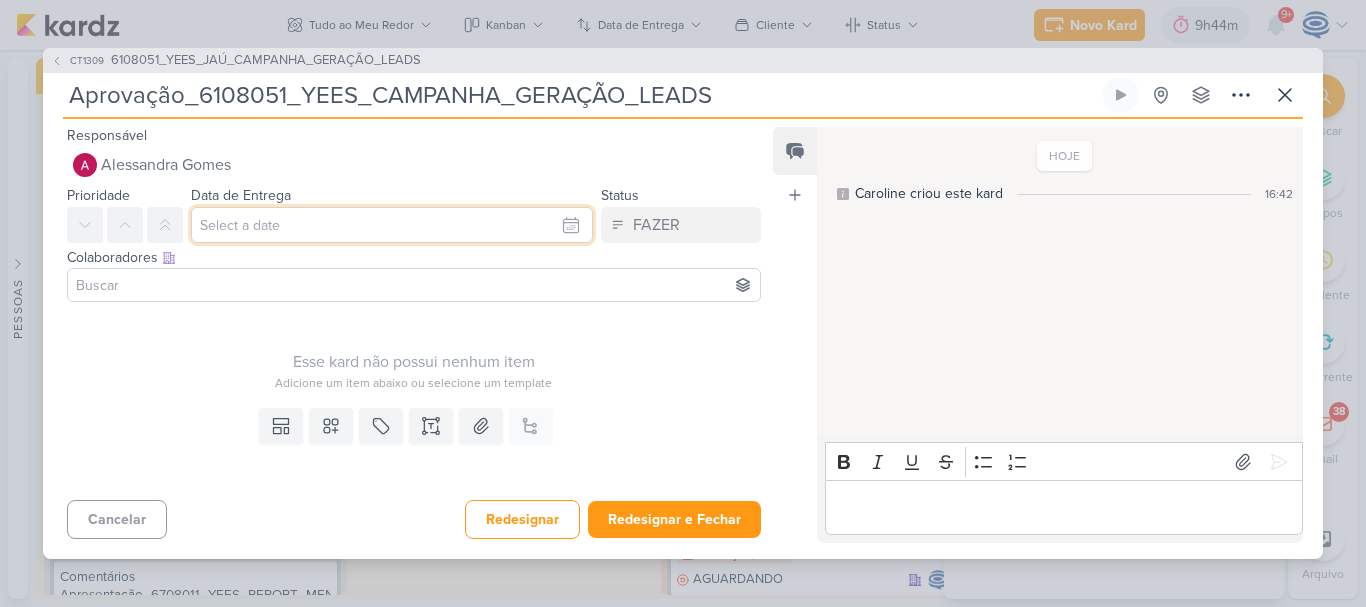 click at bounding box center [392, 225] 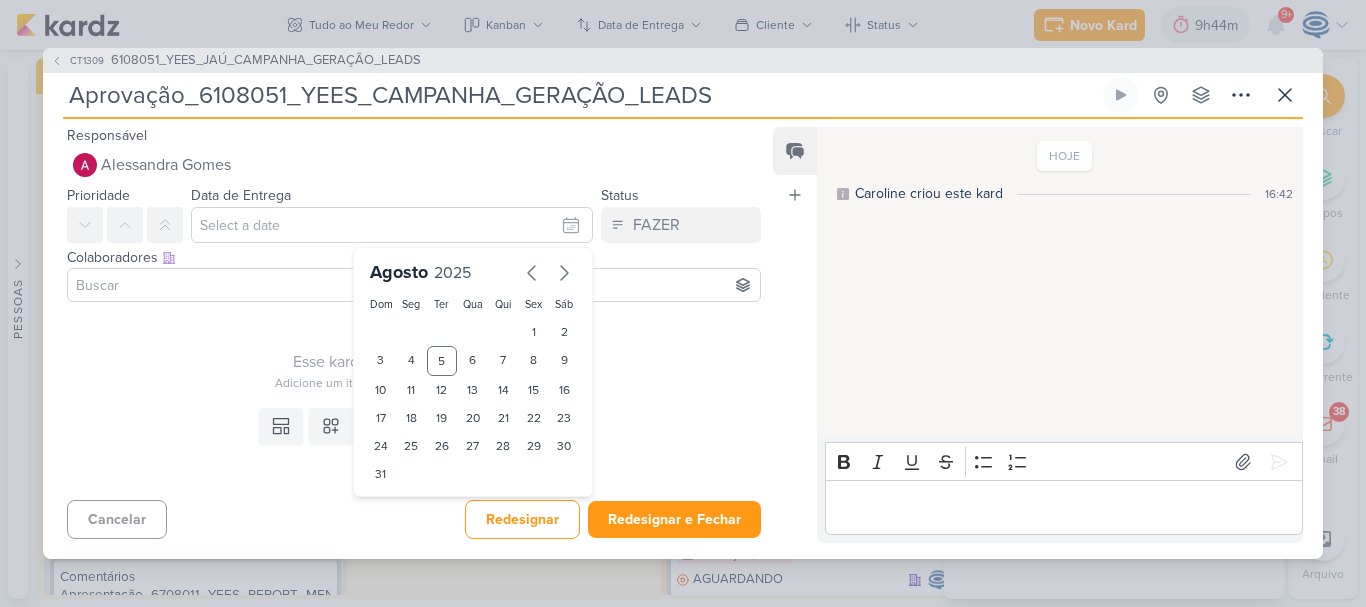 click on "Esse kard não possui nenhum item
Adicione um item abaixo ou selecione um template" at bounding box center (414, 351) 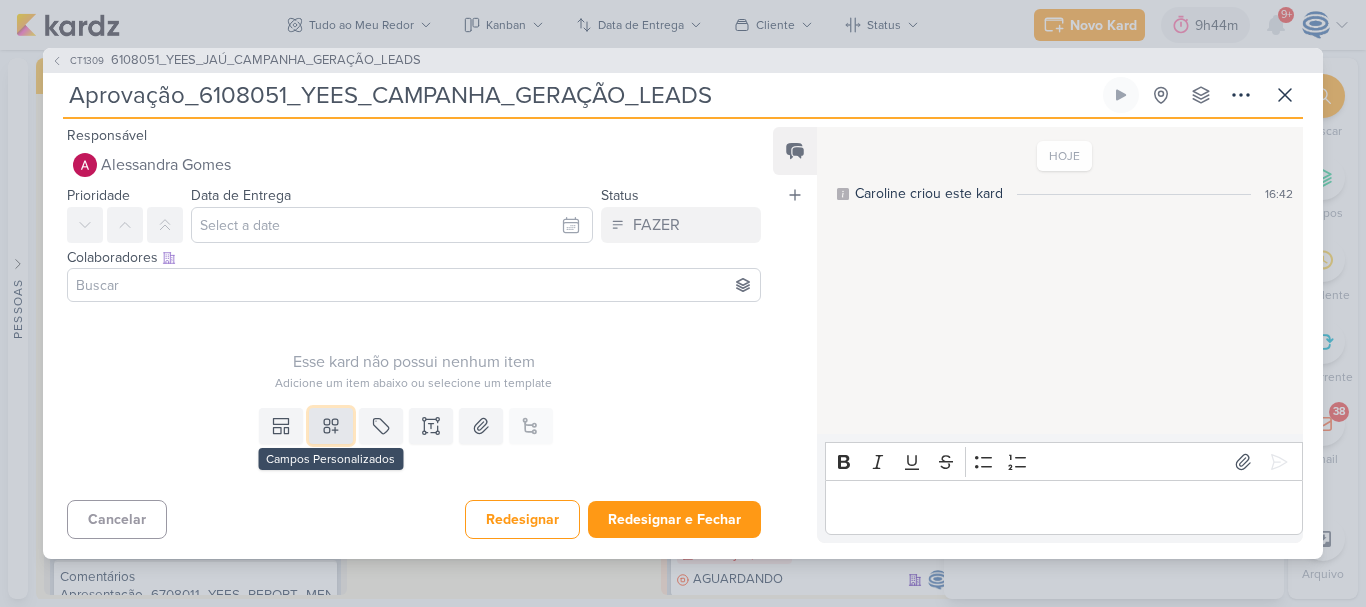 click at bounding box center (331, 426) 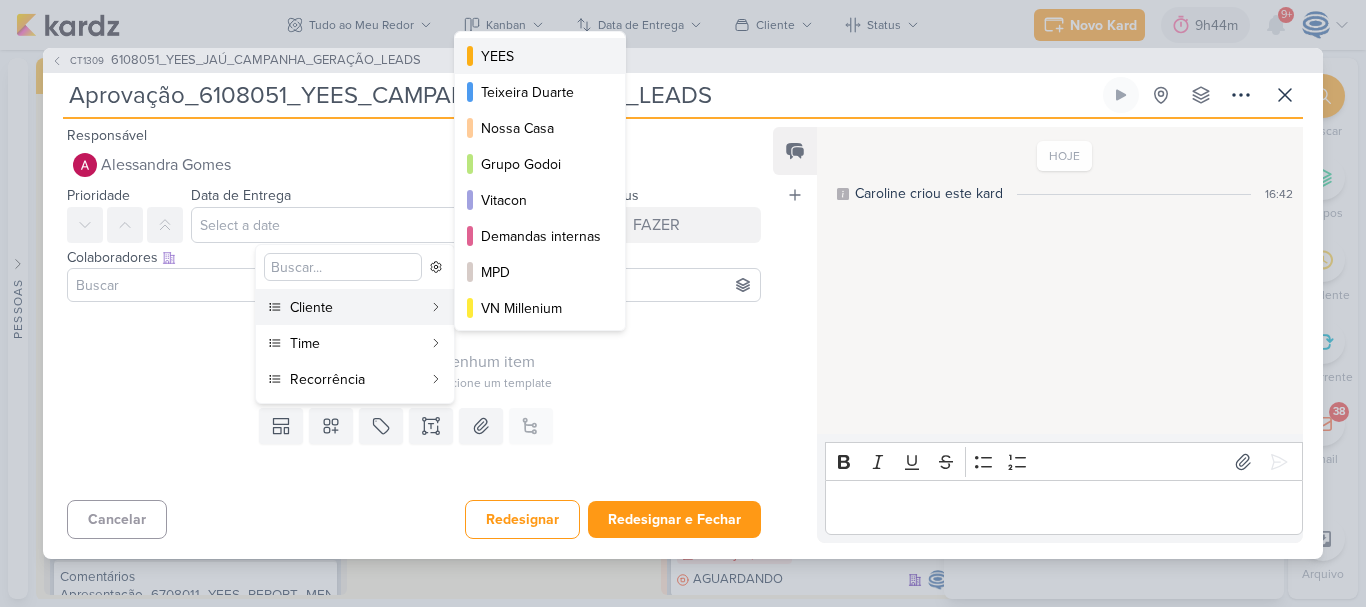 click on "YEES" at bounding box center (541, 56) 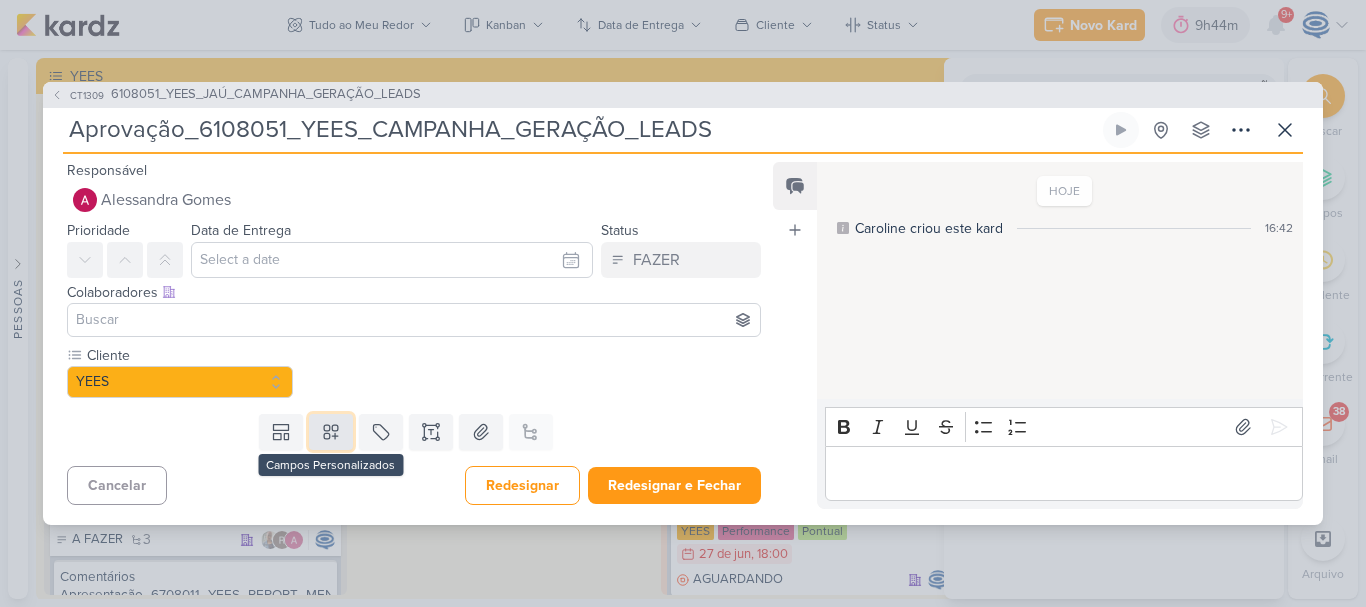 click 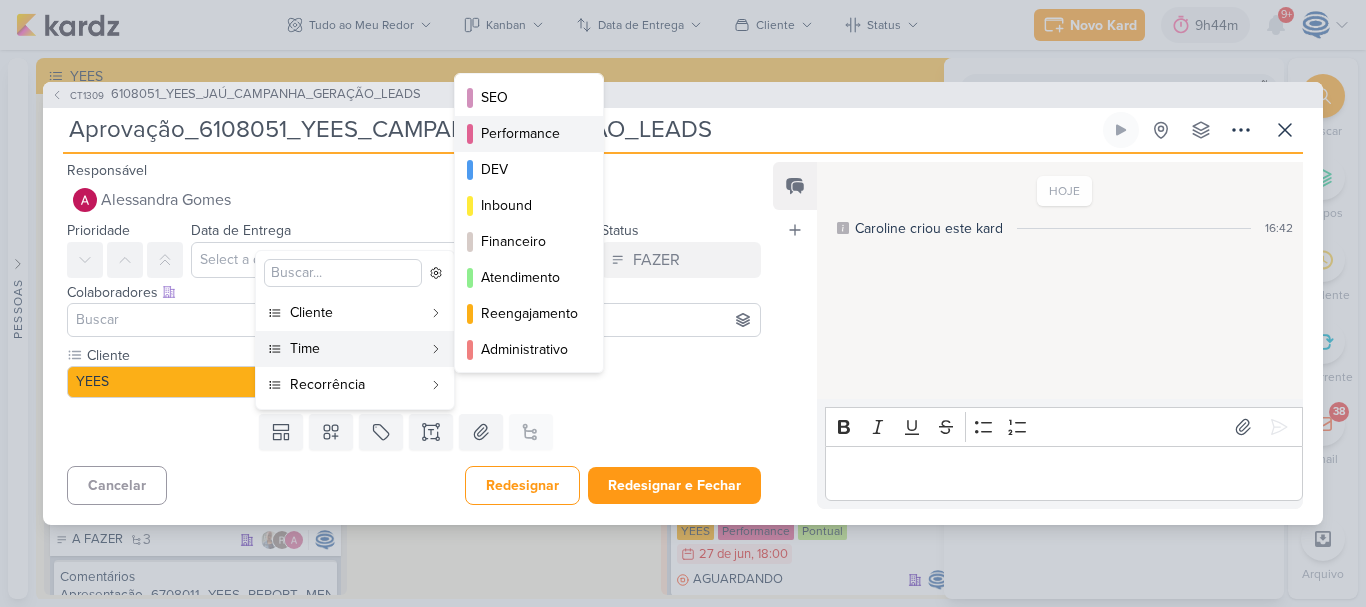 click on "Performance" at bounding box center [529, 134] 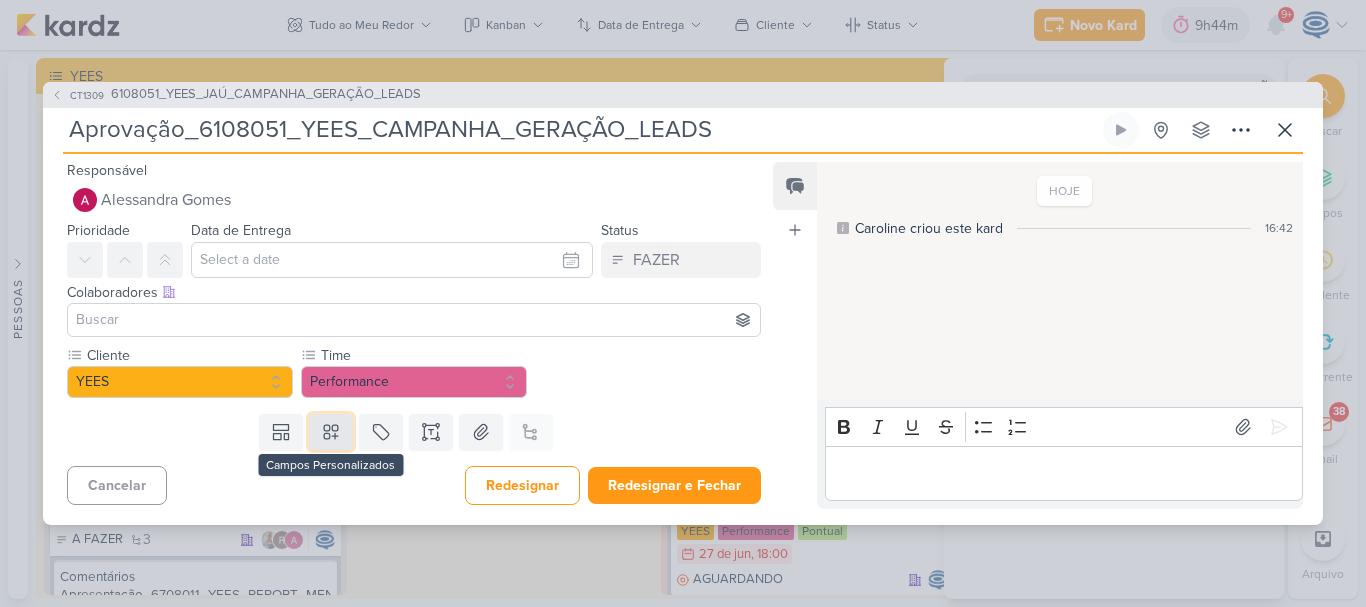 click 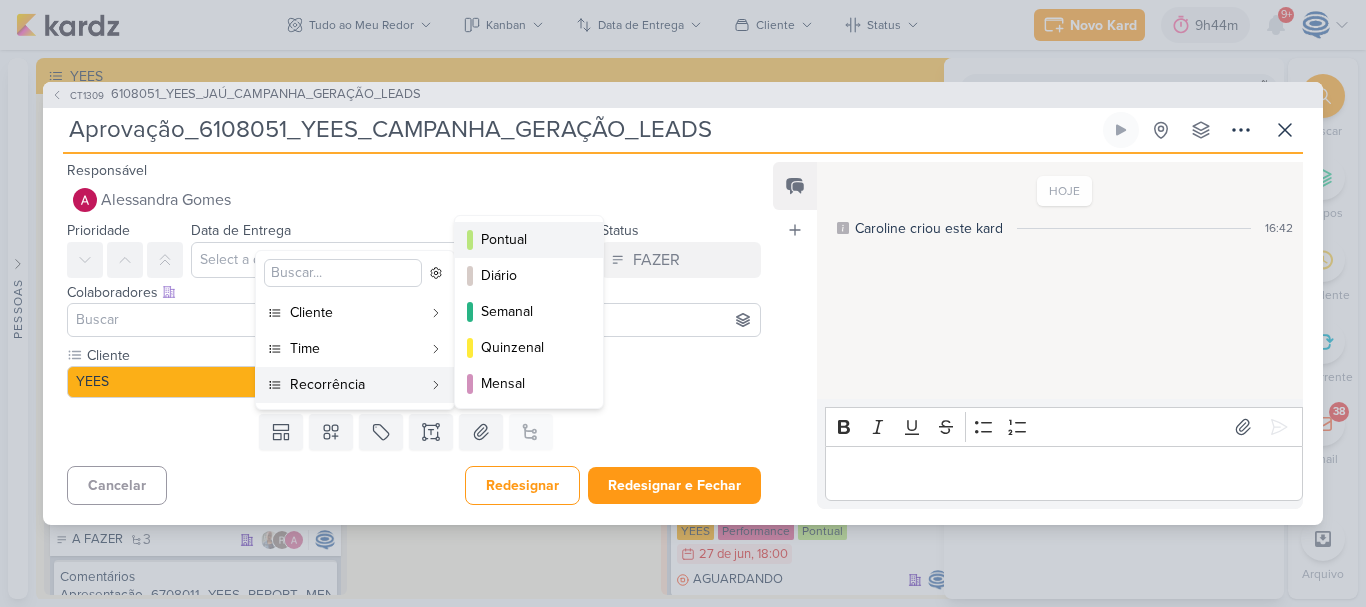 click on "Pontual" at bounding box center [530, 239] 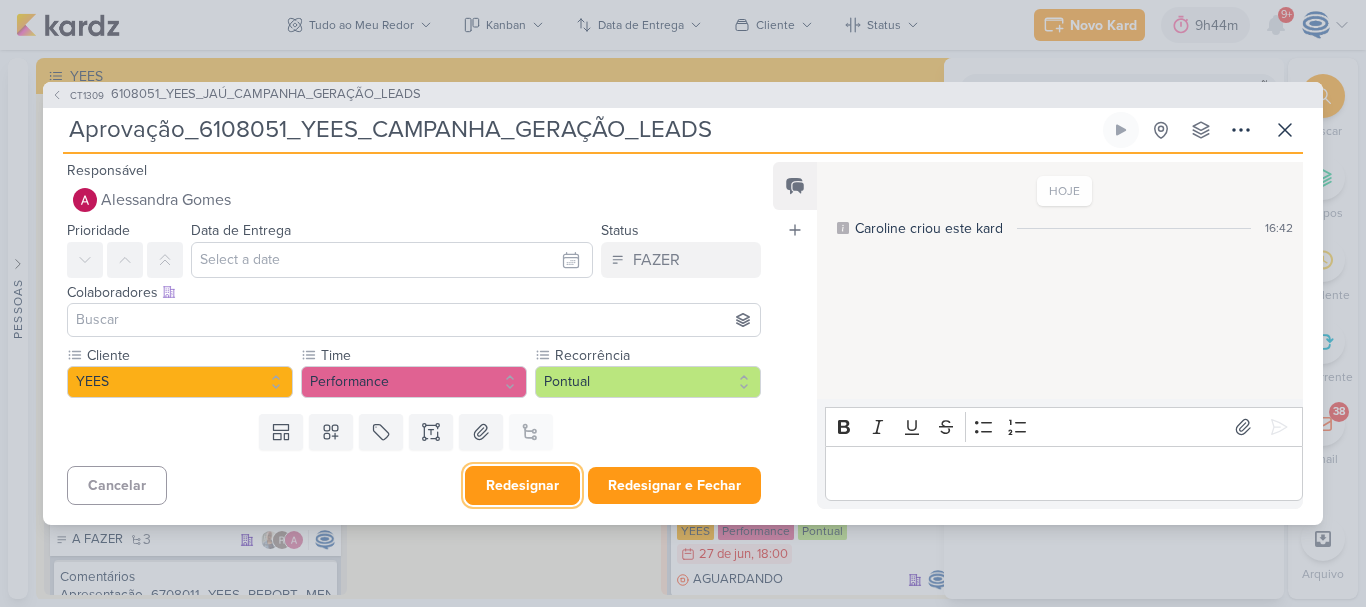 click on "Redesignar" at bounding box center [522, 485] 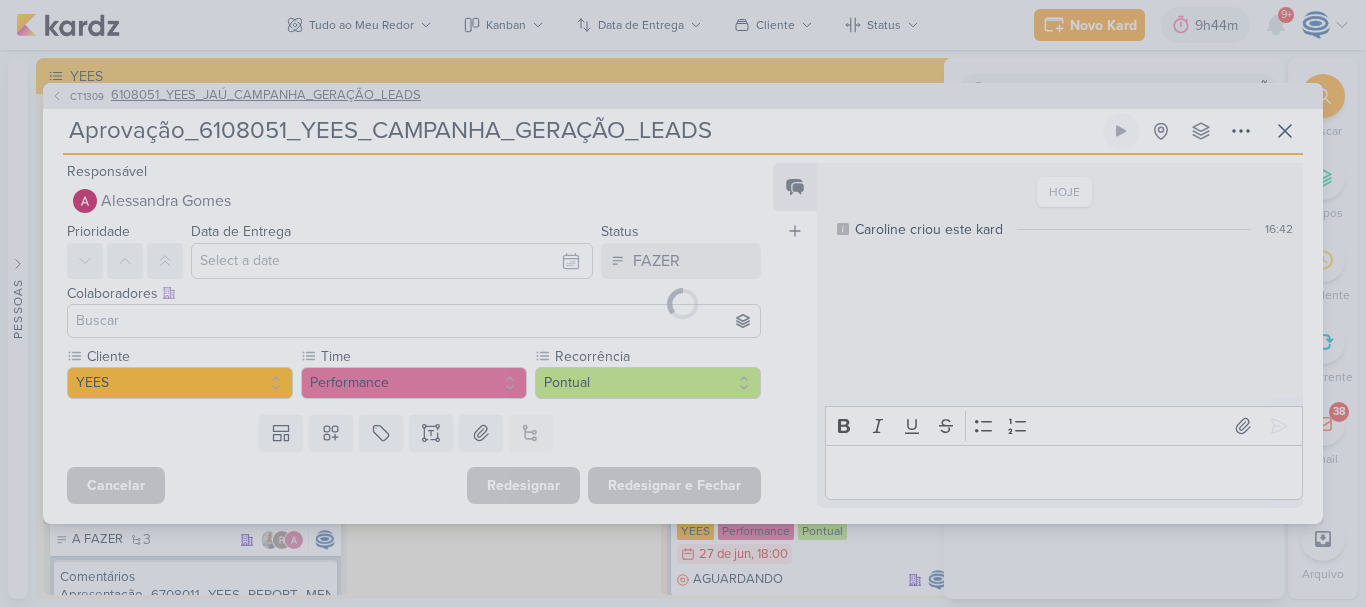type 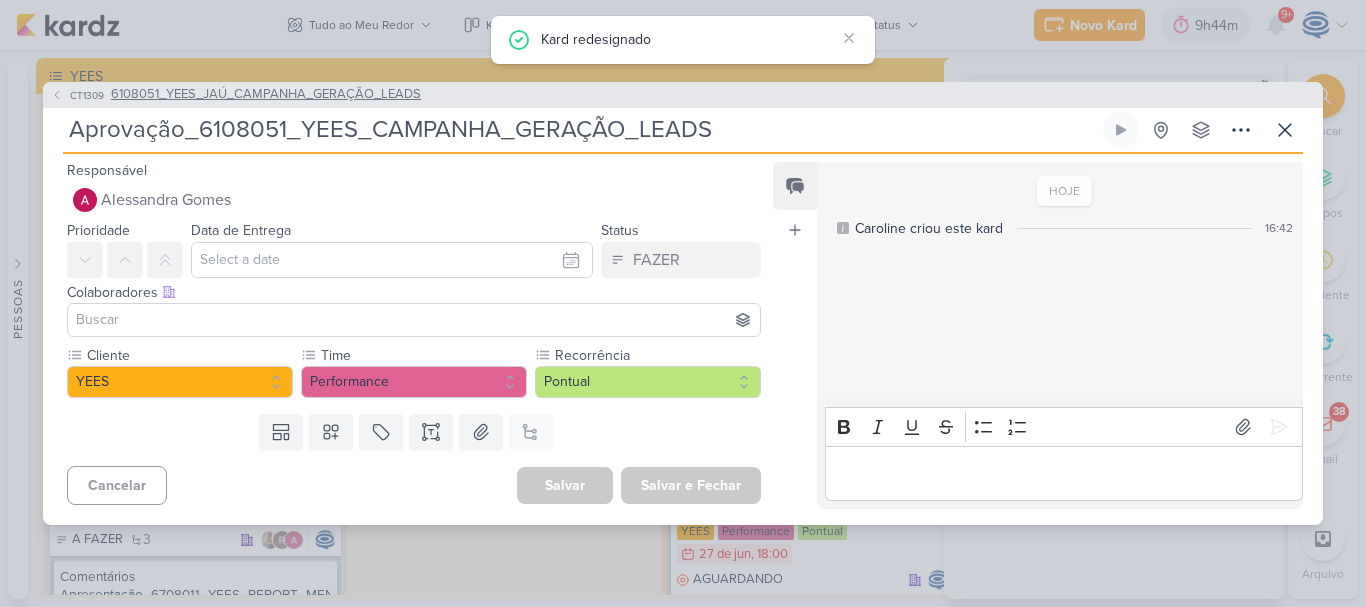 click on "6108051_YEES_JAÚ_CAMPANHA_GERAÇÃO_LEADS" at bounding box center [266, 95] 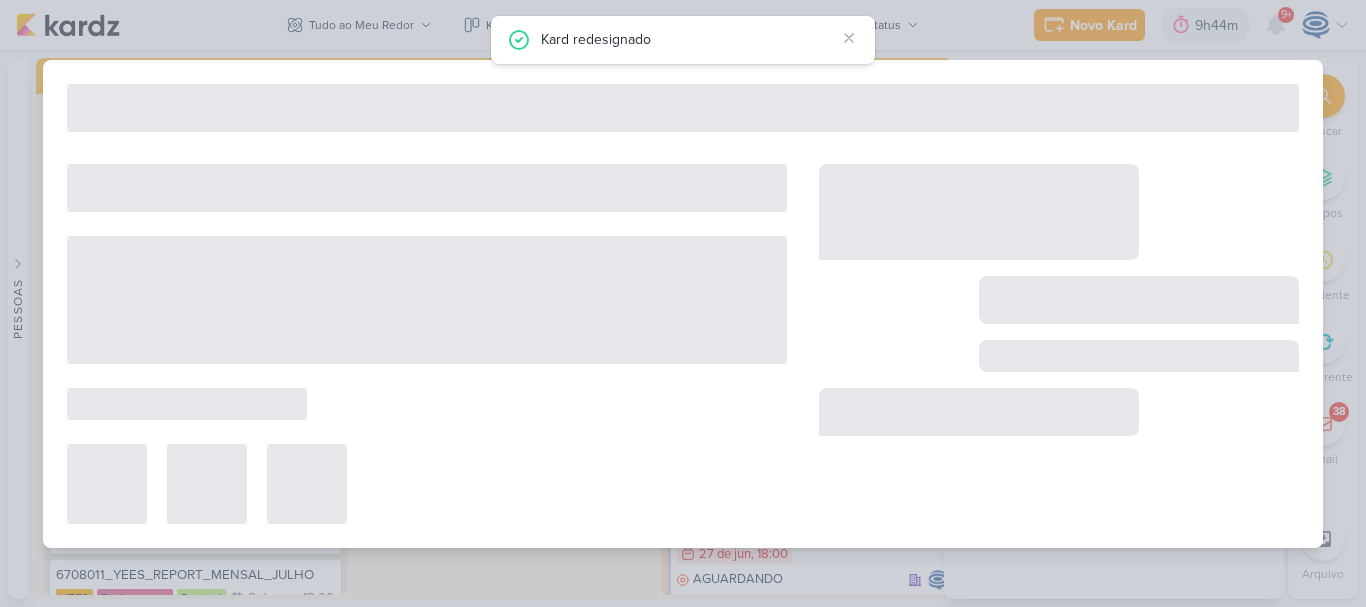 type on "6108051_YEES_JAÚ_CAMPANHA_GERAÇÃO_LEADS" 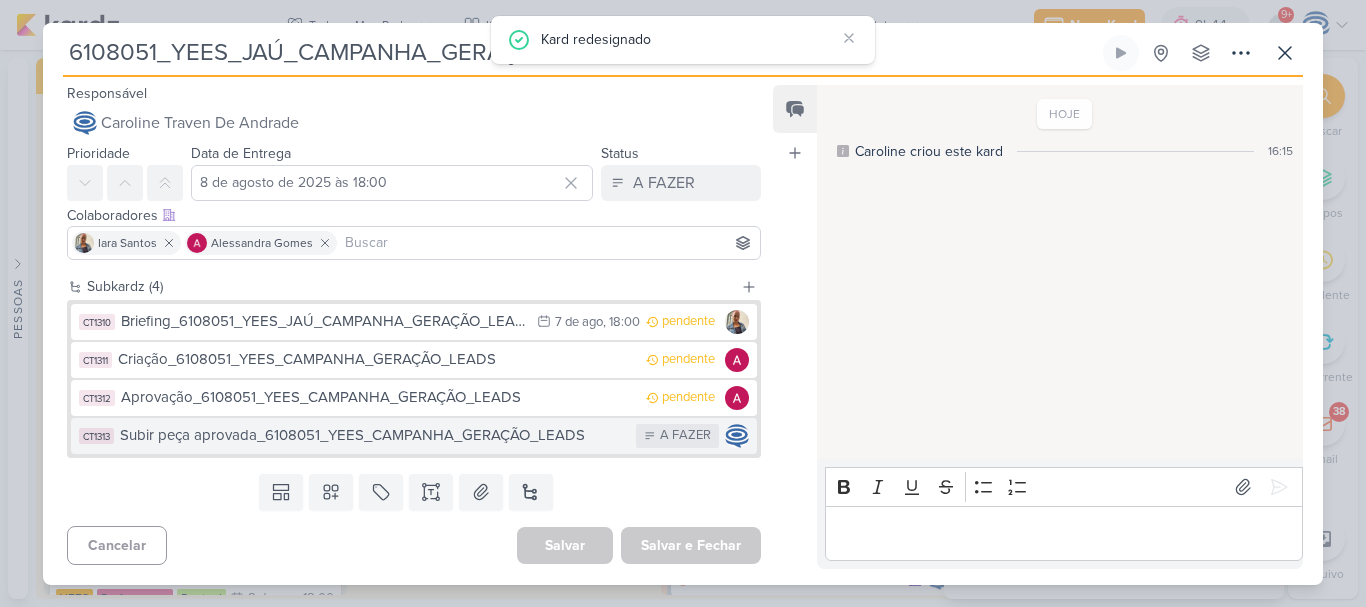 click on "Subir peça aprovada_6108051_YEES_CAMPANHA_GERAÇÃO_LEADS" at bounding box center (373, 435) 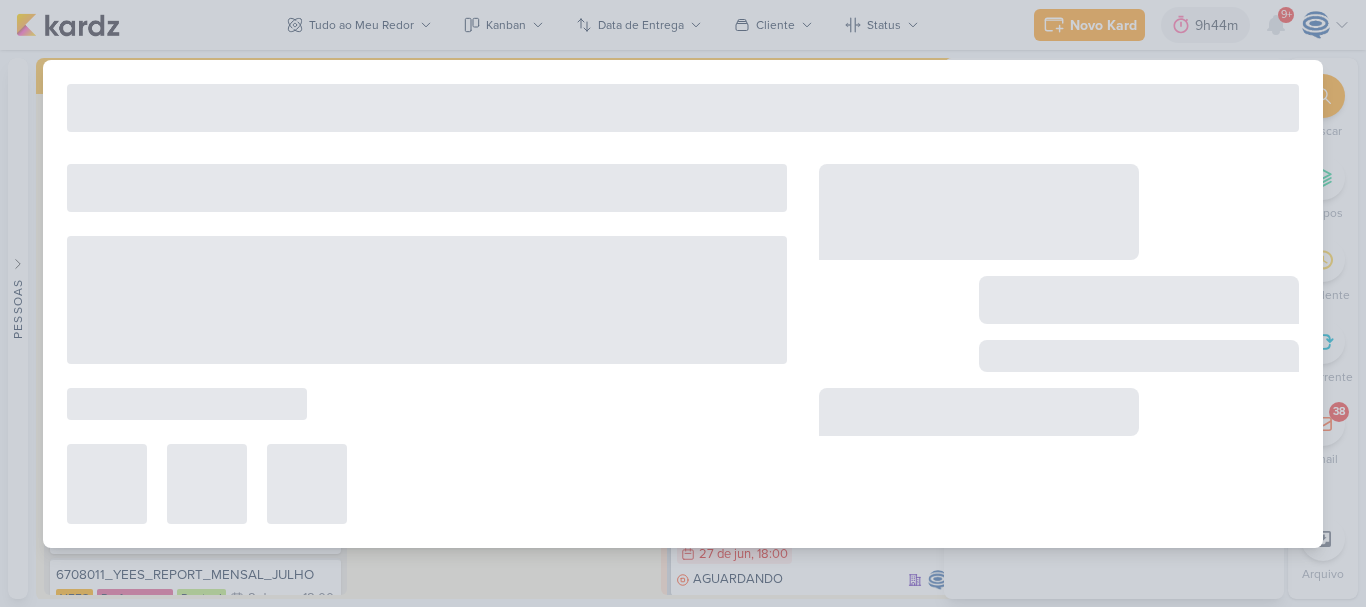 type on "Subir peça aprovada_6108051_YEES_CAMPANHA_GERAÇÃO_LEADS" 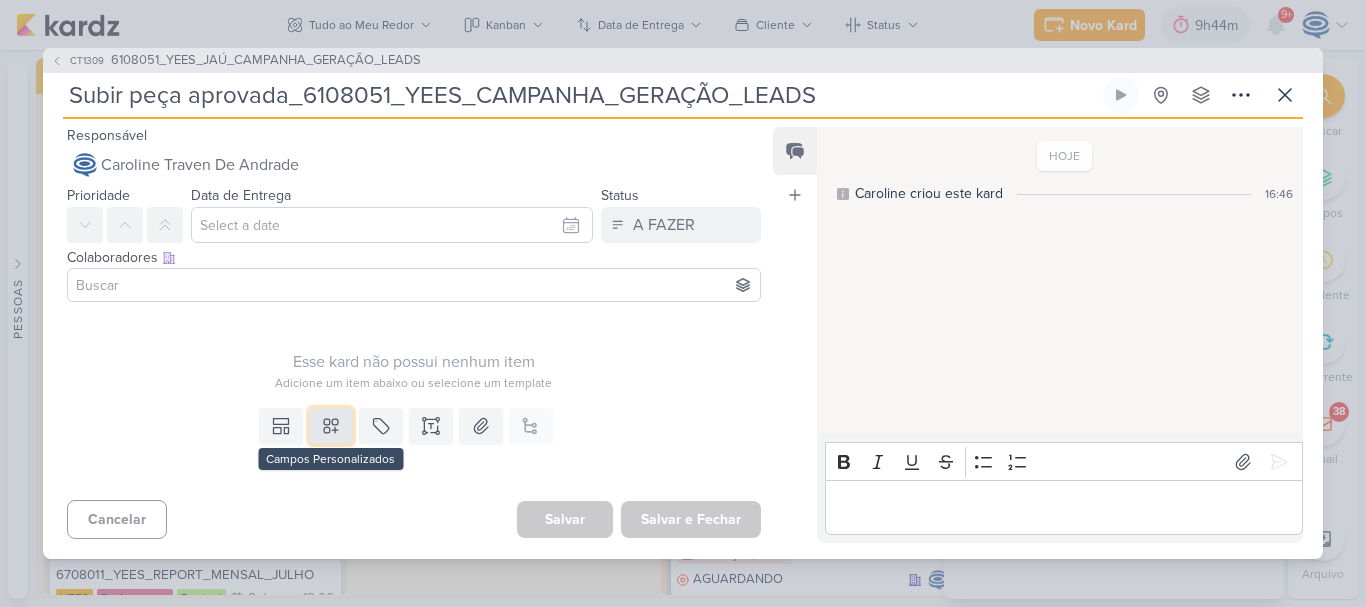 click 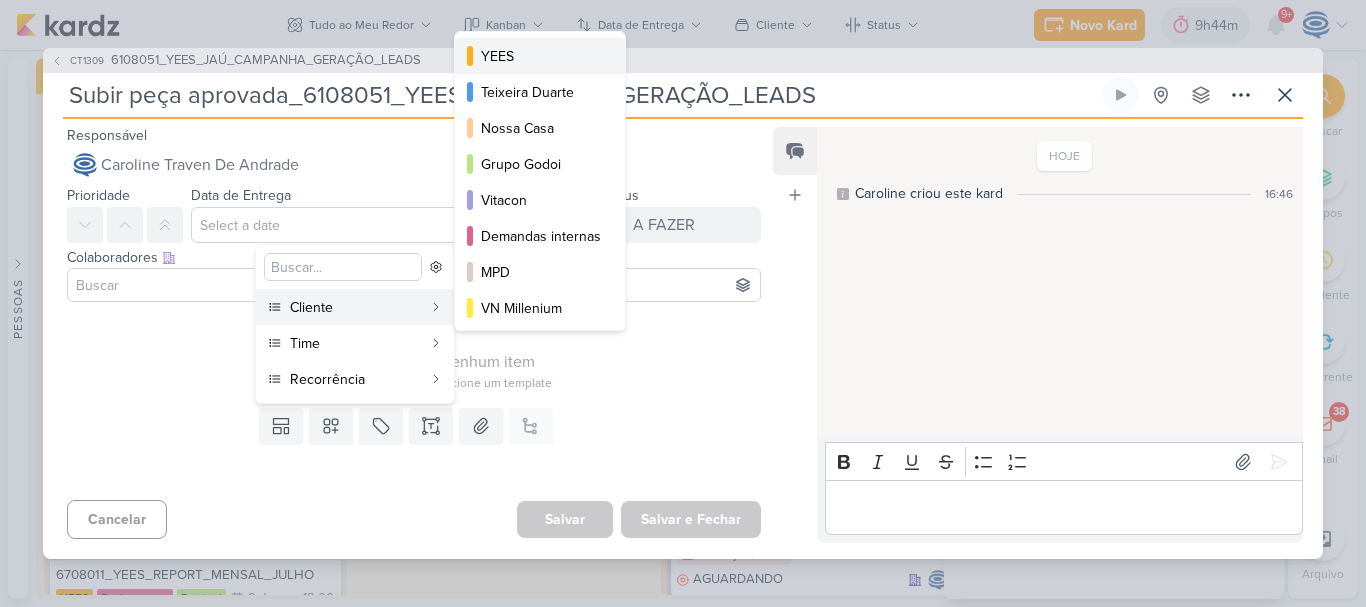 click on "YEES" at bounding box center (541, 56) 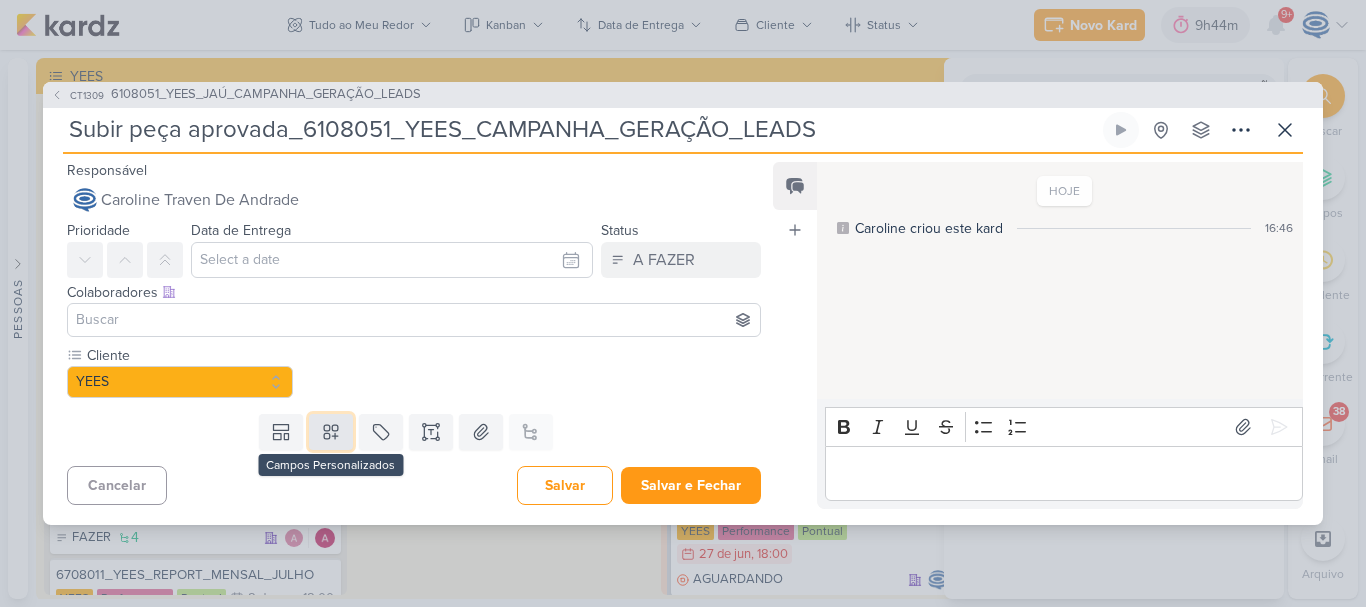click 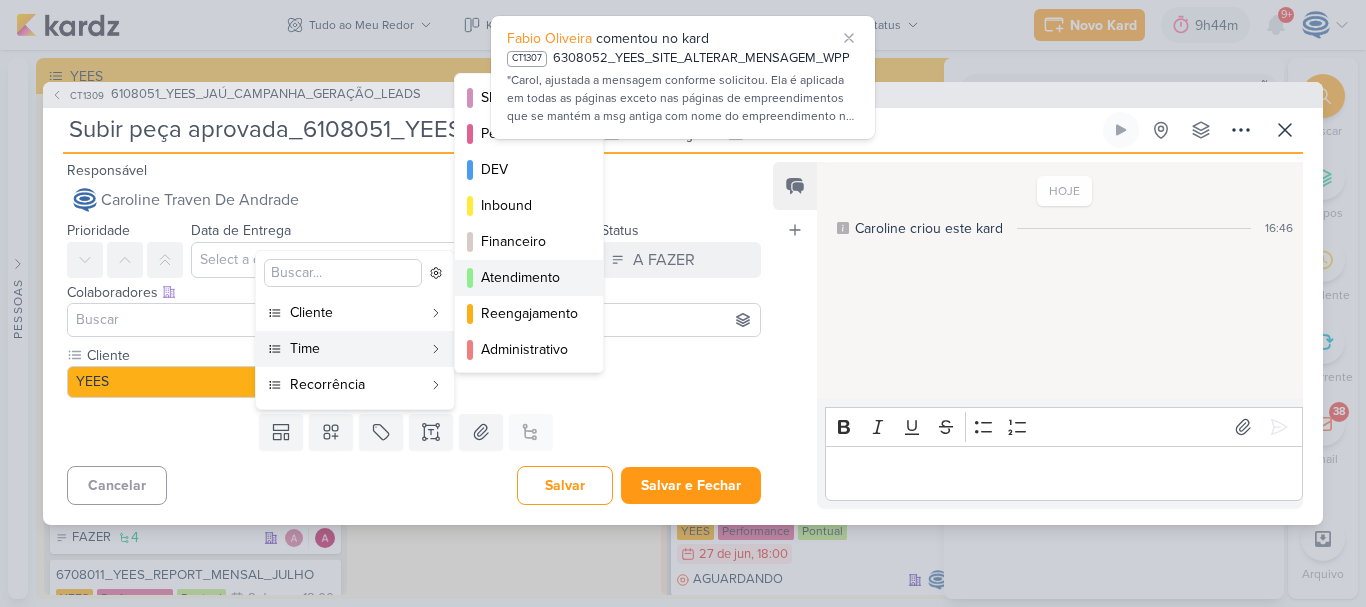 click on "Atendimento" at bounding box center (530, 277) 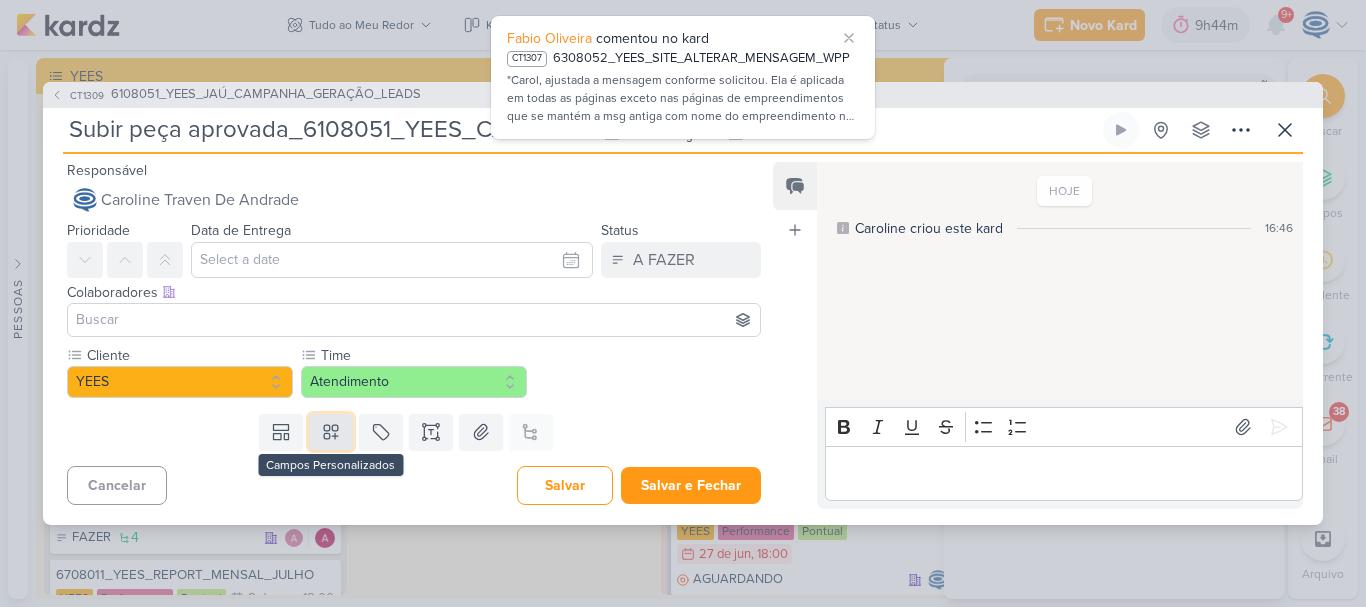 click 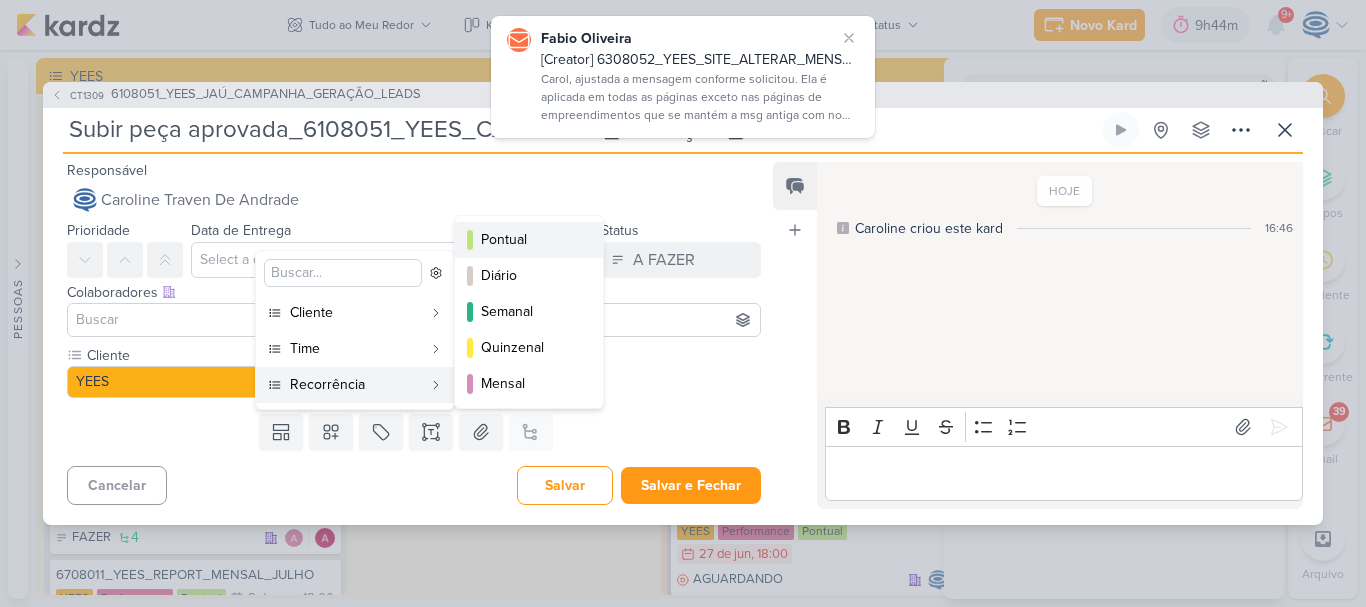 click on "Pontual" at bounding box center [530, 239] 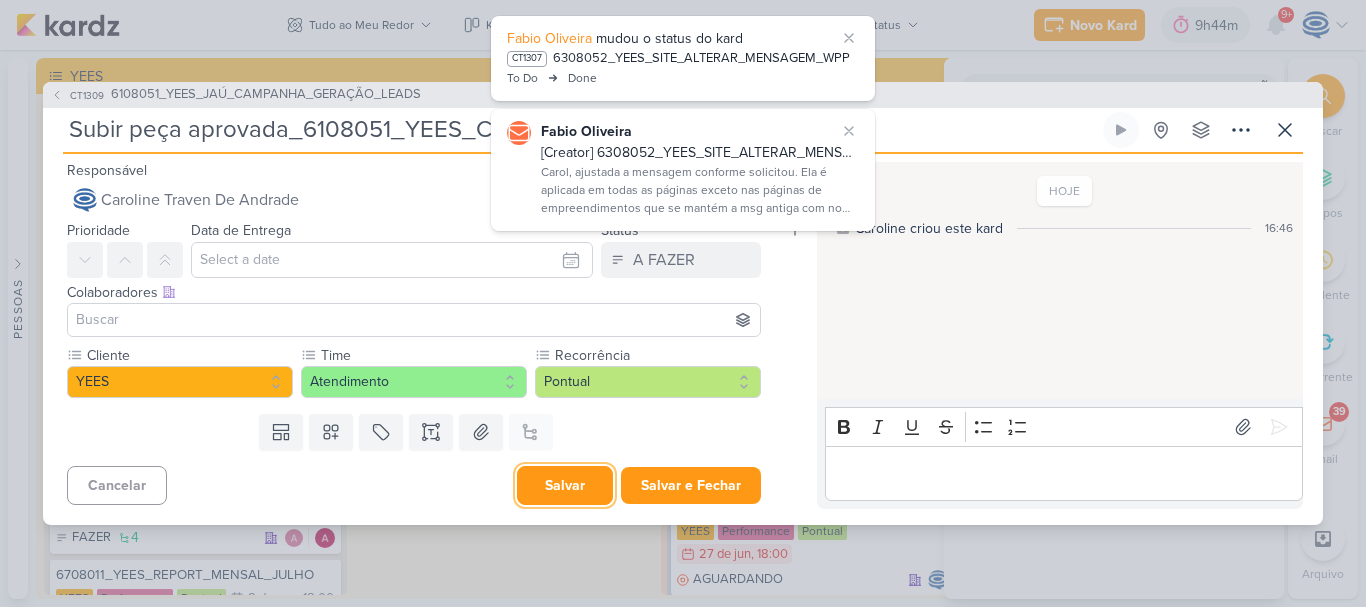 click on "Salvar" at bounding box center [565, 485] 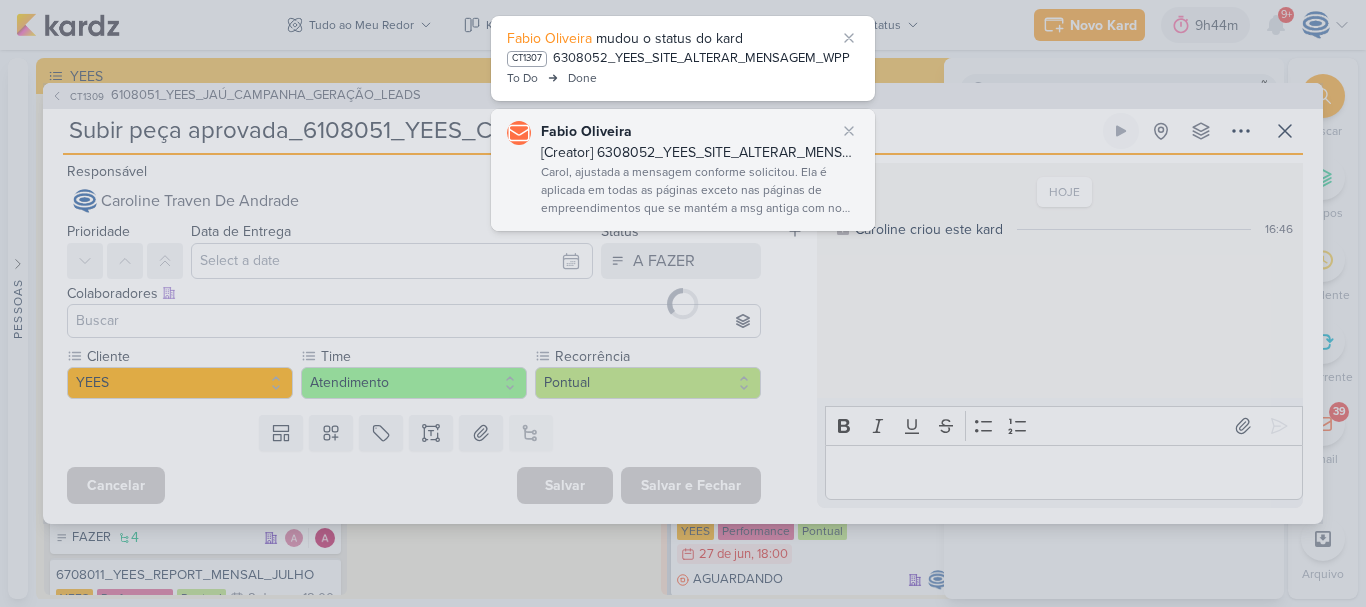 type 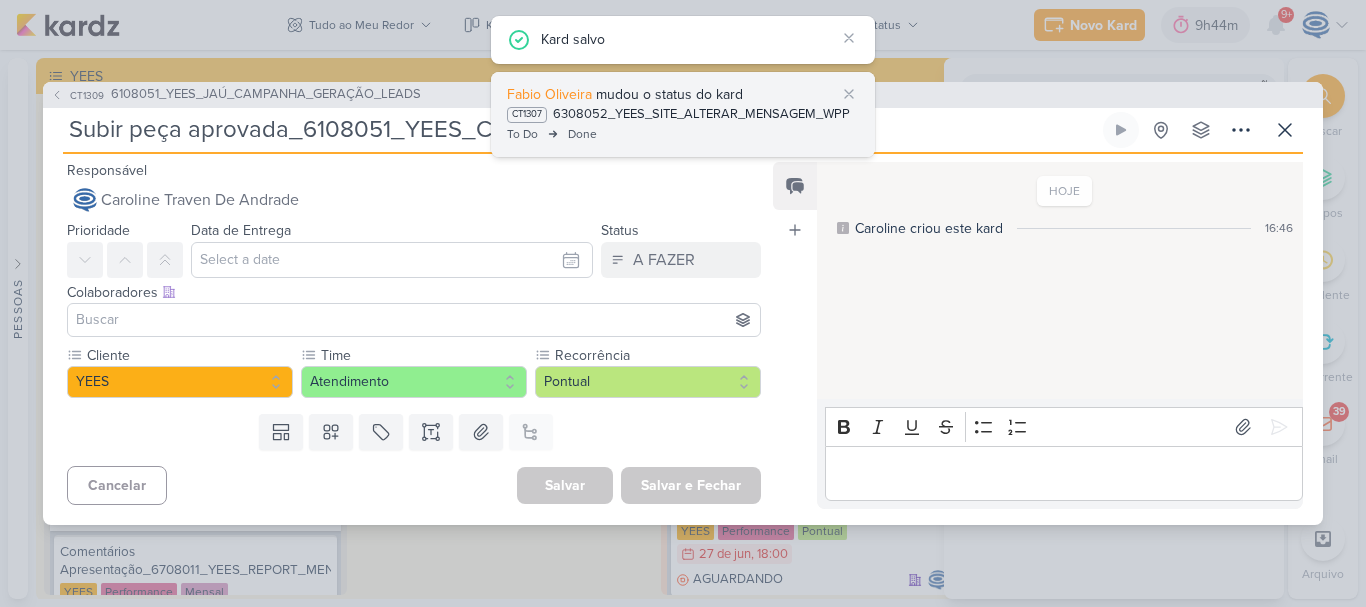 click on "6308052_YEES_SITE_ALTERAR_MENSAGEM_WPP" at bounding box center (701, 115) 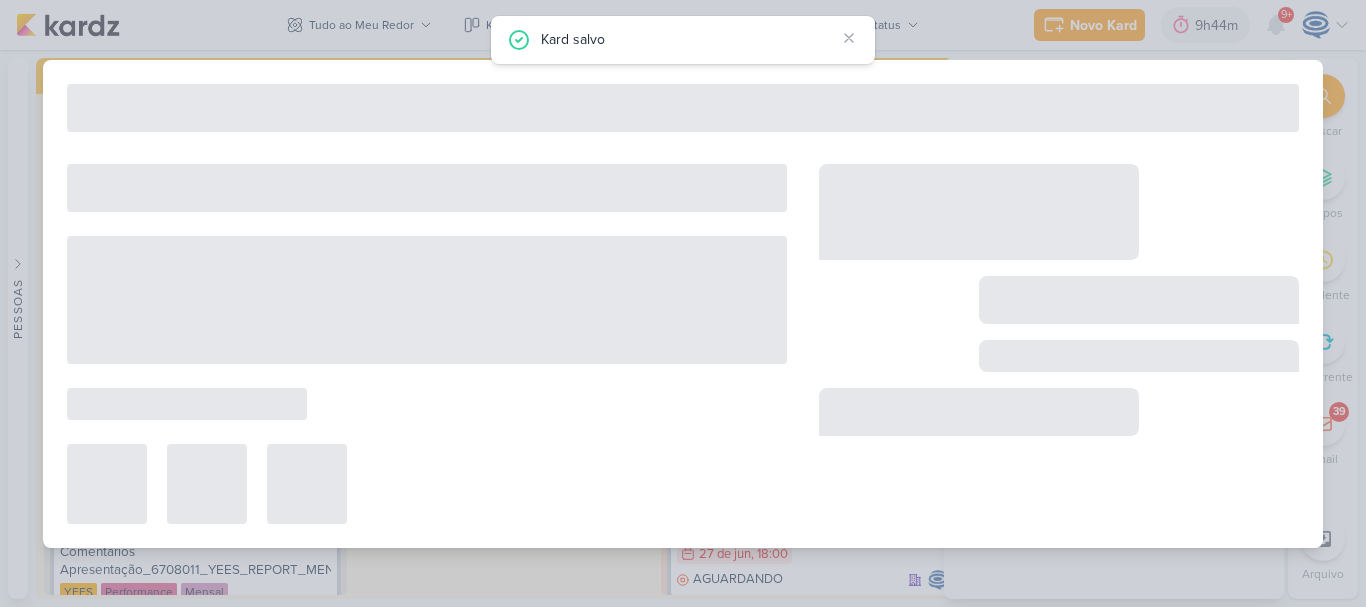 type on "6308052_YEES_SITE_ALTERAR_MENSAGEM_WPP" 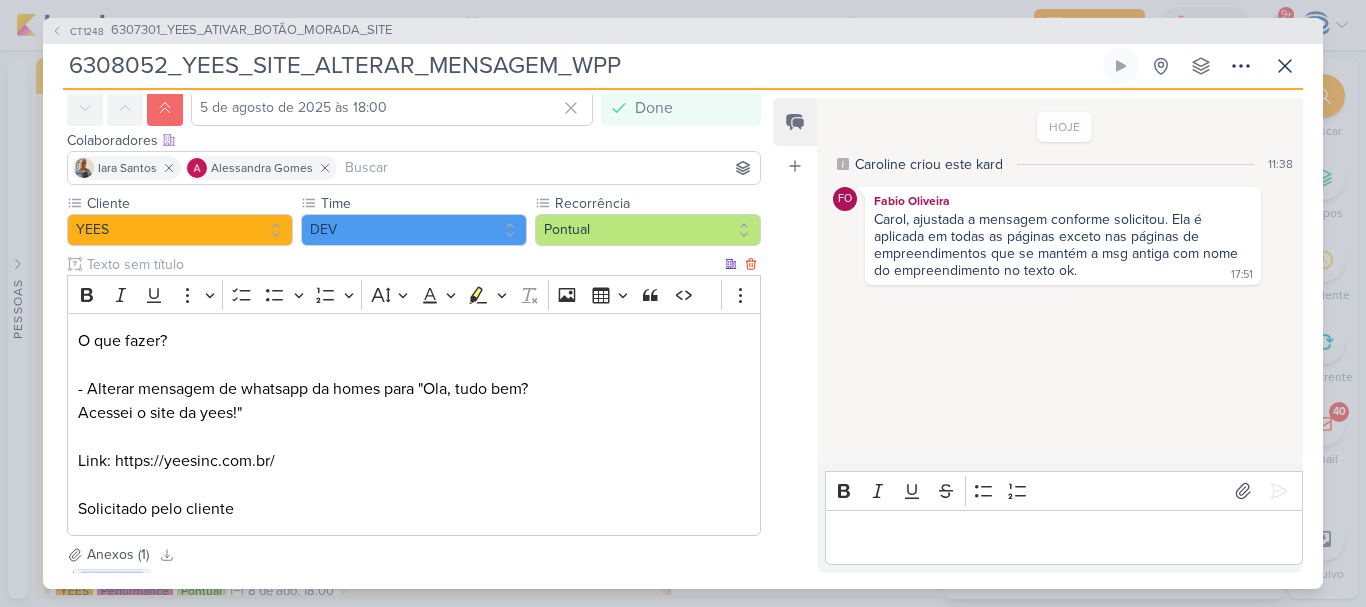 scroll, scrollTop: 89, scrollLeft: 0, axis: vertical 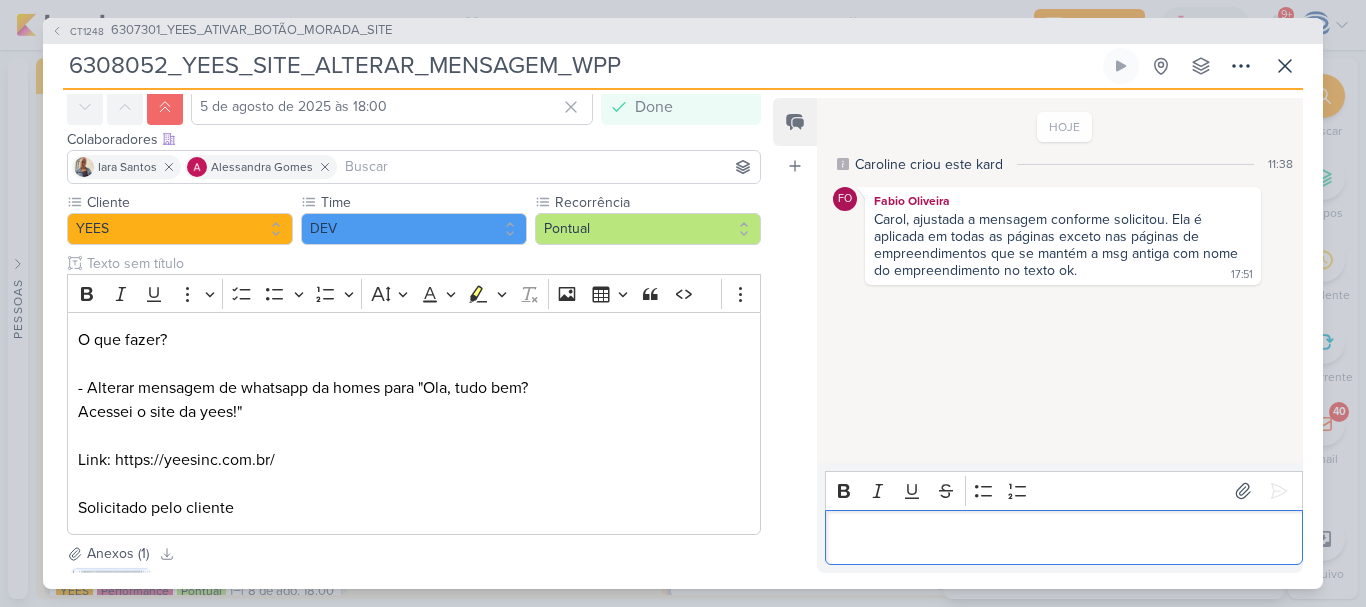 click at bounding box center (1063, 537) 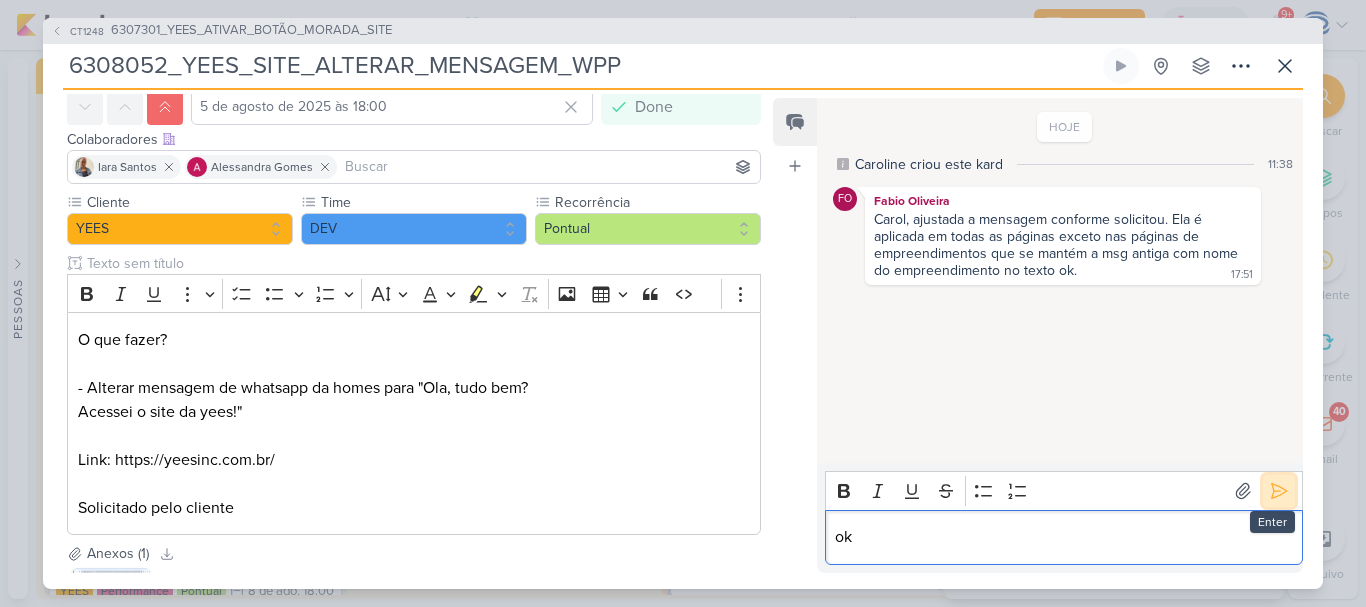 click 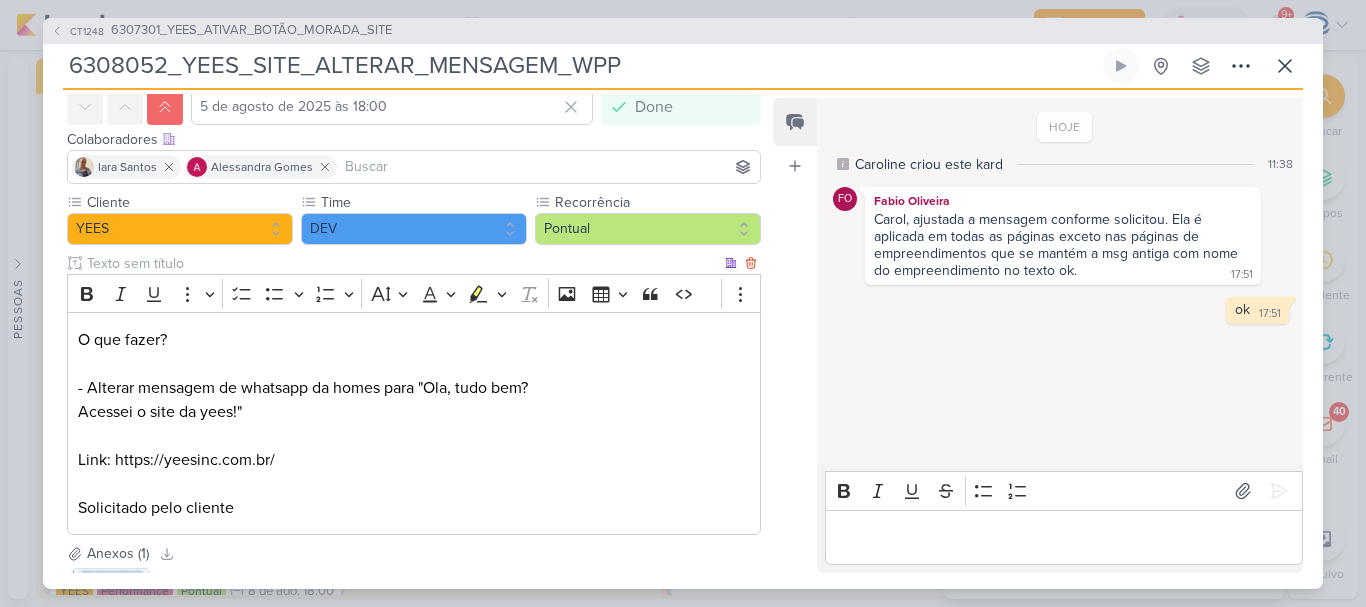 scroll, scrollTop: 279, scrollLeft: 0, axis: vertical 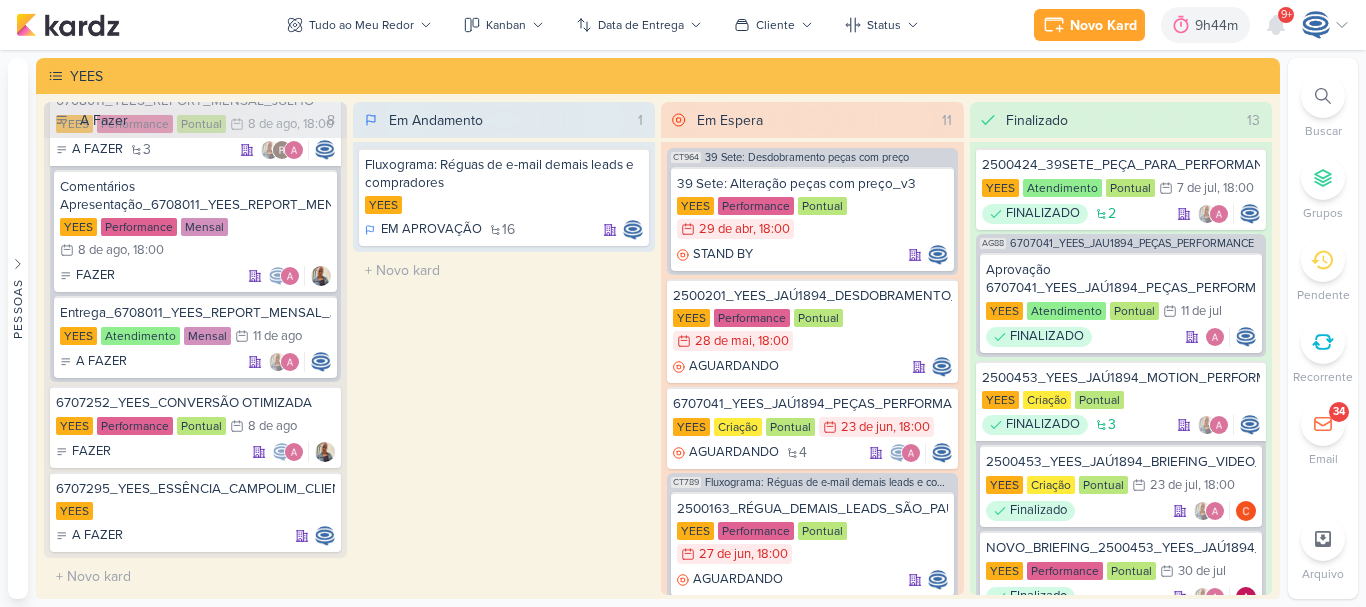 click 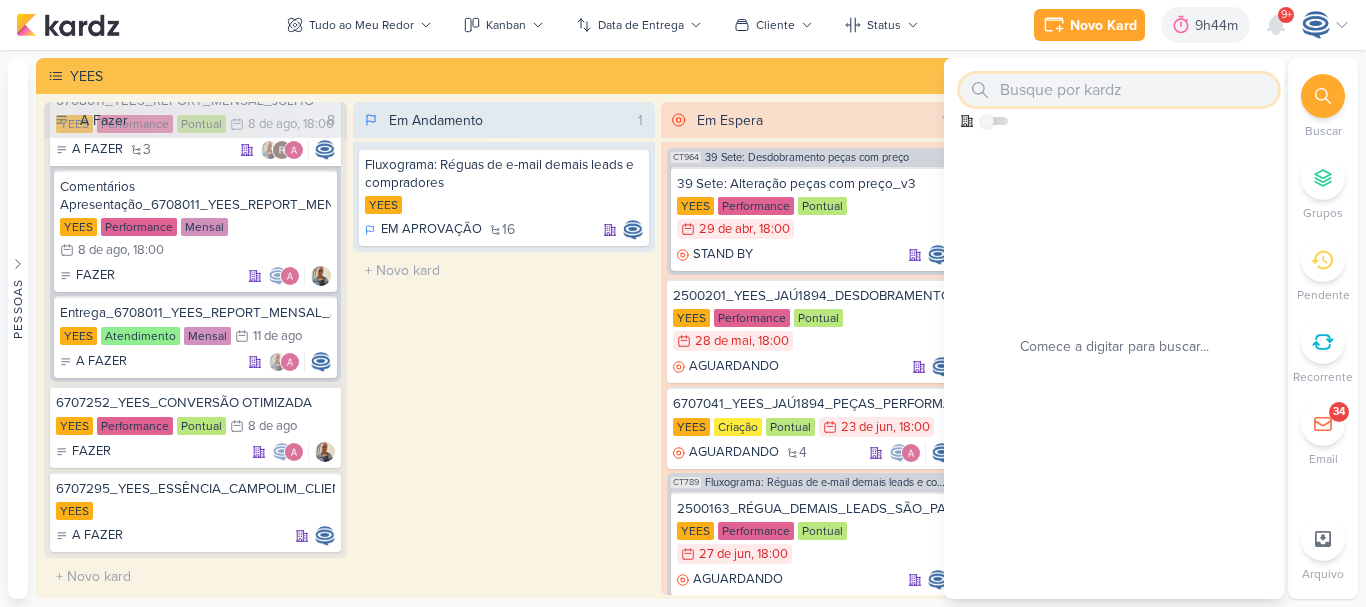 paste on "6308052_YEES_SITE_ALTERAR_MENSAGEM_WPP" 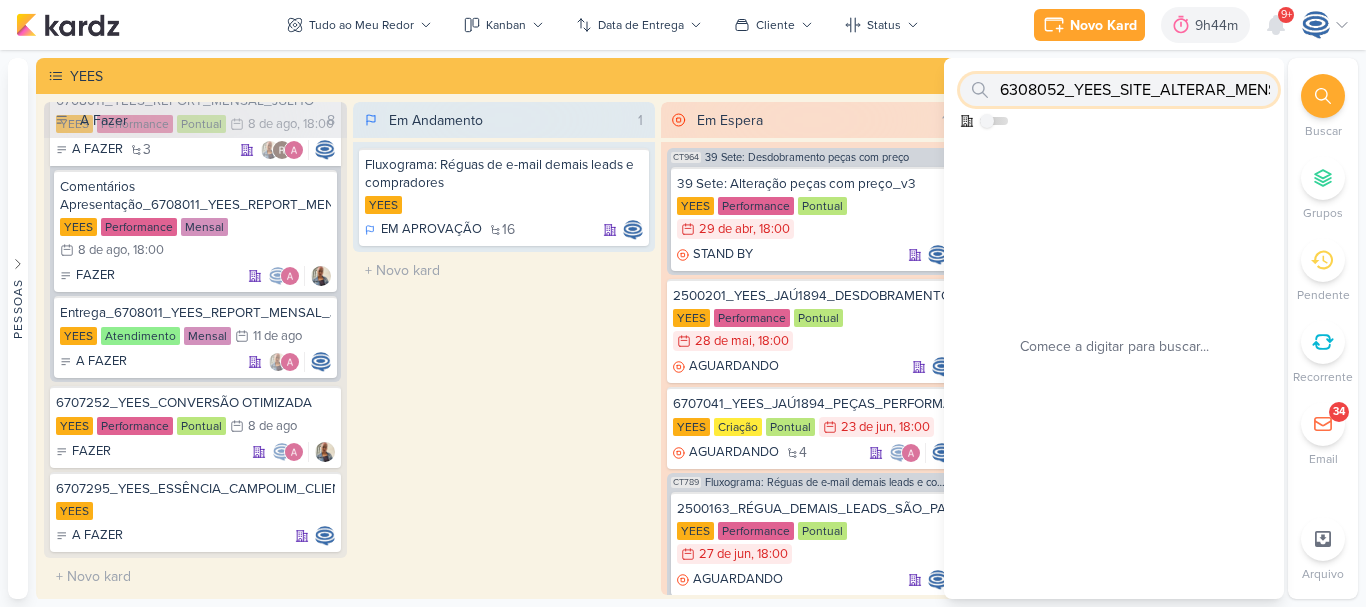 scroll, scrollTop: 0, scrollLeft: 102, axis: horizontal 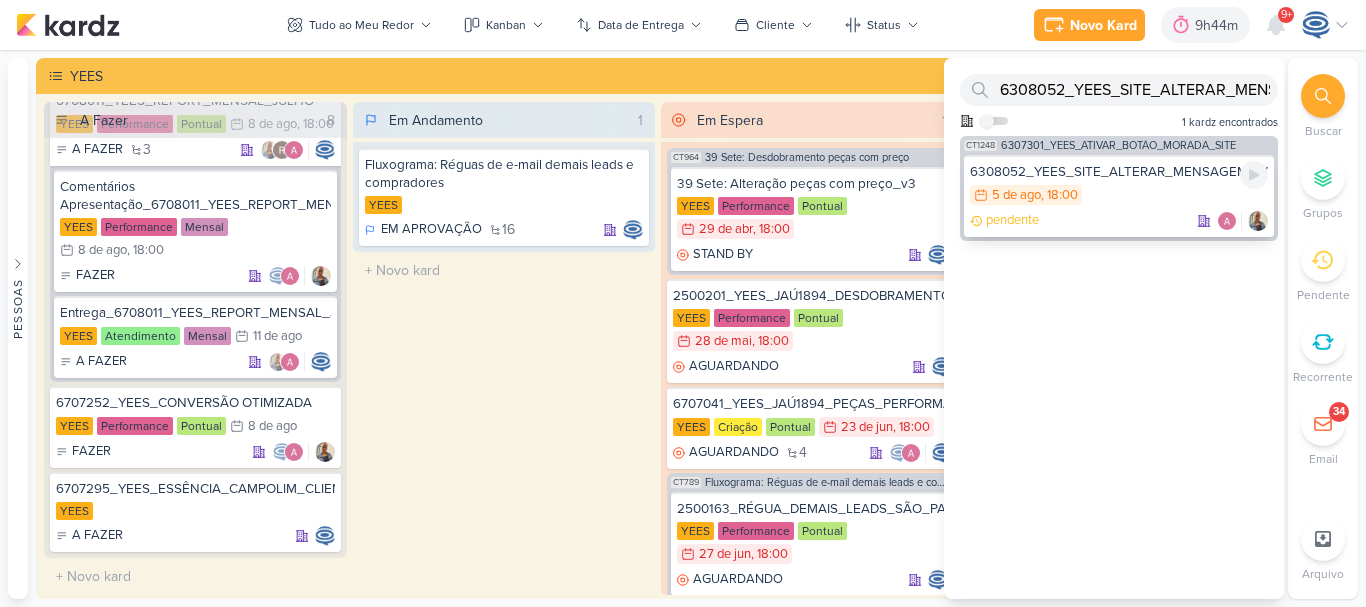 click on "6308052_YEES_SITE_ALTERAR_MENSAGEM_WPP" at bounding box center (1119, 172) 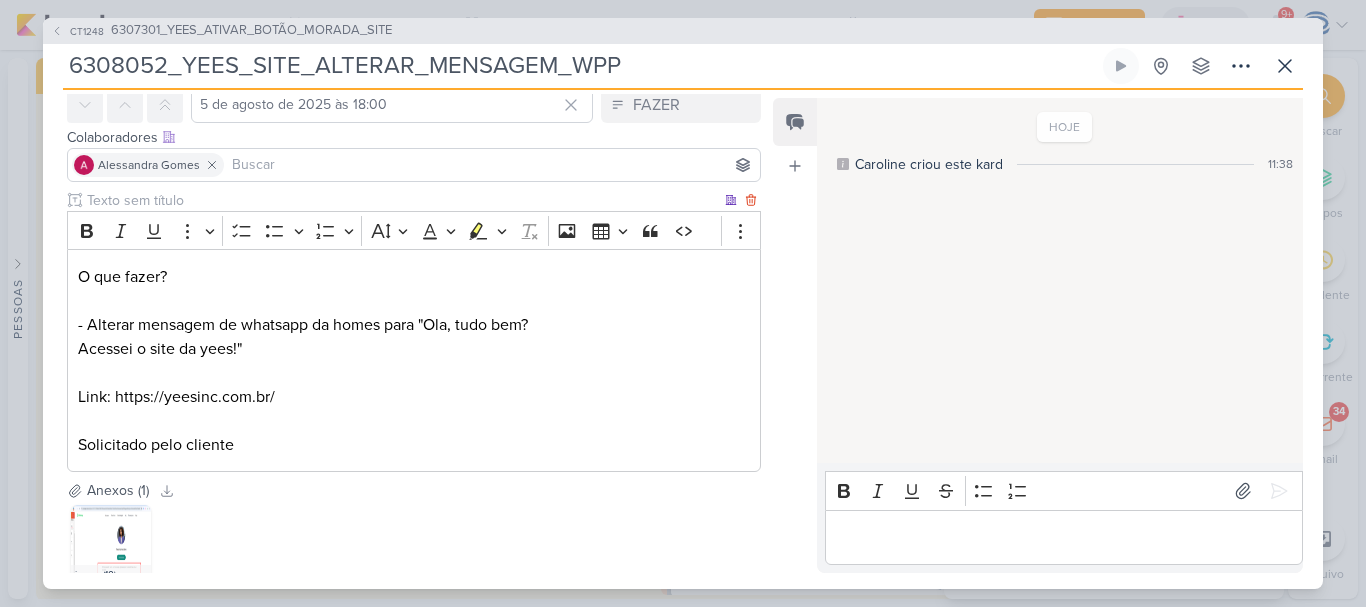 scroll, scrollTop: 218, scrollLeft: 0, axis: vertical 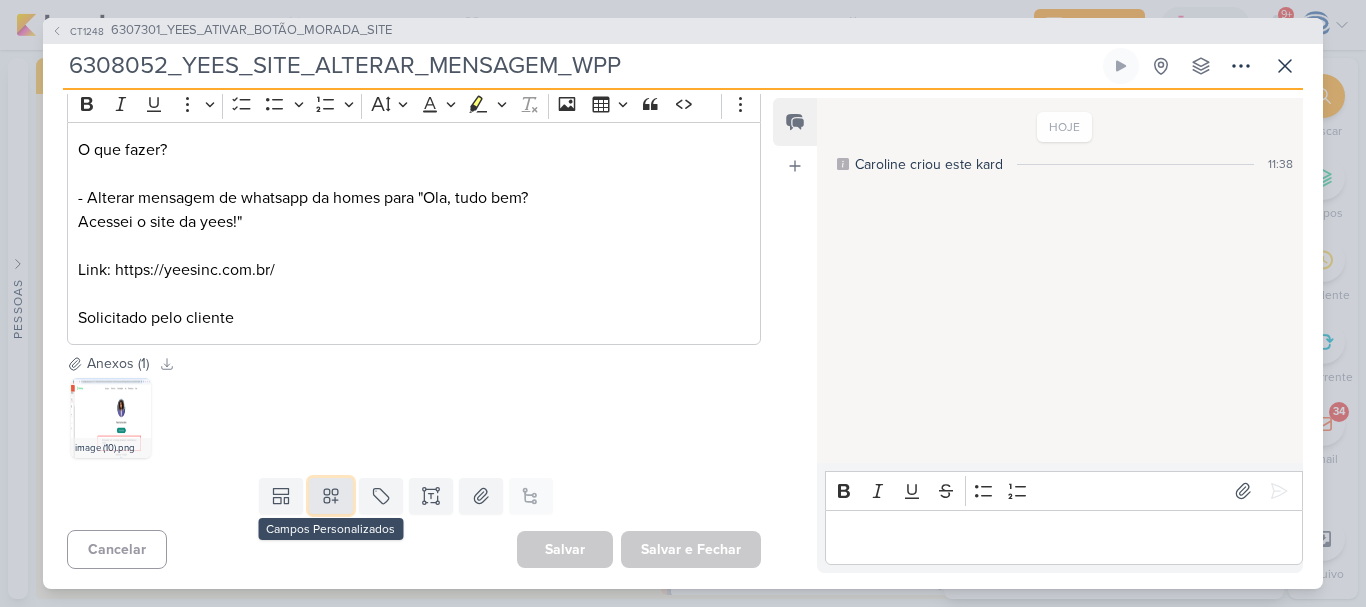 click 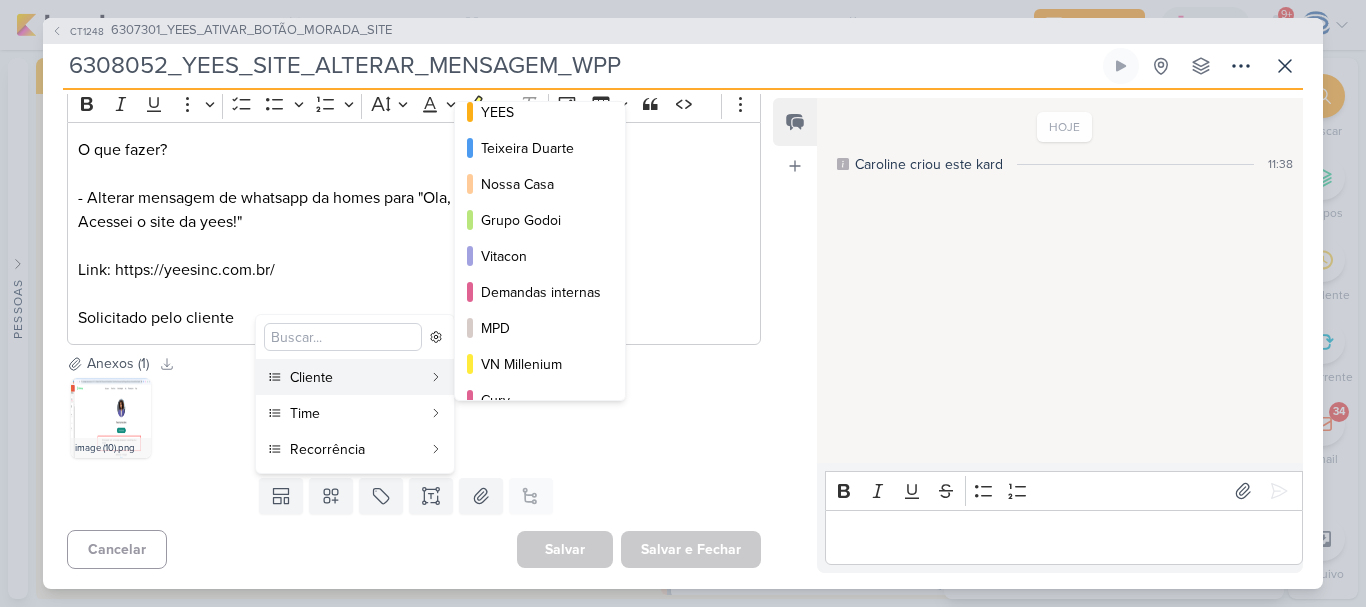 scroll, scrollTop: 0, scrollLeft: 0, axis: both 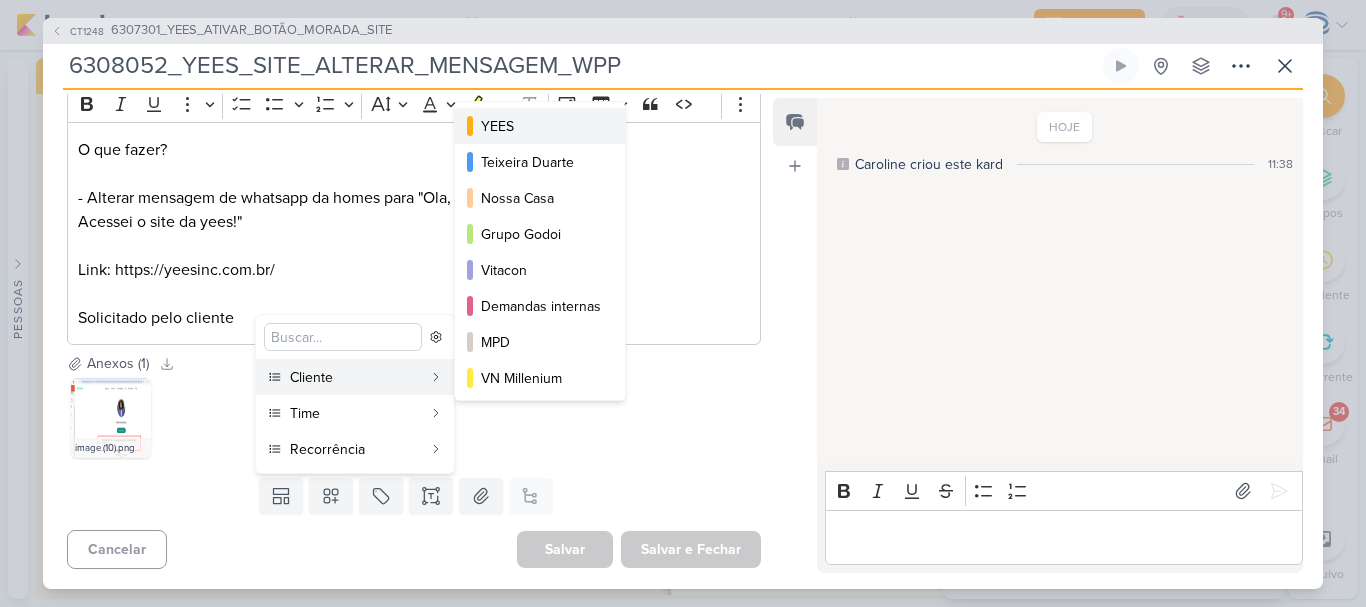 click on "YEES" at bounding box center (541, 126) 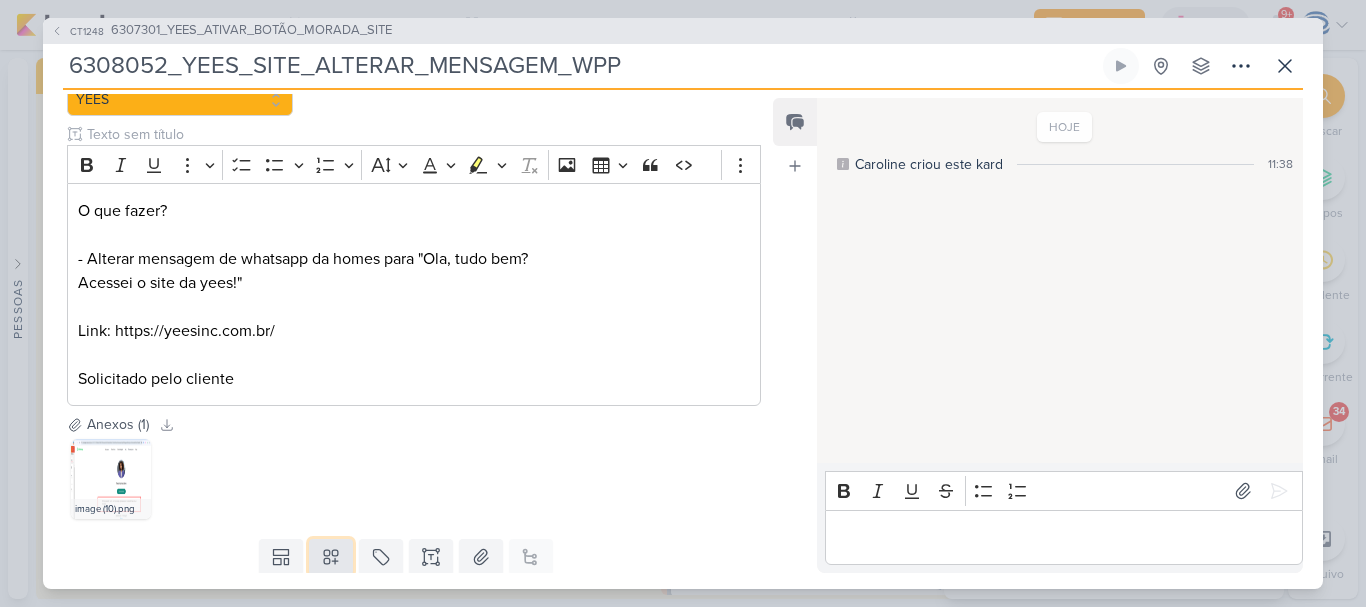 click 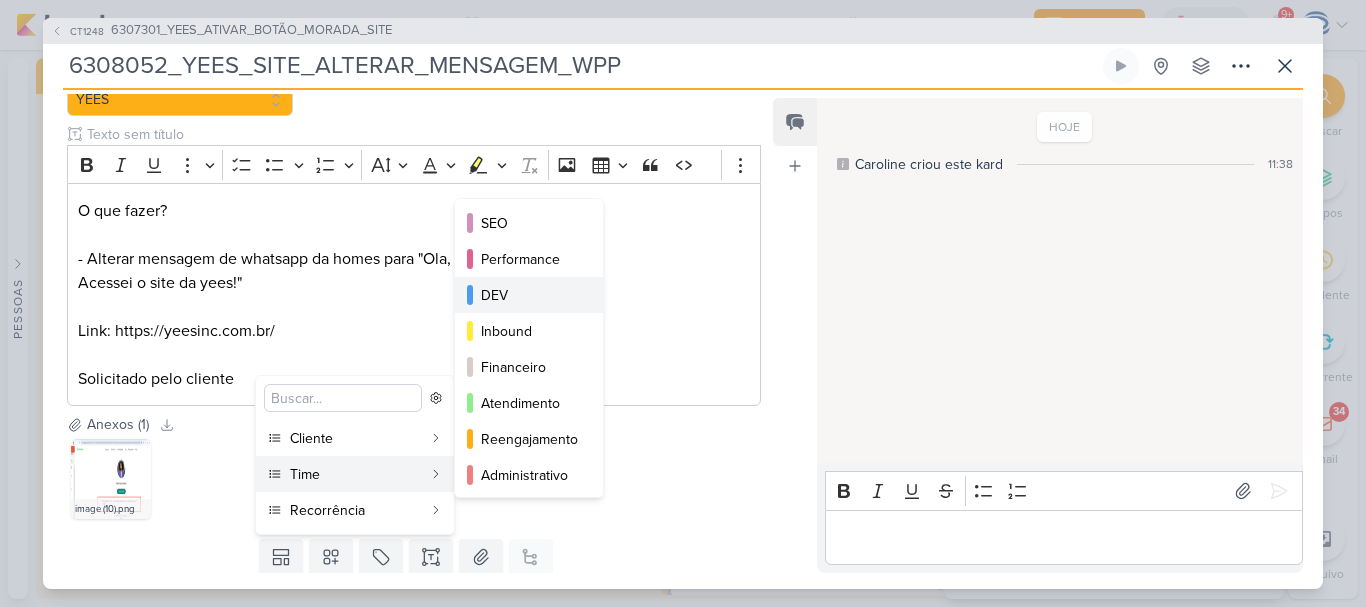 click on "DEV" at bounding box center (530, 295) 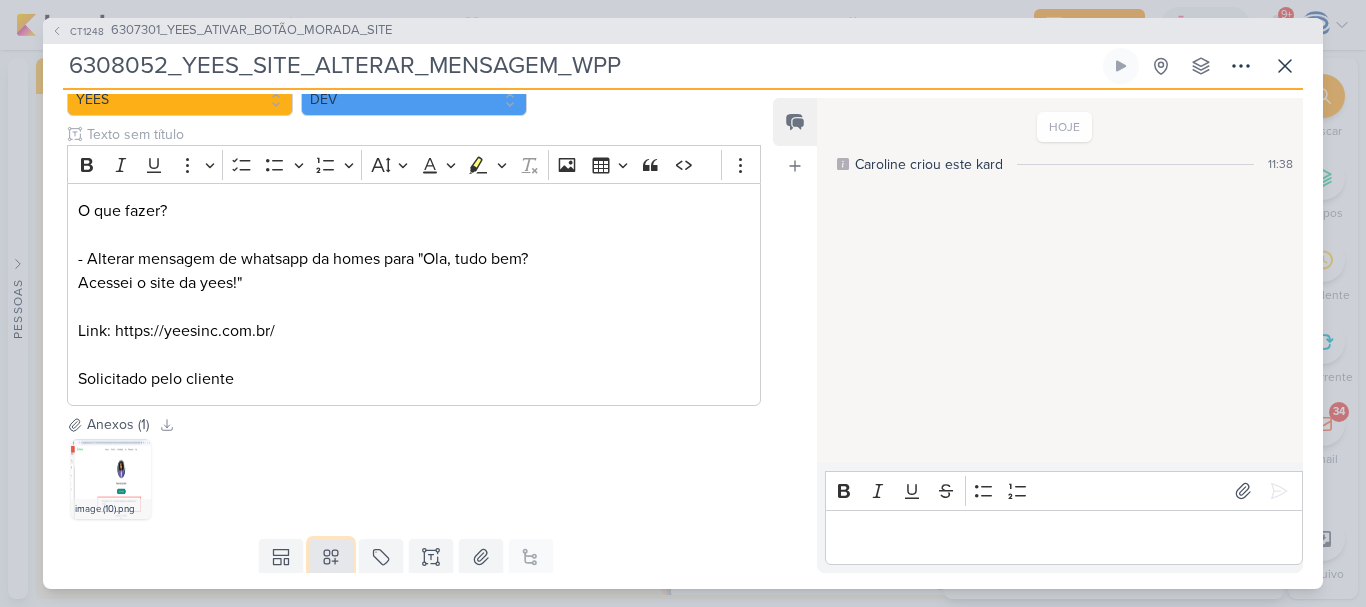 click 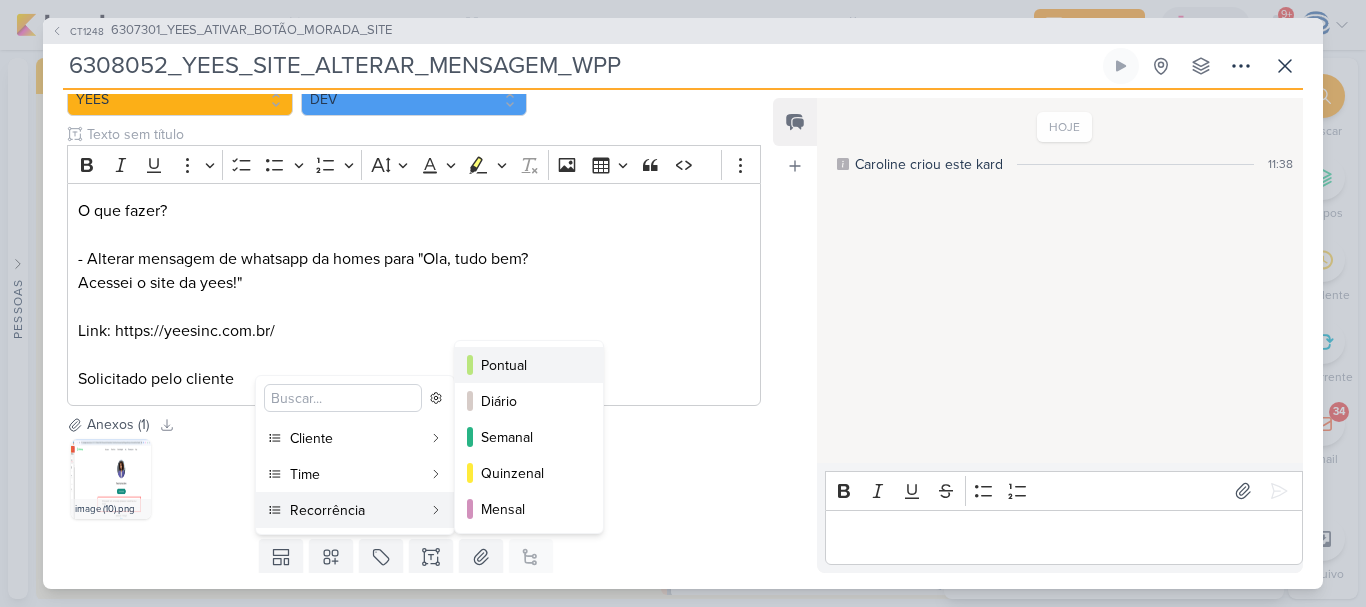 click on "Pontual" at bounding box center (530, 365) 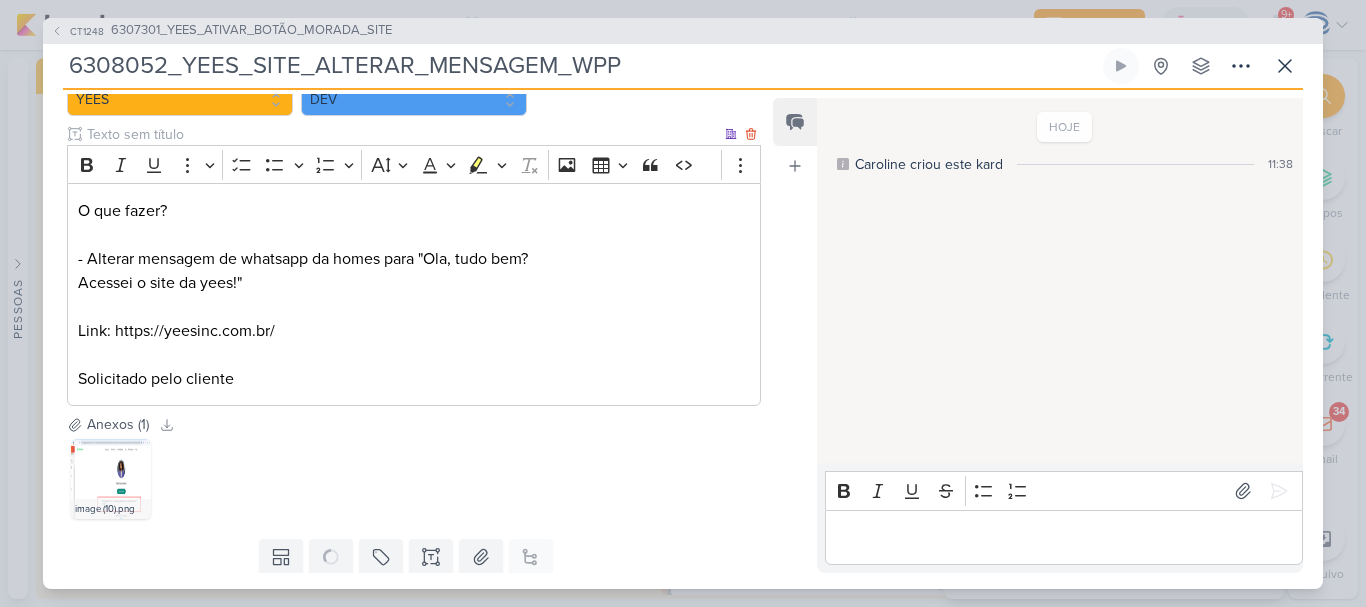 scroll, scrollTop: 0, scrollLeft: 0, axis: both 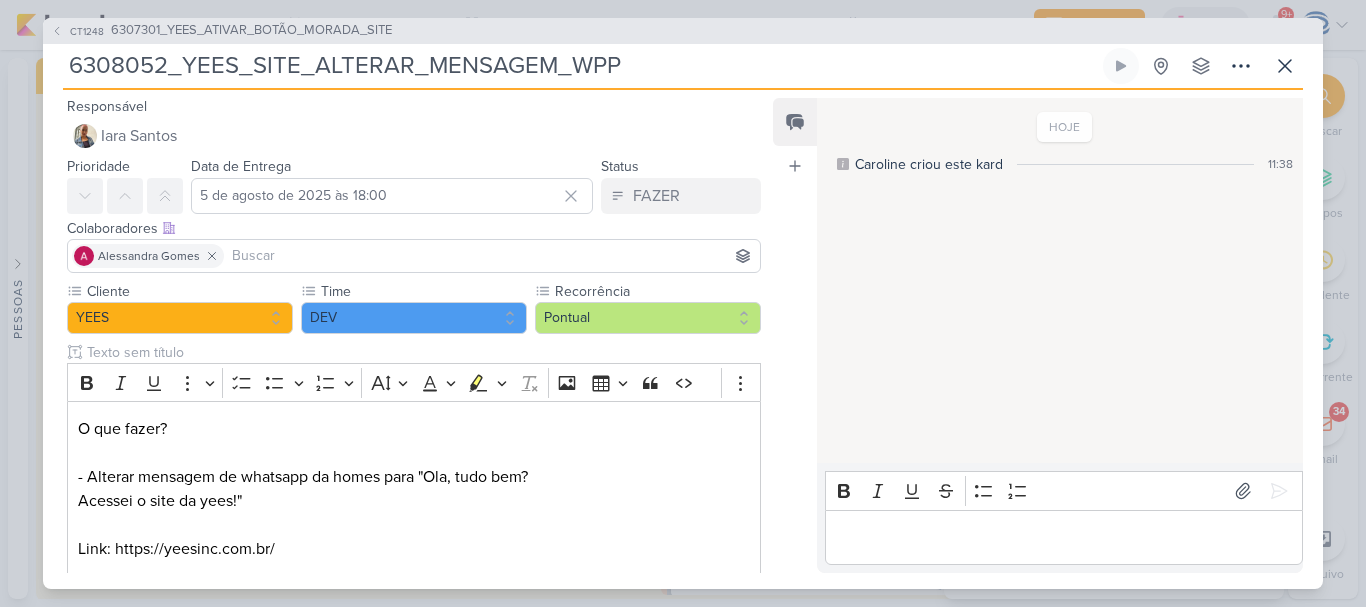 drag, startPoint x: 632, startPoint y: 64, endPoint x: 46, endPoint y: 39, distance: 586.533 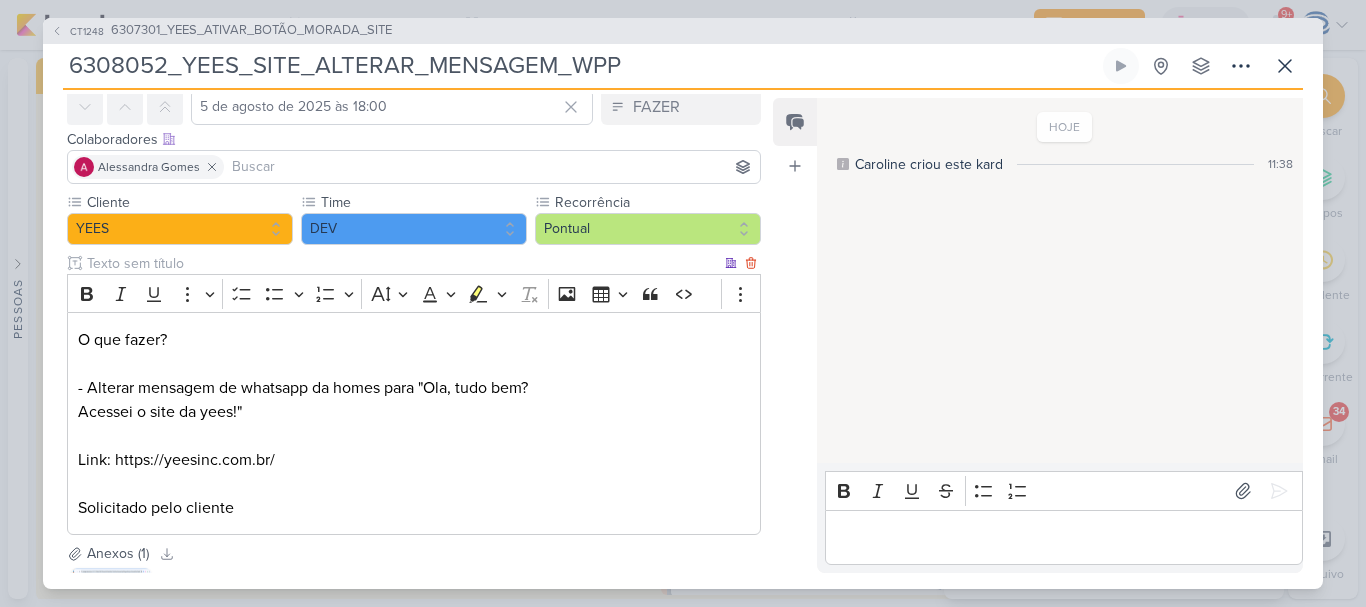 scroll, scrollTop: 109, scrollLeft: 0, axis: vertical 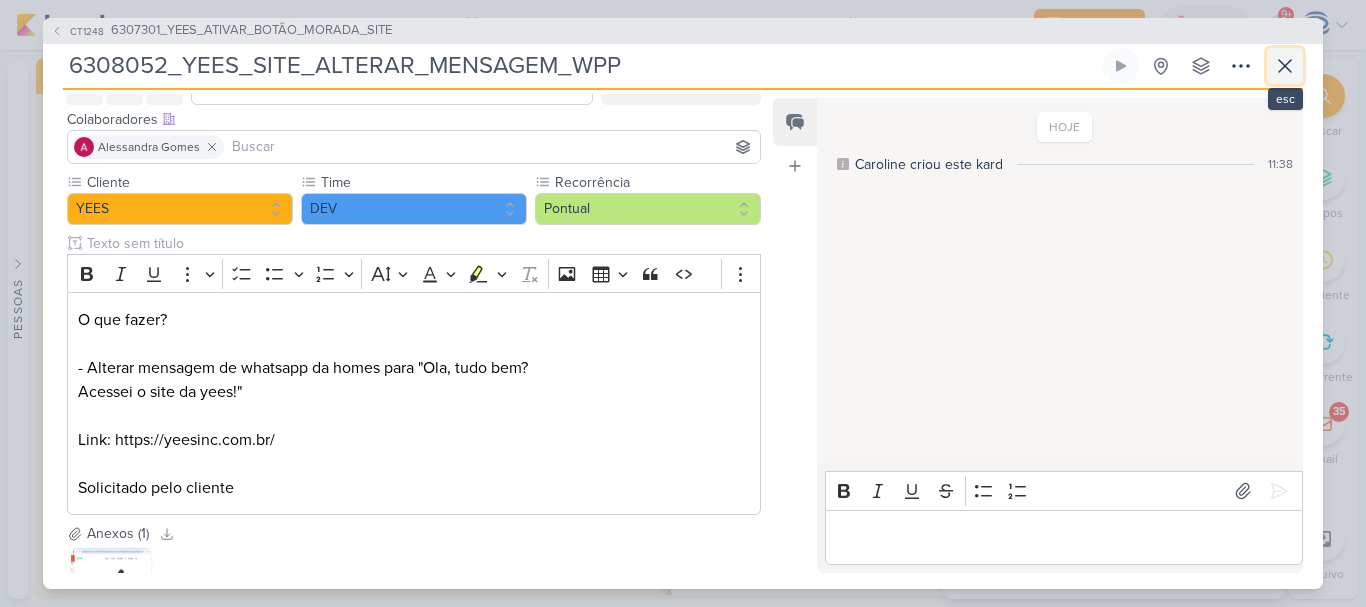 click 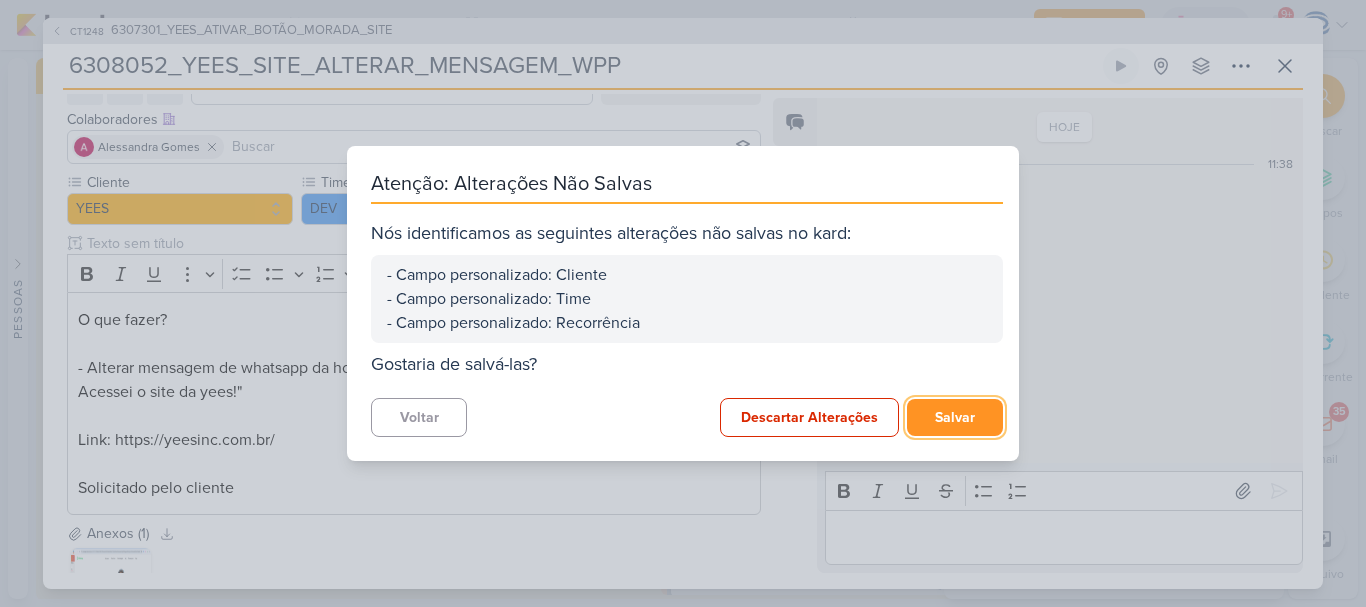 click on "Salvar" at bounding box center (955, 417) 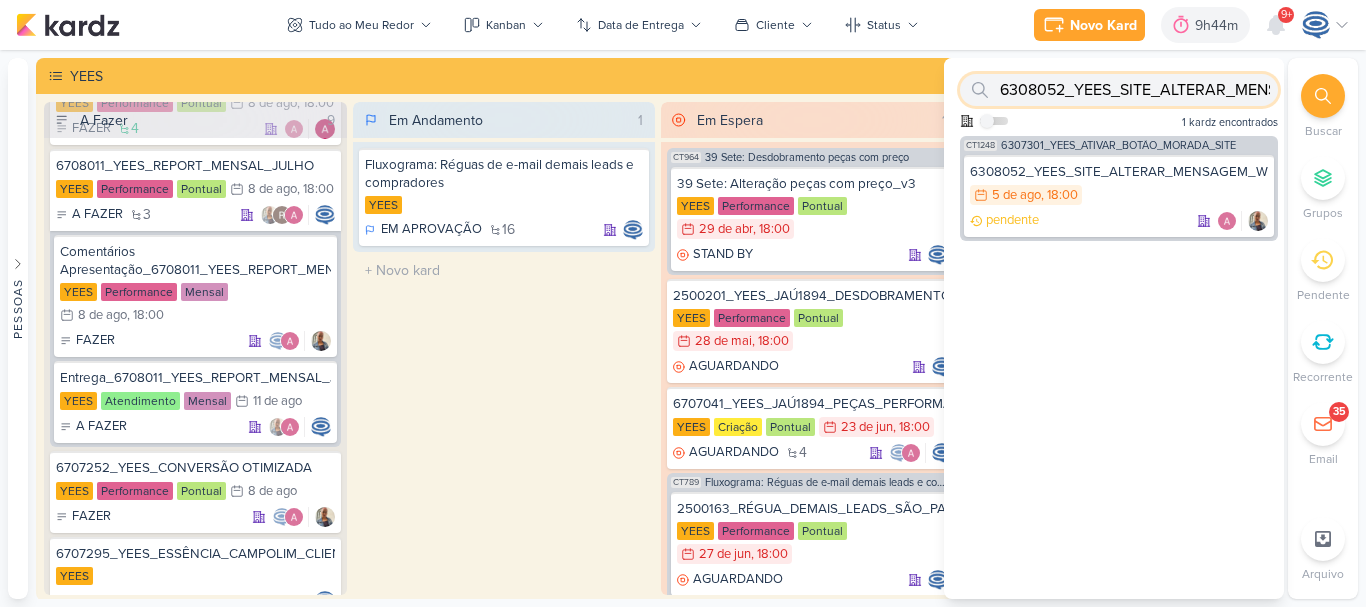 click on "6308052_YEES_SITE_ALTERAR_MENSAGEM_WPP" at bounding box center [1119, 90] 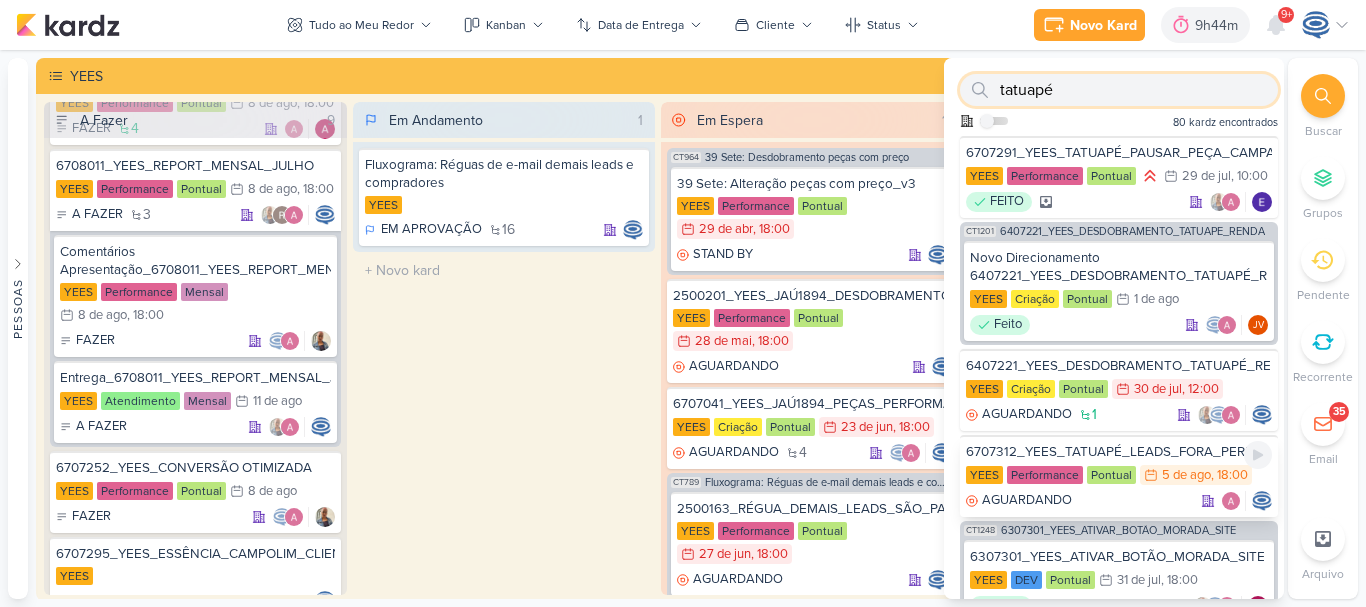 type on "tatuapé" 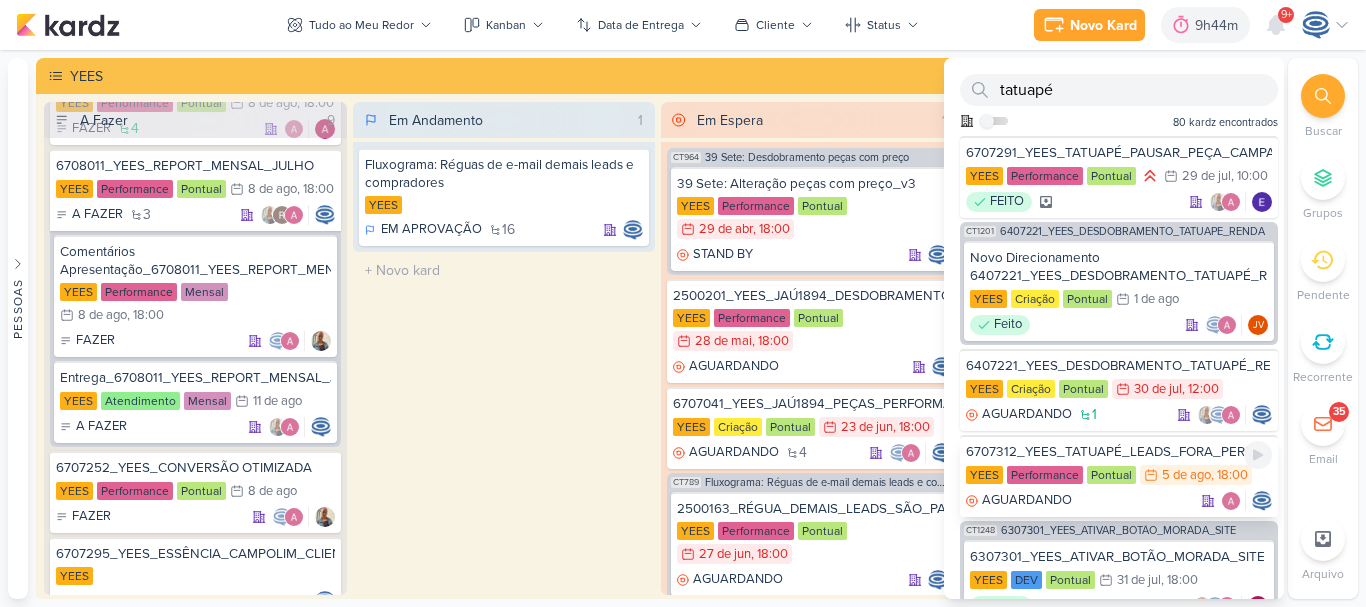 click on "6707312_YEES_TATUAPÉ_LEADS_FORA_PERFIL" at bounding box center (1119, 452) 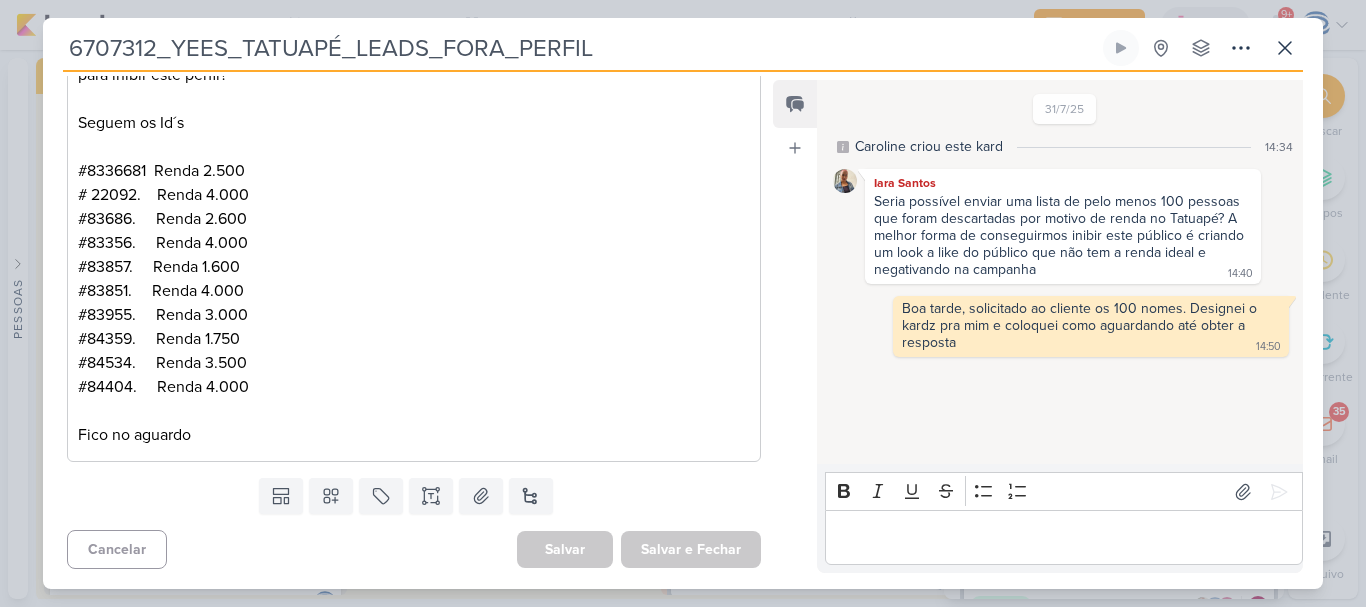 scroll, scrollTop: 0, scrollLeft: 0, axis: both 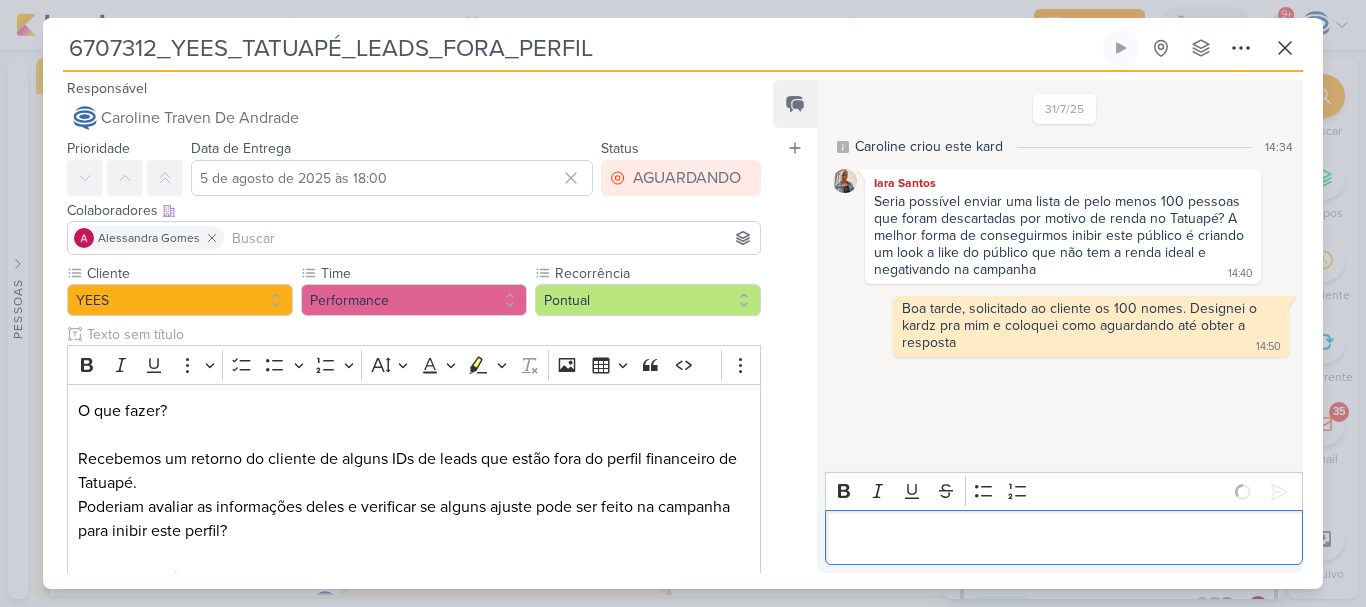 click at bounding box center (1063, 538) 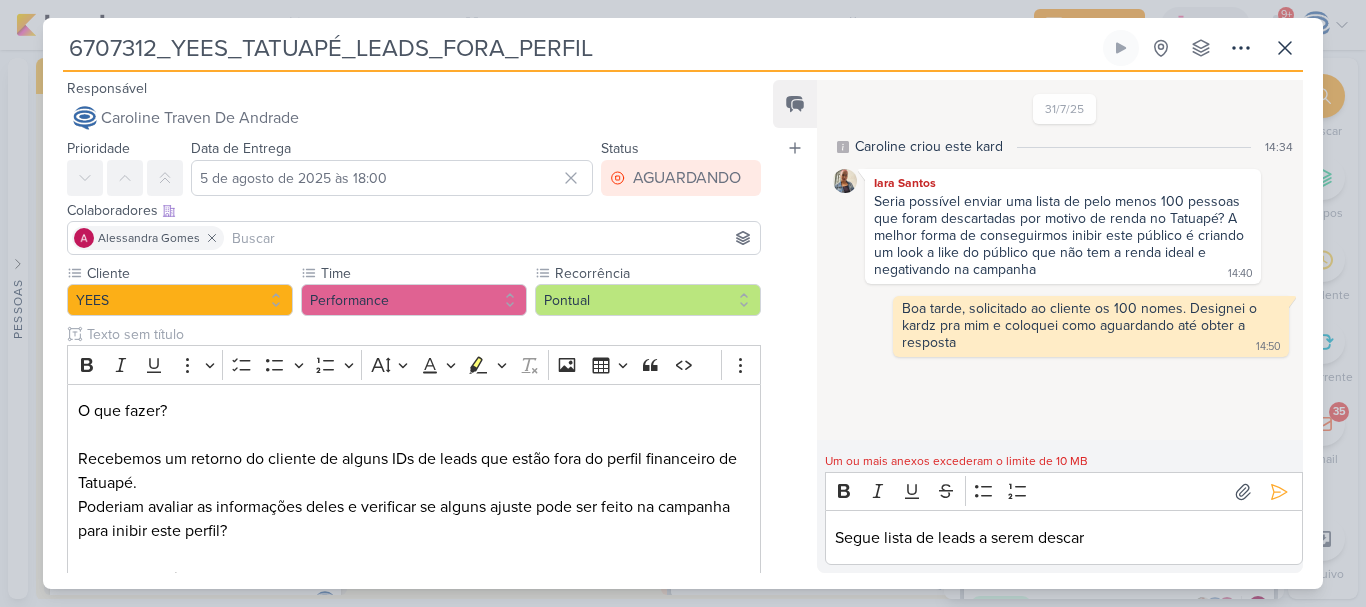 click on "Segue lista de leads a serem descar" at bounding box center [1063, 538] 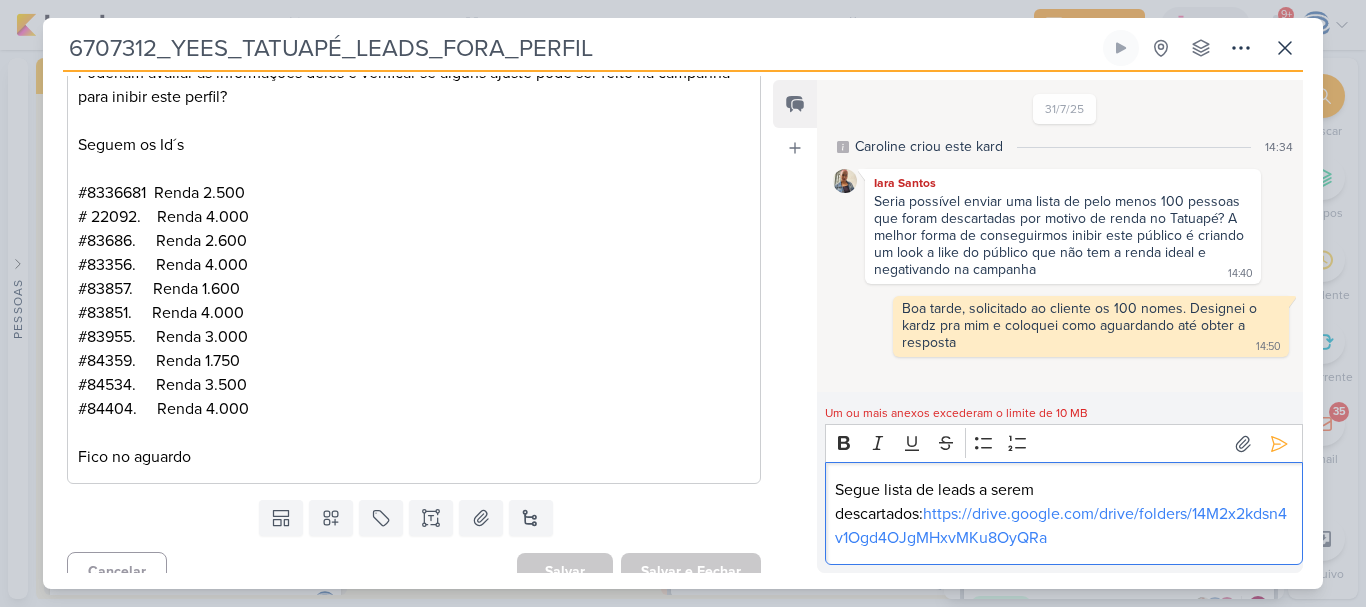 scroll, scrollTop: 0, scrollLeft: 0, axis: both 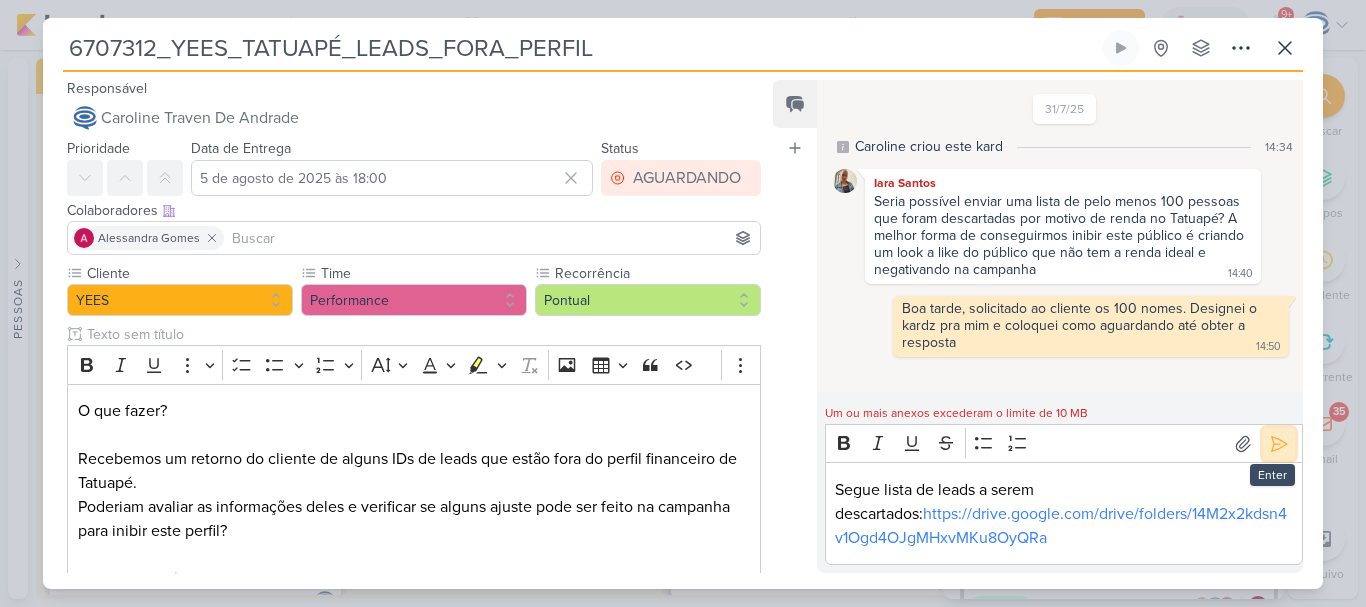 click 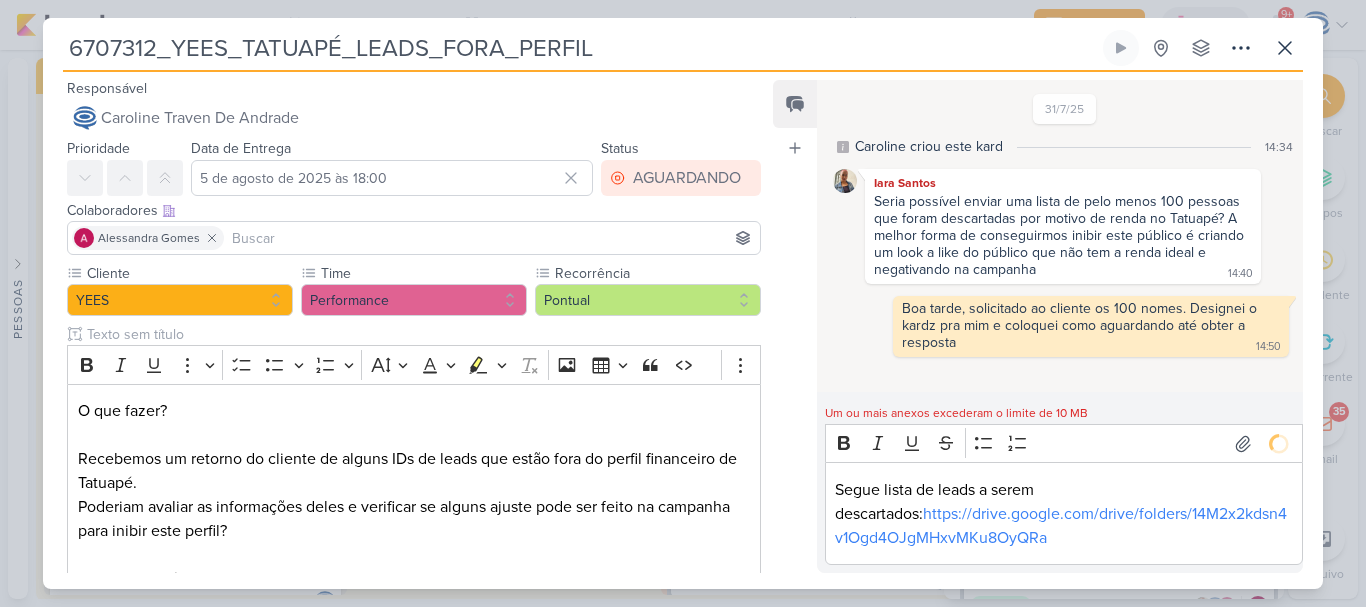 scroll, scrollTop: 12, scrollLeft: 0, axis: vertical 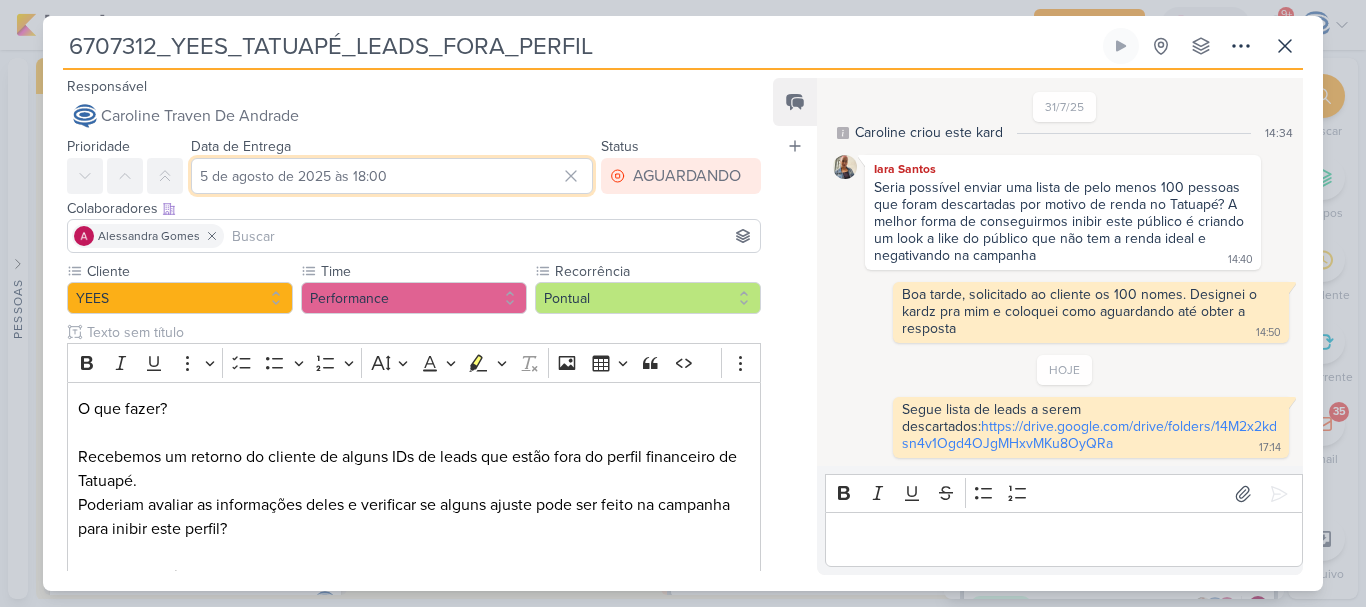 click on "5 de agosto de 2025 às 18:00" at bounding box center (392, 176) 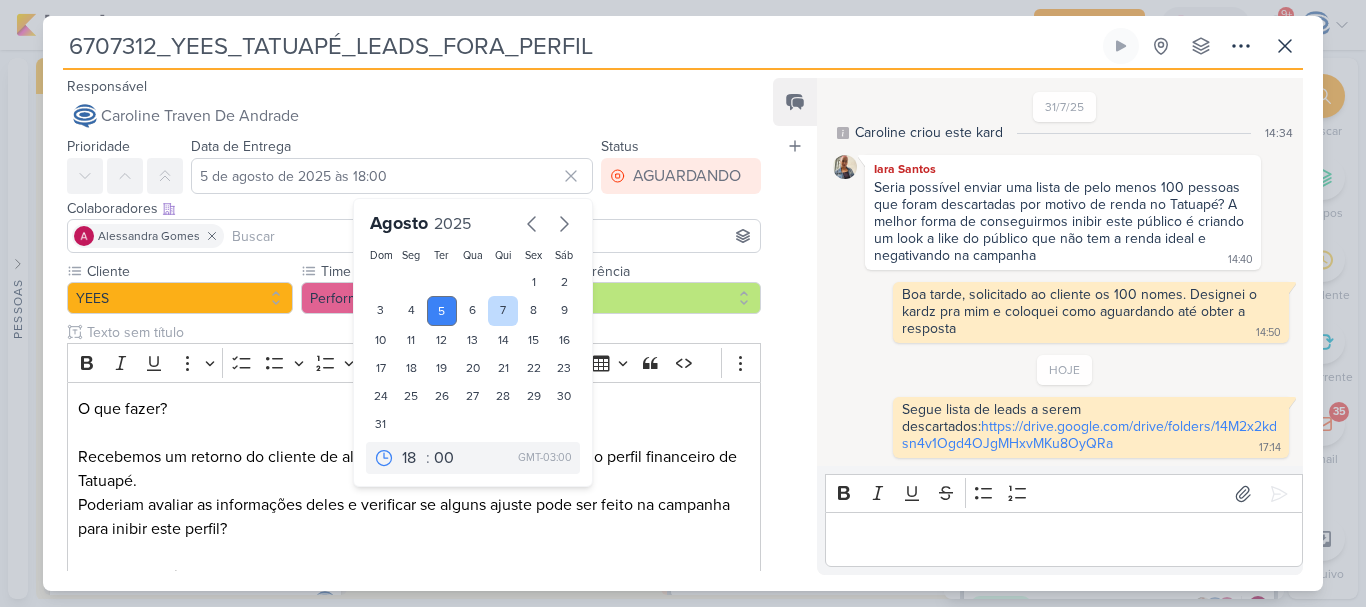 click on "7" at bounding box center [503, 311] 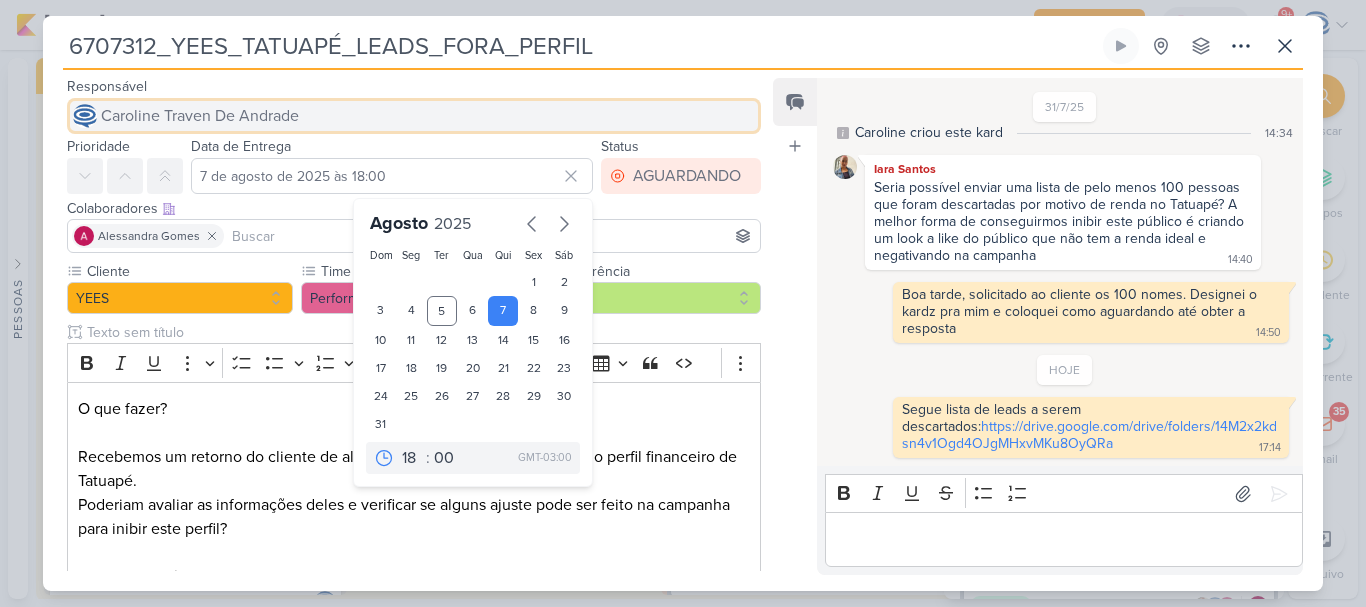 click on "Caroline Traven De Andrade" at bounding box center (200, 116) 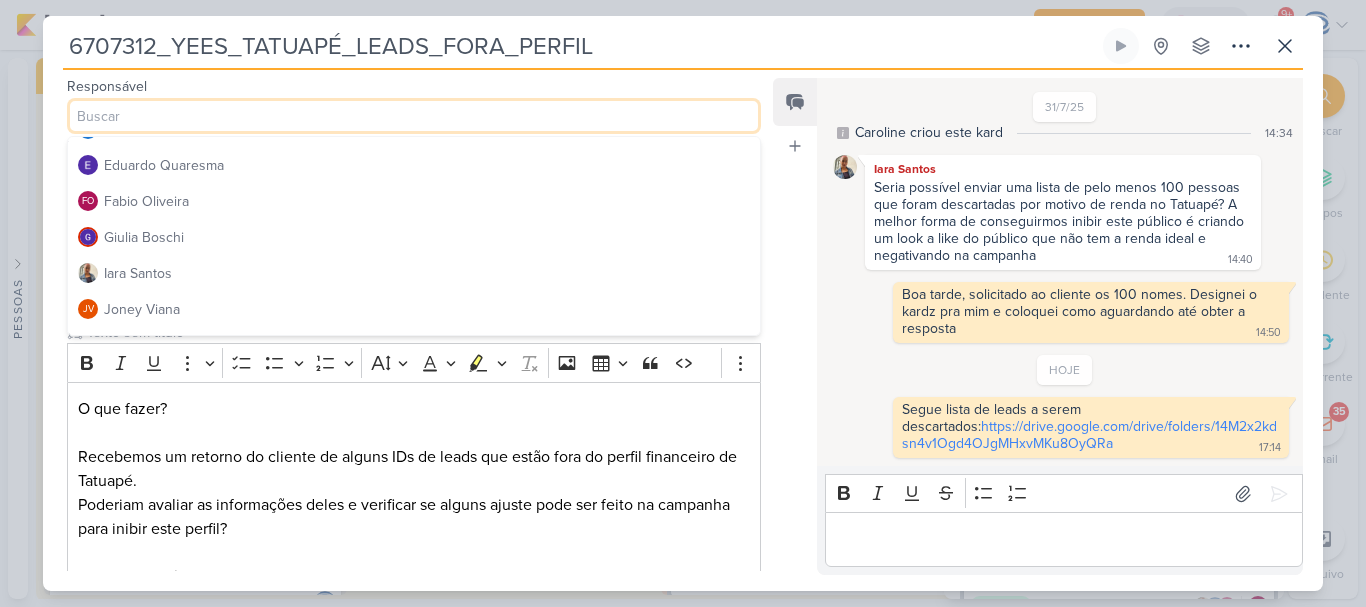 scroll, scrollTop: 172, scrollLeft: 0, axis: vertical 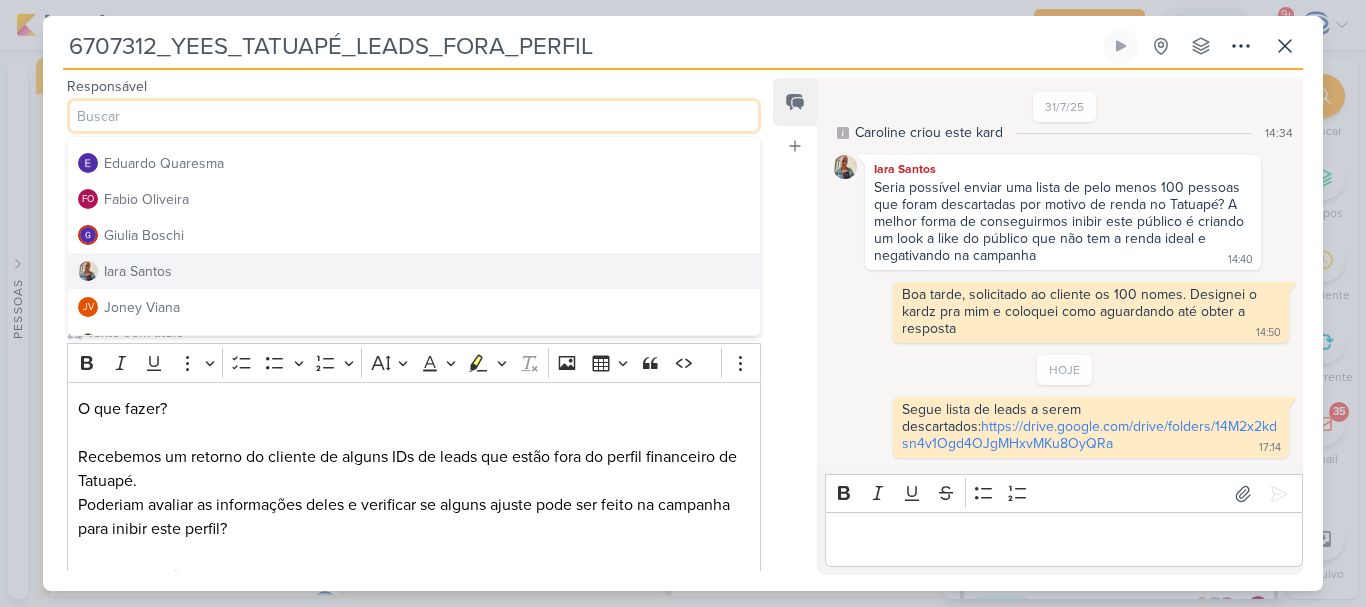 click on "Iara Santos" at bounding box center [138, 271] 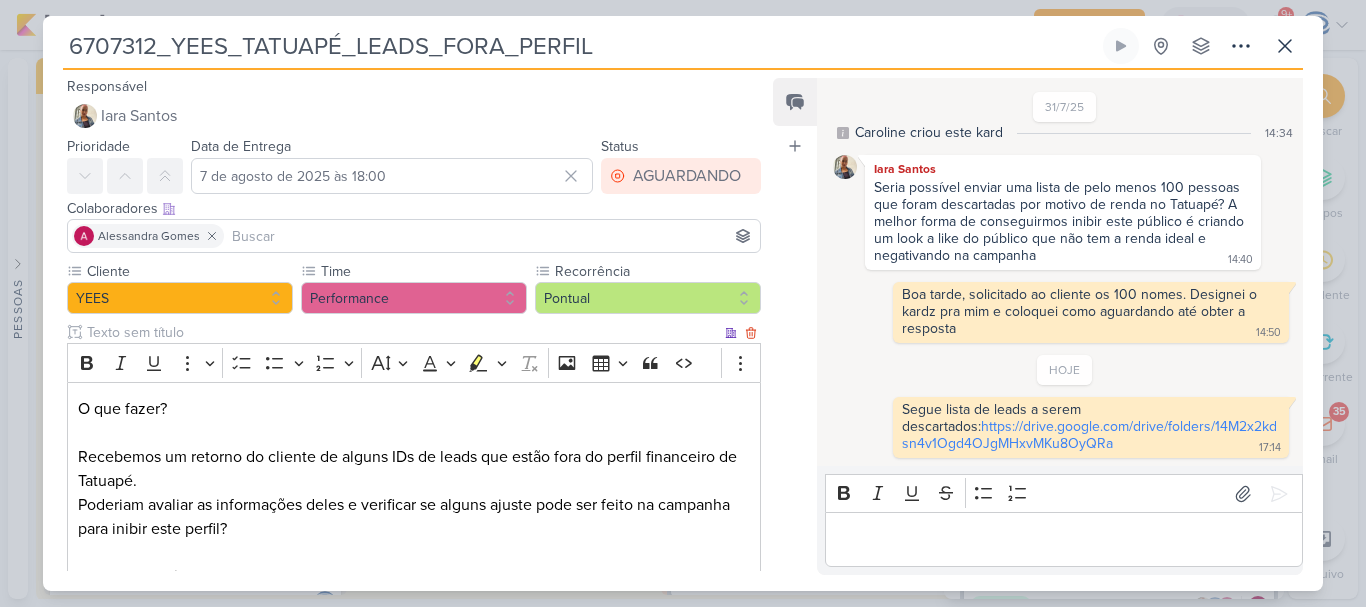 scroll, scrollTop: 456, scrollLeft: 0, axis: vertical 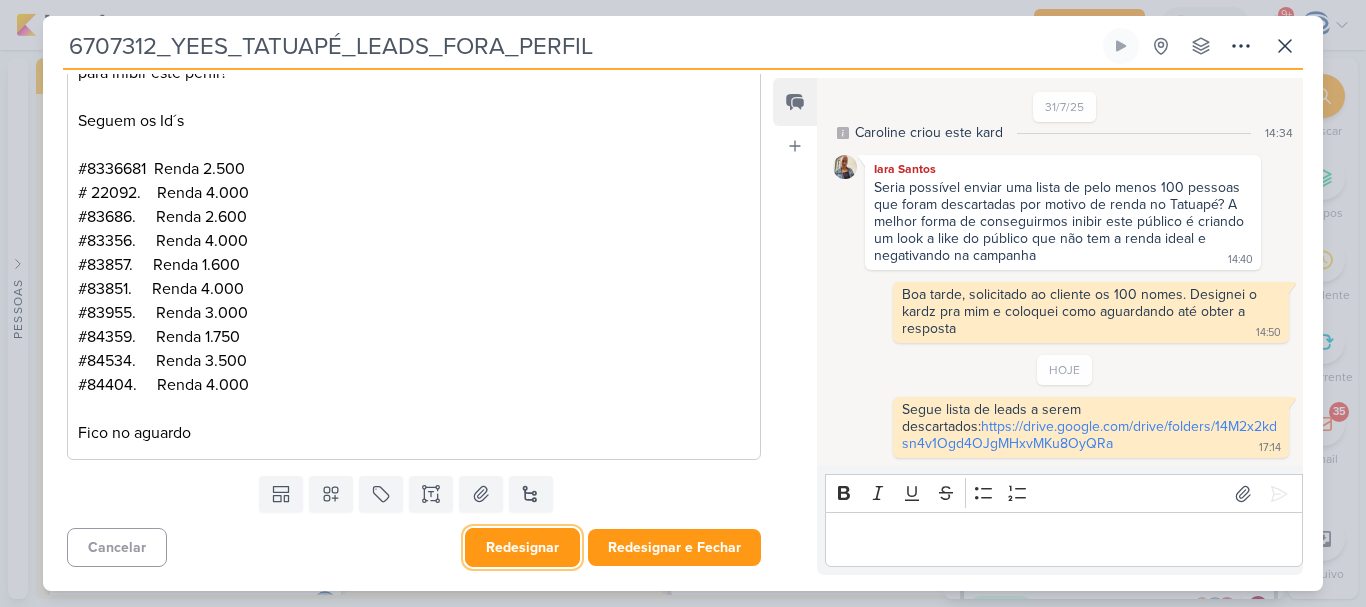 click on "Redesignar" at bounding box center (522, 547) 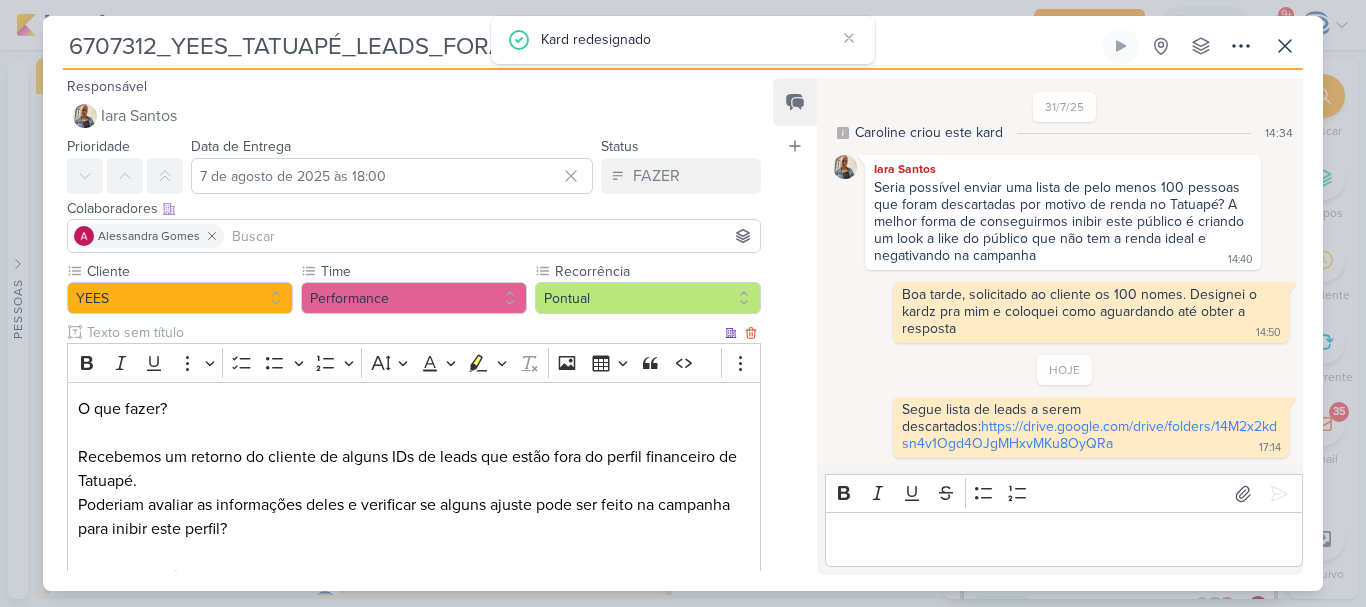 scroll, scrollTop: 456, scrollLeft: 0, axis: vertical 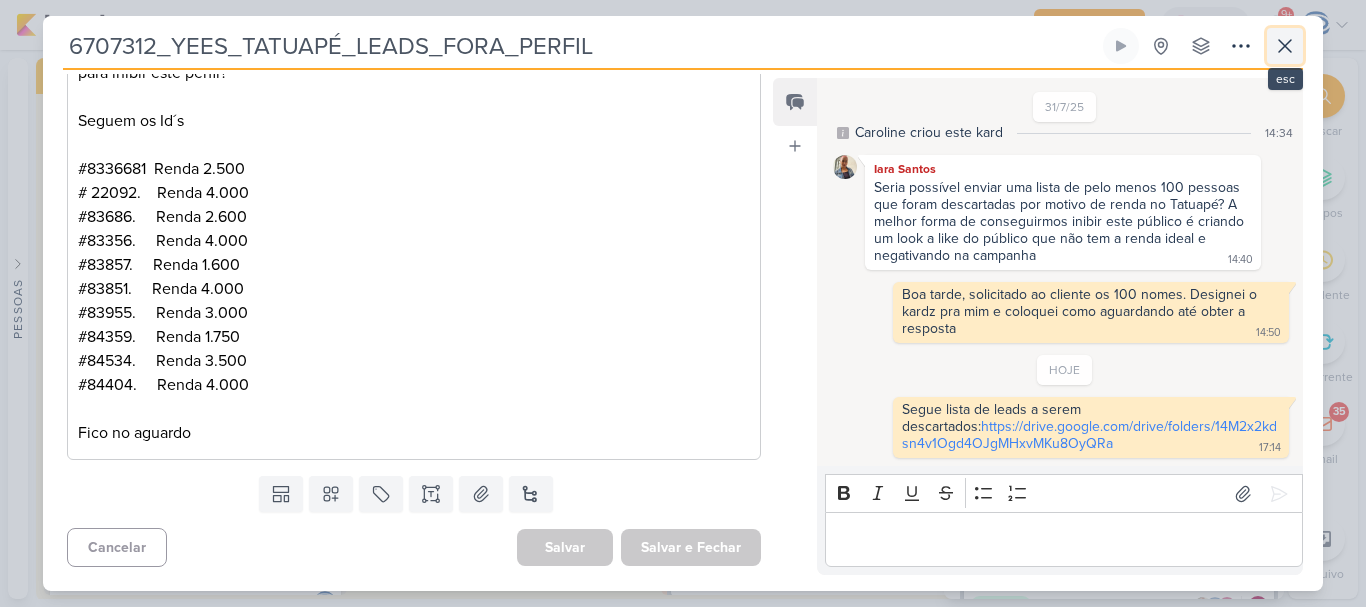 click 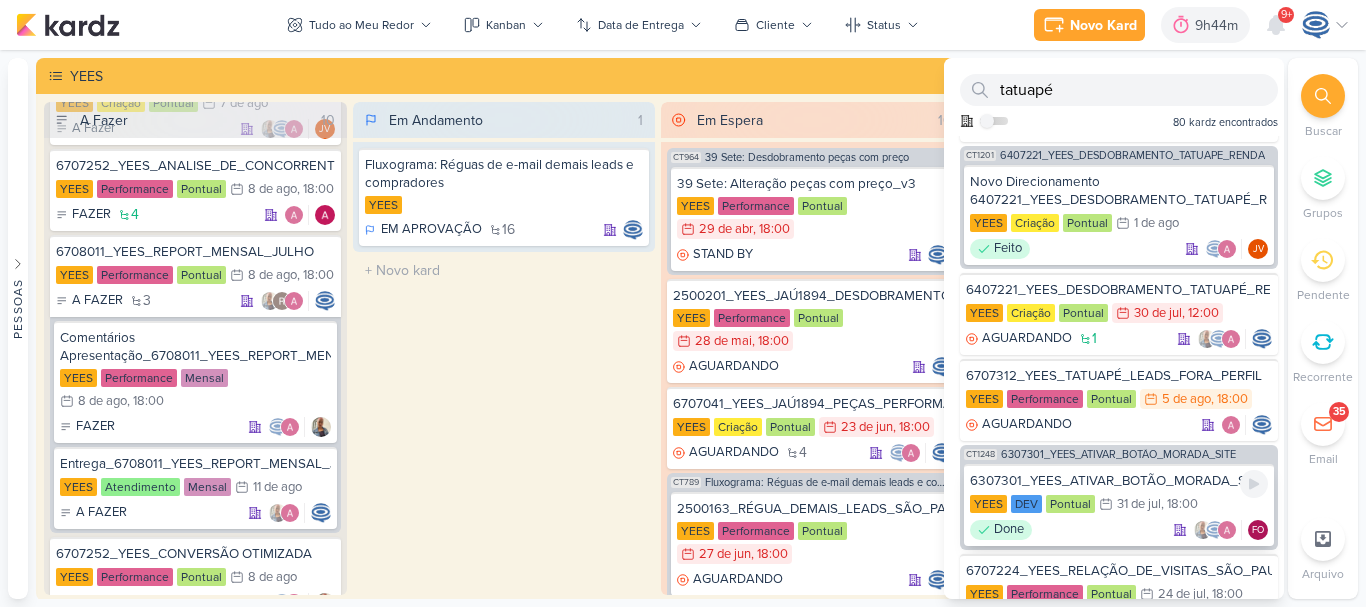 scroll, scrollTop: 70, scrollLeft: 0, axis: vertical 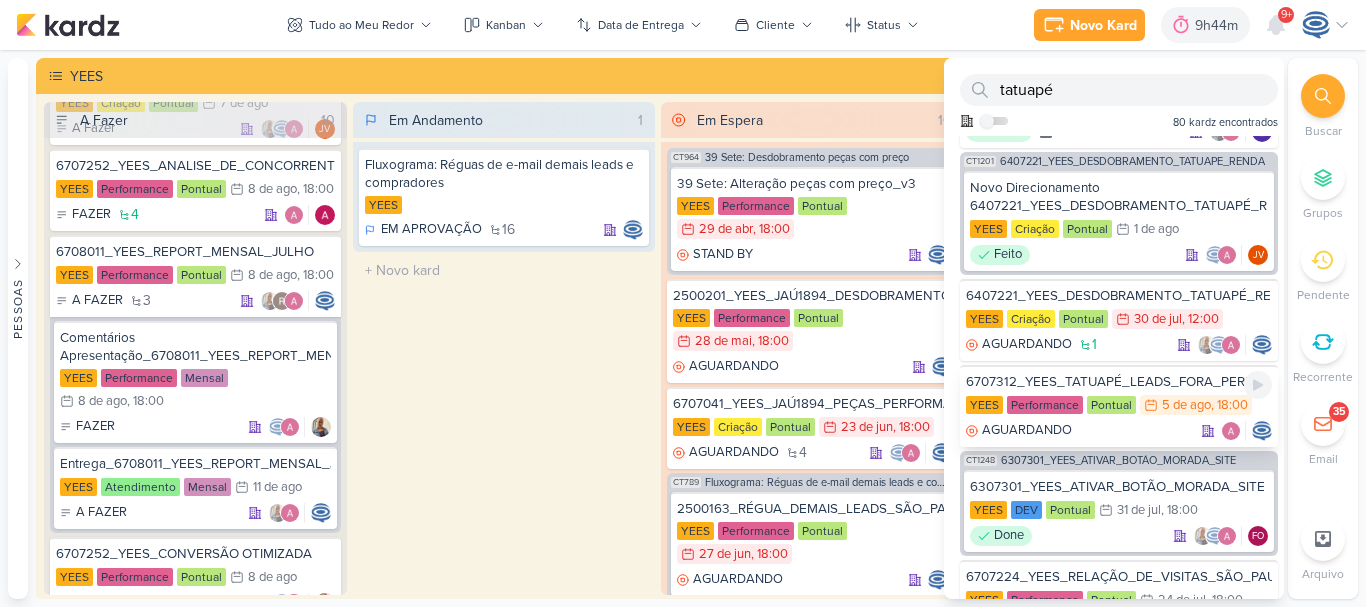 click on "6707312_YEES_TATUAPÉ_LEADS_FORA_PERFIL" at bounding box center [1119, 382] 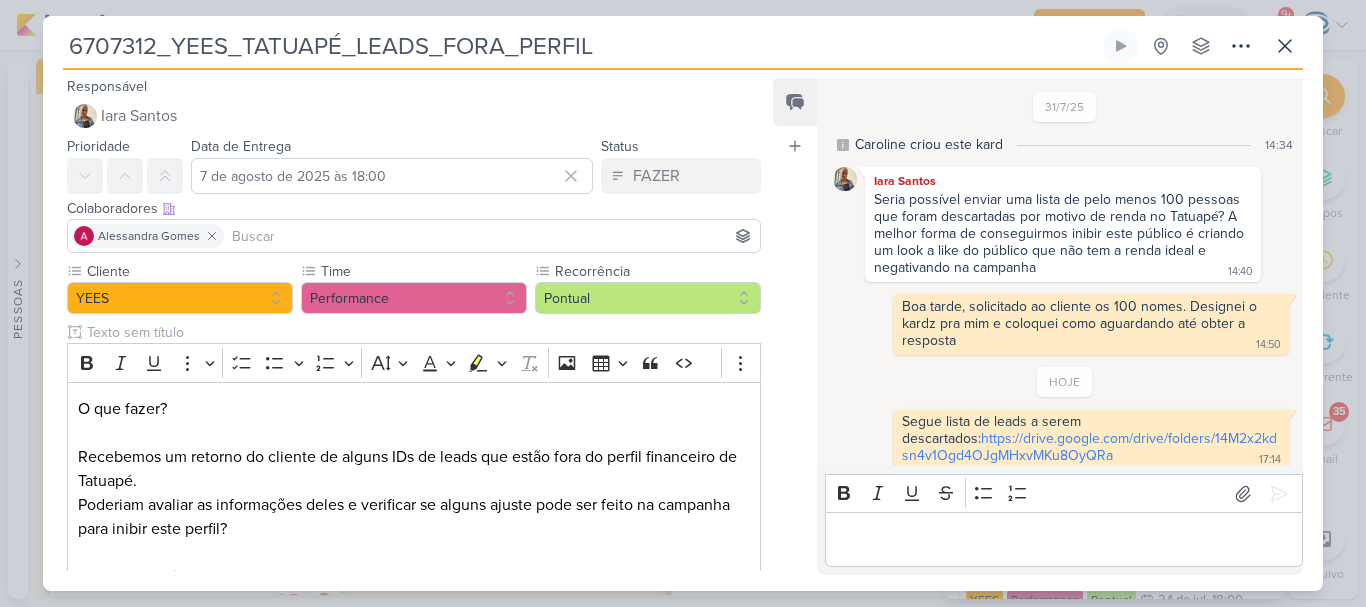 scroll, scrollTop: 12, scrollLeft: 0, axis: vertical 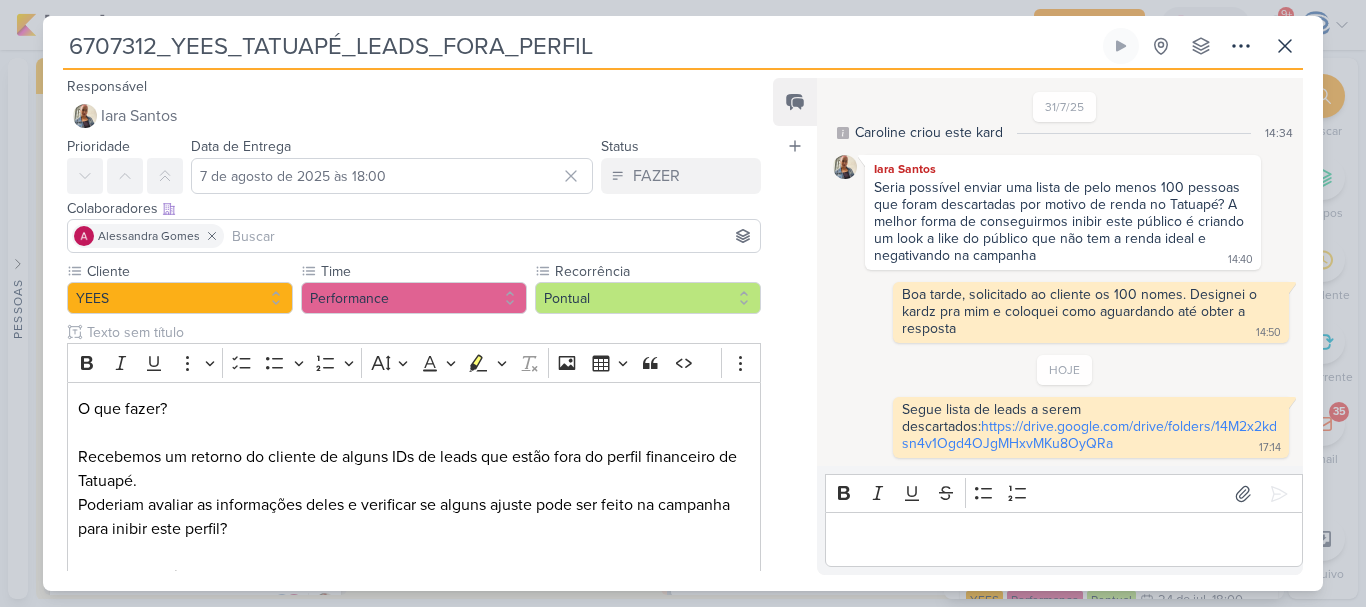 drag, startPoint x: 639, startPoint y: 47, endPoint x: 20, endPoint y: -21, distance: 622.7239 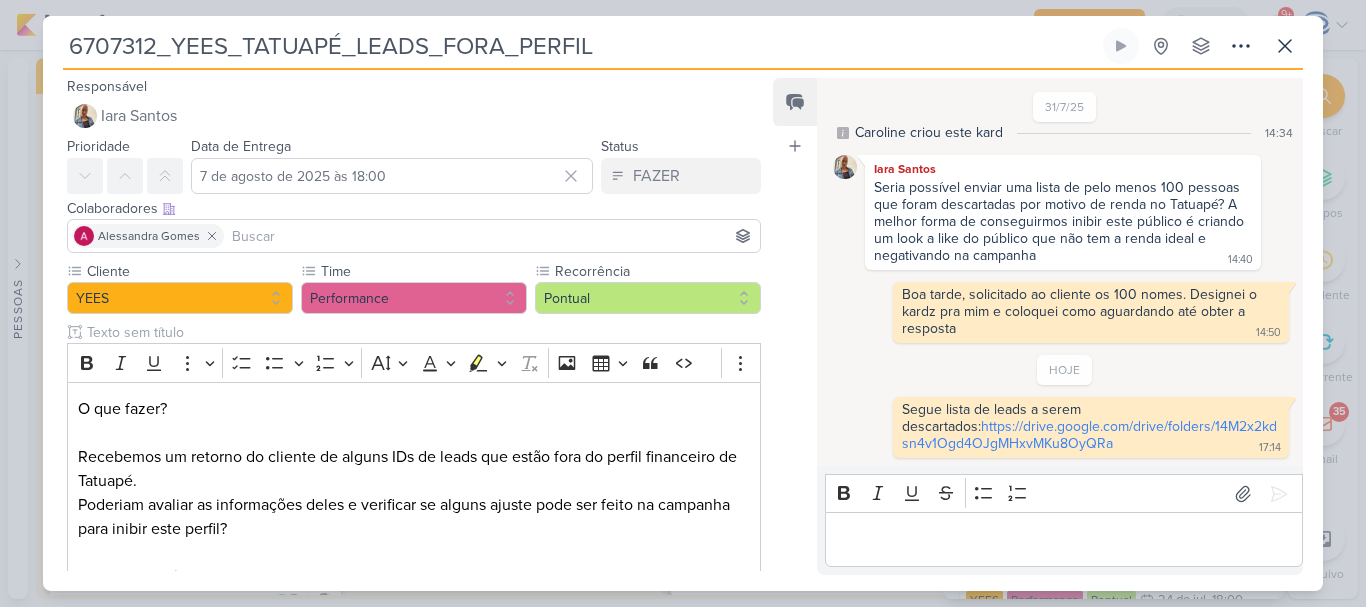 click on "1.99.0
Novo Kard
Ctrl + k
9h44m
Sessão desligada...
Hoje
9h44m
Semana
0h0m
Mês
0h0m" at bounding box center (683, 303) 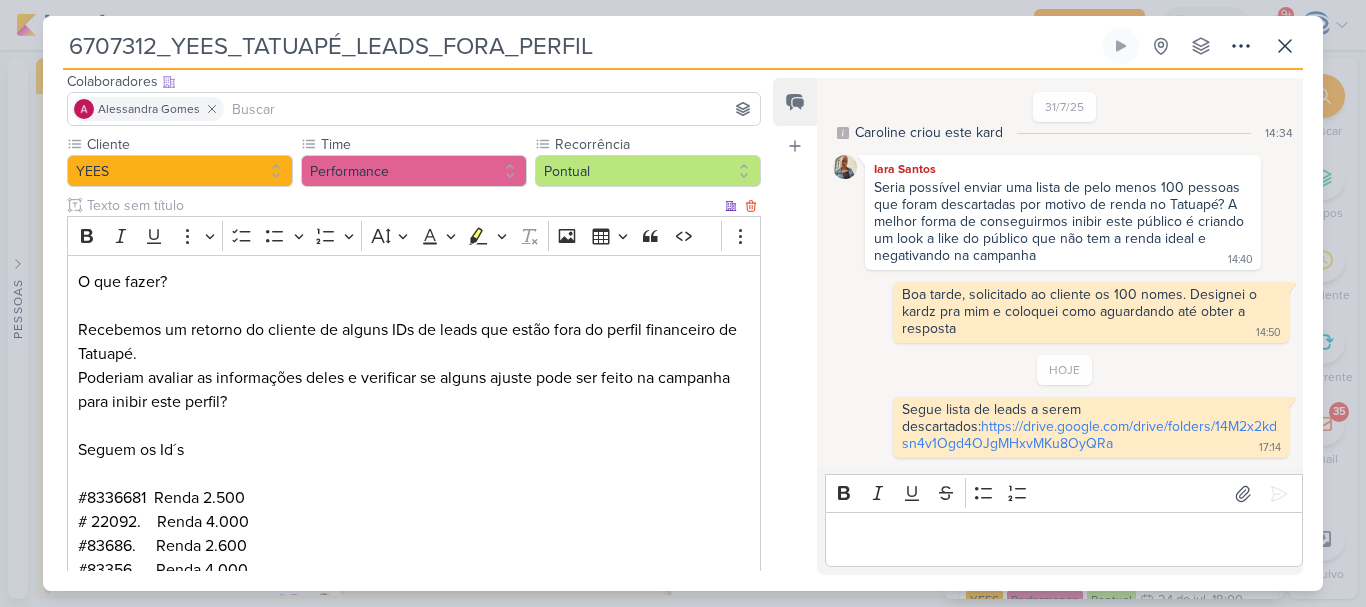 scroll, scrollTop: 128, scrollLeft: 0, axis: vertical 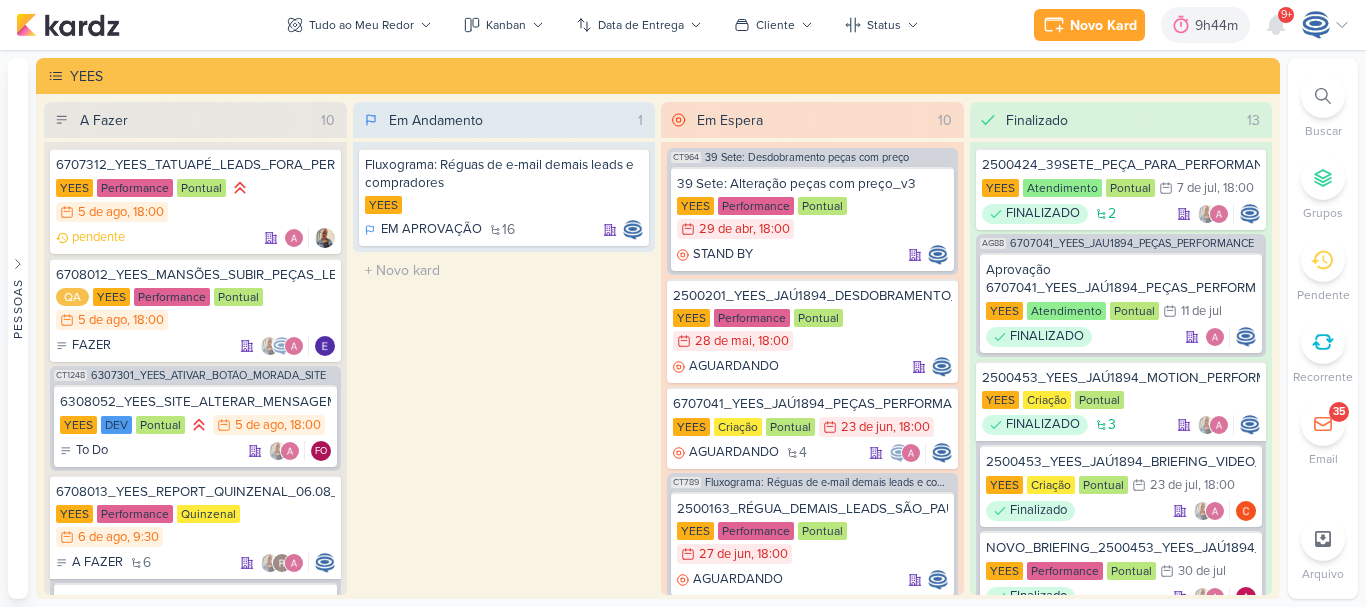 click 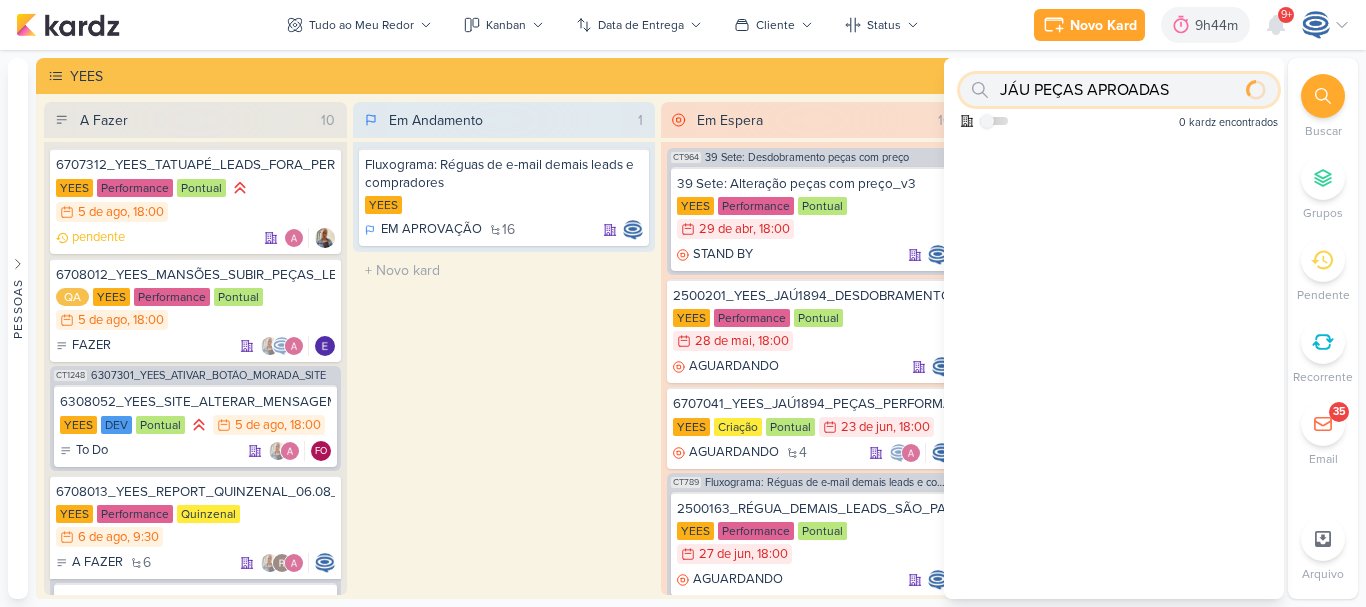 click on "JÁU PEÇAS APROADAS" at bounding box center (1119, 90) 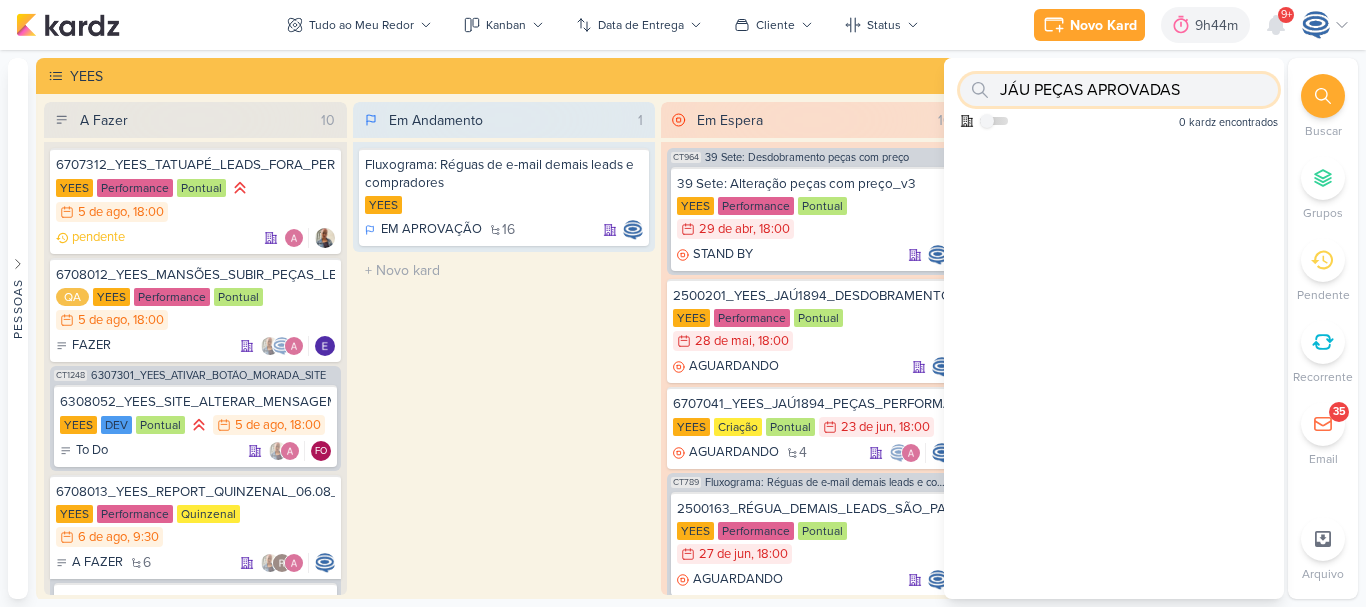 drag, startPoint x: 1191, startPoint y: 88, endPoint x: 1040, endPoint y: 99, distance: 151.40013 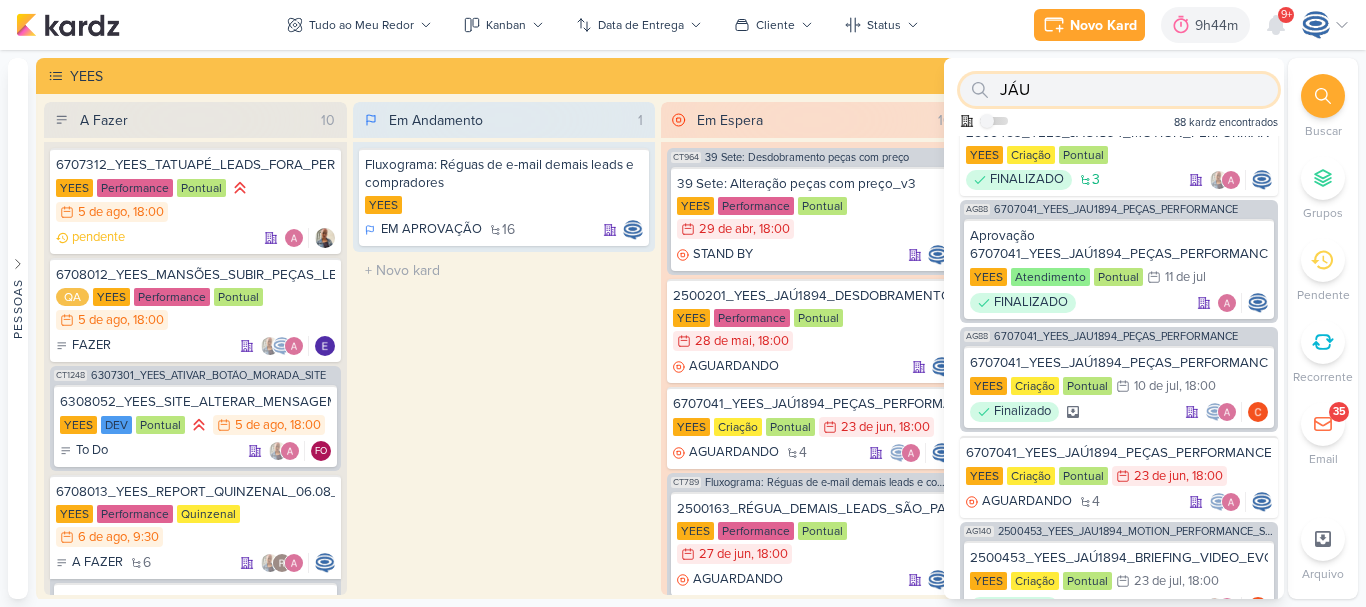 scroll, scrollTop: 621, scrollLeft: 0, axis: vertical 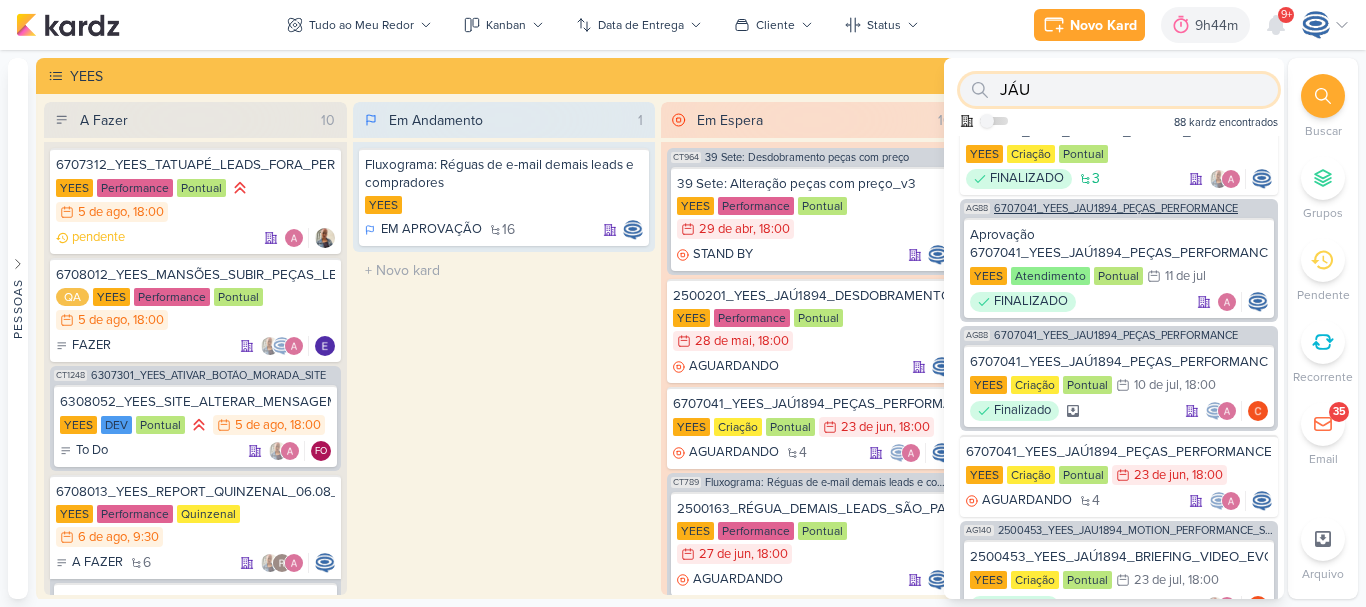 type on "JÁU" 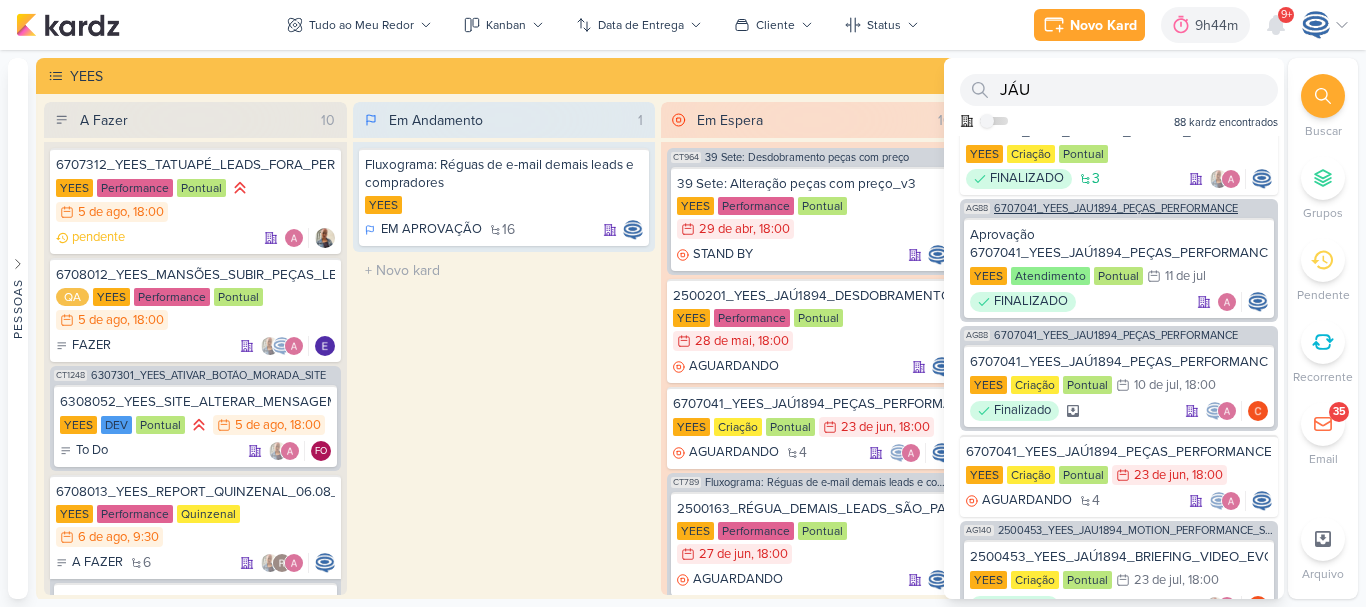 click on "6707041_YEES_JAÚ1894_PEÇAS_PERFORMANCE" at bounding box center [1116, 208] 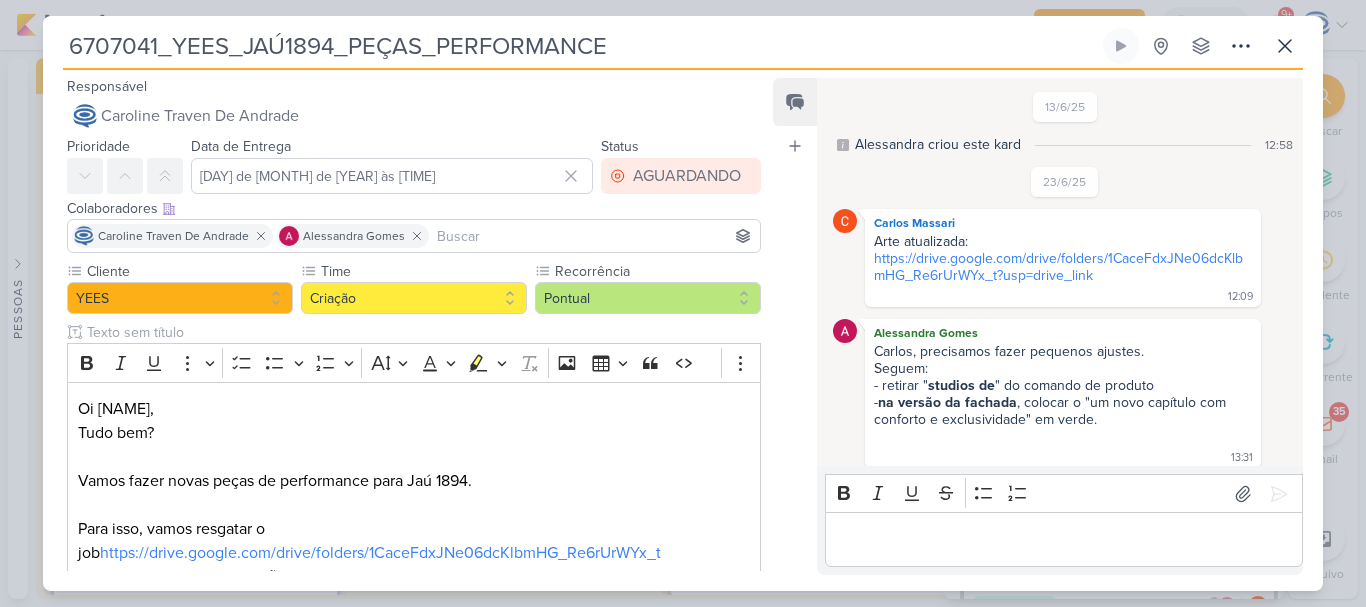 scroll, scrollTop: 727, scrollLeft: 0, axis: vertical 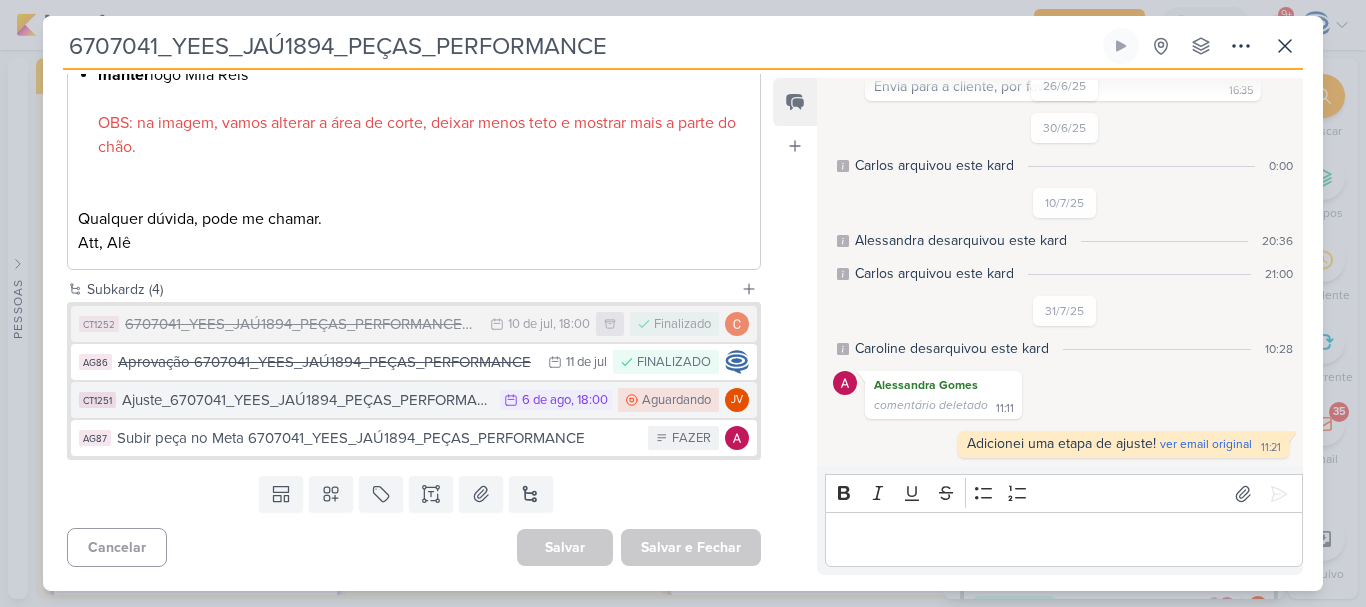 click on "Ajuste_6707041_YEES_JAÚ1894_PEÇAS_PERFORMANCE" at bounding box center [306, 400] 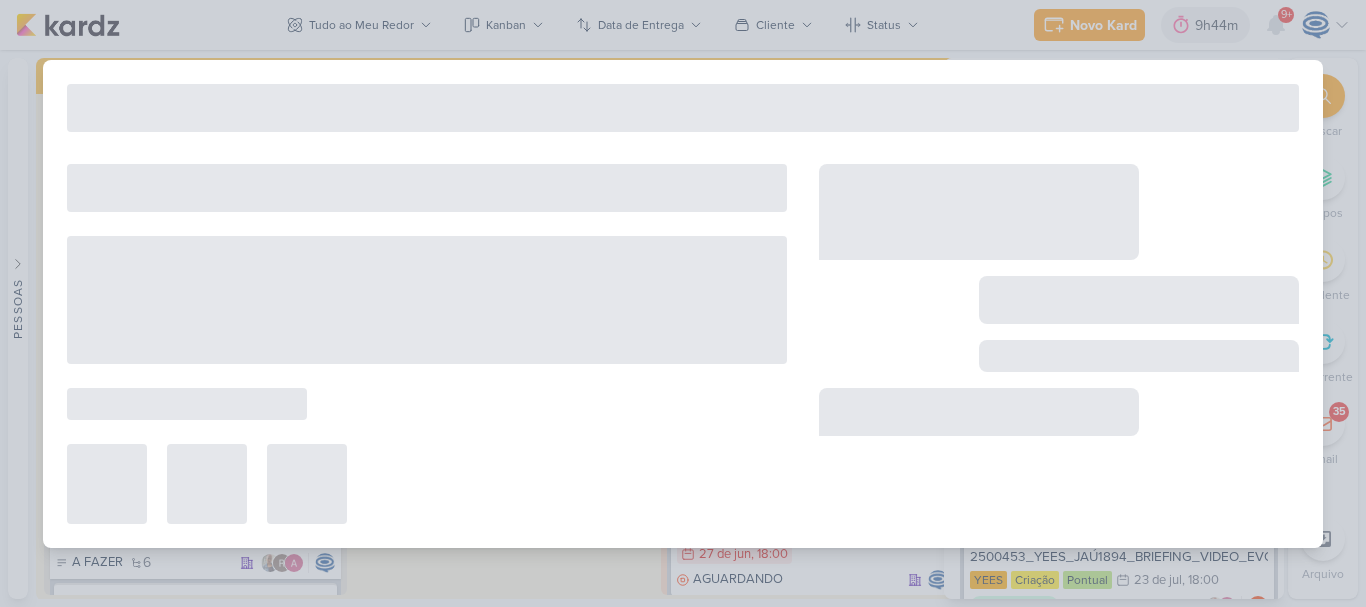 type on "Ajuste_6707041_YEES_JAÚ1894_PEÇAS_PERFORMANCE" 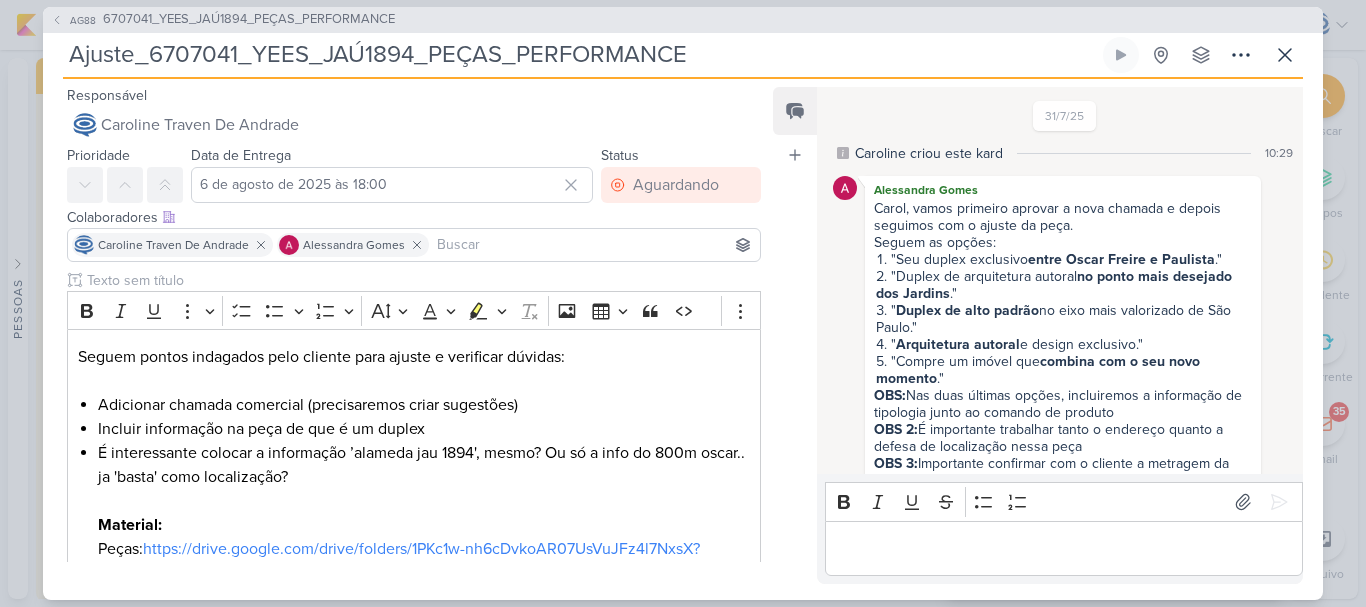 scroll, scrollTop: 614, scrollLeft: 0, axis: vertical 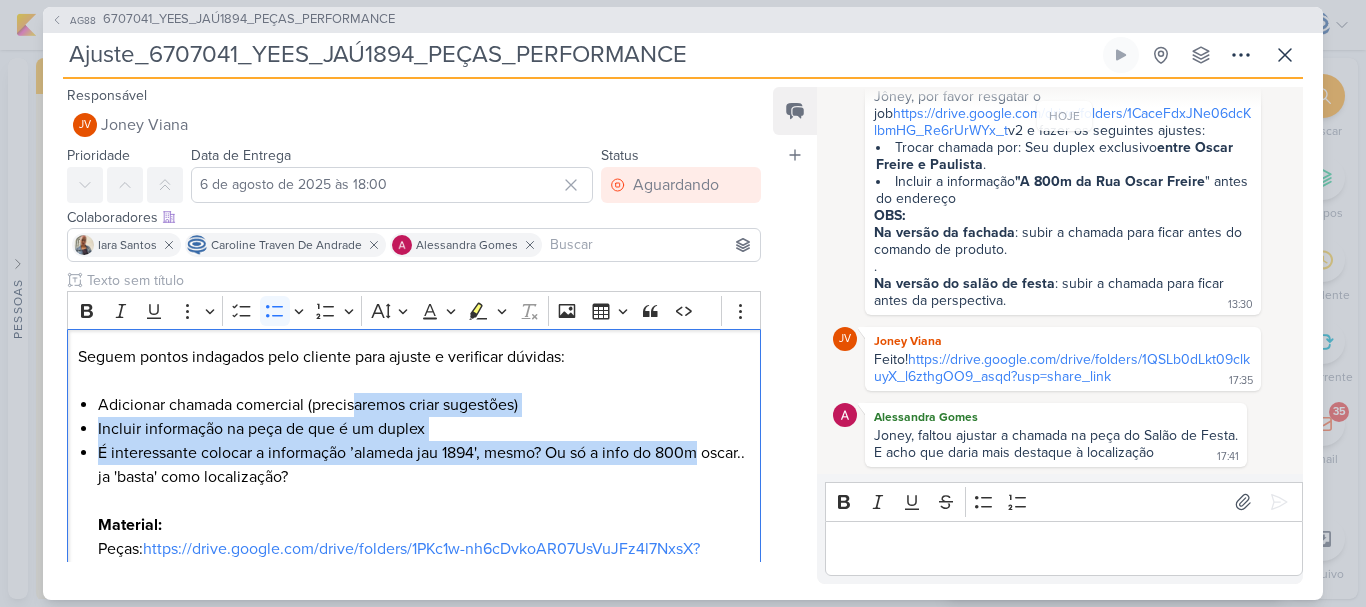 drag, startPoint x: 359, startPoint y: 393, endPoint x: 816, endPoint y: 444, distance: 459.8369 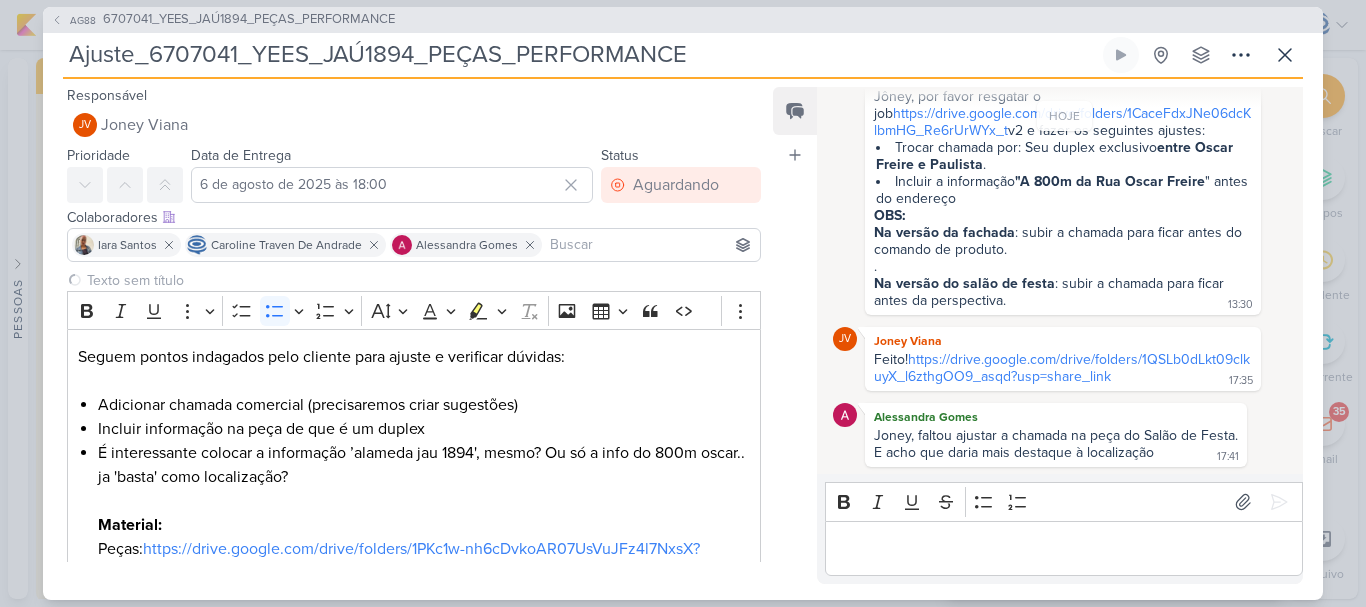 click on "31/7/25
Caroline criou este kard
10:29
Alessandra Gomes
Carol, vamos primeiro aprovar a nova chamada e depois seguimos com o ajuste da peça. Seguem as opções: "Seu duplex exclusivo  entre Oscar Freire e Paulista ." "Duplex de arquitetura autoral  ." " "" at bounding box center [1059, 282] 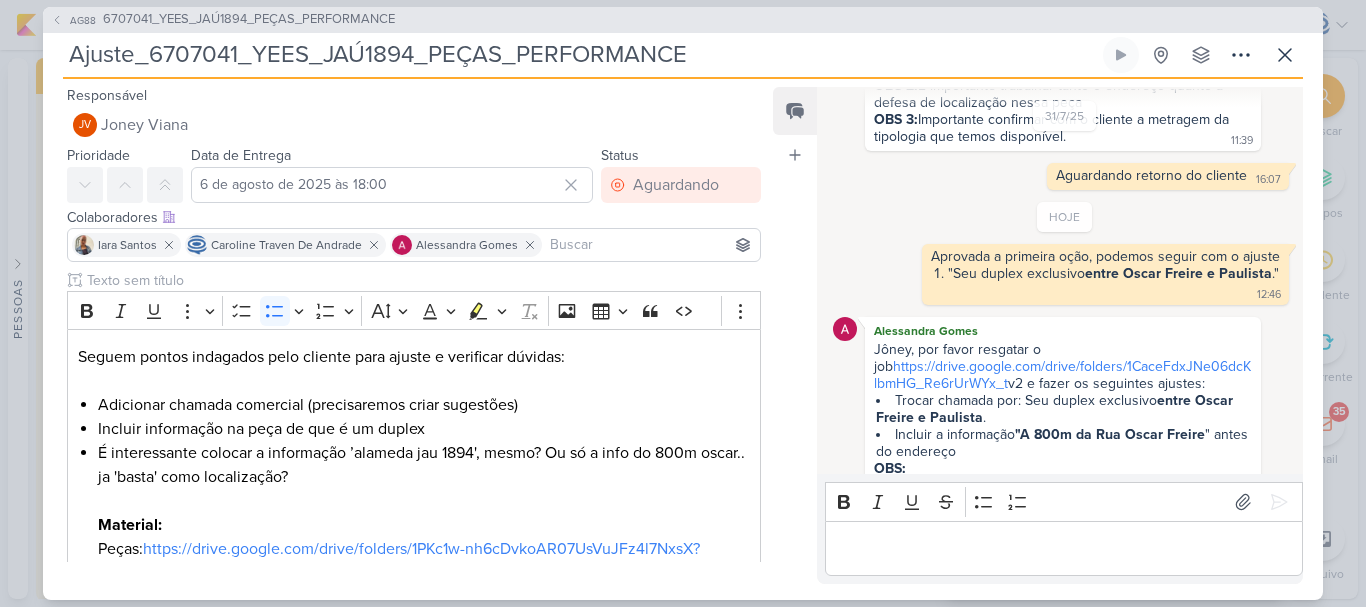 scroll, scrollTop: 614, scrollLeft: 0, axis: vertical 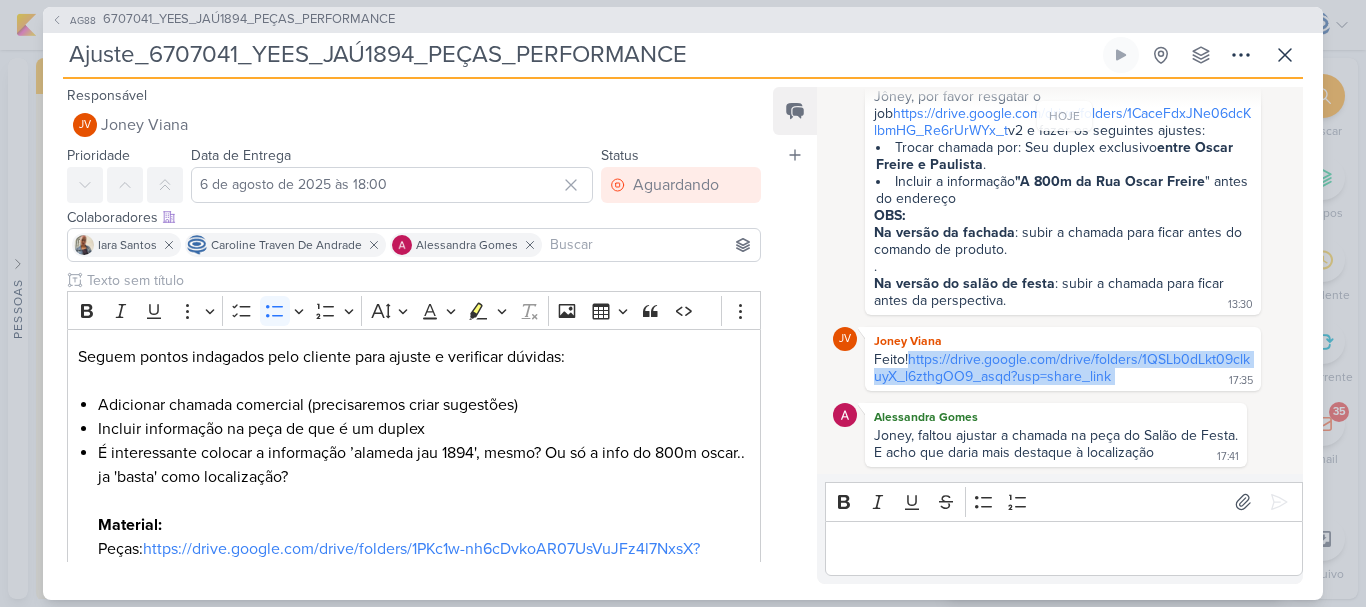 drag, startPoint x: 1108, startPoint y: 373, endPoint x: 859, endPoint y: 361, distance: 249.28899 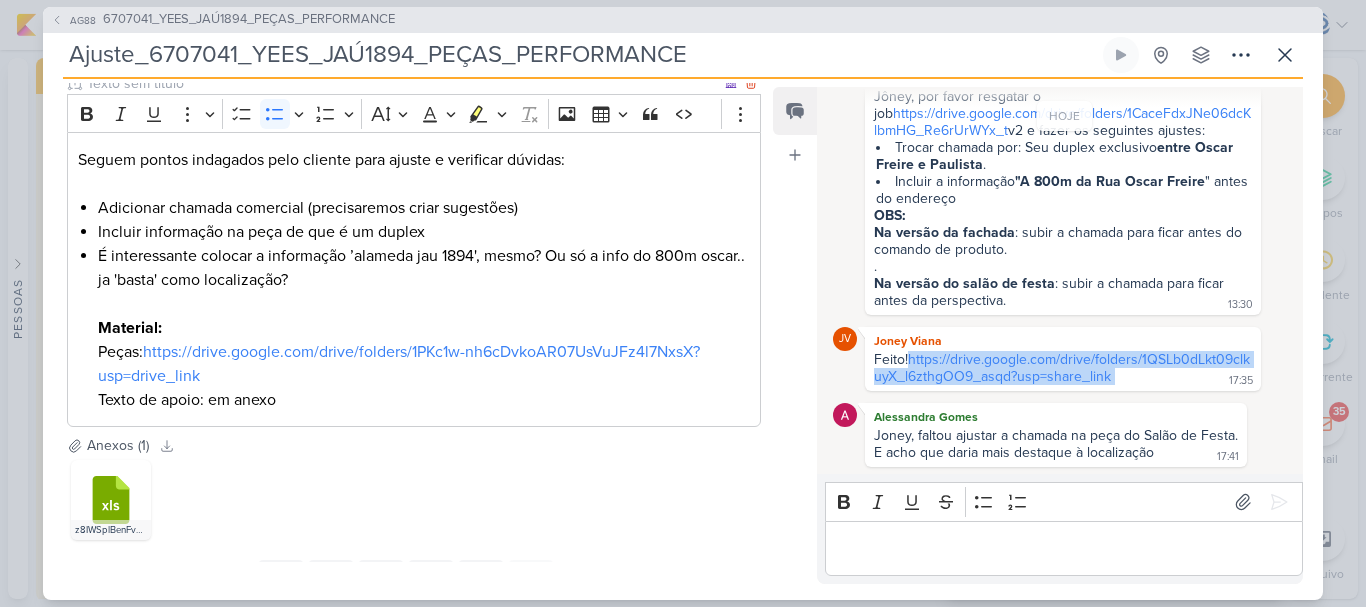 scroll, scrollTop: 198, scrollLeft: 0, axis: vertical 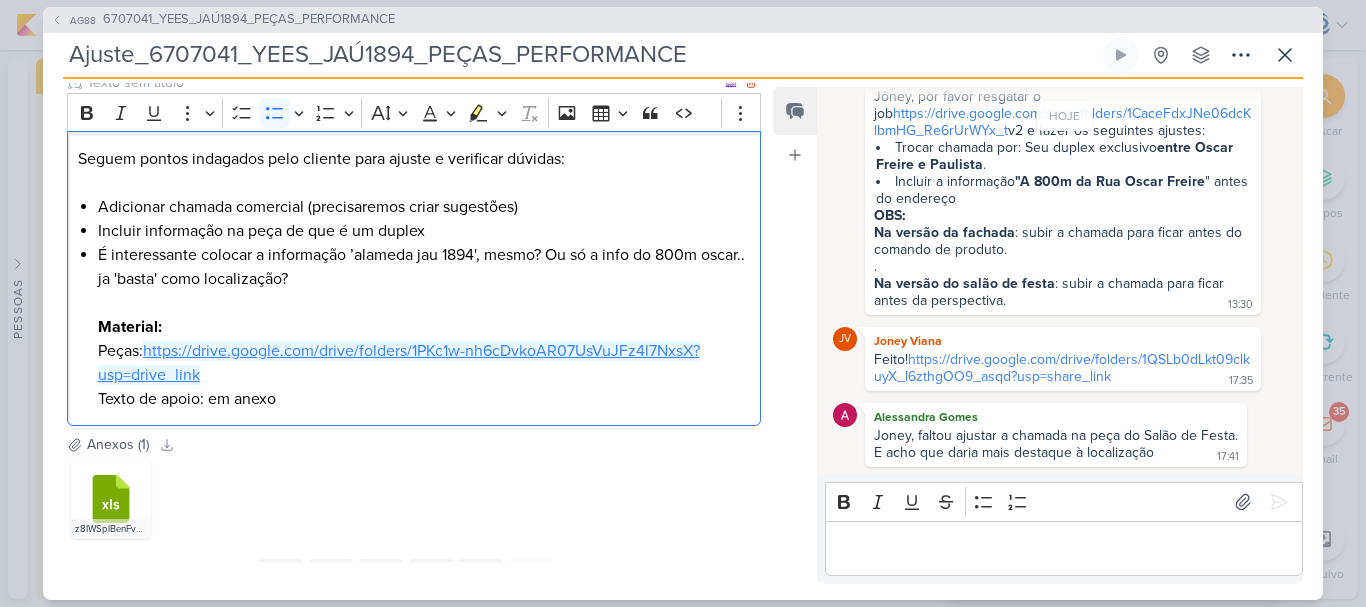 click on "https://drive.google.com/drive/folders/1PKc1w-nh6cDvkoAR07UsVuJFz4l7NxsX?usp=drive_link" at bounding box center [399, 363] 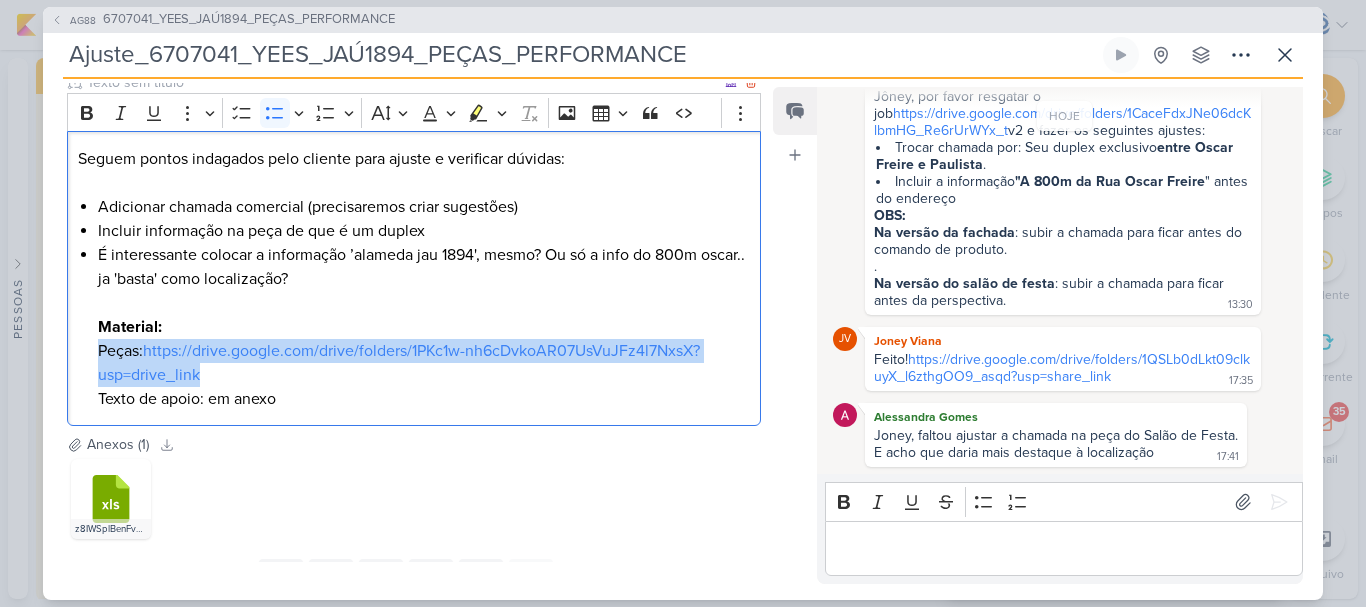 drag, startPoint x: 88, startPoint y: 349, endPoint x: 214, endPoint y: 377, distance: 129.07362 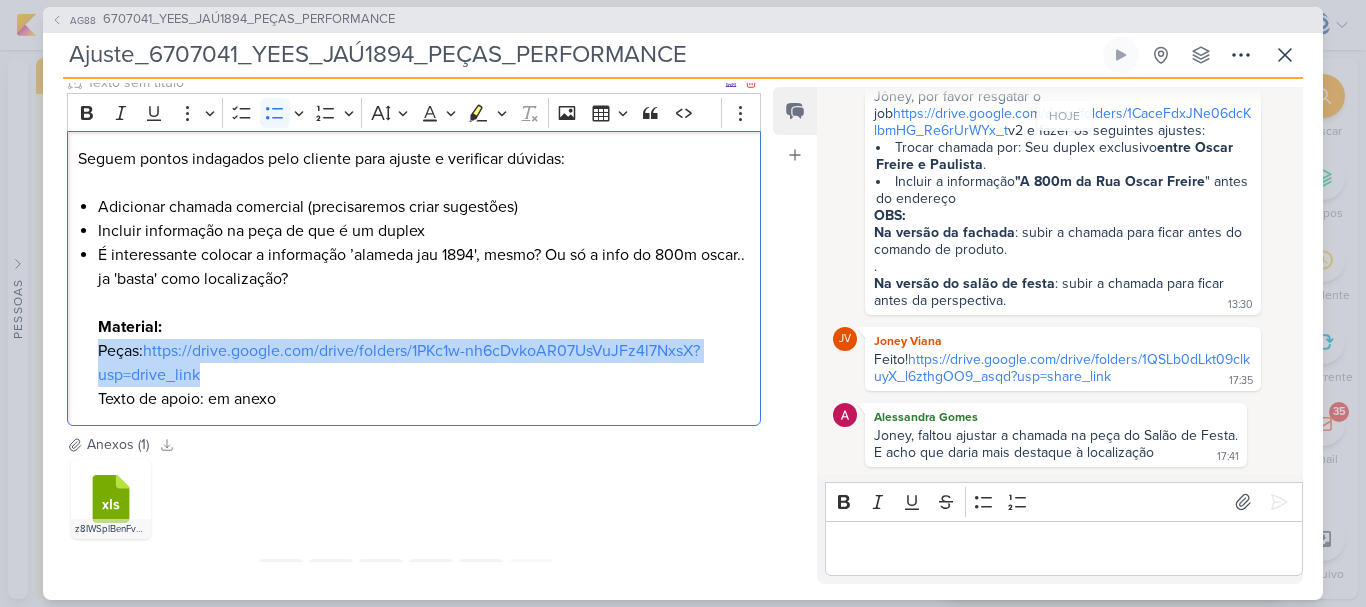 click on "Seguem pontos indagados pelo cliente para ajuste e verificar dúvidas:    Adicionar chamada comercial (precisaremos criar sugestões) Incluir informação na peça de que é um duplex É interessante colocar a informação ’alameda jau 1894', mesmo? Ou só a info do 800m oscar.. ja 'basta' como localização?  Material:  Peças:  https://drive.google.com/drive/folders/1PKc1w-nh6cDvkoAR07UsVuJFz4l7NxsX?usp=drive_link Texto de apoio: em anexo" at bounding box center [414, 278] 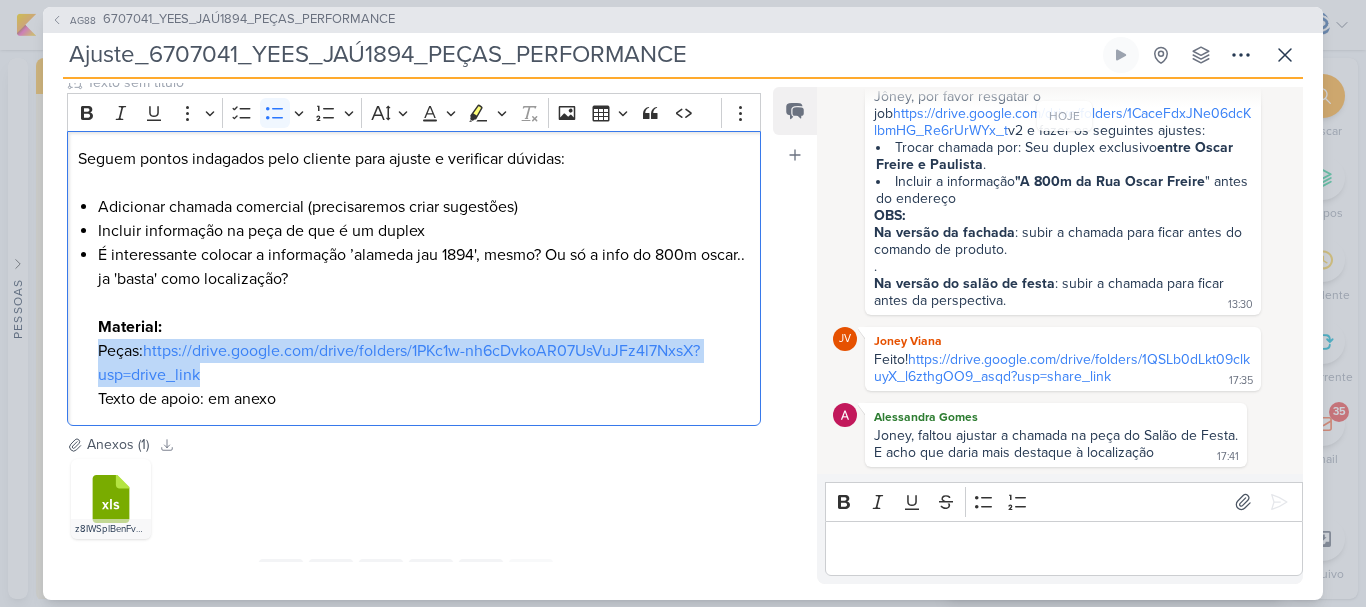 copy on "Peças:  https://drive.google.com/drive/folders/1PKc1w-nh6cDvkoAR07UsVuJFz4l7NxsX?usp=drive_link" 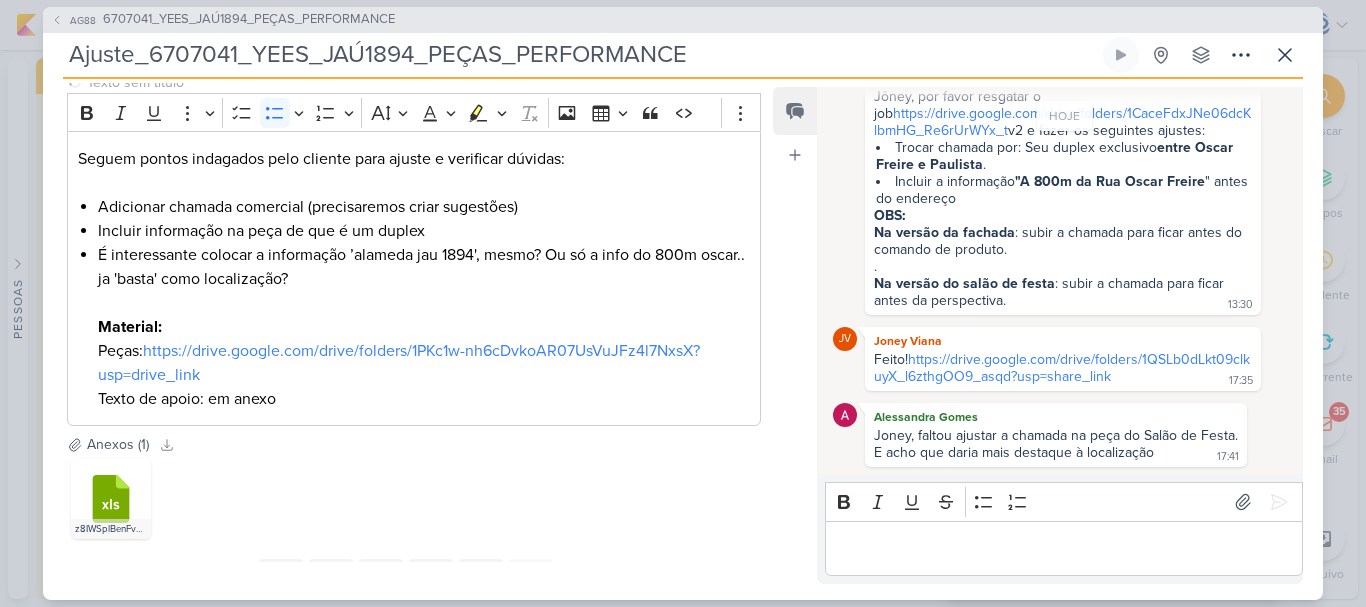 click on "AG88
6707041_YEES_JAÚ1894_PEÇAS_PERFORMANCE
Ajuste_6707041_YEES_JAÚ1894_PEÇAS_PERFORMANCE" at bounding box center (683, 303) 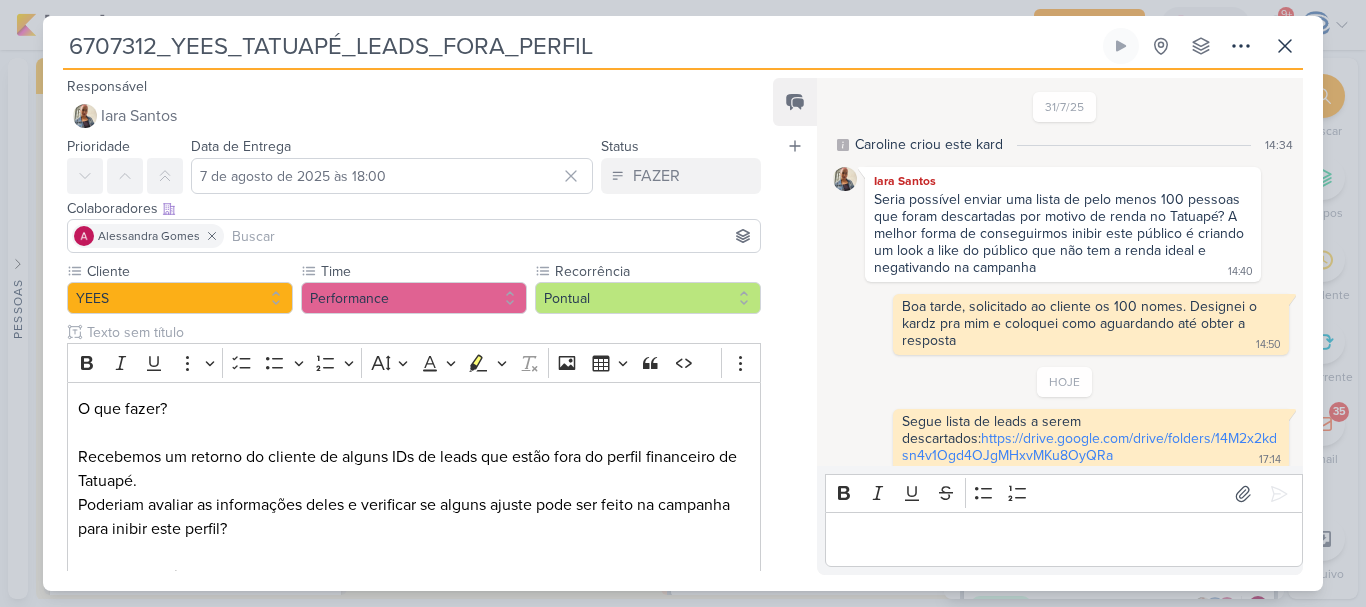 scroll, scrollTop: 0, scrollLeft: 0, axis: both 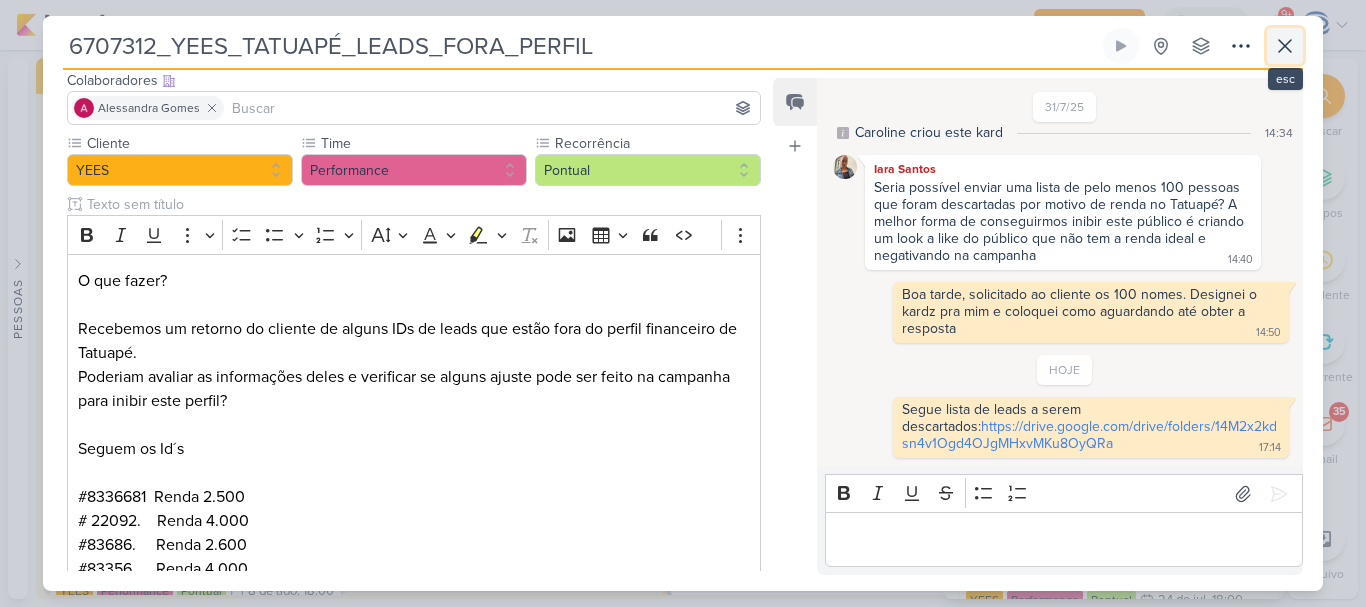 click 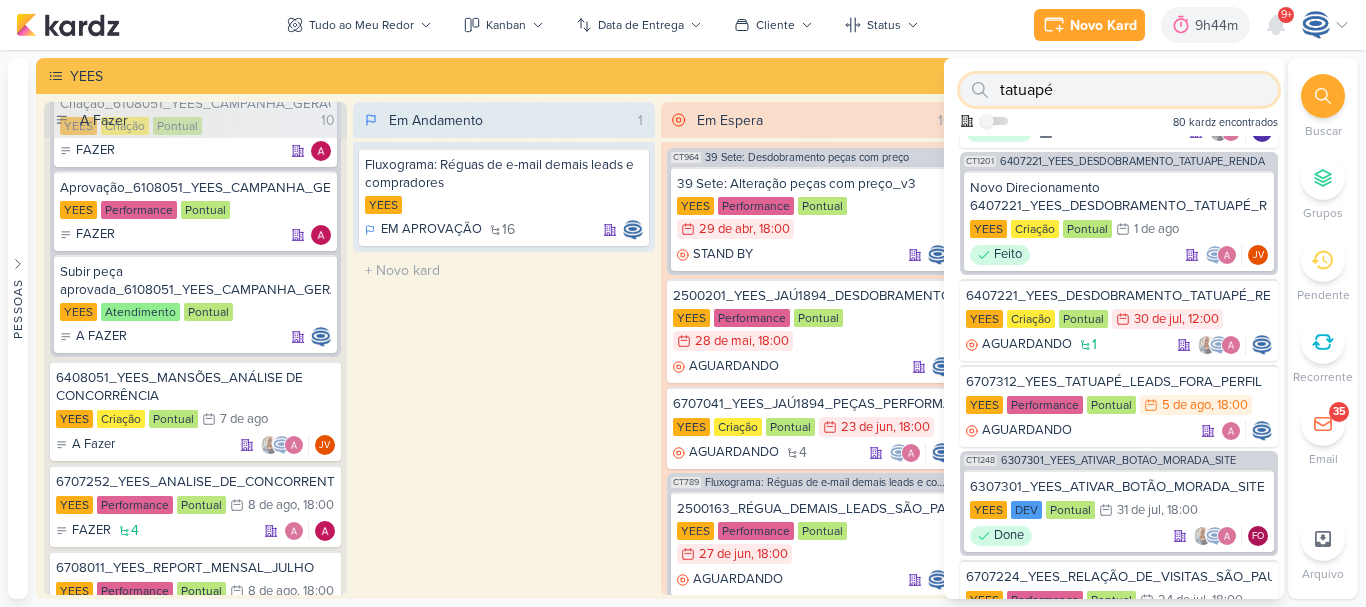 click on "tatuapé" at bounding box center [1119, 90] 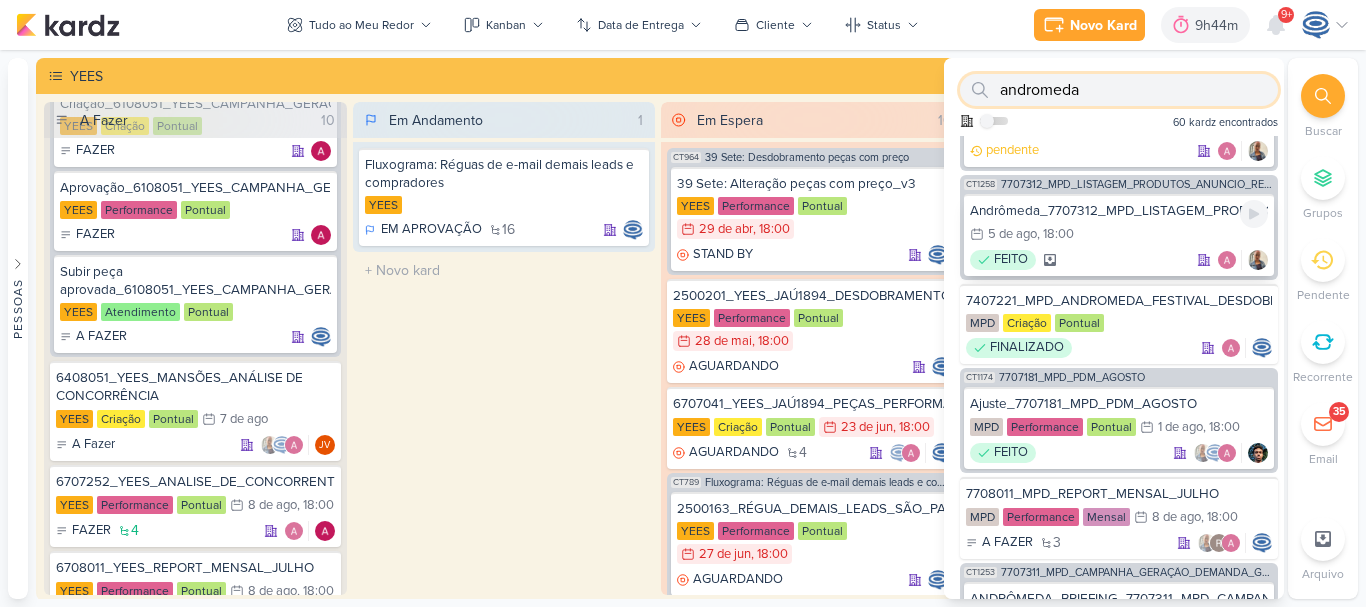 scroll, scrollTop: 0, scrollLeft: 0, axis: both 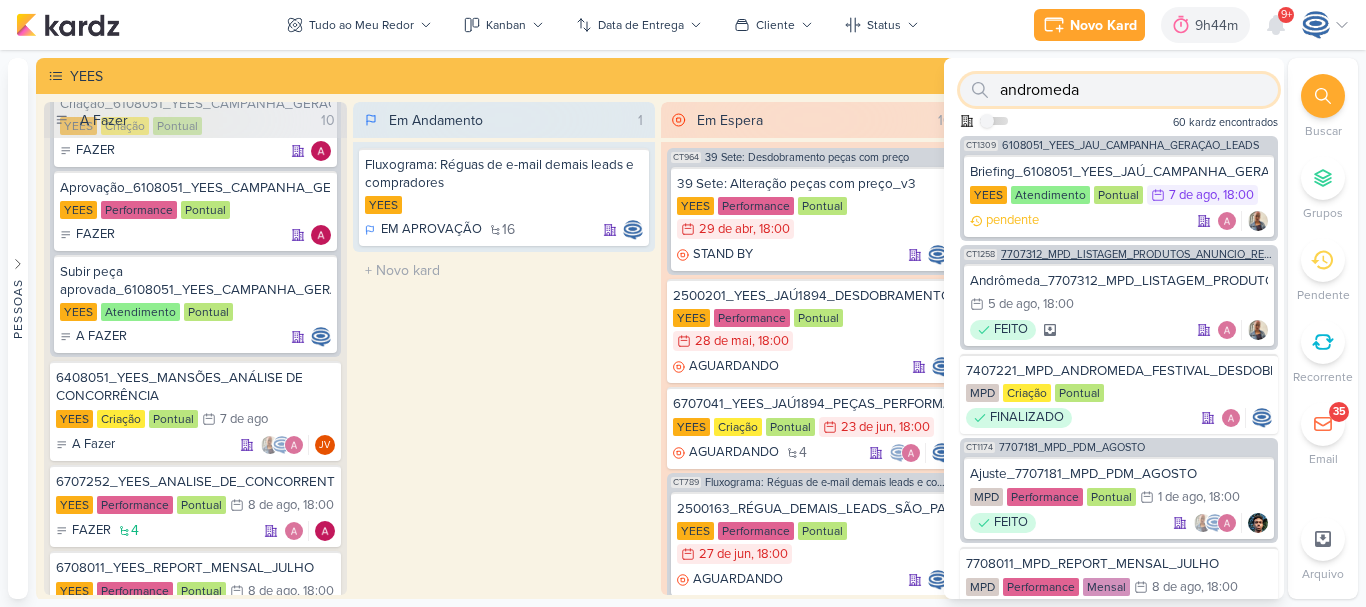 type on "andromeda" 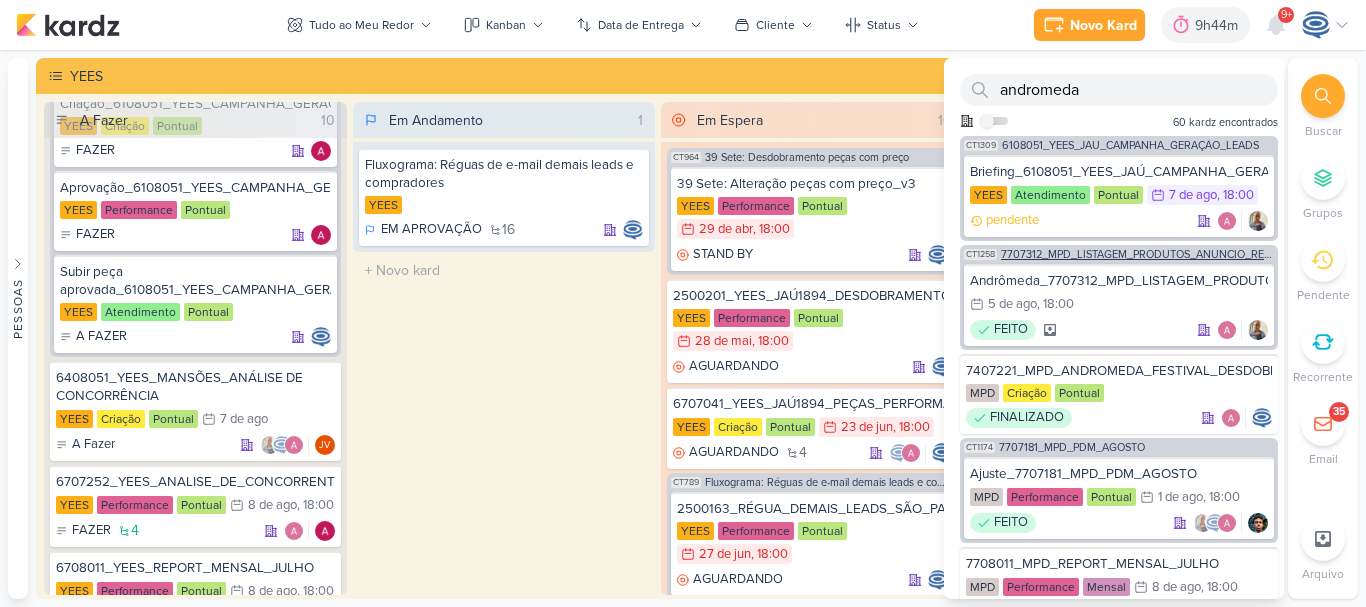 click on "7707312_MPD_LISTAGEM_PRODUTOS_ANÚNCIO_REDE_SOCIAL" at bounding box center (1137, 254) 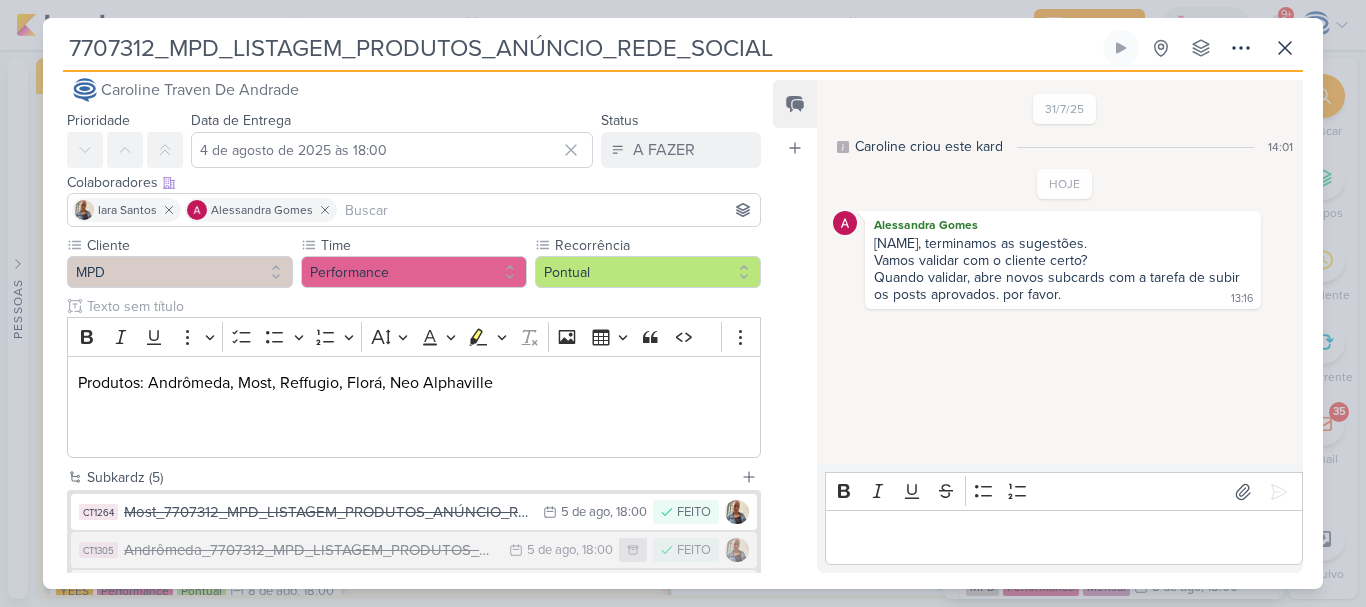 scroll, scrollTop: 0, scrollLeft: 0, axis: both 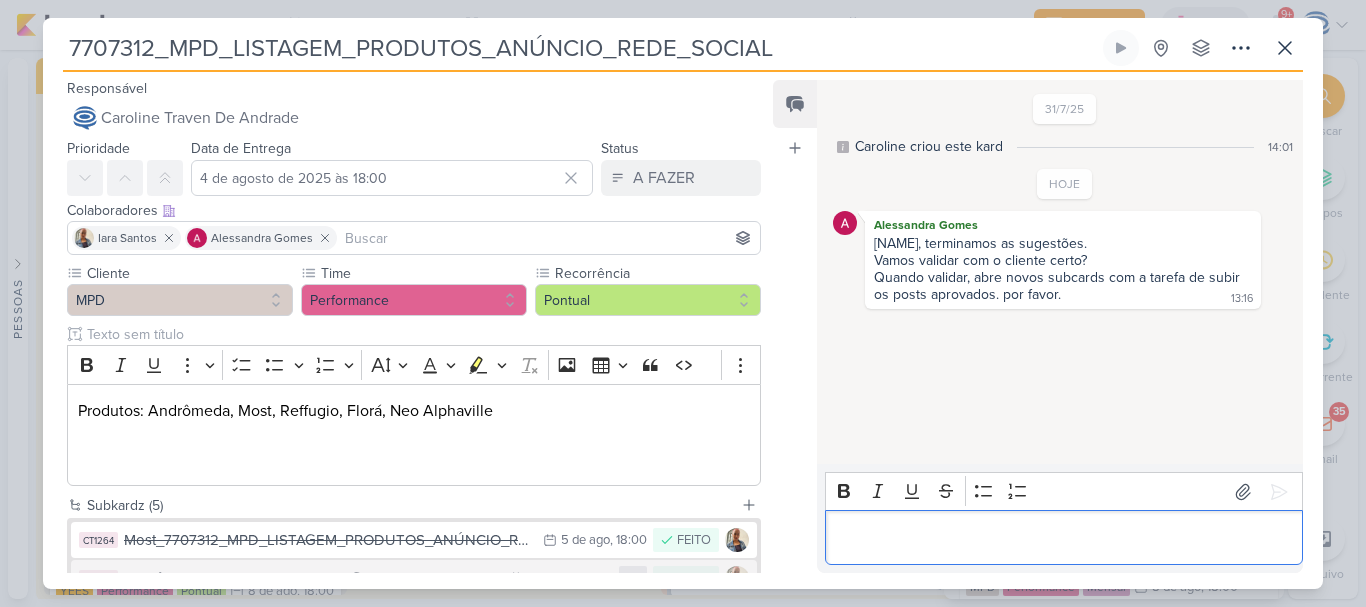 click at bounding box center [1063, 538] 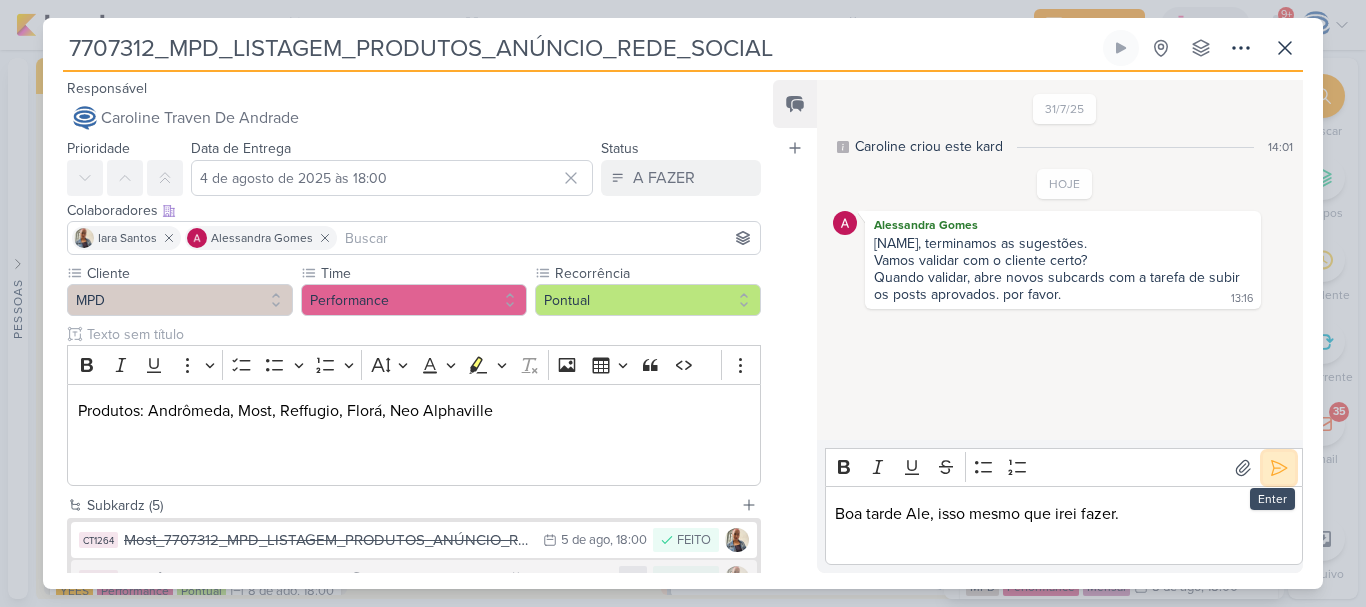 click 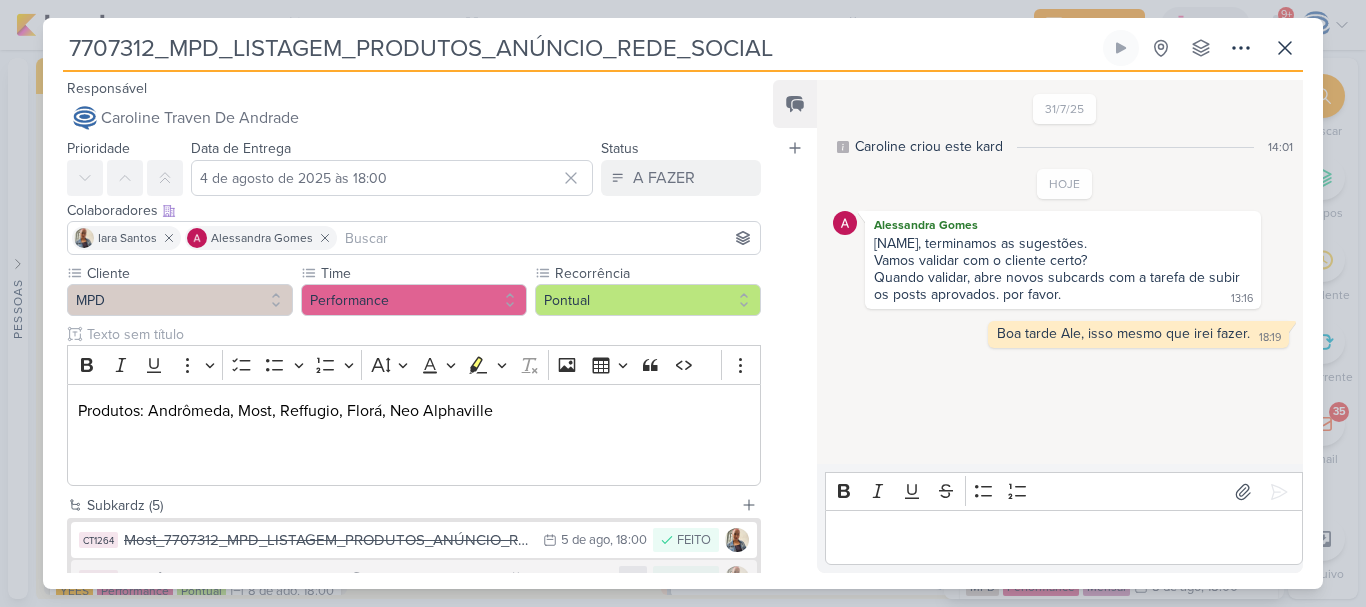 scroll, scrollTop: 252, scrollLeft: 0, axis: vertical 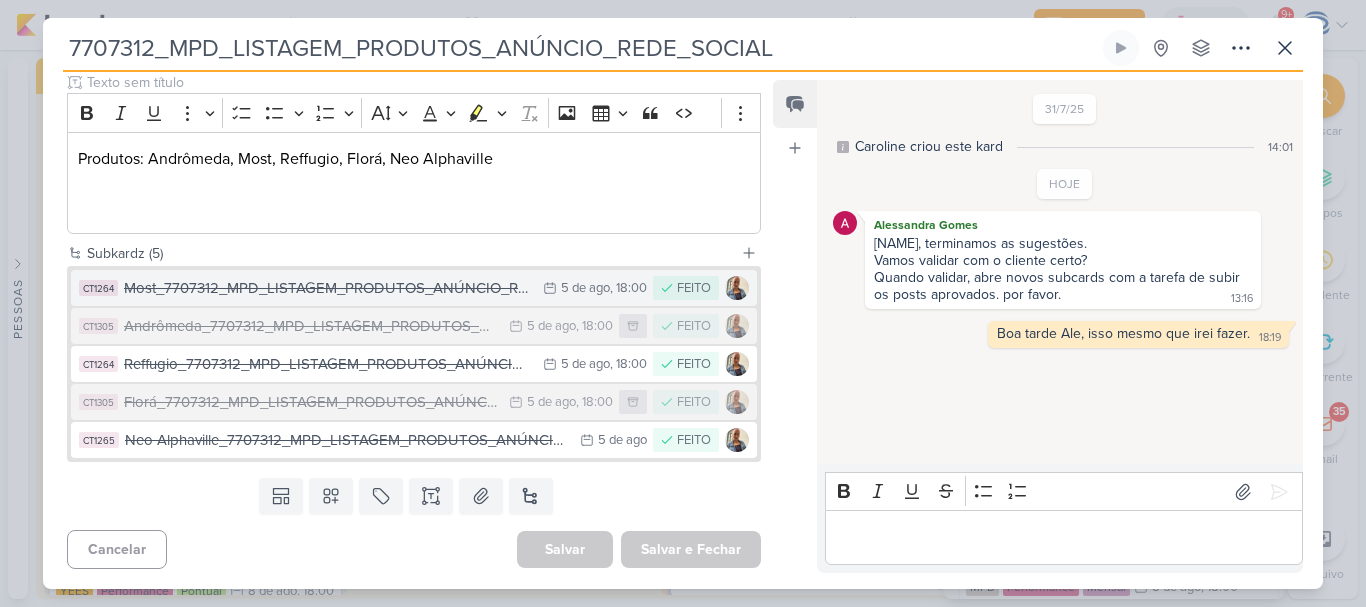 click on "Most_7707312_MPD_LISTAGEM_PRODUTOS_ANÚNCIO_REDE_SOCIAL" at bounding box center (328, 288) 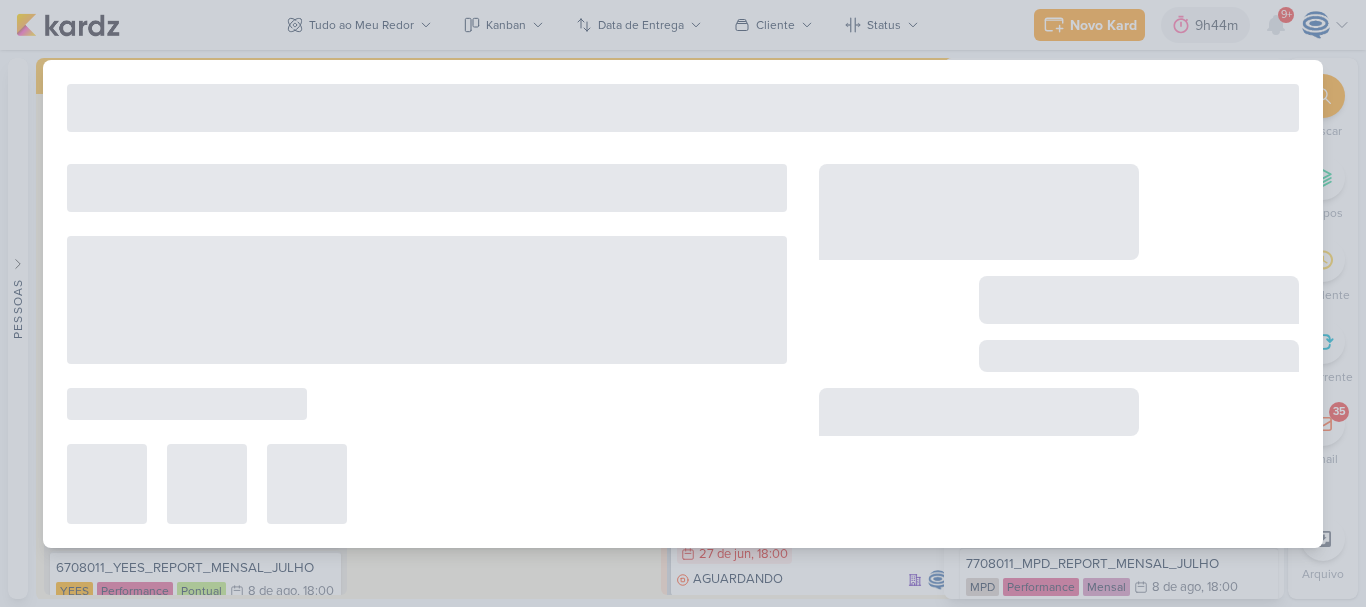 type on "Most_7707312_MPD_LISTAGEM_PRODUTOS_ANÚNCIO_REDE_SOCIAL" 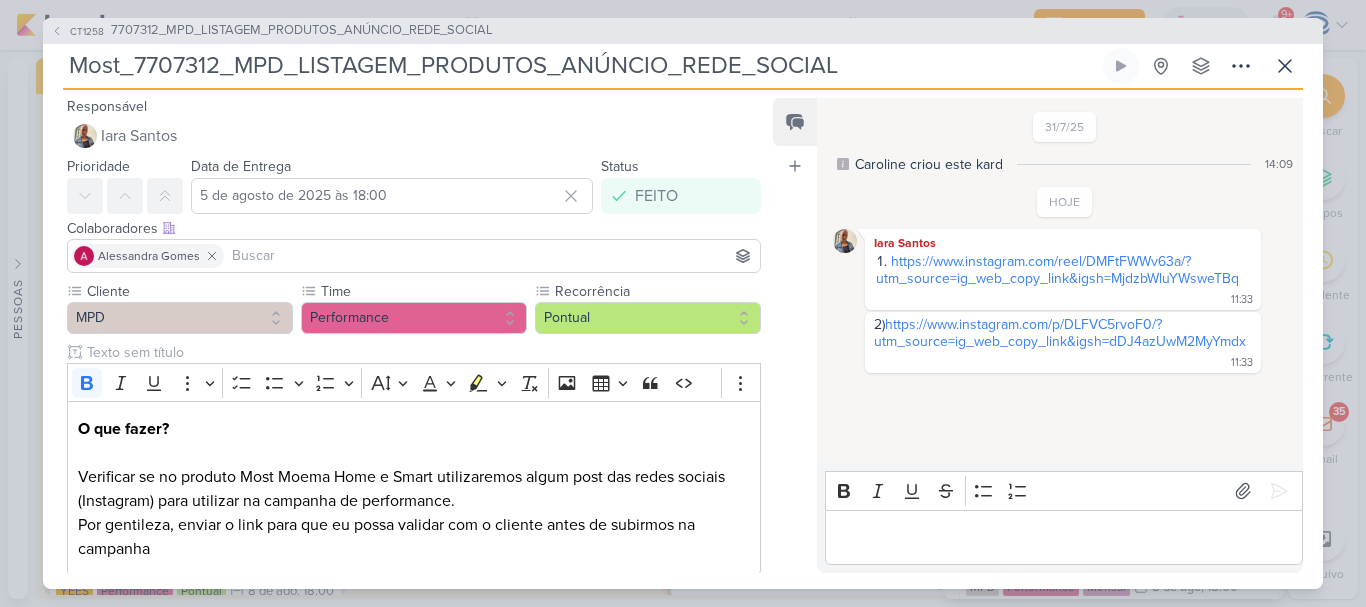 click at bounding box center [1064, 537] 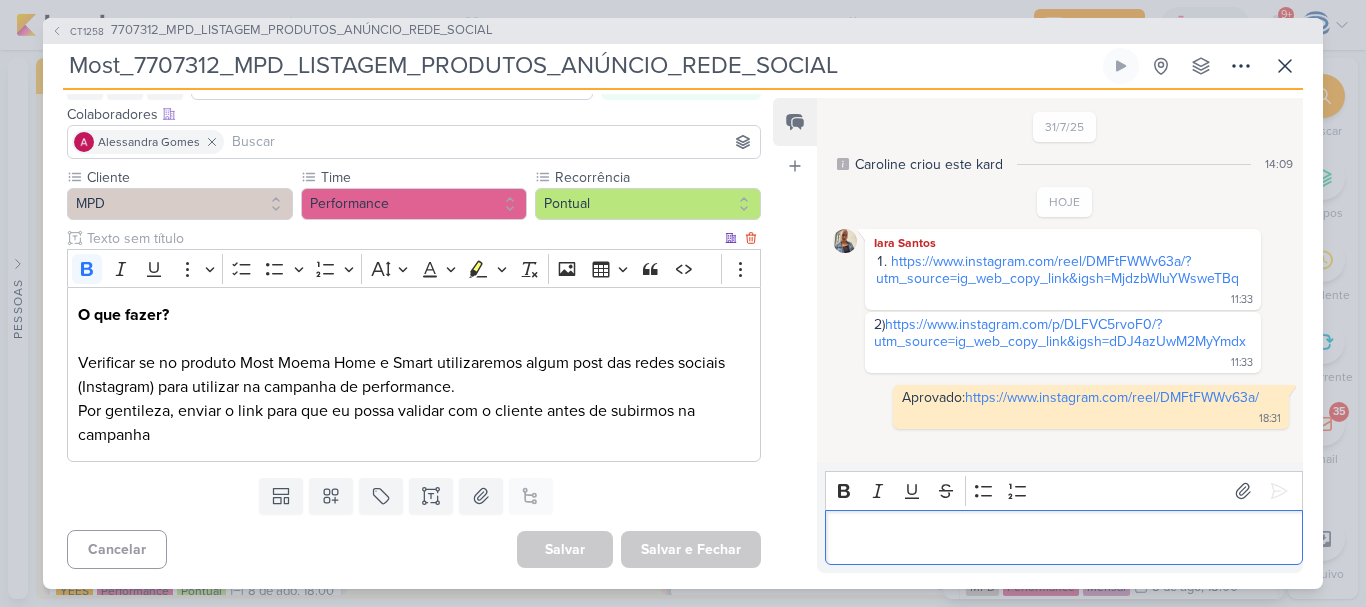 scroll, scrollTop: 114, scrollLeft: 0, axis: vertical 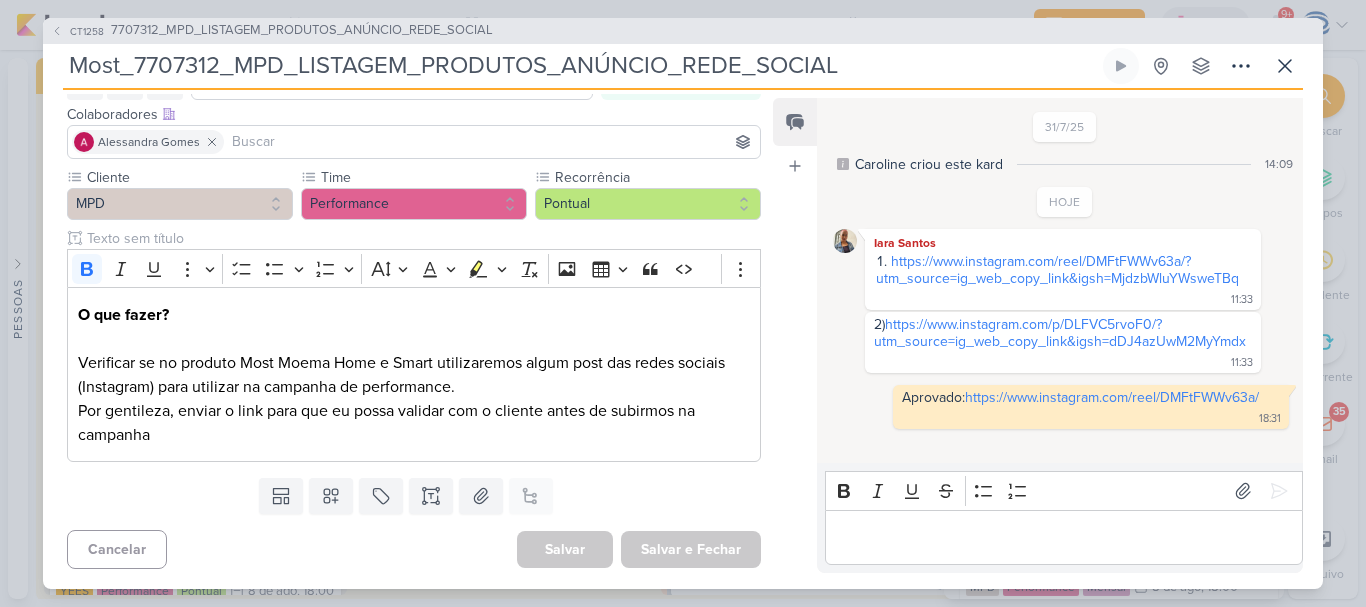 drag, startPoint x: 861, startPoint y: 62, endPoint x: 0, endPoint y: 75, distance: 861.09814 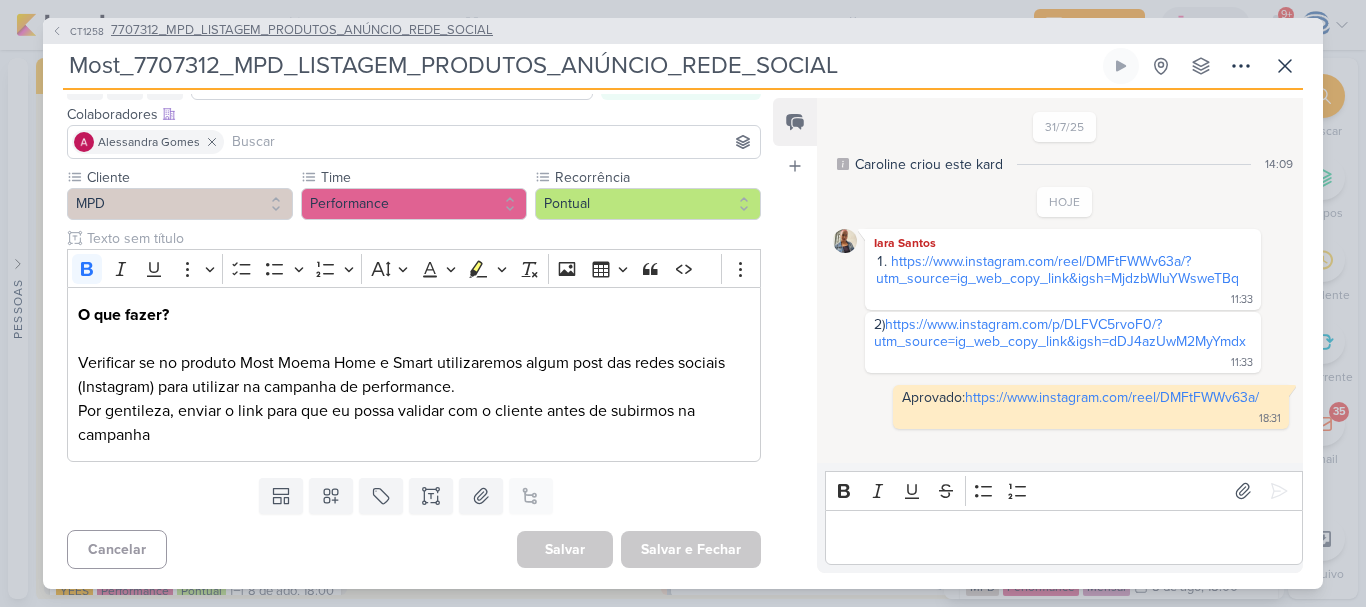 click on "7707312_MPD_LISTAGEM_PRODUTOS_ANÚNCIO_REDE_SOCIAL" at bounding box center [302, 31] 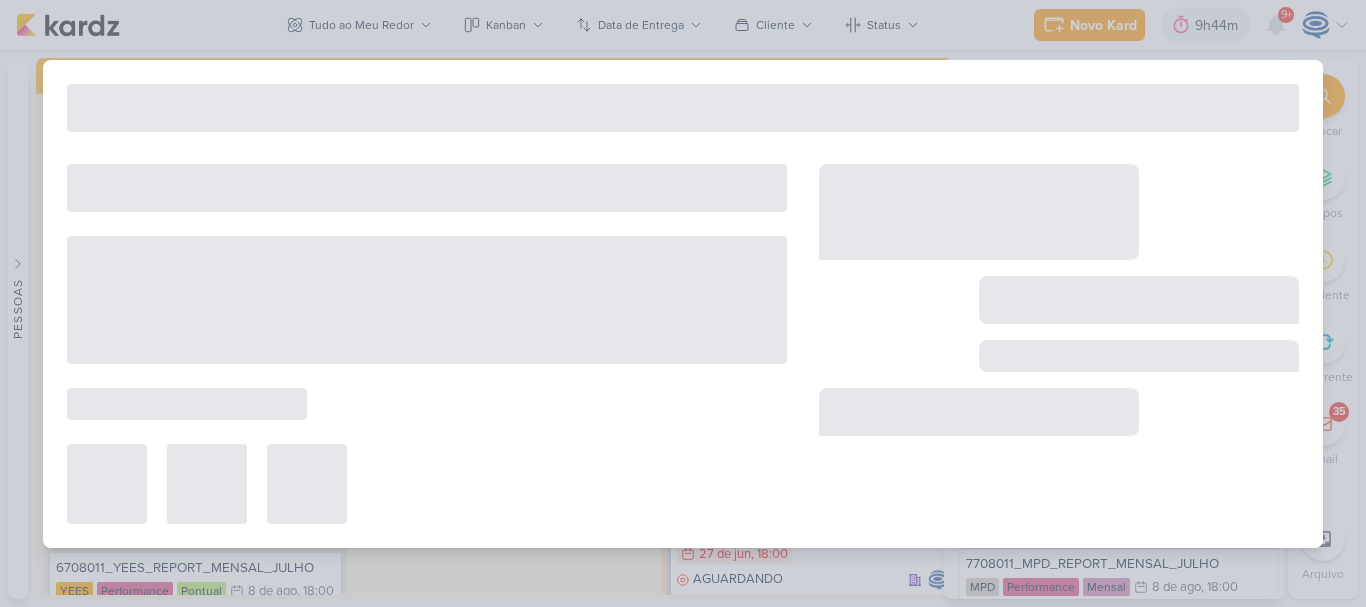 type on "7707312_MPD_LISTAGEM_PRODUTOS_ANÚNCIO_REDE_SOCIAL" 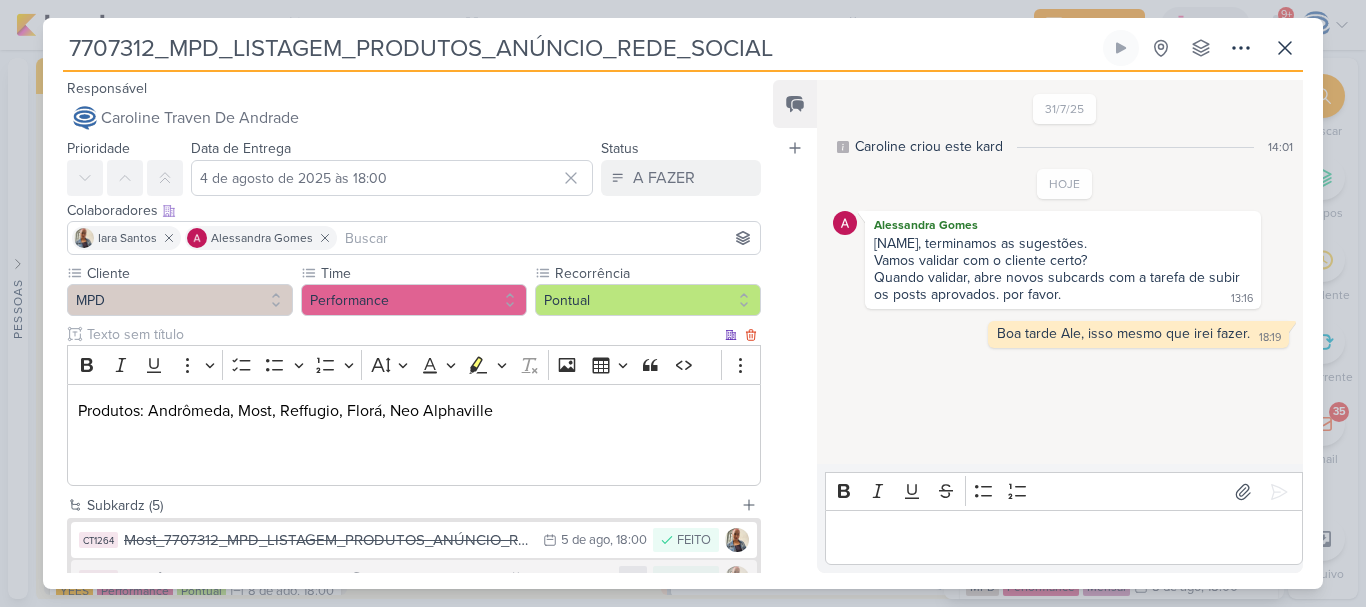 scroll, scrollTop: 252, scrollLeft: 0, axis: vertical 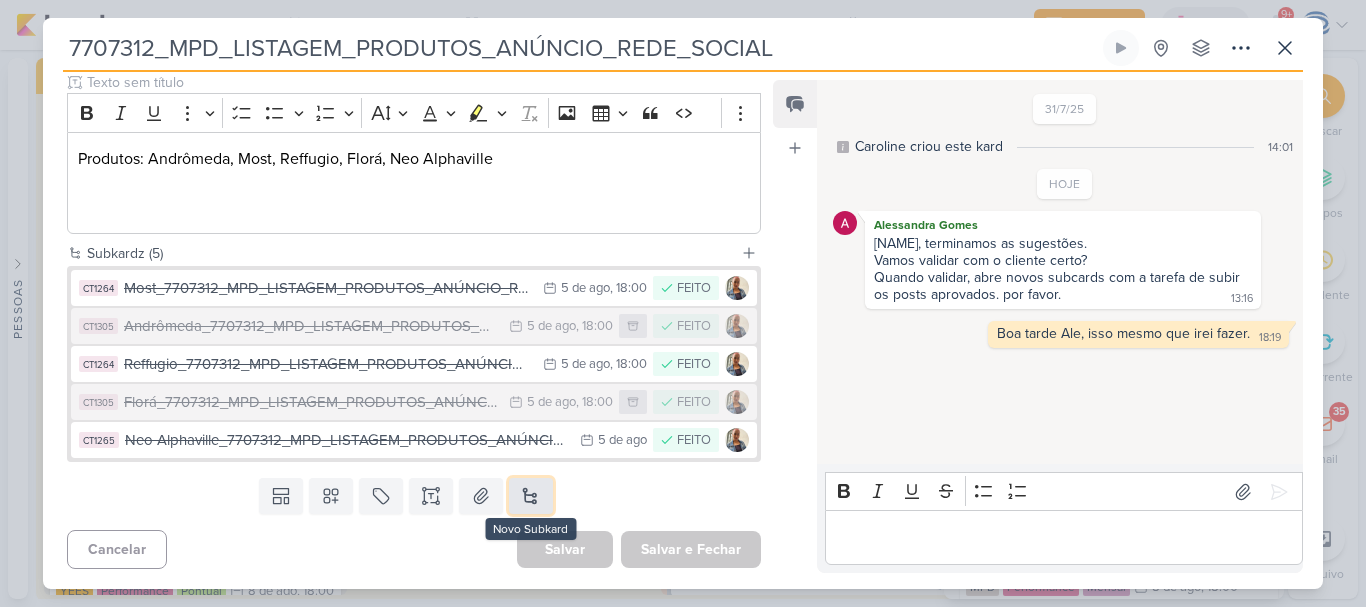 click at bounding box center (531, 496) 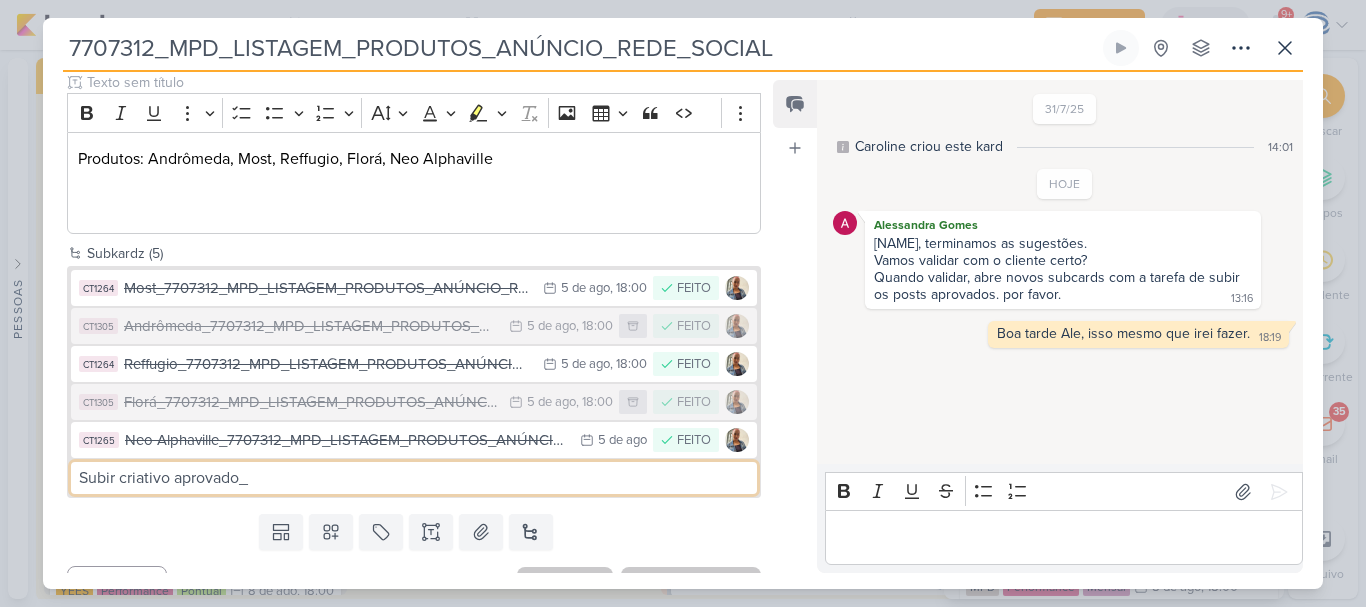 paste on "Most_7707312_MPD_LISTAGEM_PRODUTOS_ANÚNCIO_REDE_SOCIAL" 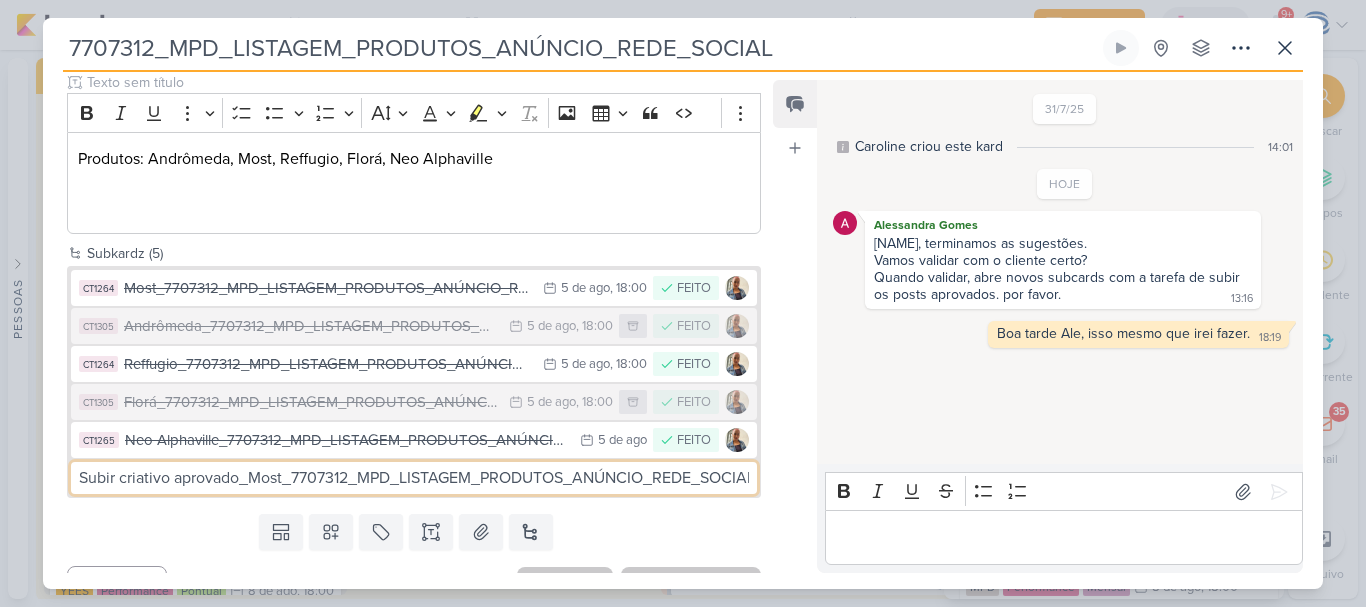 scroll, scrollTop: 0, scrollLeft: 20, axis: horizontal 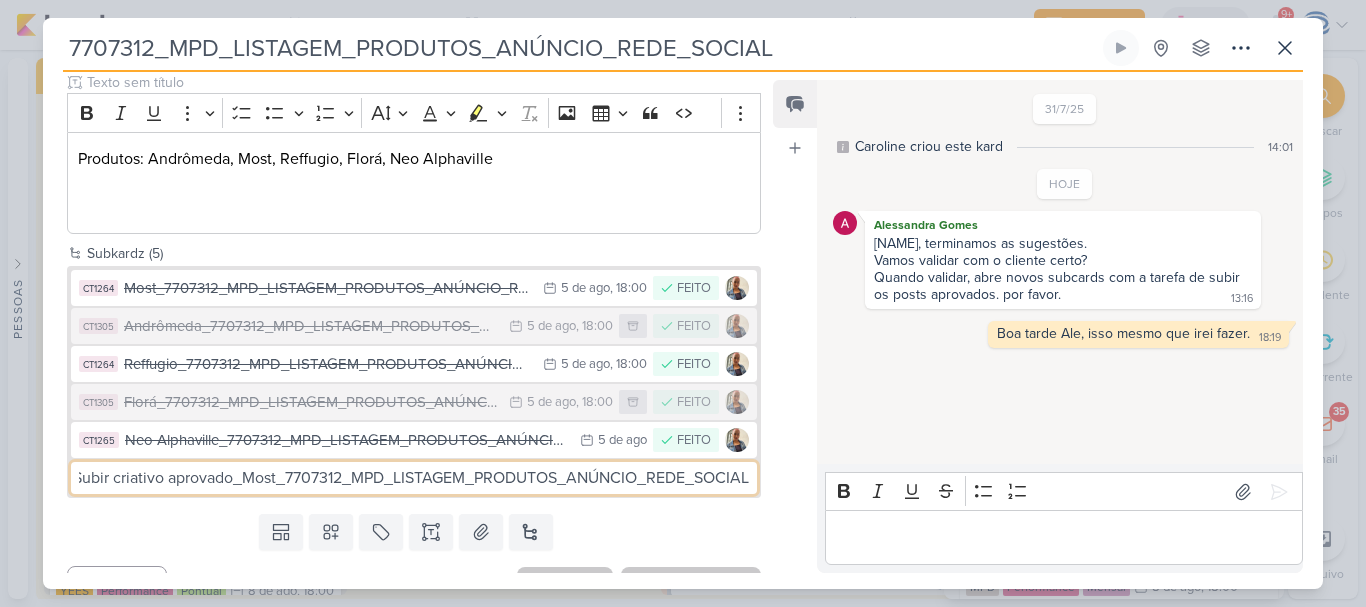 type on "Subir criativo aprovado_Most_7707312_MPD_LISTAGEM_PRODUTOS_ANÚNCIO_REDE_SOCIAL" 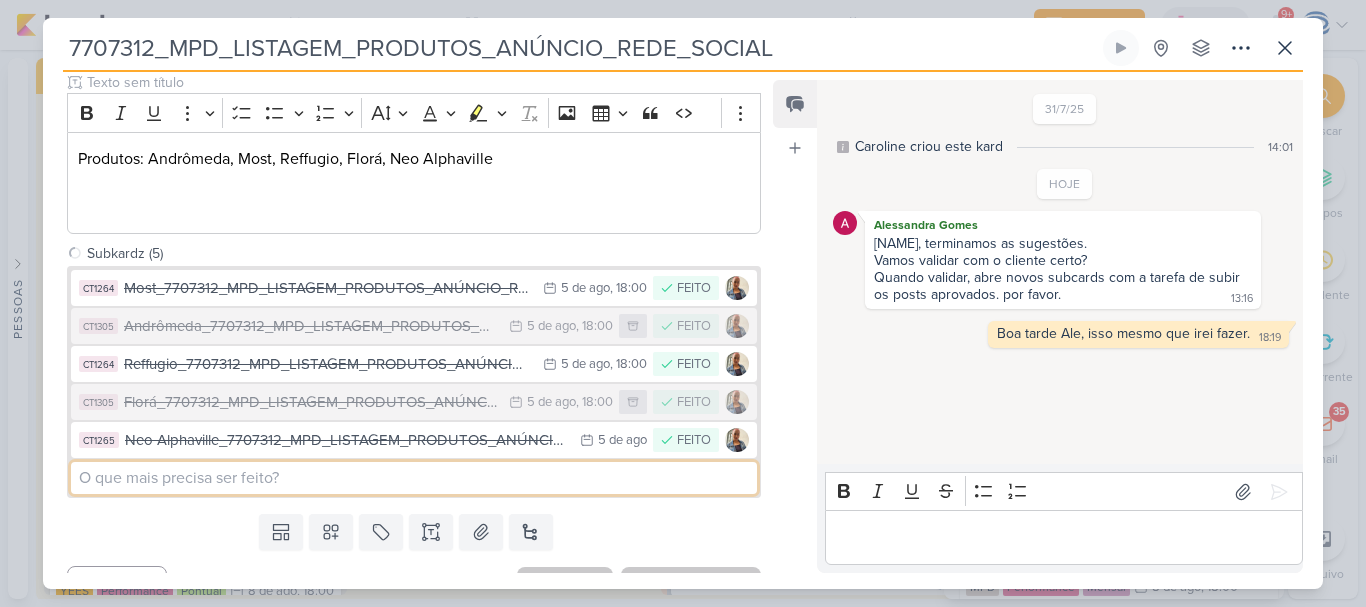 scroll, scrollTop: 0, scrollLeft: 0, axis: both 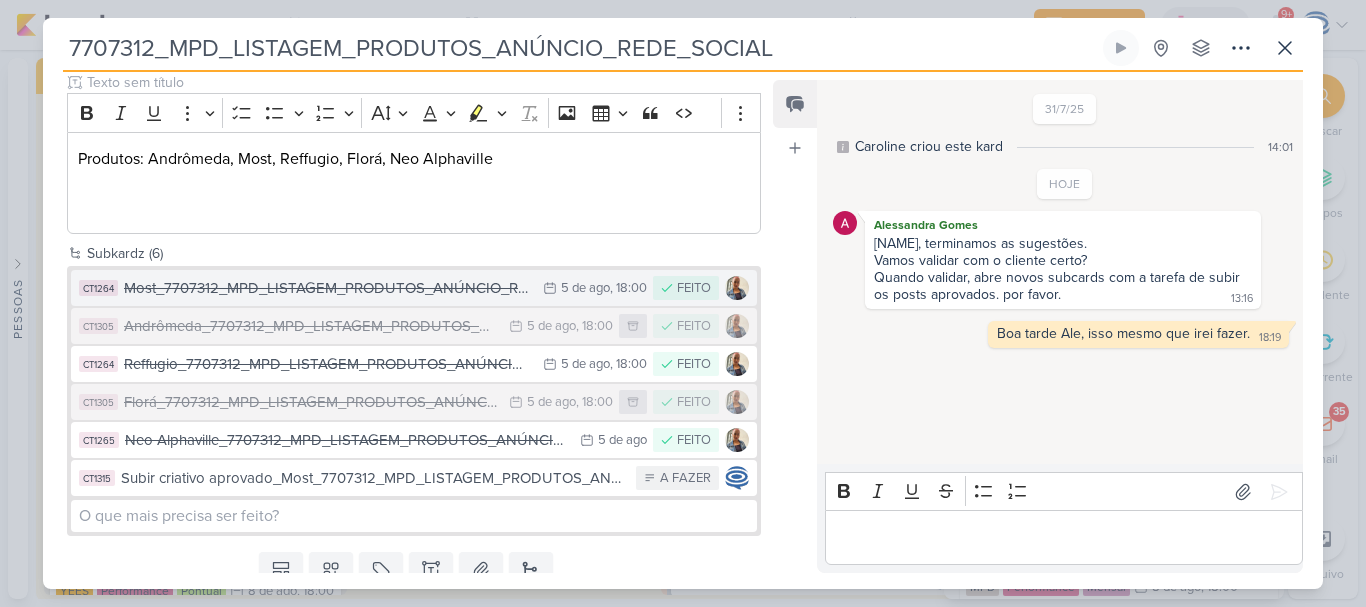 click on "Most_7707312_MPD_LISTAGEM_PRODUTOS_ANÚNCIO_REDE_SOCIAL" at bounding box center (328, 288) 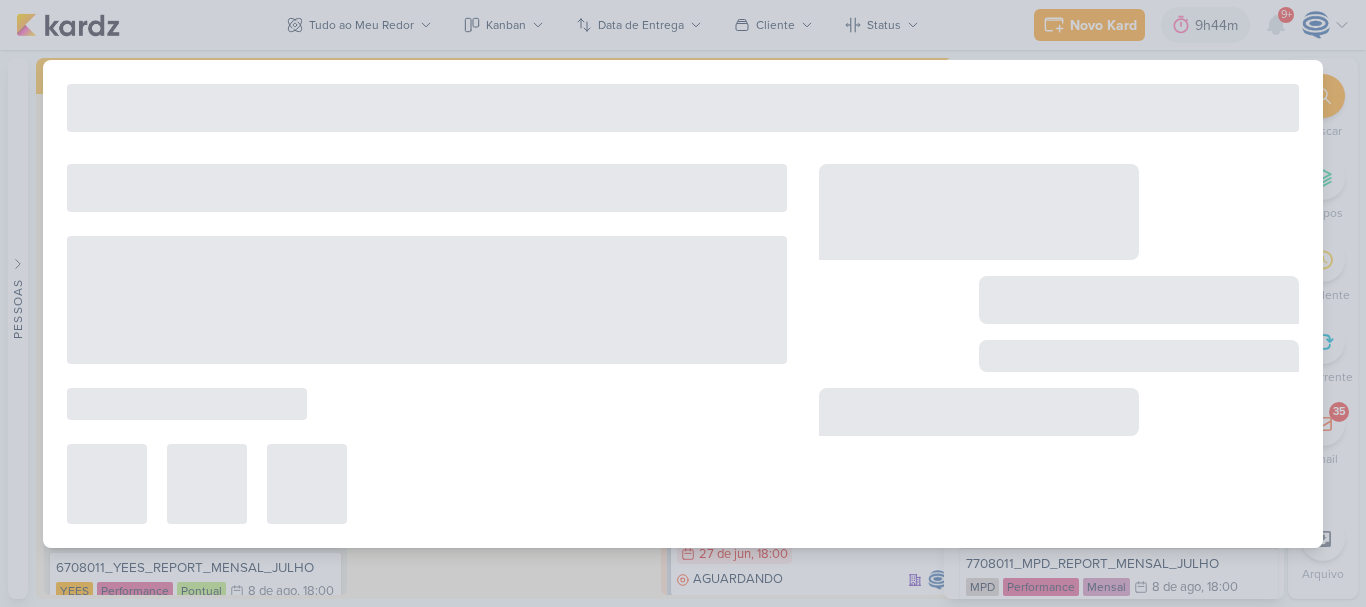 type on "Most_7707312_MPD_LISTAGEM_PRODUTOS_ANÚNCIO_REDE_SOCIAL" 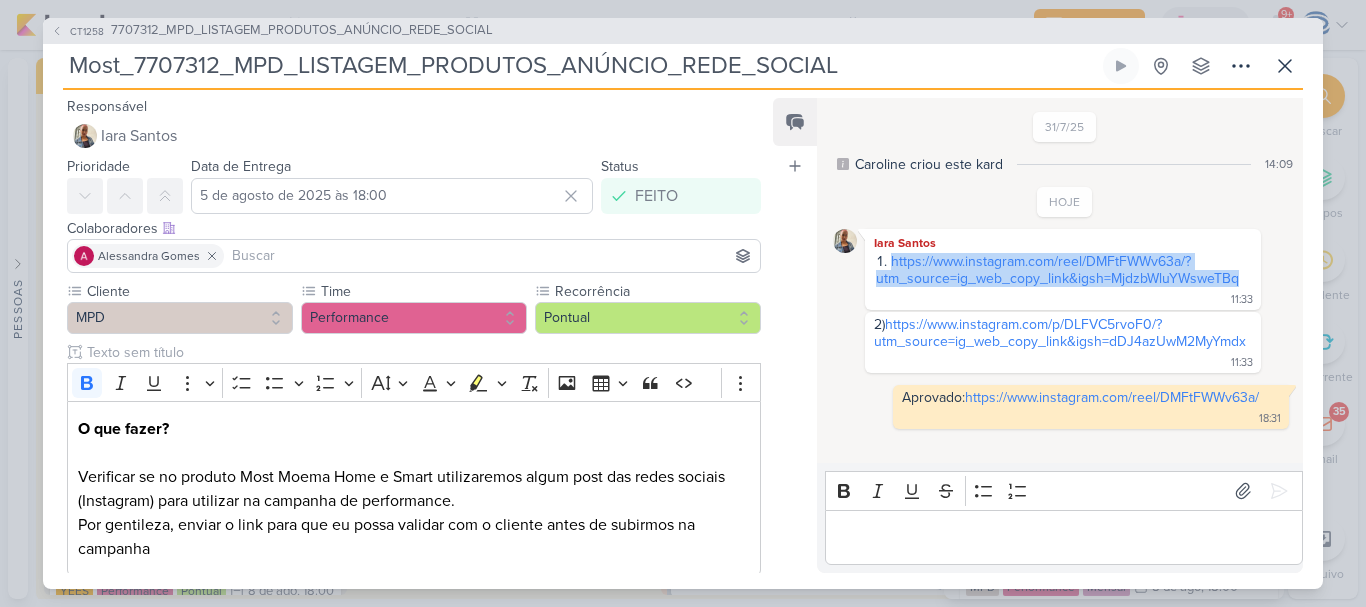 drag, startPoint x: 1247, startPoint y: 277, endPoint x: 870, endPoint y: 258, distance: 377.4785 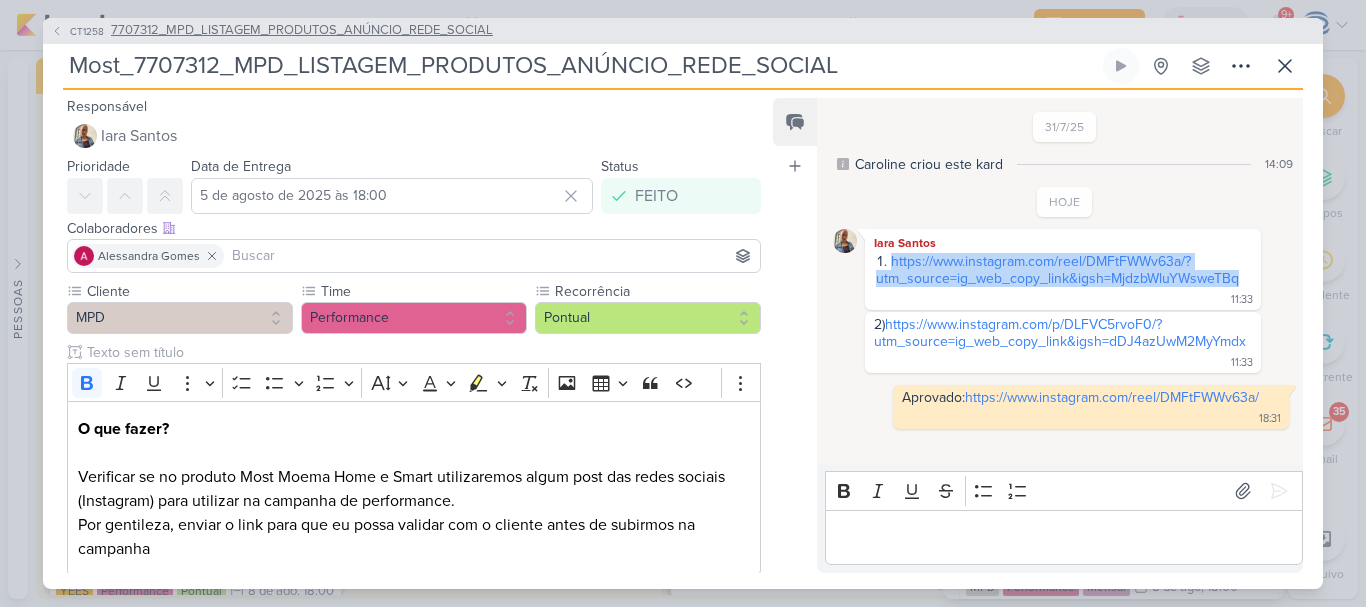 click on "7707312_MPD_LISTAGEM_PRODUTOS_ANÚNCIO_REDE_SOCIAL" at bounding box center (302, 31) 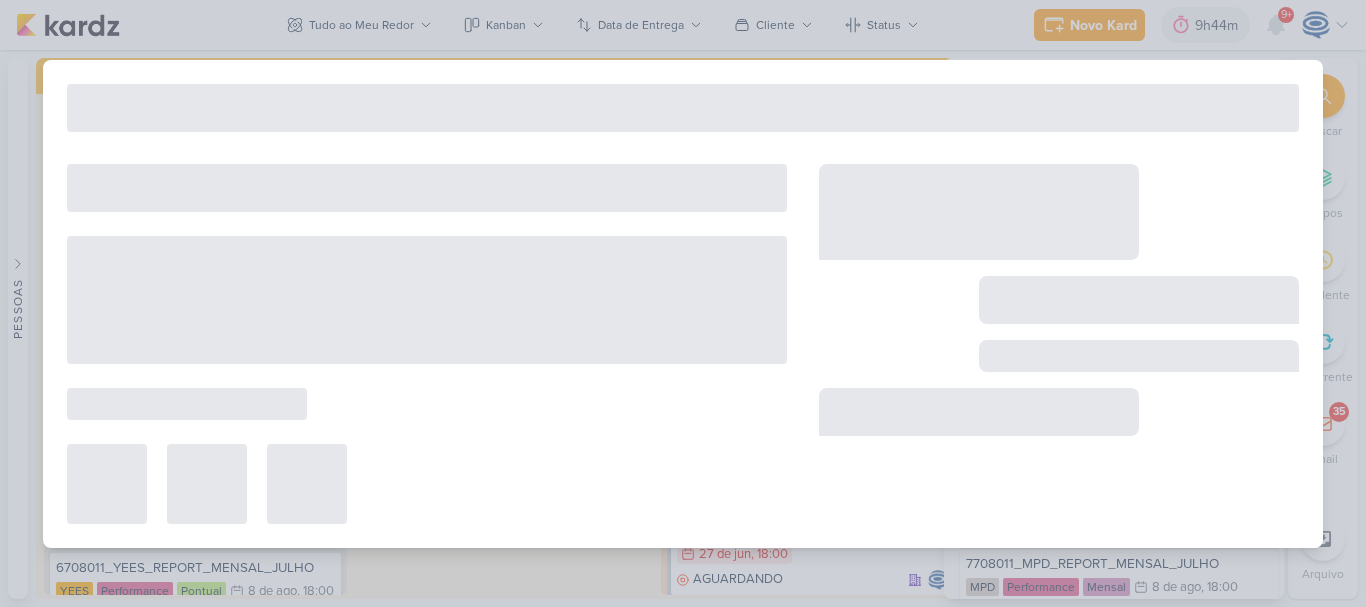 type on "7707312_MPD_LISTAGEM_PRODUTOS_ANÚNCIO_REDE_SOCIAL" 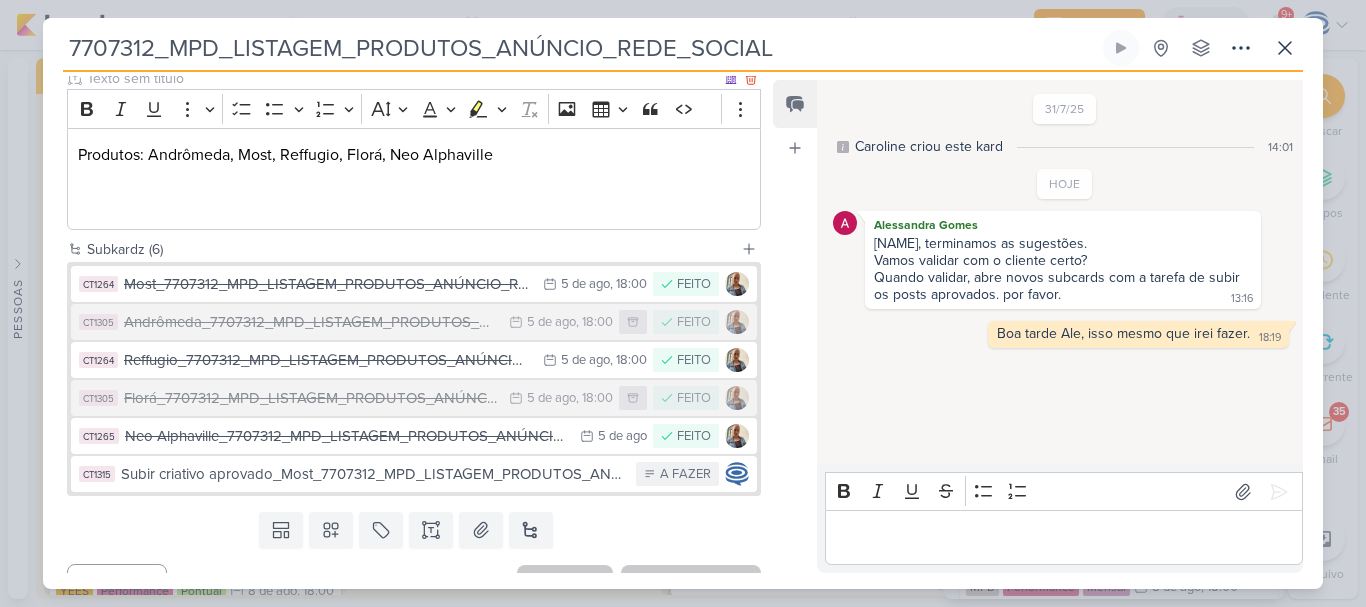 scroll, scrollTop: 259, scrollLeft: 0, axis: vertical 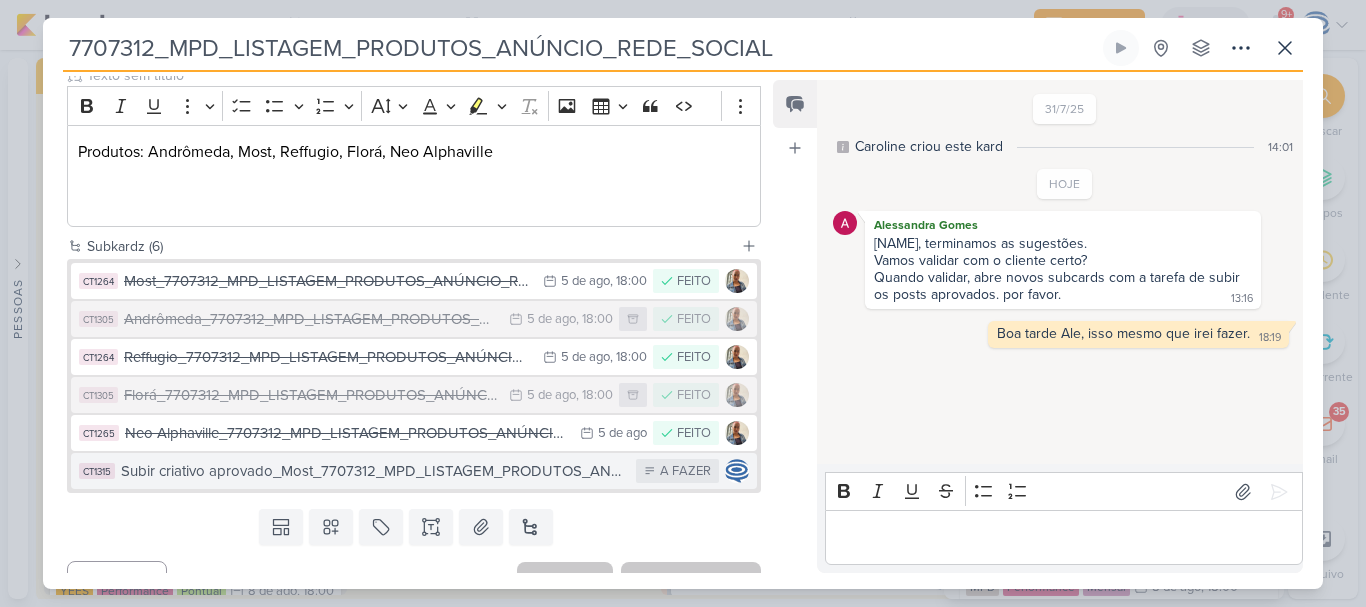 click on "Subir criativo aprovado_Most_7707312_MPD_LISTAGEM_PRODUTOS_ANÚNCIO_REDE_SOCIAL" at bounding box center [373, 471] 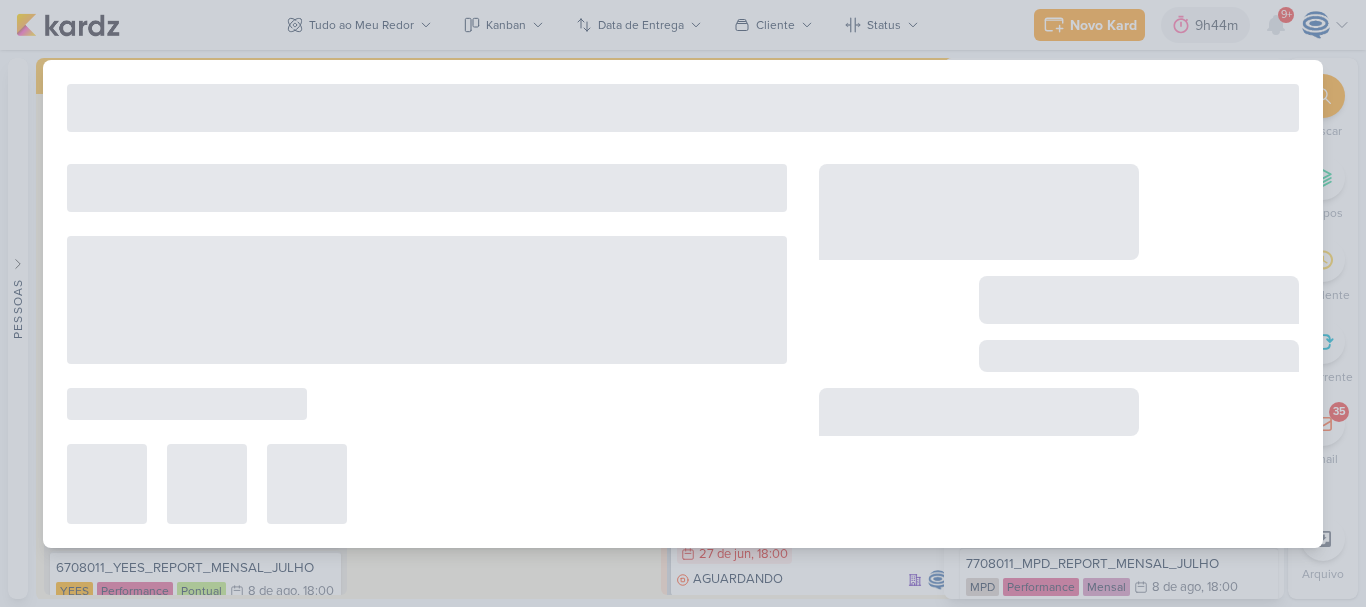type on "Subir criativo aprovado_Most_7707312_MPD_LISTAGEM_PRODUTOS_ANÚNCIO_REDE_SOCIAL" 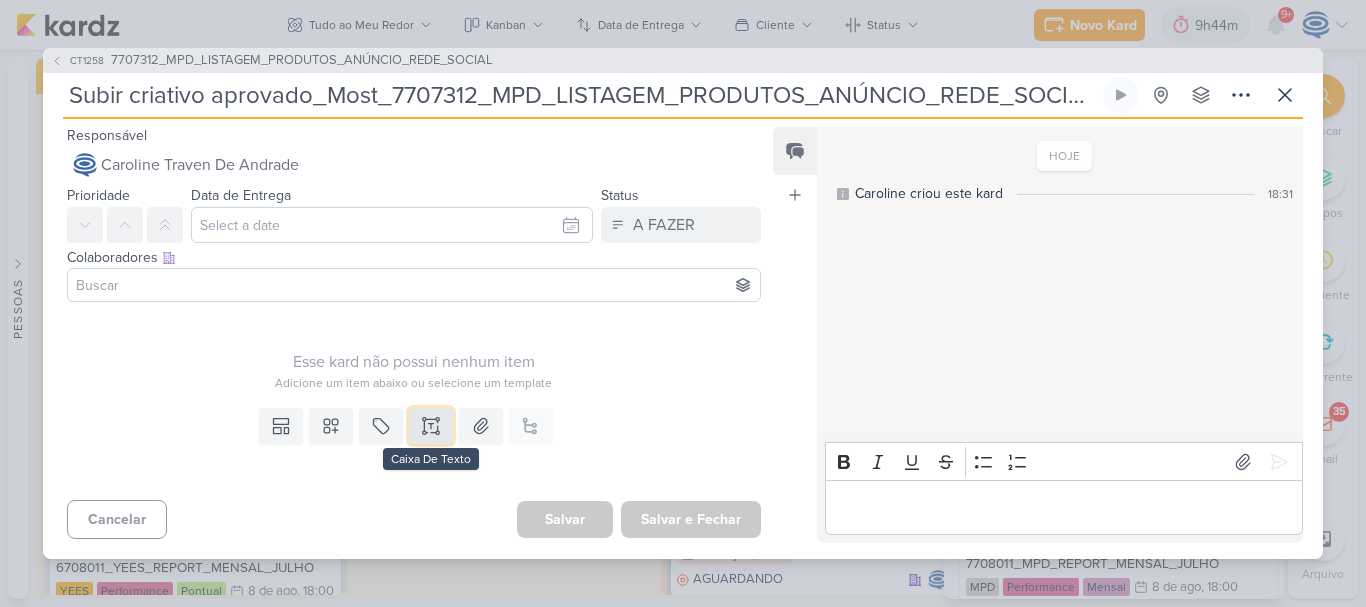 click at bounding box center (431, 426) 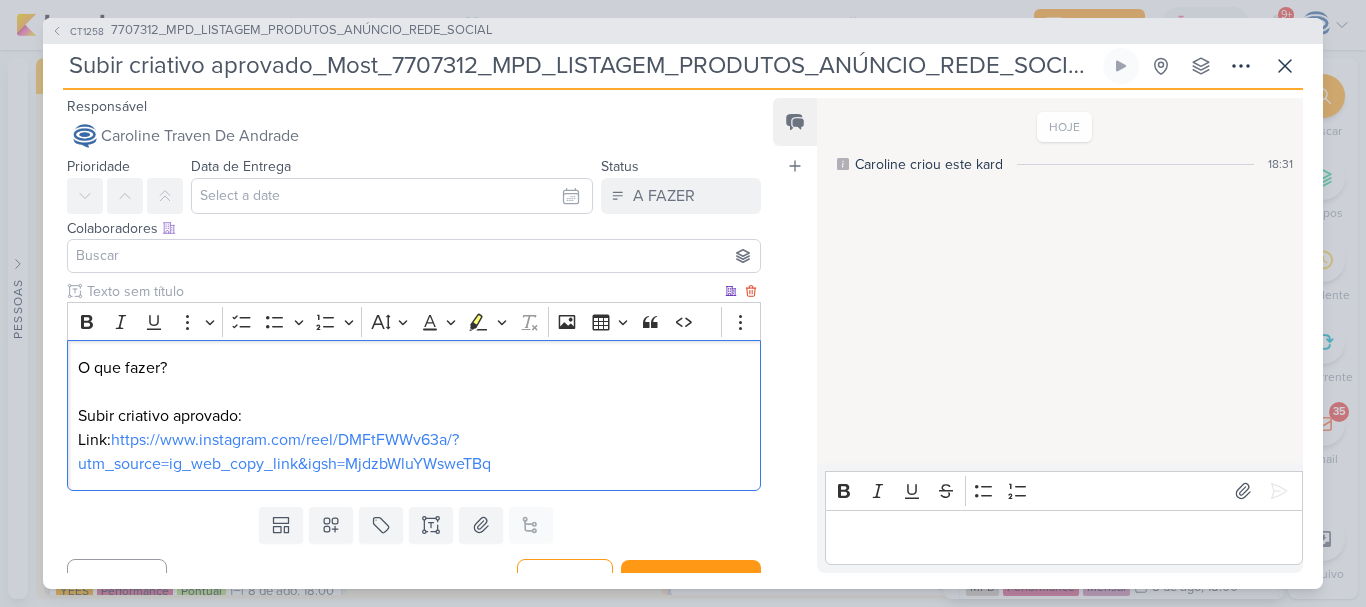 click on "O que fazer?  Subir criativo aprovado:  Link:  https://www.instagram.com/reel/DMFtFWWv63a/?utm_source=ig_web_copy_link&igsh=MjdzbWluYWsweTBq ⁠⁠⁠⁠⁠⁠⁠" at bounding box center [414, 416] 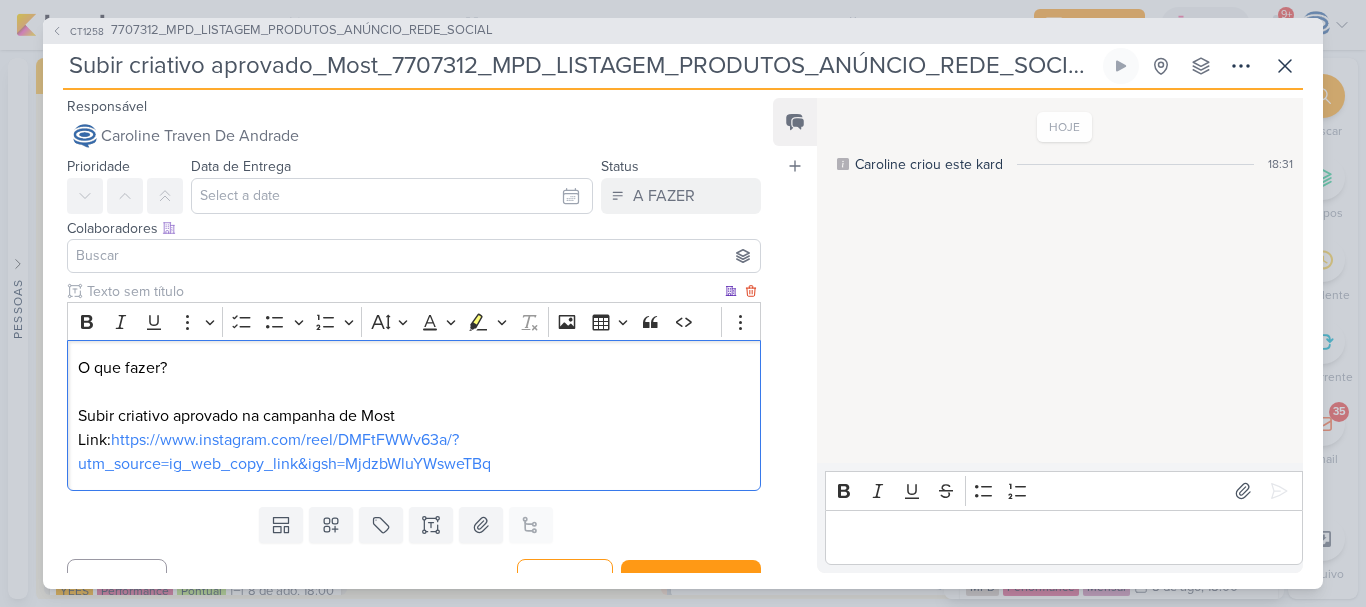 click on "O que fazer?  Subir criativo aprovado na campanha de Most Link:  https://www.instagram.com/reel/DMFtFWWv63a/?utm_source=ig_web_copy_link&igsh=MjdzbWluYWsweTBq" at bounding box center (414, 415) 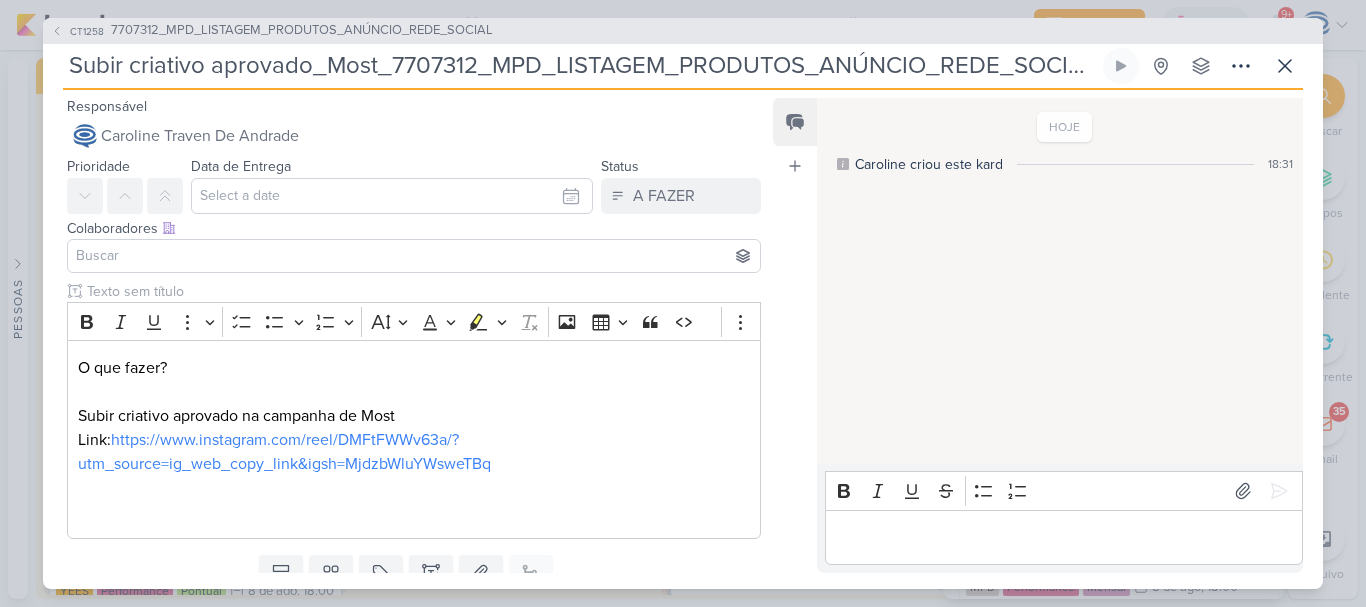 click at bounding box center [414, 256] 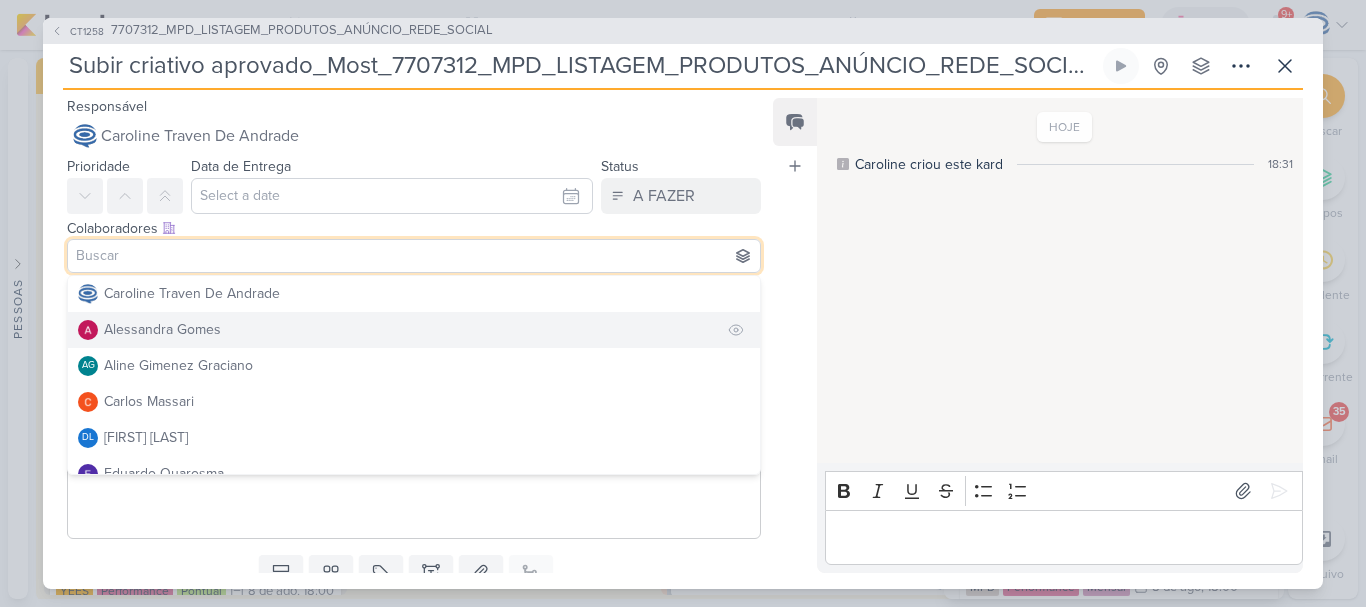 click on "Alessandra Gomes" at bounding box center [162, 329] 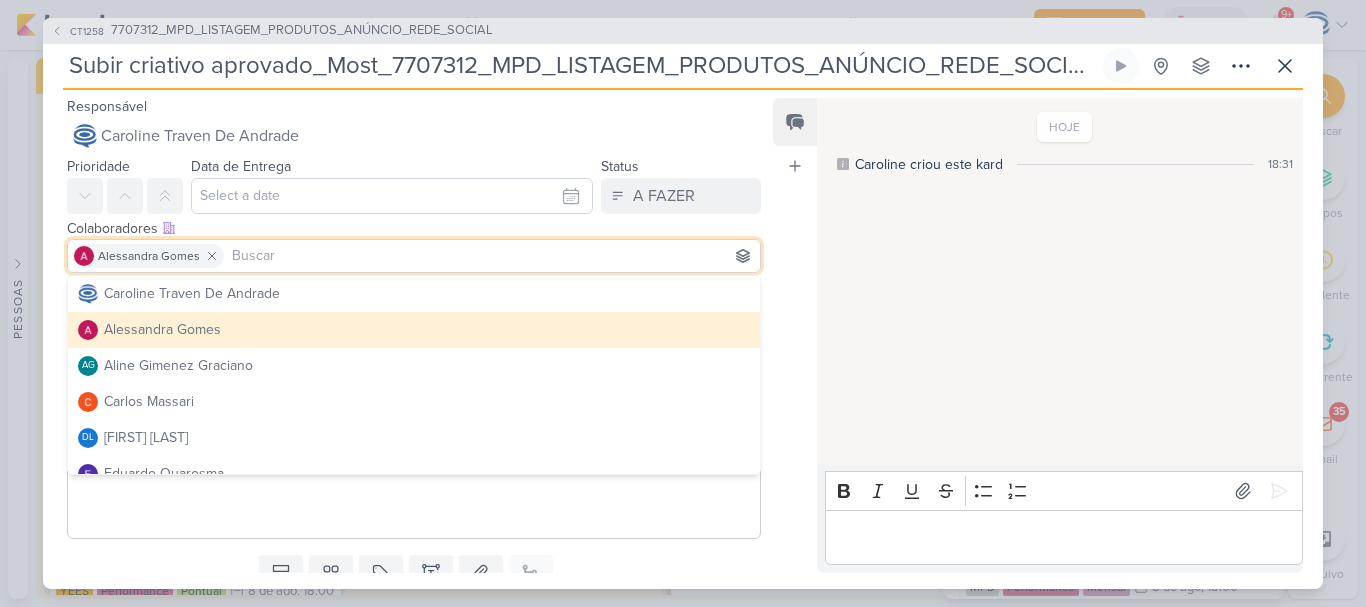 click on "Alessandra Gomes" at bounding box center [162, 329] 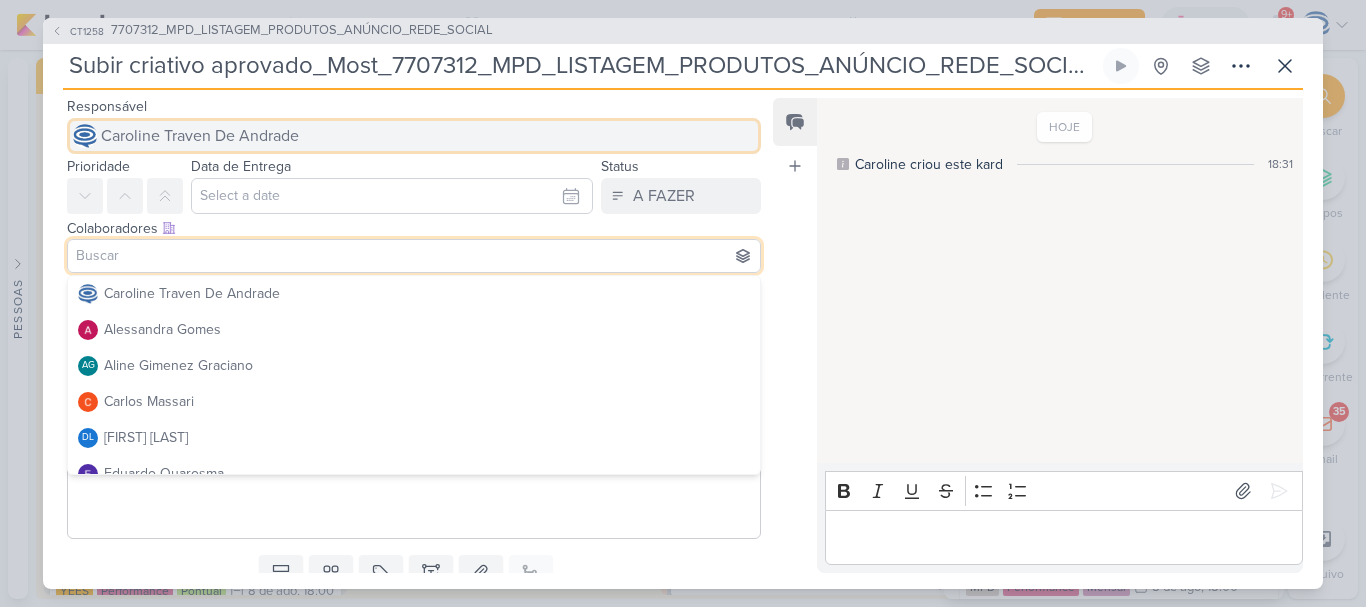 click on "Caroline Traven De Andrade" at bounding box center [200, 136] 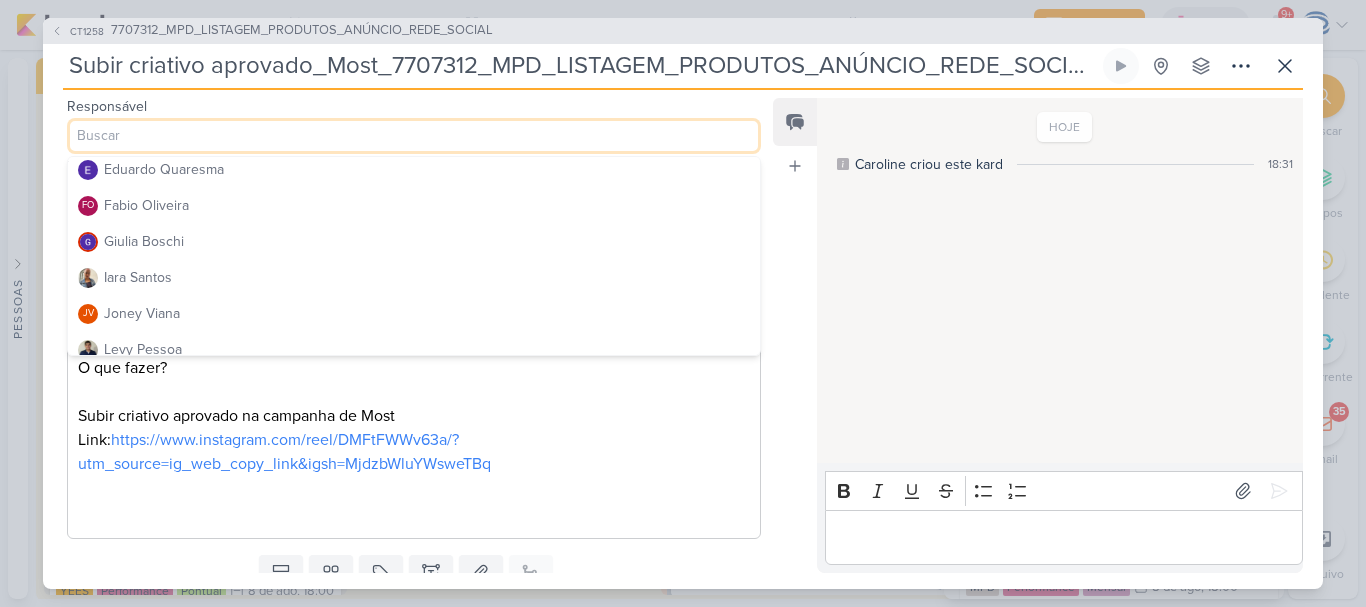 scroll, scrollTop: 187, scrollLeft: 0, axis: vertical 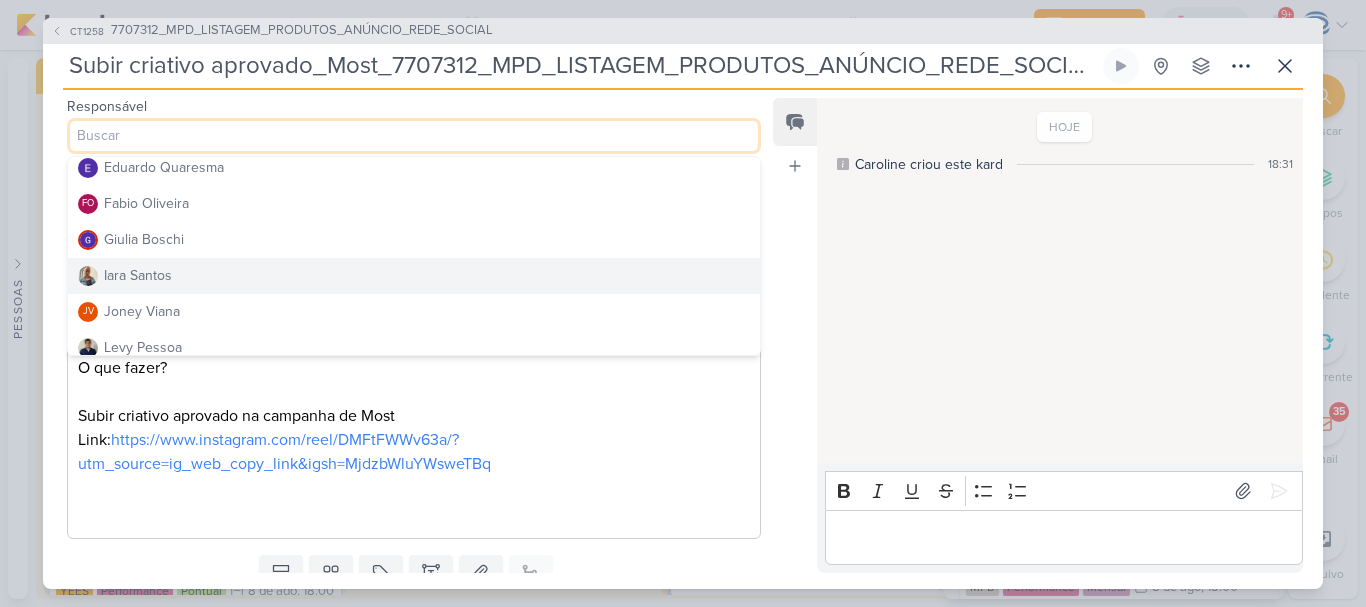 click on "Iara Santos" at bounding box center (414, 276) 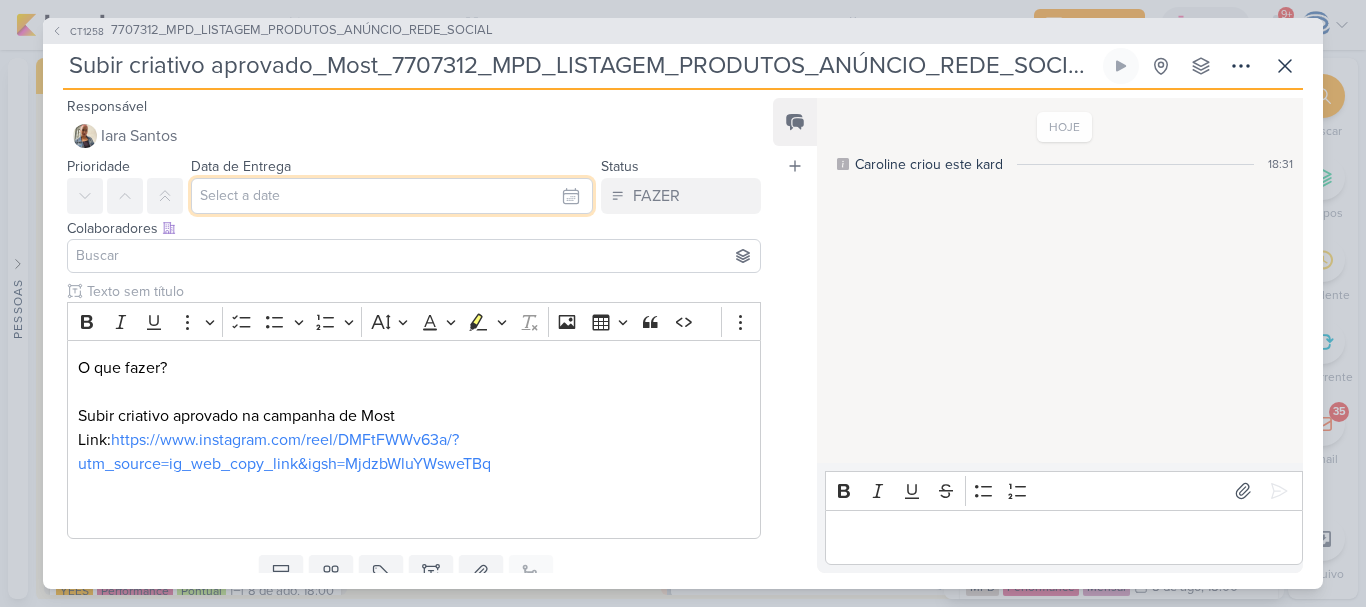 click at bounding box center (392, 196) 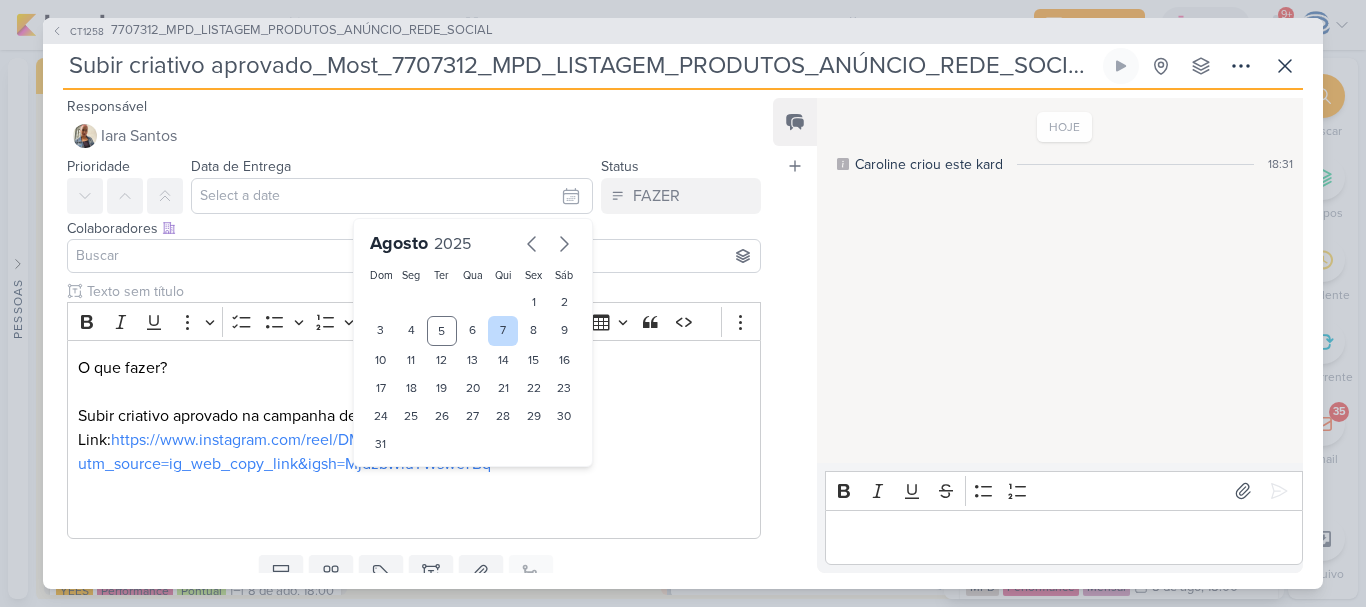 click on "7" at bounding box center [503, 331] 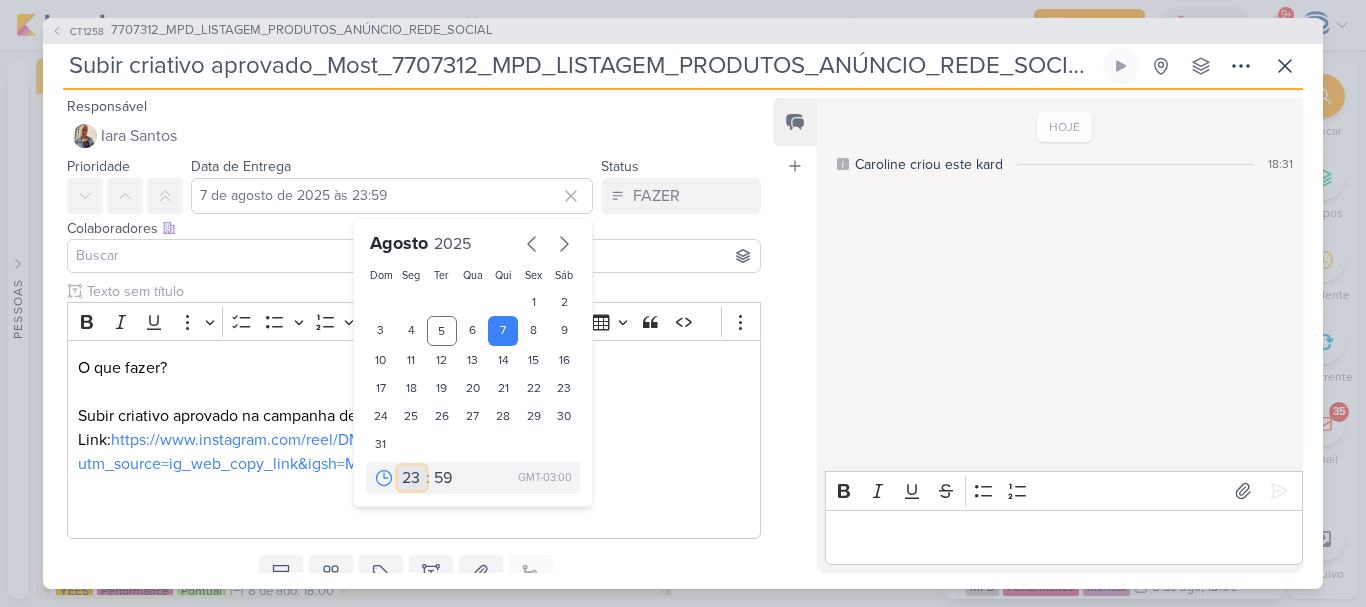 click on "00 01 02 03 04 05 06 07 08 09 10 11 12 13 14 15 16 17 18 19 20 21 22 23" at bounding box center [412, 478] 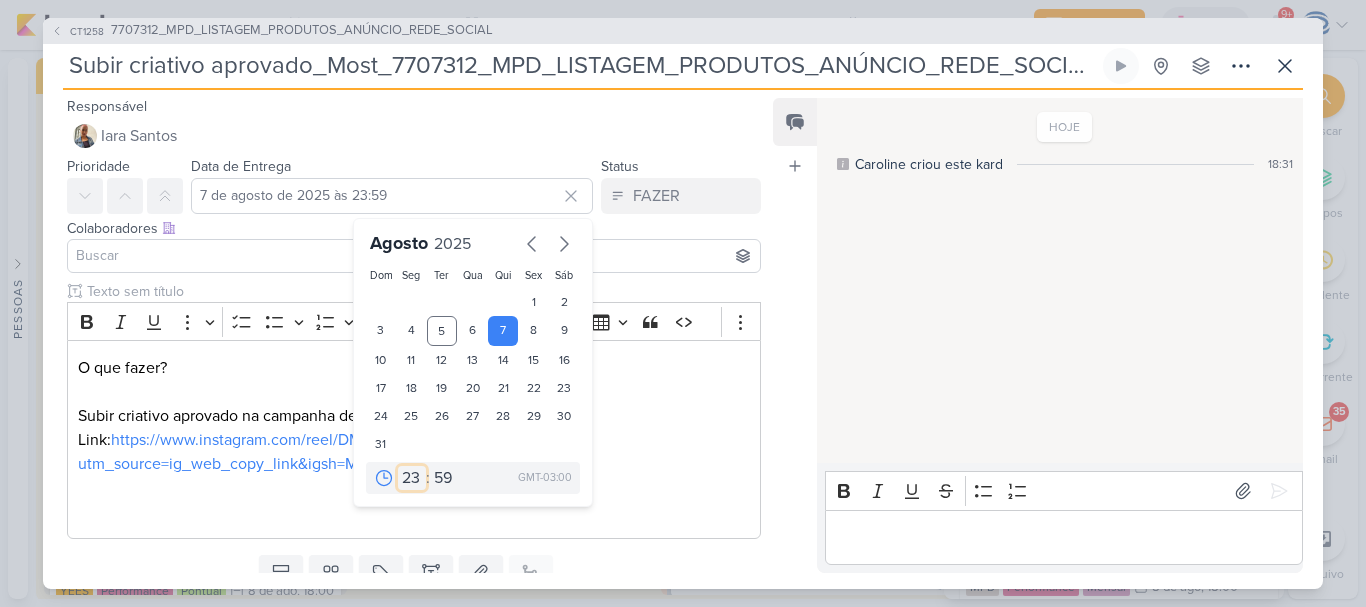 select on "16" 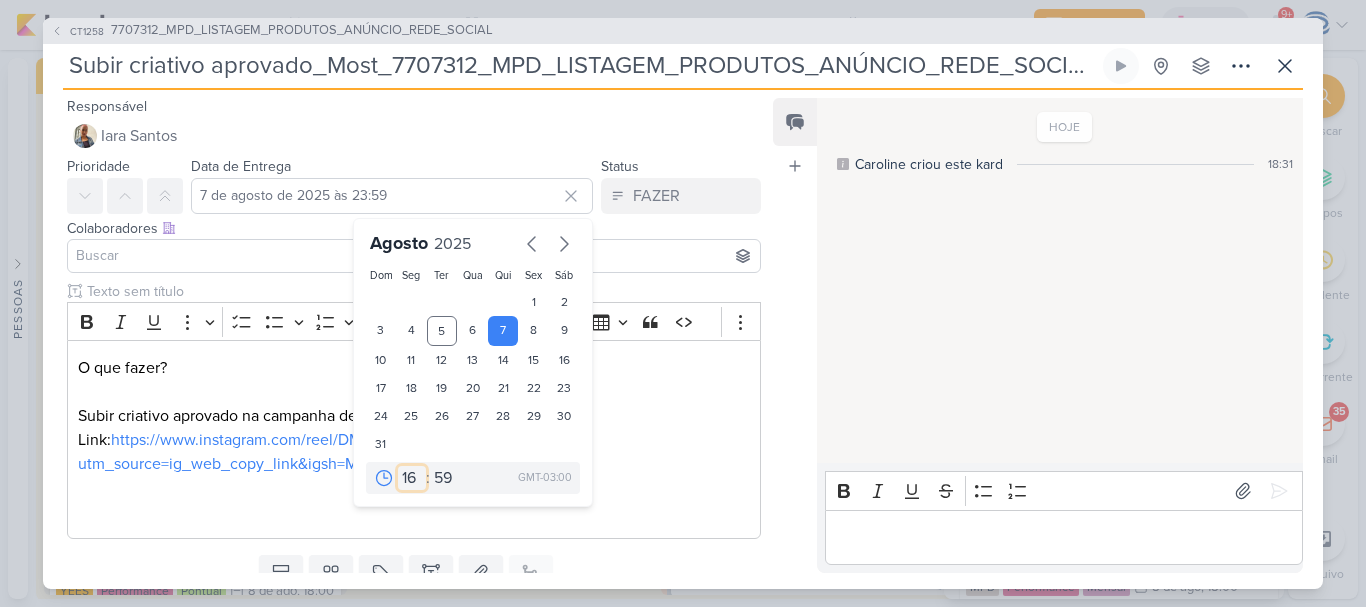 click on "00 01 02 03 04 05 06 07 08 09 10 11 12 13 14 15 16 17 18 19 20 21 22 23" at bounding box center (412, 478) 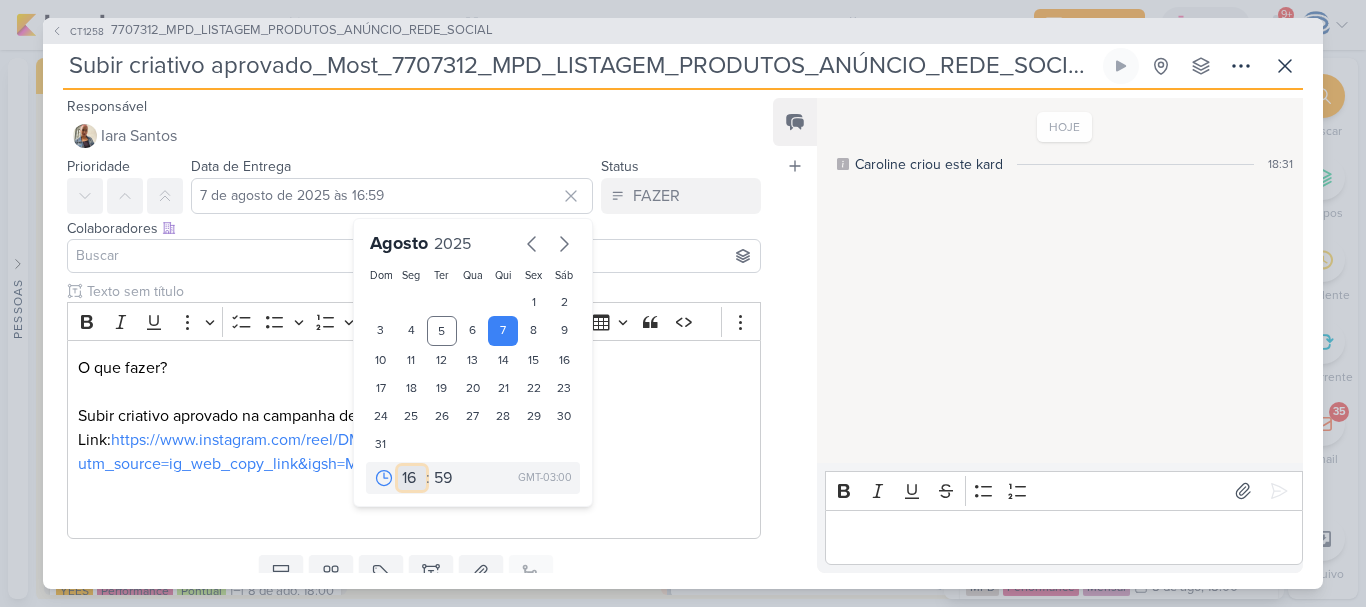 click on "00 01 02 03 04 05 06 07 08 09 10 11 12 13 14 15 16 17 18 19 20 21 22 23" at bounding box center [412, 478] 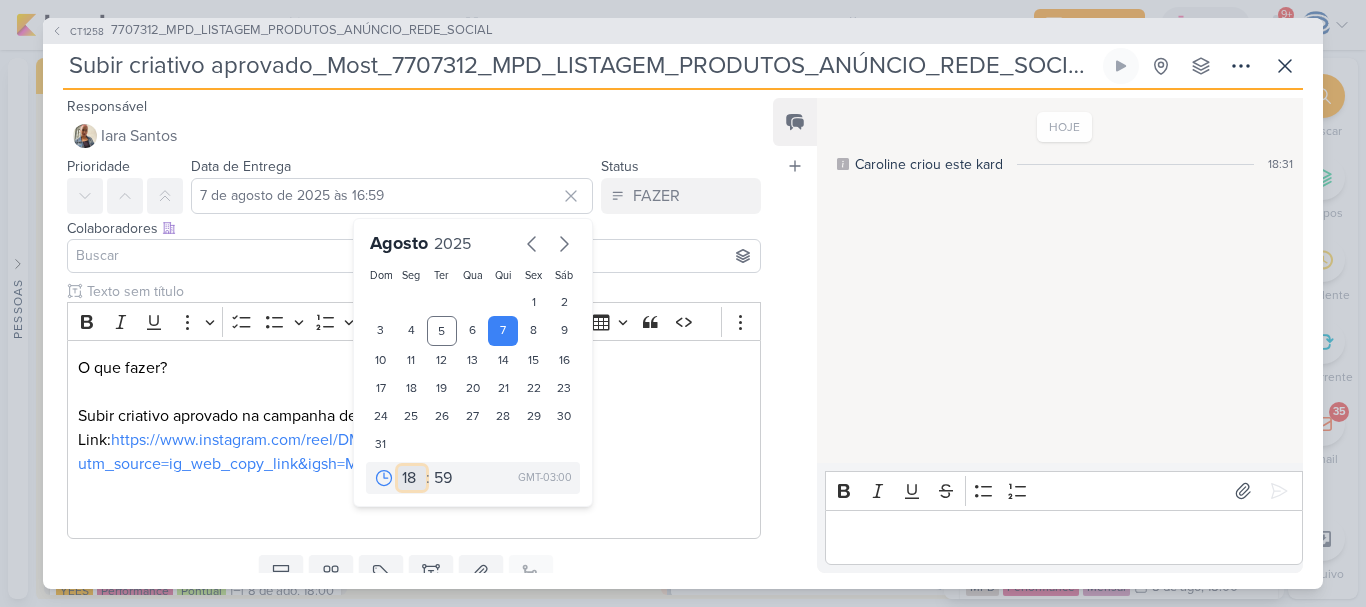 click on "00 01 02 03 04 05 06 07 08 09 10 11 12 13 14 15 16 17 18 19 20 21 22 23" at bounding box center [412, 478] 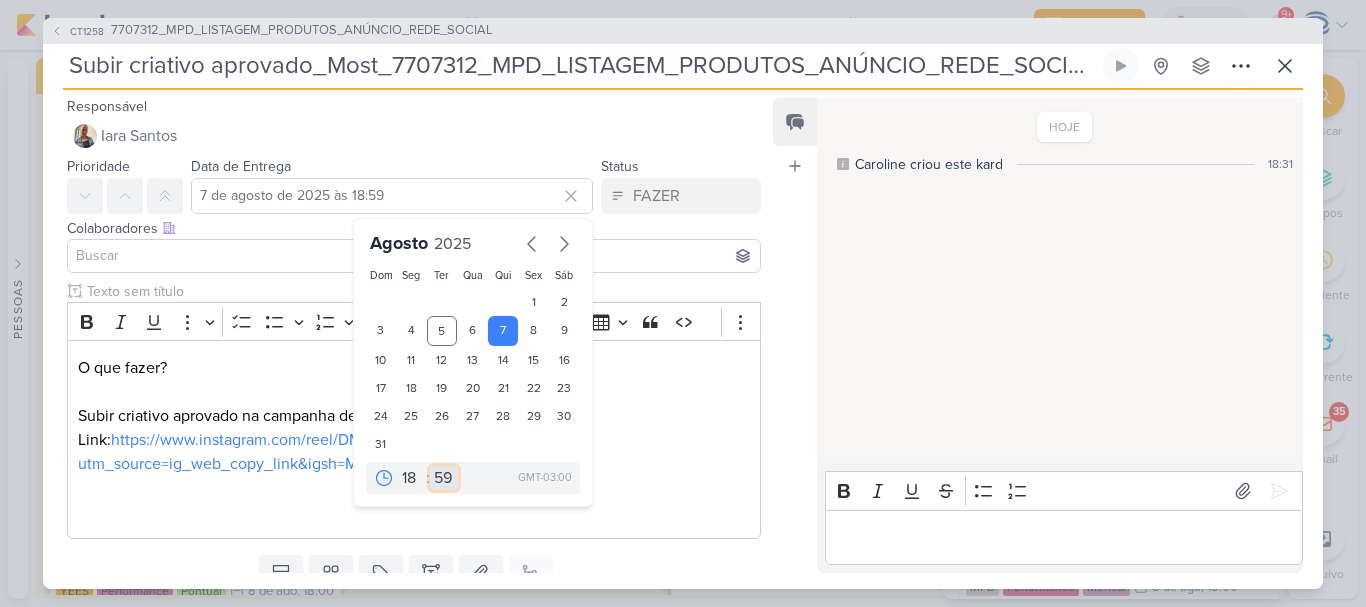 click on "00 05 10 15 20 25 30 35 40 45 50 55
59" at bounding box center (444, 478) 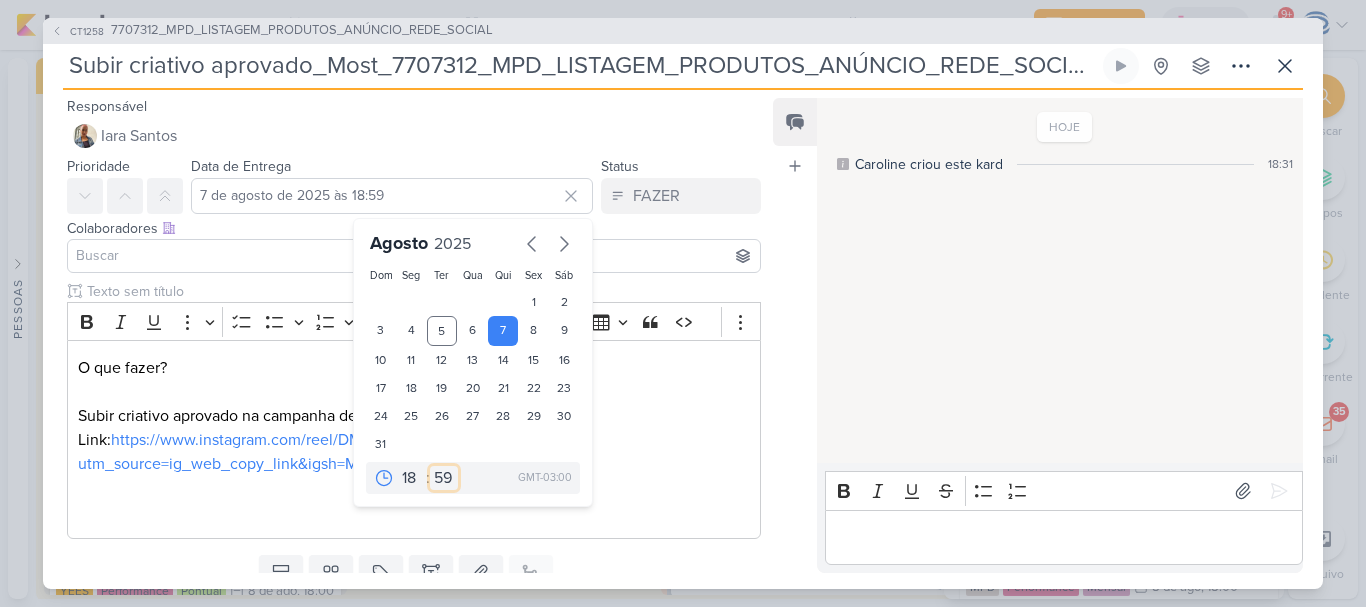 select on "0" 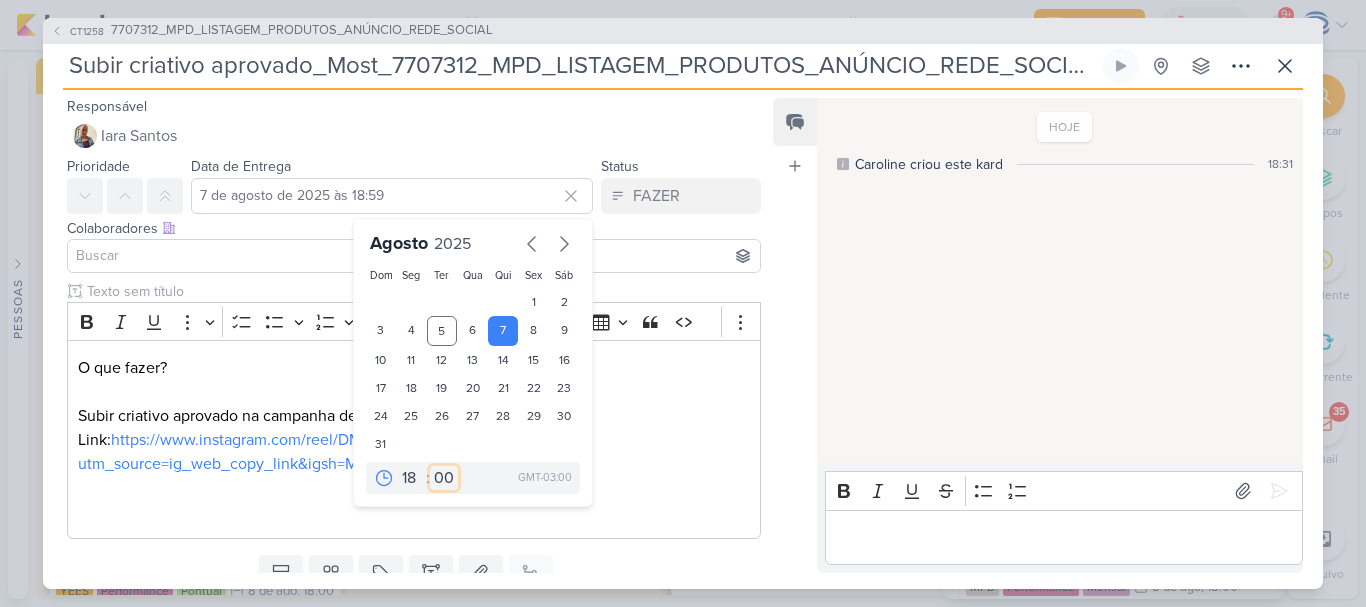 click on "00 05 10 15 20 25 30 35 40 45 50 55
59" at bounding box center (444, 478) 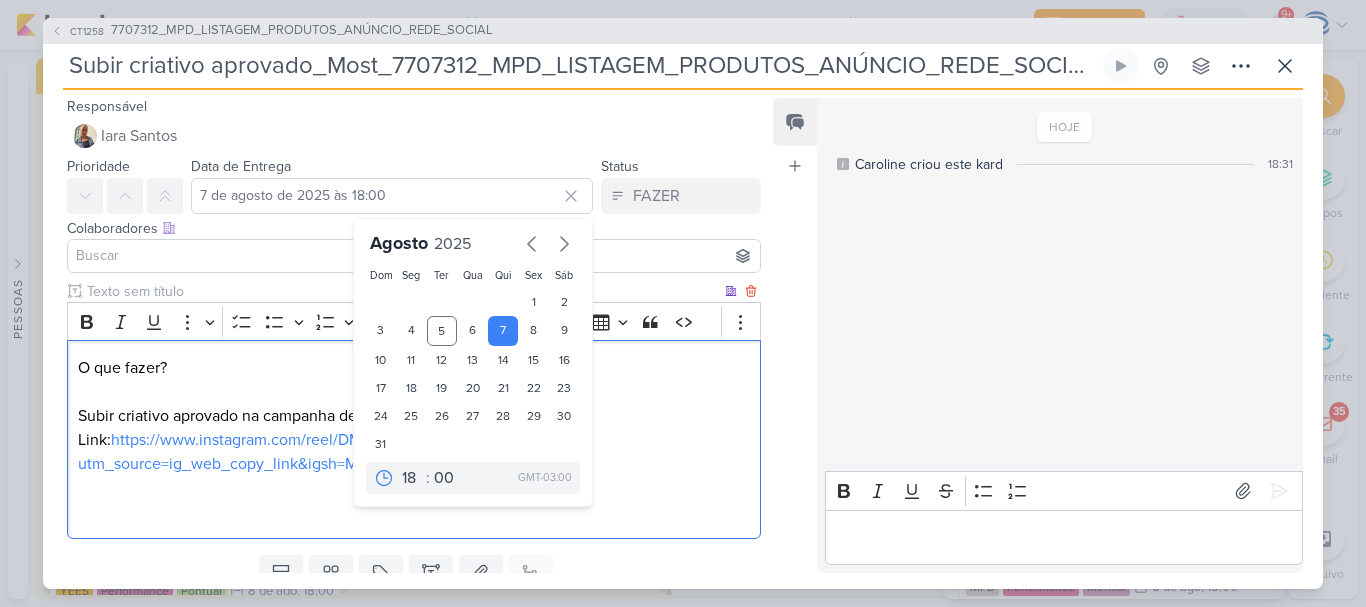 click on "O que fazer?  Subir criativo aprovado na campanha de Most Link:  https://www.instagram.com/reel/DMFtFWWv63a/?utm_source=ig_web_copy_link&igsh=MjdzbWluYWsweTBq" at bounding box center [414, 440] 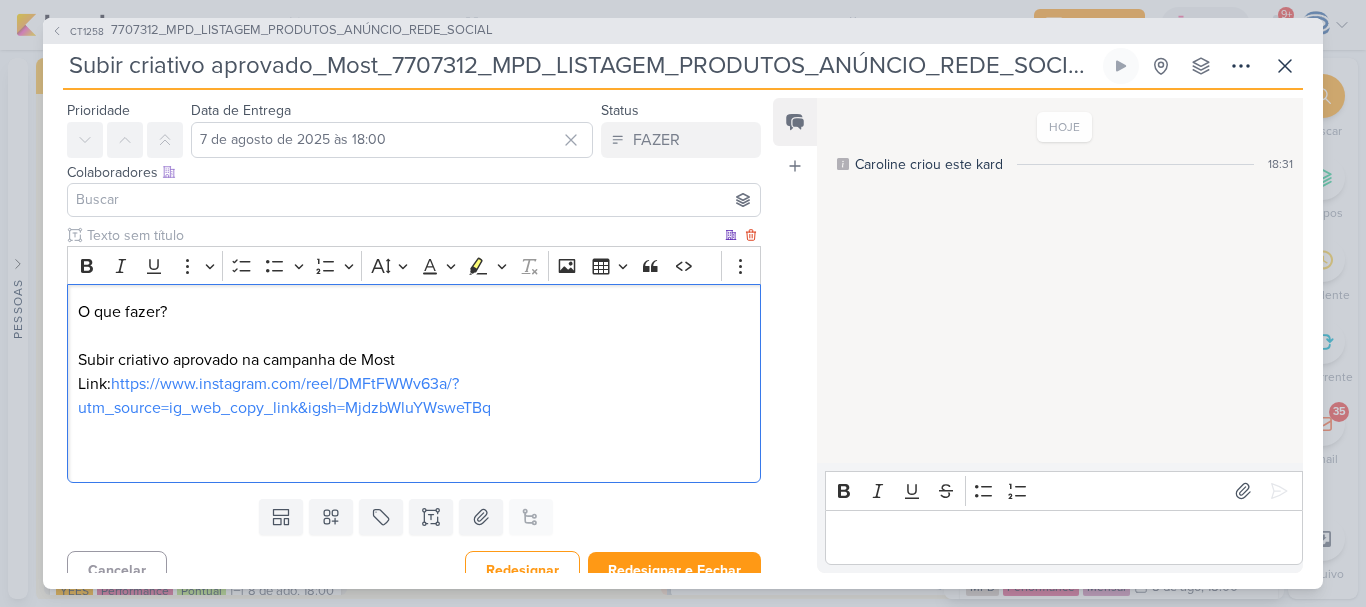 scroll, scrollTop: 57, scrollLeft: 0, axis: vertical 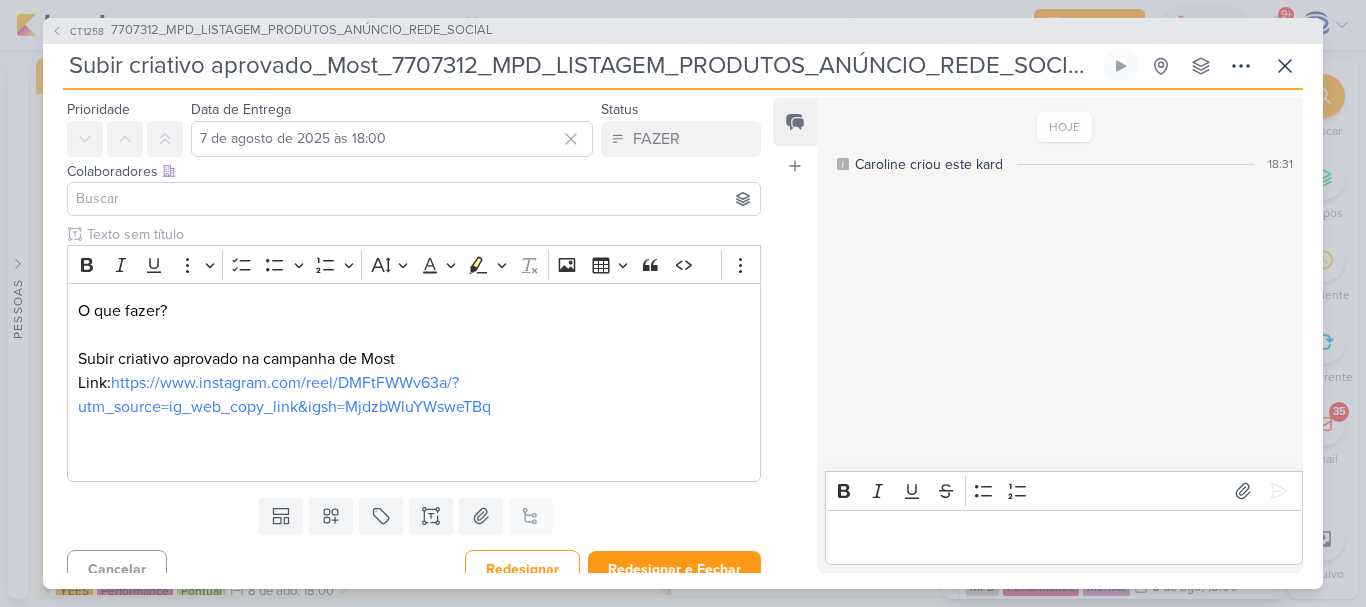 click at bounding box center [414, 199] 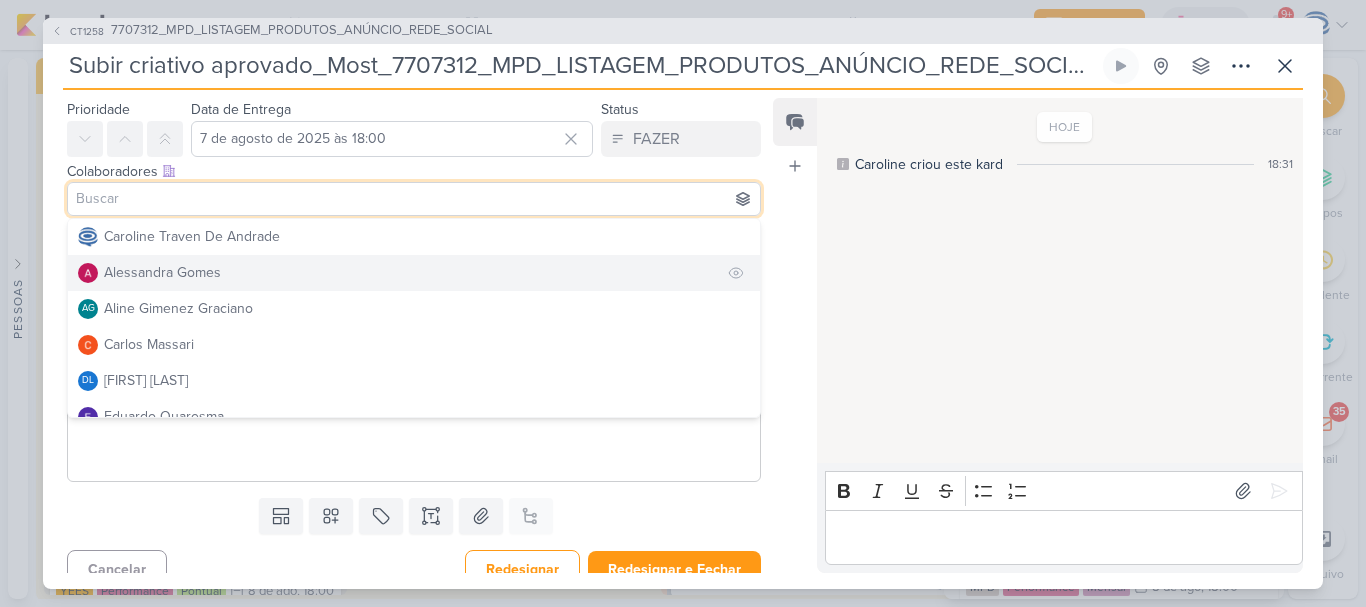 click on "Alessandra Gomes" at bounding box center (162, 272) 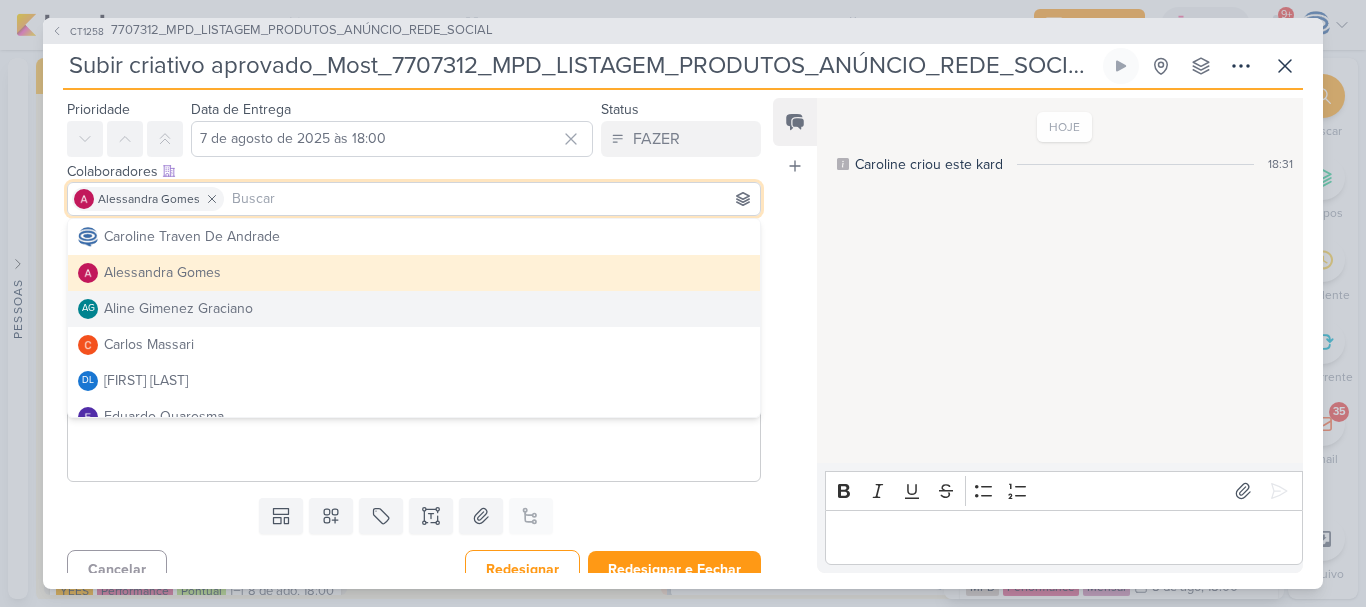 click on "Templates
Campos Personalizados
Marcadores
Caixa De Texto
Anexo
Este kard já é um subkard" at bounding box center [406, 516] 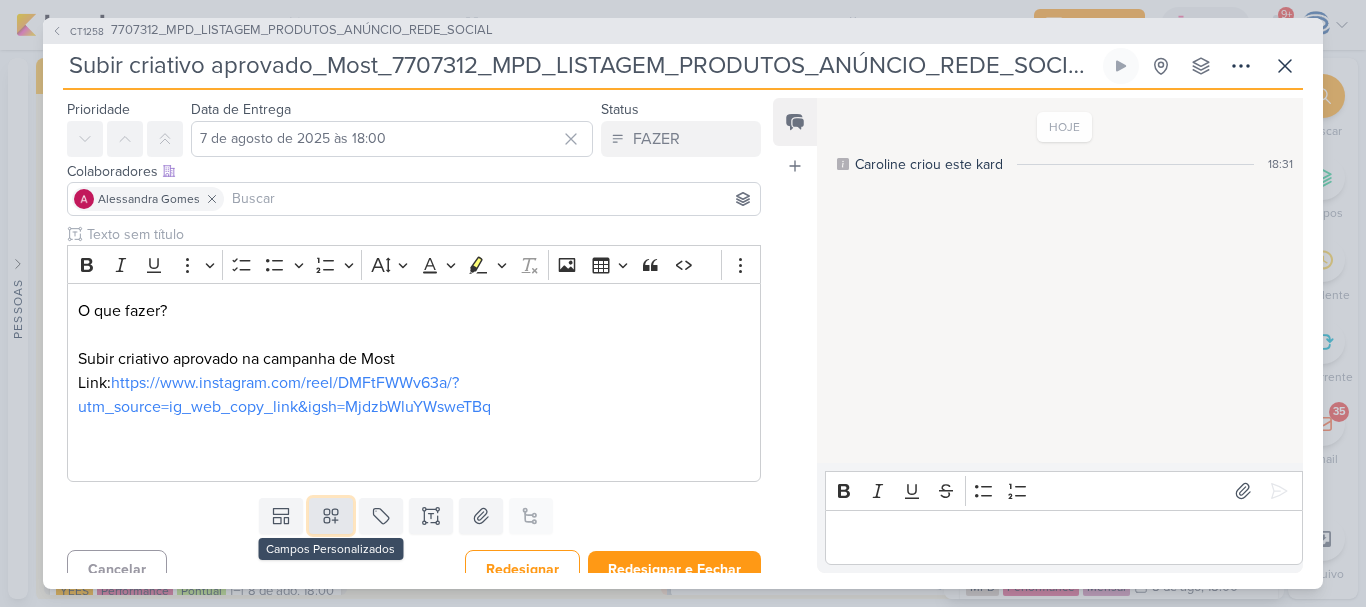 click 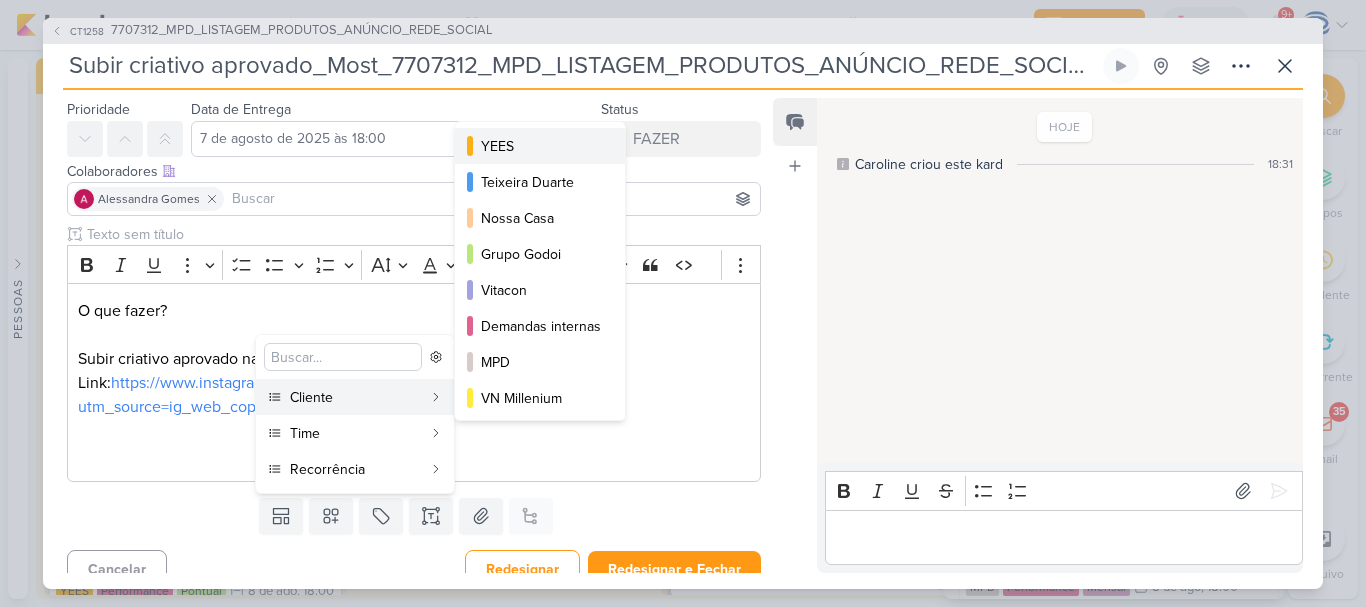 click on "YEES" at bounding box center (541, 146) 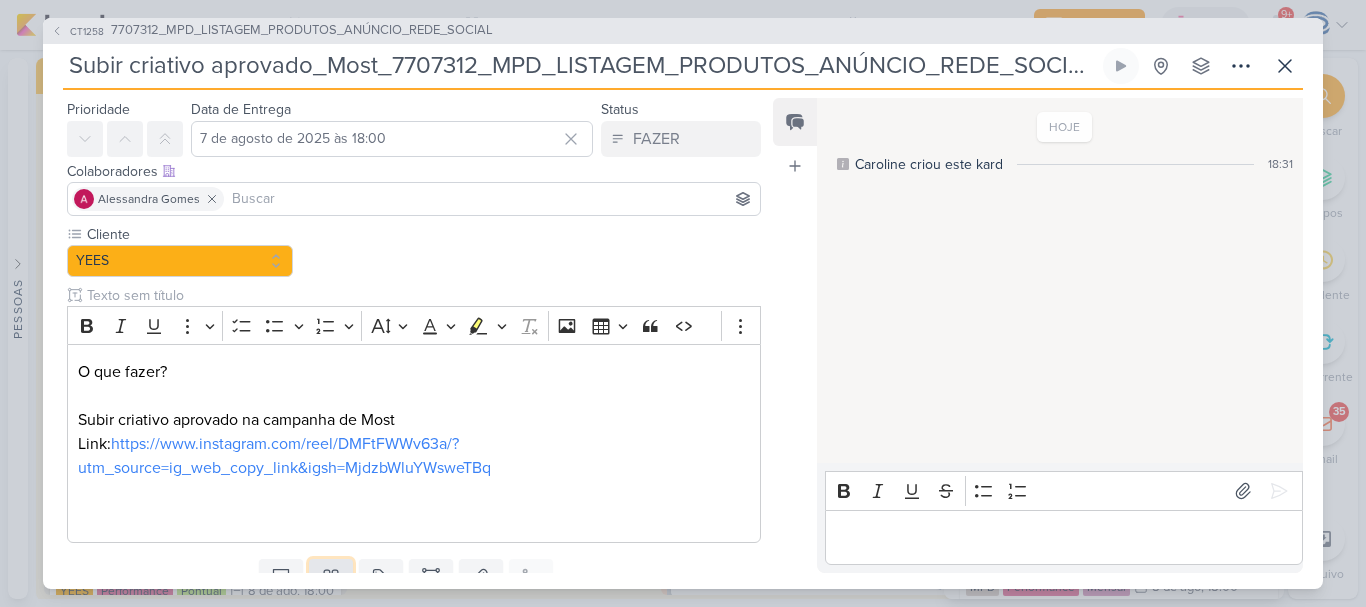 click at bounding box center [331, 577] 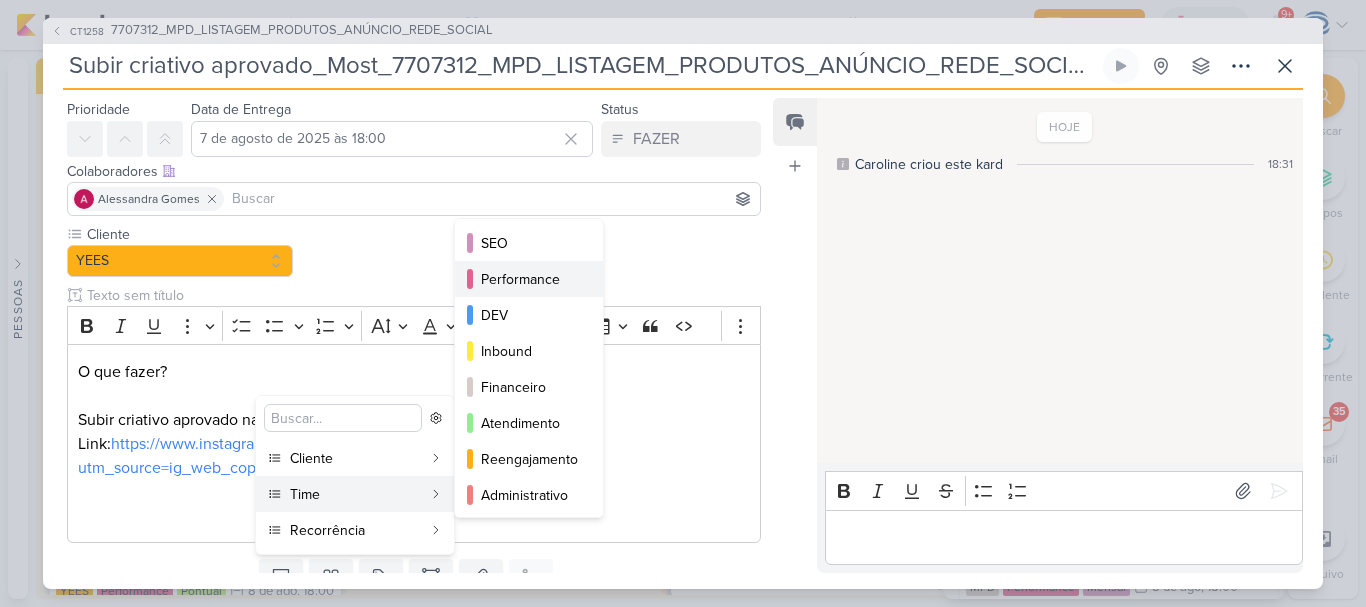 click on "Performance" at bounding box center (530, 279) 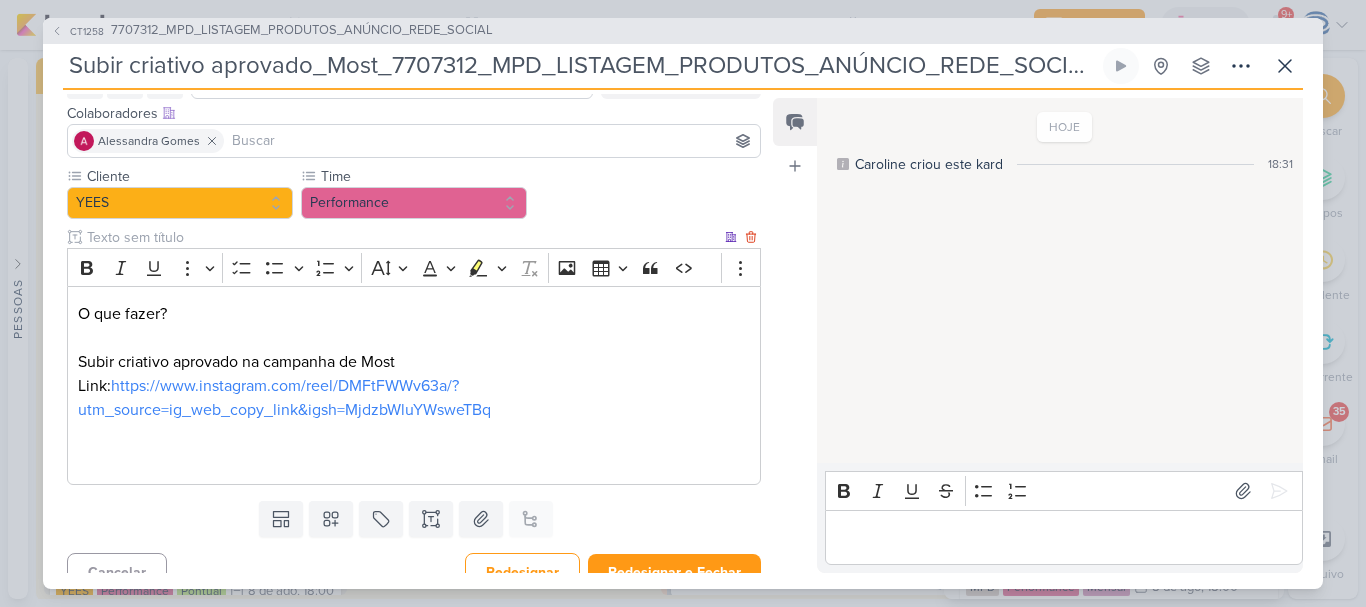 scroll, scrollTop: 116, scrollLeft: 0, axis: vertical 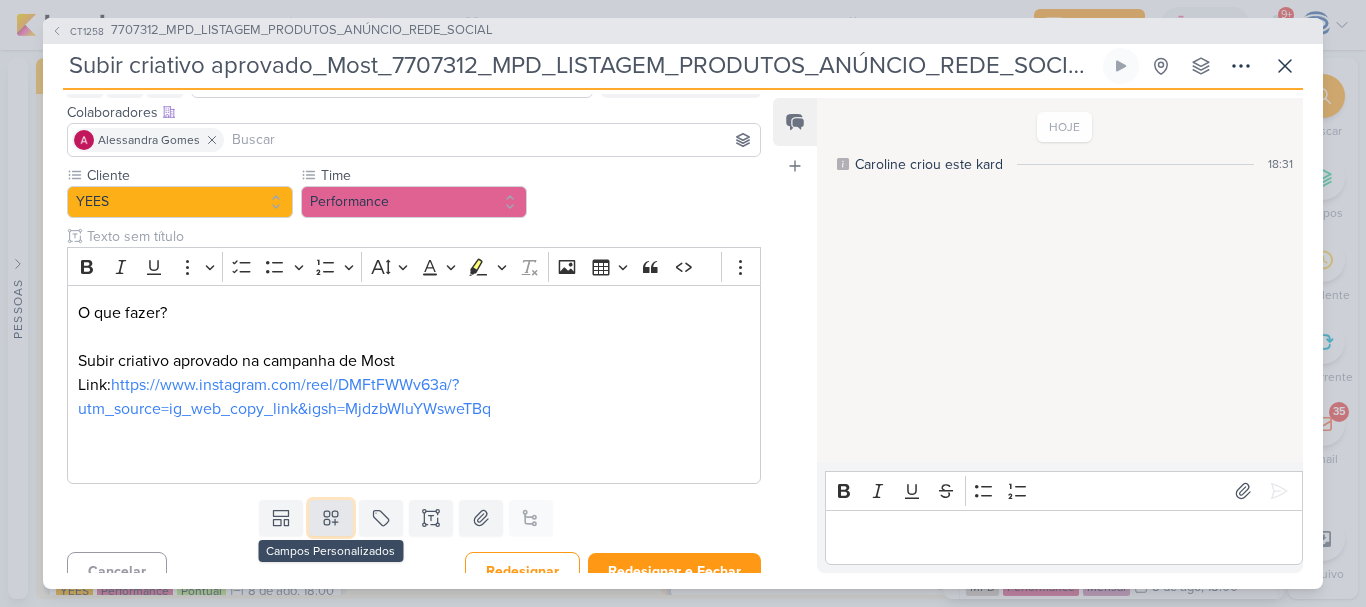 click 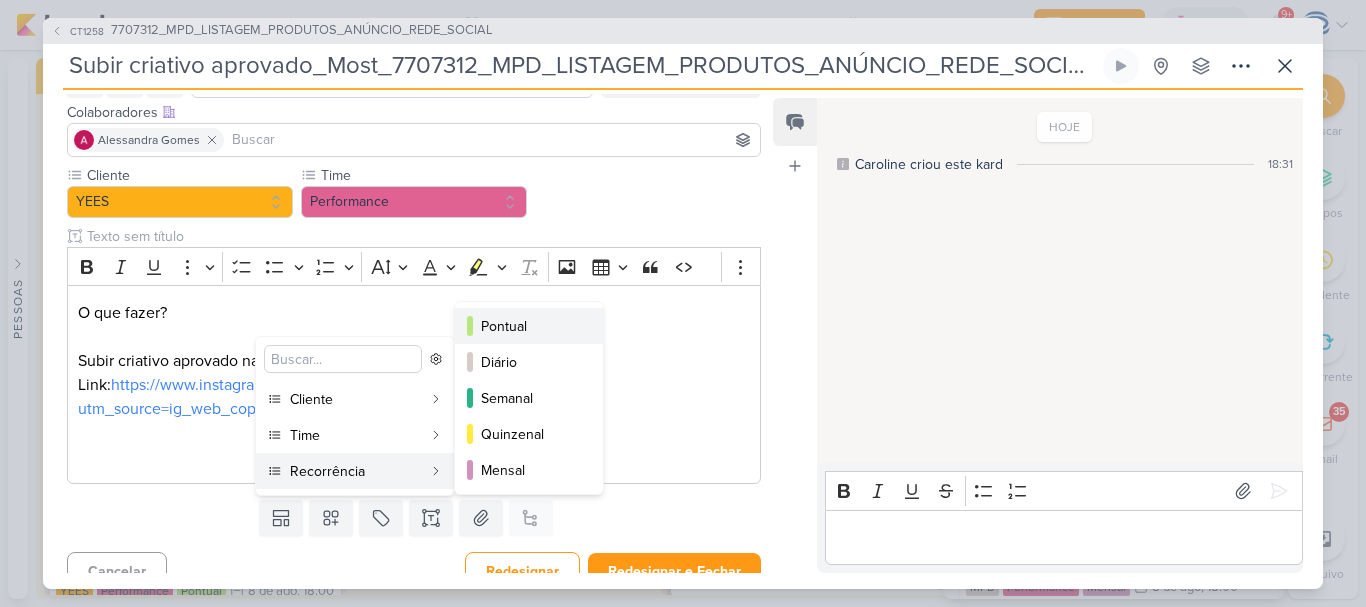 click on "Pontual" at bounding box center [530, 326] 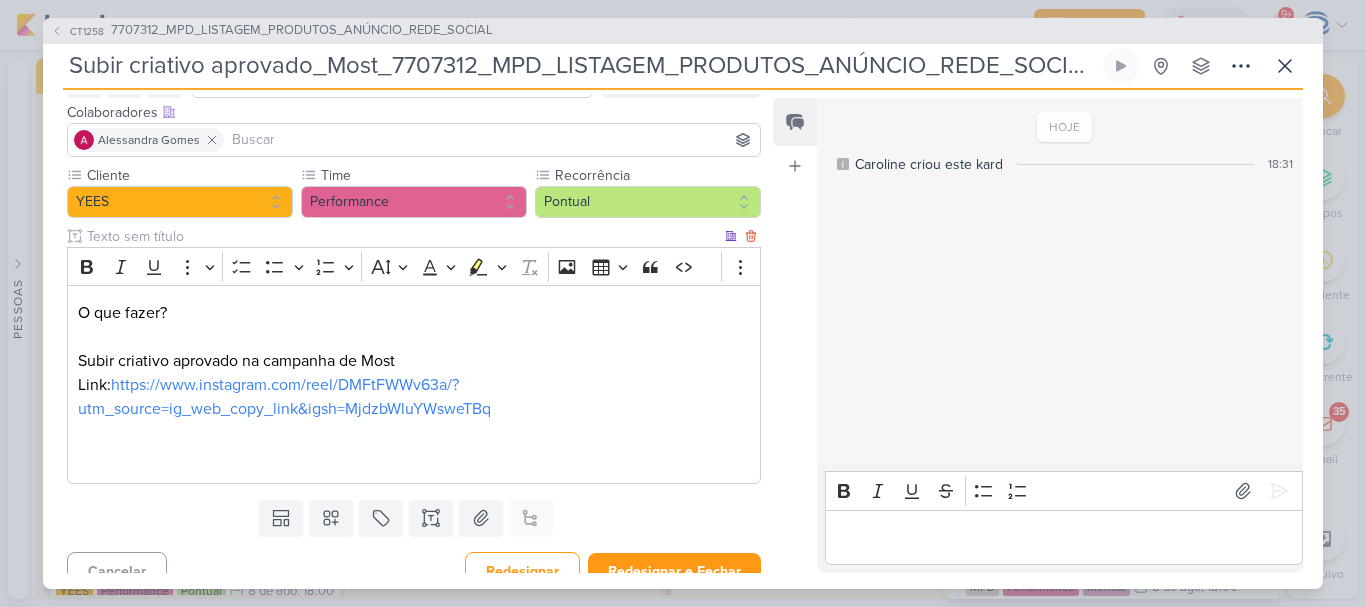 scroll, scrollTop: 135, scrollLeft: 0, axis: vertical 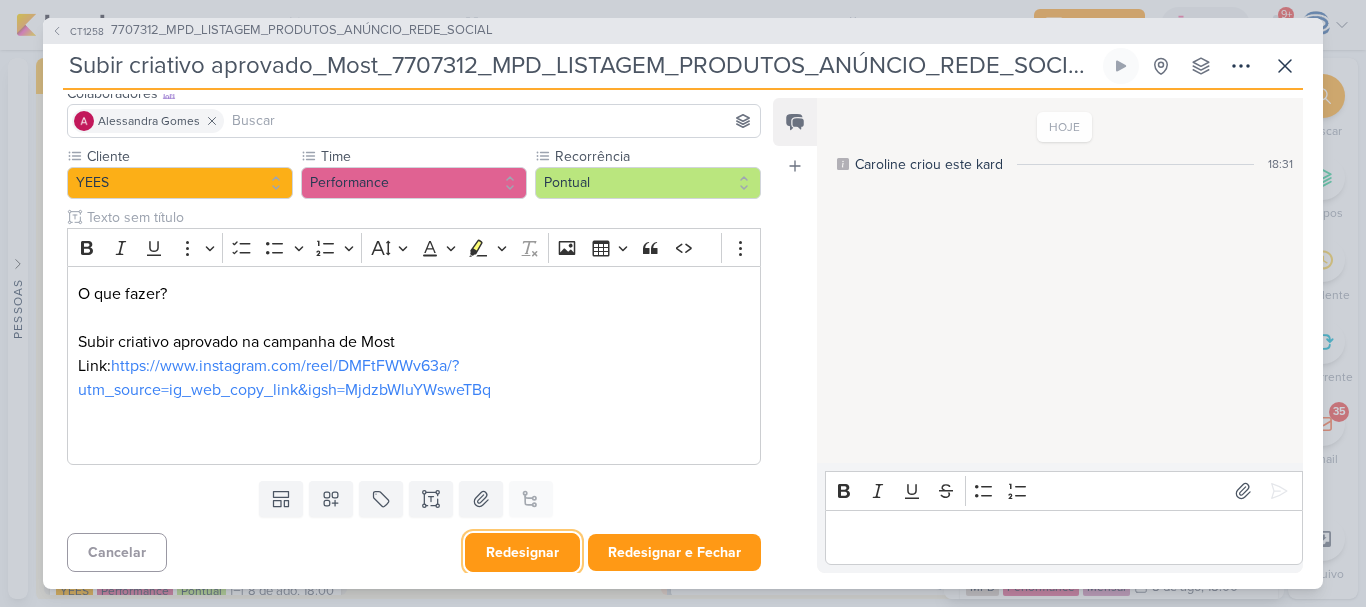 click on "Redesignar" at bounding box center [522, 552] 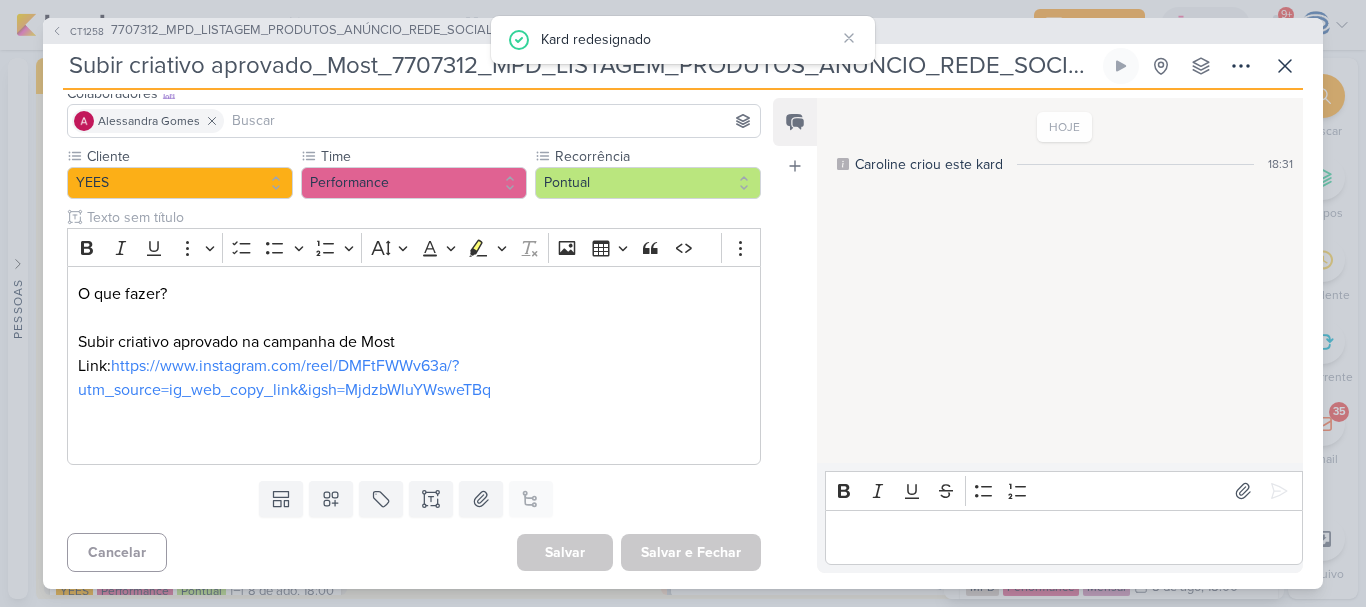 scroll, scrollTop: 0, scrollLeft: 0, axis: both 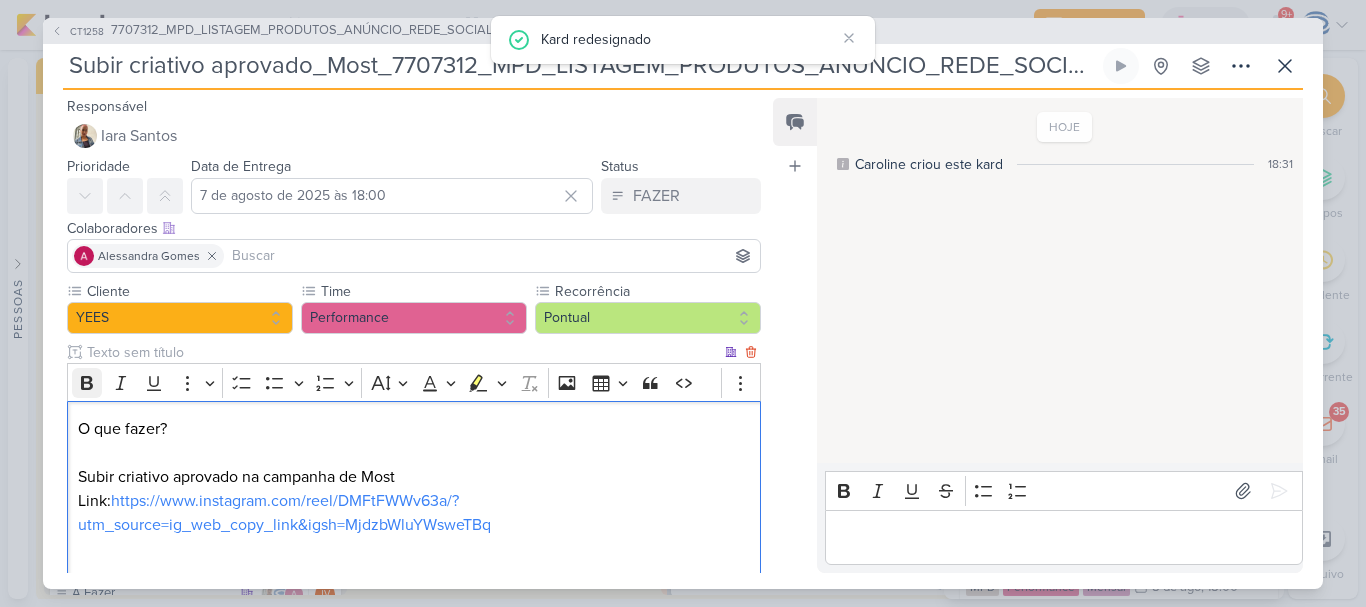 drag, startPoint x: 243, startPoint y: 435, endPoint x: 71, endPoint y: 392, distance: 177.29355 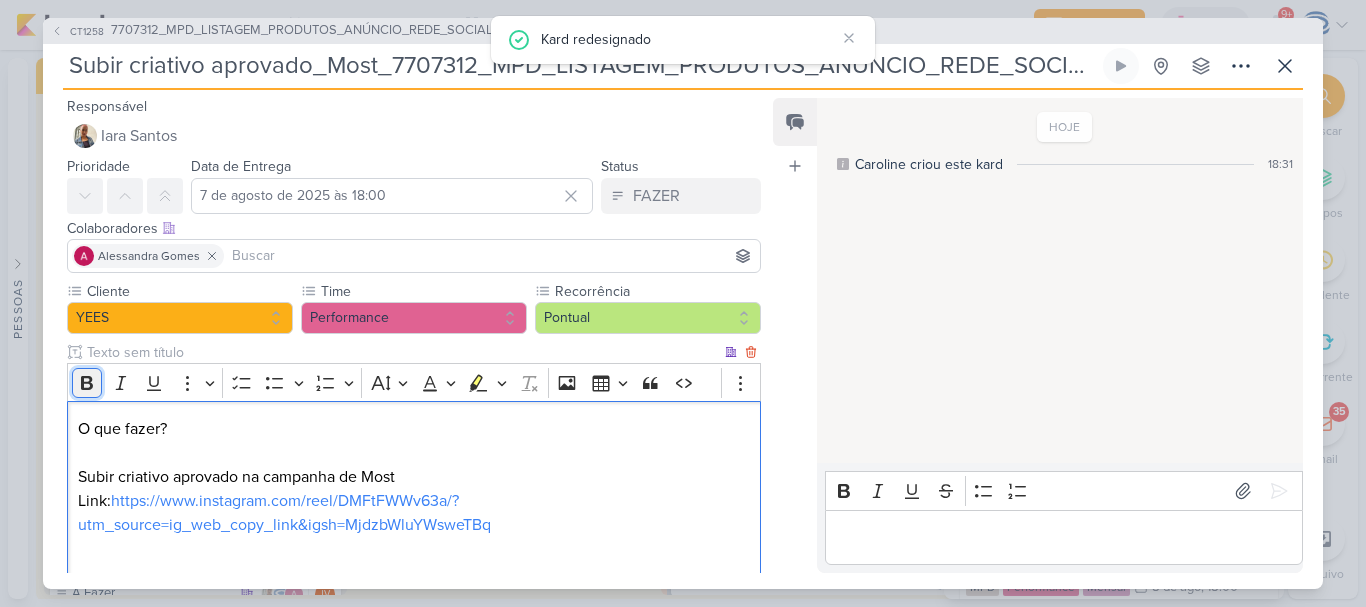 click 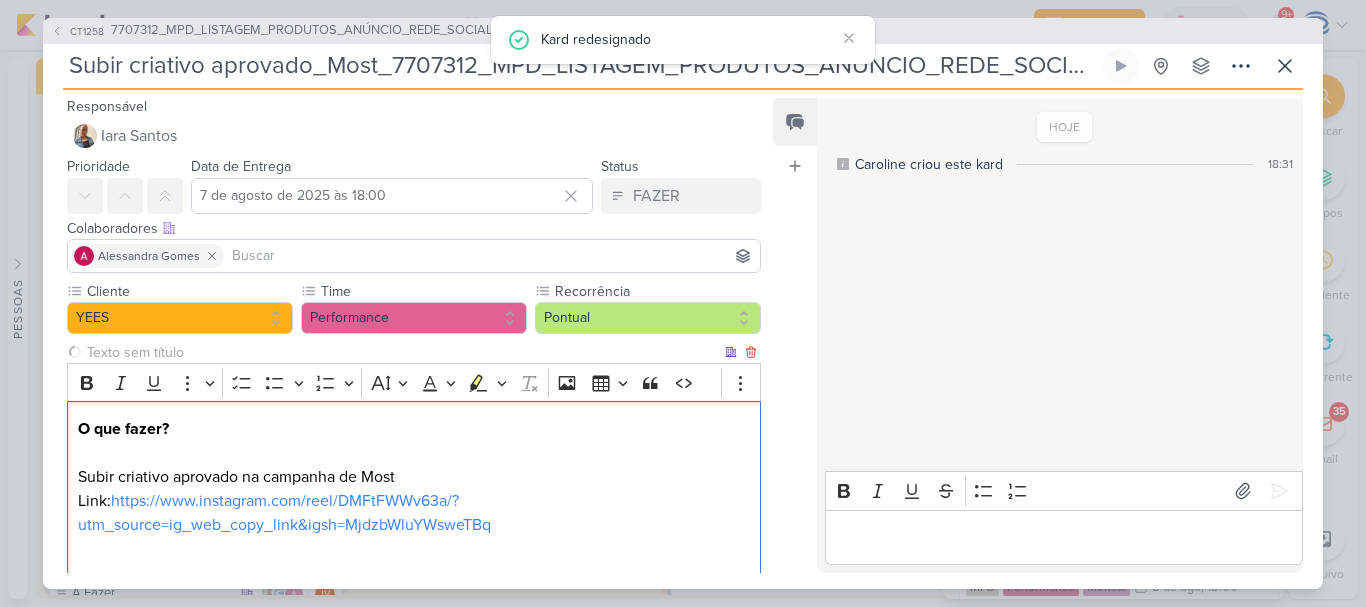 click on "O que fazer?  Subir criativo aprovado na campanha de Most Link:  https://www.instagram.com/reel/DMFtFWWv63a/?utm_source=ig_web_copy_link&igsh=MjdzbWluYWsweTBq" at bounding box center [414, 501] 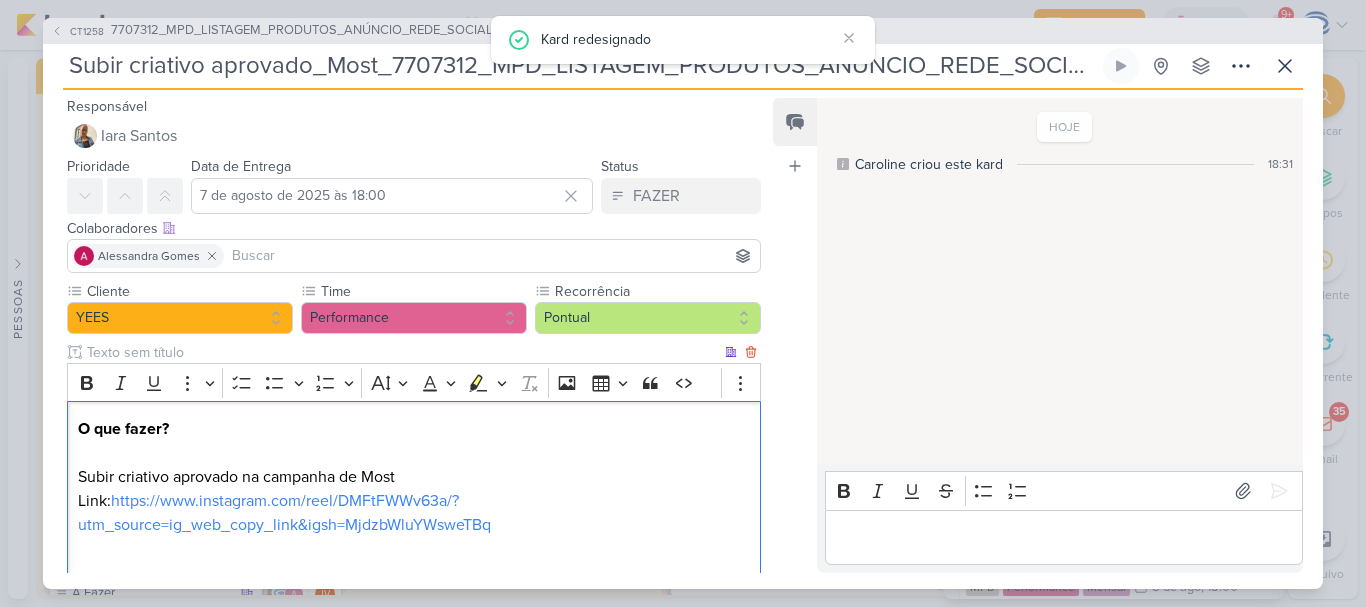 scroll, scrollTop: 138, scrollLeft: 0, axis: vertical 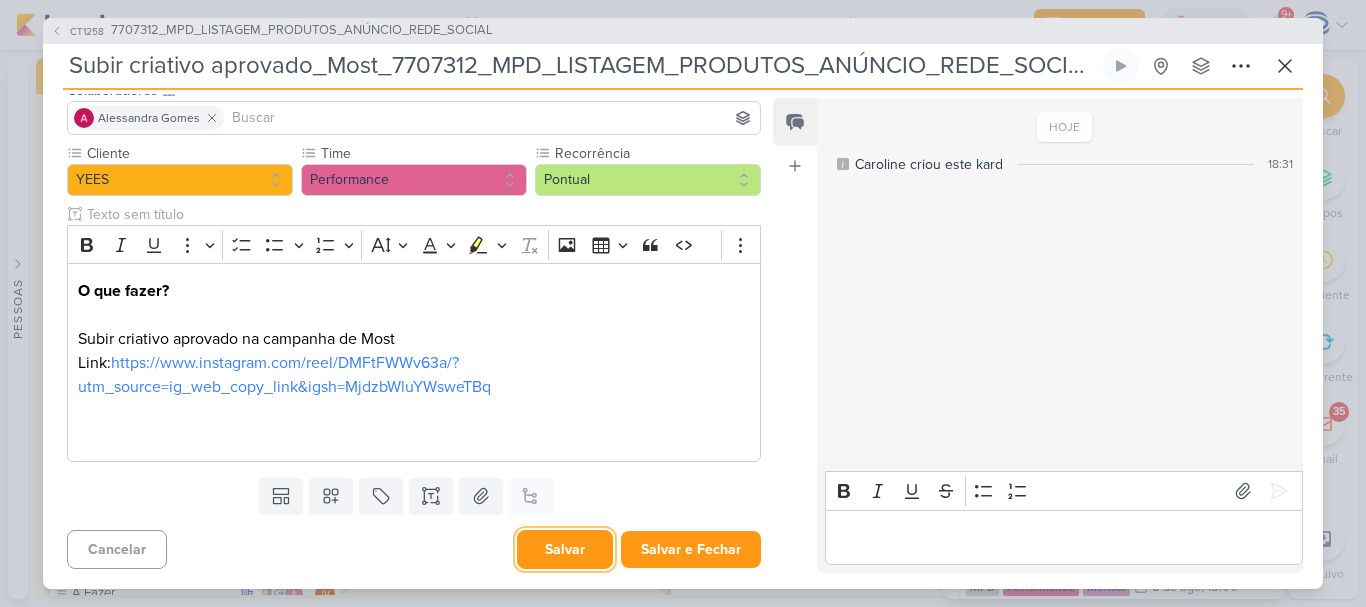 click on "Salvar" at bounding box center (565, 549) 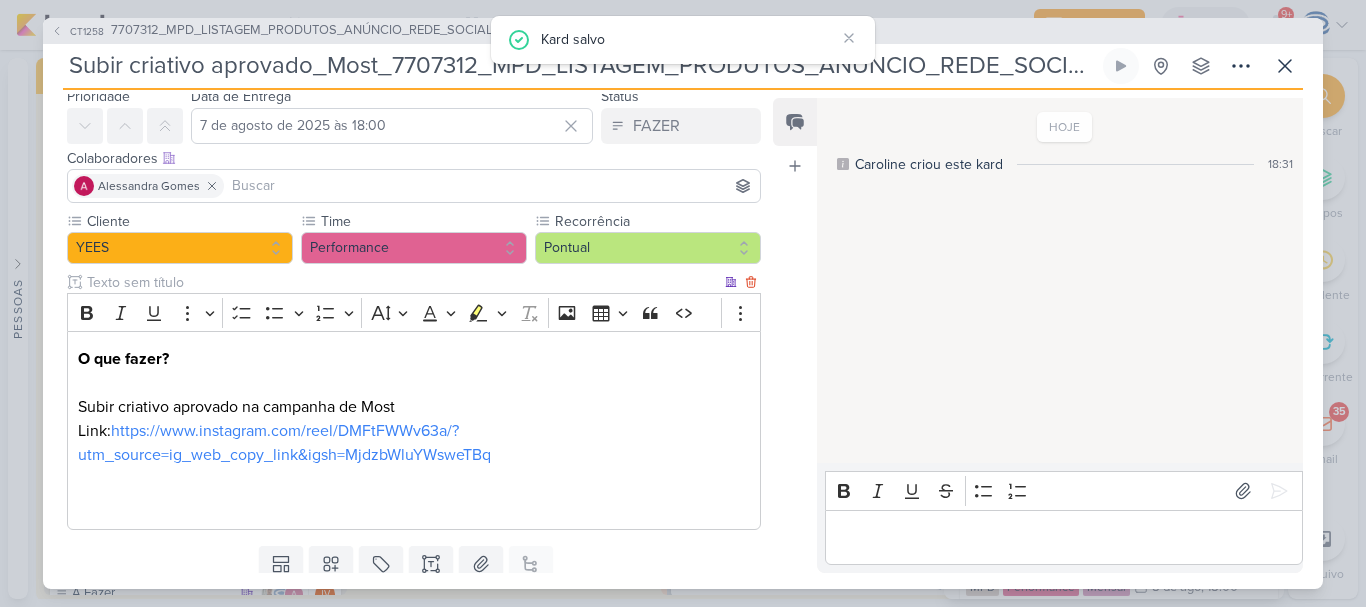 scroll, scrollTop: 0, scrollLeft: 0, axis: both 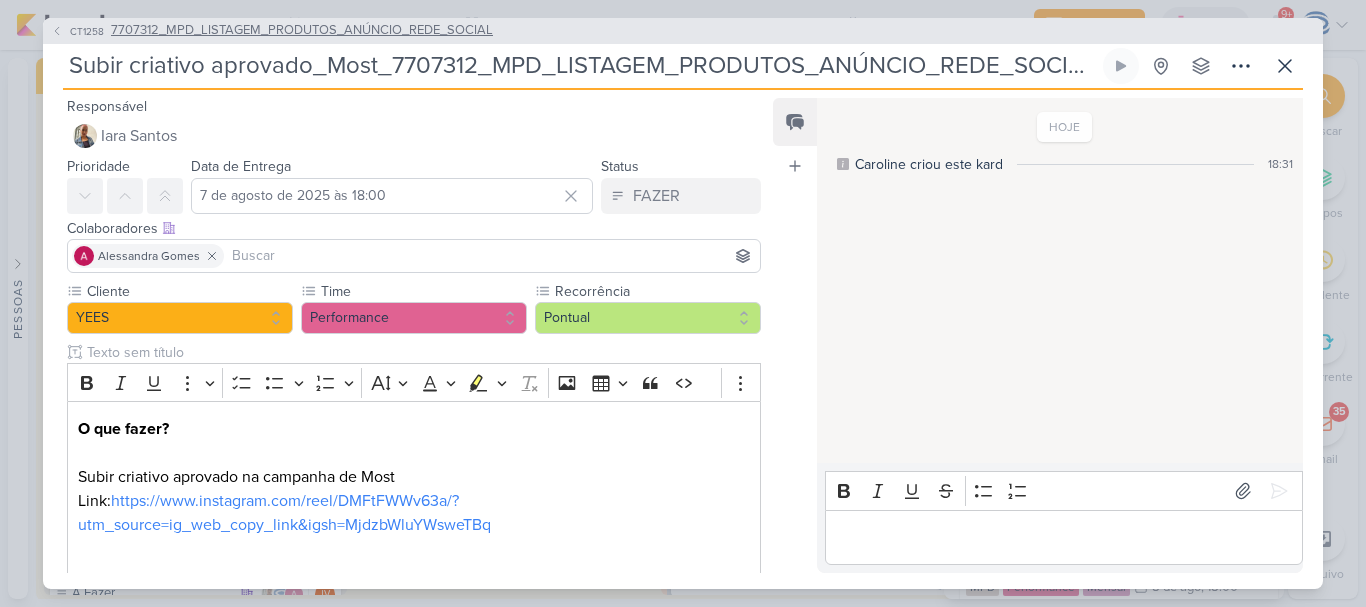 click on "7707312_MPD_LISTAGEM_PRODUTOS_ANÚNCIO_REDE_SOCIAL" at bounding box center (302, 31) 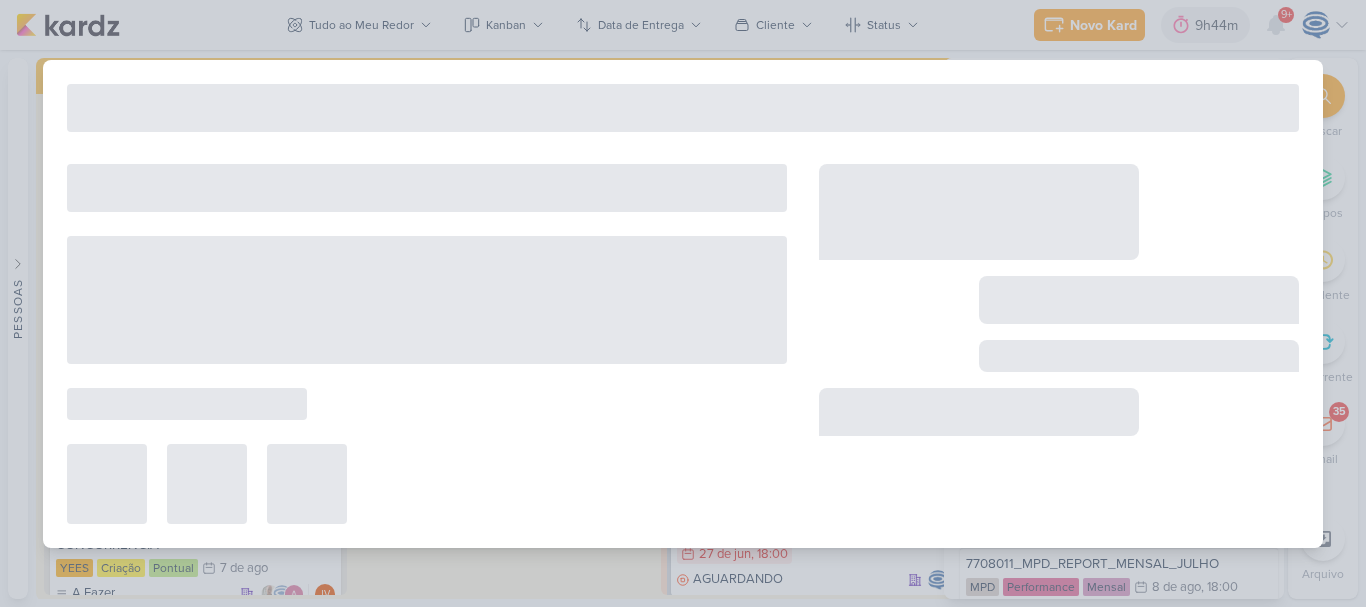 type on "7707312_MPD_LISTAGEM_PRODUTOS_ANÚNCIO_REDE_SOCIAL" 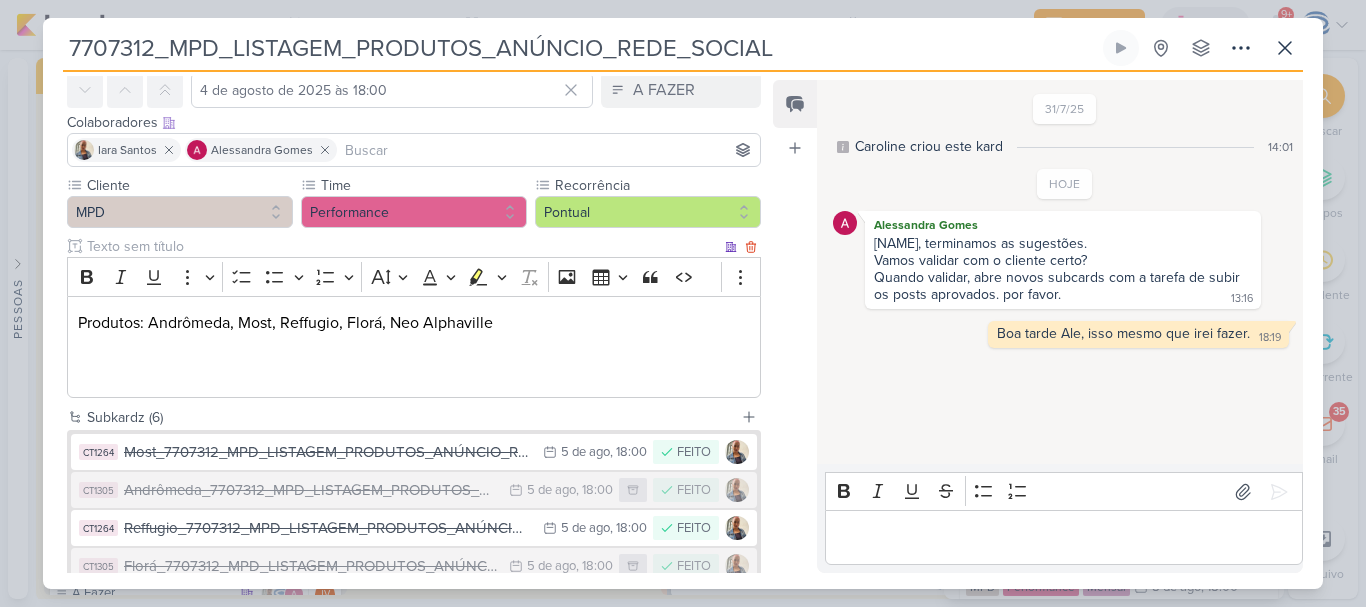 scroll, scrollTop: 290, scrollLeft: 0, axis: vertical 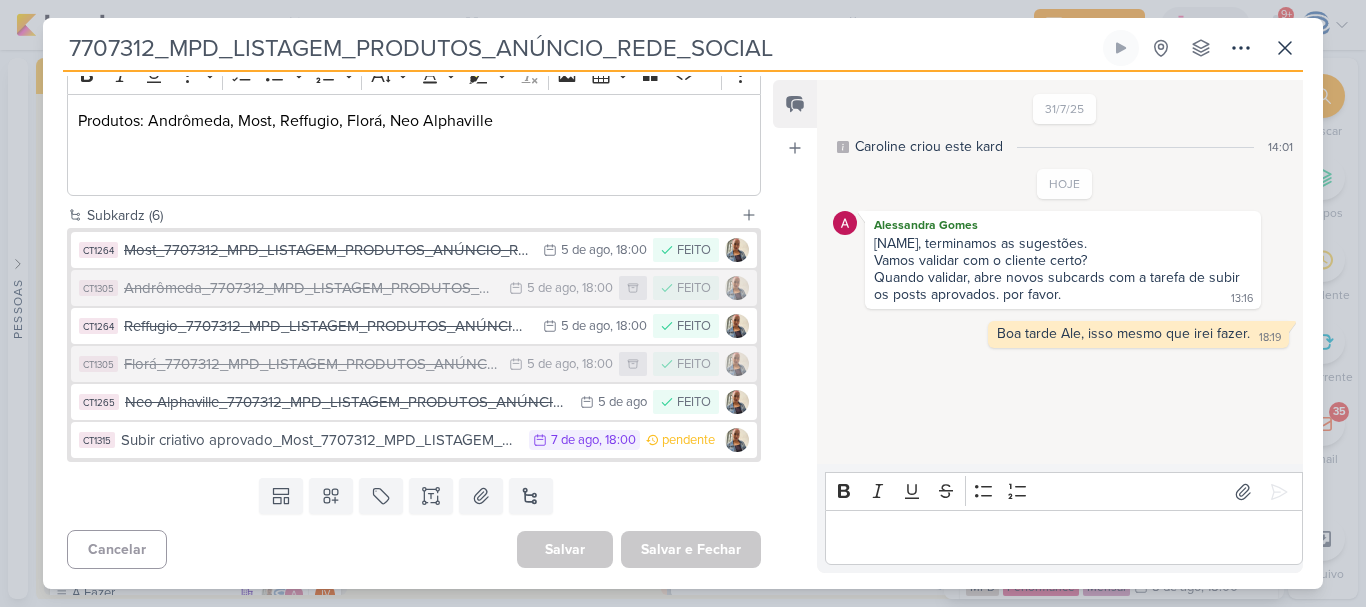 drag, startPoint x: 782, startPoint y: 45, endPoint x: 59, endPoint y: 41, distance: 723.01105 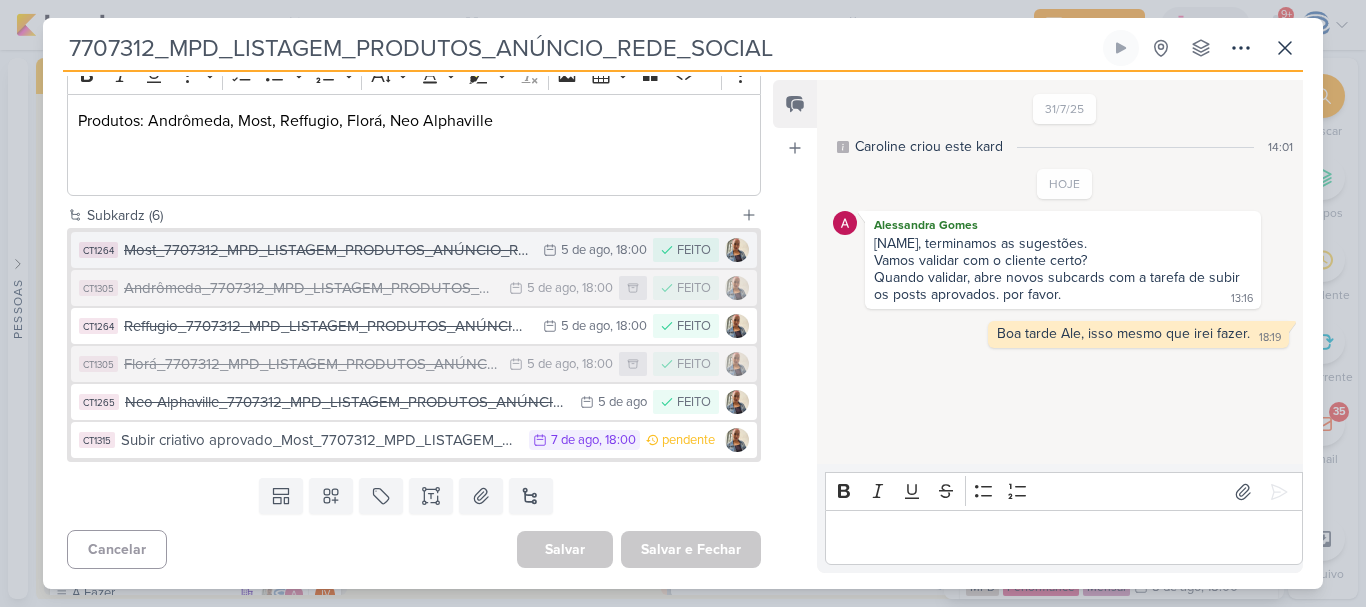 click on "Most_7707312_MPD_LISTAGEM_PRODUTOS_ANÚNCIO_REDE_SOCIAL" at bounding box center (328, 250) 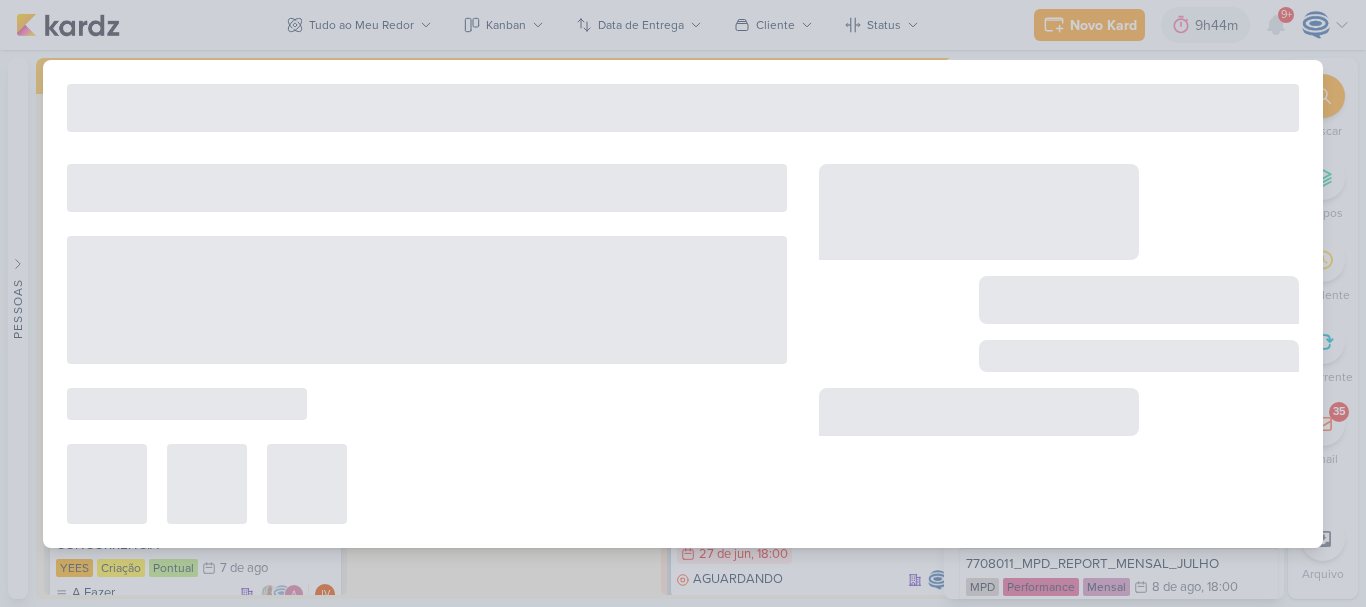 type on "Most_7707312_MPD_LISTAGEM_PRODUTOS_ANÚNCIO_REDE_SOCIAL" 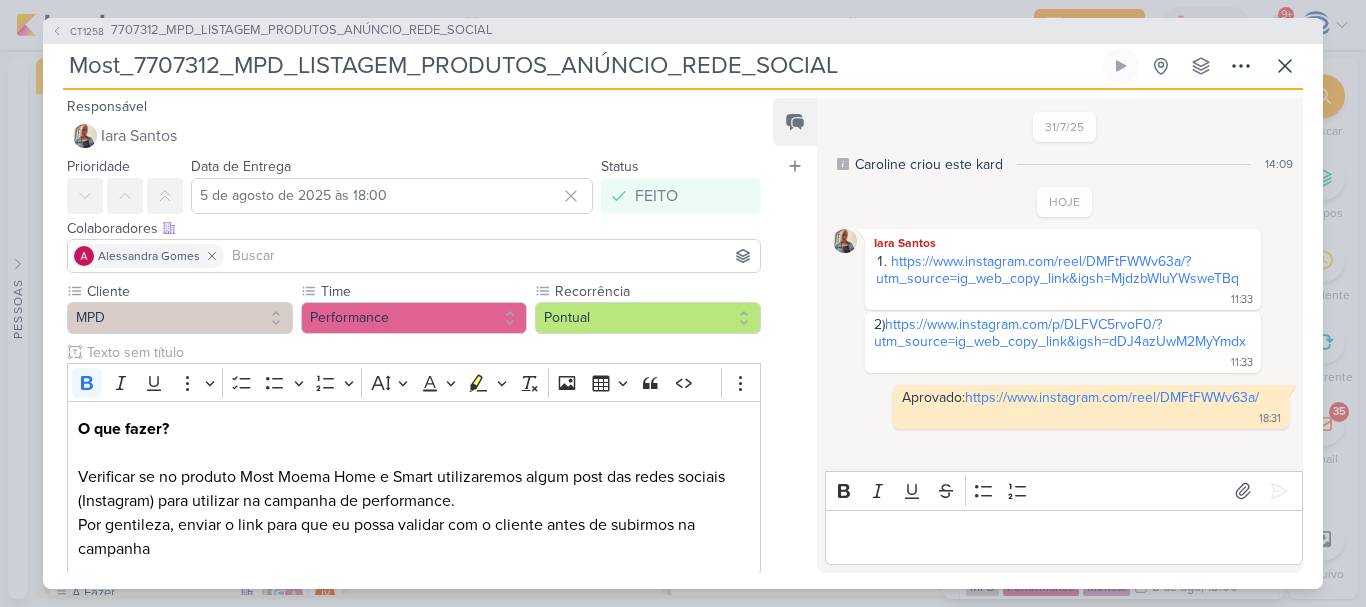 click on "2)  https://www.instagram.com/p/DLFVC5rvoF0/?utm_source=ig_web_copy_link&igsh=dDJ4azUwM2MyYmdx
11:33" at bounding box center (1063, 342) 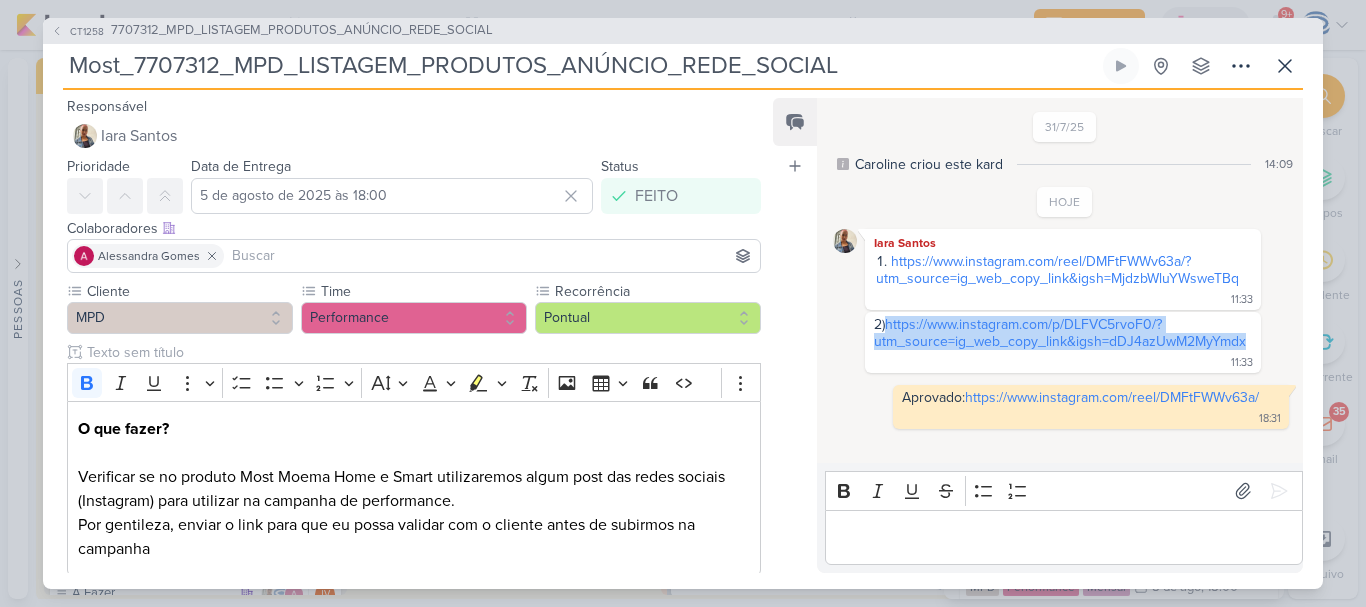 drag, startPoint x: 1266, startPoint y: 340, endPoint x: 886, endPoint y: 320, distance: 380.52594 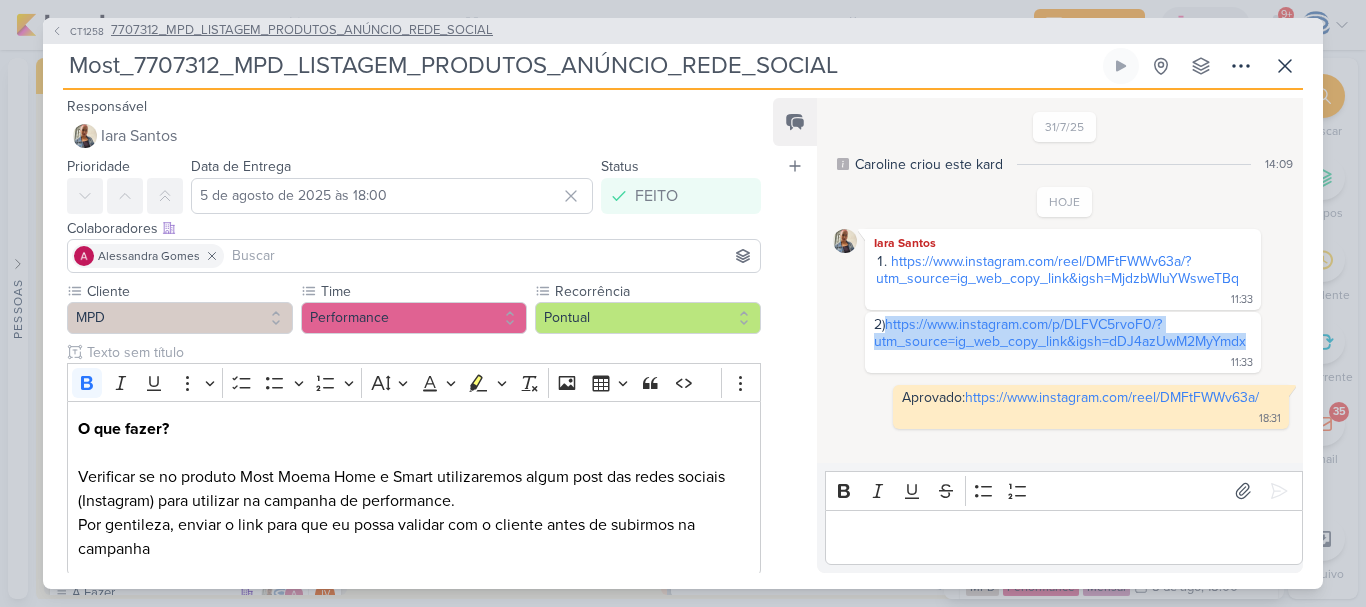 click on "7707312_MPD_LISTAGEM_PRODUTOS_ANÚNCIO_REDE_SOCIAL" at bounding box center [302, 31] 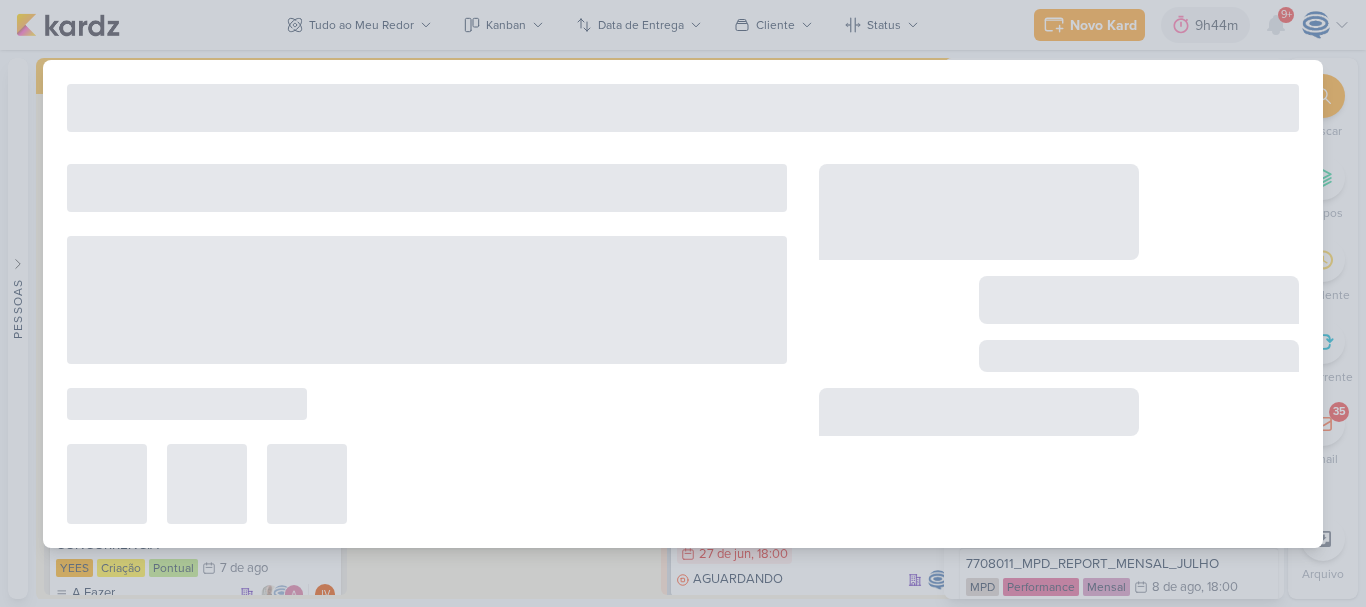 type on "7707312_MPD_LISTAGEM_PRODUTOS_ANÚNCIO_REDE_SOCIAL" 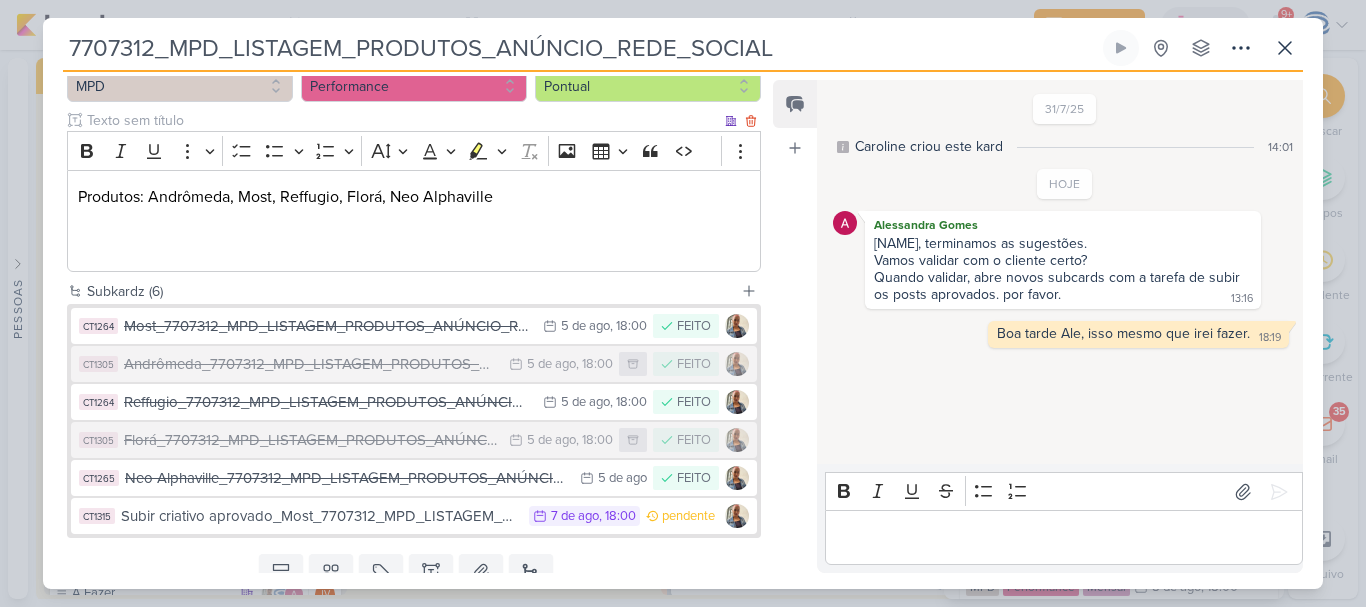 scroll, scrollTop: 216, scrollLeft: 0, axis: vertical 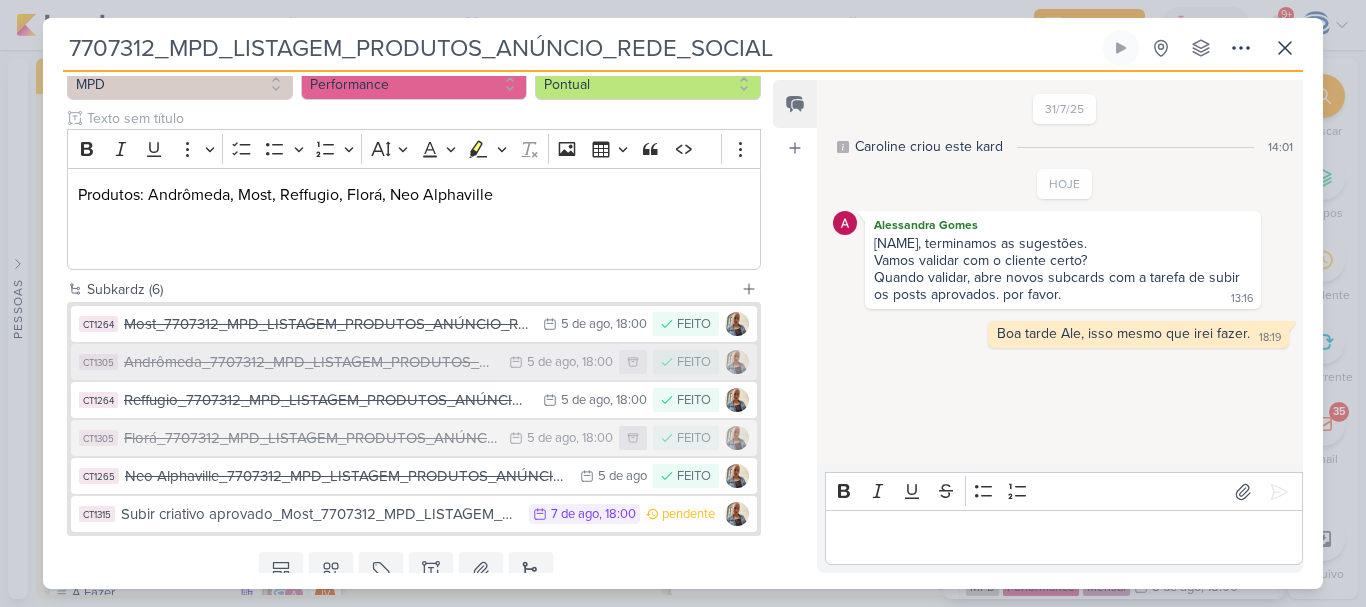 click on "Andrômeda_7707312_MPD_LISTAGEM_PRODUTOS_ANÚNCIO_REDE_SOCIAL" at bounding box center (311, 362) 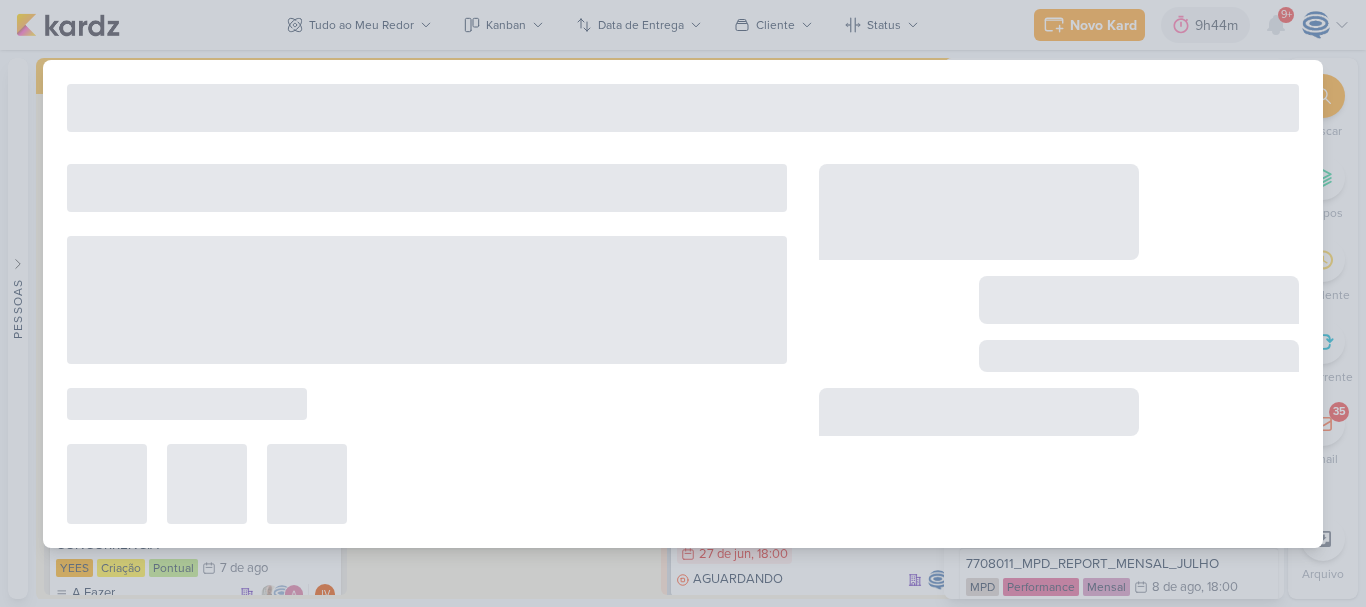 type on "Andrômeda_7707312_MPD_LISTAGEM_PRODUTOS_ANÚNCIO_REDE_SOCIAL" 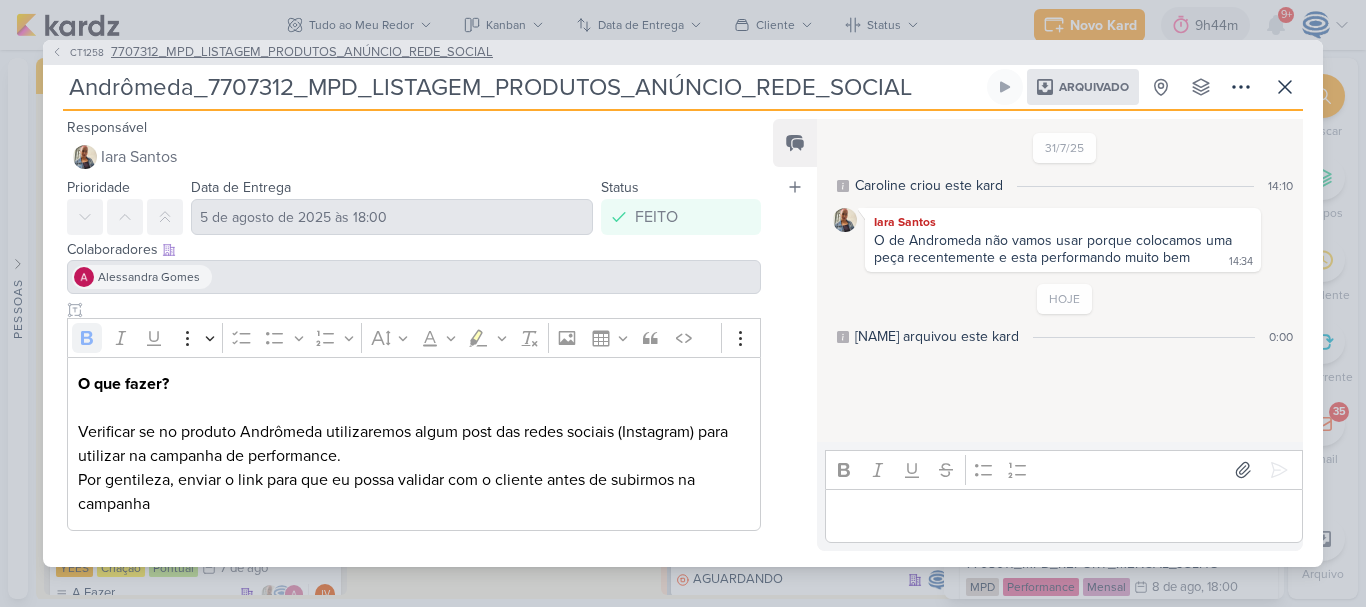 click on "7707312_MPD_LISTAGEM_PRODUTOS_ANÚNCIO_REDE_SOCIAL" at bounding box center (302, 53) 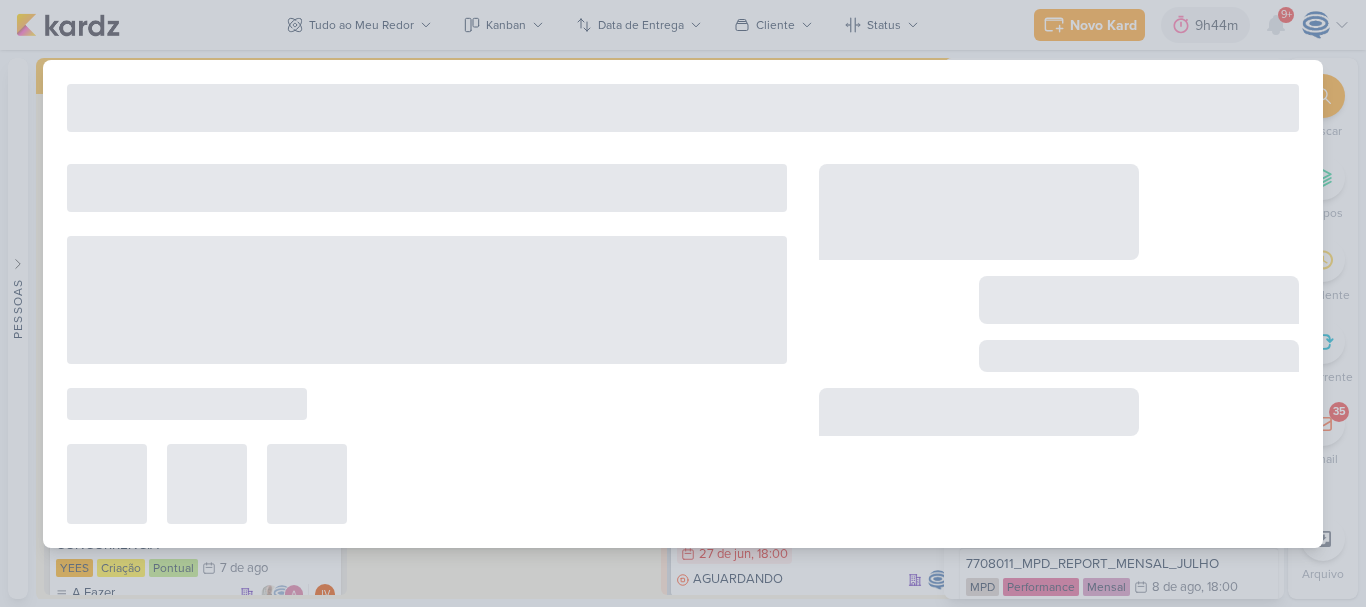 type on "7707312_MPD_LISTAGEM_PRODUTOS_ANÚNCIO_REDE_SOCIAL" 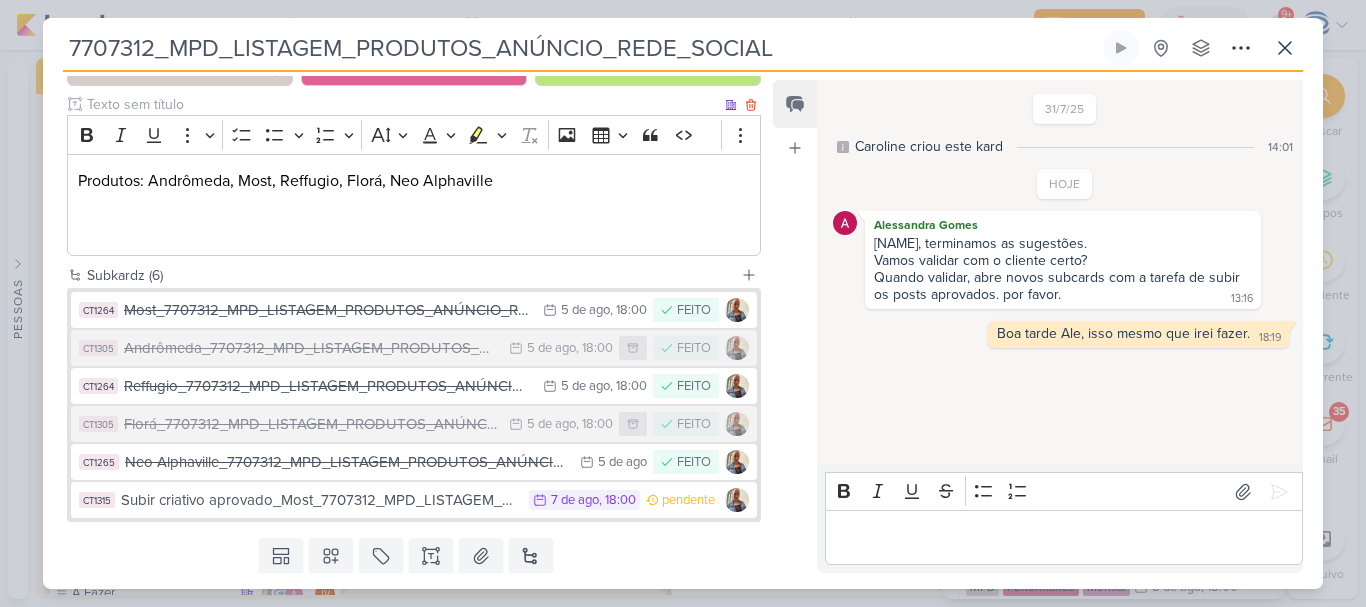 scroll, scrollTop: 233, scrollLeft: 0, axis: vertical 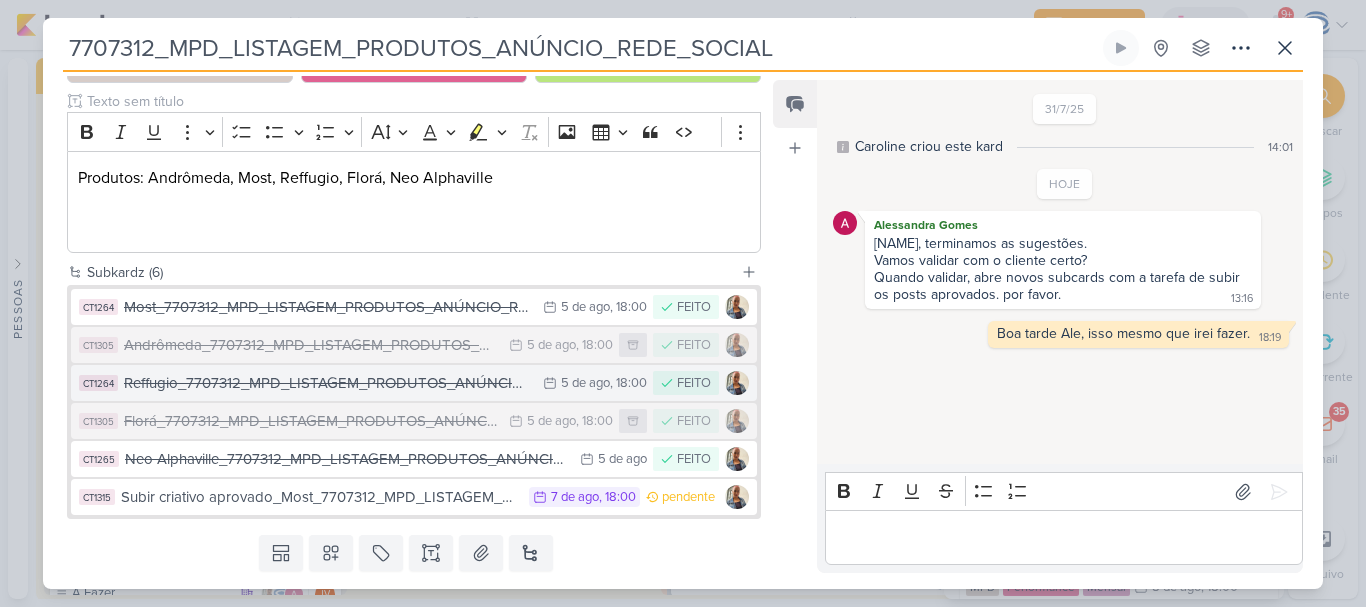 click on "Reffugio_7707312_MPD_LISTAGEM_PRODUTOS_ANÚNCIO_REDE_SOCIAL" at bounding box center (328, 383) 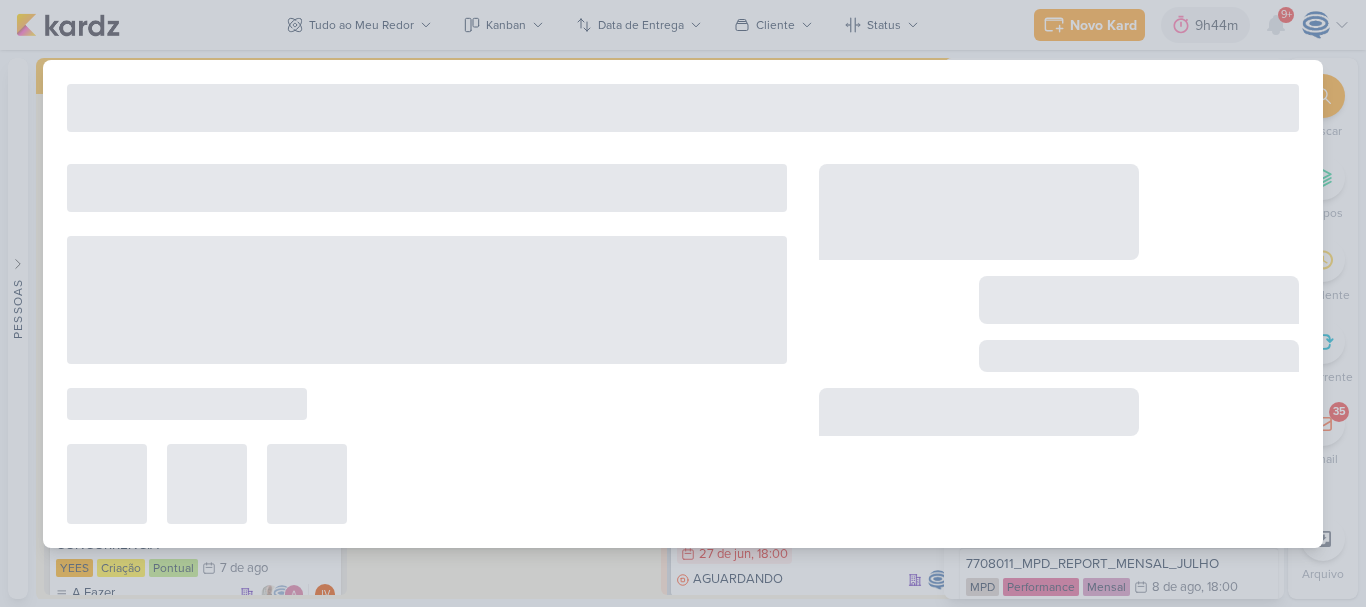 type on "Reffugio_7707312_MPD_LISTAGEM_PRODUTOS_ANÚNCIO_REDE_SOCIAL" 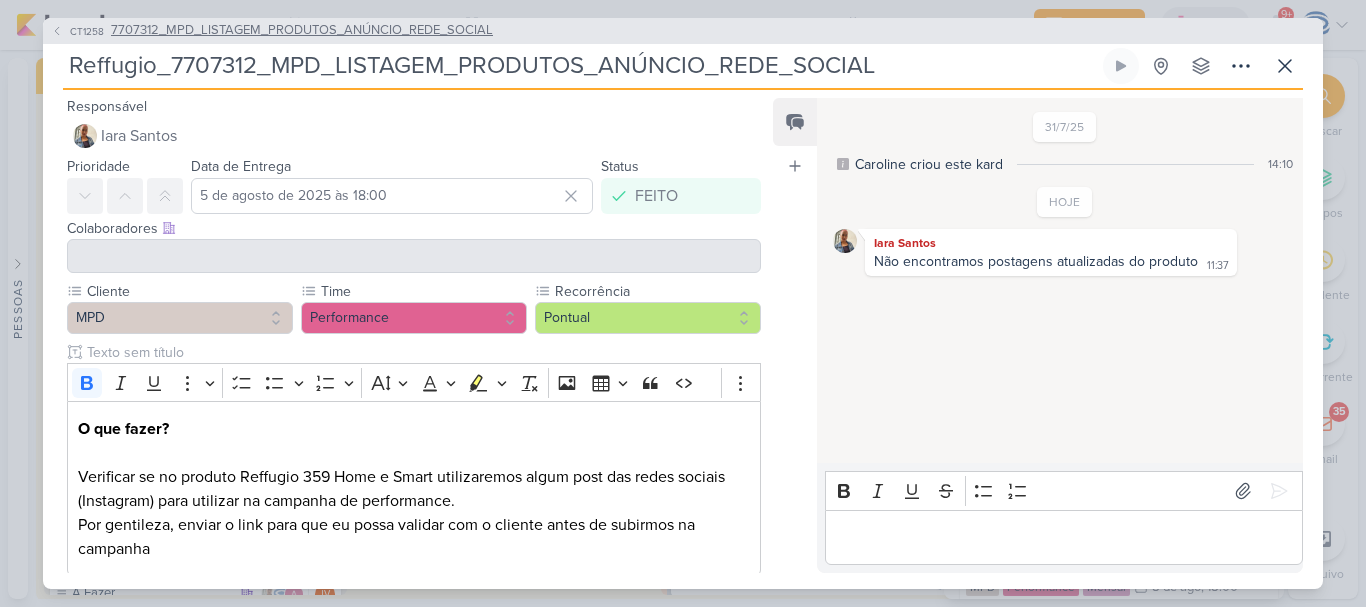 click on "7707312_MPD_LISTAGEM_PRODUTOS_ANÚNCIO_REDE_SOCIAL" at bounding box center (302, 31) 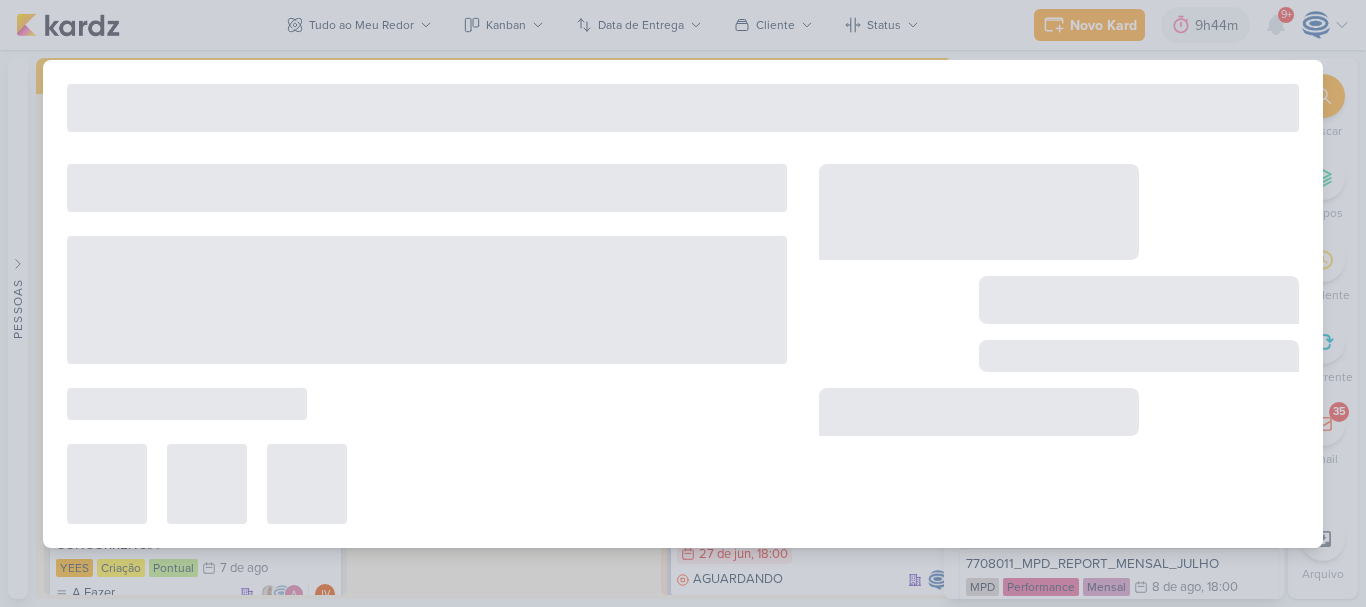 type on "7707312_MPD_LISTAGEM_PRODUTOS_ANÚNCIO_REDE_SOCIAL" 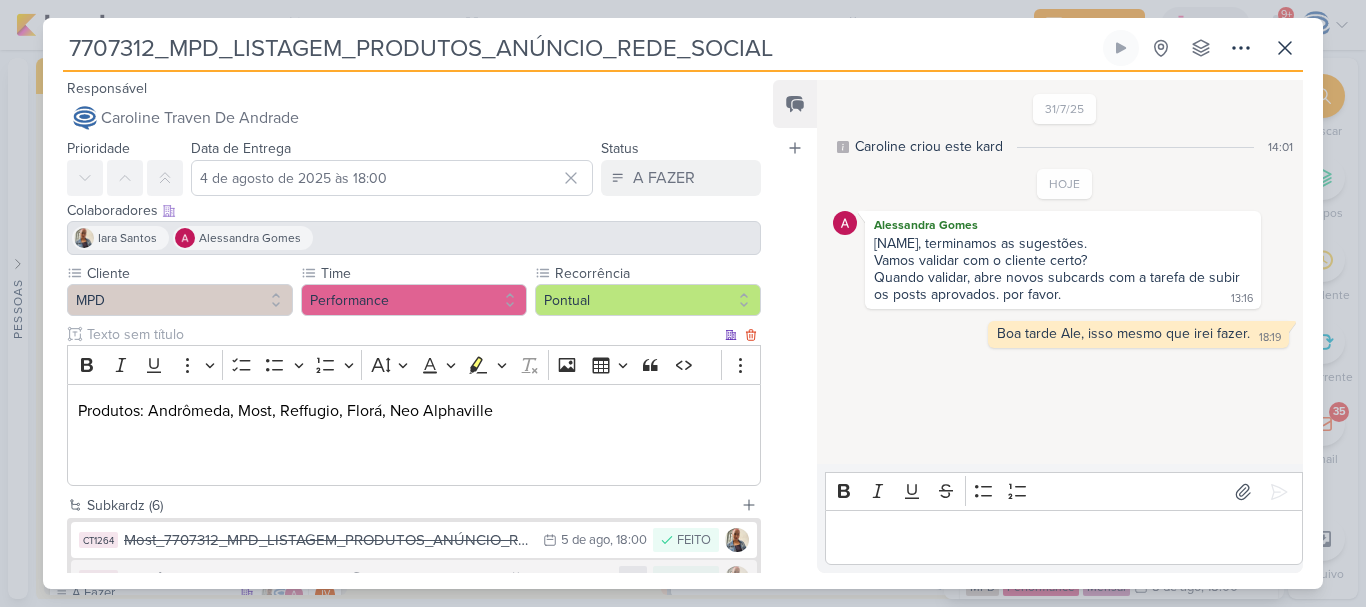 scroll, scrollTop: 290, scrollLeft: 0, axis: vertical 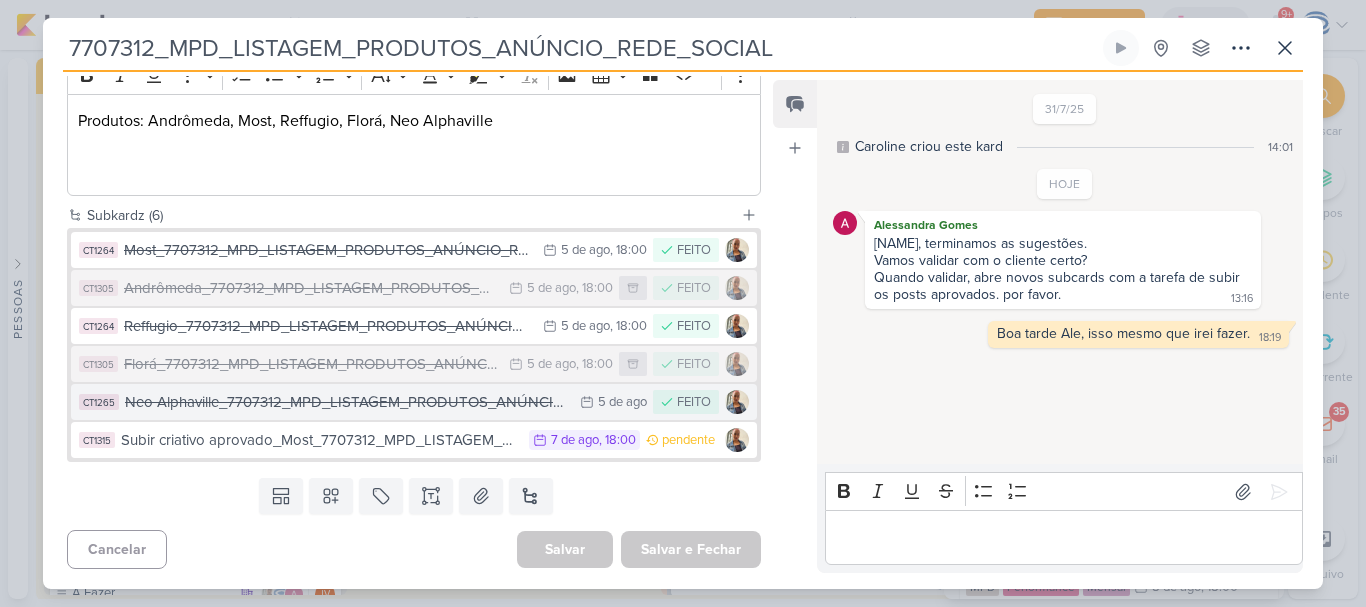 click on "Neo Alphaville_7707312_MPD_LISTAGEM_PRODUTOS_ANÚNCIO_REDE_SOCIAL" at bounding box center (347, 402) 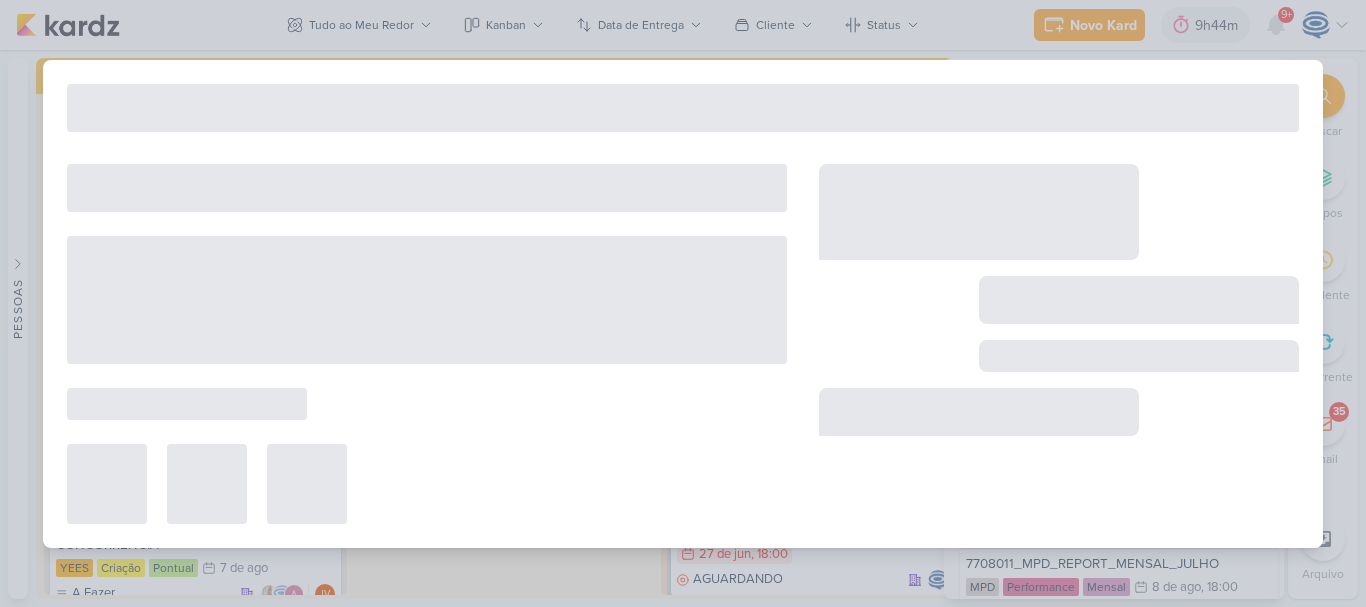type on "Neo Alphaville_7707312_MPD_LISTAGEM_PRODUTOS_ANÚNCIO_REDE_SOCIAL" 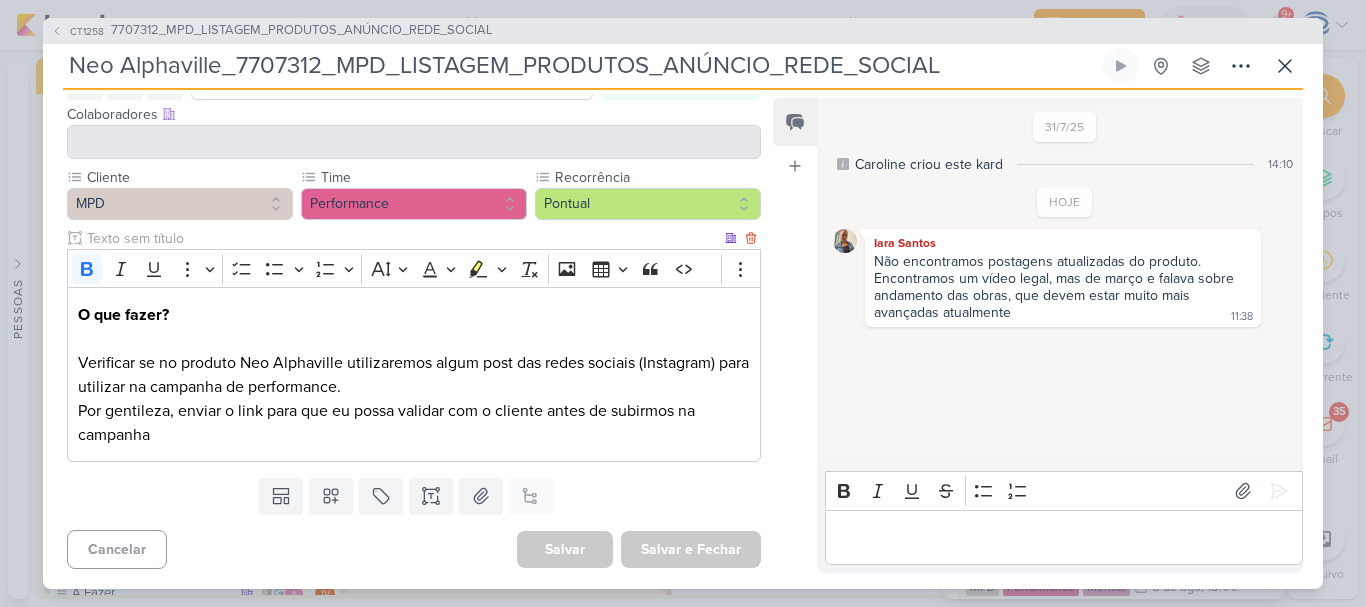 scroll, scrollTop: 0, scrollLeft: 0, axis: both 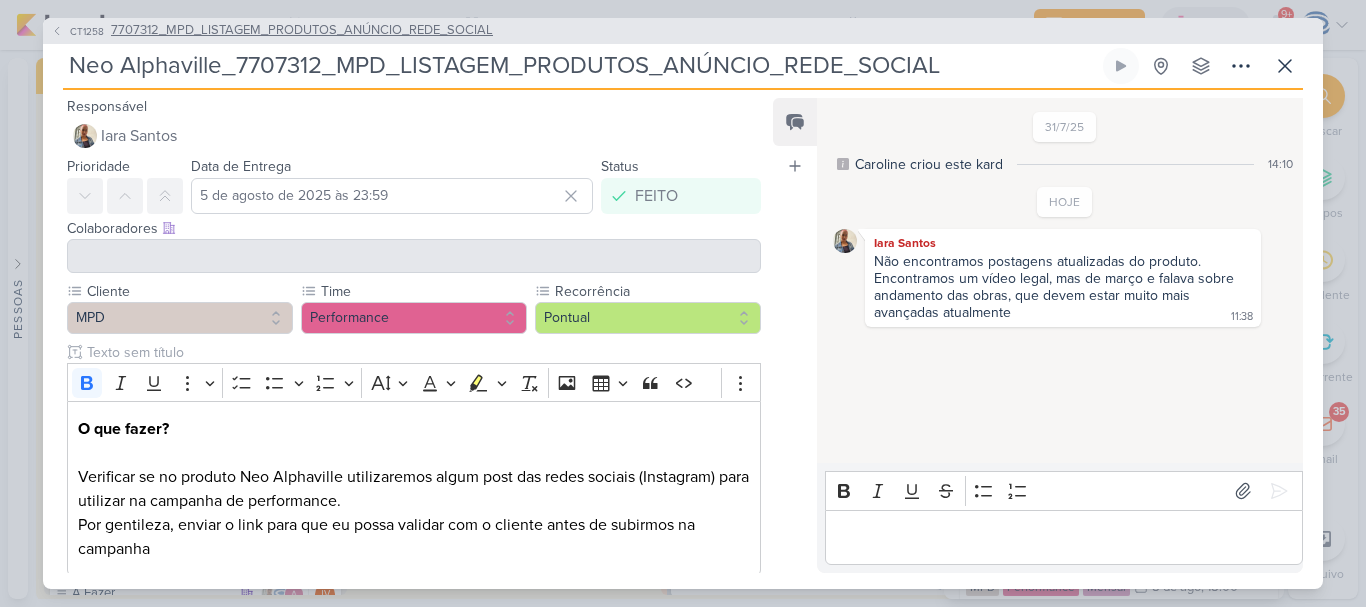 click on "7707312_MPD_LISTAGEM_PRODUTOS_ANÚNCIO_REDE_SOCIAL" at bounding box center (302, 31) 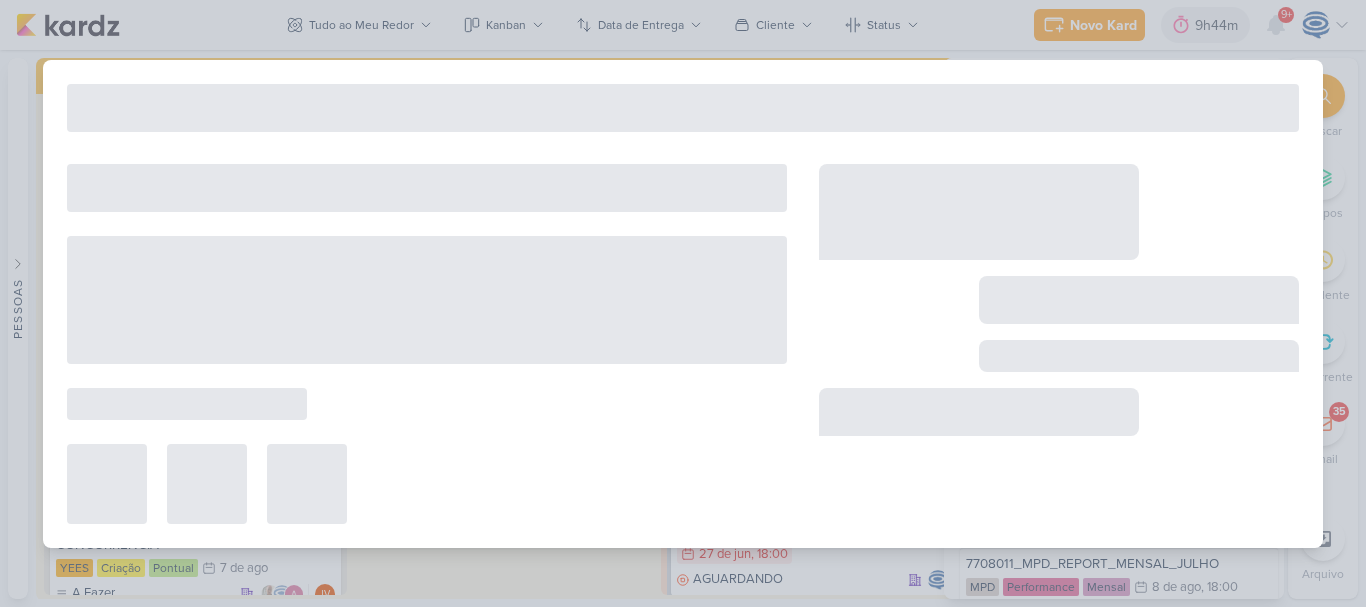 type on "7707312_MPD_LISTAGEM_PRODUTOS_ANÚNCIO_REDE_SOCIAL" 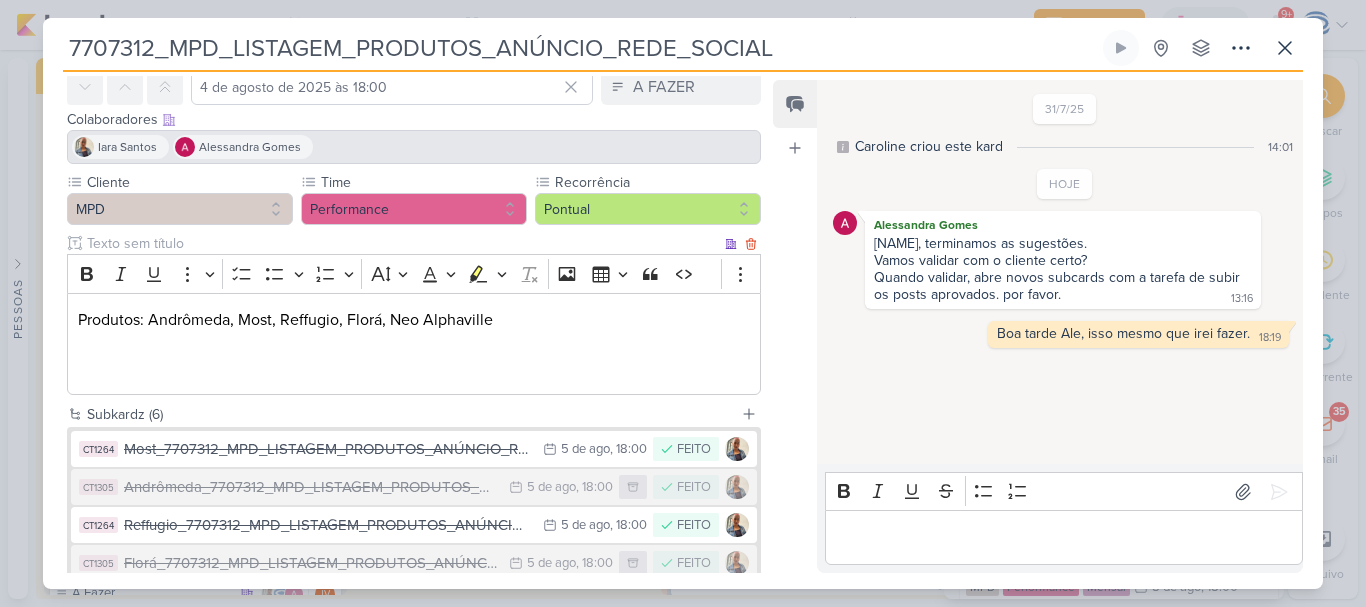 scroll, scrollTop: 183, scrollLeft: 0, axis: vertical 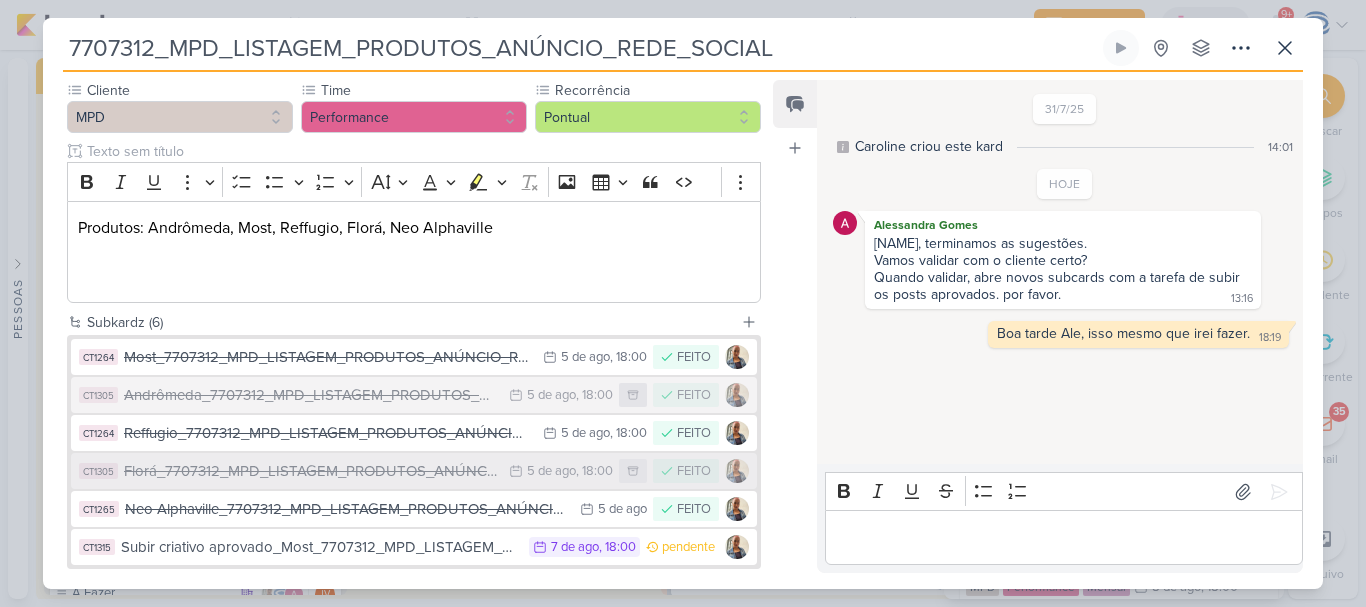 click on "Florá_7707312_MPD_LISTAGEM_PRODUTOS_ANÚNCIO_REDE_SOCIAL" at bounding box center [311, 471] 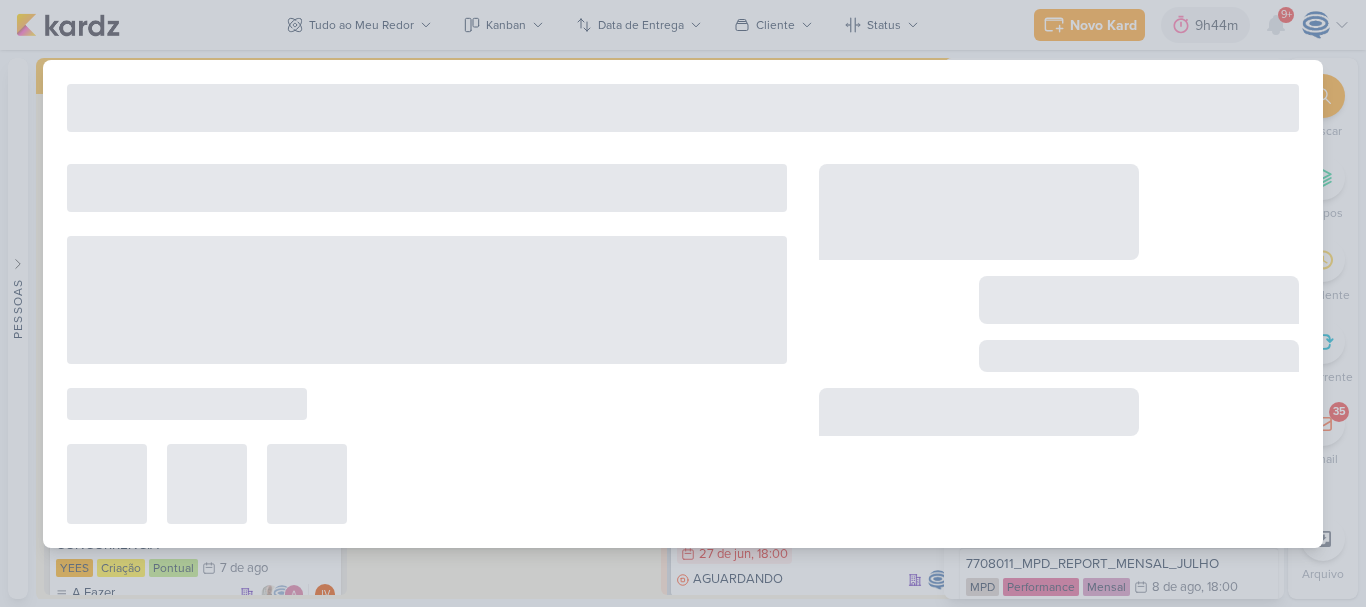 type on "Florá_7707312_MPD_LISTAGEM_PRODUTOS_ANÚNCIO_REDE_SOCIAL" 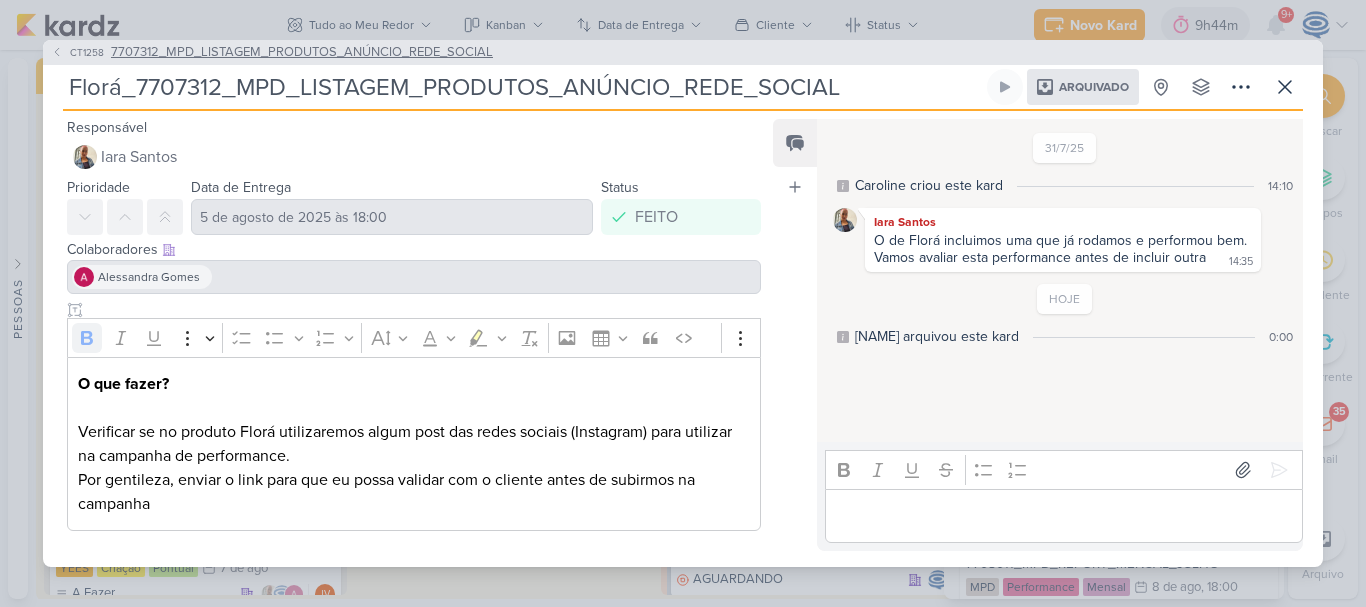 click on "7707312_MPD_LISTAGEM_PRODUTOS_ANÚNCIO_REDE_SOCIAL" at bounding box center [302, 53] 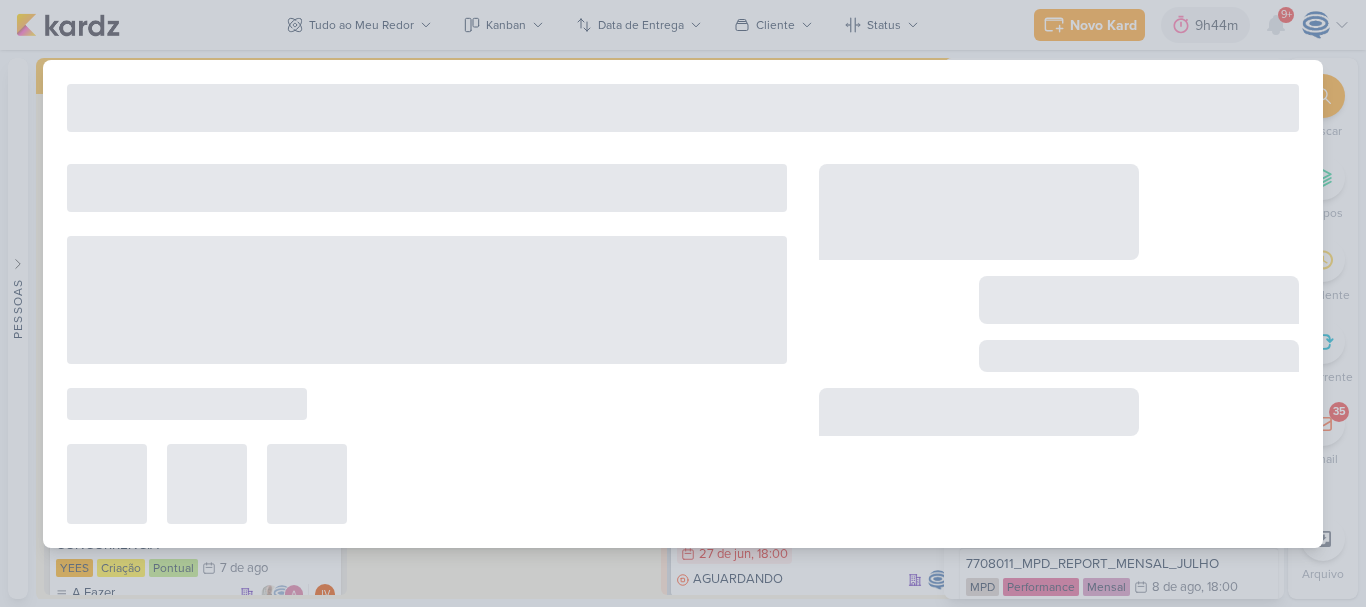 type on "7707312_MPD_LISTAGEM_PRODUTOS_ANÚNCIO_REDE_SOCIAL" 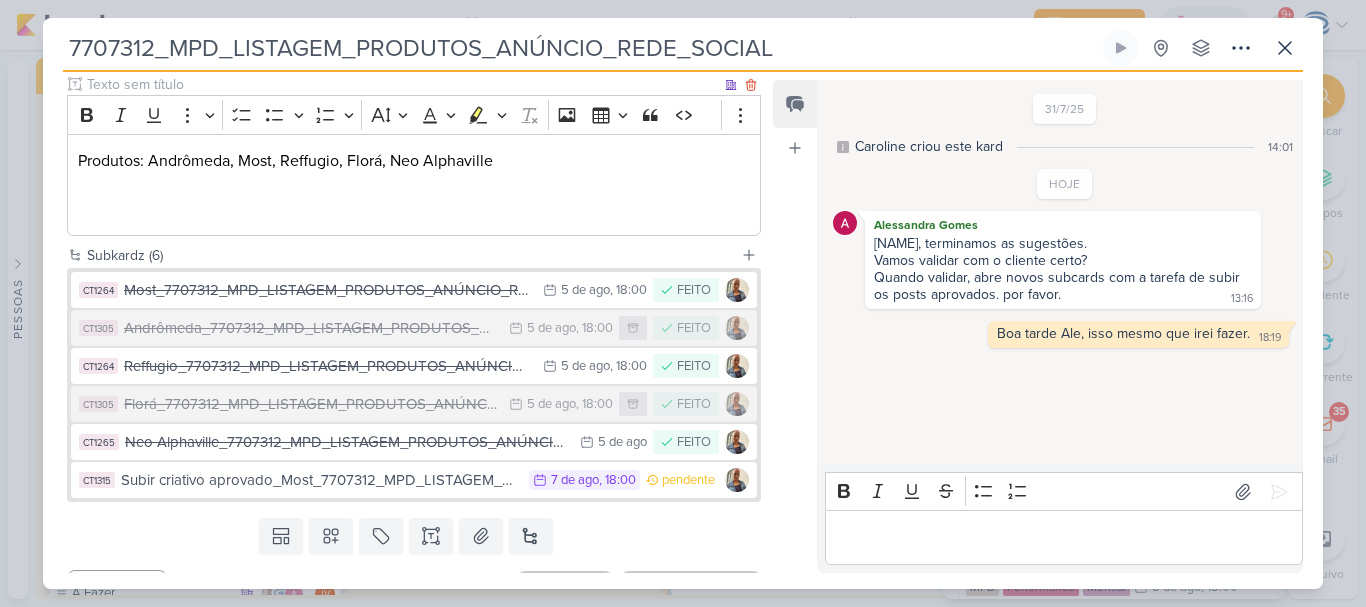 scroll, scrollTop: 253, scrollLeft: 0, axis: vertical 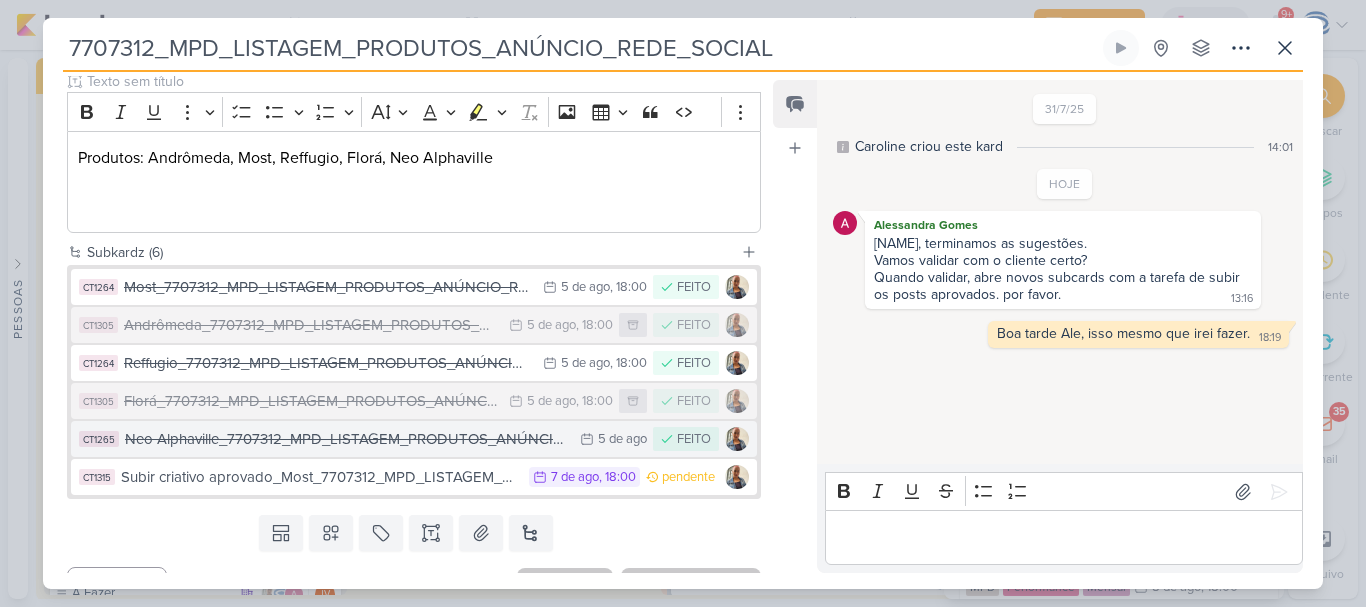 click on "Neo Alphaville_7707312_MPD_LISTAGEM_PRODUTOS_ANÚNCIO_REDE_SOCIAL" at bounding box center (347, 439) 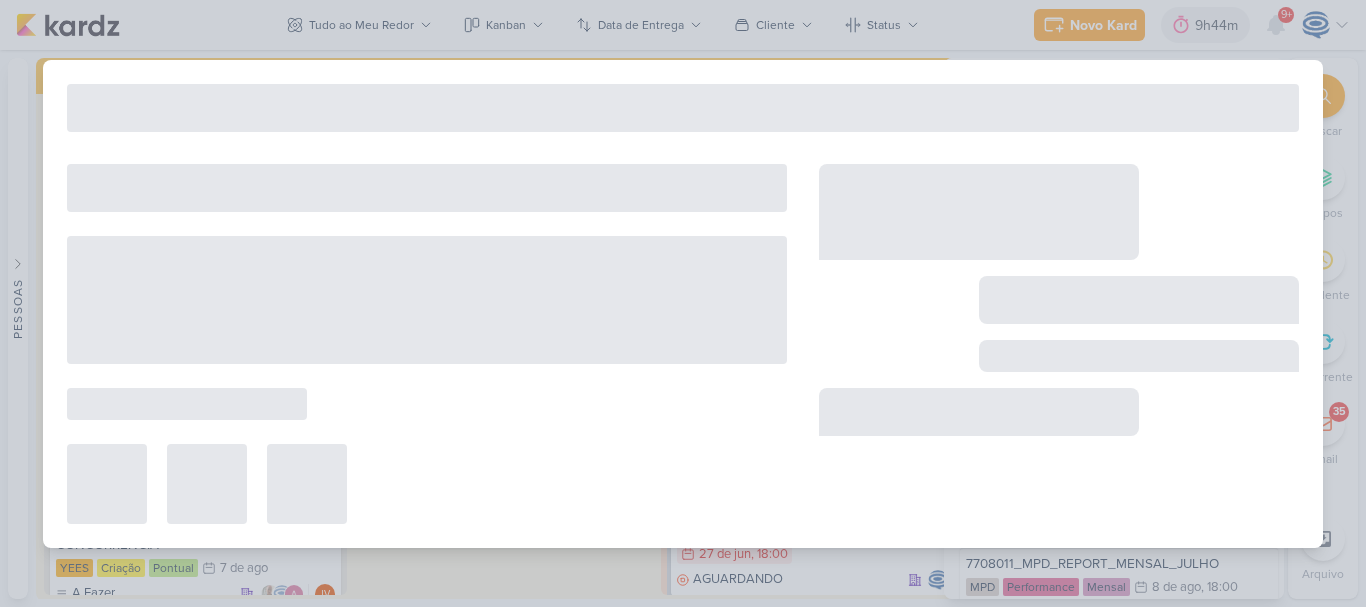 type on "Neo Alphaville_7707312_MPD_LISTAGEM_PRODUTOS_ANÚNCIO_REDE_SOCIAL" 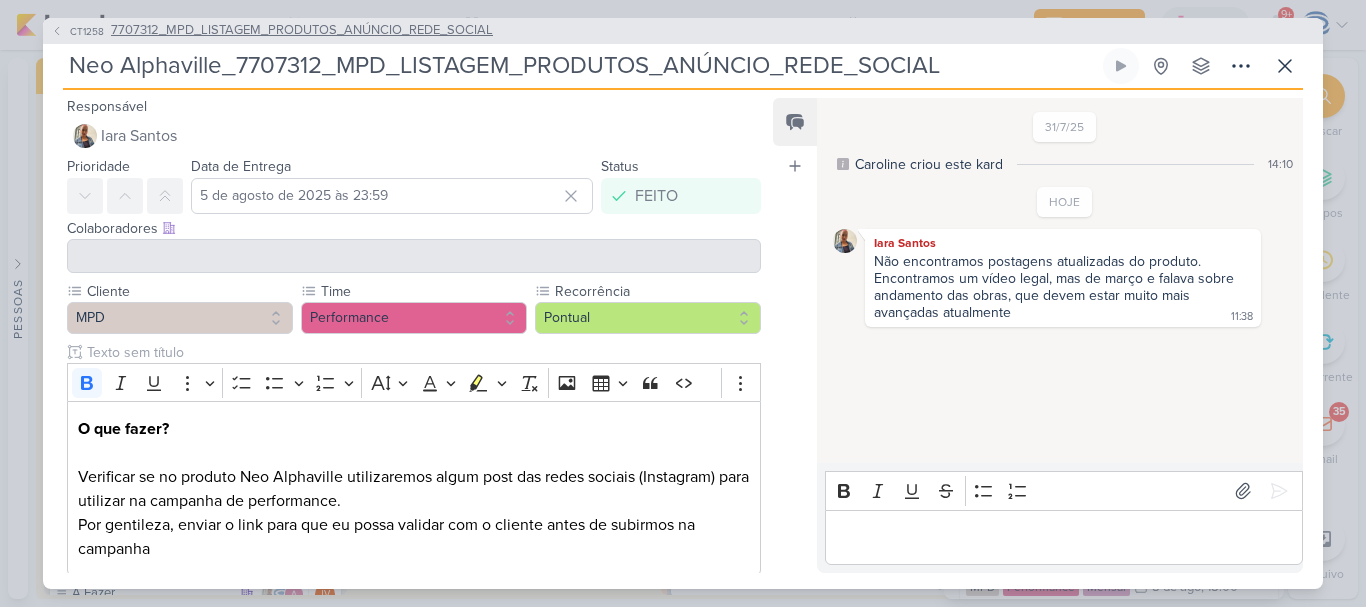 click on "7707312_MPD_LISTAGEM_PRODUTOS_ANÚNCIO_REDE_SOCIAL" at bounding box center [302, 31] 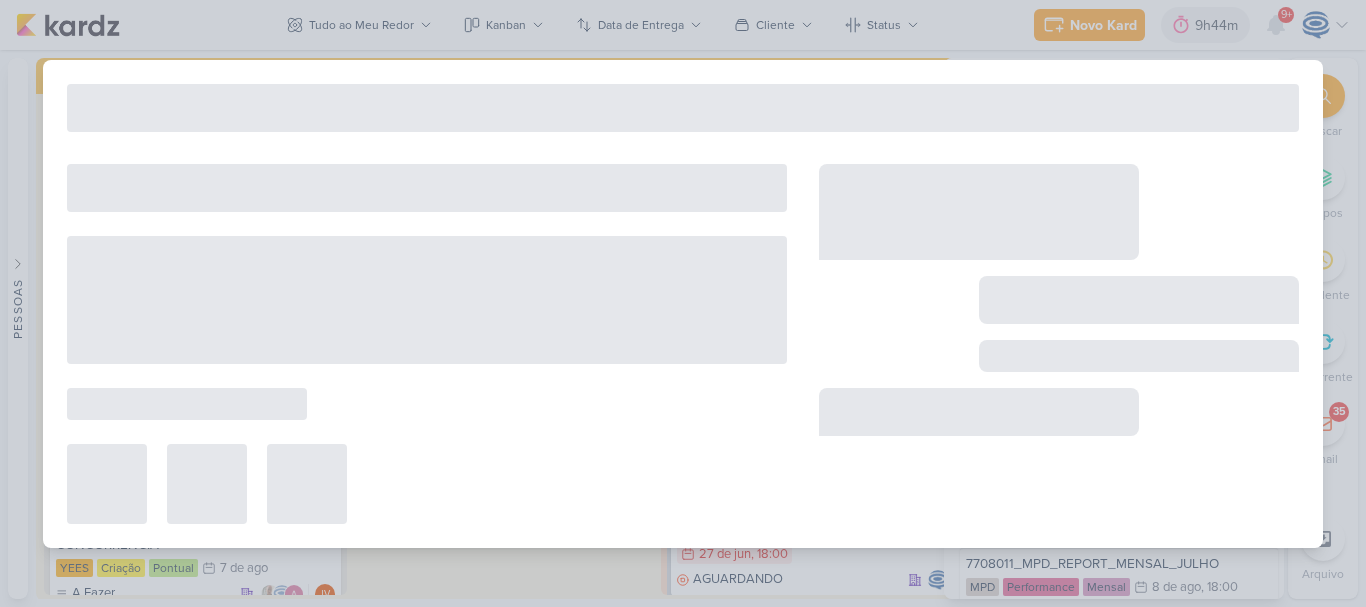 type on "7707312_MPD_LISTAGEM_PRODUTOS_ANÚNCIO_REDE_SOCIAL" 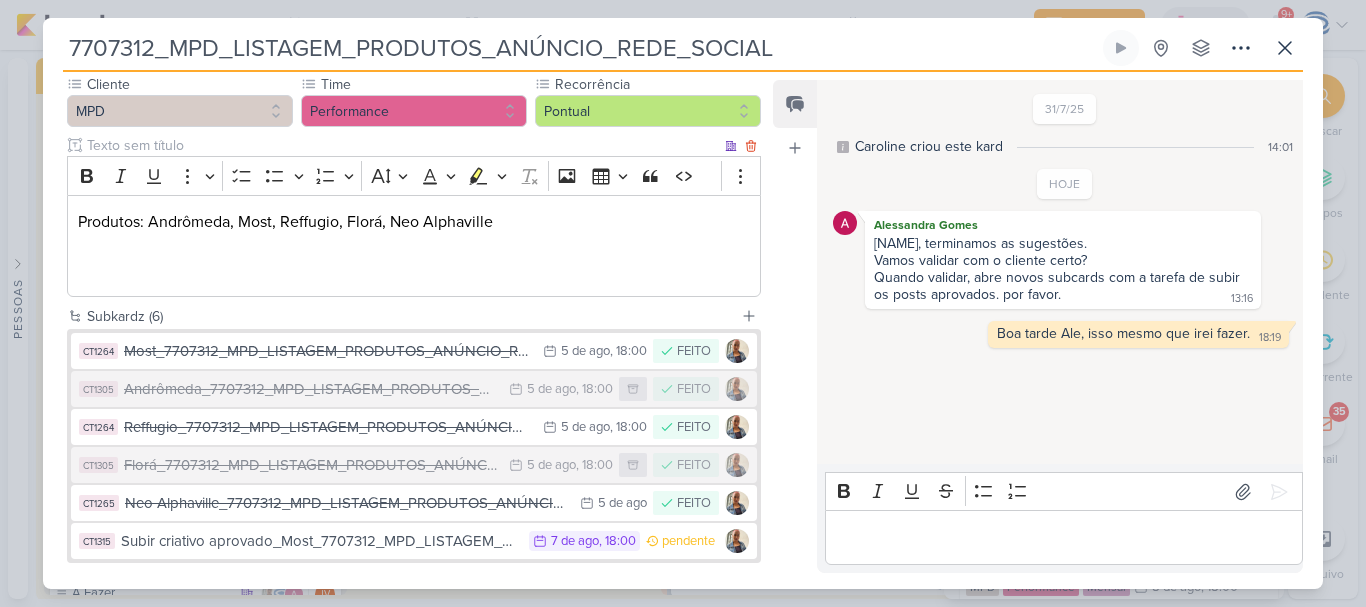 scroll, scrollTop: 210, scrollLeft: 0, axis: vertical 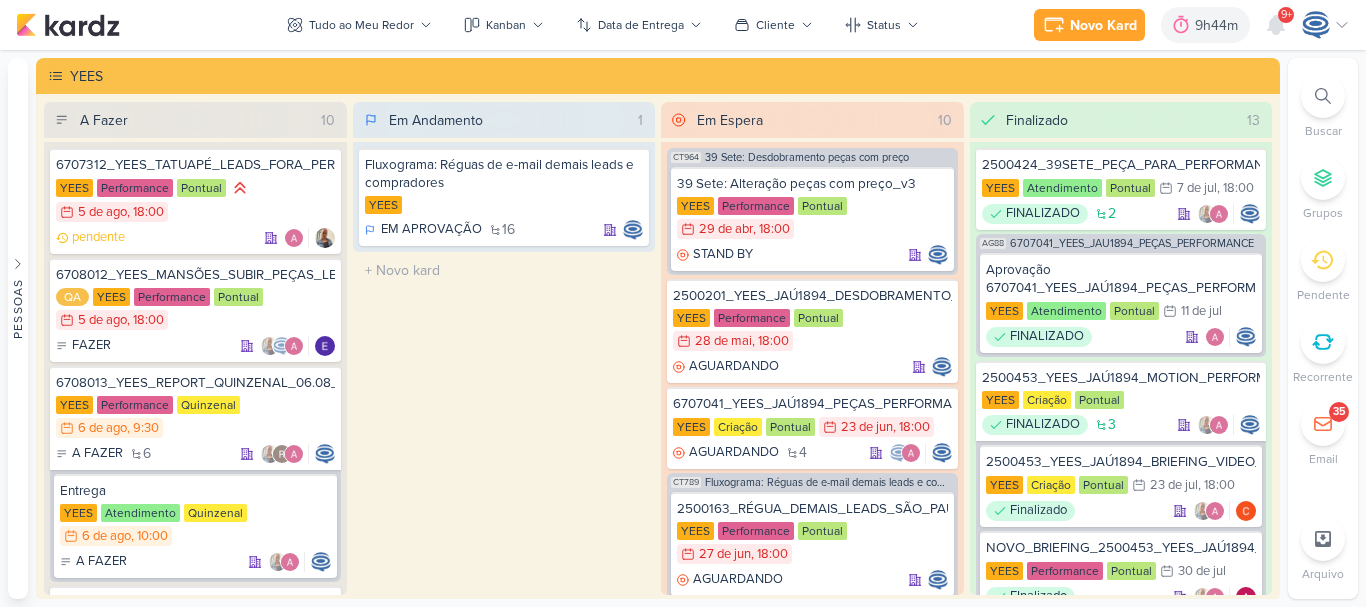 click 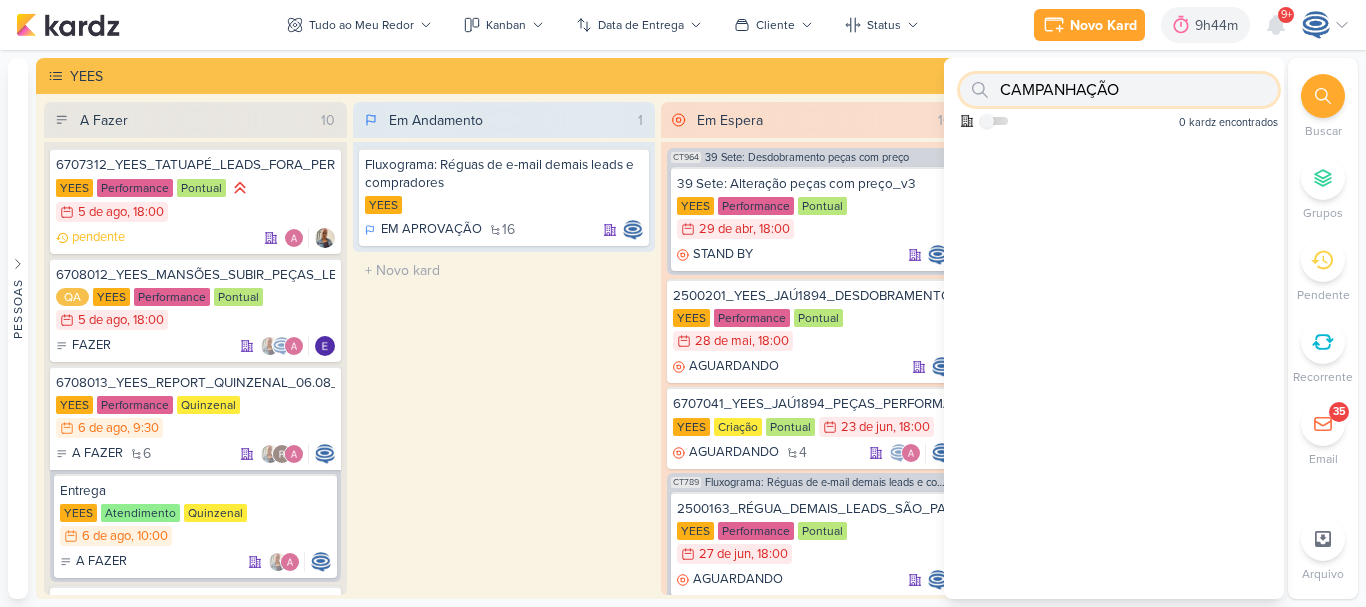 click on "CAMPANHAÇÃO" at bounding box center [1119, 90] 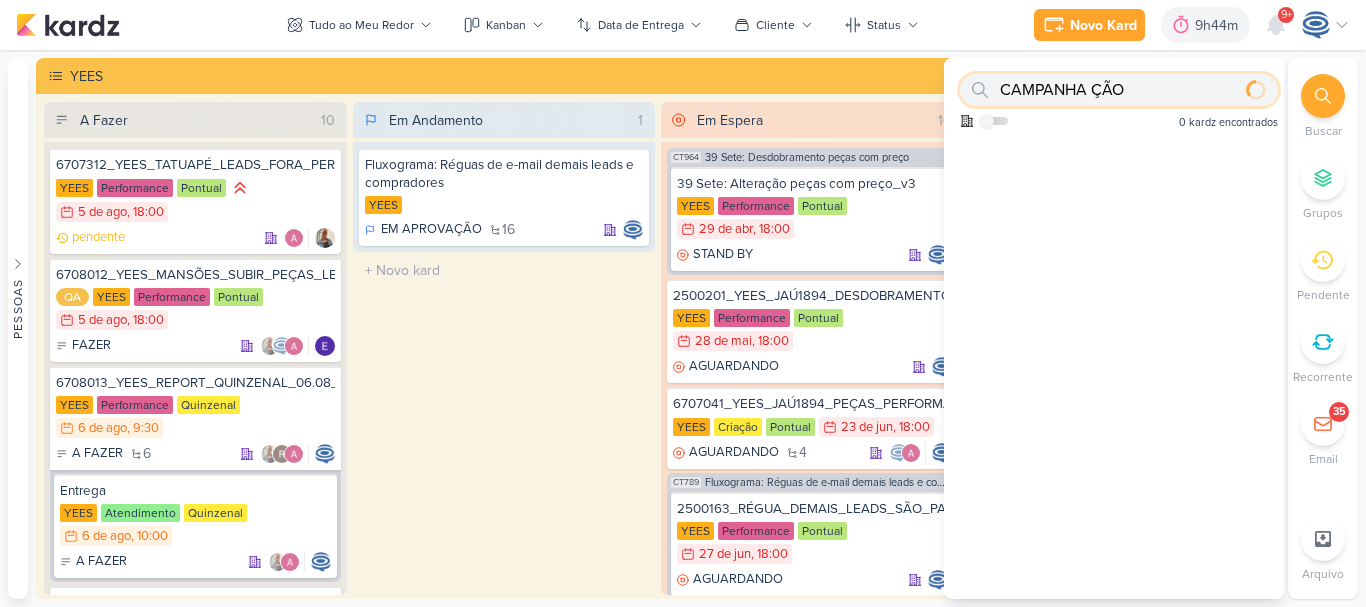 drag, startPoint x: 1081, startPoint y: 92, endPoint x: 1162, endPoint y: 90, distance: 81.02469 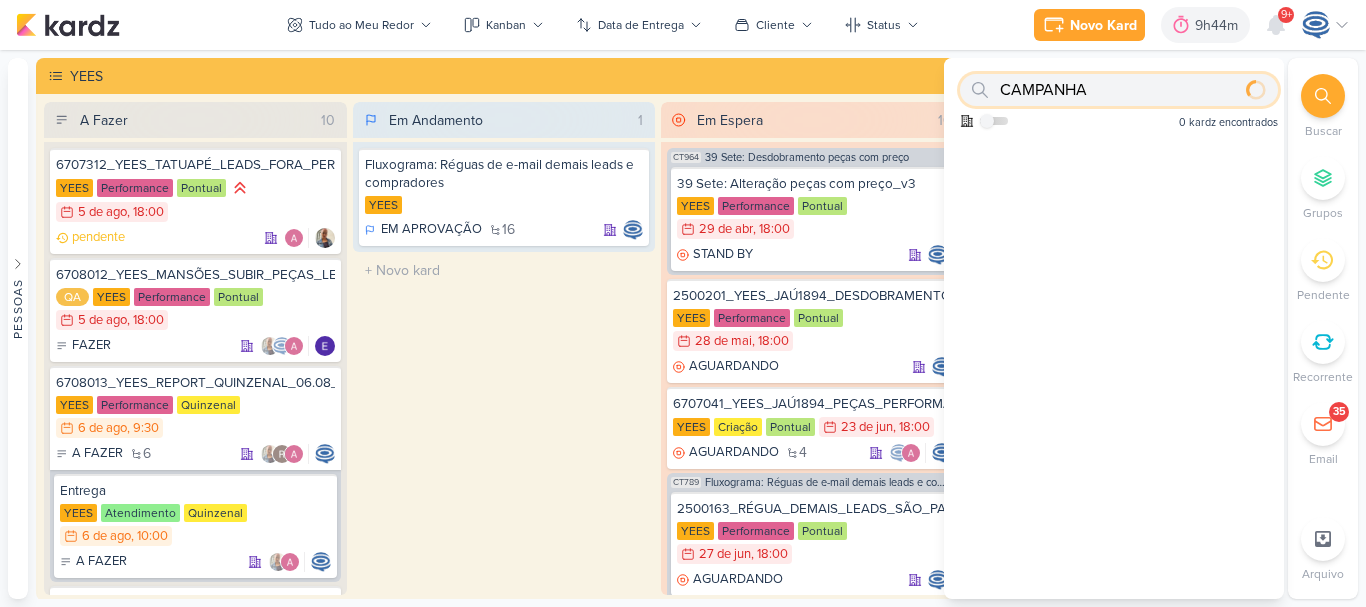 type on "CAMPANHA" 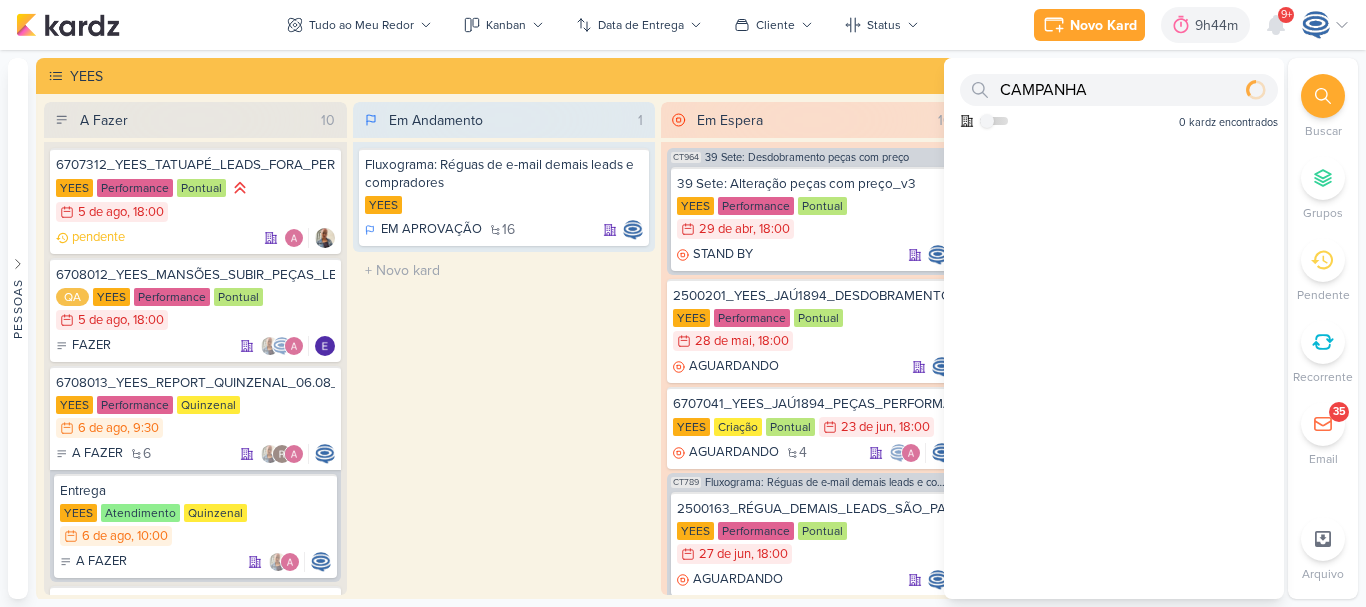 click on "Como admin, ative para buscar em todos os kardz da organização" at bounding box center (1065, 123) 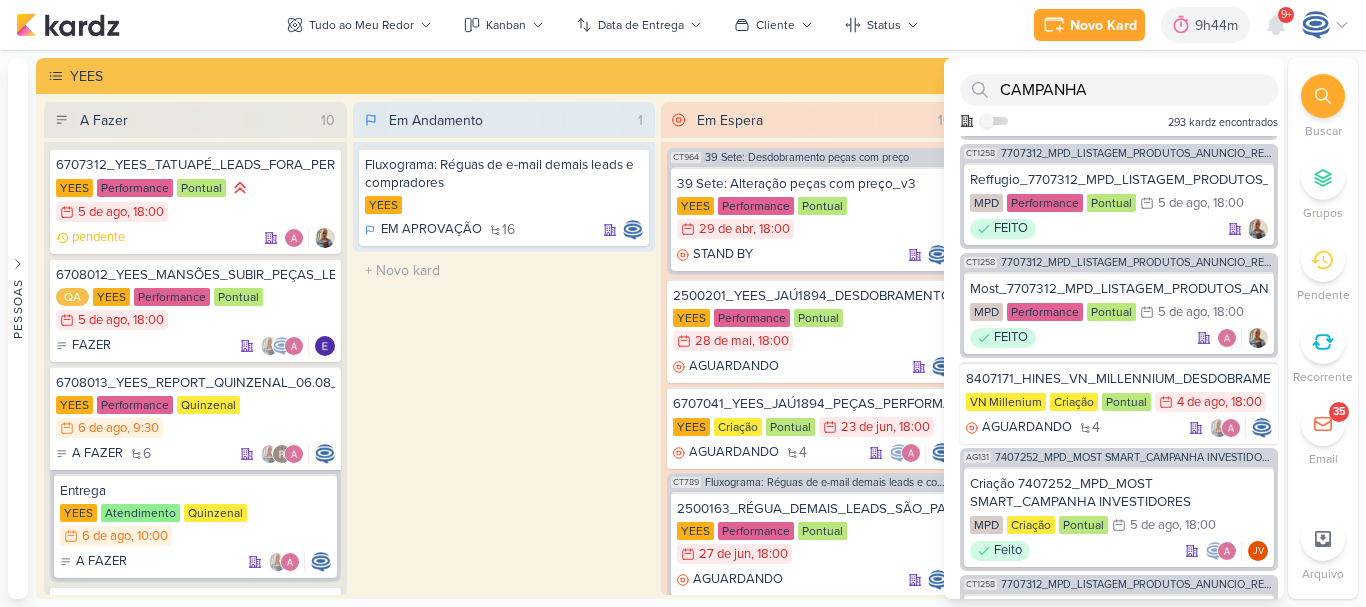 scroll, scrollTop: 892, scrollLeft: 0, axis: vertical 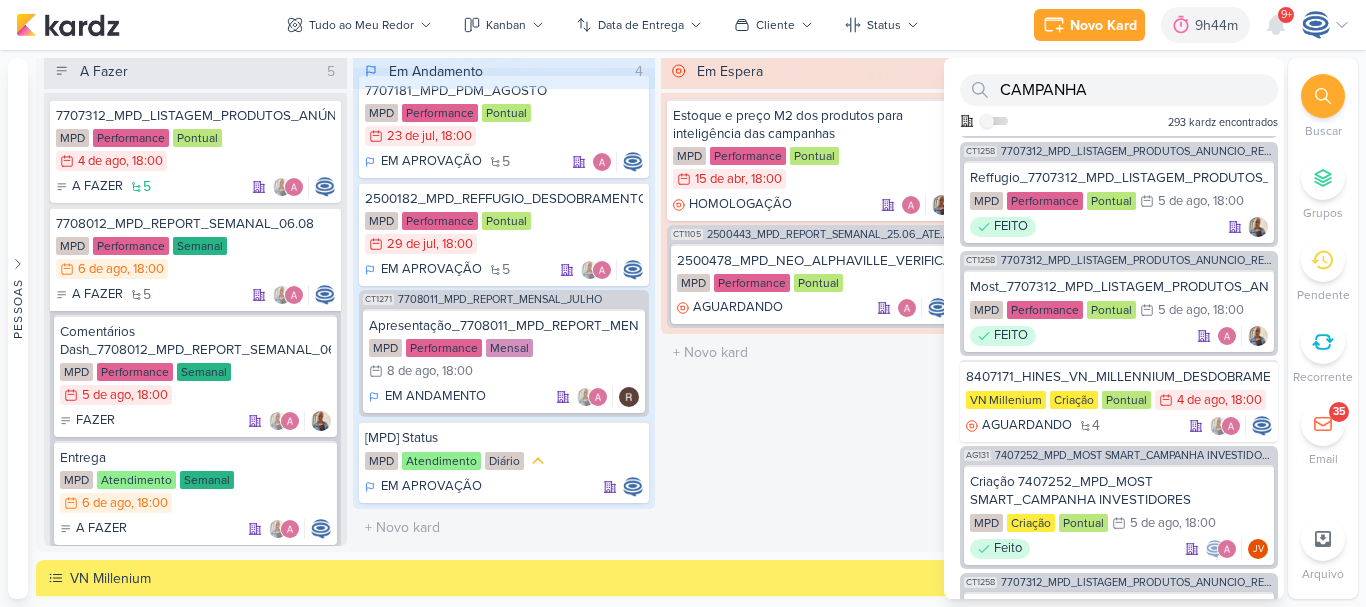 click 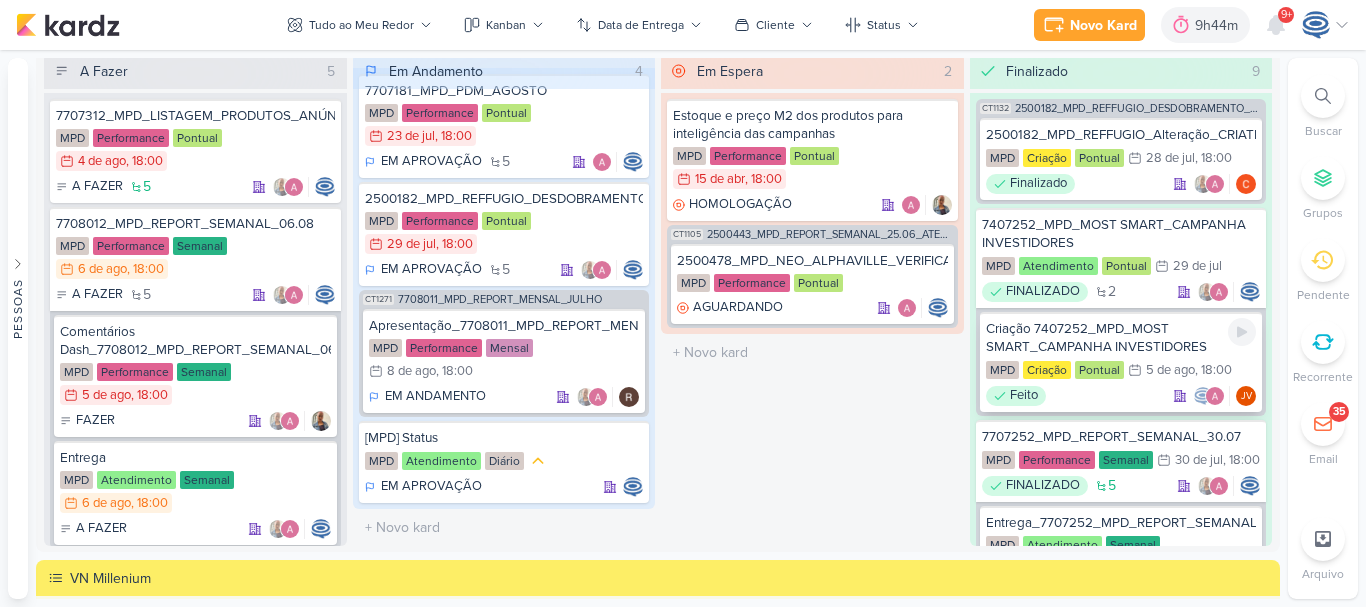 scroll, scrollTop: 1202, scrollLeft: 0, axis: vertical 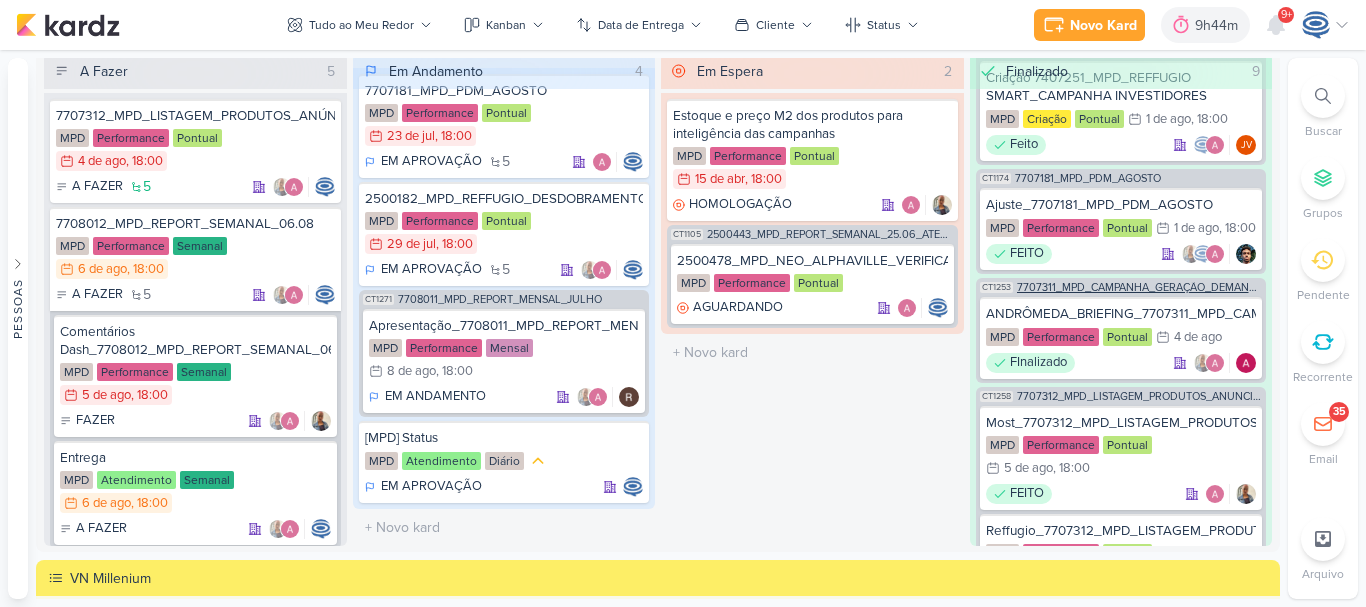 click on "7707311_MPD_CAMPANHA_GERAÇÃO_DEMANDA_GOOGLE_ADS" at bounding box center [1140, 287] 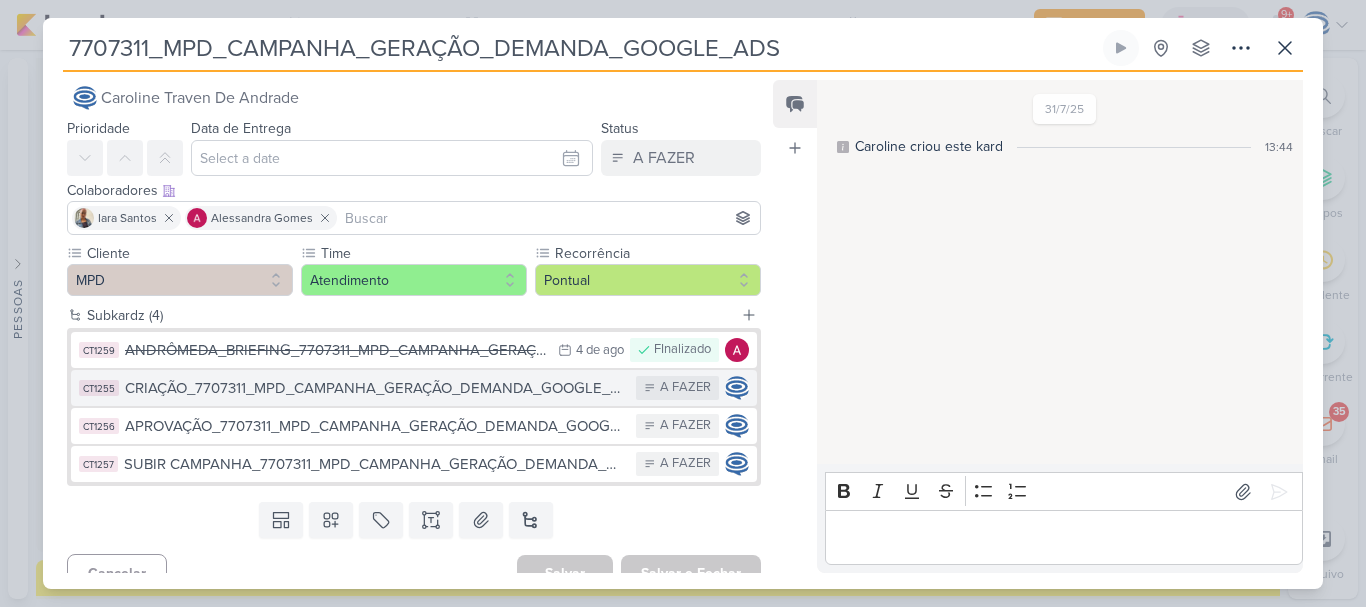 scroll, scrollTop: 21, scrollLeft: 0, axis: vertical 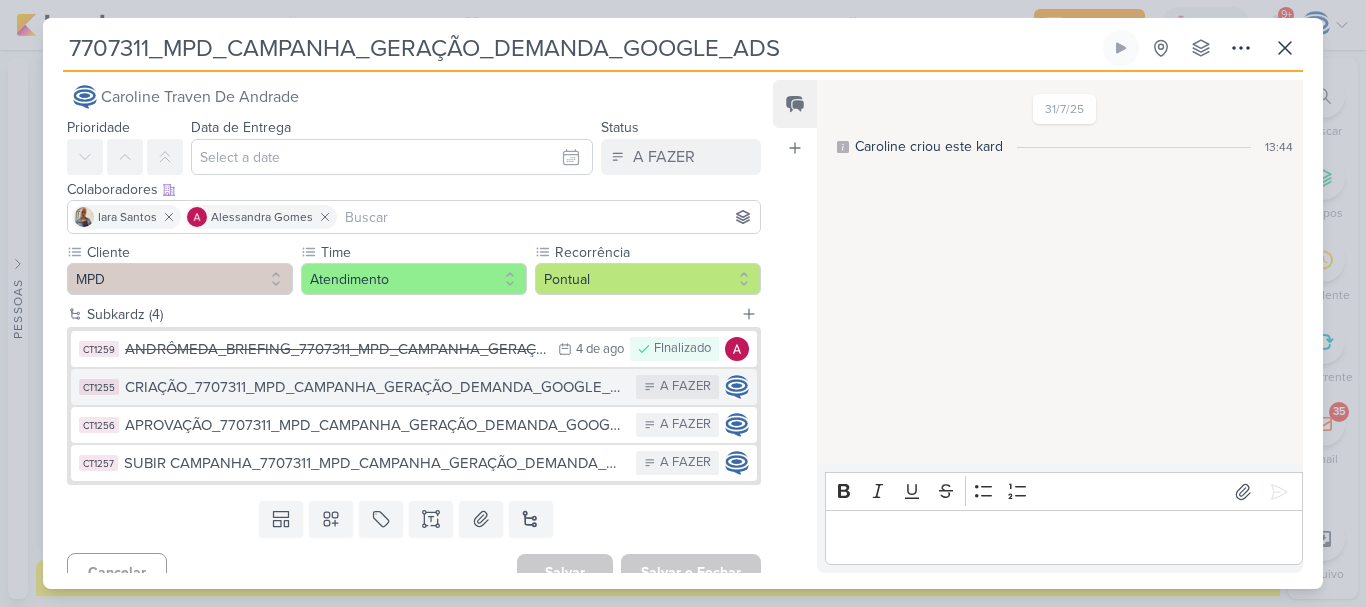 click on "CRIAÇÃO_7707311_MPD_CAMPANHA_GERAÇÃO_DEMANDA_GOOGLE_ADS" at bounding box center (375, 387) 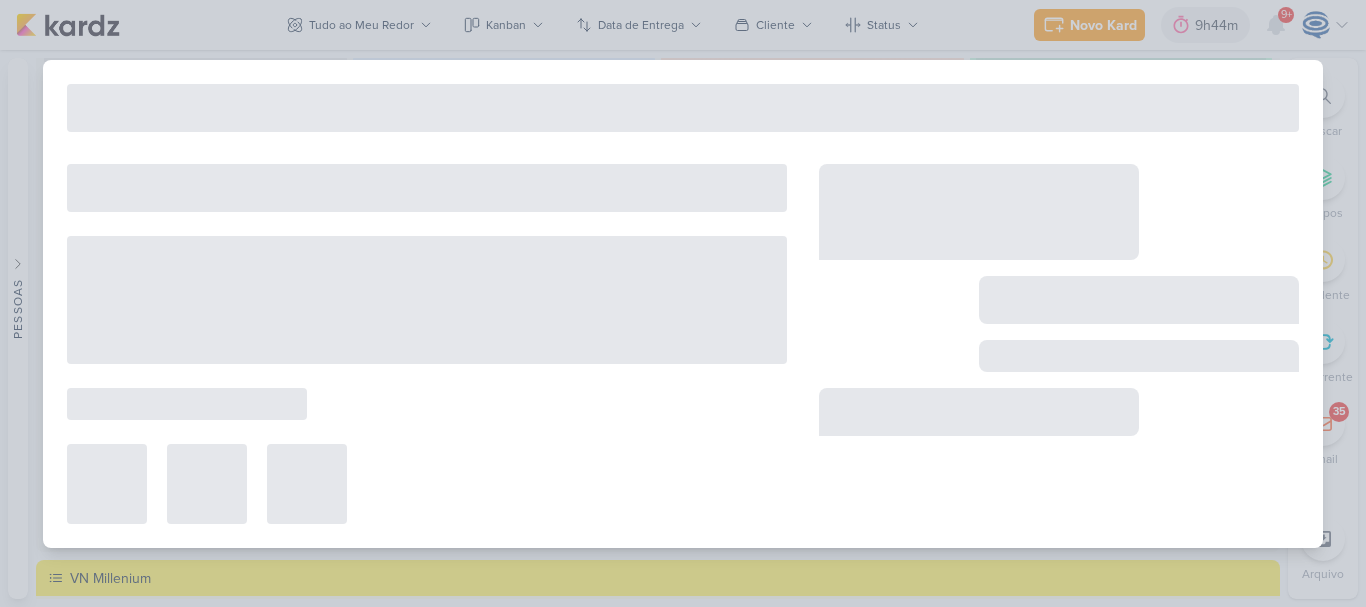 type on "CRIAÇÃO_7707311_MPD_CAMPANHA_GERAÇÃO_DEMANDA_GOOGLE_ADS" 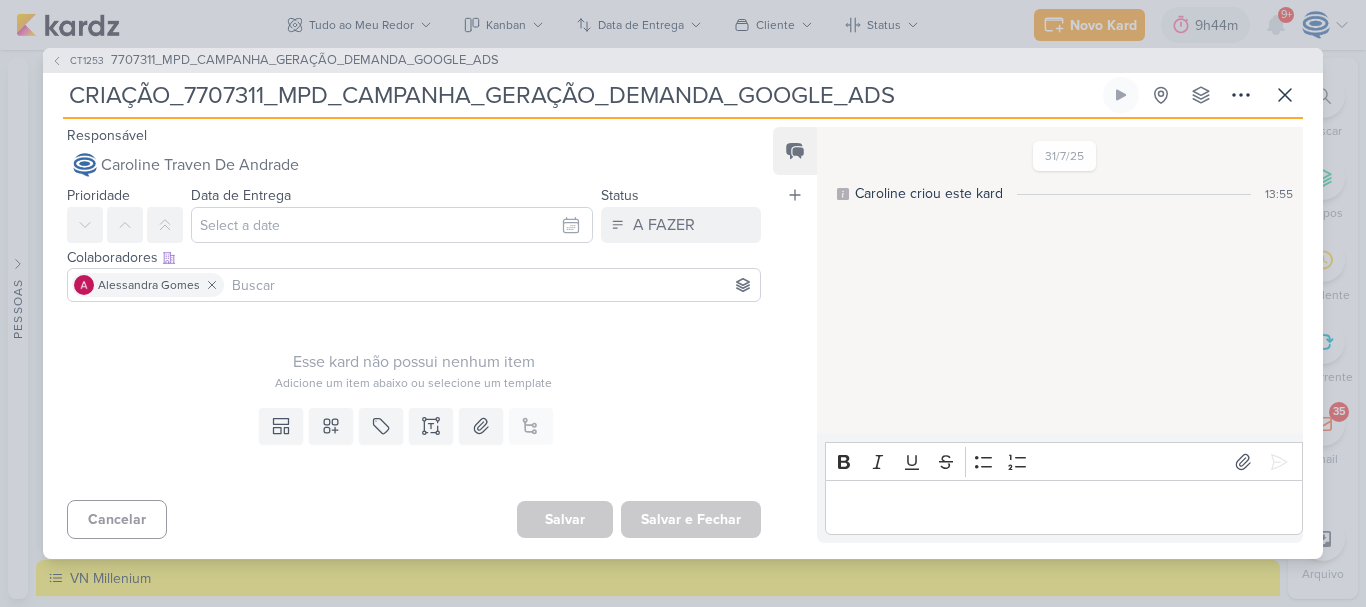 click on "CT1253
7707311_MPD_CAMPANHA_GERAÇÃO_DEMANDA_GOOGLE_ADS" at bounding box center (683, 61) 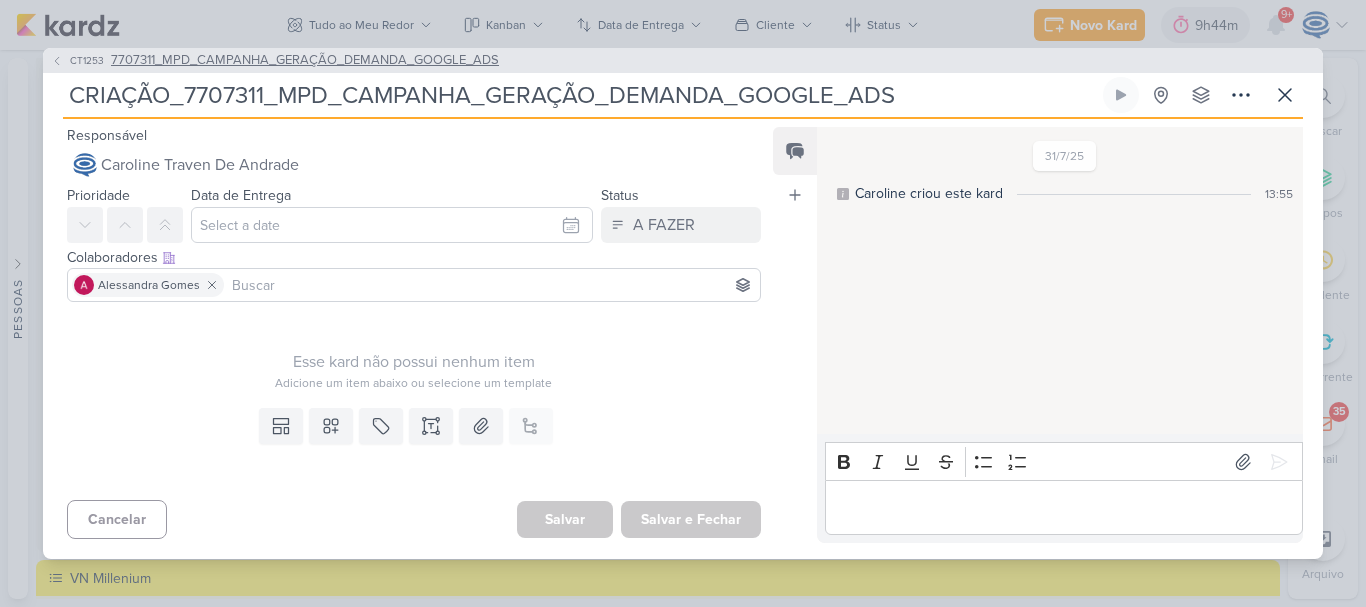 click 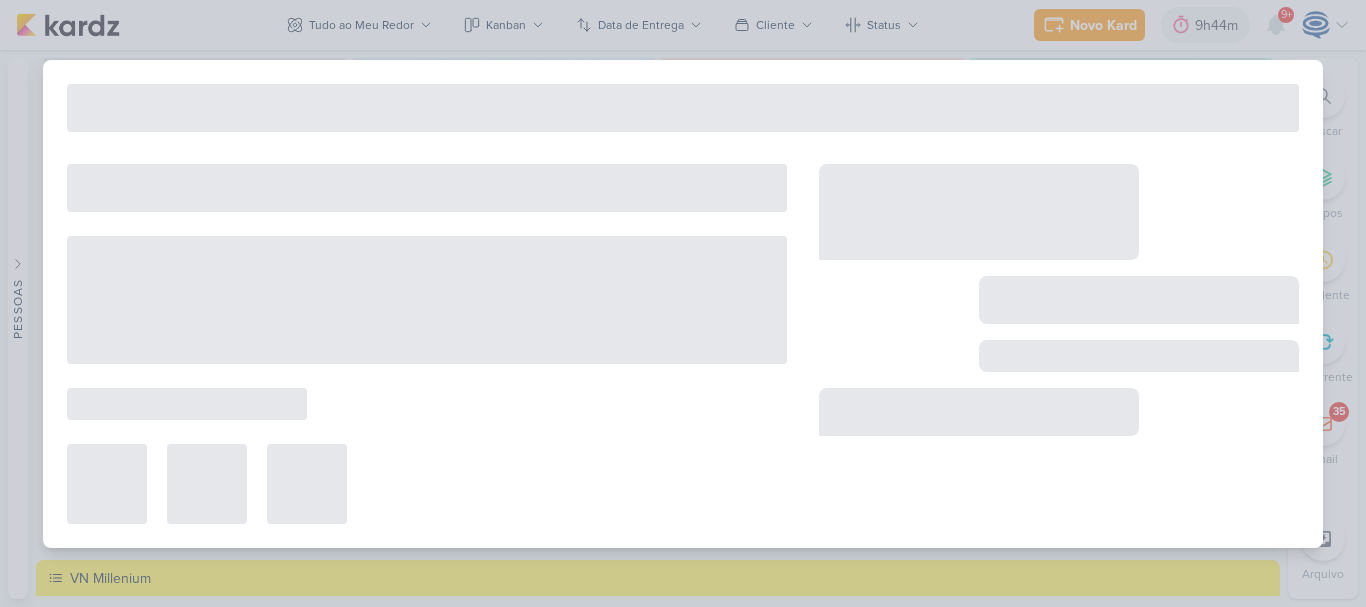 type on "7707311_MPD_CAMPANHA_GERAÇÃO_DEMANDA_GOOGLE_ADS" 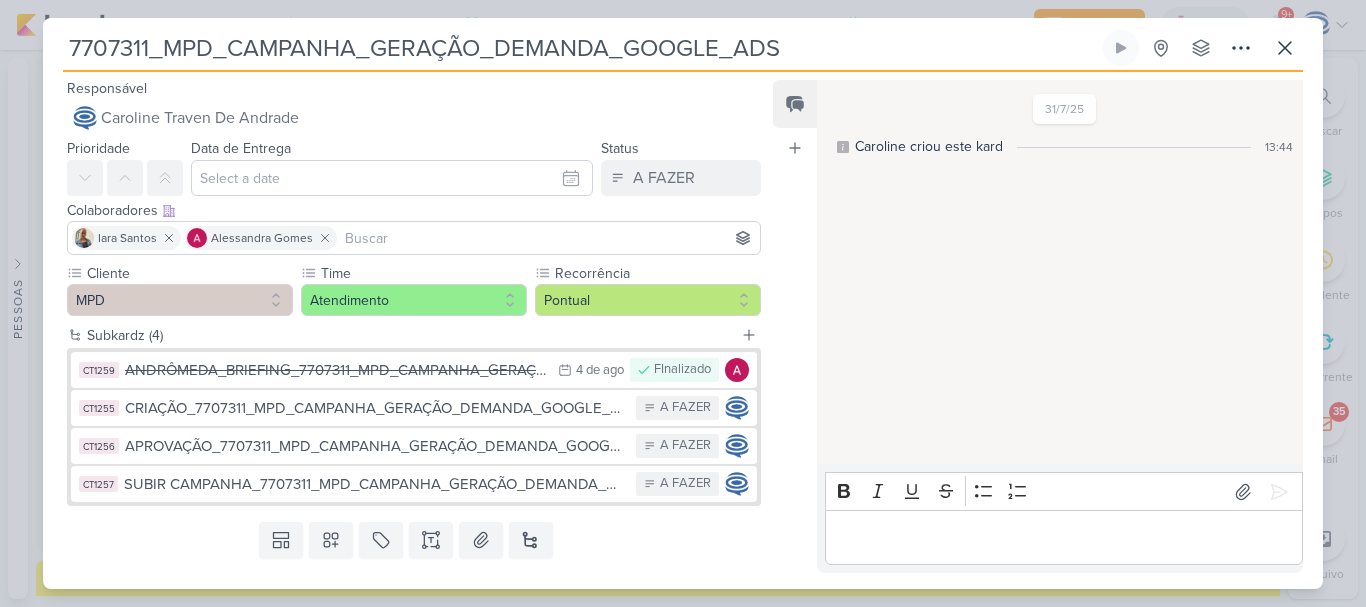 drag, startPoint x: 792, startPoint y: 44, endPoint x: 71, endPoint y: 47, distance: 721.0062 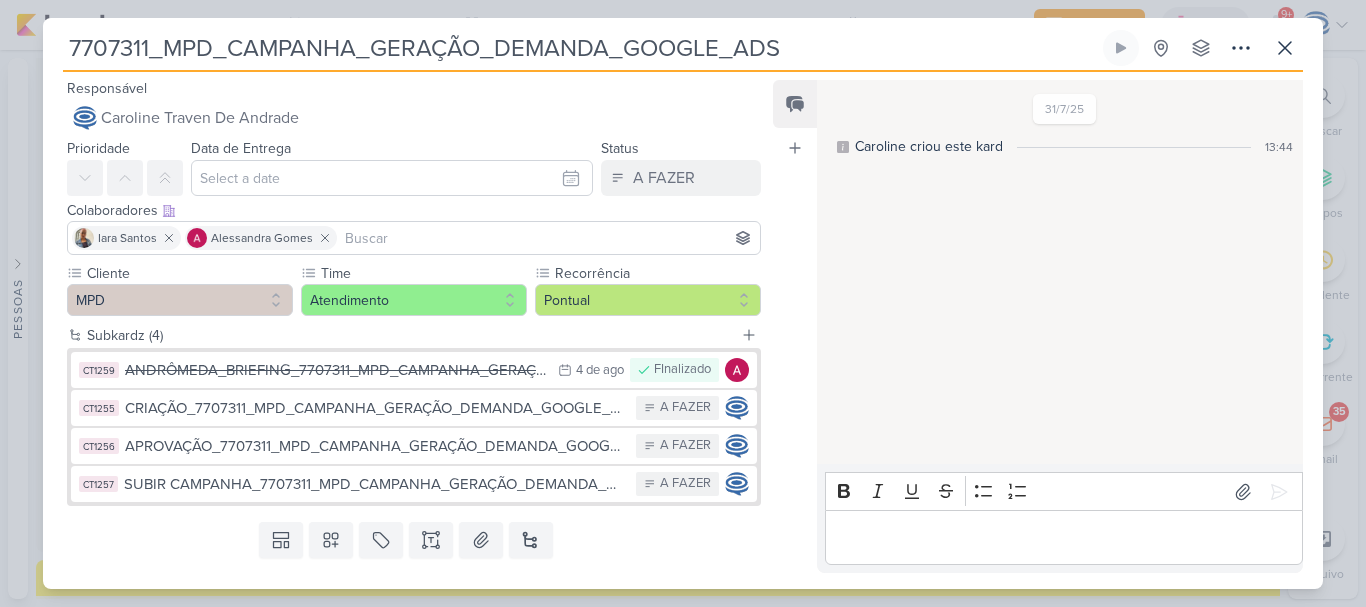 drag, startPoint x: 411, startPoint y: 58, endPoint x: 775, endPoint y: 45, distance: 364.23206 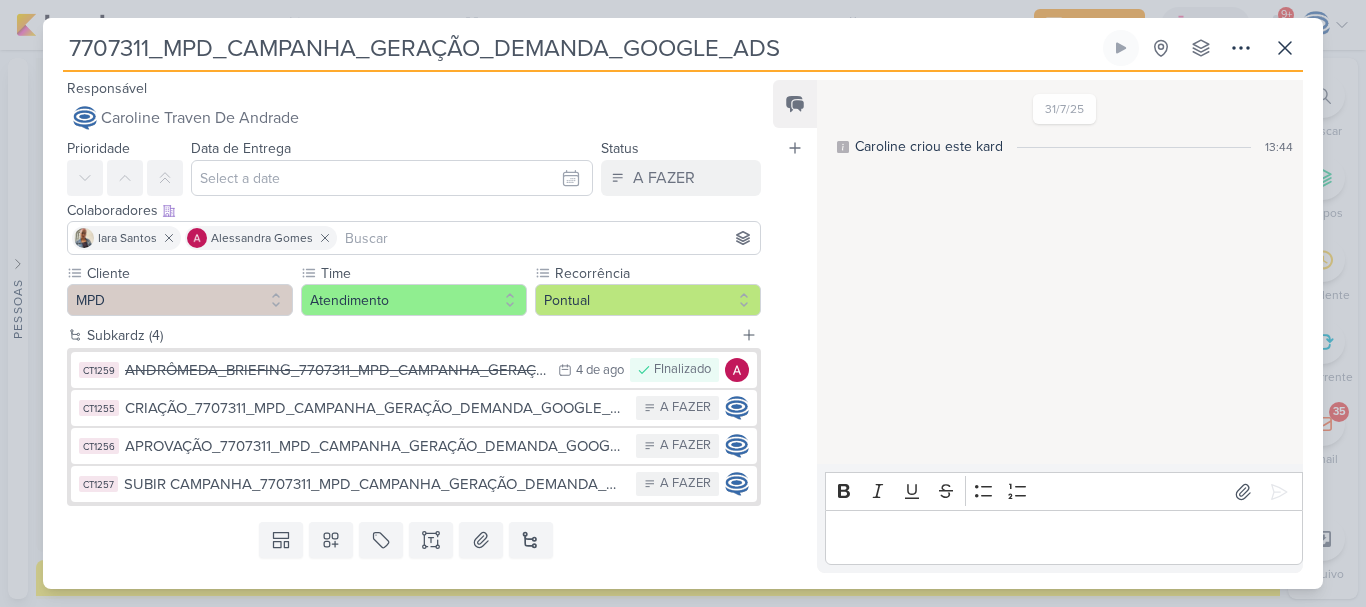 drag, startPoint x: 775, startPoint y: 45, endPoint x: 194, endPoint y: 38, distance: 581.0422 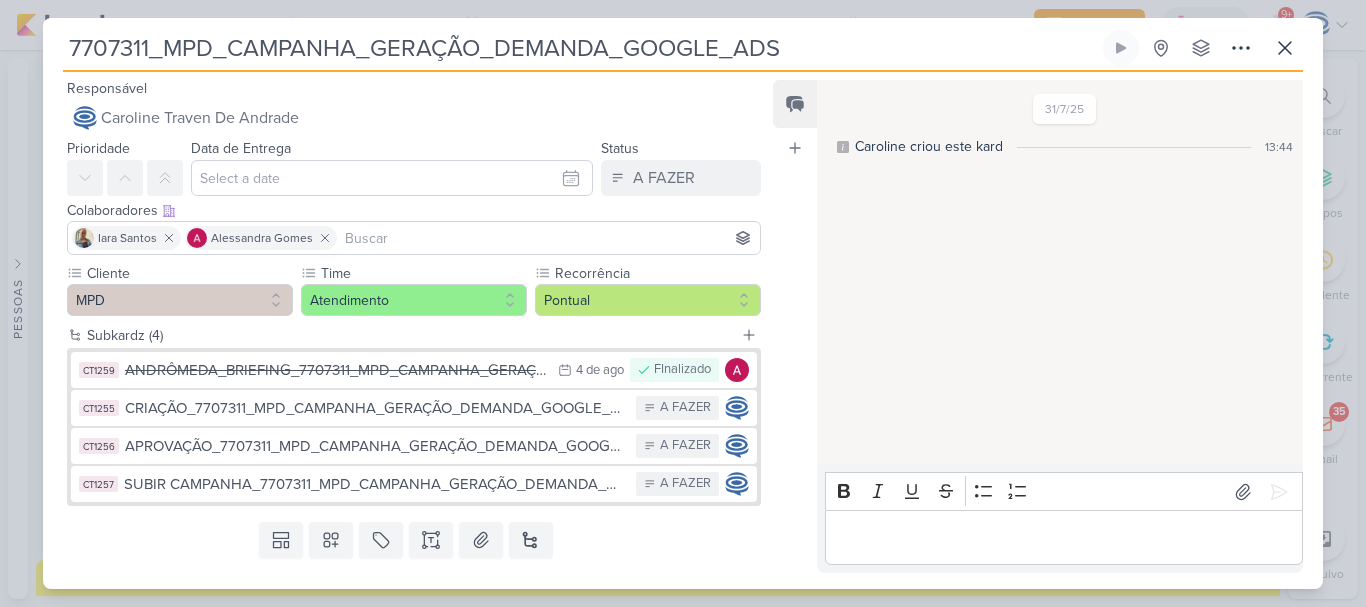 click on "7707311_MPD_CAMPANHA_GERAÇÃO_DEMANDA_GOOGLE_ADS" at bounding box center (581, 48) 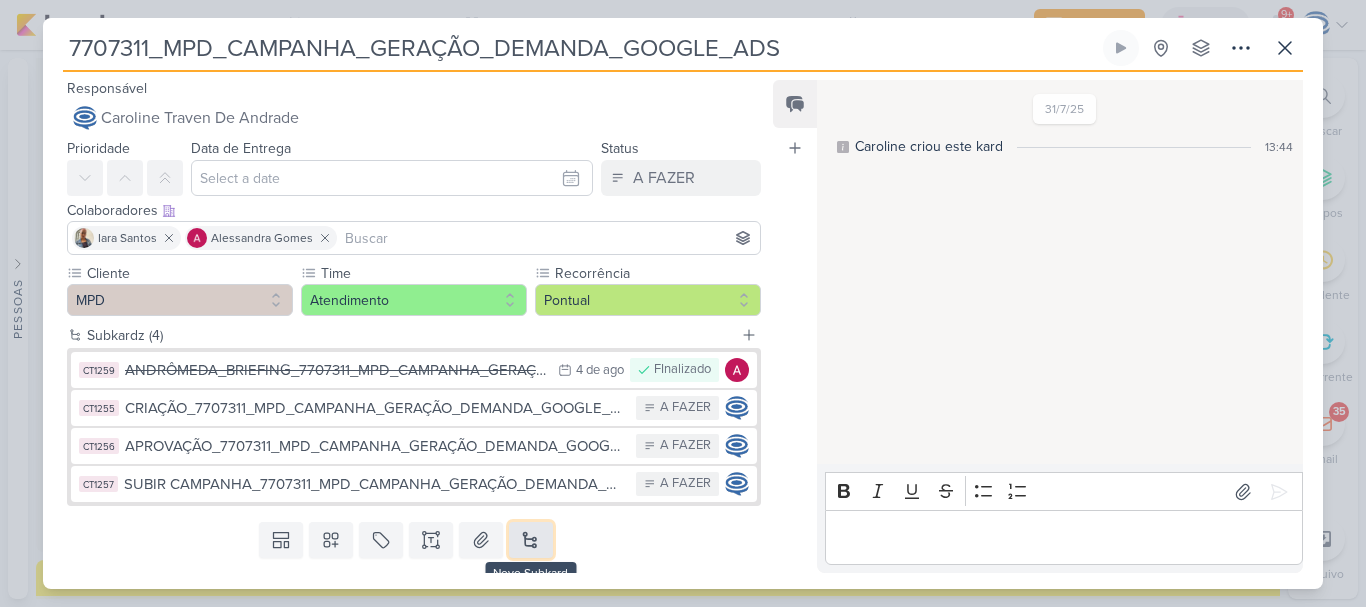 click at bounding box center (531, 540) 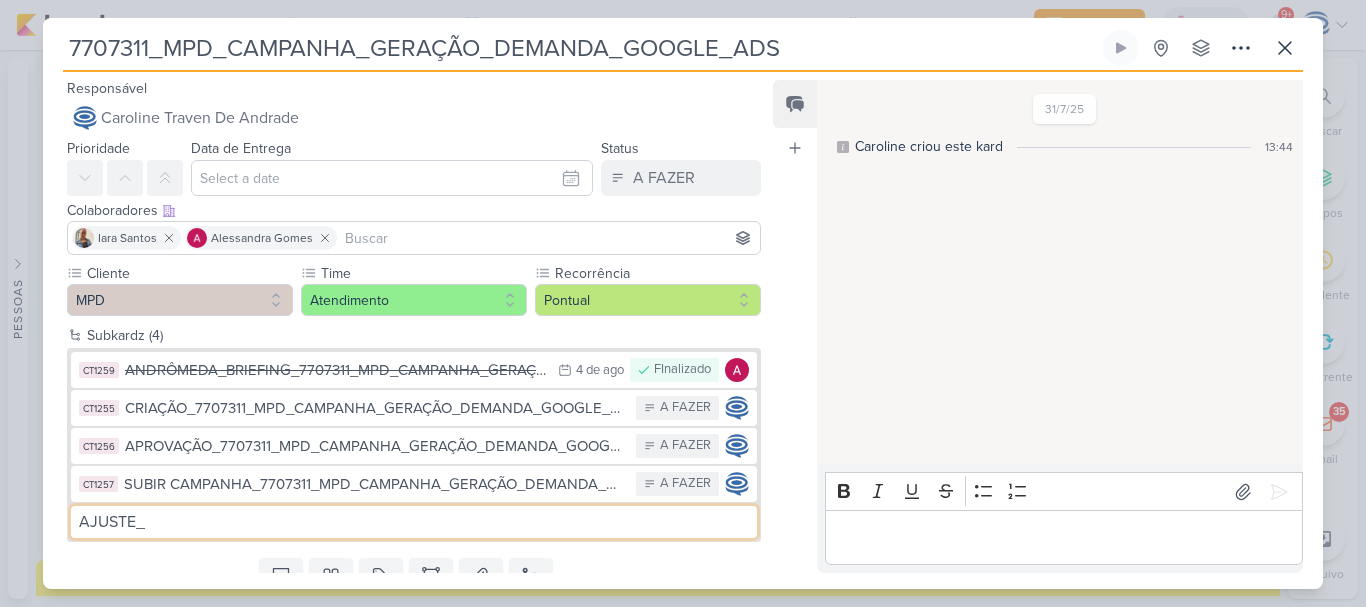 paste on "7707311_MPD_CAMPANHA_GERAÇÃO_DEMANDA_GOOGLE_ADS" 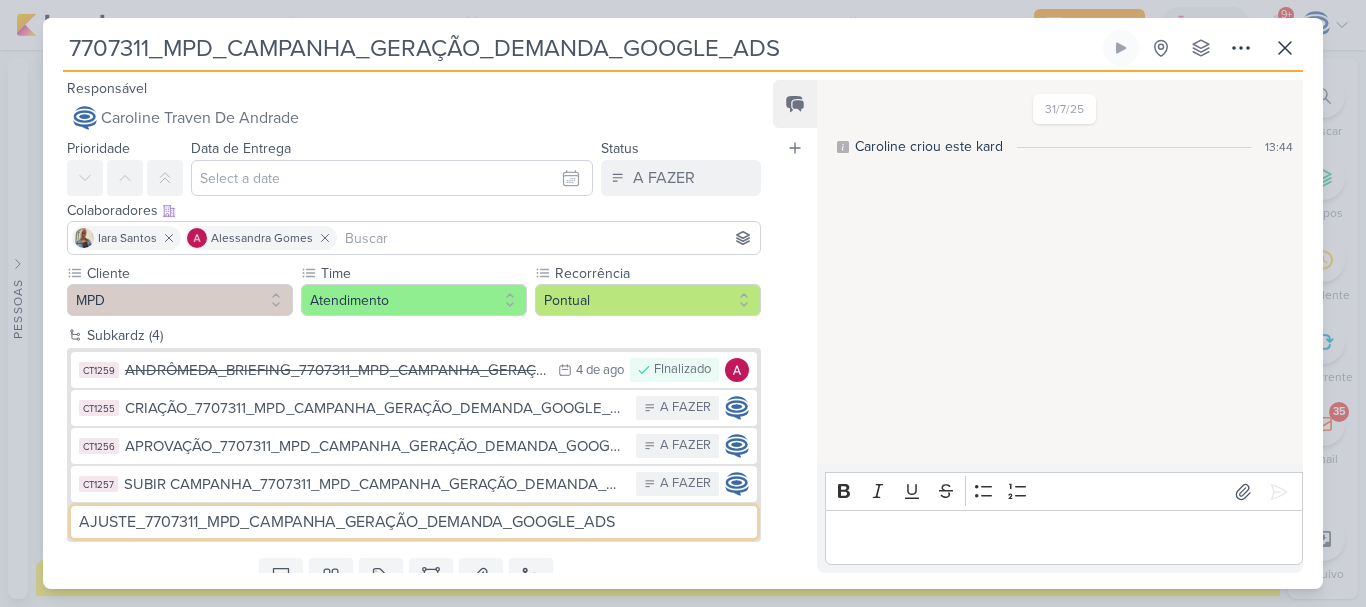 click on "AJUSTE_7707311_MPD_CAMPANHA_GERAÇÃO_DEMANDA_GOOGLE_ADS" at bounding box center (414, 522) 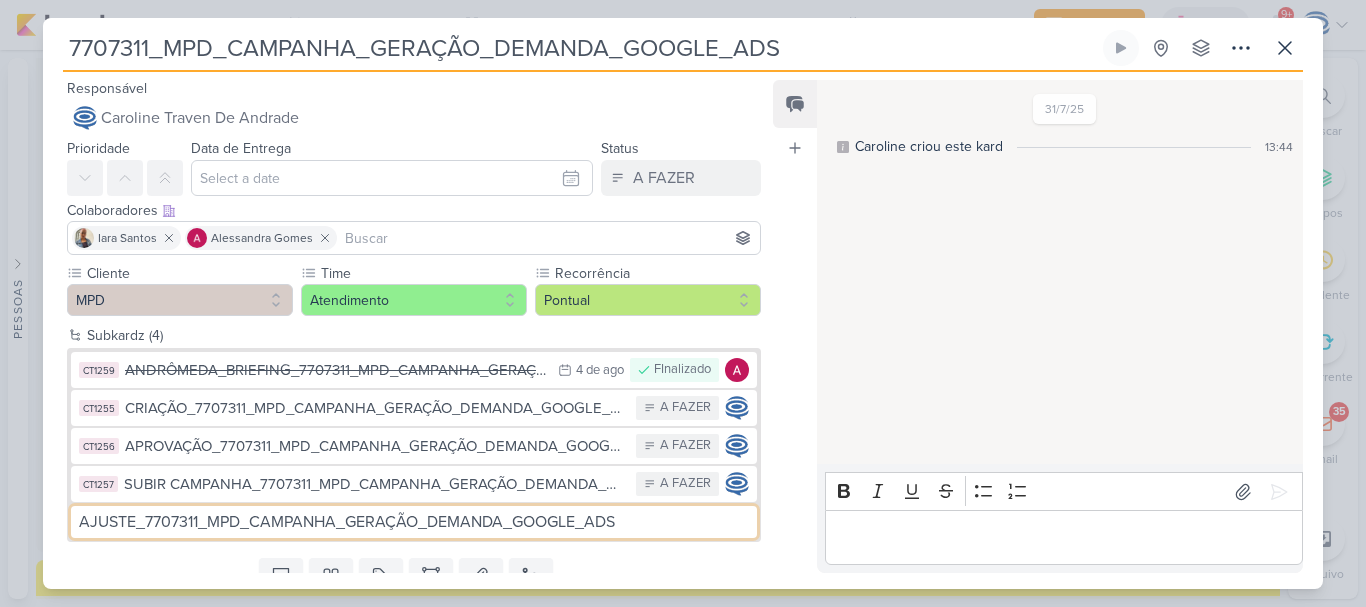 type on "AJUSTE_7707311_MPD_CAMPANHA_GERAÇÃO_DEMANDA_GOOGLE_ADS" 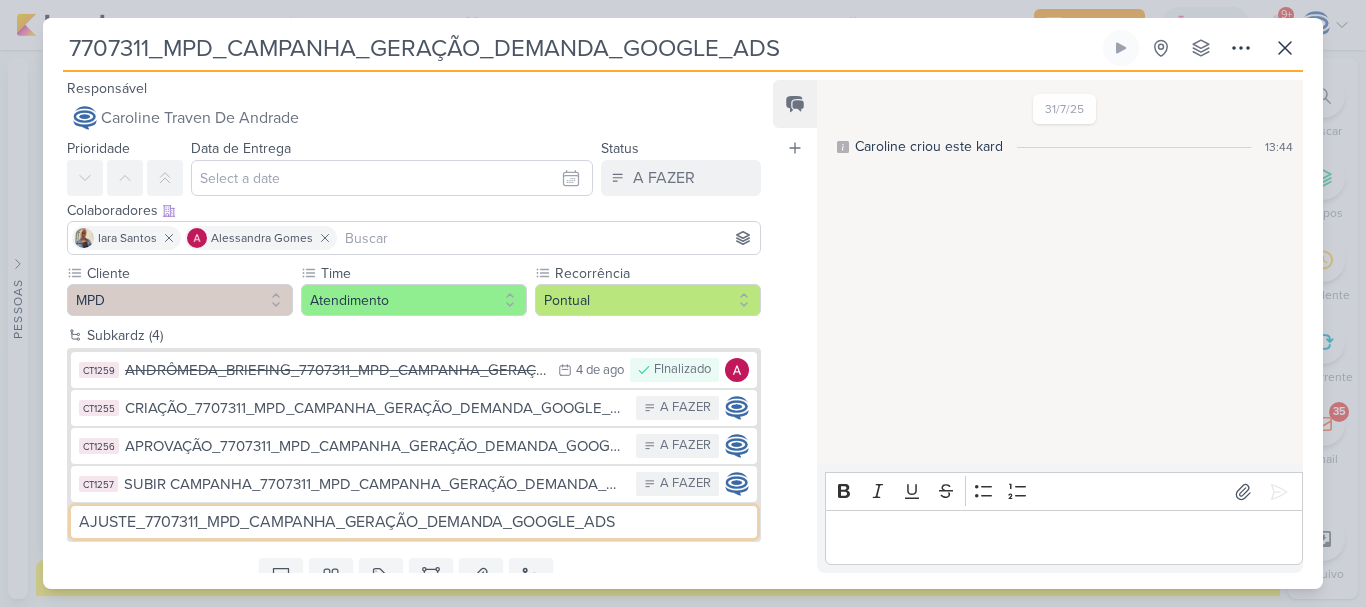 type 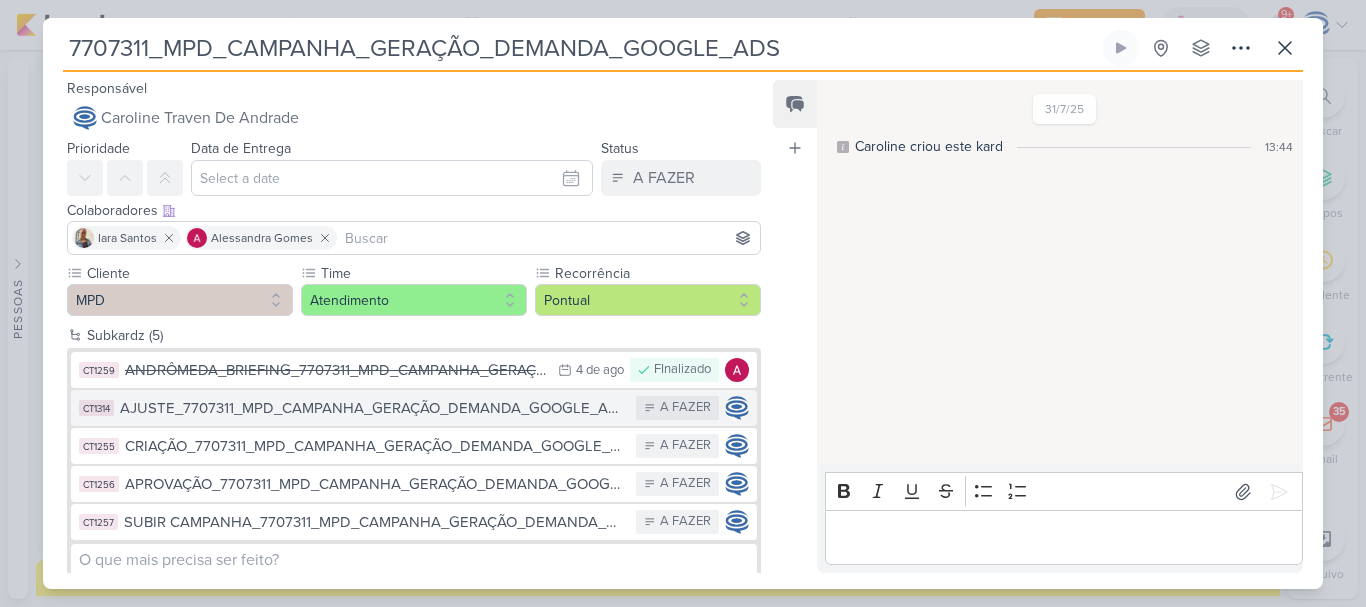 click on "AJUSTE_7707311_MPD_CAMPANHA_GERAÇÃO_DEMANDA_GOOGLE_ADS" at bounding box center (373, 408) 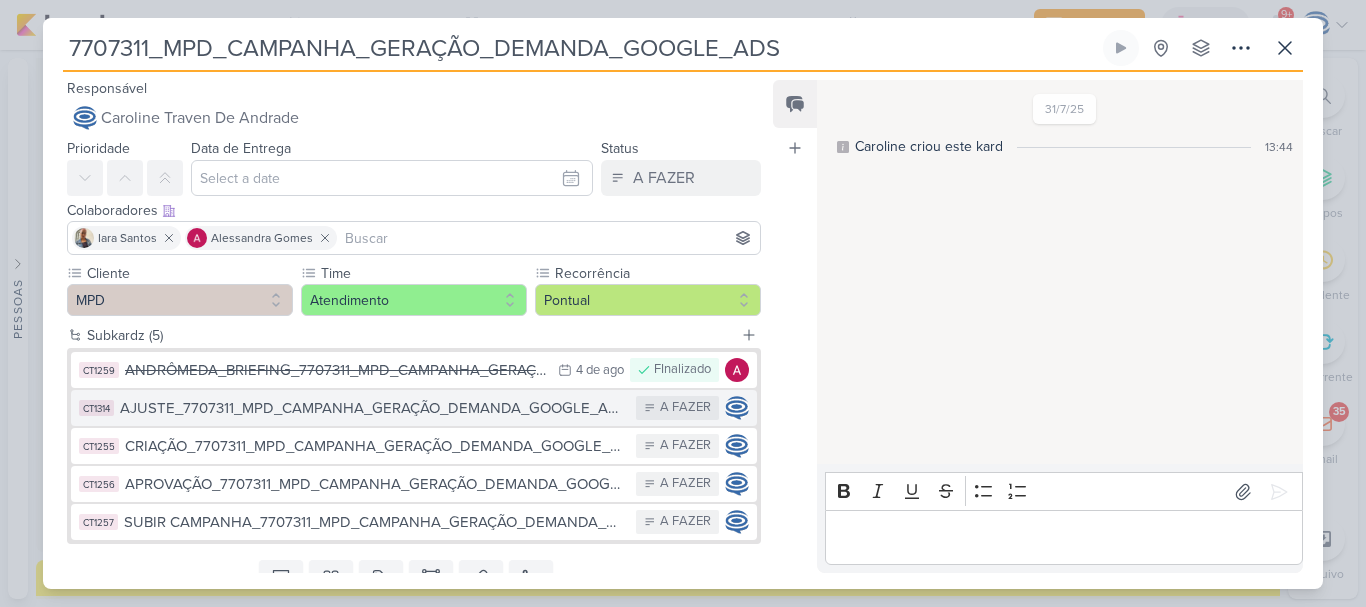click on "AJUSTE_7707311_MPD_CAMPANHA_GERAÇÃO_DEMANDA_GOOGLE_ADS" at bounding box center [373, 408] 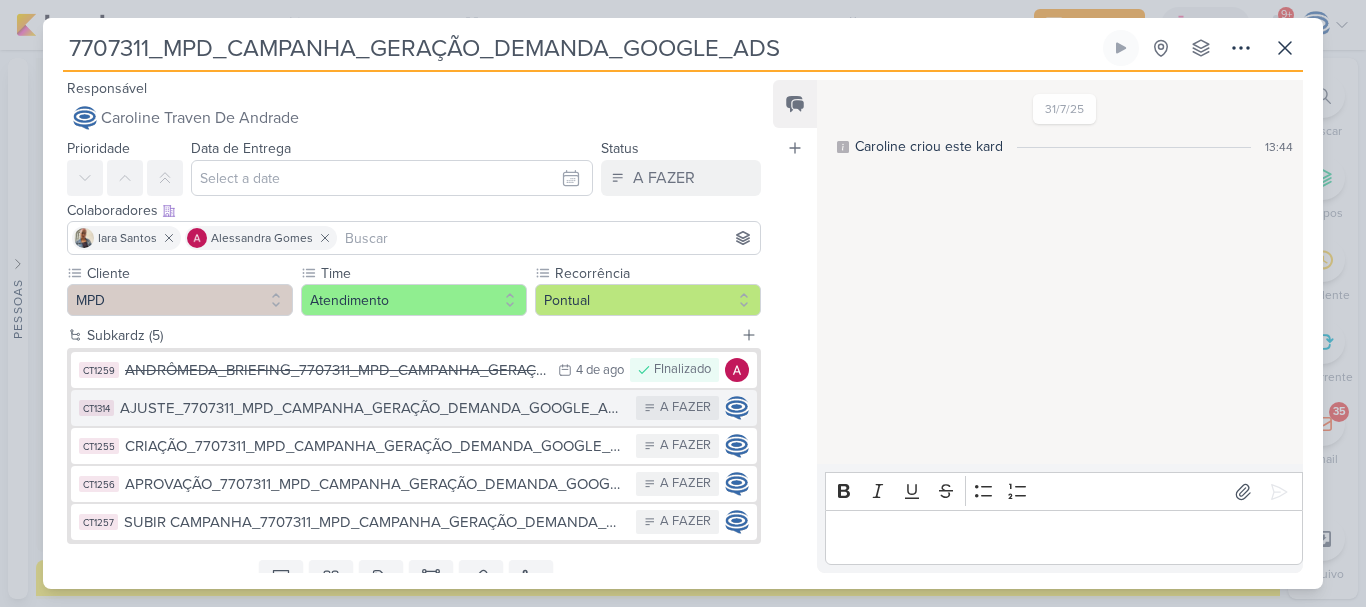 click on "AJUSTE_7707311_MPD_CAMPANHA_GERAÇÃO_DEMANDA_GOOGLE_ADS" at bounding box center (373, 408) 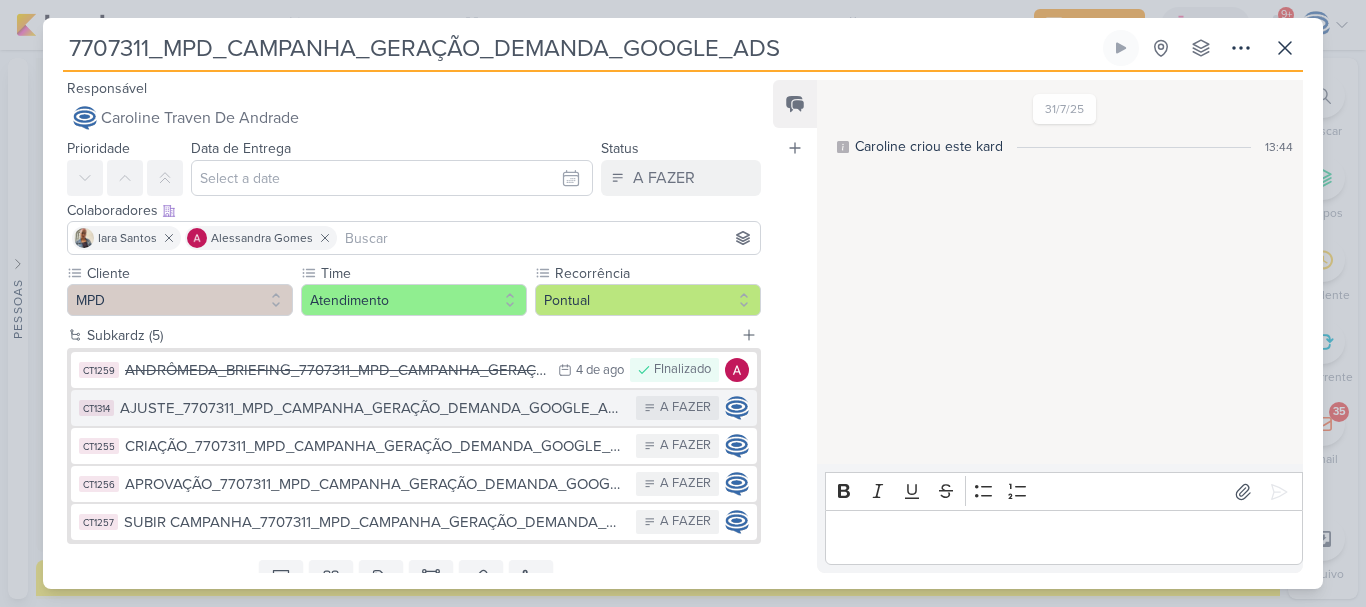click on "AJUSTE_7707311_MPD_CAMPANHA_GERAÇÃO_DEMANDA_GOOGLE_ADS" at bounding box center (373, 408) 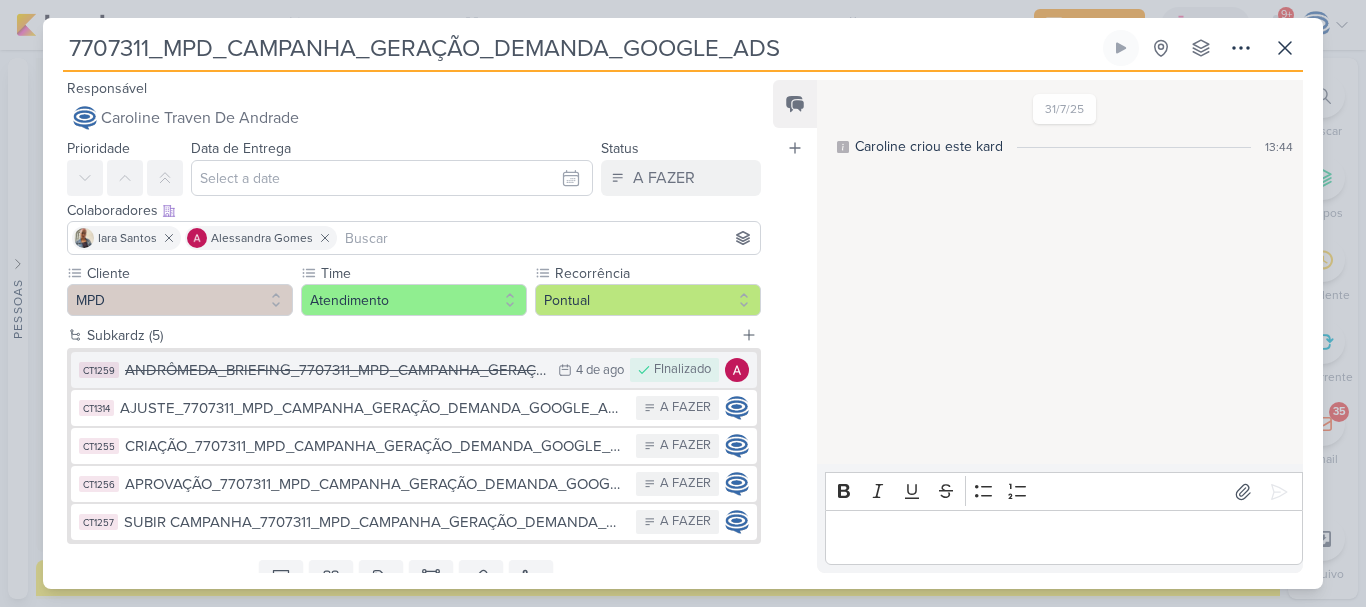 type 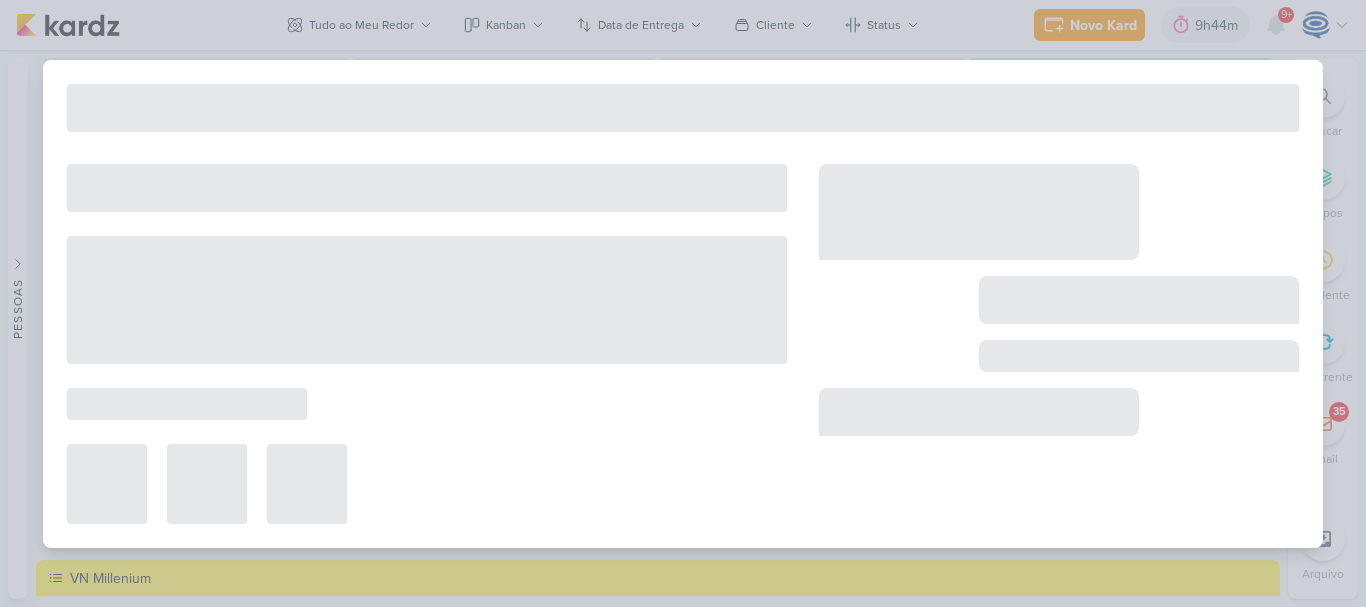 type on "AJUSTE_7707311_MPD_CAMPANHA_GERAÇÃO_DEMANDA_GOOGLE_ADS" 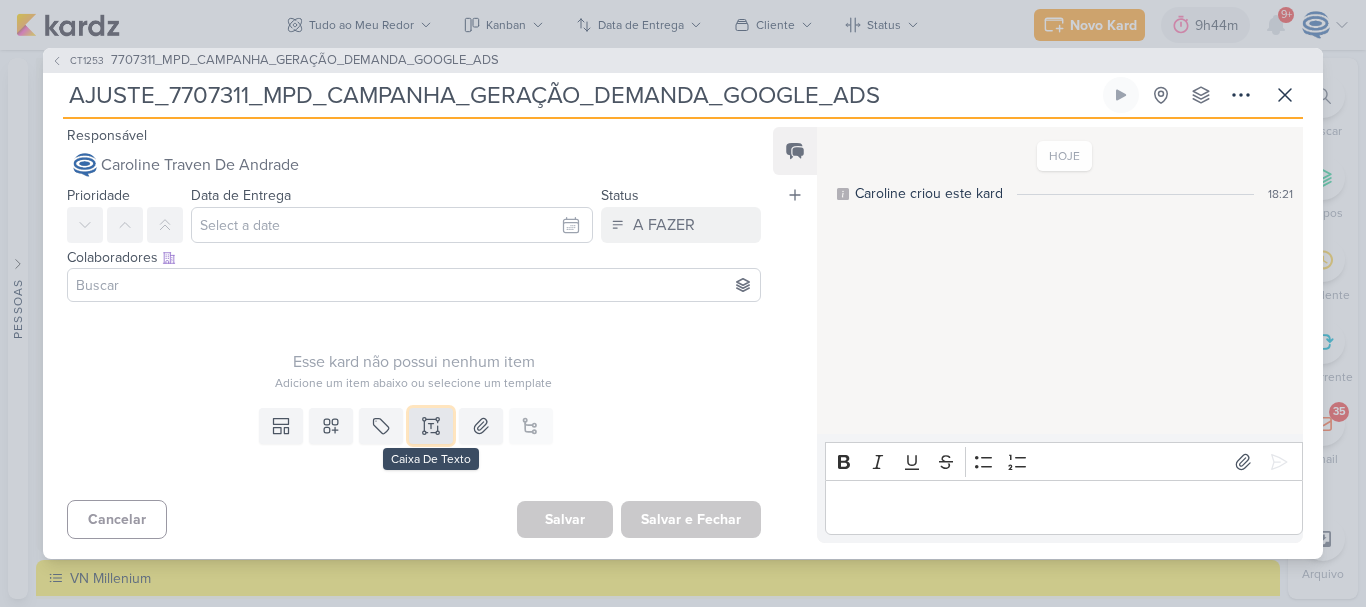 click 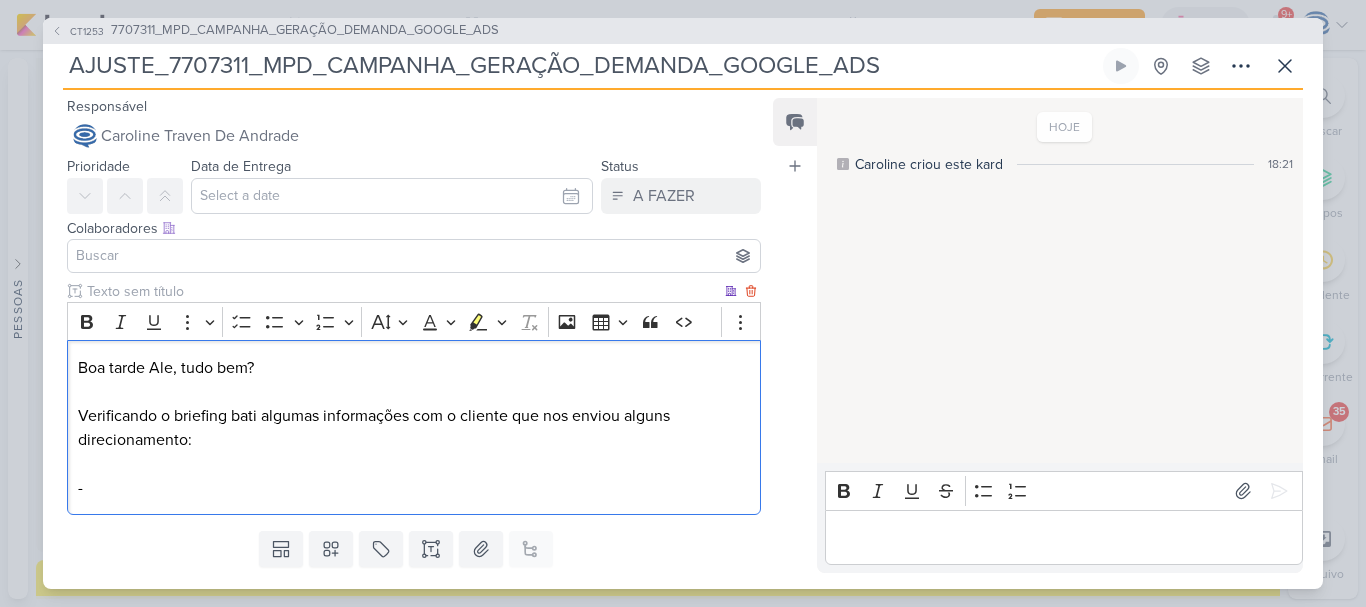 click on "Boa tarde Ale, tudo bem?  Verificando o briefing bati algumas informações com o cliente que nos enviou alguns direcionamento:  -" at bounding box center [414, 428] 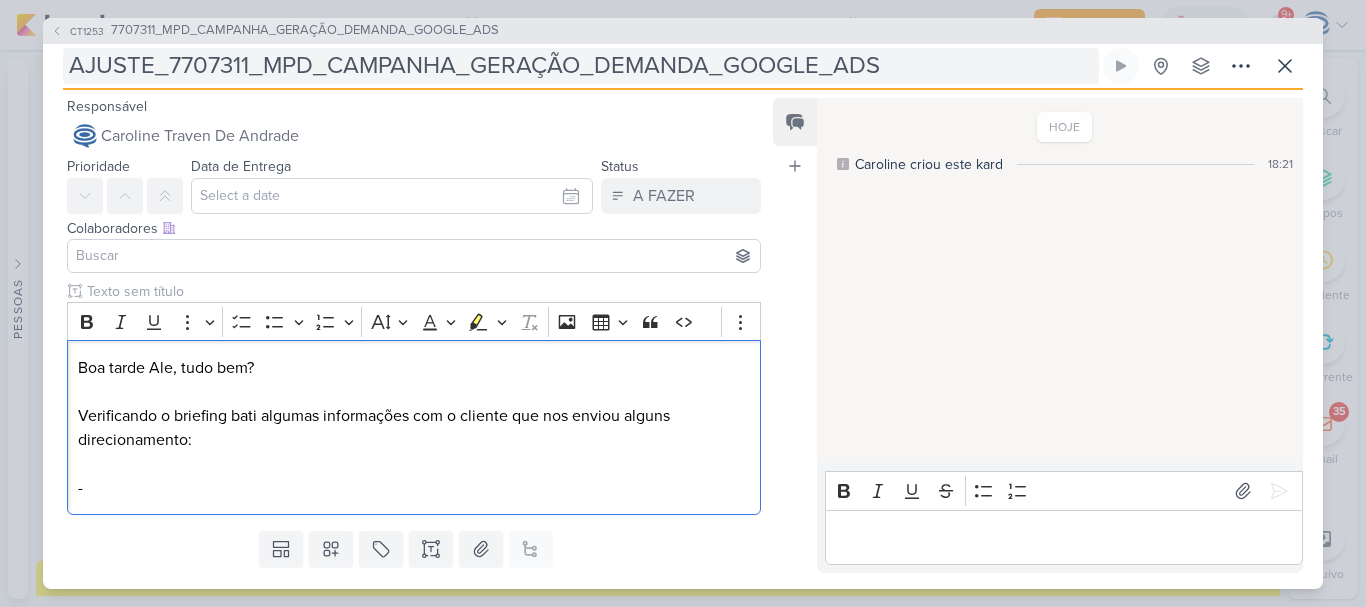 scroll, scrollTop: 165, scrollLeft: 0, axis: vertical 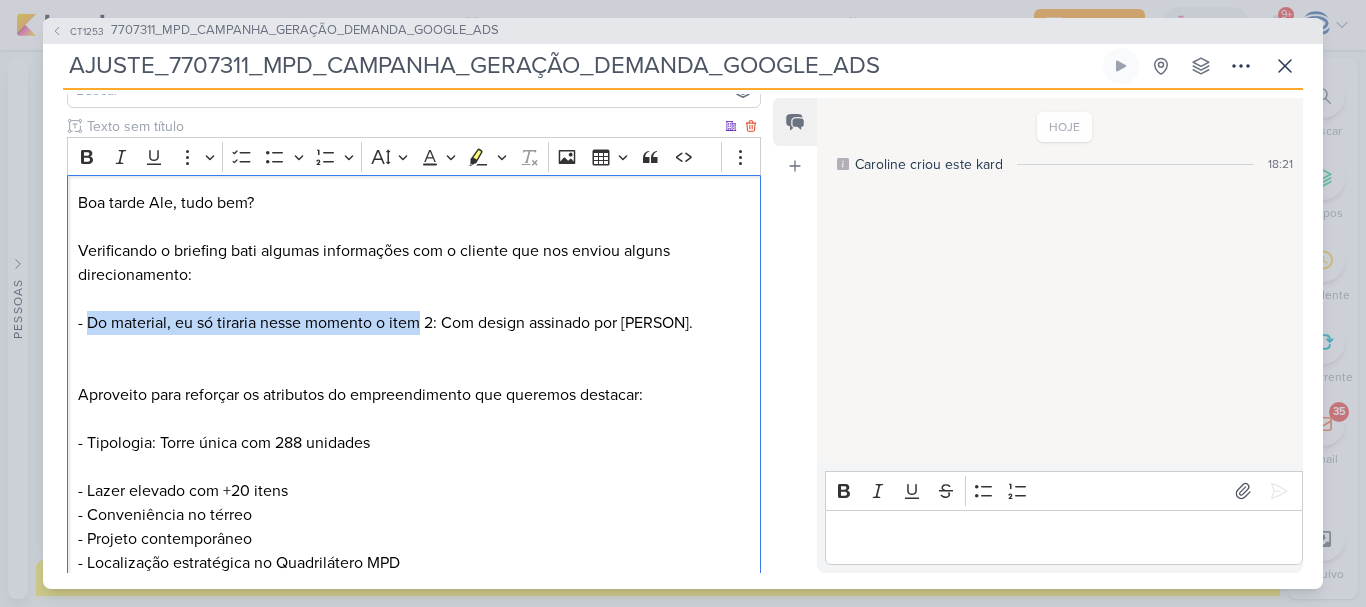 drag, startPoint x: 421, startPoint y: 322, endPoint x: 89, endPoint y: 323, distance: 332.0015 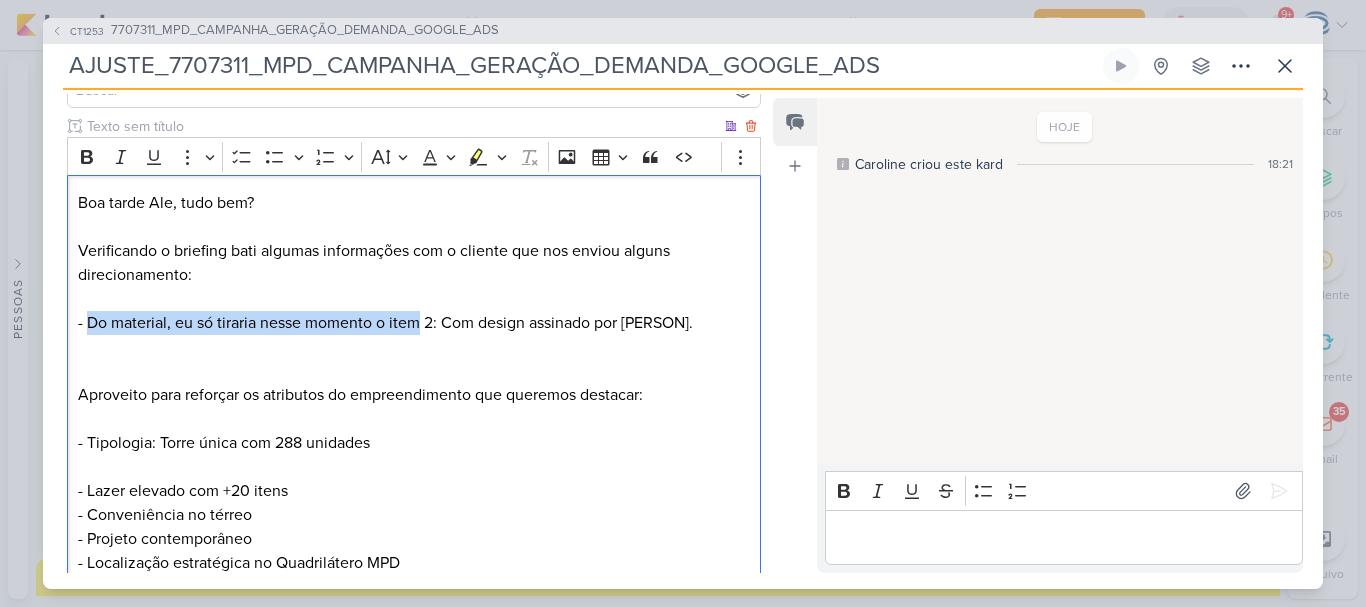 click on "Boa tarde Ale, tudo bem? Verificando o briefing bati algumas informações com o cliente que nos enviou alguns direcionamento:
- Do material, eu só tiraria nesse momento o item 2: Com design assinado por [PERSON]." at bounding box center [414, 263] 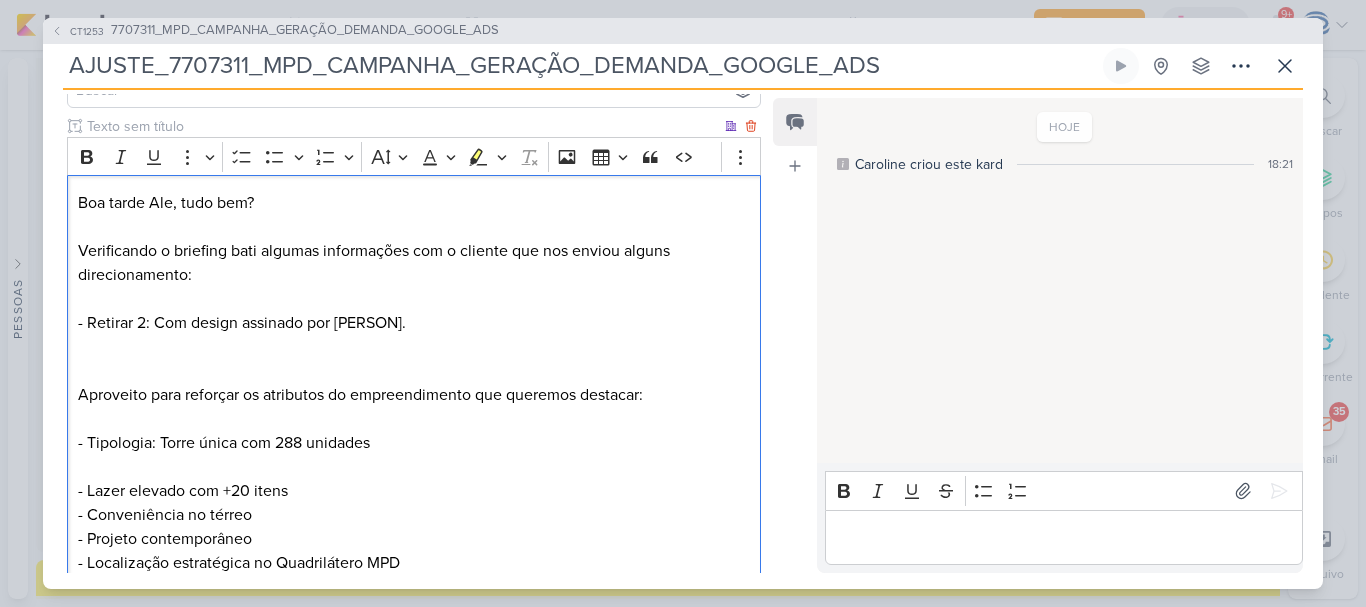 drag, startPoint x: 515, startPoint y: 252, endPoint x: 519, endPoint y: 267, distance: 15.524175 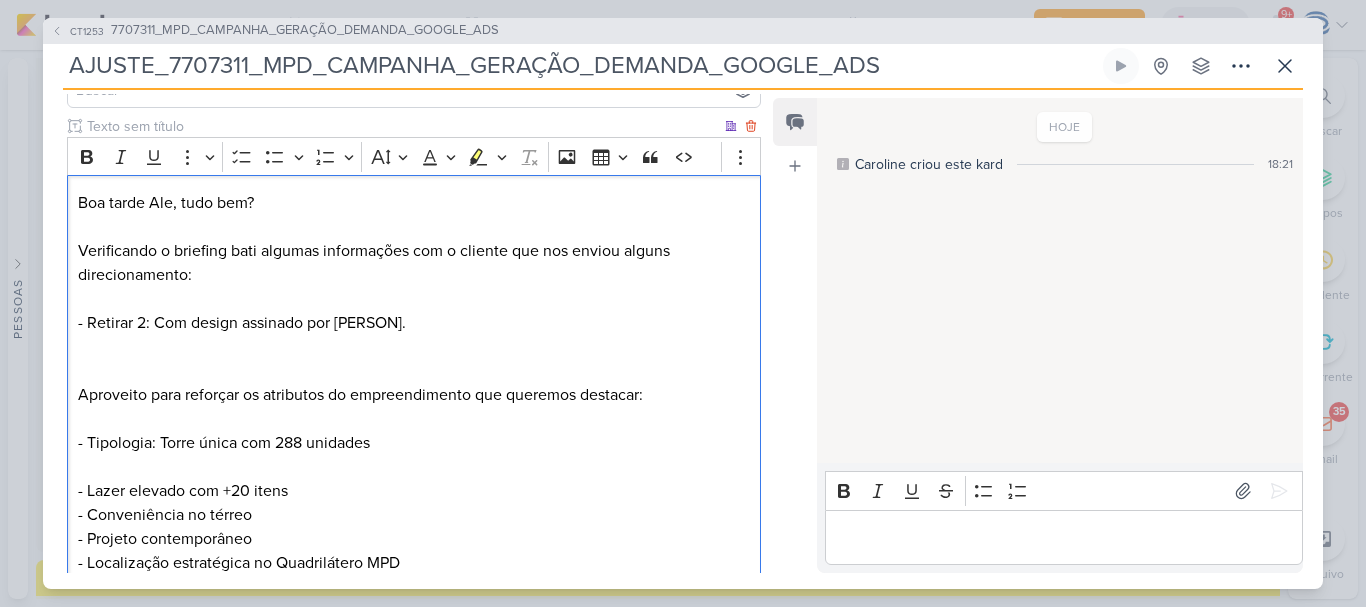 click on "Boa tarde Ale, tudo bem? Verificando o briefing bati algumas informações com o cliente que nos enviou alguns direcionamento: - Retirar 2: Com design assinado por [PERSON]." at bounding box center [414, 263] 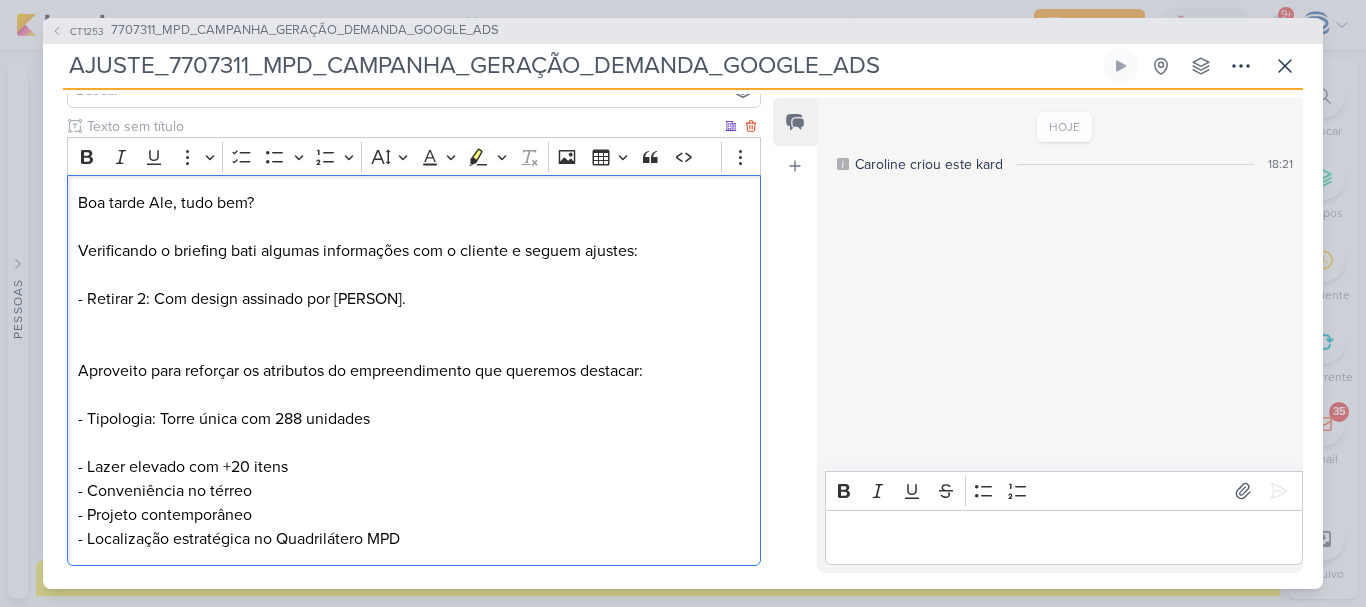 click on "Boa tarde Ale, tudo bem? Verificando o briefing bati algumas informações com o cliente e seguem ajustes: - Retirar 2: Com design assinado por [PERSON]." at bounding box center [414, 251] 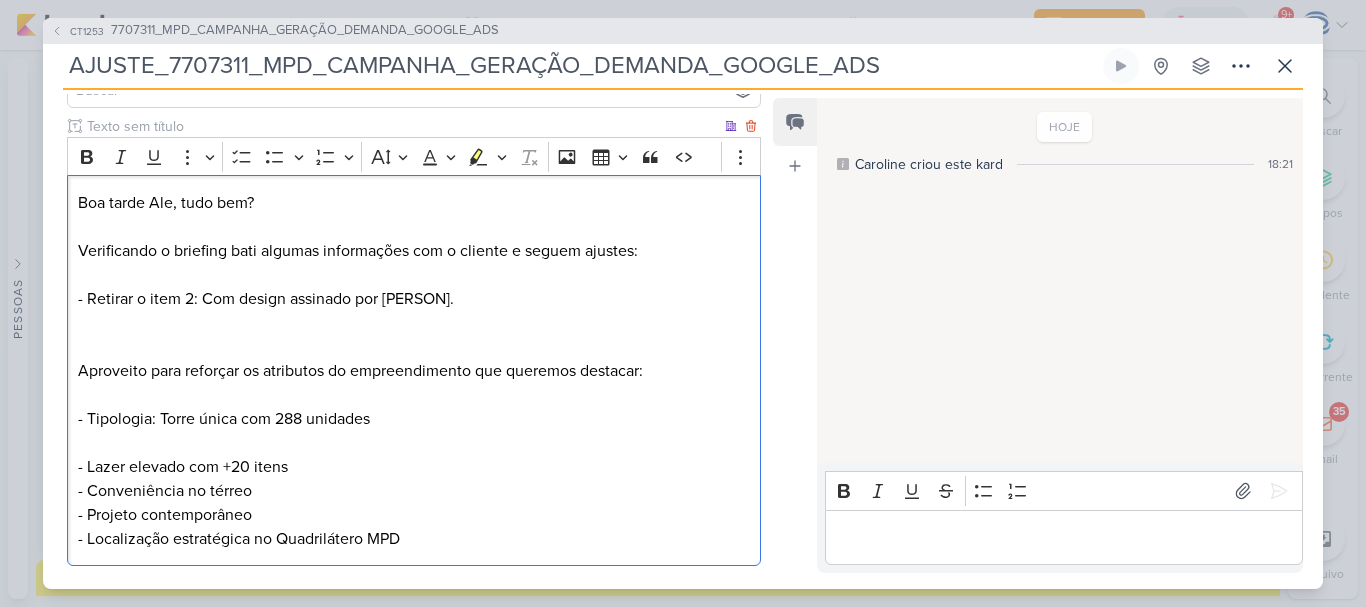 click on "Boa tarde Ale, tudo bem? Verificando o briefing bati algumas informações com o cliente e seguem ajustes: - Retirar o item 2: Com design assinado por [PERSON]." at bounding box center (414, 251) 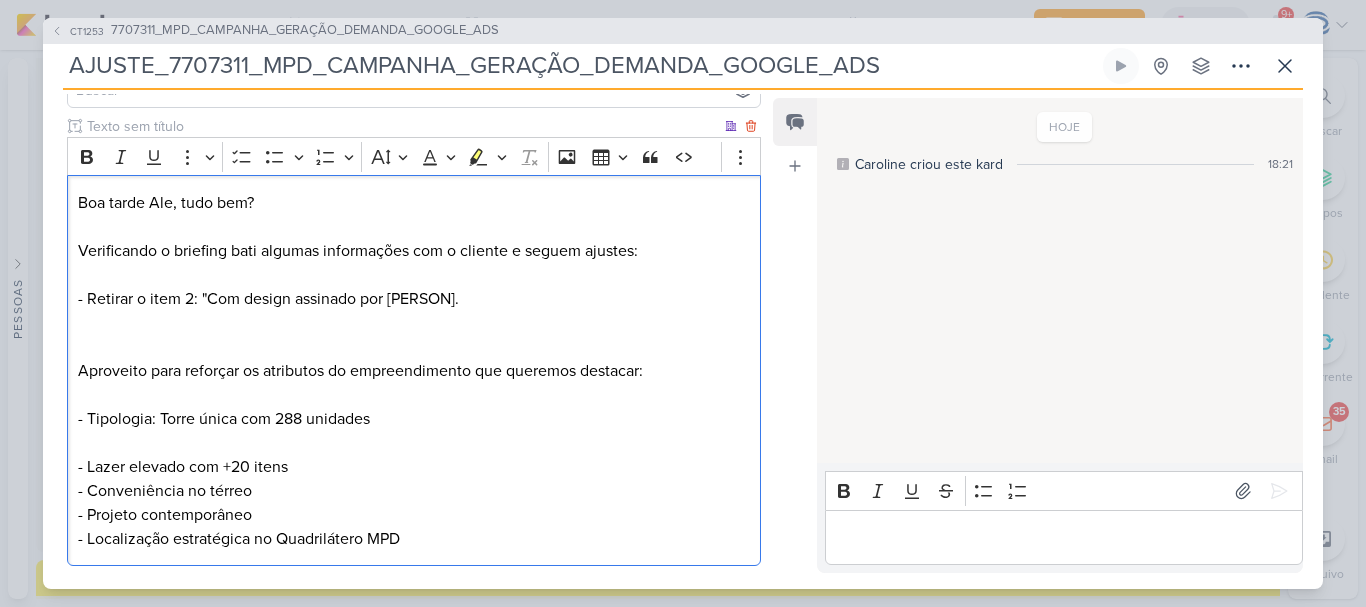 click on "Boa tarde Ale, tudo bem? Verificando o briefing bati algumas informações com o cliente e seguem ajustes: - Retirar o item 2: “Com design assinado por [PERSON]." at bounding box center (414, 251) 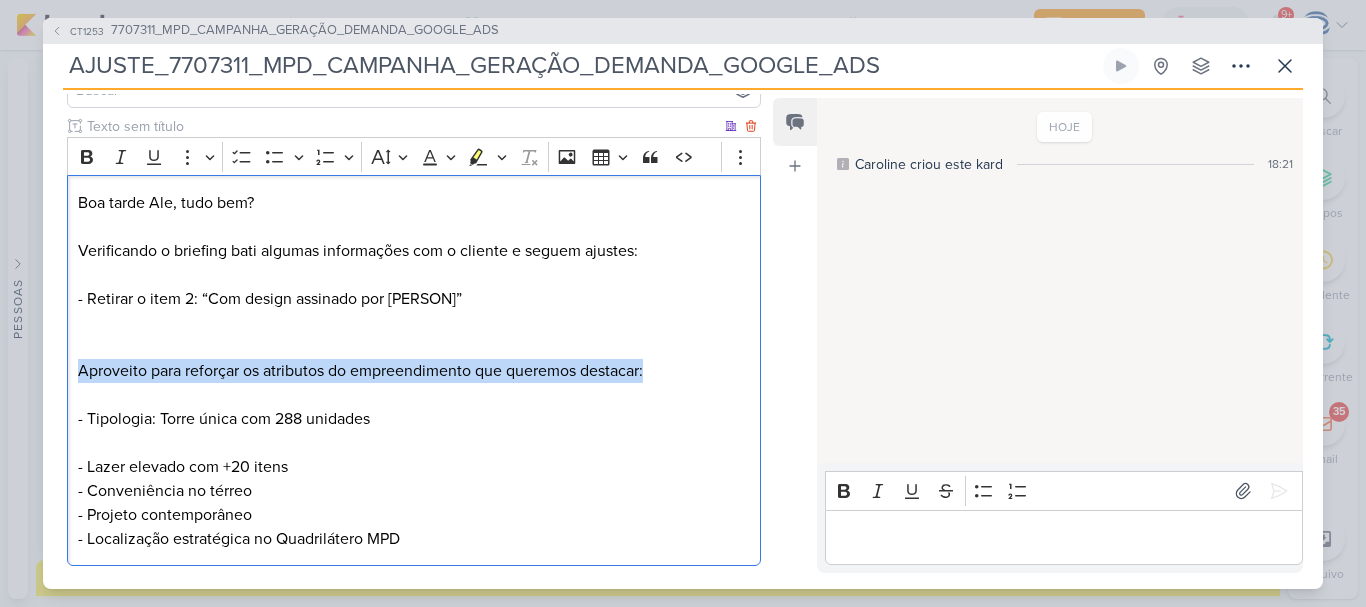 drag, startPoint x: 673, startPoint y: 362, endPoint x: 67, endPoint y: 374, distance: 606.1188 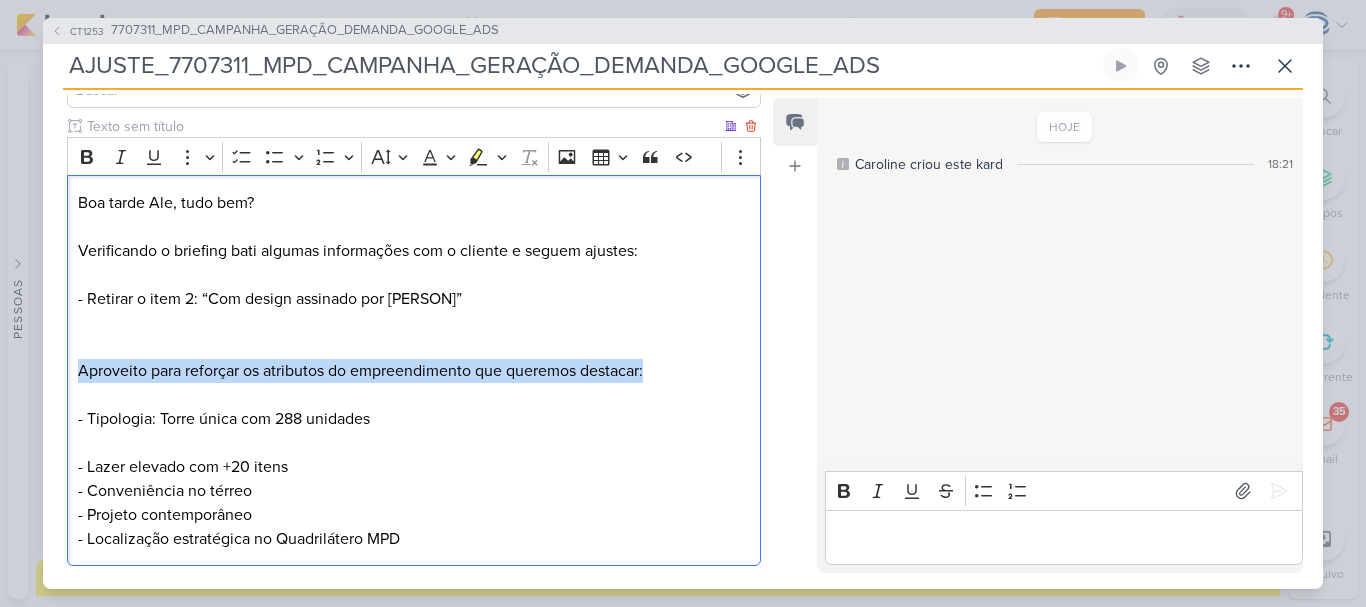 click on "Boa tarde Ale, tudo bem? Verificando o briefing bati algumas informações com o cliente e seguem ajustes: - Retirar o item 2: “Com design assinado por [PERSON]” Aproveito para reforçar os atributos do empreendimento que queremos destacar: - Tipologia: Torre única com 288 unidades - Lazer elevado com +20 itens - Conveniência no térreo - Projeto contemporâneo - Localização estratégica no Quadrilátero MPD" at bounding box center [414, 370] 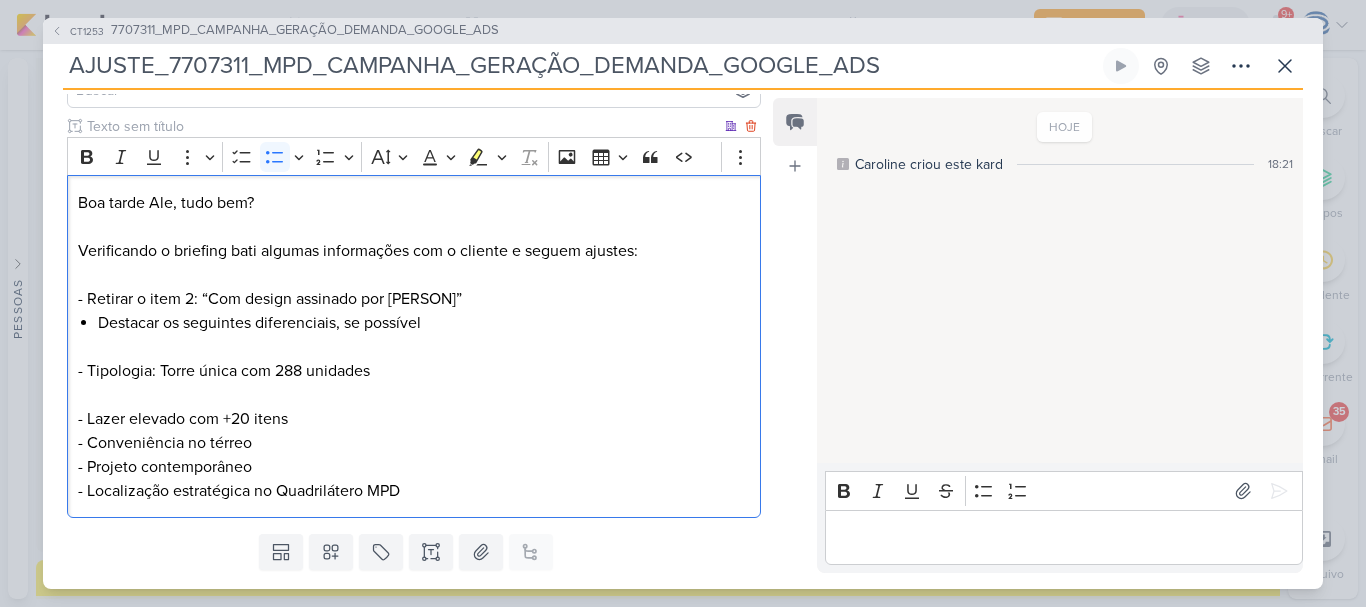 click on "Boa tarde Ale, tudo bem? Verificando o briefing bati algumas informações com o cliente e seguem ajustes: - Retirar o item 2: “Com design assinado por [PERSON]” Destacar os seguintes diferenciais, se possível - Tipologia: Torre única com 288 unidades - Lazer elevado com +20 itens - Conveniência no térreo - Projeto contemporâneo - Localização estratégica no Quadrilátero MPD" at bounding box center (414, 346) 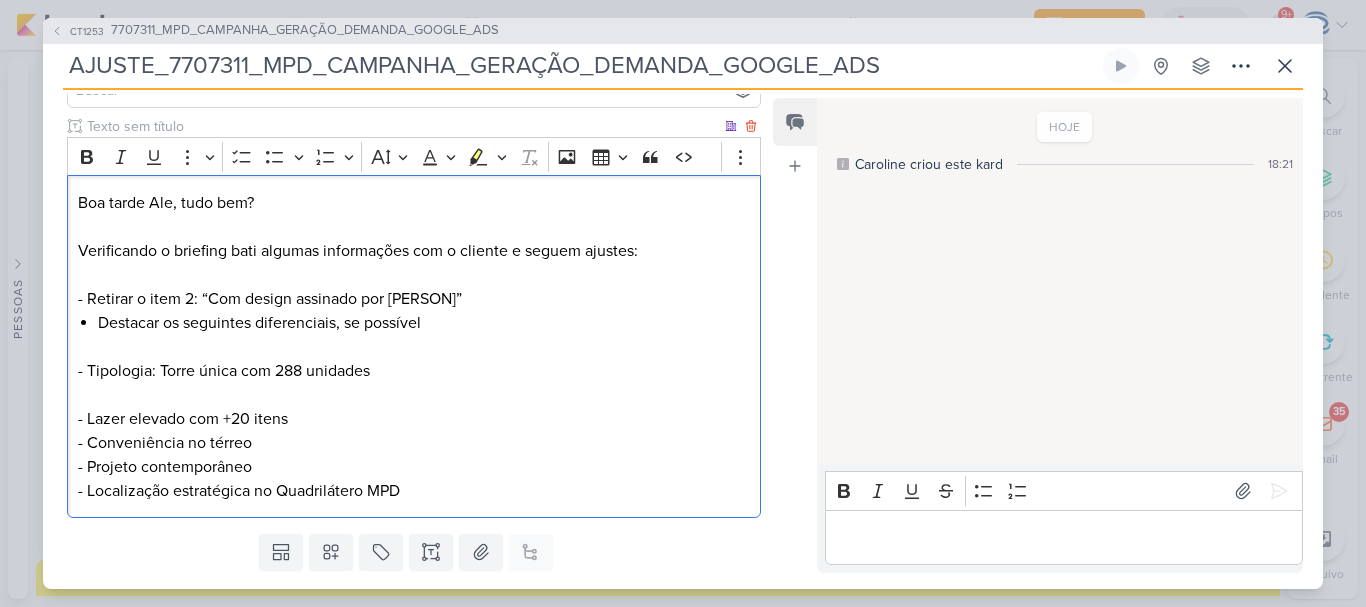 click on "Boa tarde Ale, tudo bem? Verificando o briefing bati algumas informações com o cliente e seguem ajustes: - Retirar o item 2: “Com design assinado por [PERSON]”" at bounding box center (414, 251) 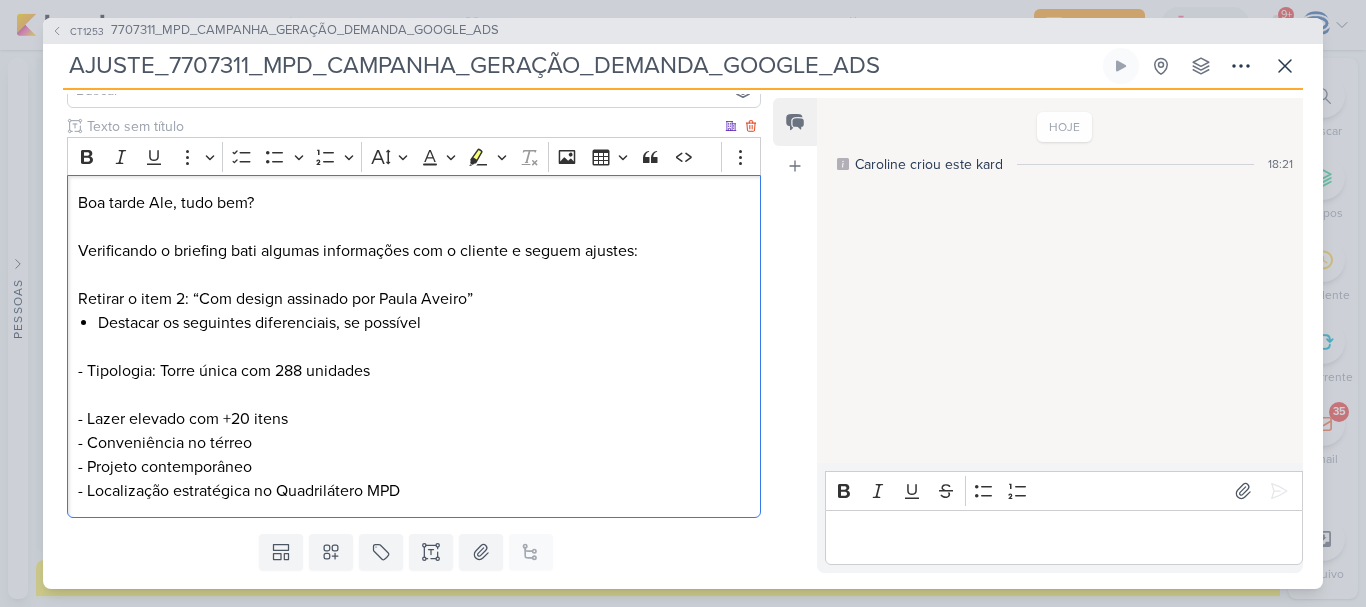 drag, startPoint x: 83, startPoint y: 297, endPoint x: 516, endPoint y: 305, distance: 433.07388 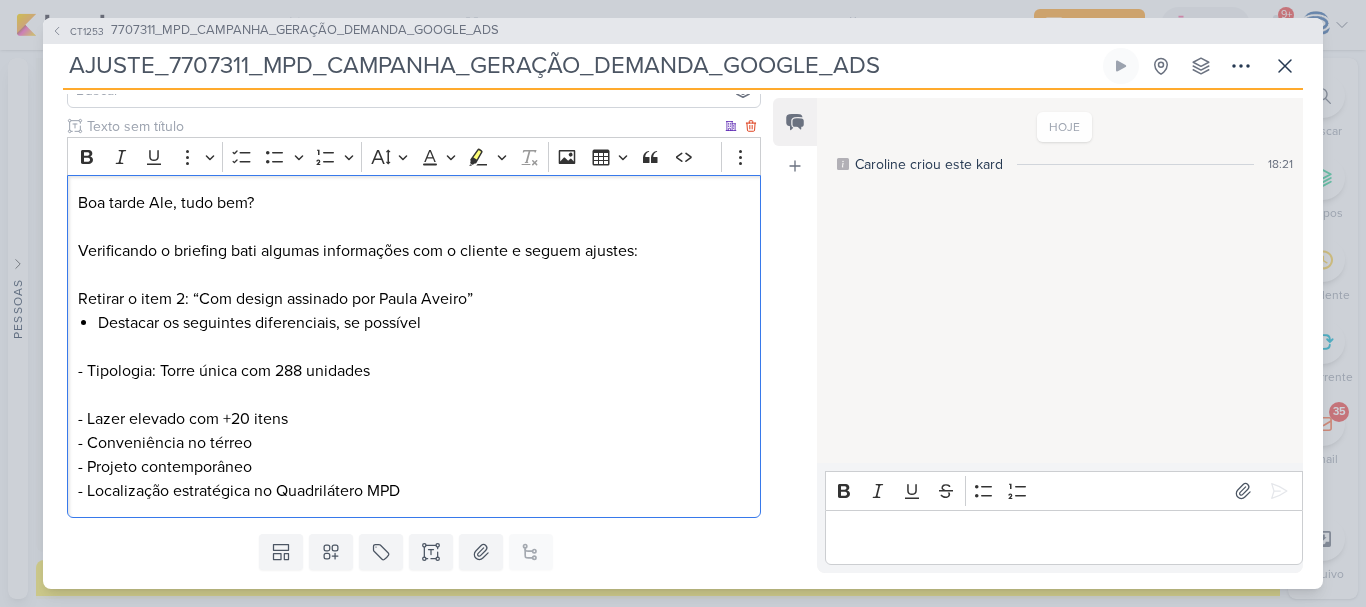 click on "Boa tarde Ale, tudo bem? Verificando o briefing bati algumas informações com o cliente e seguem ajustes:
Retirar o item 2: “Com design assinado por [PERSON]”" at bounding box center [414, 251] 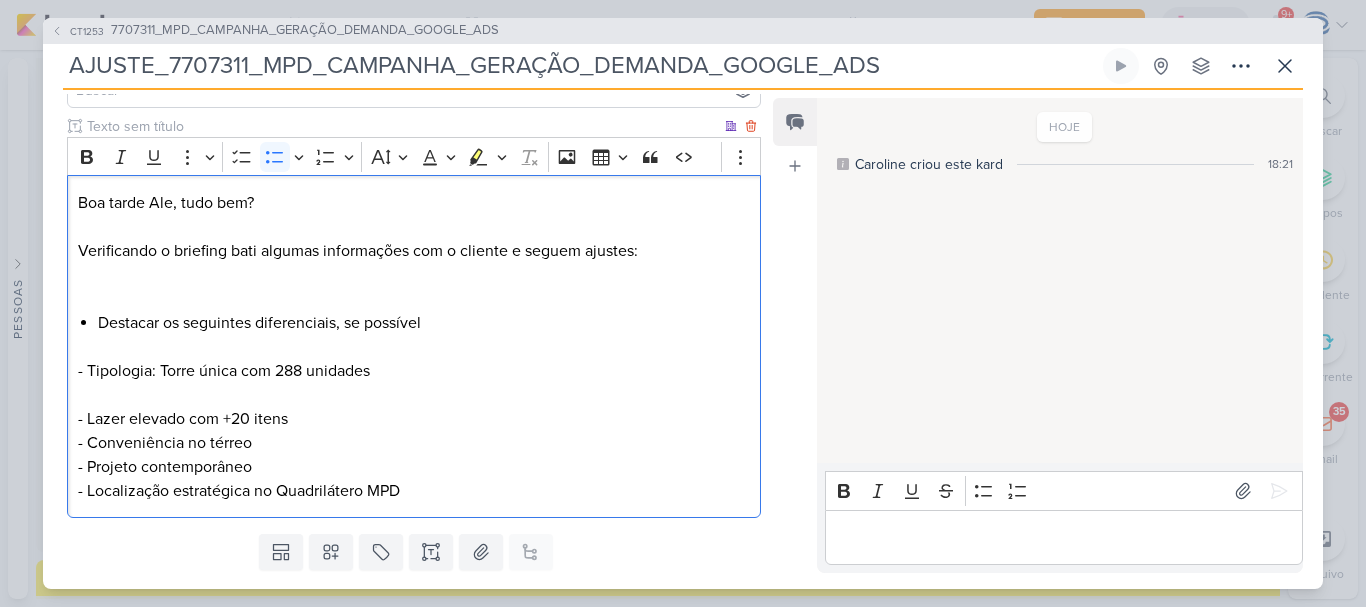 click on "Destacar os seguintes diferenciais, se possível" at bounding box center (424, 323) 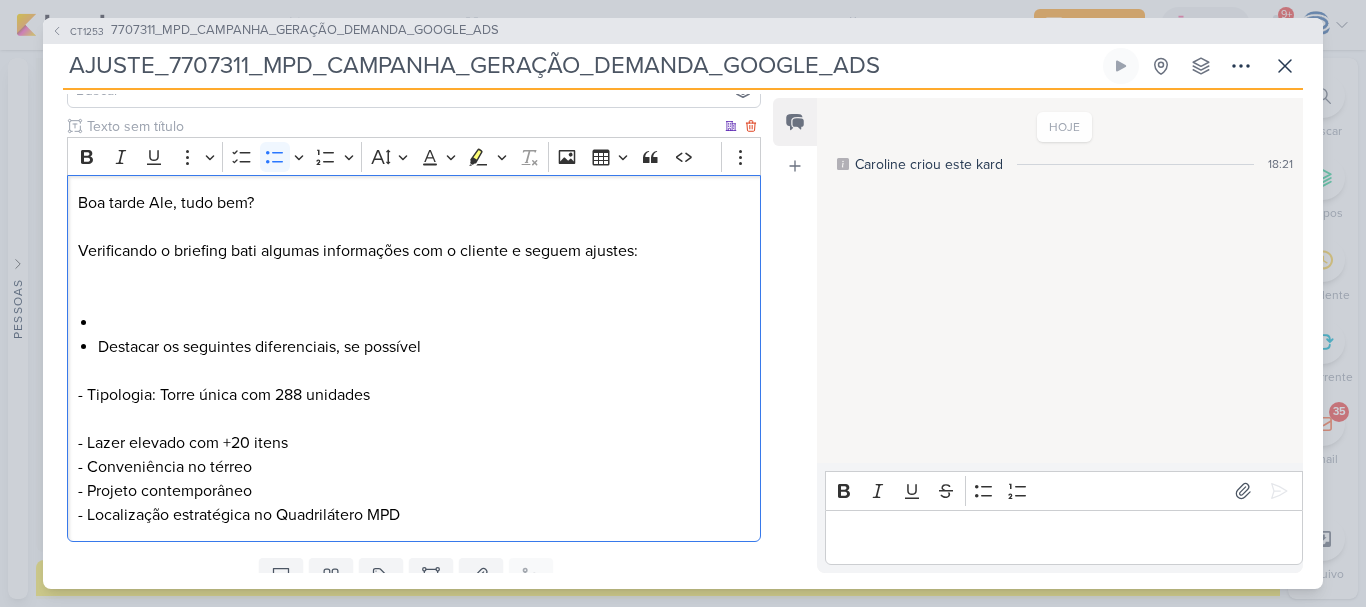 click at bounding box center [424, 323] 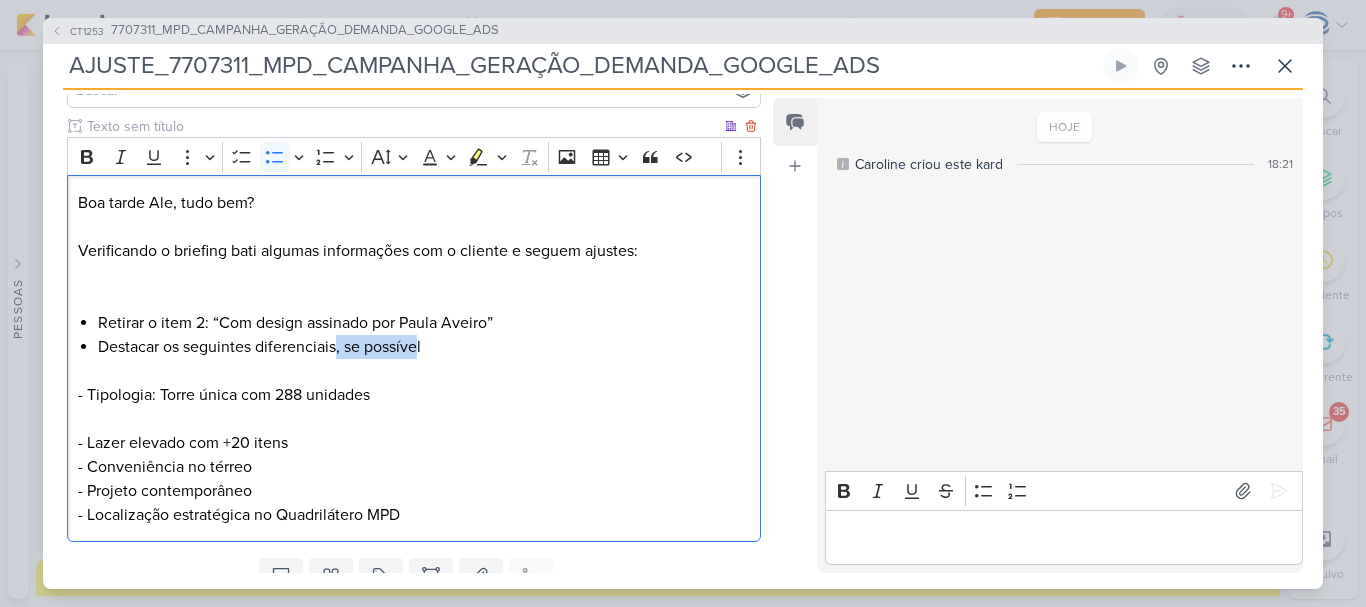 drag, startPoint x: 420, startPoint y: 351, endPoint x: 338, endPoint y: 348, distance: 82.05486 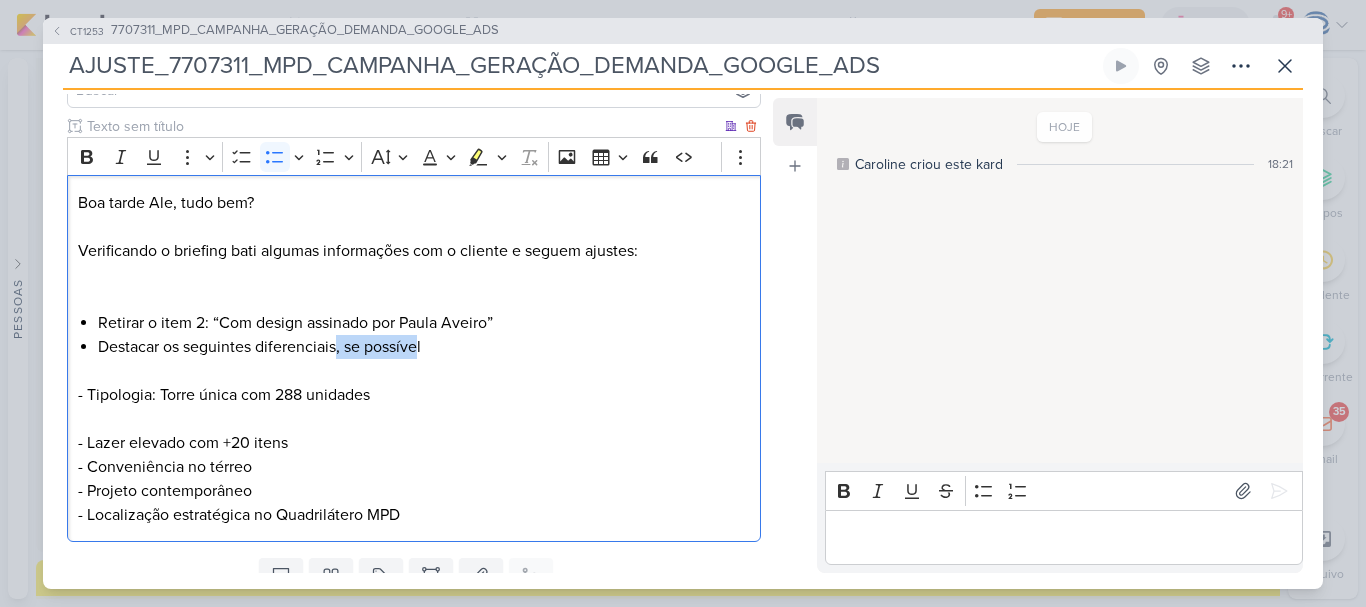 click on "Destacar os seguintes diferenciais, se possível" at bounding box center (424, 347) 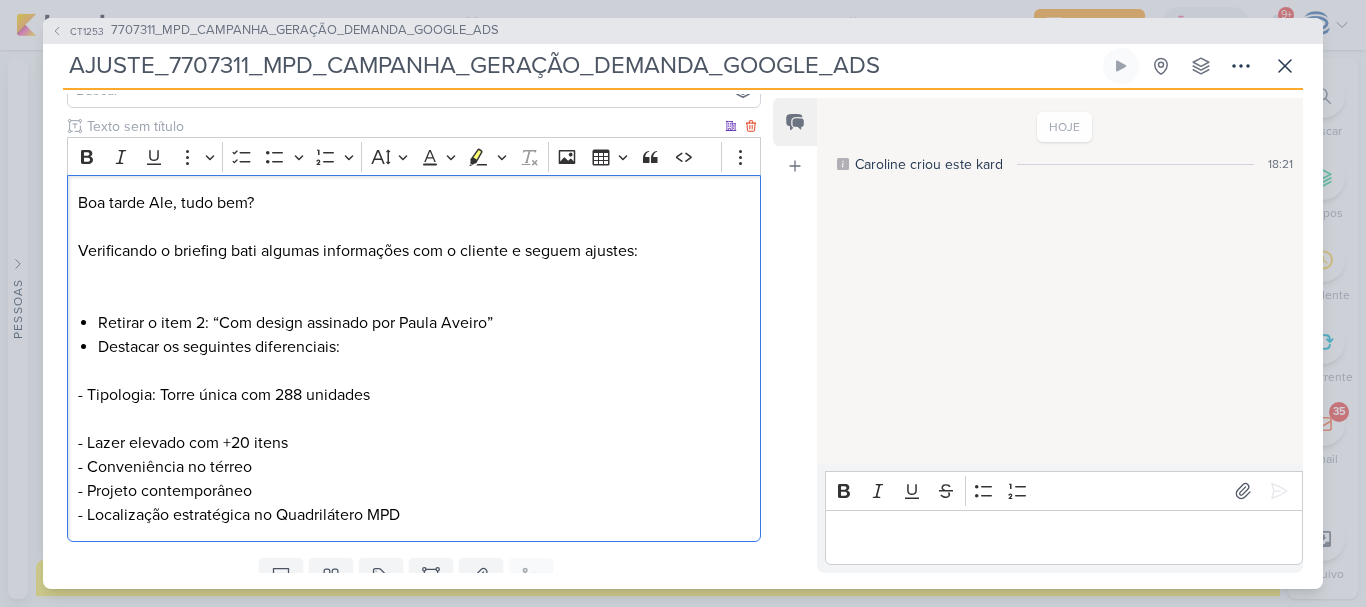 click on "- Tipologia: Torre única com 288 unidades" at bounding box center [414, 395] 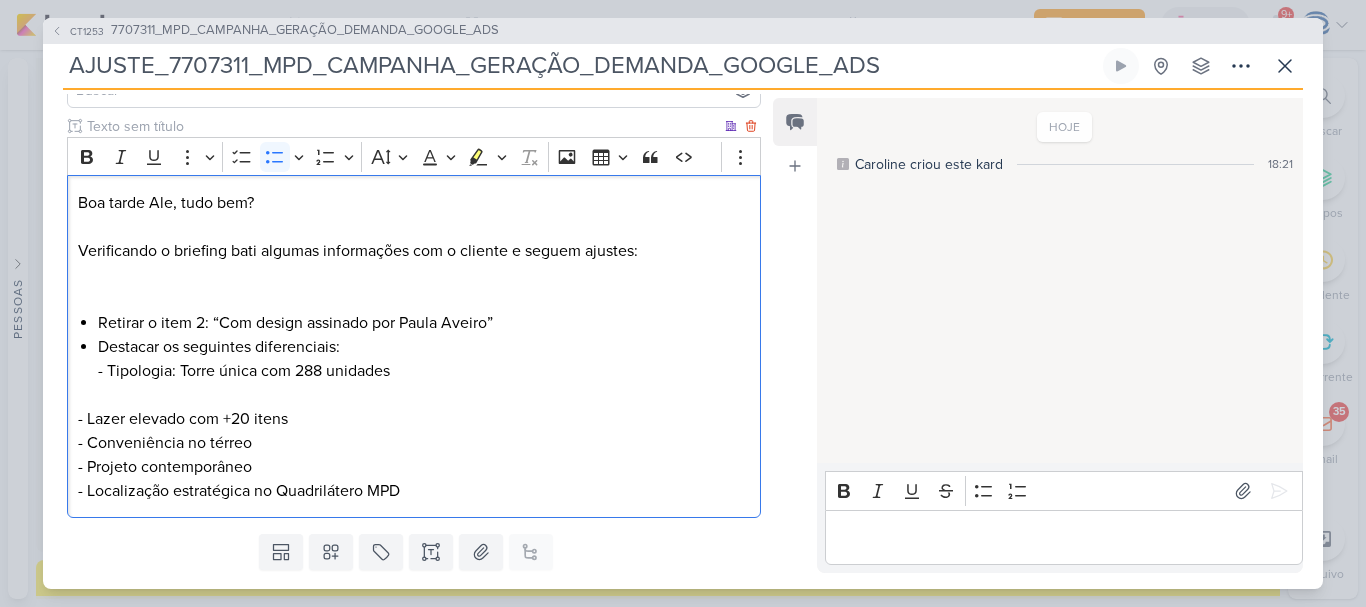 click on "Boa tarde Ale, tudo bem? Verificando o briefing bati algumas informações com o cliente e seguem ajustes:
Retirar o item 2: “Com design assinado por [PERSON]” Destacar os seguintes diferenciais: - Tipologia: Torre única com 288 unidades - Lazer elevado com +20 itens - Conveniência no térreo - Projeto contemporâneo - Localização estratégica no Quadrilátero MPD" at bounding box center [414, 346] 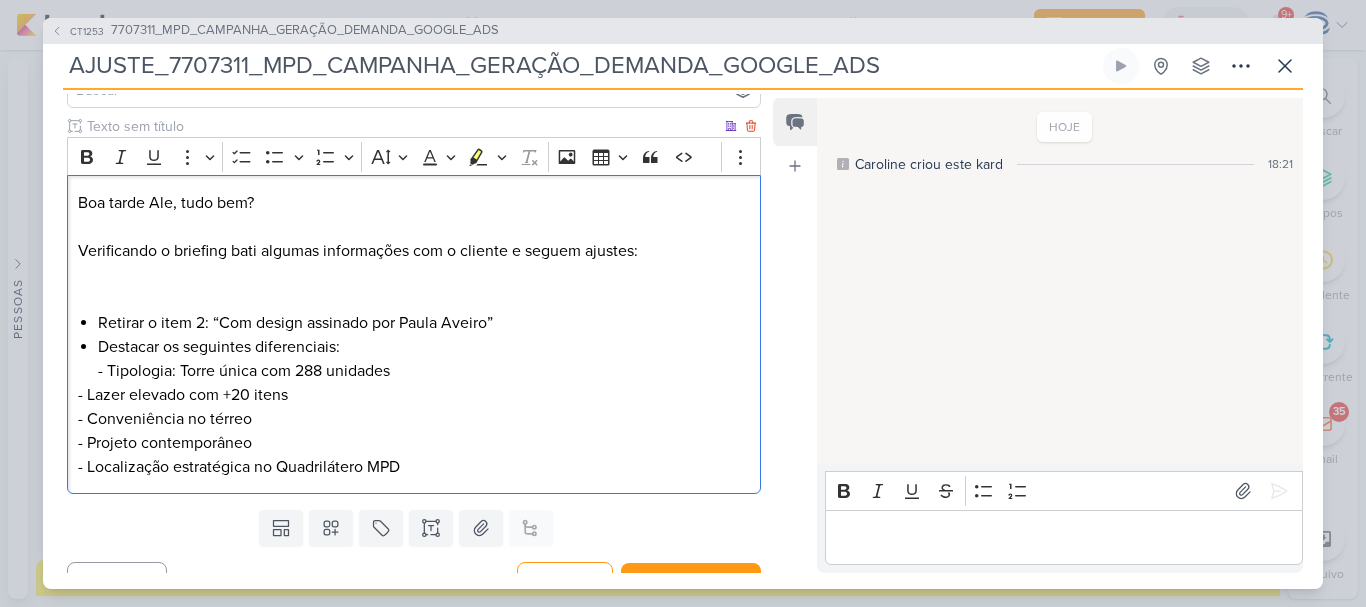 click on "Boa tarde Ale, tudo bem? Verificando o briefing bati algumas informações com o cliente e seguem ajustes:
Retirar o item 2: “Com design assinado por [PERSON]” Destacar os seguintes diferenciais: - Tipologia: Torre única com 288 unidades - Lazer elevado com +20 itens - Conveniência no térreo - Projeto contemporâneo - Localização estratégica no Quadrilátero MPD" at bounding box center [414, 334] 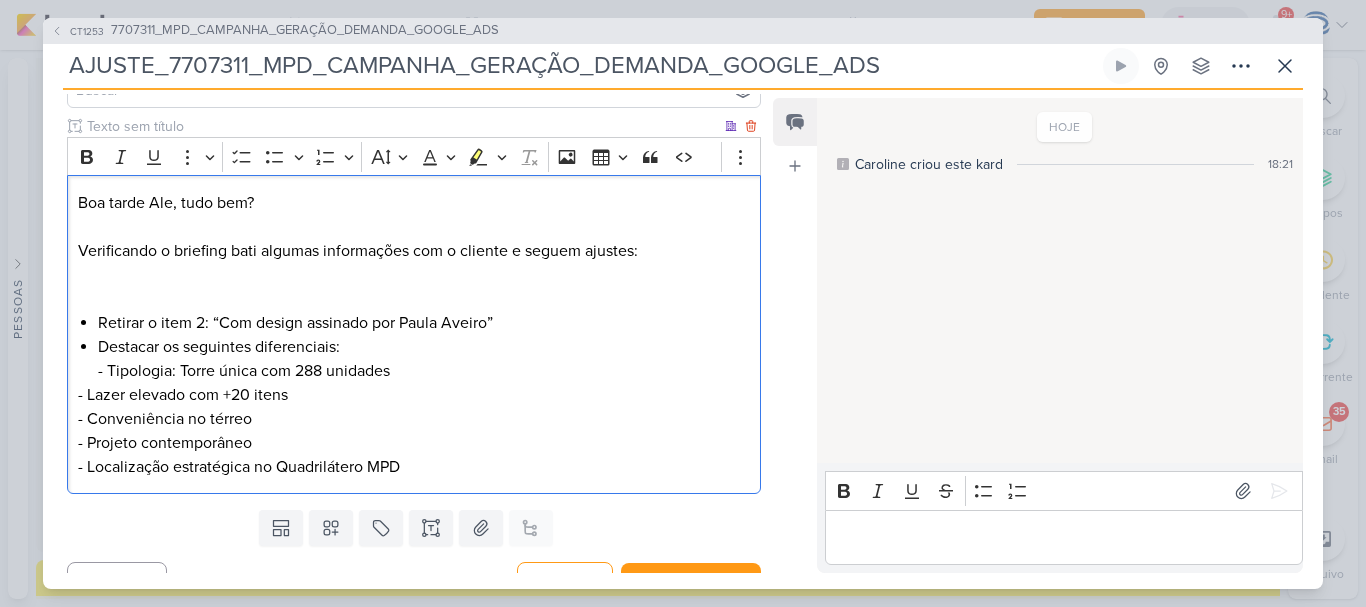 click on "Boa tarde Ale, tudo bem? Verificando o briefing bati algumas informações com o cliente e seguem ajustes:
Retirar o item 2: “Com design assinado por [PERSON]” Destacar os seguintes diferenciais: - Tipologia: Torre única com 288 unidades
- Lazer elevado com +20 itens - Conveniência no térreo - Projeto contemporâneo - Localização estratégica no Quadrilátero MPD" at bounding box center (414, 334) 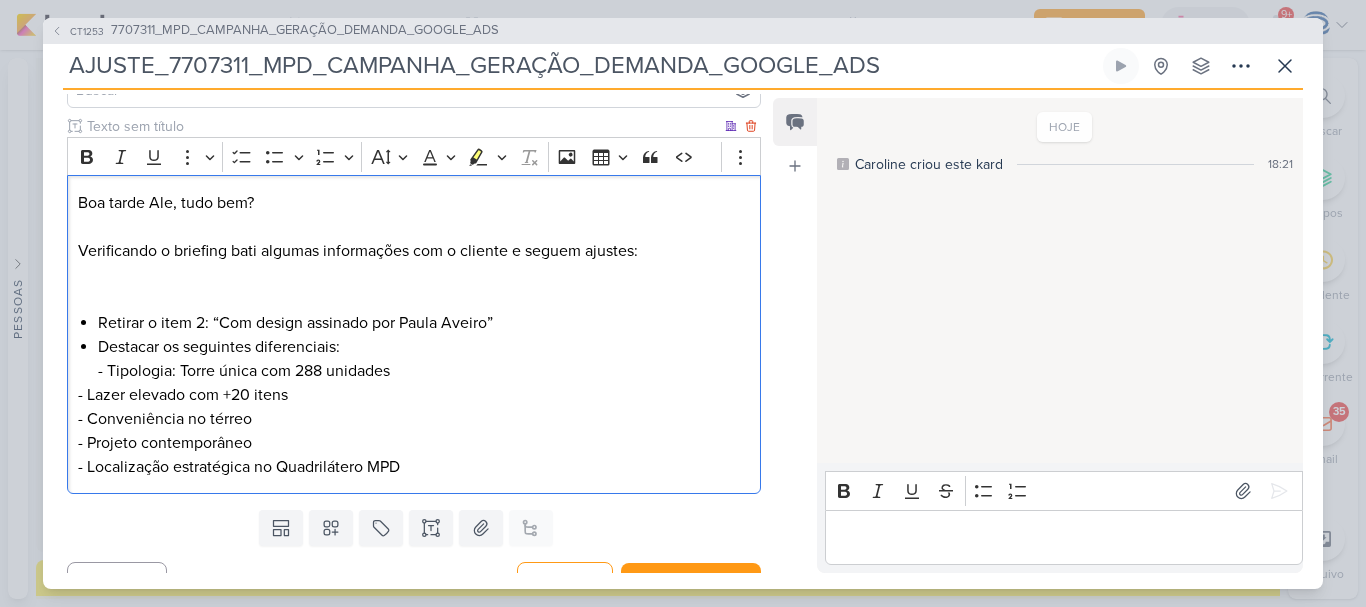 click on "Boa tarde Ale, tudo bem? Verificando o briefing bati algumas informações com o cliente e seguem ajustes:
Retirar o item 2: “Com design assinado por [PERSON]” Destacar os seguintes diferenciais: - Tipologia: Torre única com 288 unidades
- Lazer elevado com +20 itens
- Conveniência no térreo - Projeto contemporâneo - Localização estratégica no Quadrilátero MPD" at bounding box center (414, 334) 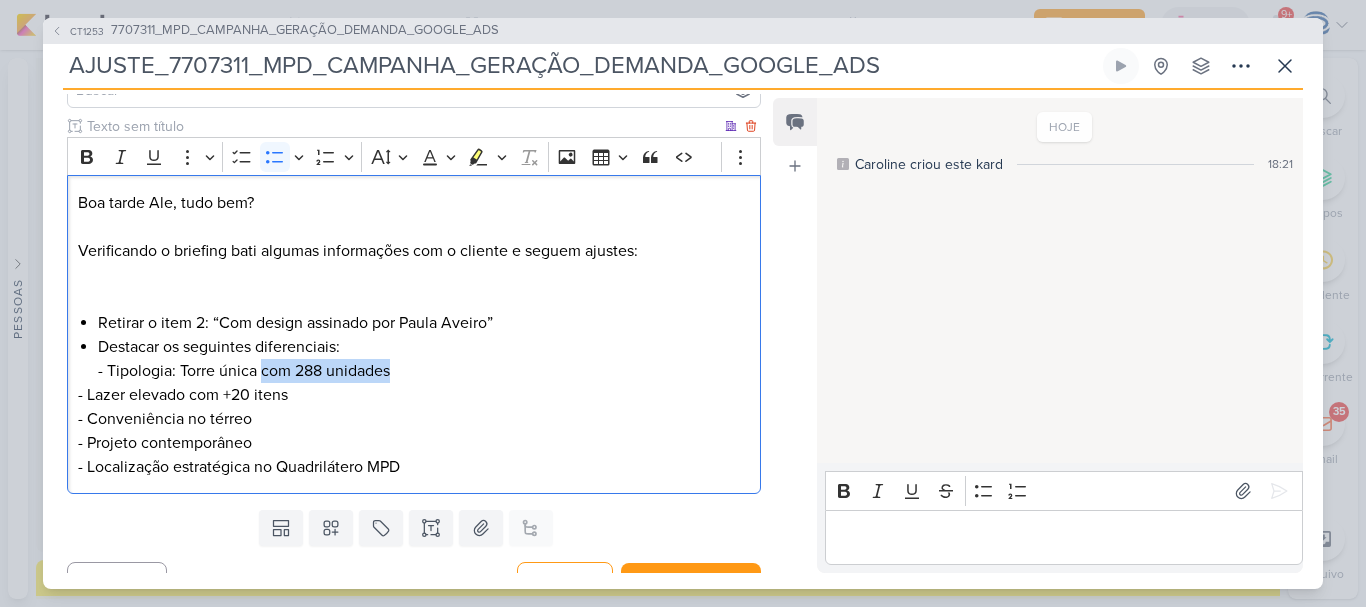 drag, startPoint x: 260, startPoint y: 369, endPoint x: 414, endPoint y: 368, distance: 154.00325 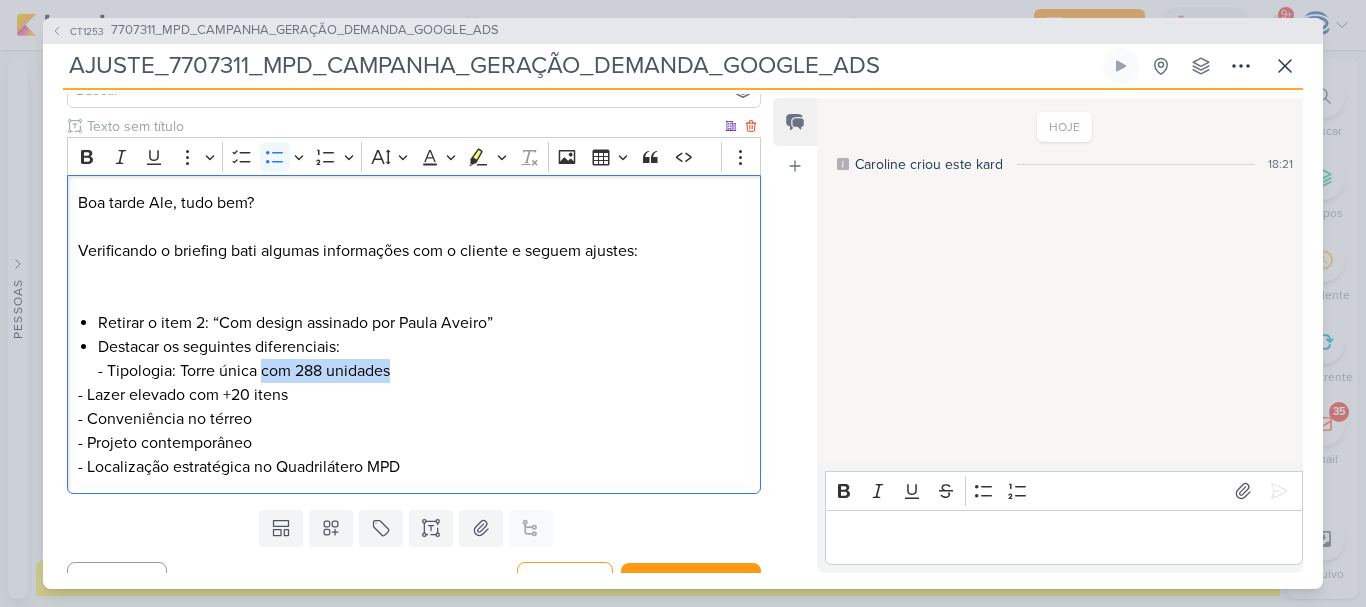 click on "Destacar os seguintes diferenciais: - Tipologia: Torre única com 288 unidades" at bounding box center [424, 359] 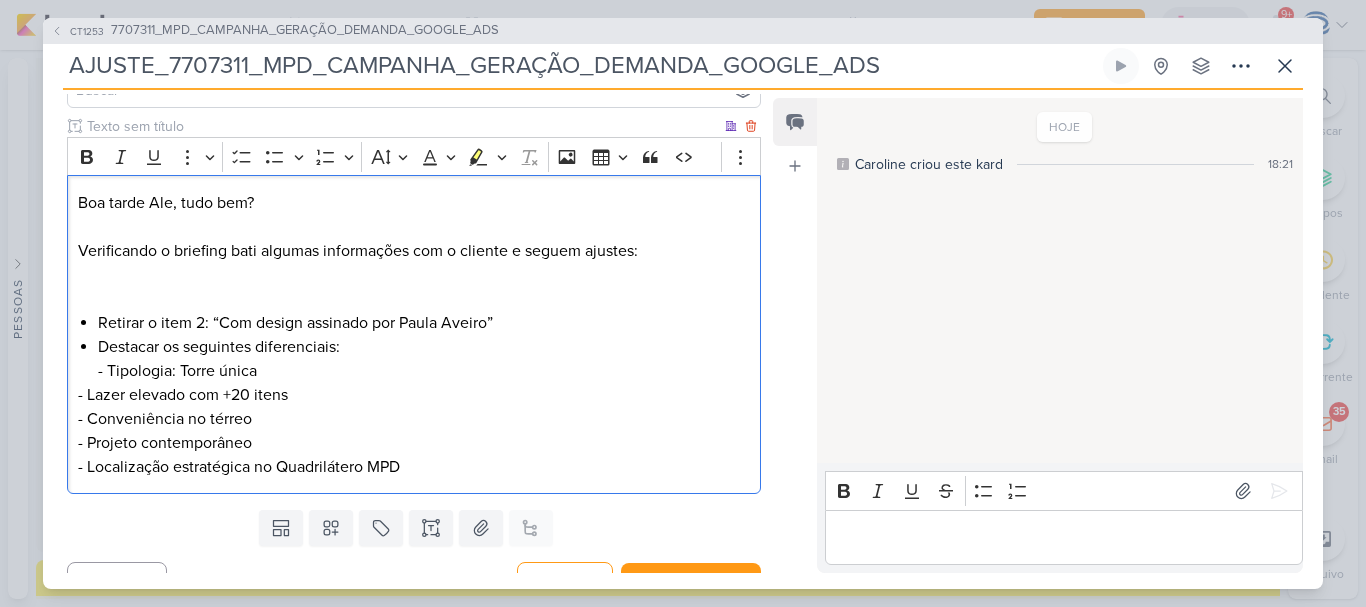 drag, startPoint x: 276, startPoint y: 422, endPoint x: 314, endPoint y: 442, distance: 42.941822 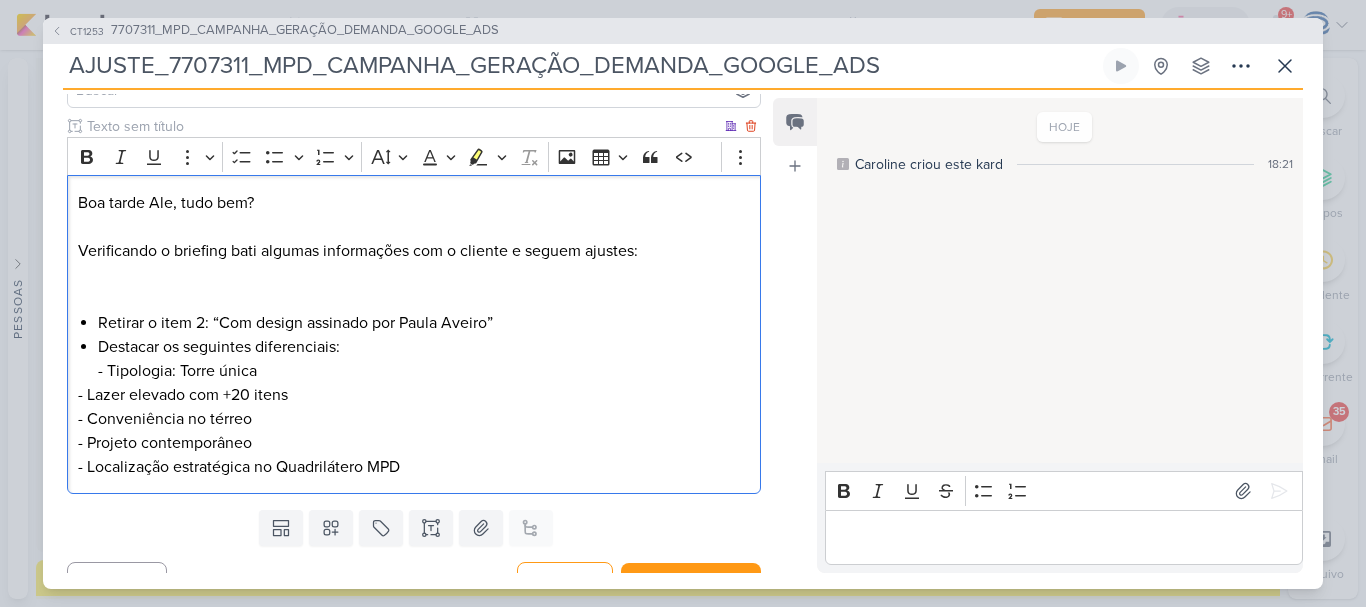 click on "- Lazer elevado com +20 itens      - Conveniência no térreo      - Projeto contemporâneo      - Localização estratégica no Quadrilátero MPD" at bounding box center (414, 431) 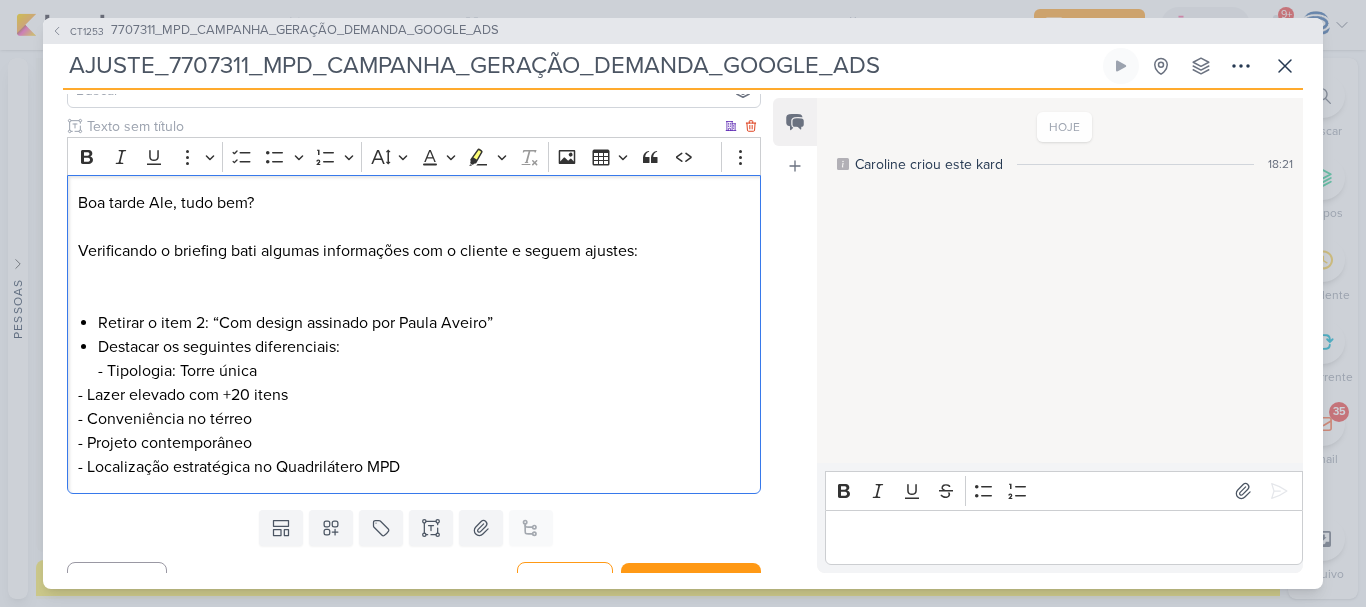 click on "- Lazer elevado com +20 itens      - Conveniência no térreo      - Projeto contemporâneo      - Localização estratégica no Quadrilátero MPD" at bounding box center (414, 431) 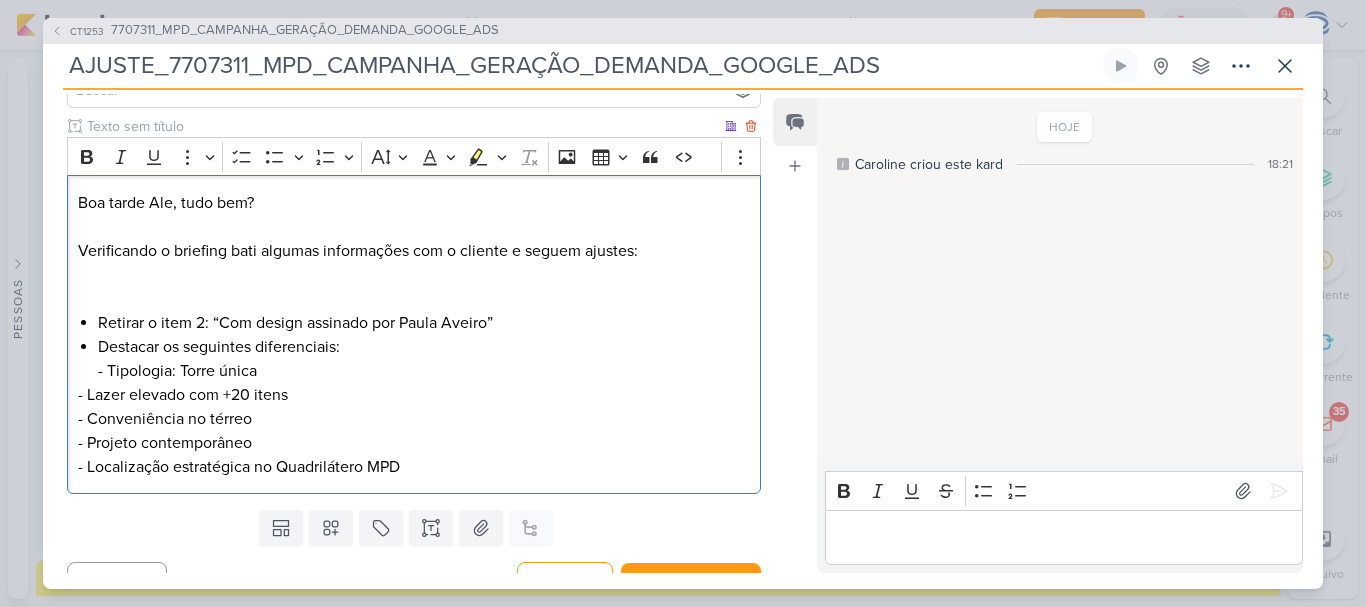click on "- Lazer elevado com +20 itens      - Conveniência no térreo      - Projeto contemporâneo      - Localização estratégica no Quadrilátero MPD" at bounding box center [414, 431] 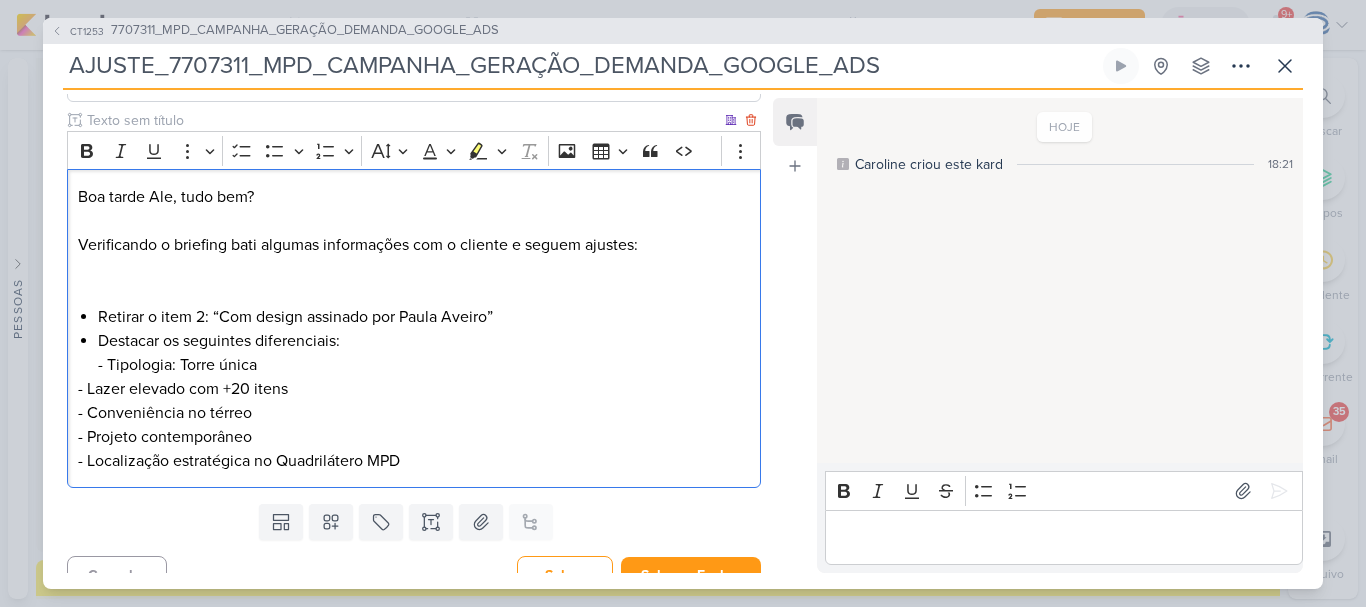 scroll, scrollTop: 197, scrollLeft: 0, axis: vertical 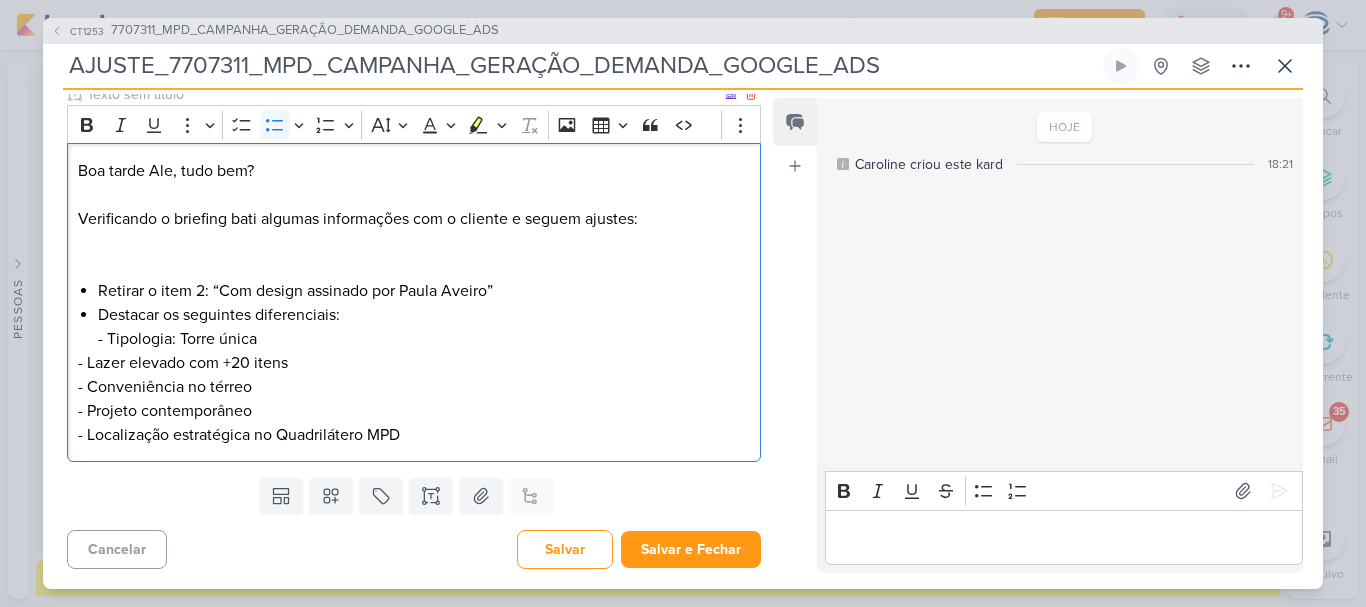 click on "Destacar os seguintes diferenciais: - Tipologia: Torre única" at bounding box center (424, 327) 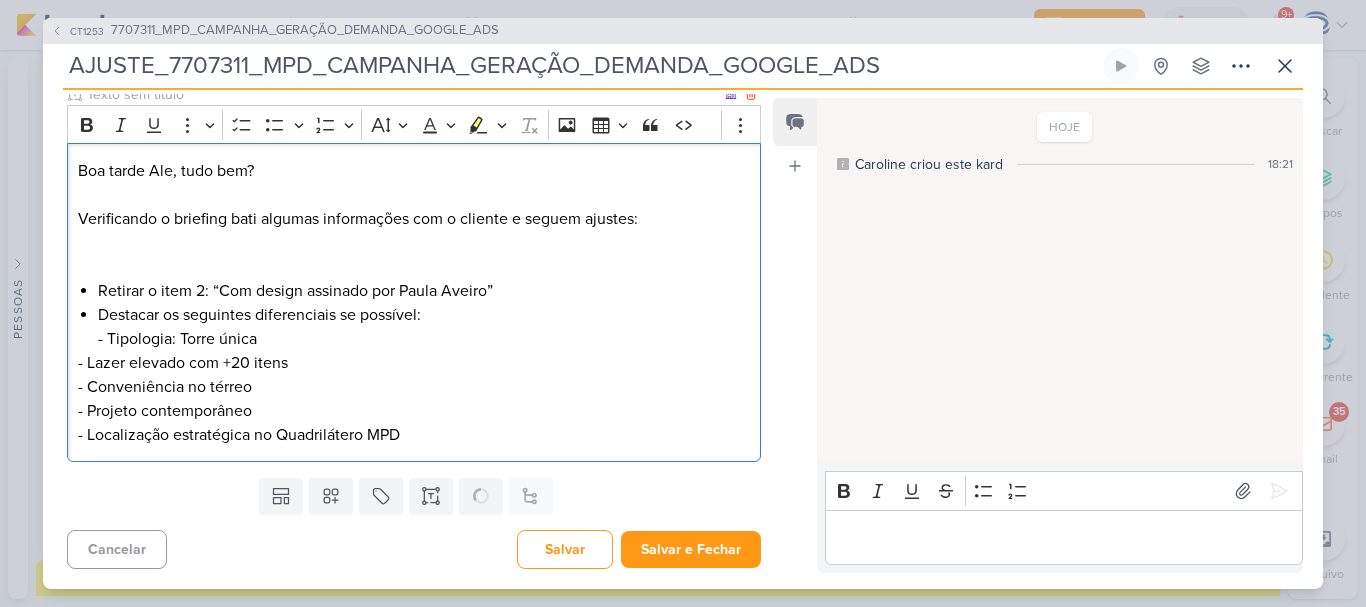 click on "- Lazer elevado com +20 itens      - Conveniência no térreo      - Projeto contemporâneo      - Localização estratégica no Quadrilátero MPD" at bounding box center (414, 399) 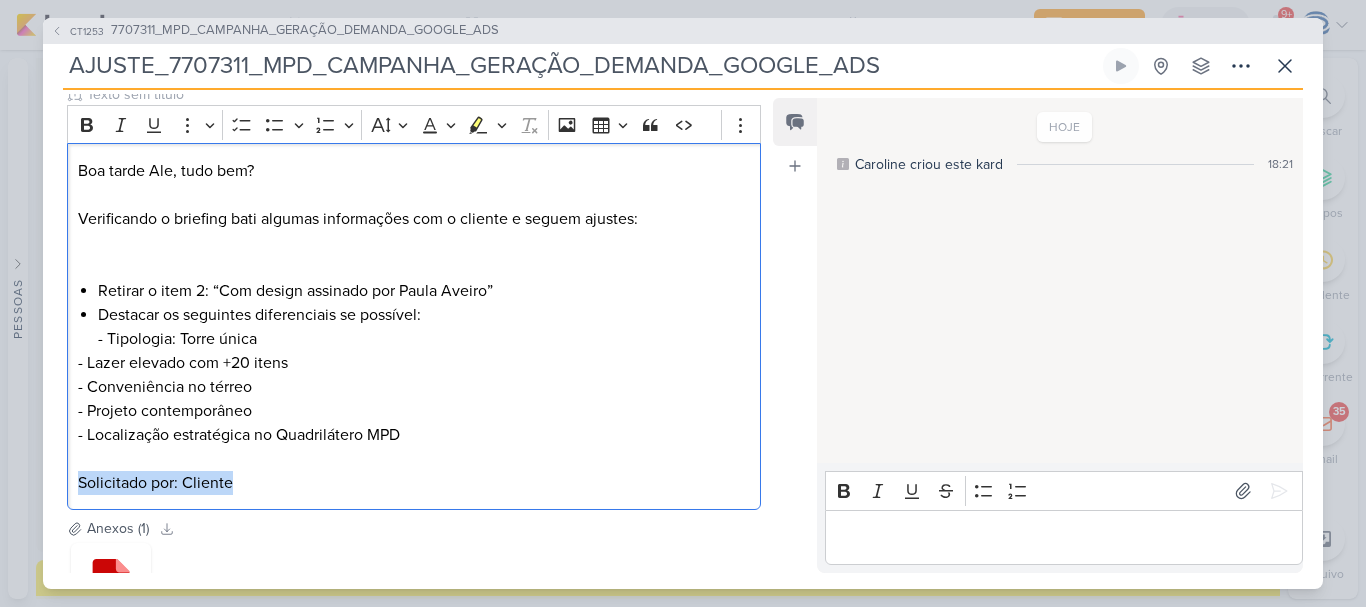 drag, startPoint x: 262, startPoint y: 486, endPoint x: 47, endPoint y: 474, distance: 215.33463 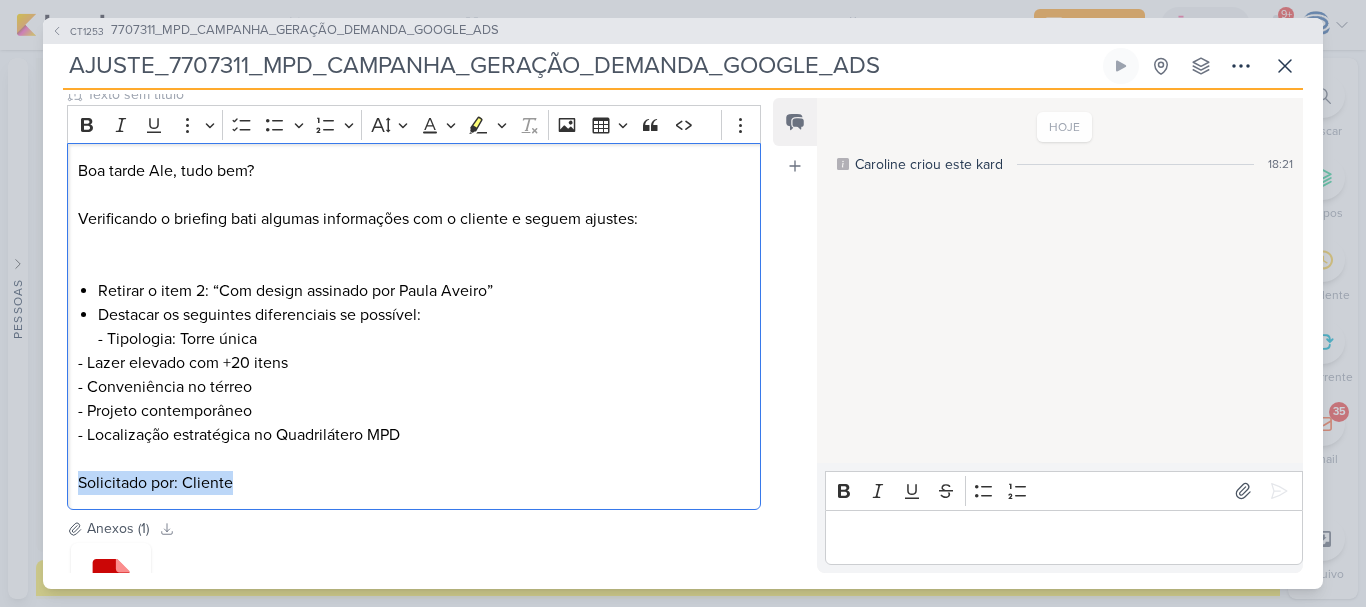 click on "Clique para deixar o item visível somente à membros da sua organização
Rich Text Editor Bold Italic Underline More To-do List Bulleted List Bulleted List Numbered List Numbered List Font Size Font Color Remove color Highlight Highlight Remove Format Insert image Insert table Block quote Code Show more items Boa tarde Ale, tudo bem?
- Tipologia: Torre única" at bounding box center [406, 301] 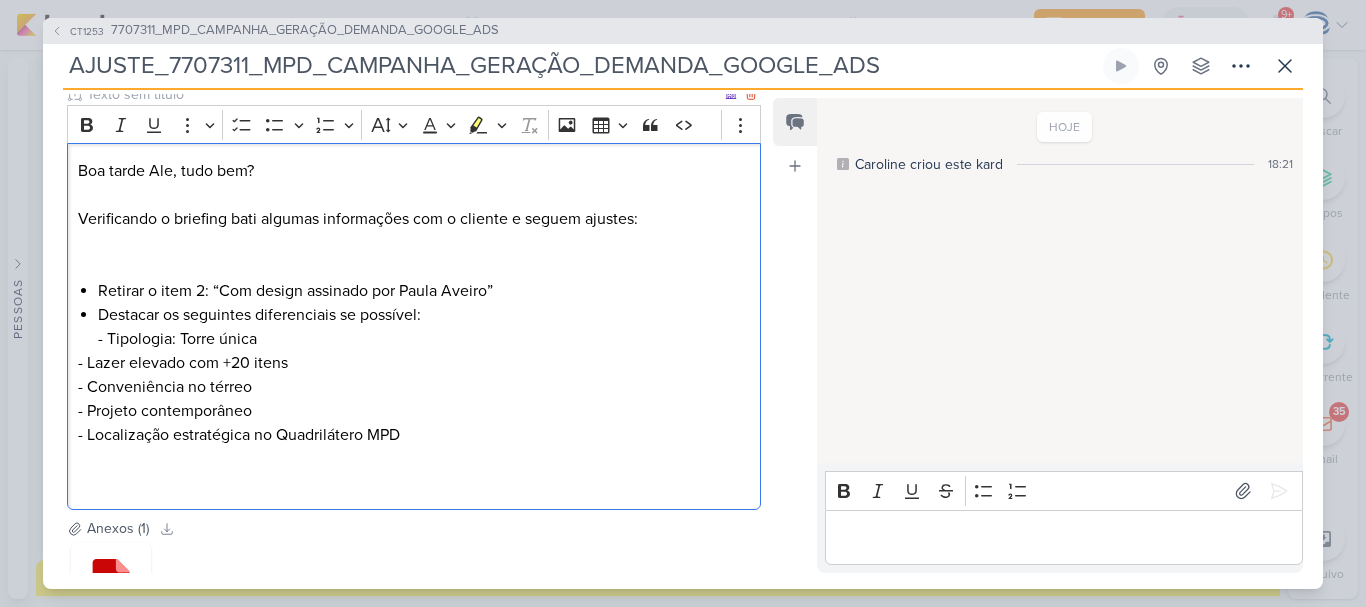 click on "Boa tarde Ale, tudo bem? Verificando o briefing bati algumas informações com o cliente e seguem ajustes:" at bounding box center (414, 219) 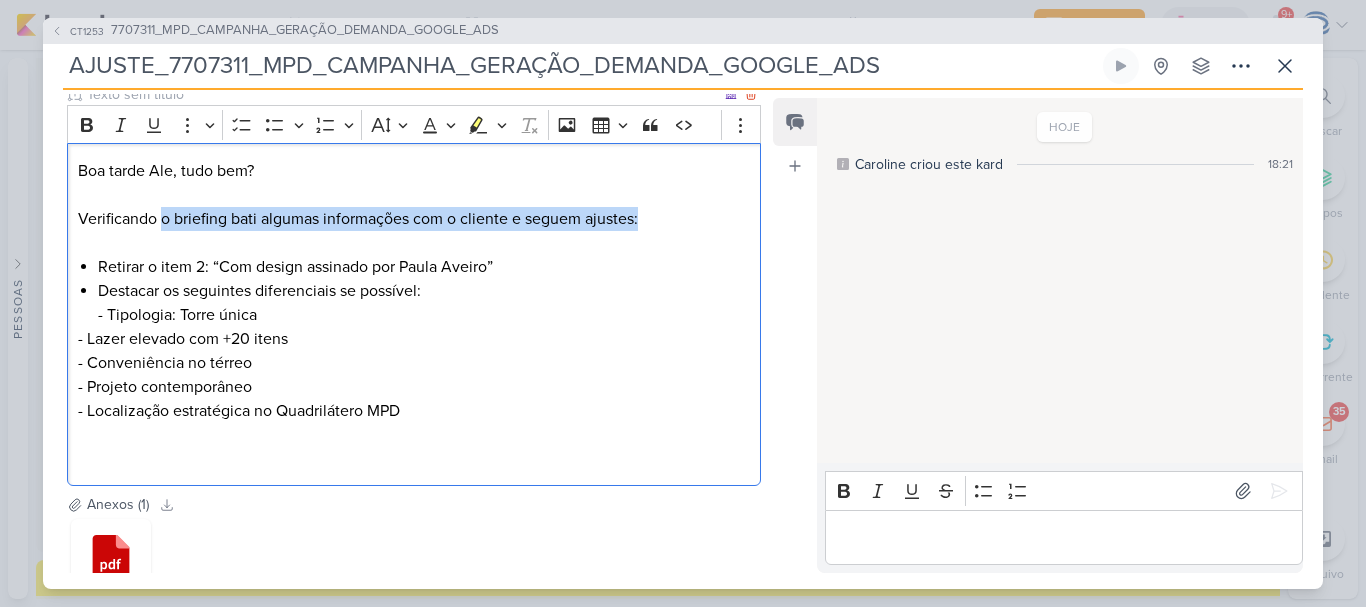 drag, startPoint x: 163, startPoint y: 224, endPoint x: 646, endPoint y: 222, distance: 483.00415 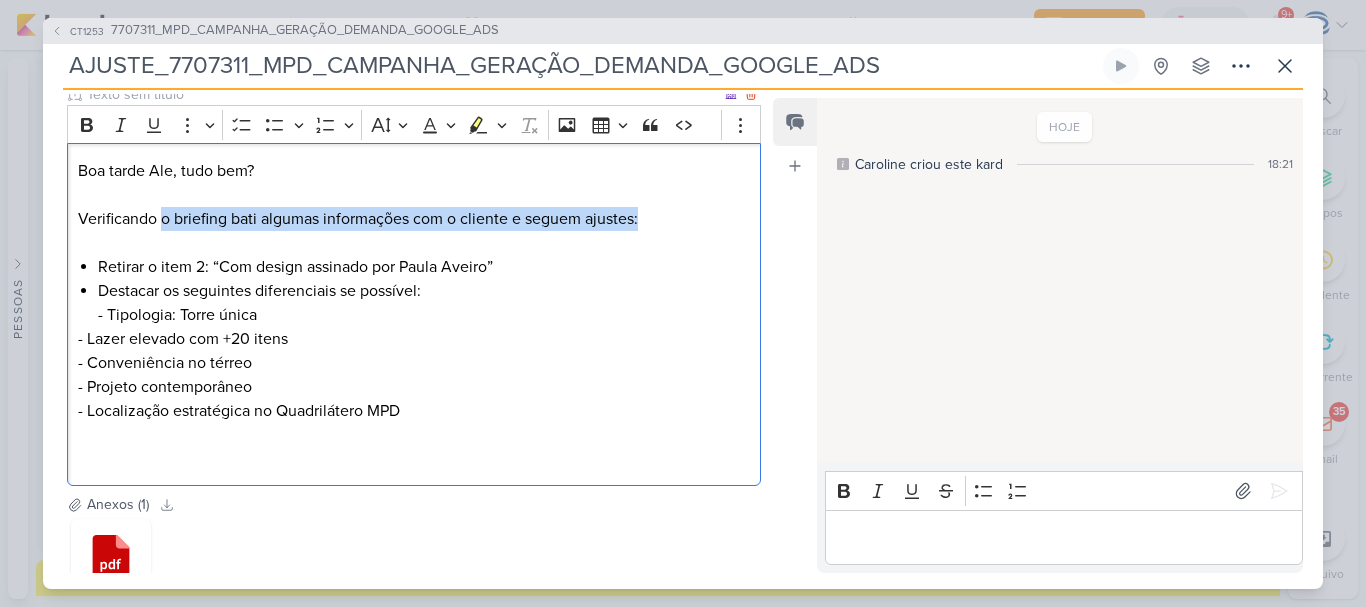 click on "Boa tarde Ale, tudo bem? Verificando o briefing bati algumas informações com o cliente e seguem ajustes:" at bounding box center [414, 207] 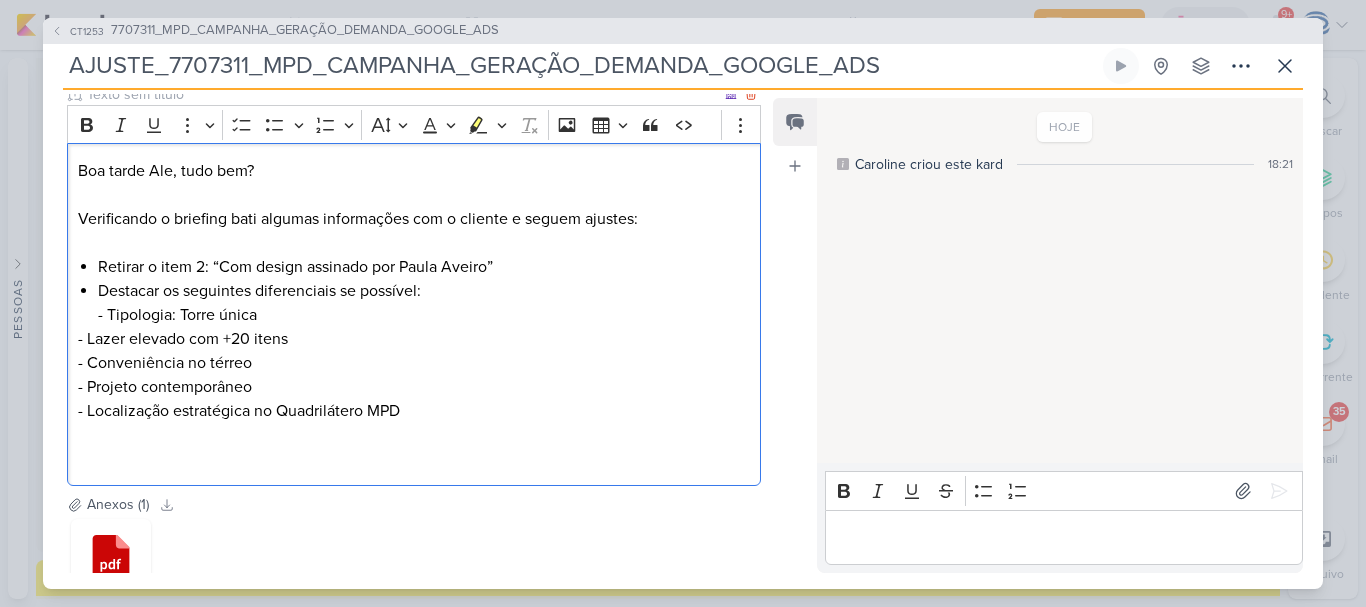 click on "- Lazer elevado com +20 itens      - Conveniência no térreo      - Projeto contemporâneo      - Localização estratégica no Quadrilátero MPD" at bounding box center [414, 399] 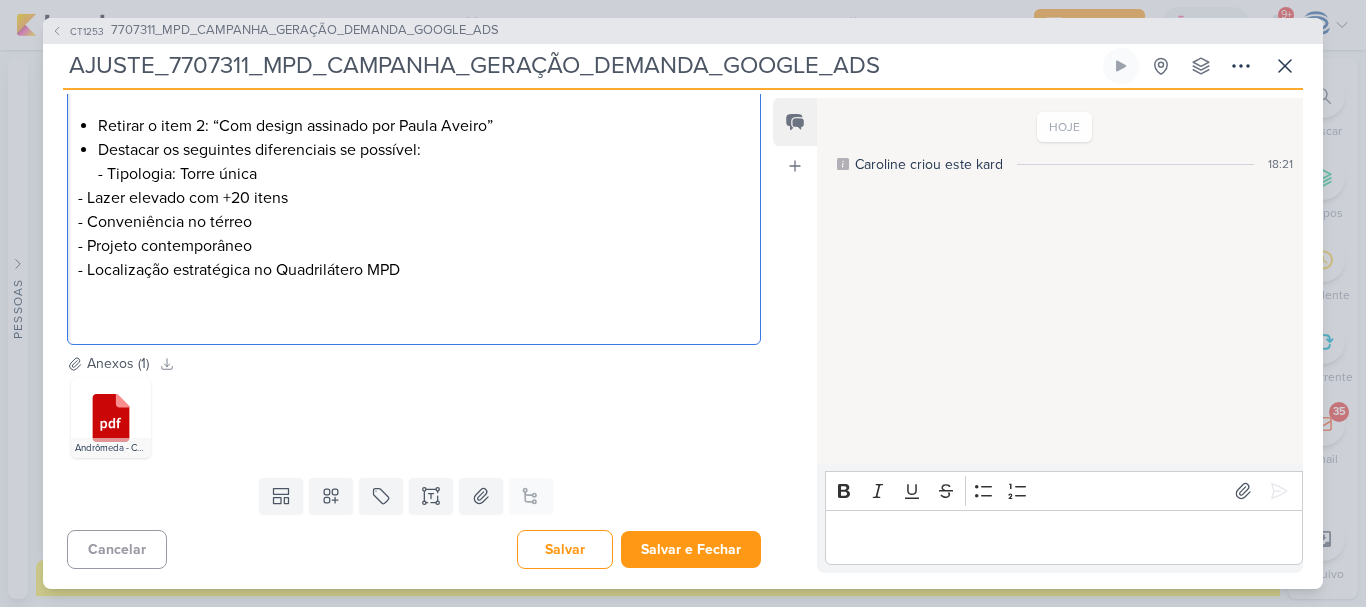 scroll, scrollTop: 0, scrollLeft: 0, axis: both 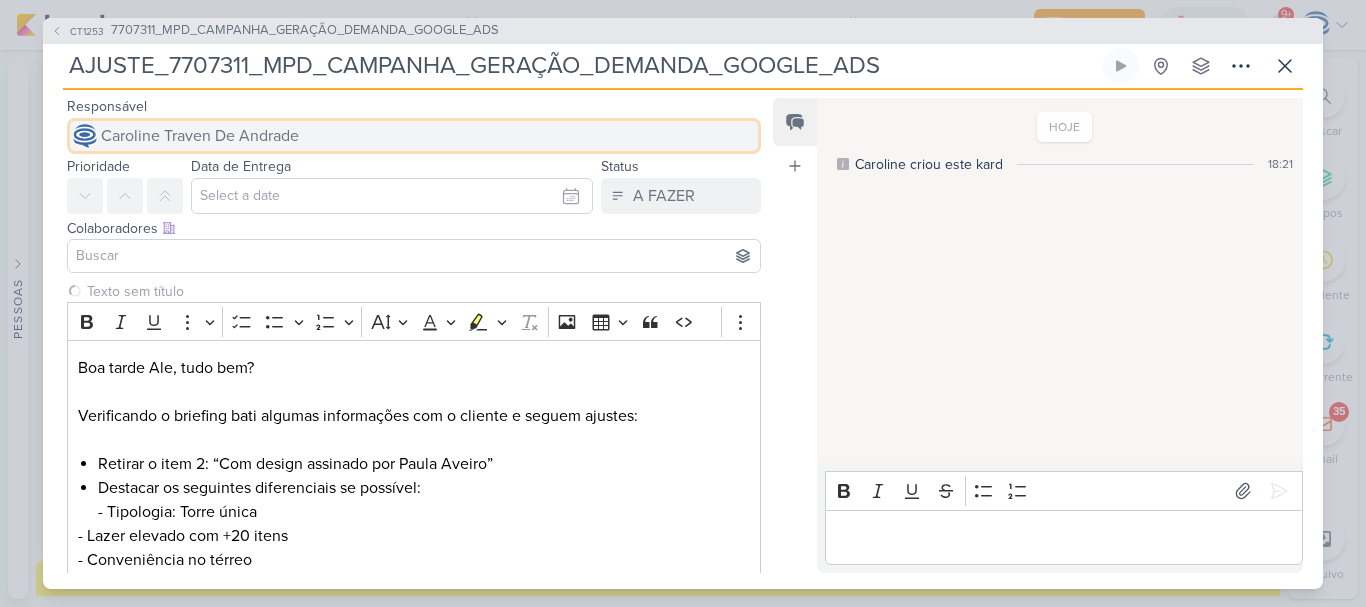 click on "Caroline Traven De Andrade" at bounding box center (200, 136) 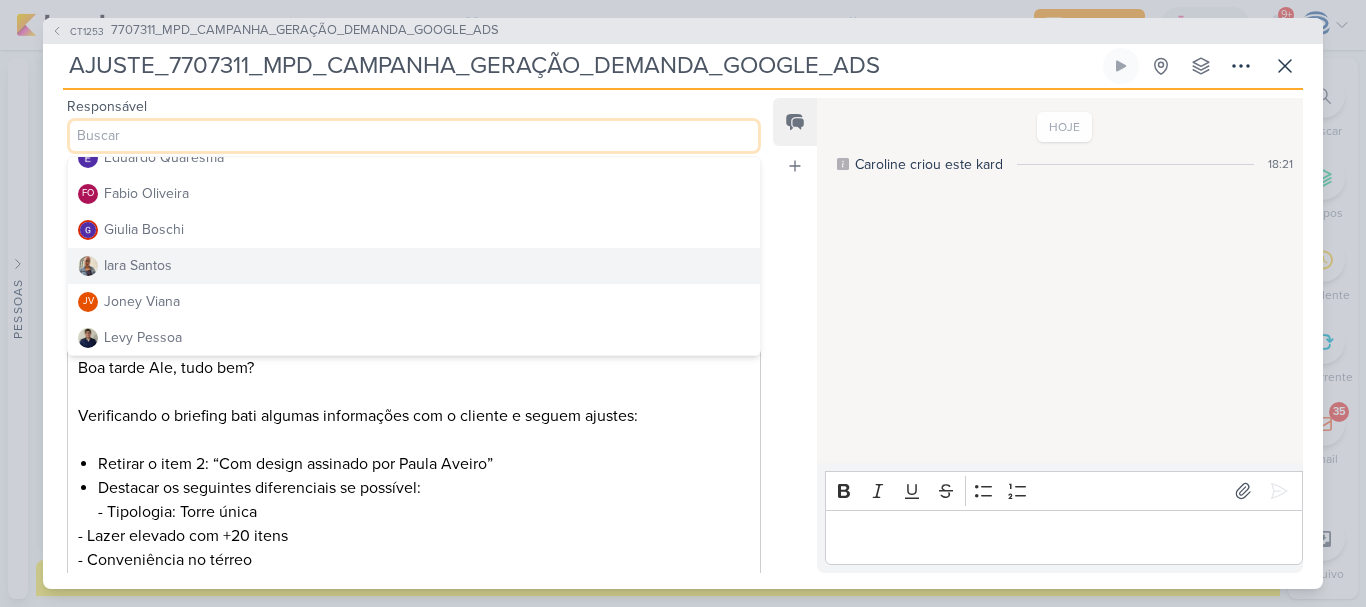 scroll, scrollTop: 198, scrollLeft: 0, axis: vertical 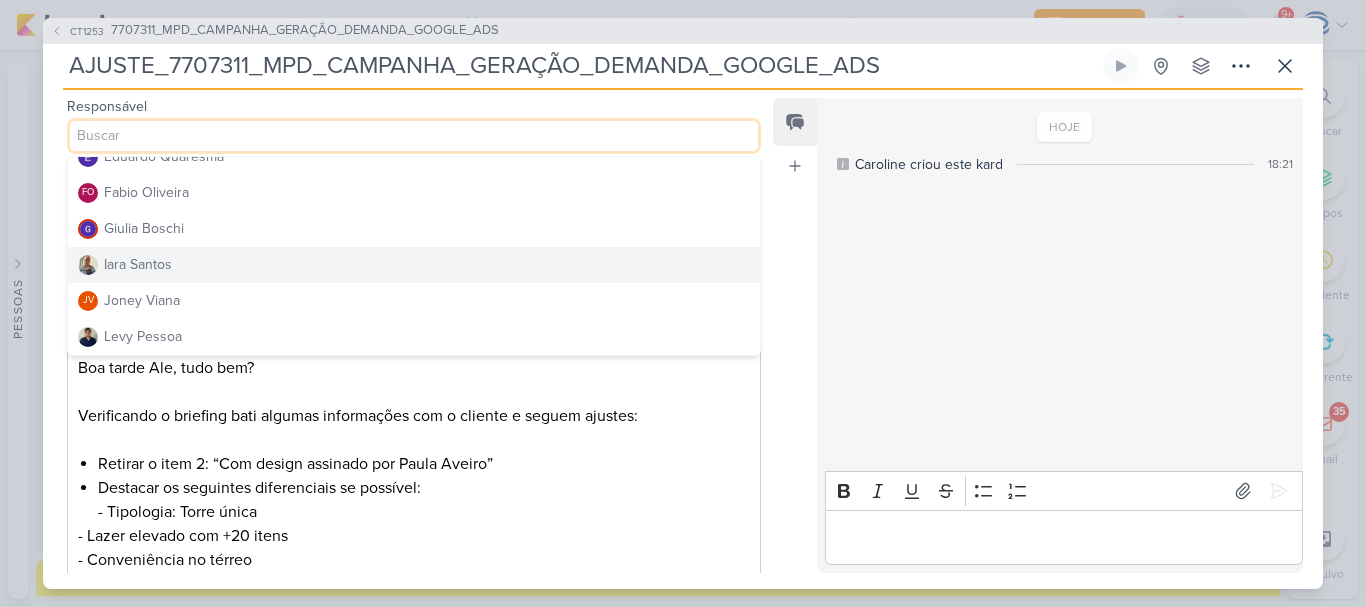click on "Iara Santos" at bounding box center [414, 265] 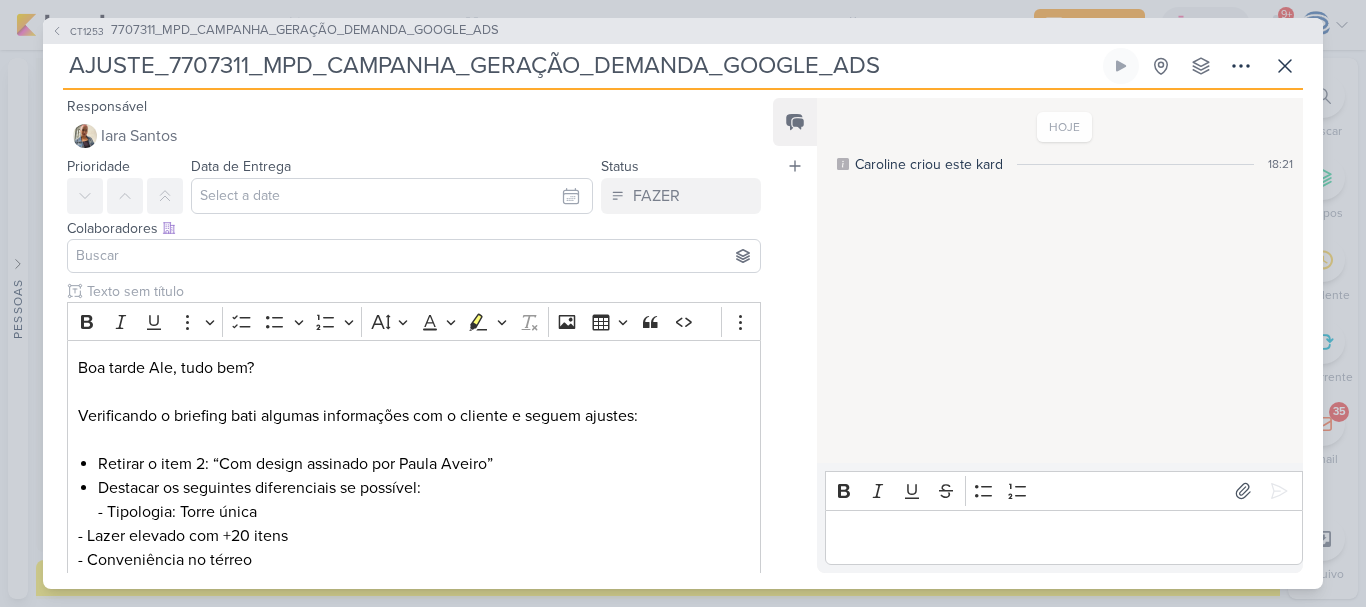 click at bounding box center [414, 256] 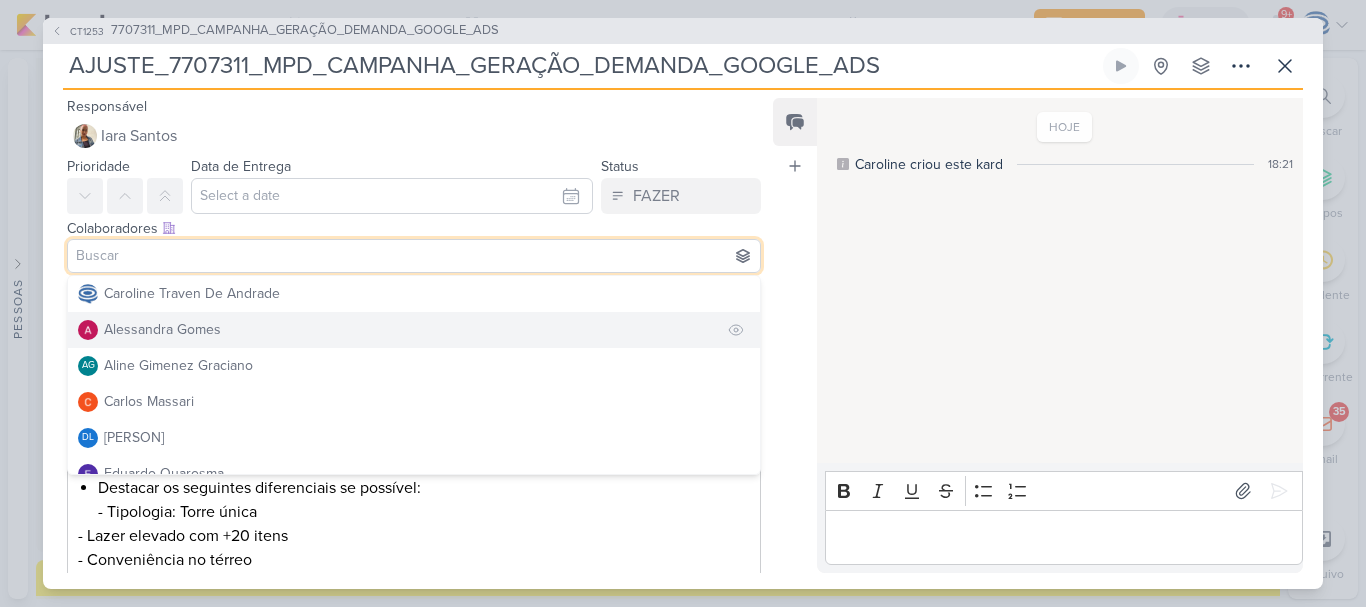 click on "Alessandra Gomes" at bounding box center [162, 329] 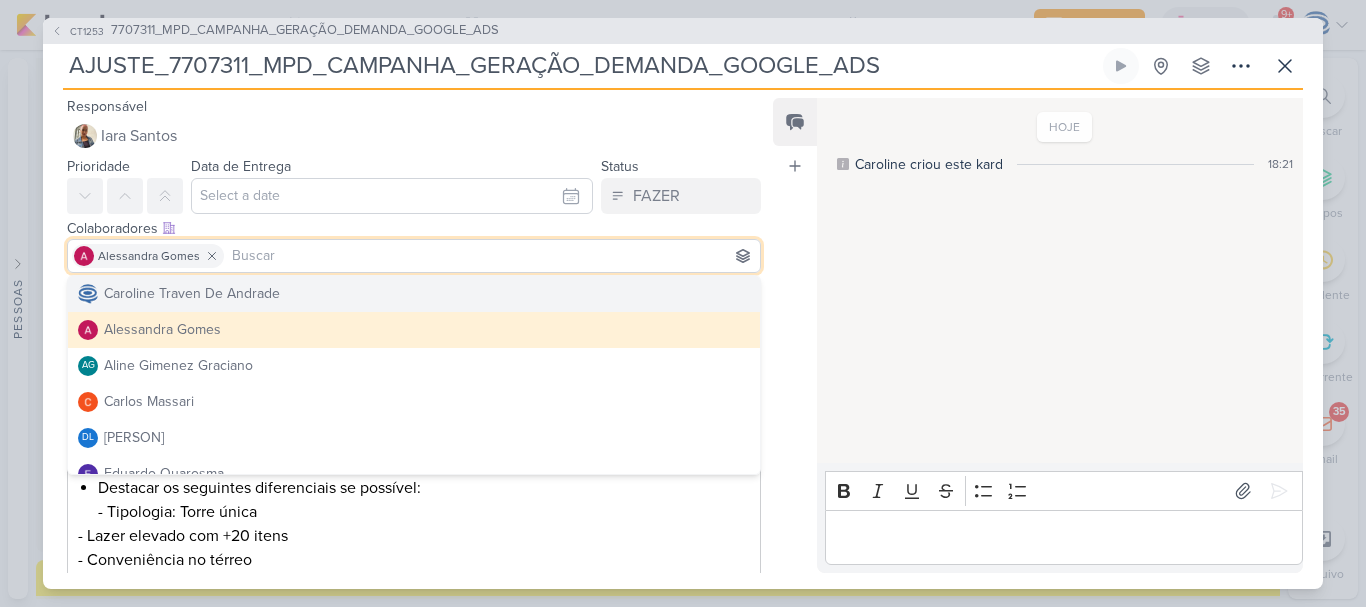 drag, startPoint x: 158, startPoint y: 330, endPoint x: 258, endPoint y: 201, distance: 163.2207 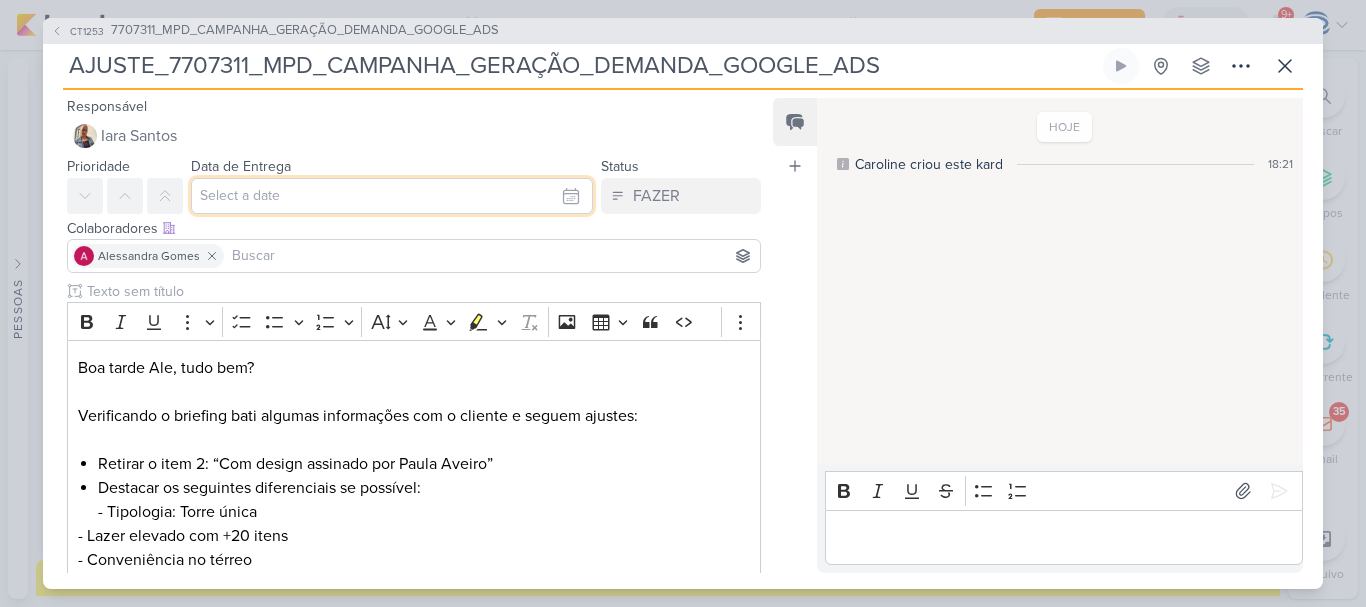 click at bounding box center (392, 196) 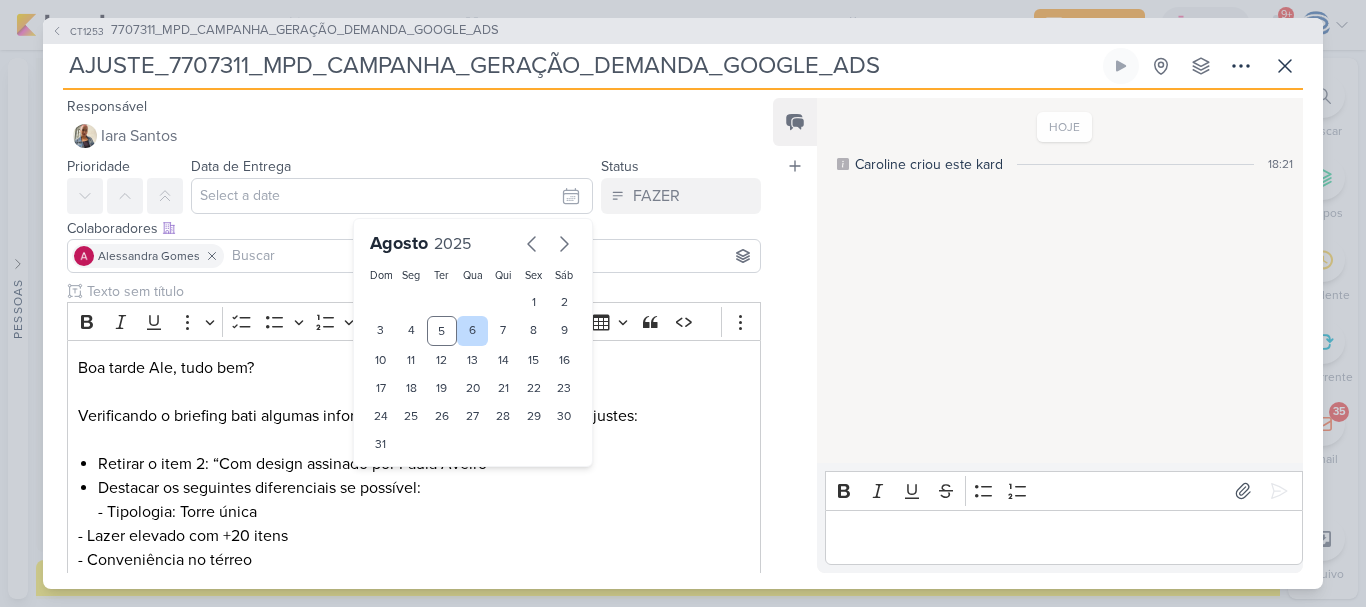 click on "6" at bounding box center (472, 331) 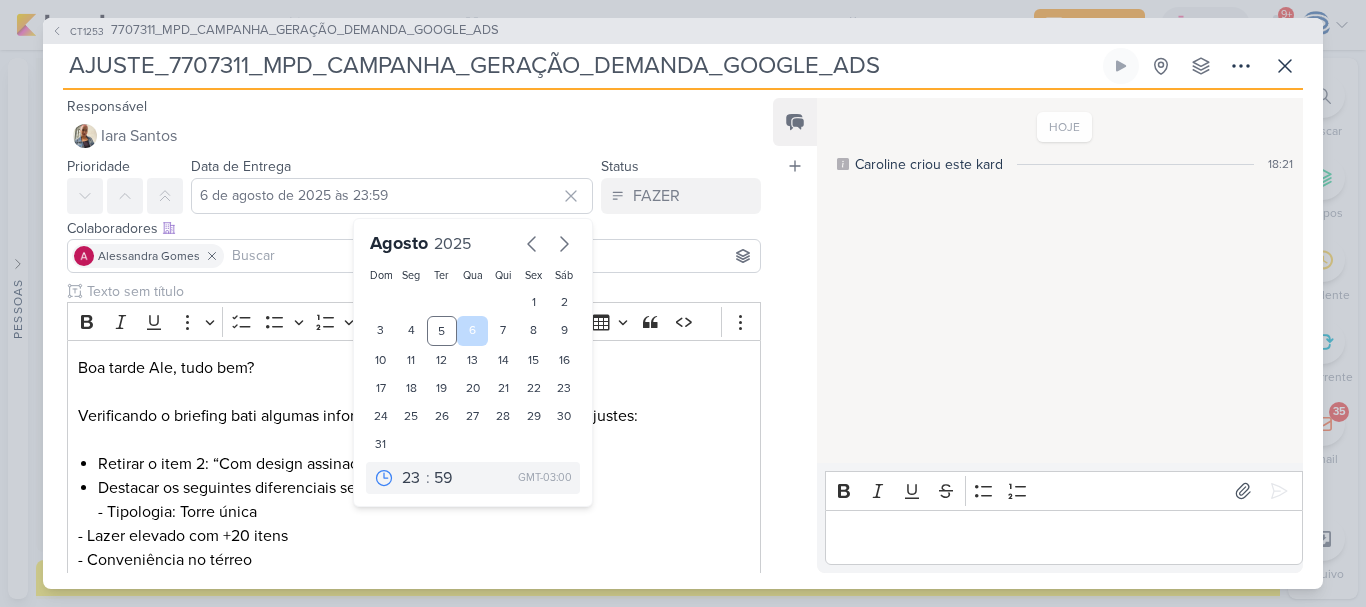 scroll, scrollTop: 338, scrollLeft: 0, axis: vertical 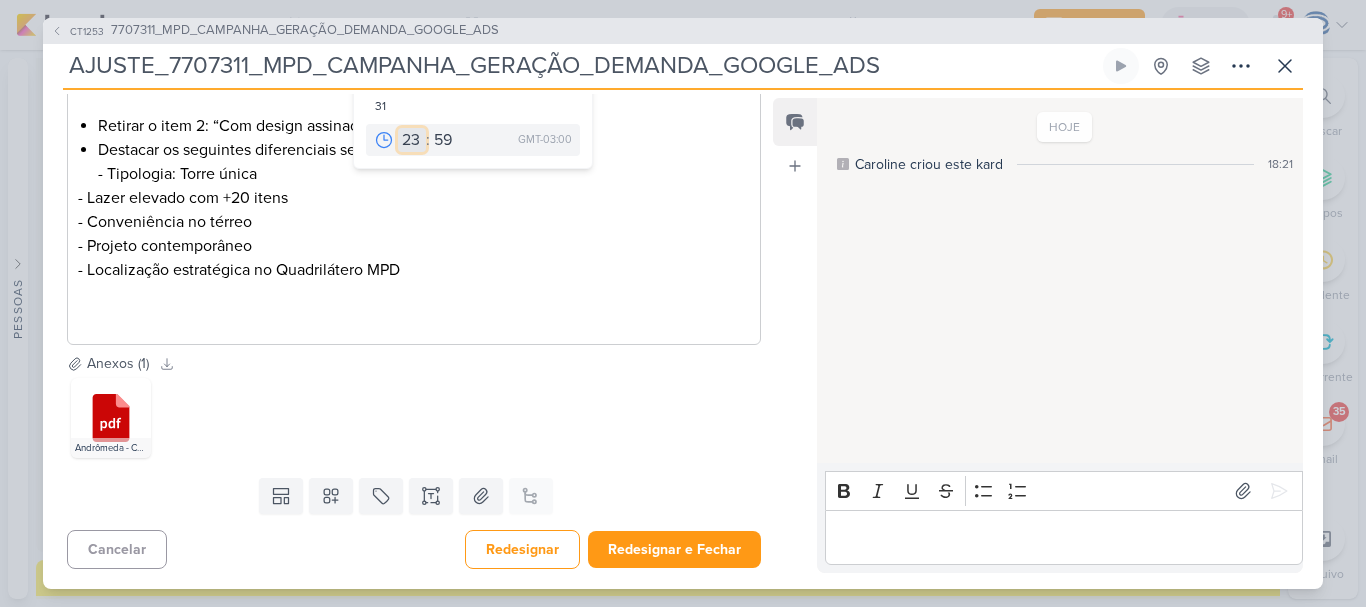 click on "00 01 02 03 04 05 06 07 08 09 10 11 12 13 14 15 16 17 18 19 20 21 22 23" at bounding box center [412, 140] 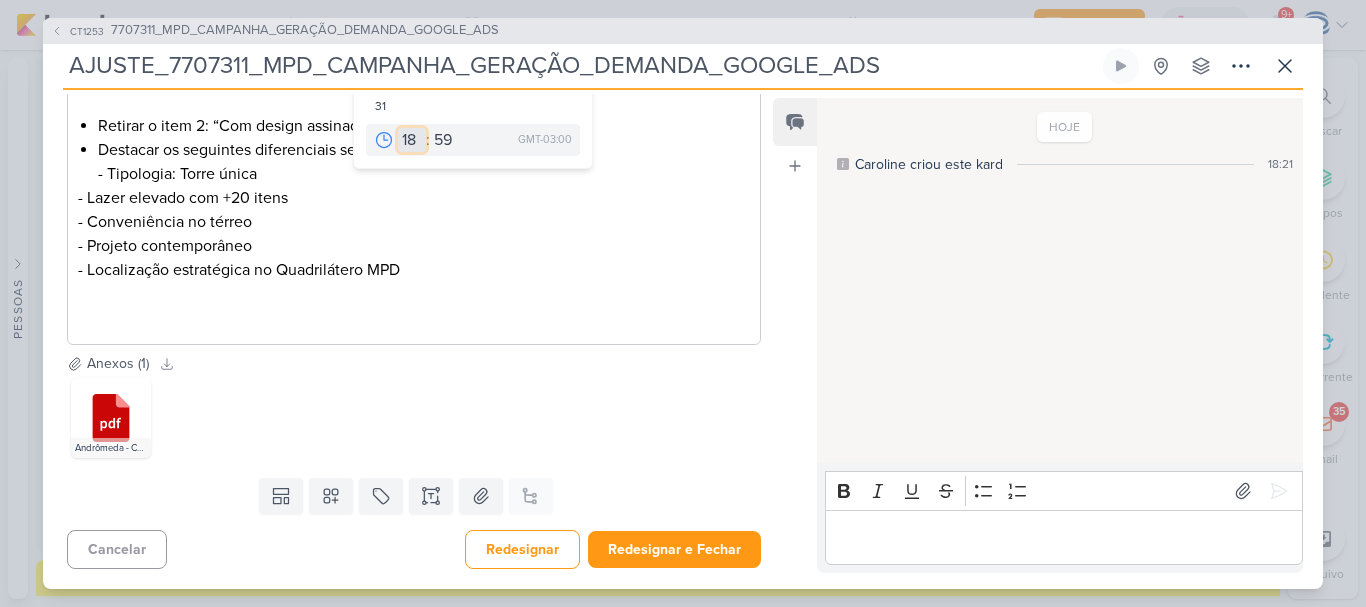 click on "00 01 02 03 04 05 06 07 08 09 10 11 12 13 14 15 16 17 18 19 20 21 22 23" at bounding box center [412, 140] 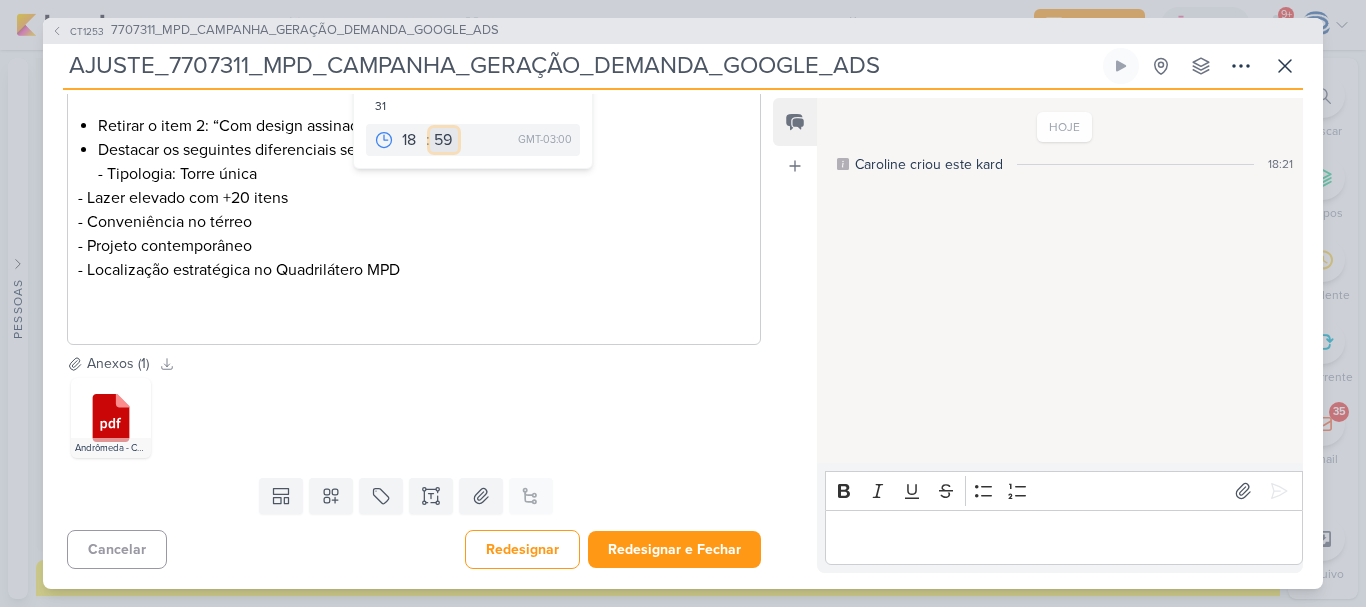 click on "00 05 10 15 20 25 30 35 40 45 50 55
59" at bounding box center (444, 140) 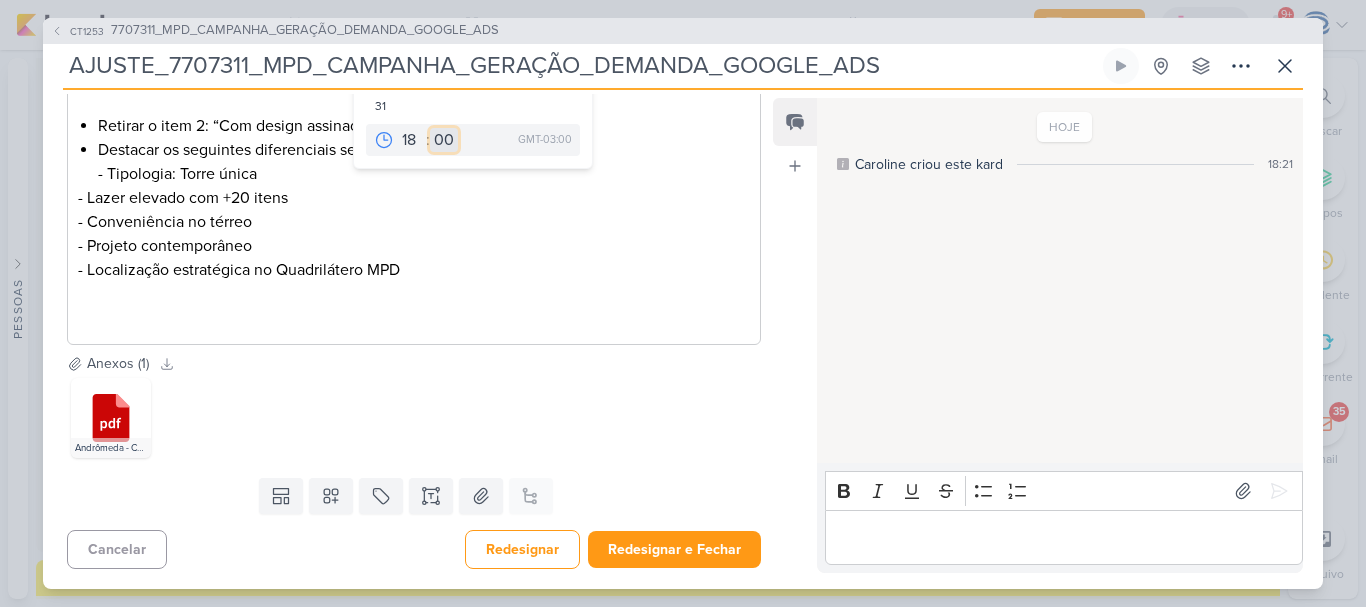 click on "00 05 10 15 20 25 30 35 40 45 50 55
59" at bounding box center (444, 140) 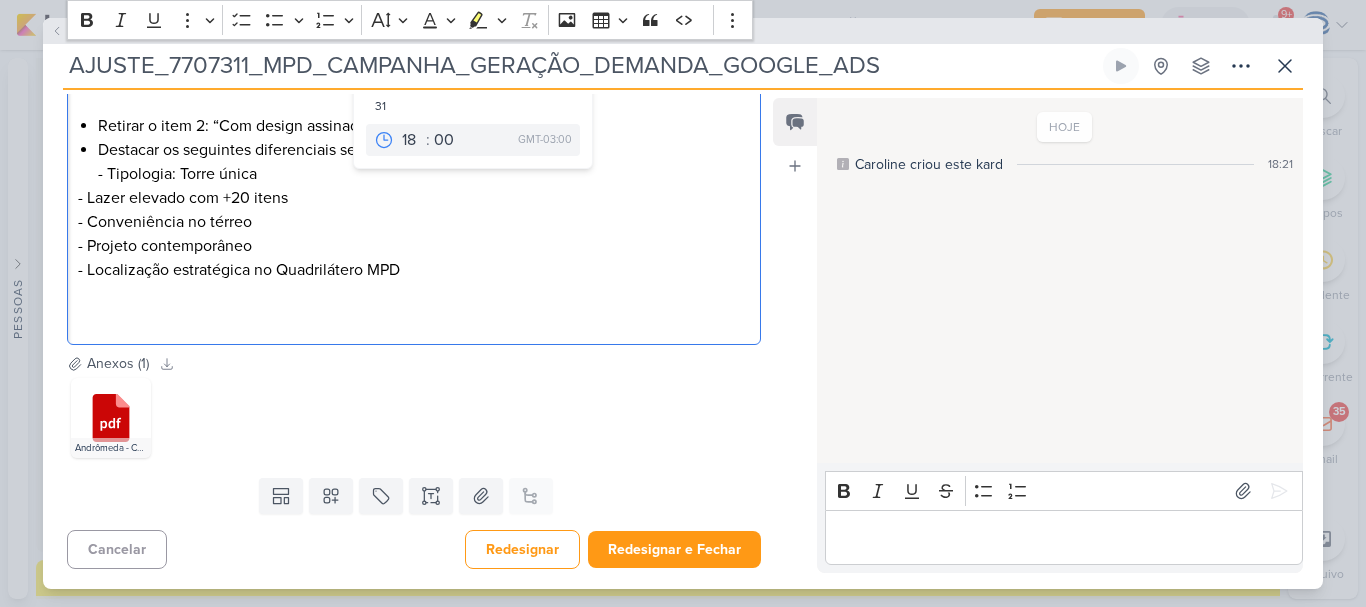 click on "- Lazer elevado com +20 itens      - Conveniência no térreo      - Projeto contemporâneo      - Localização estratégica no Quadrilátero MPD" at bounding box center [414, 258] 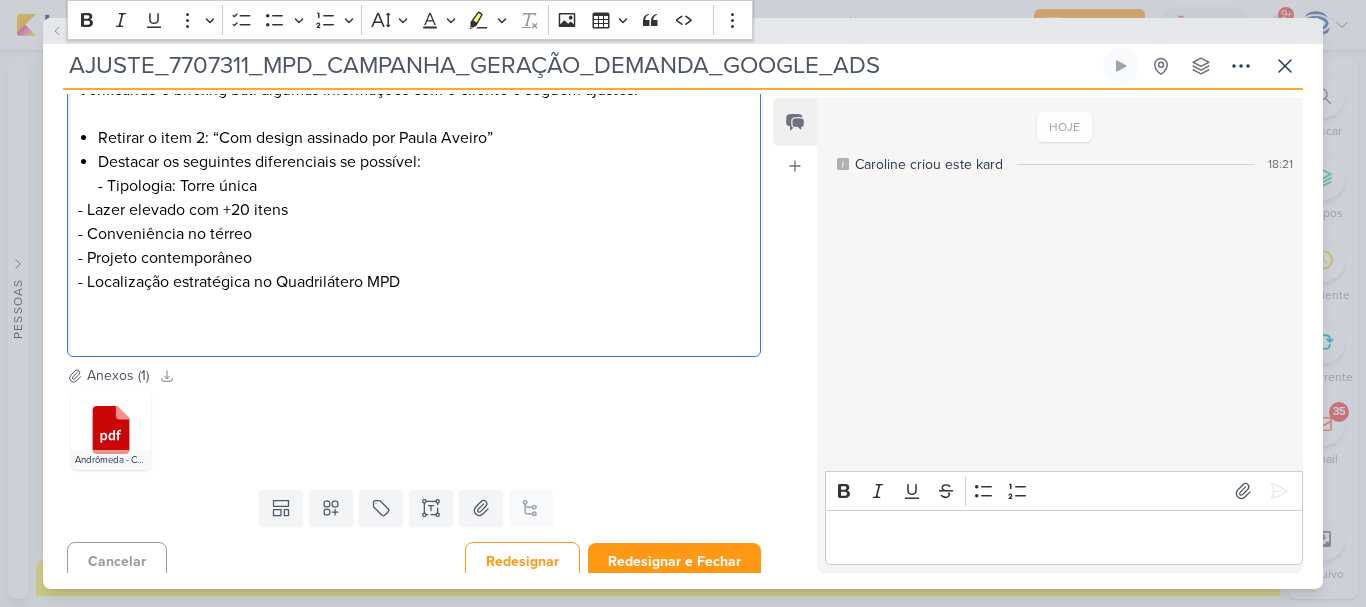 scroll, scrollTop: 338, scrollLeft: 0, axis: vertical 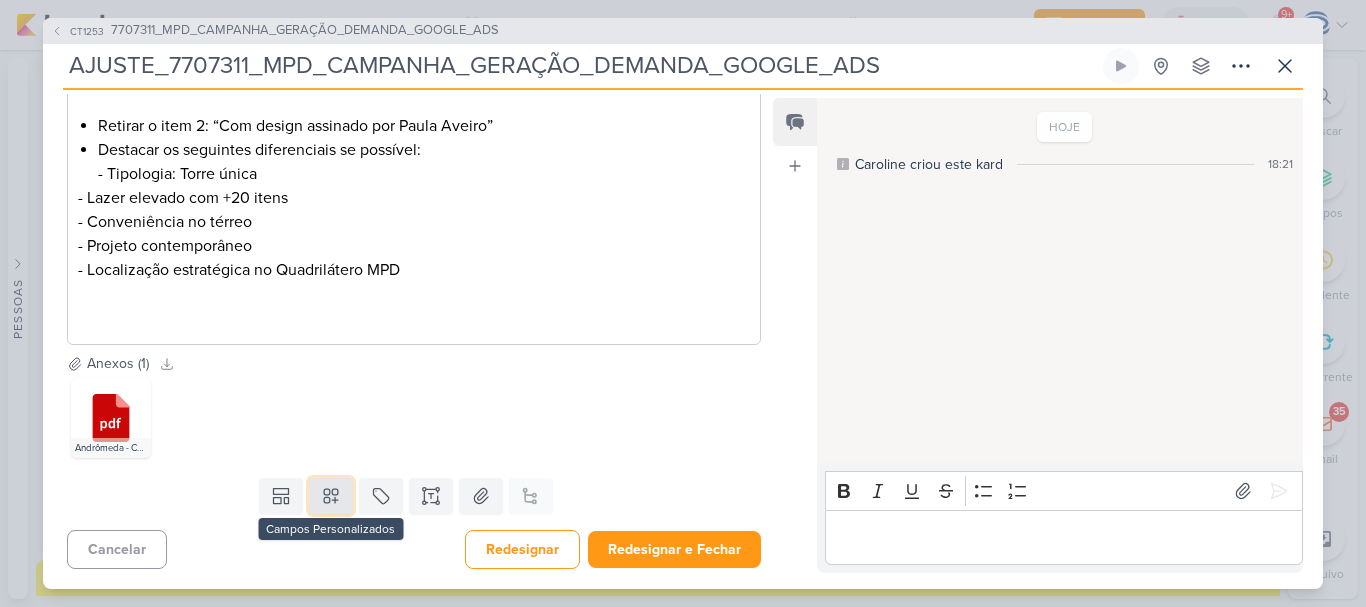 click 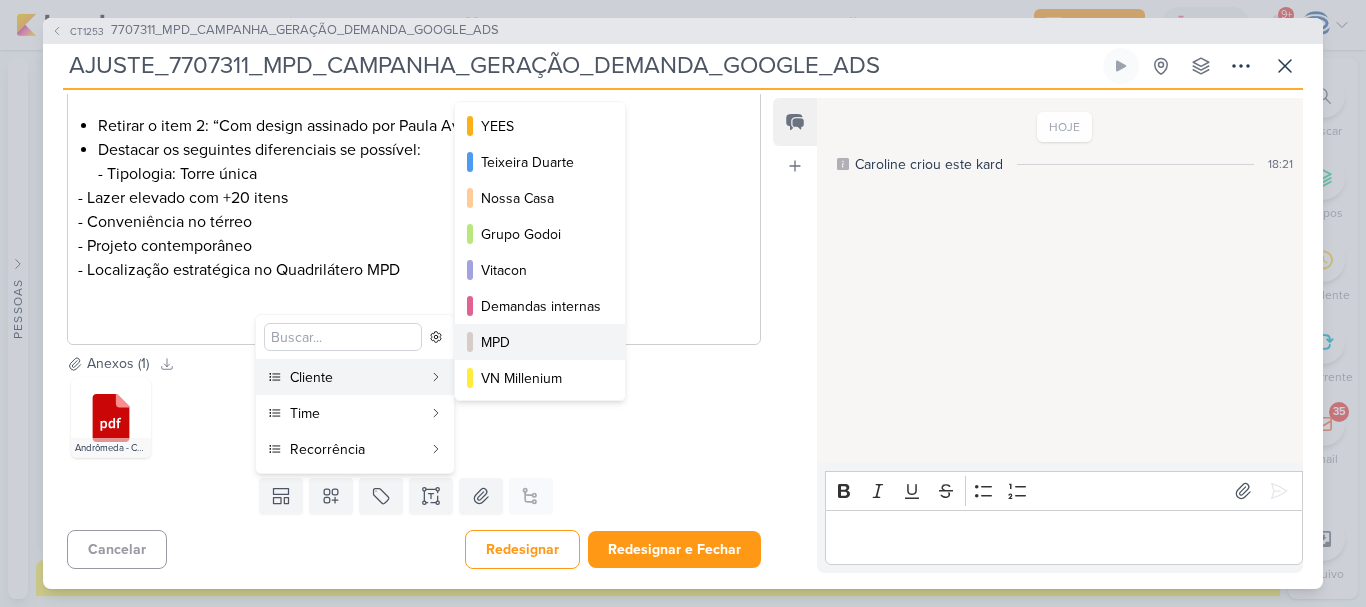 click on "MPD" at bounding box center [540, 342] 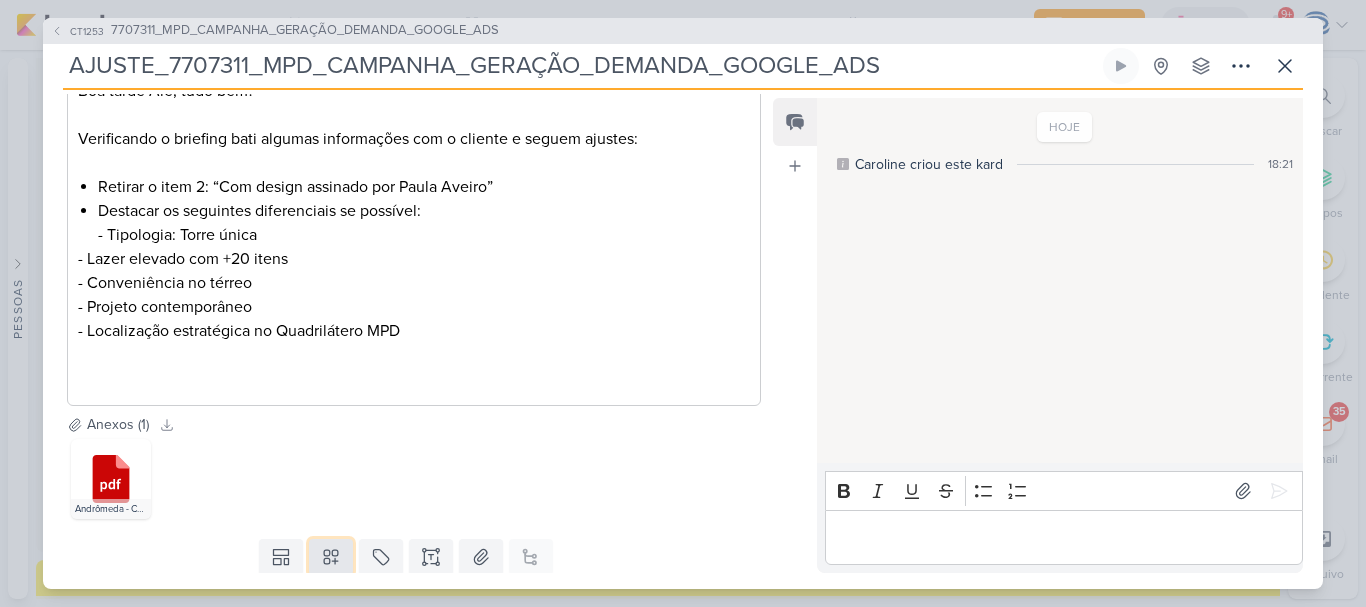 click 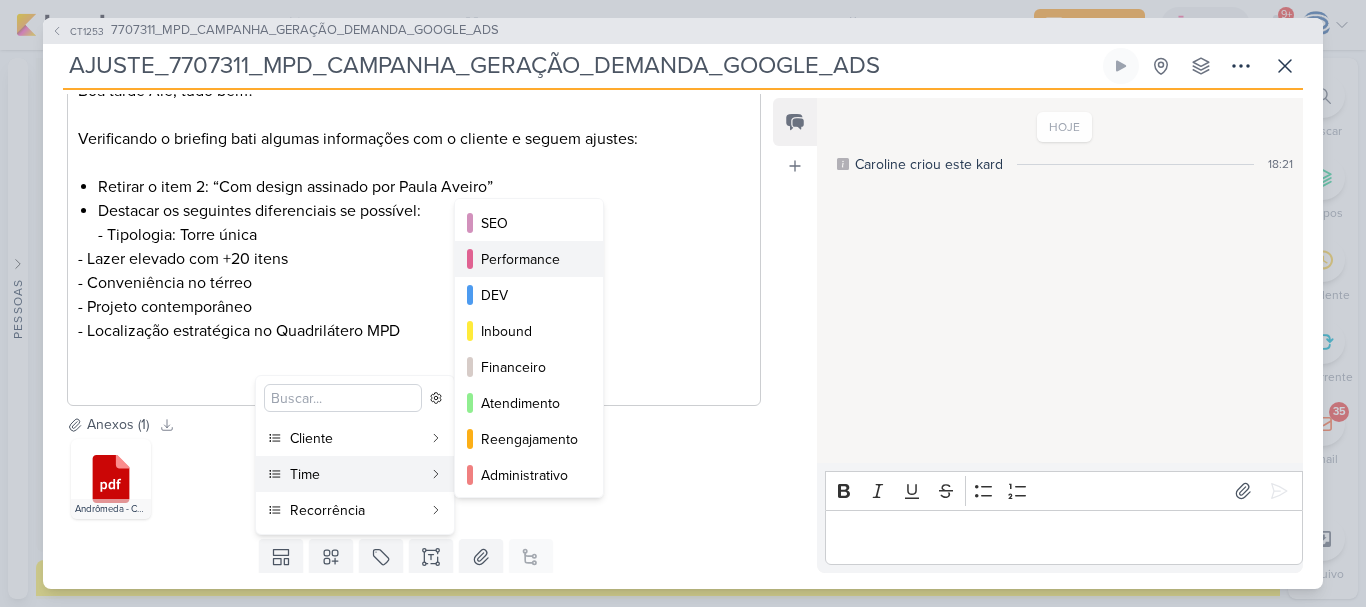 click on "Performance" at bounding box center (530, 259) 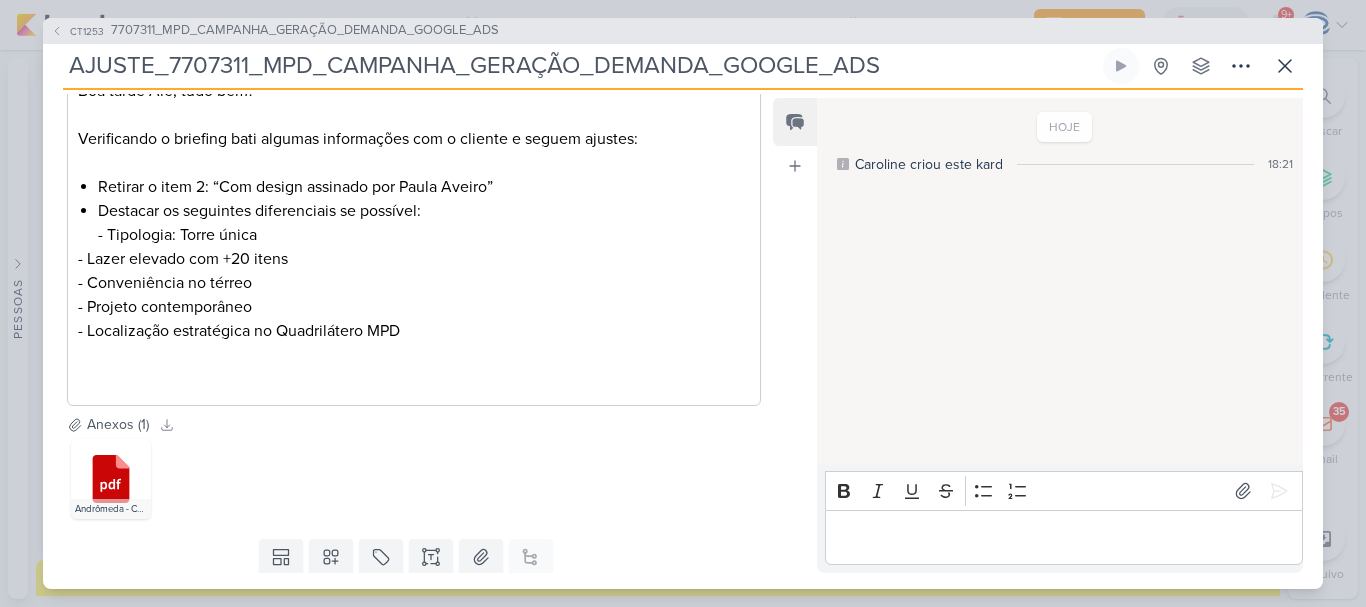 scroll, scrollTop: 399, scrollLeft: 0, axis: vertical 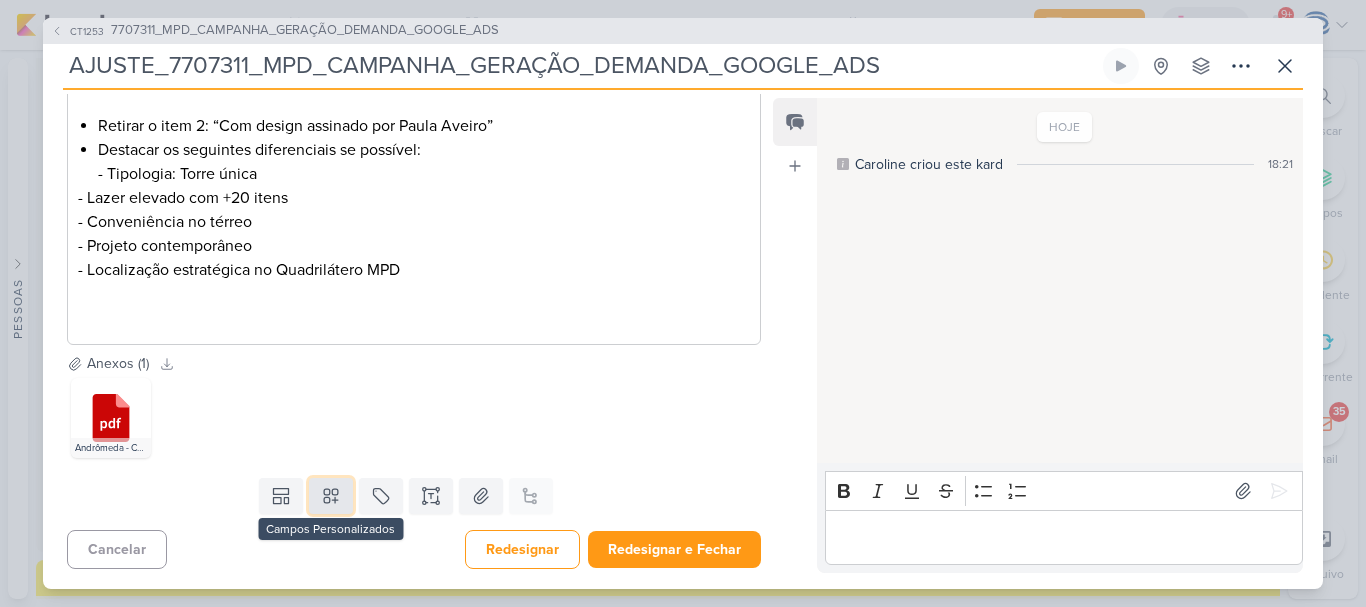 click 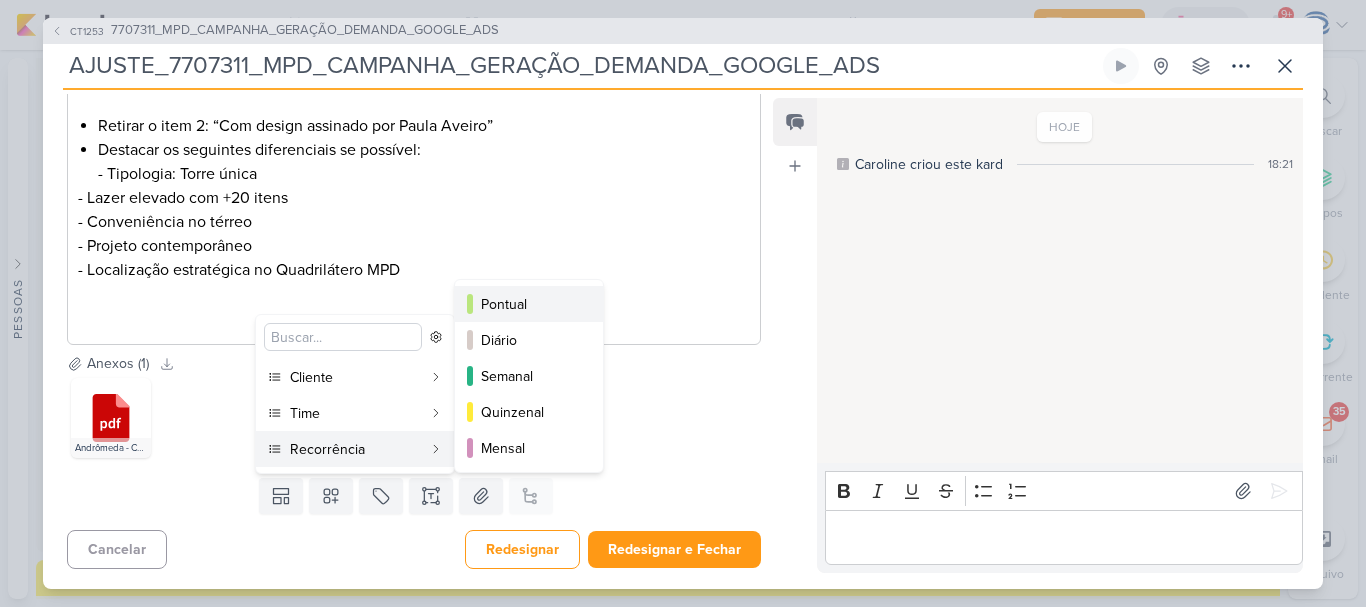 click on "Pontual" at bounding box center [530, 304] 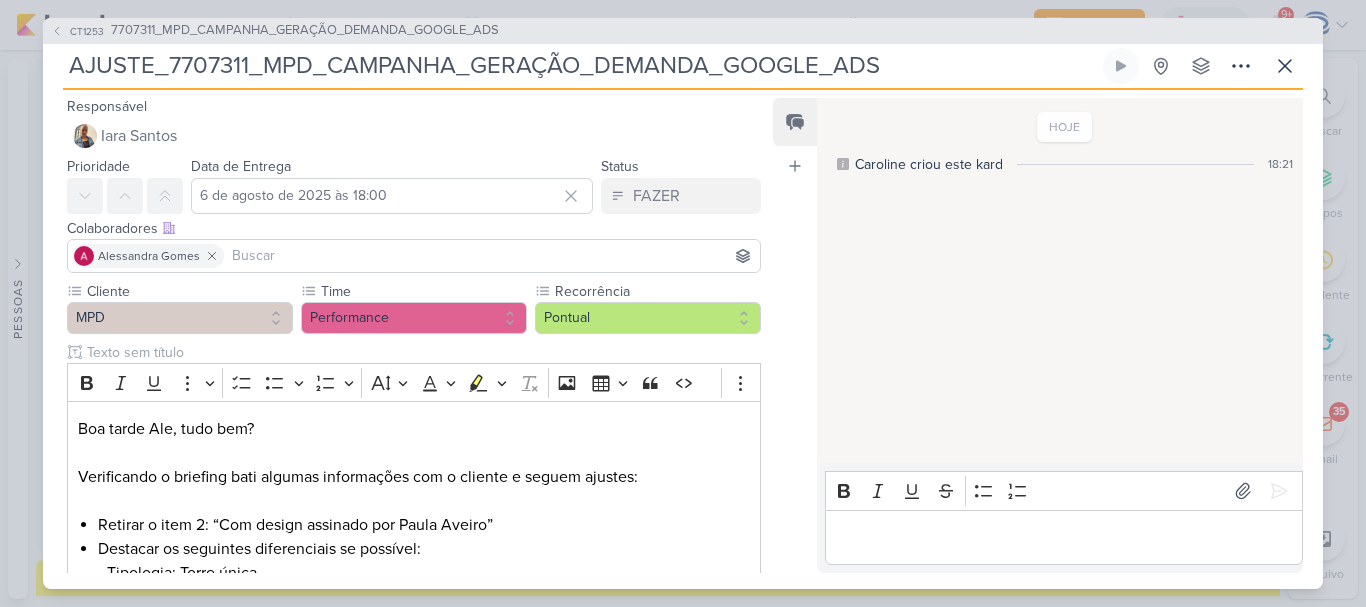 scroll, scrollTop: 399, scrollLeft: 0, axis: vertical 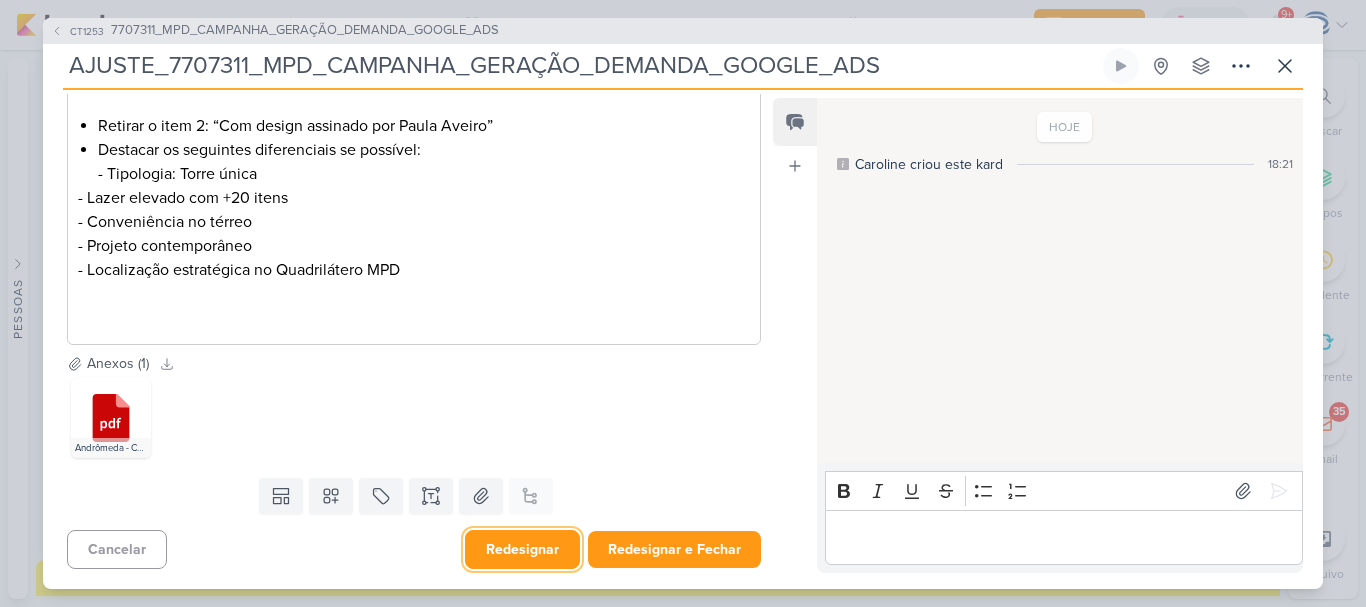 click on "Redesignar" at bounding box center (522, 549) 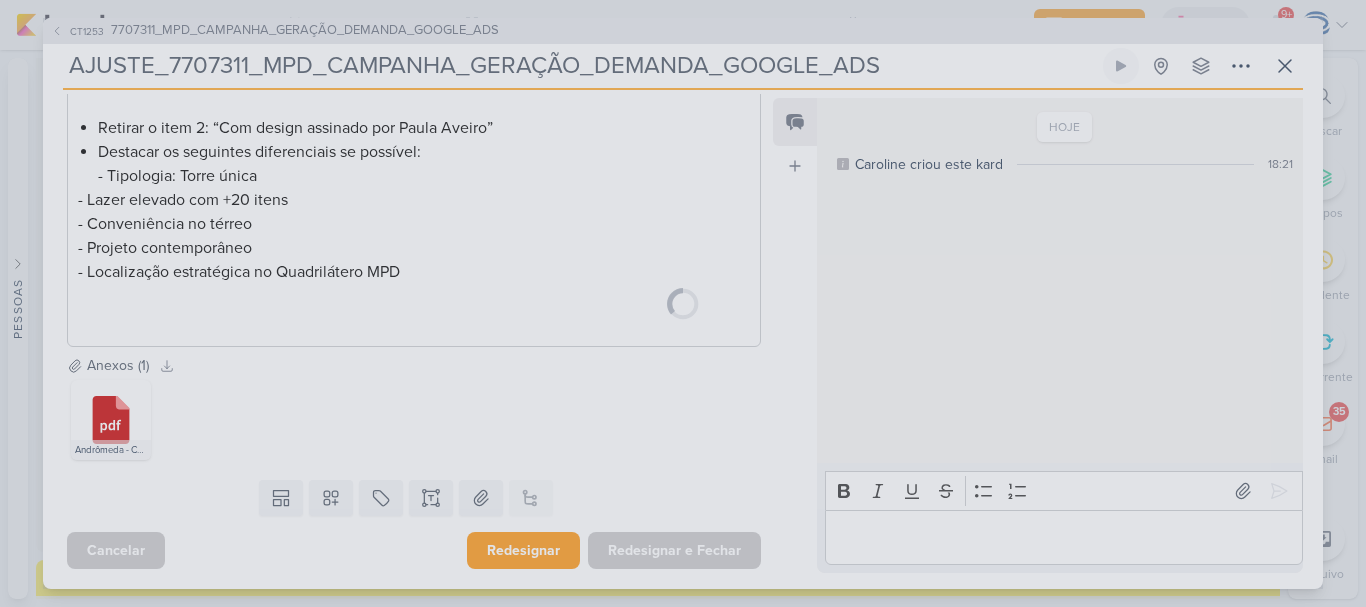 scroll, scrollTop: 397, scrollLeft: 0, axis: vertical 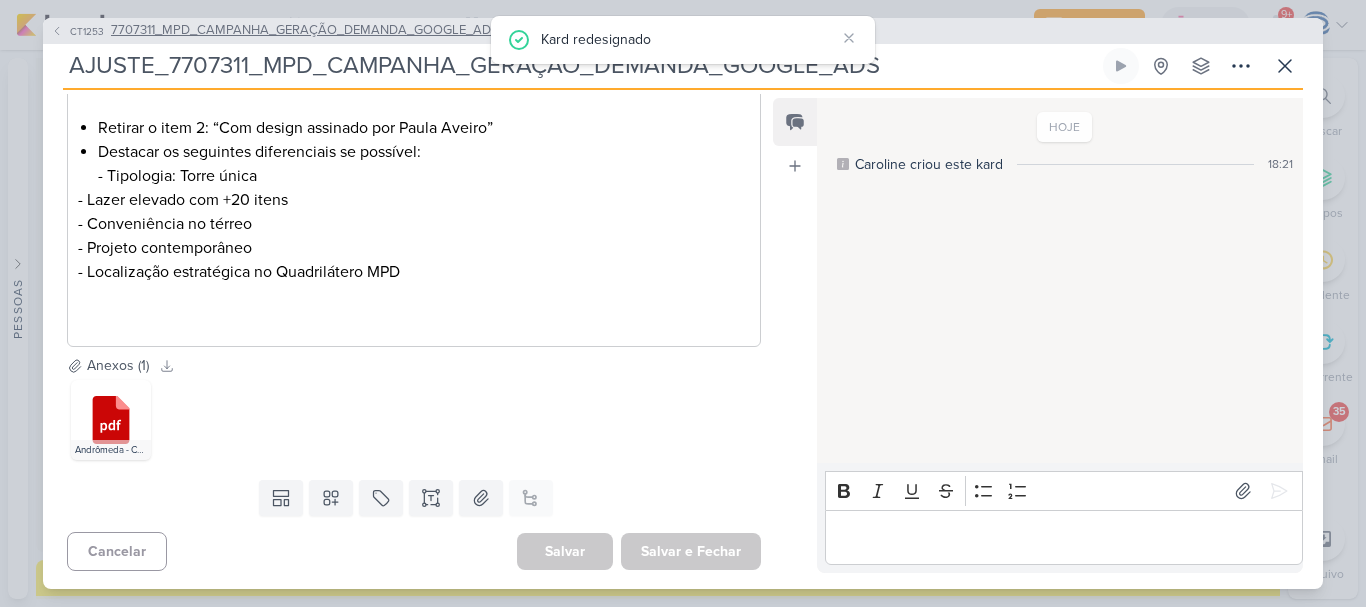 click on "7707311_MPD_CAMPANHA_GERAÇÃO_DEMANDA_GOOGLE_ADS" at bounding box center (305, 31) 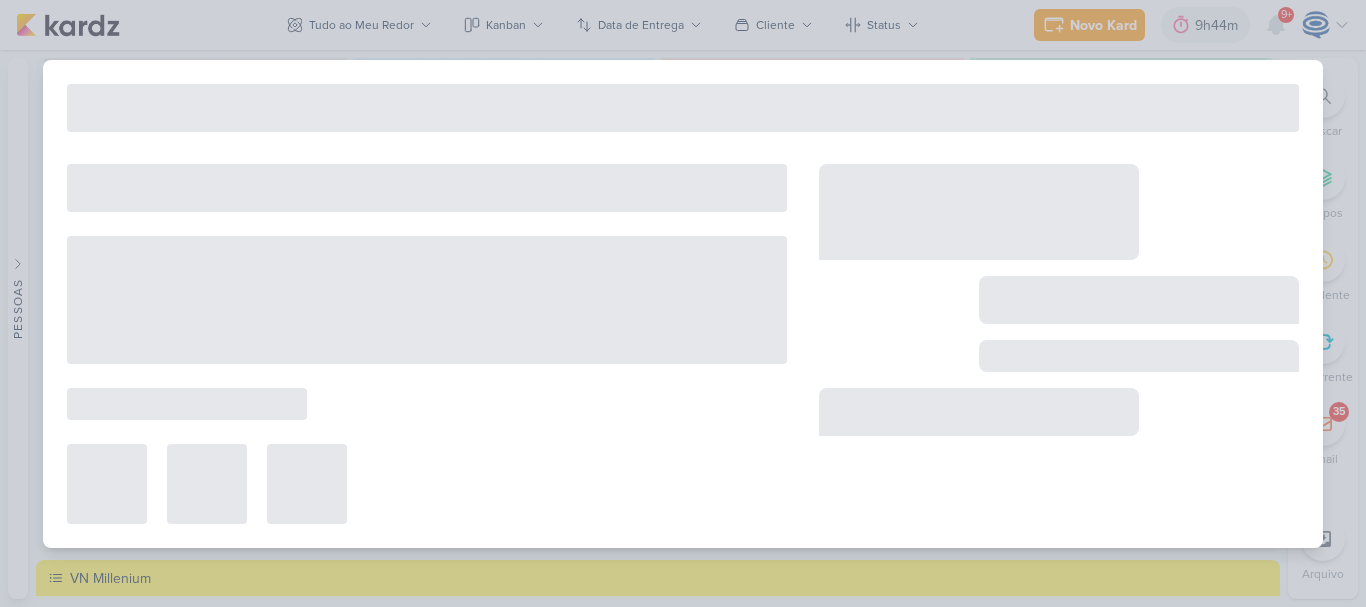 type on "7707311_MPD_CAMPANHA_GERAÇÃO_DEMANDA_GOOGLE_ADS" 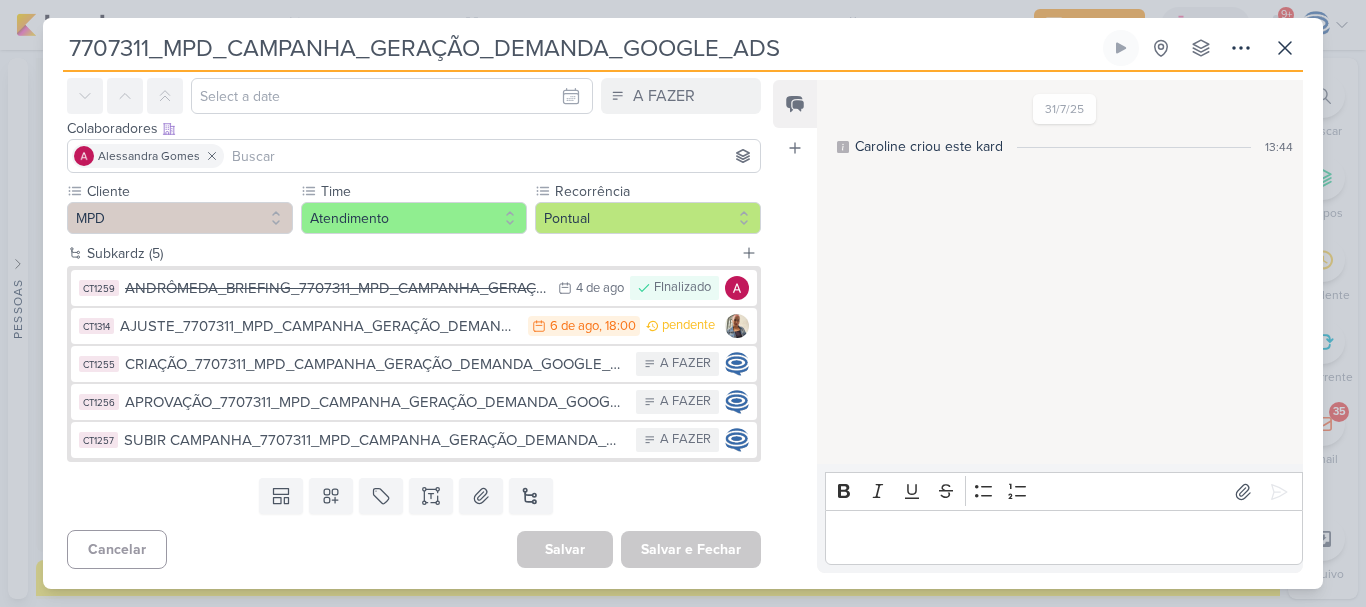 scroll, scrollTop: 0, scrollLeft: 0, axis: both 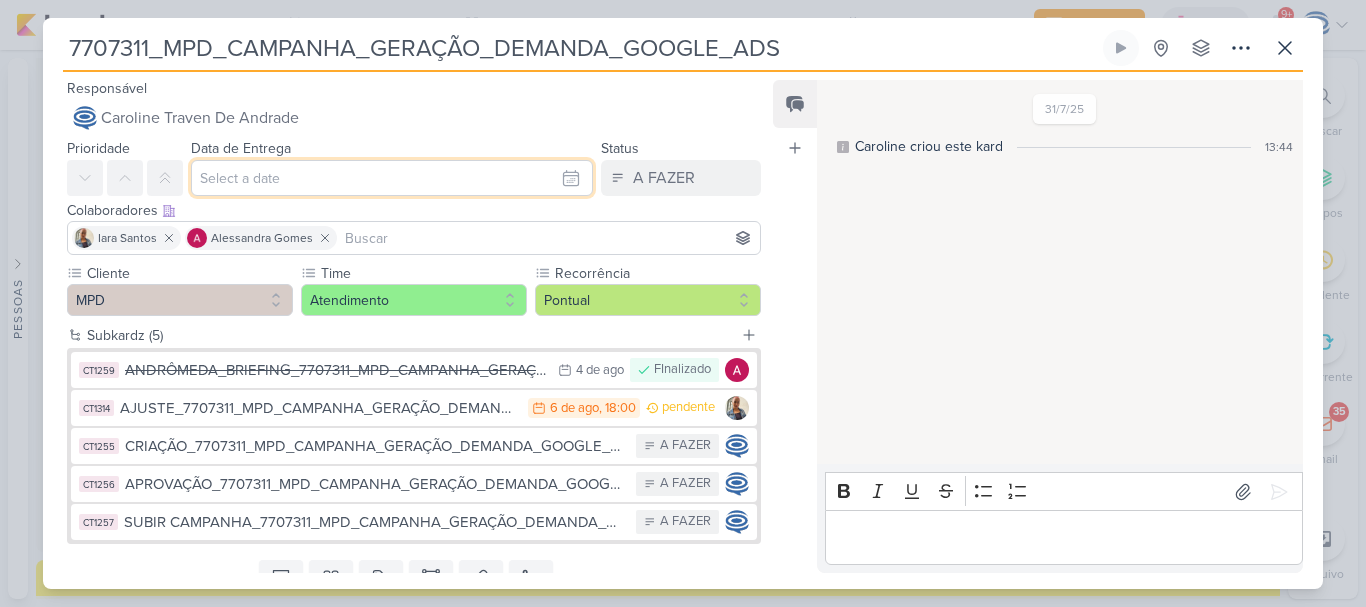 click at bounding box center [392, 178] 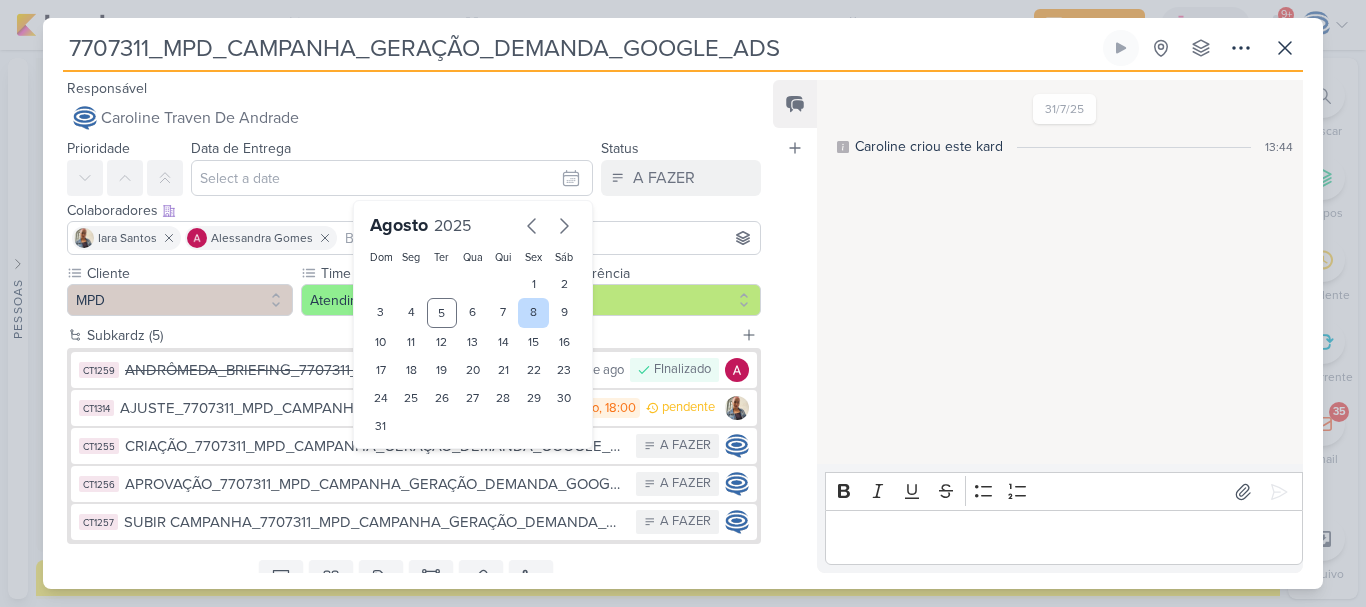 click on "8" at bounding box center (533, 313) 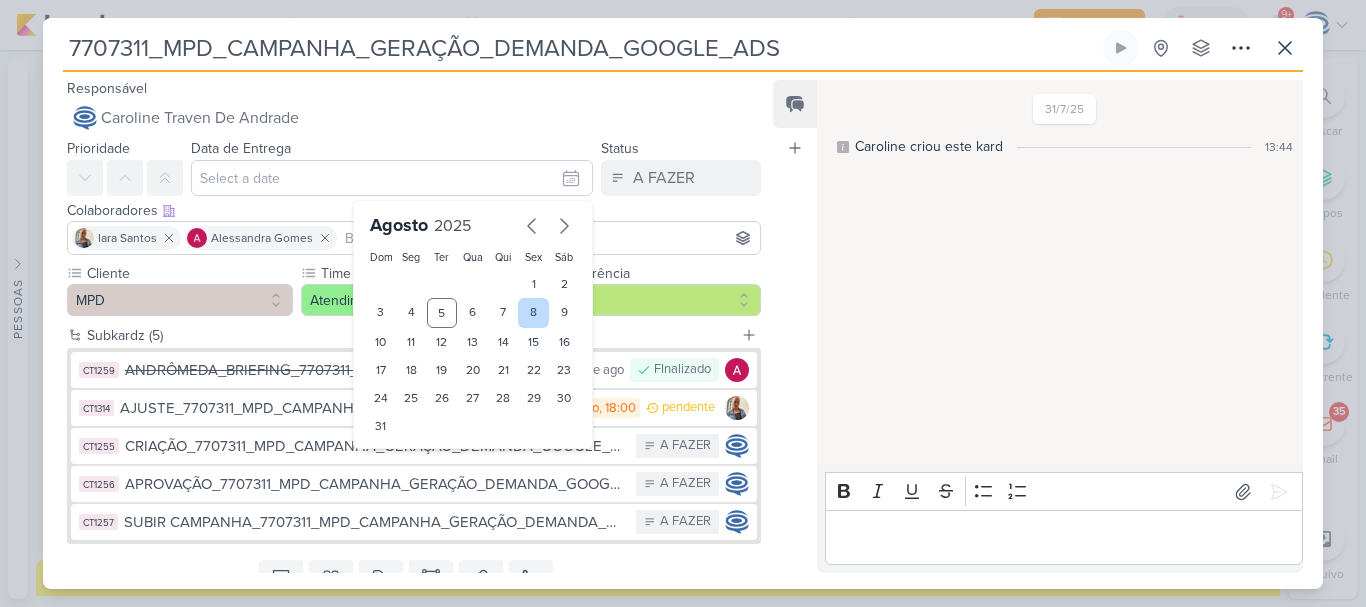 type on "8 de agosto de 2025 às 23:59" 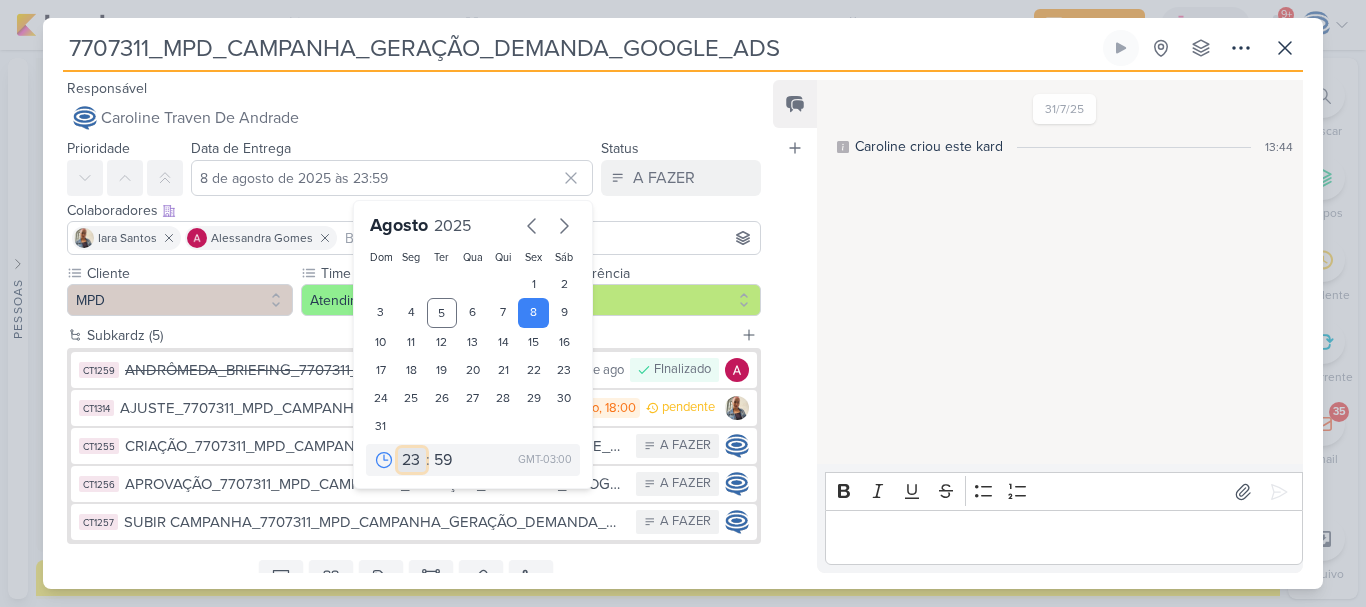 click on "00 01 02 03 04 05 06 07 08 09 10 11 12 13 14 15 16 17 18 19 20 21 22 23" at bounding box center [412, 460] 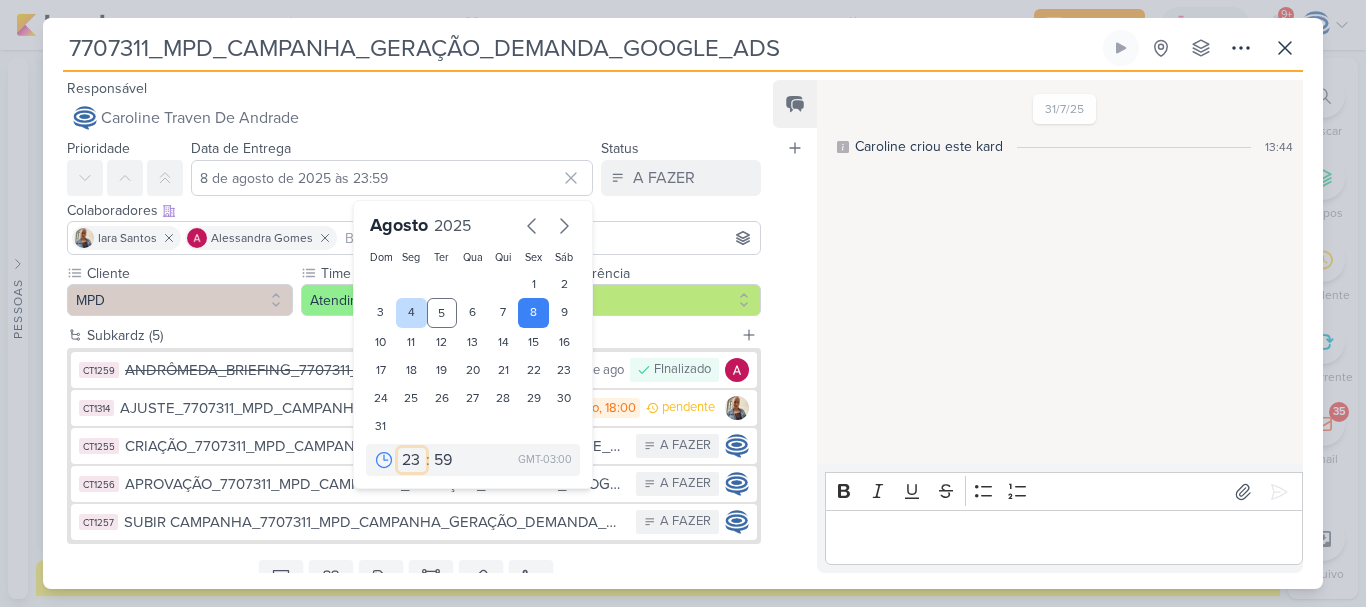 select on "18" 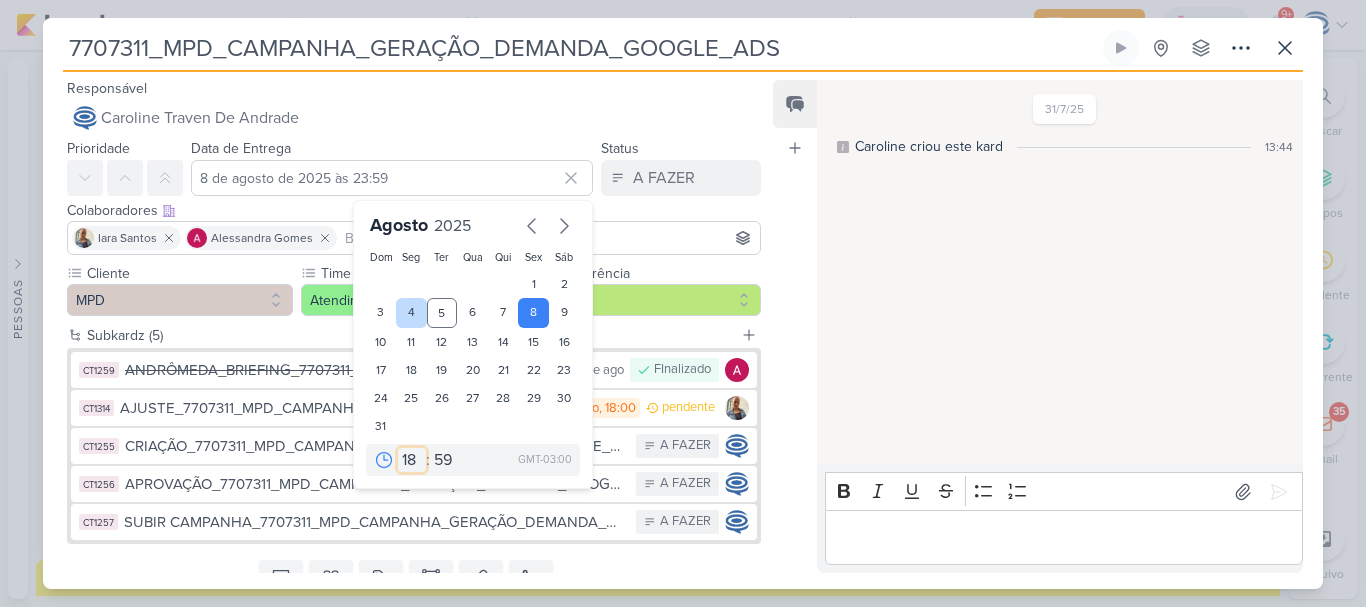 click on "00 01 02 03 04 05 06 07 08 09 10 11 12 13 14 15 16 17 18 19 20 21 22 23" at bounding box center (412, 460) 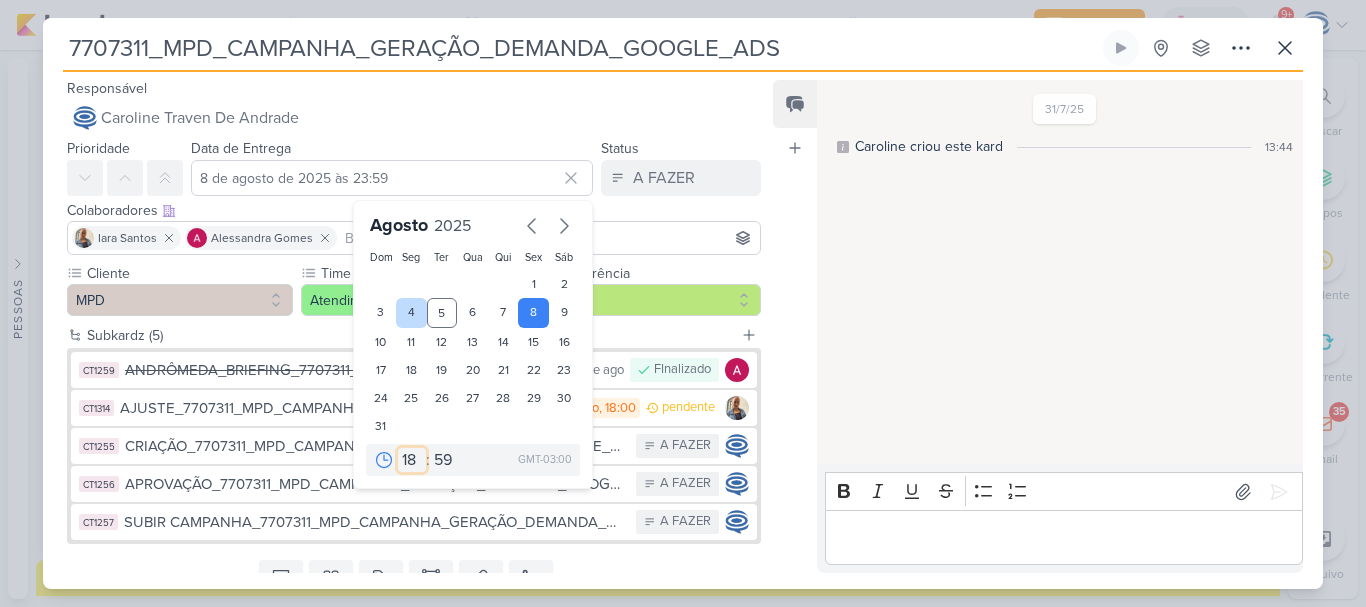 type on "8 de agosto de 2025 às 18:59" 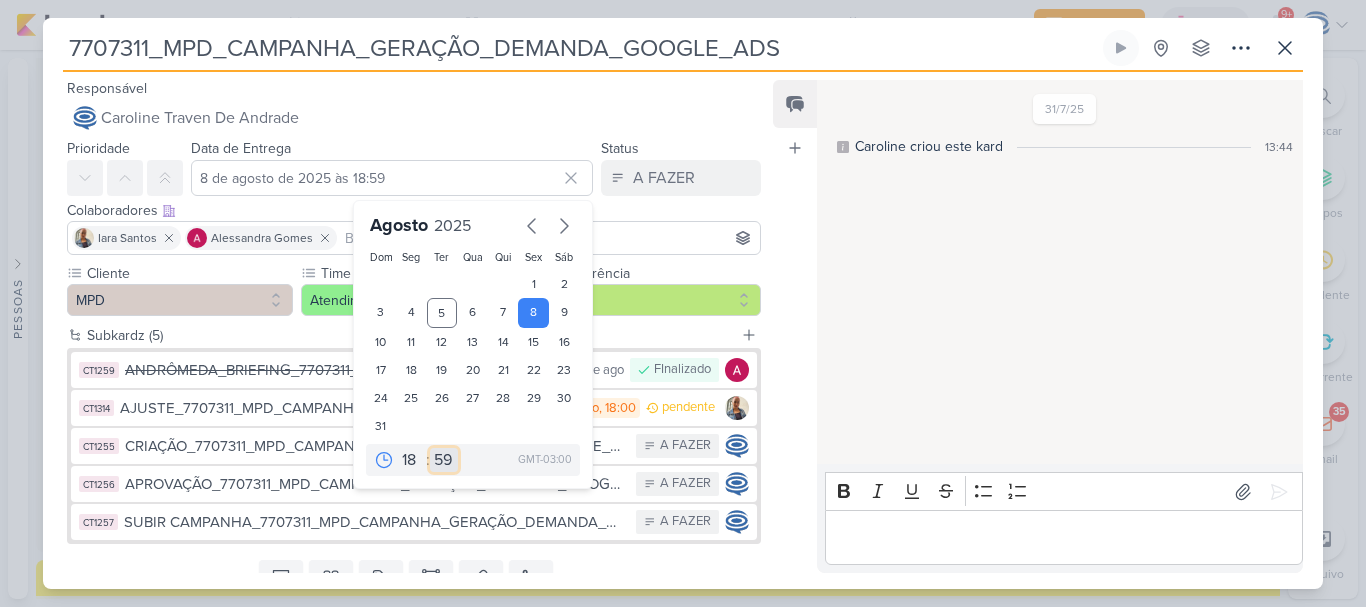 click on "00 05 10 15 20 25 30 35 40 45 50 55
59" at bounding box center (444, 460) 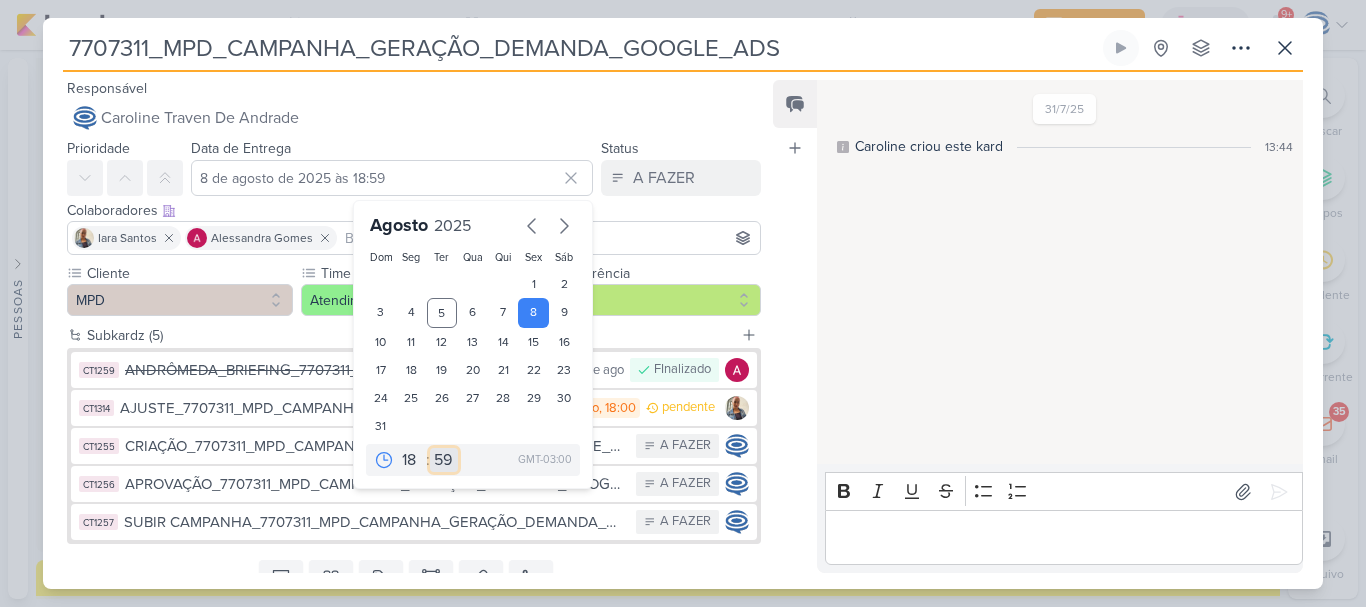 select on "0" 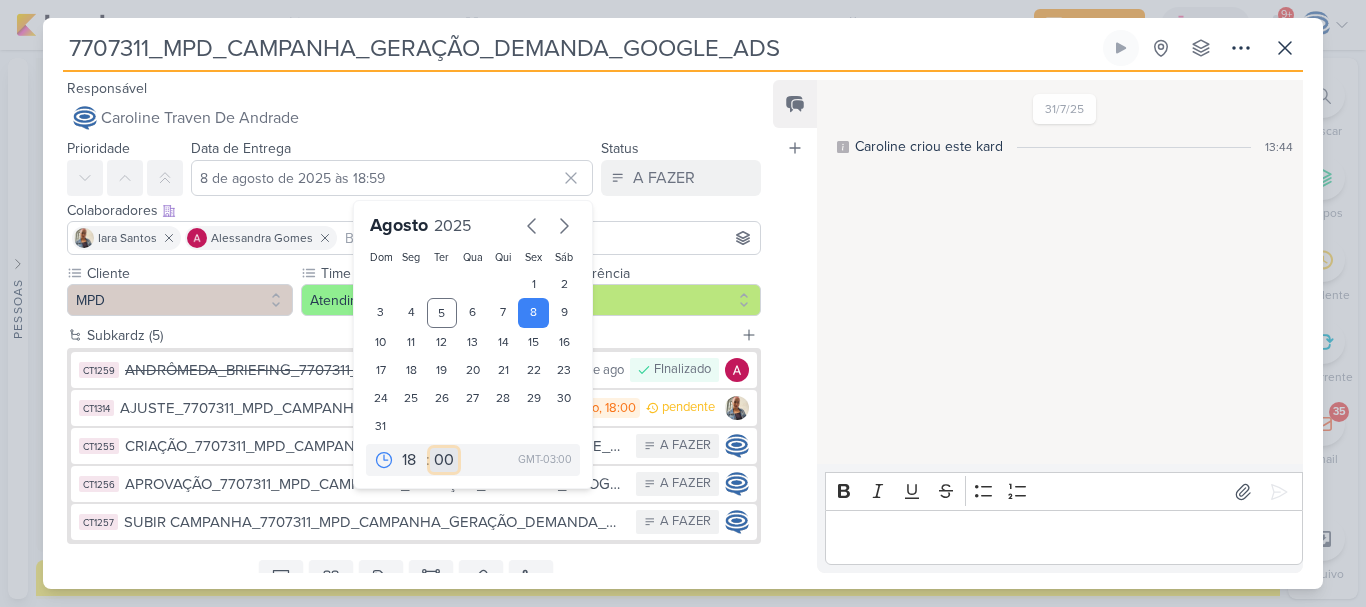 click on "00 05 10 15 20 25 30 35 40 45 50 55
59" at bounding box center [444, 460] 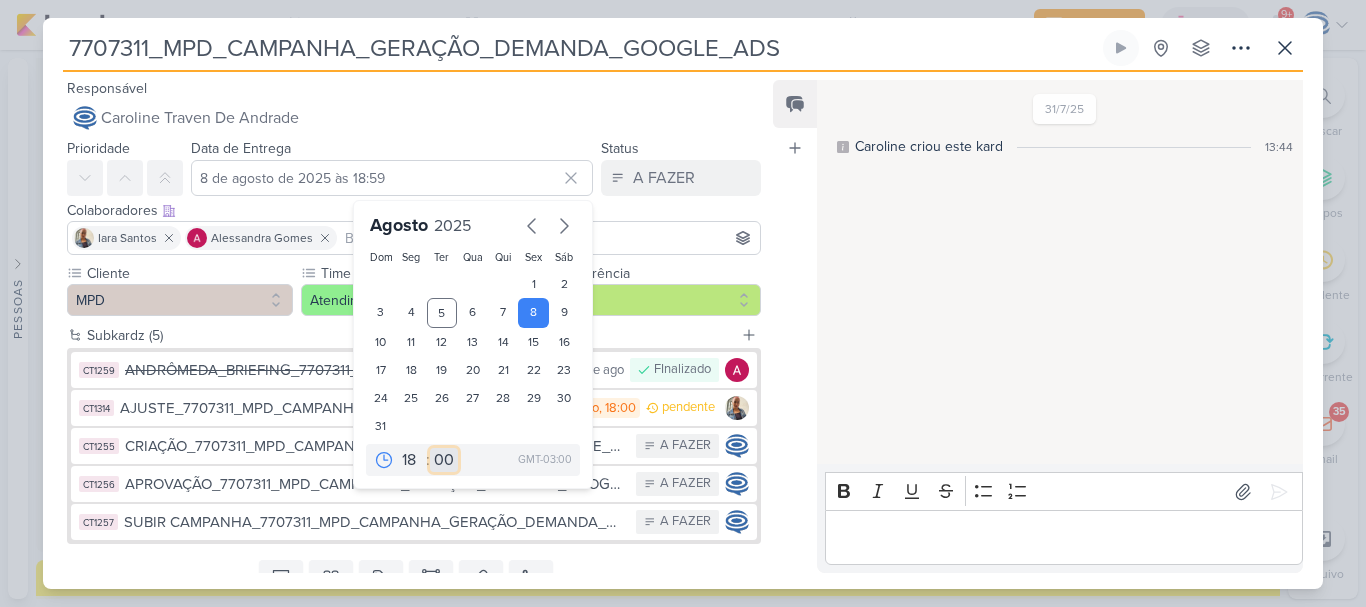 type on "8 de agosto de 2025 às 18:00" 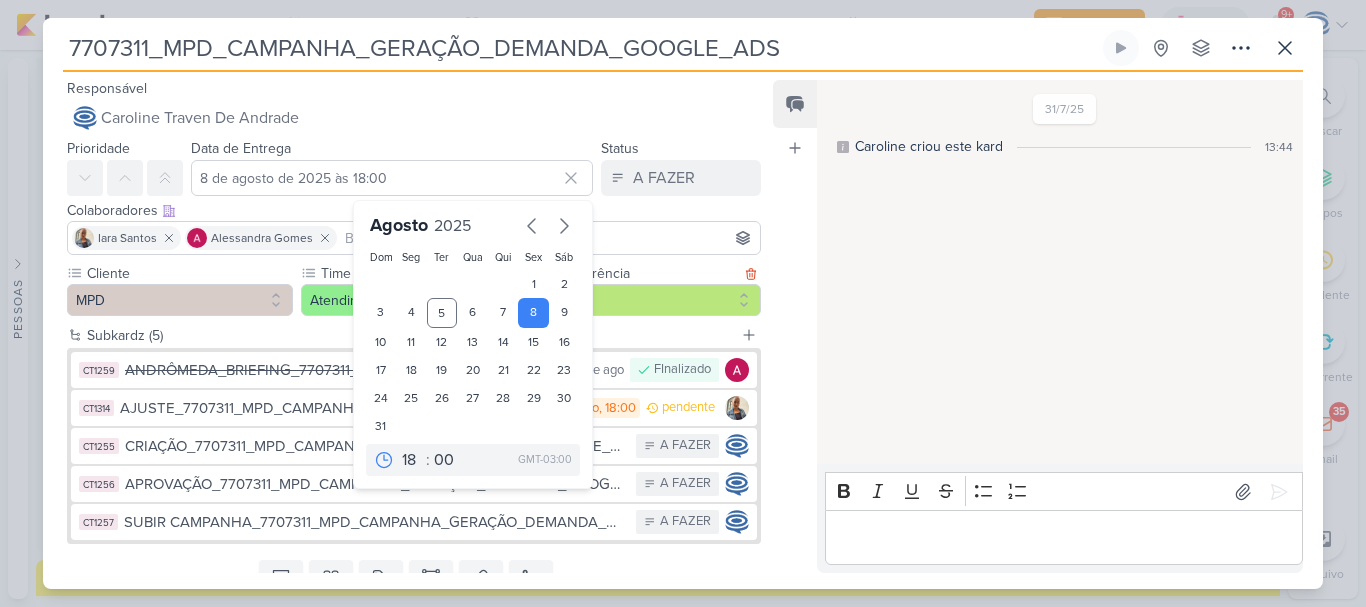 click on "Recorrência" at bounding box center [646, 273] 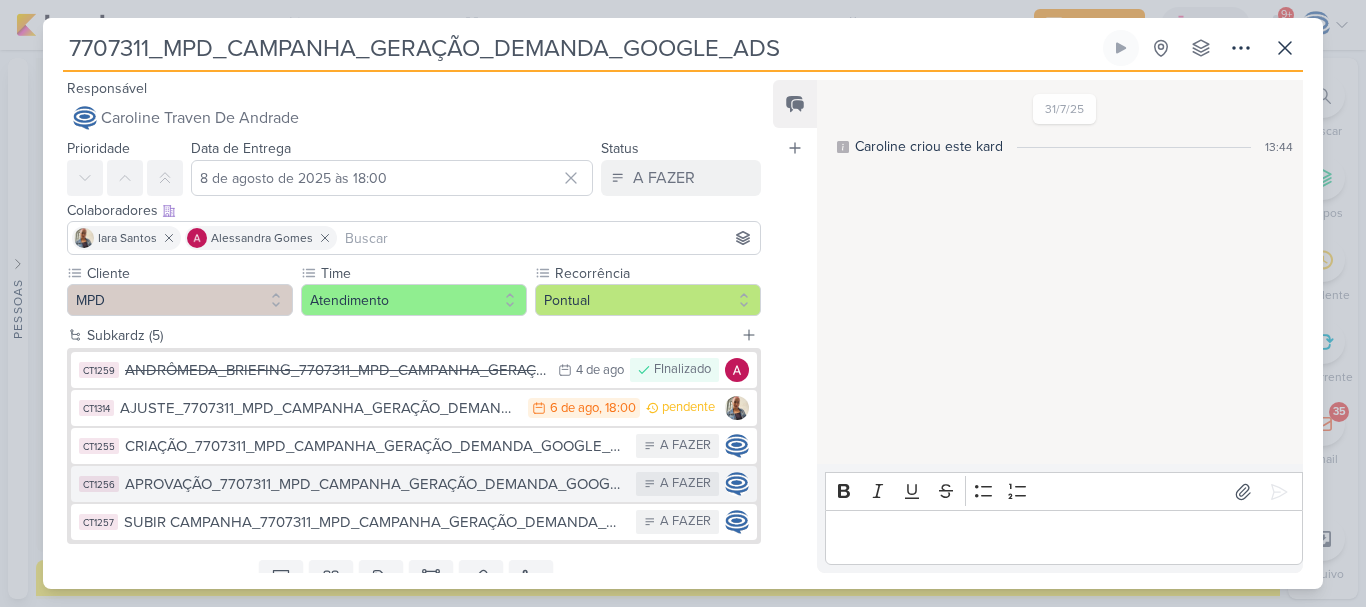 scroll, scrollTop: 82, scrollLeft: 0, axis: vertical 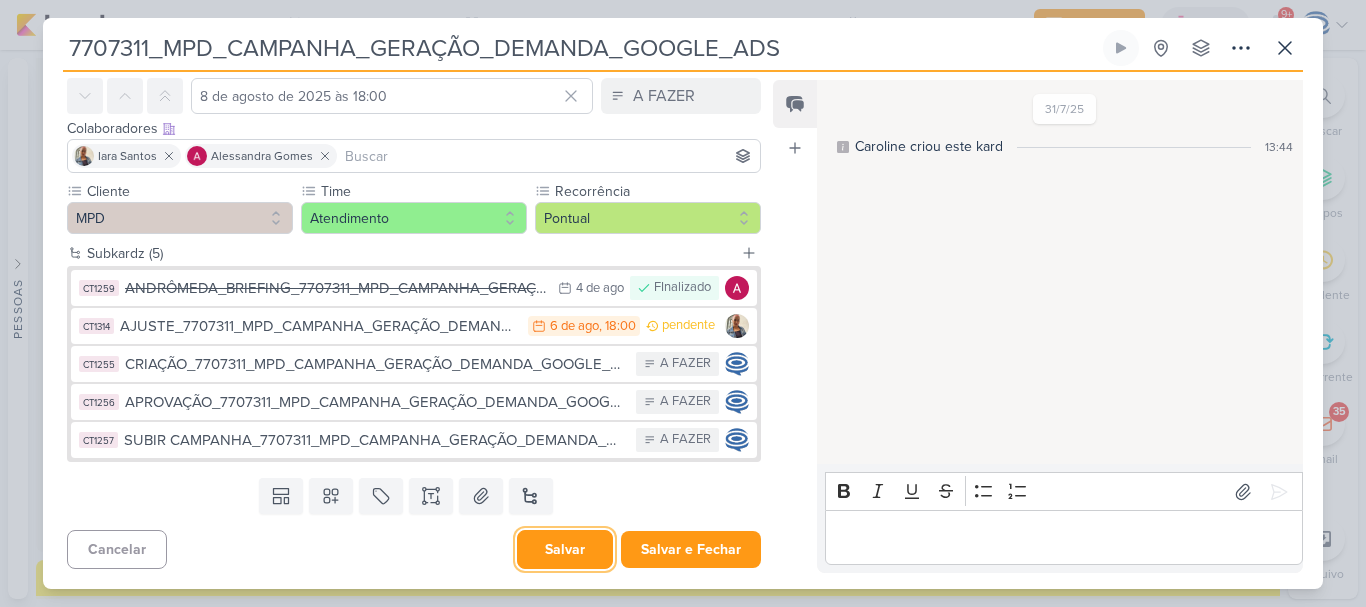 click on "Salvar" at bounding box center (565, 549) 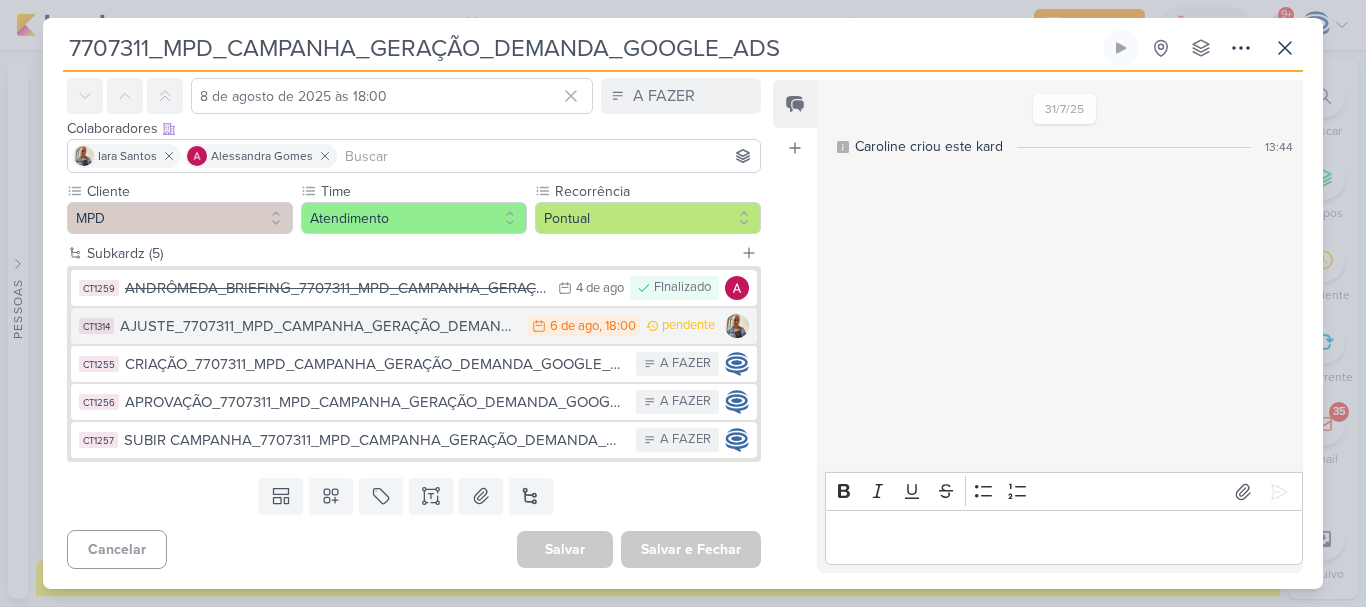 scroll, scrollTop: 0, scrollLeft: 0, axis: both 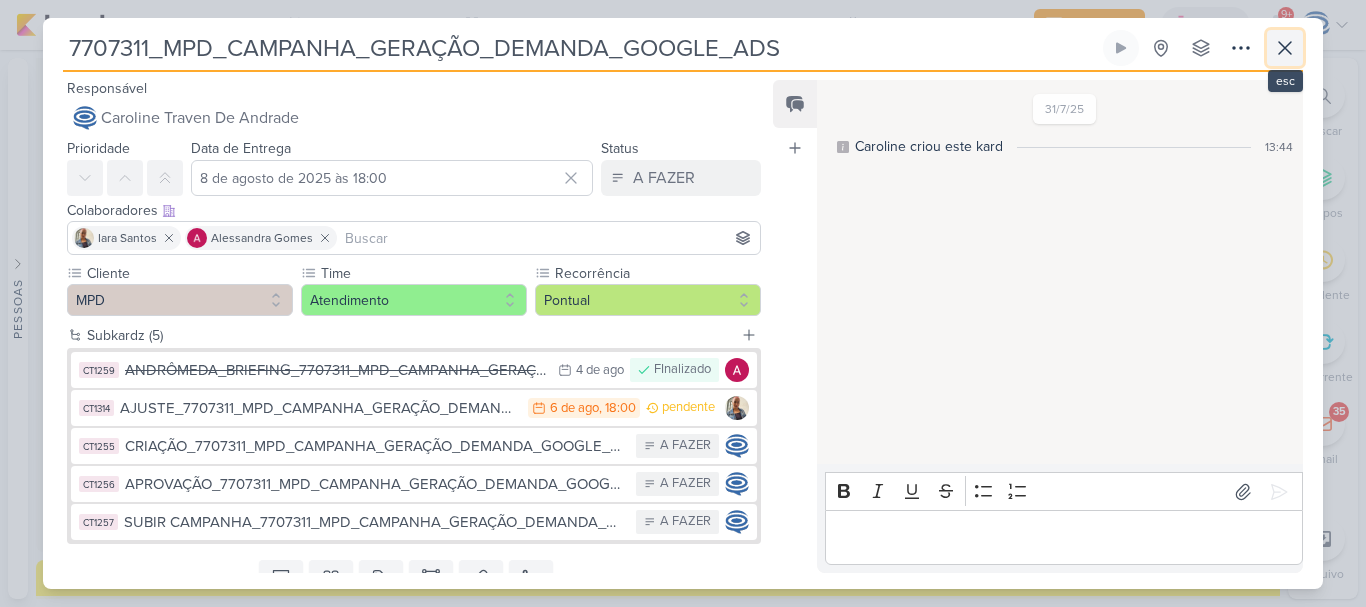 click at bounding box center (1285, 48) 